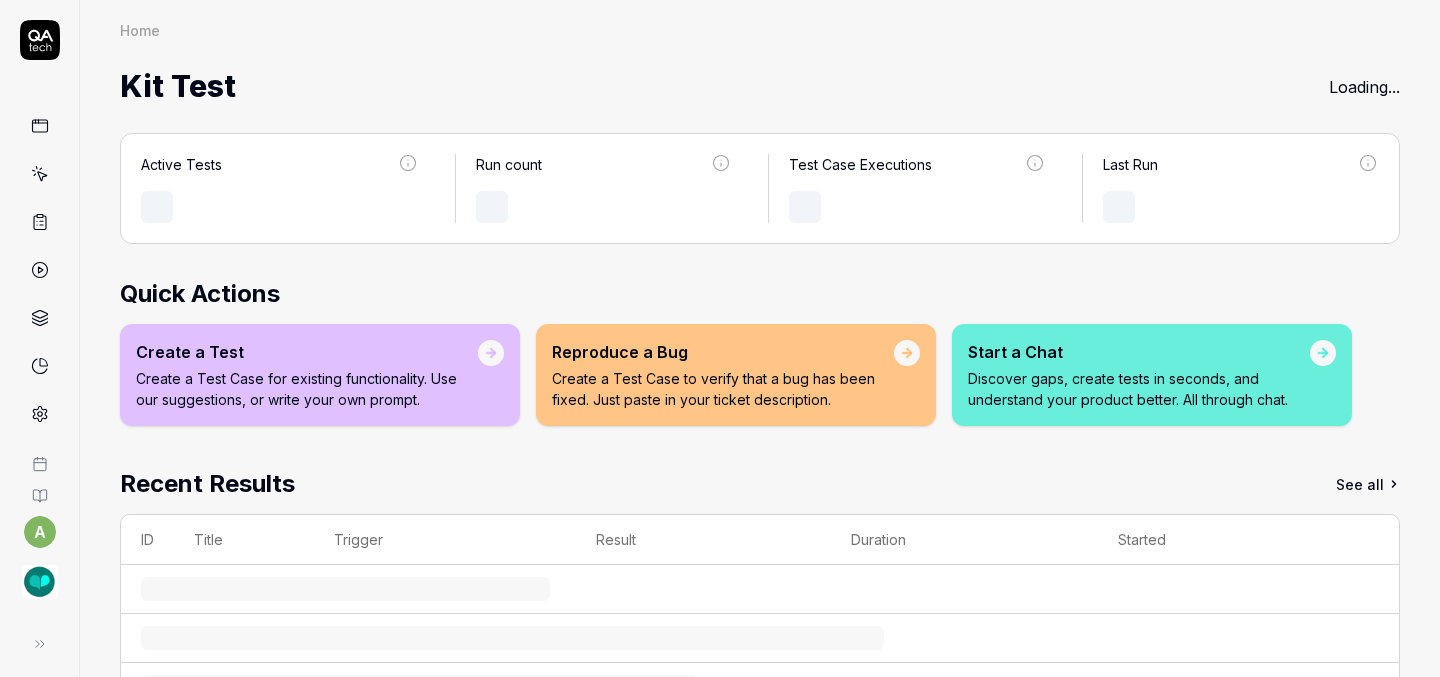 scroll, scrollTop: 0, scrollLeft: 0, axis: both 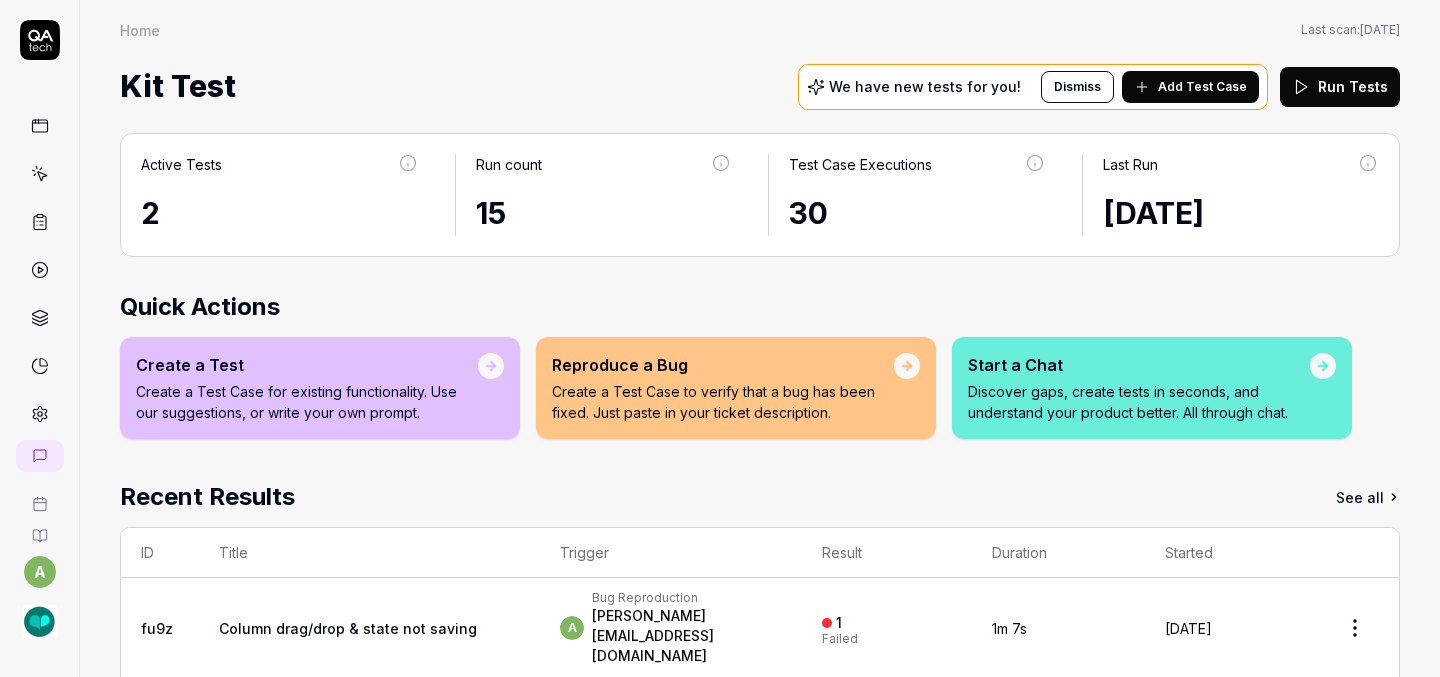 click at bounding box center (40, 622) 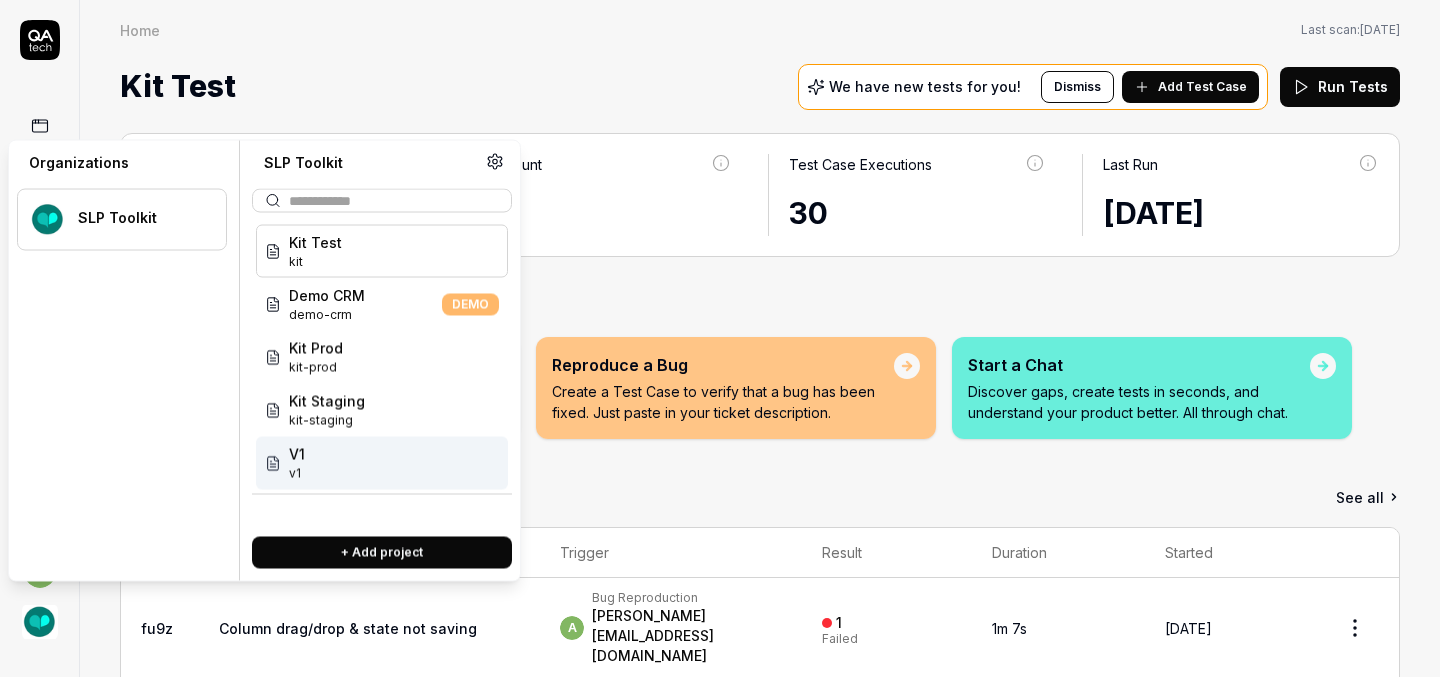 click on "V1" at bounding box center [297, 454] 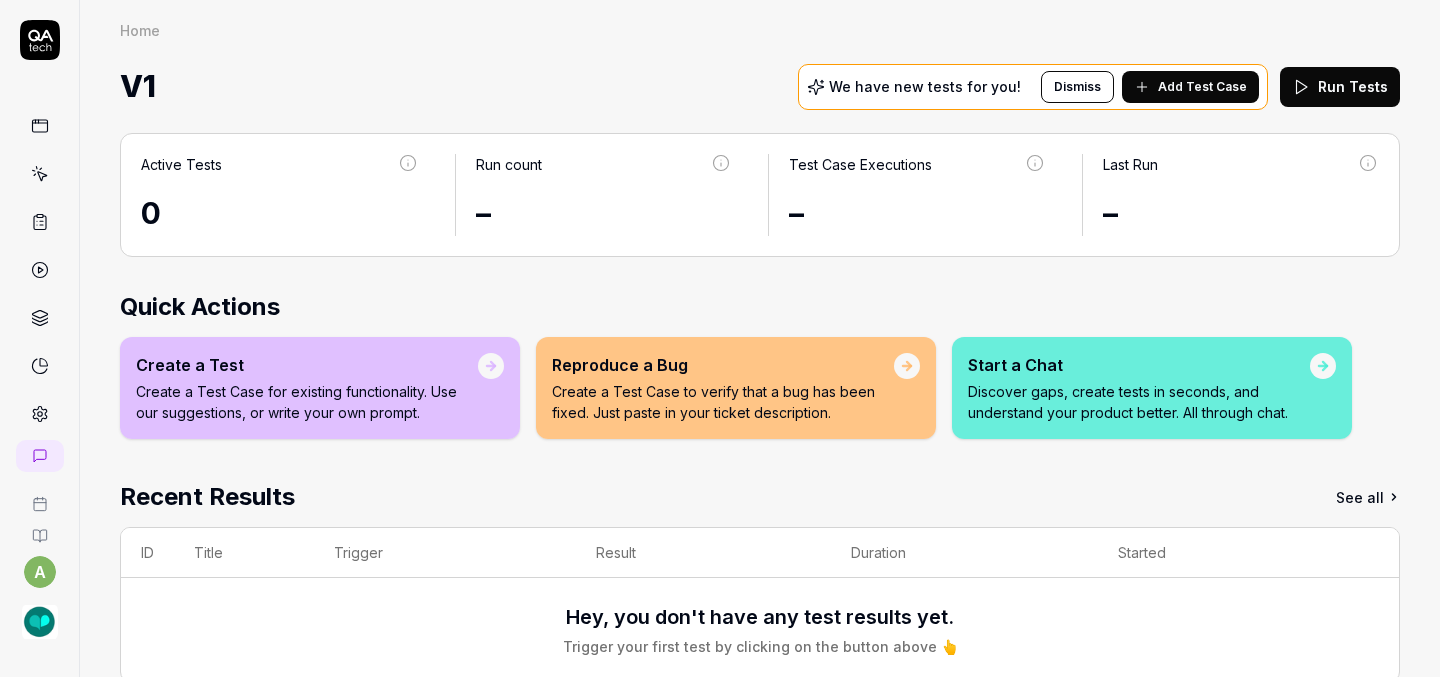 click on "V1" at bounding box center [138, 86] 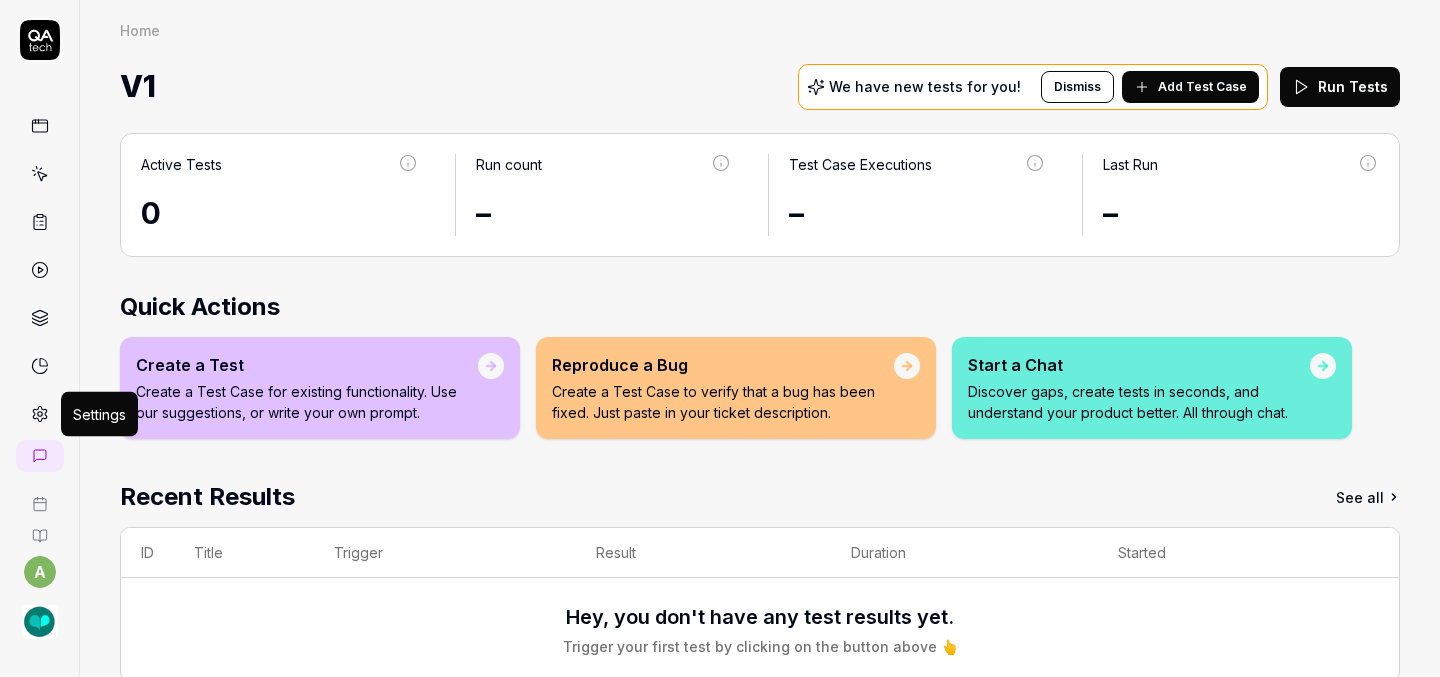 click 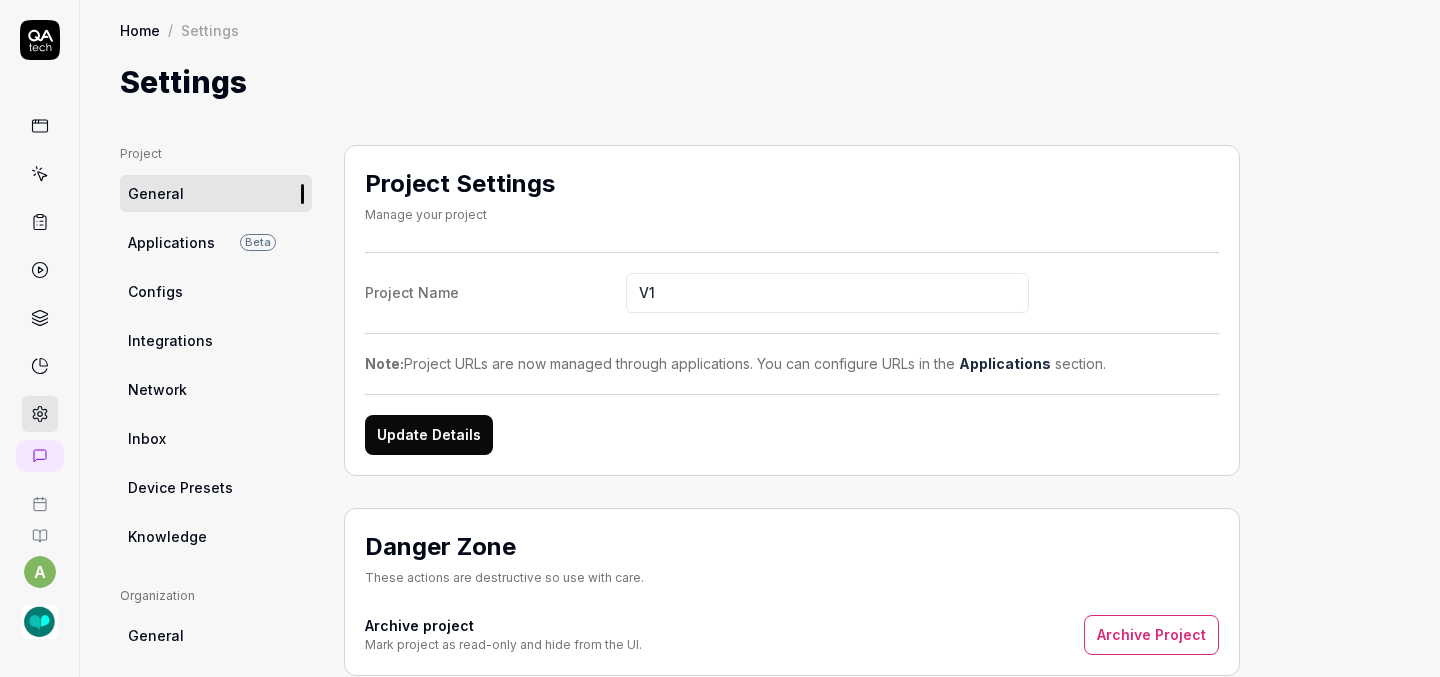 click at bounding box center [40, 622] 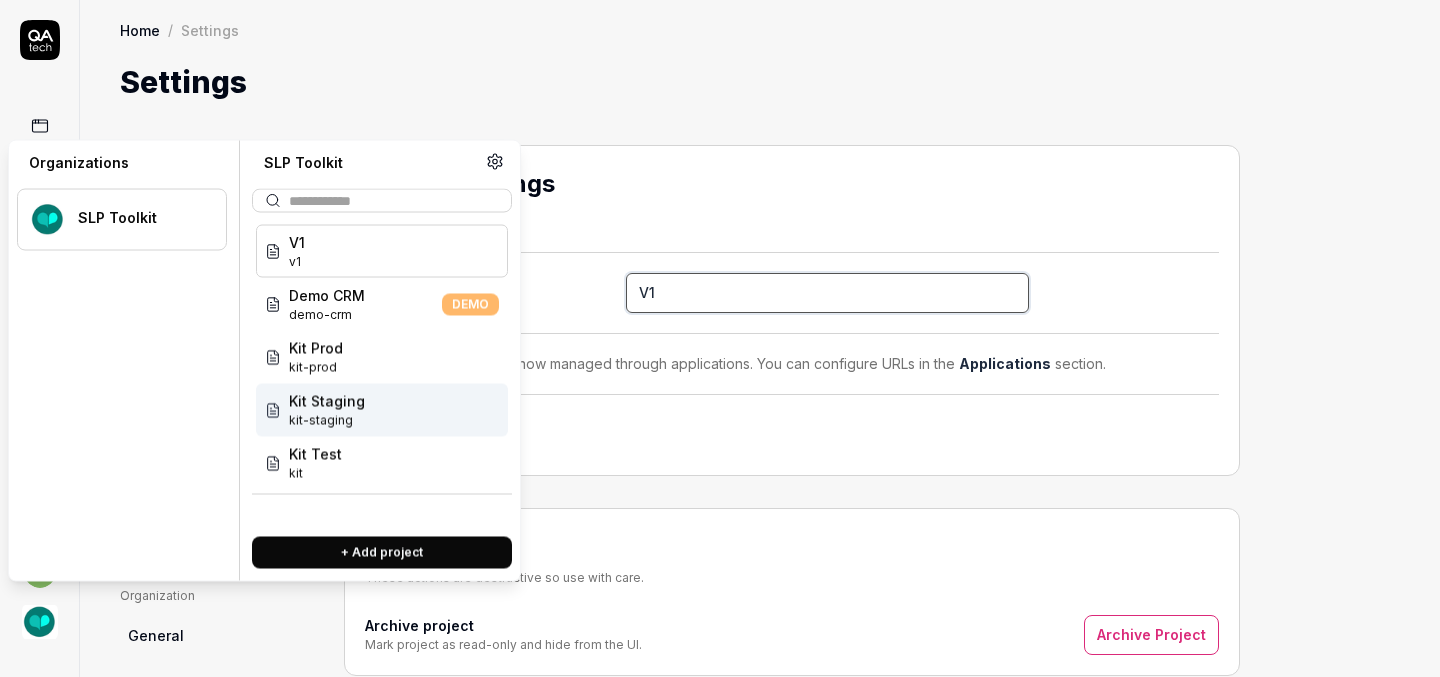 click on "V1" at bounding box center [827, 293] 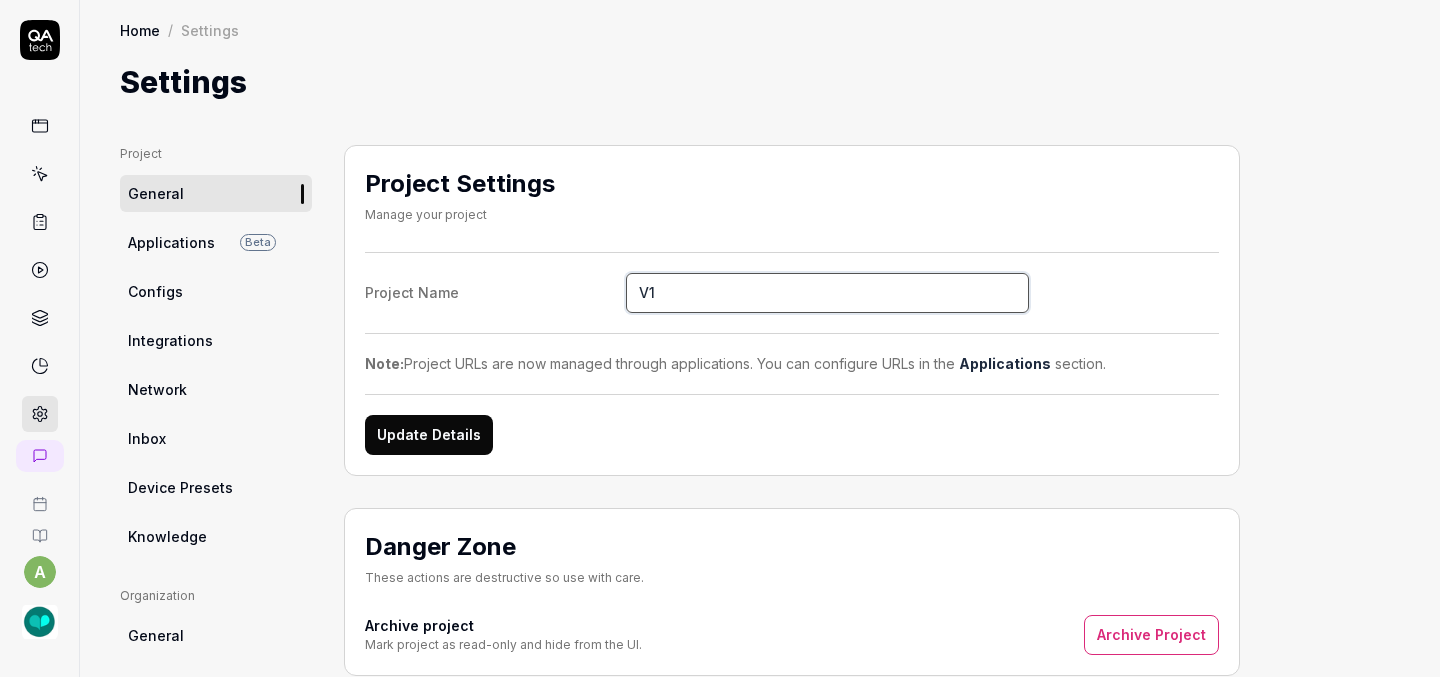 click on "V1" at bounding box center (827, 293) 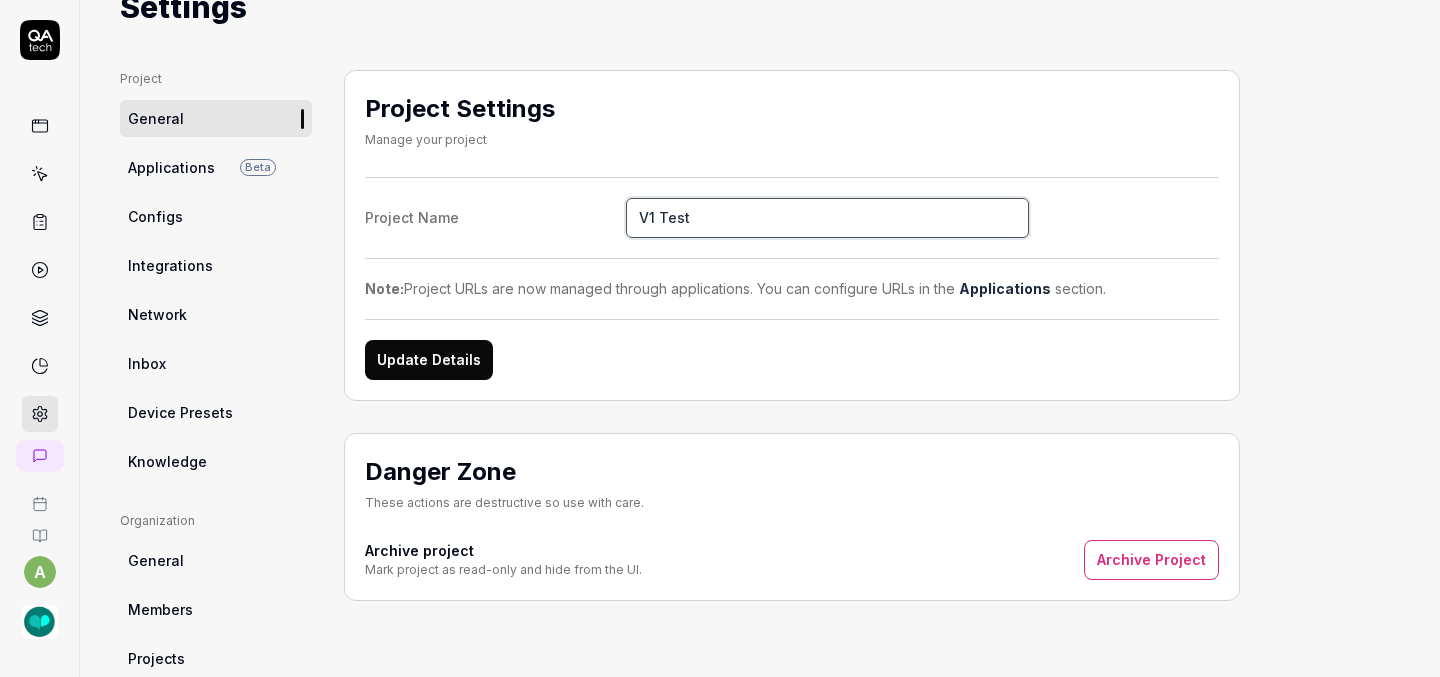 scroll, scrollTop: 77, scrollLeft: 0, axis: vertical 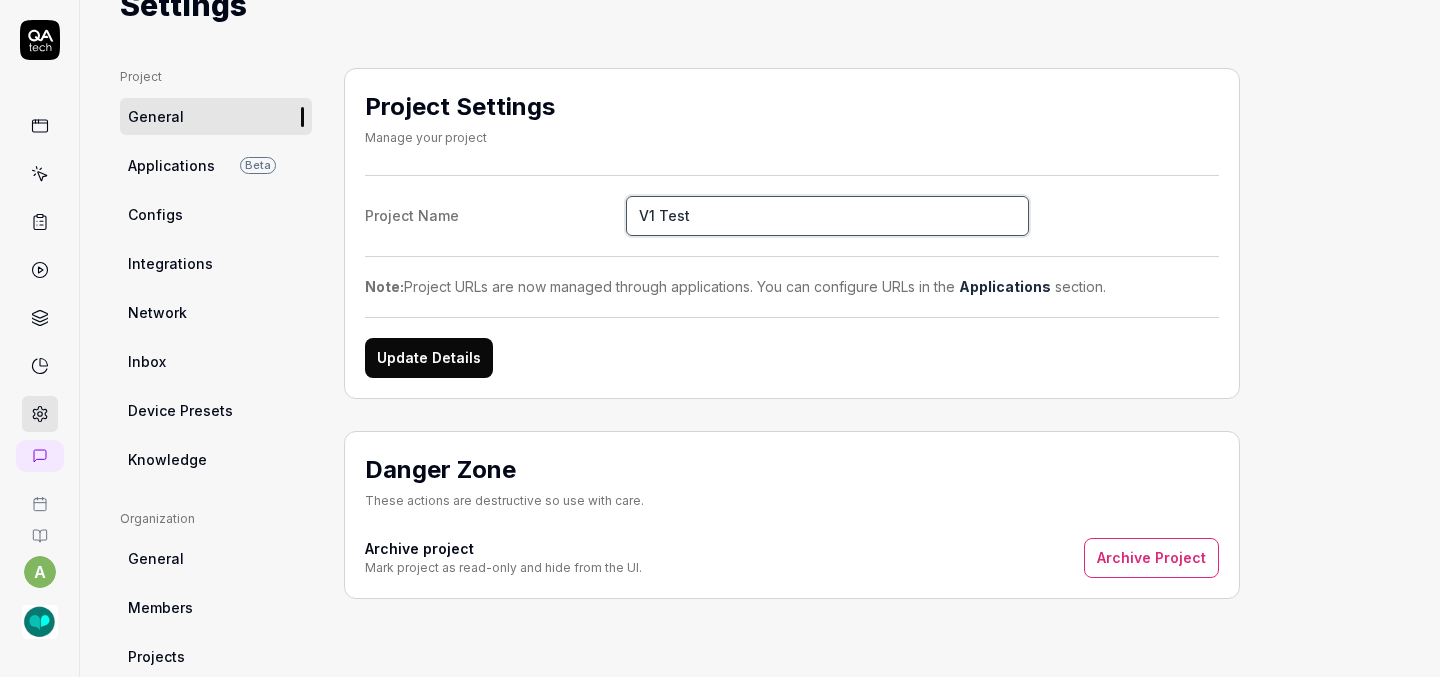 type on "V1 Test" 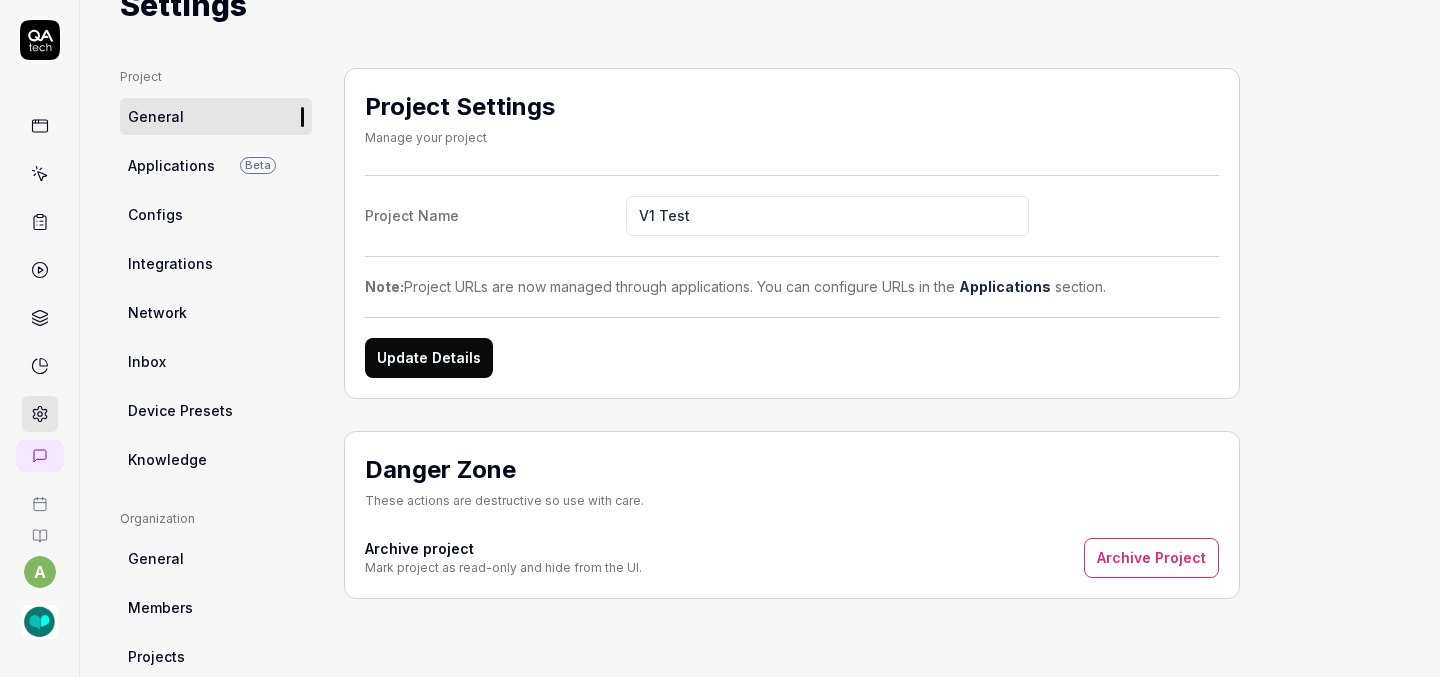 click on "Update Details" at bounding box center [429, 358] 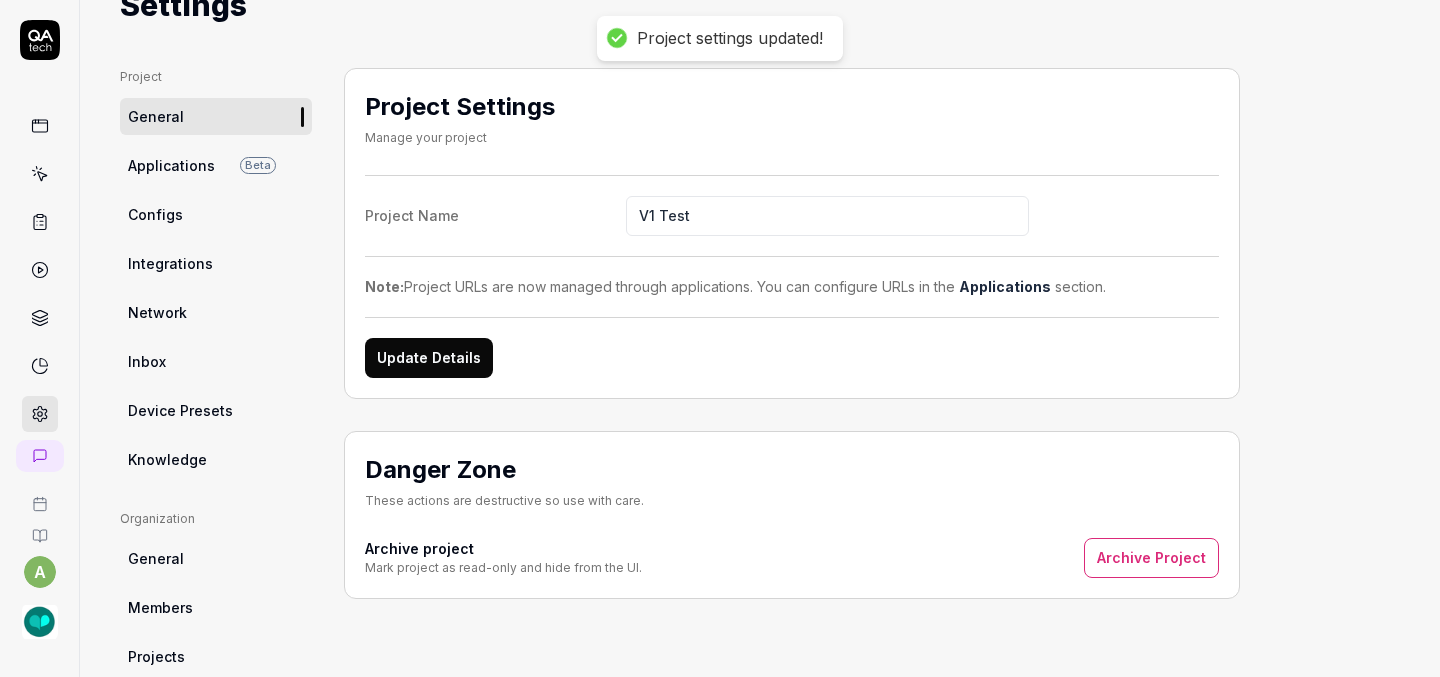 click on "Applications" at bounding box center [171, 165] 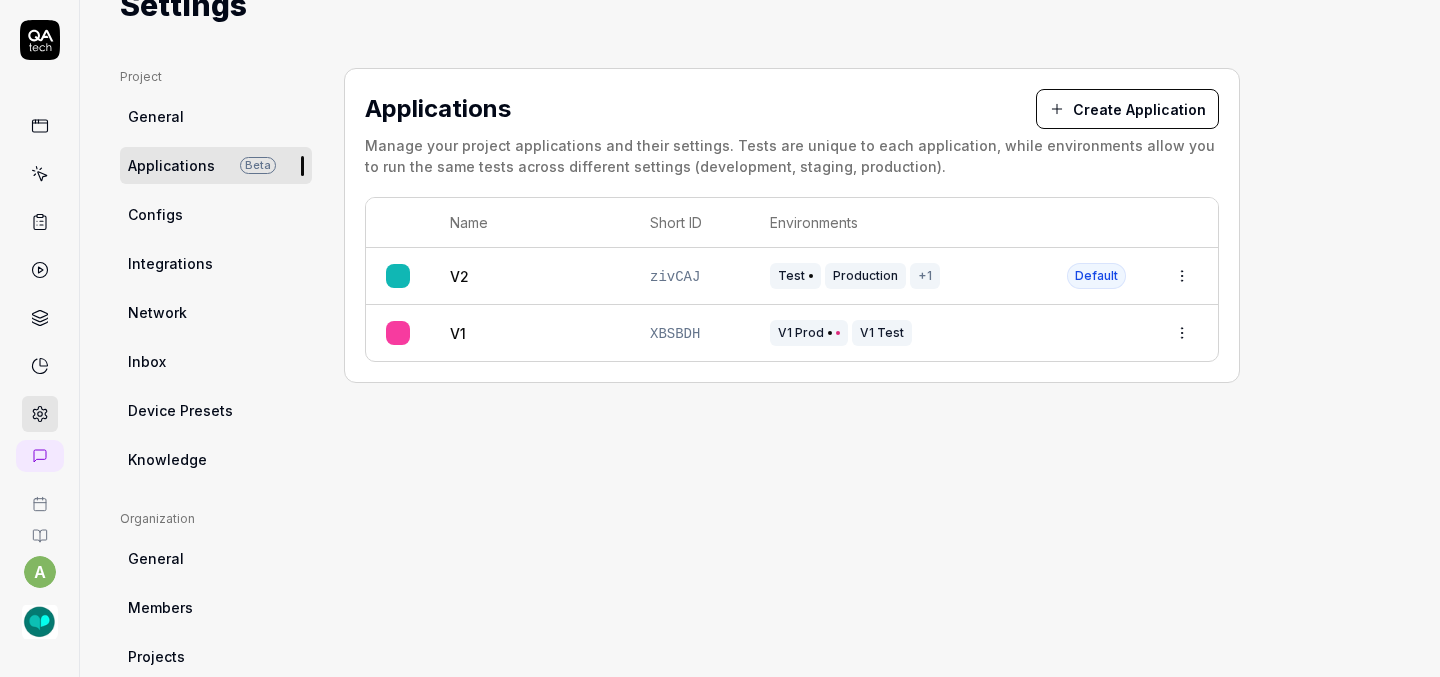 click on "XBSBDH" at bounding box center (675, 334) 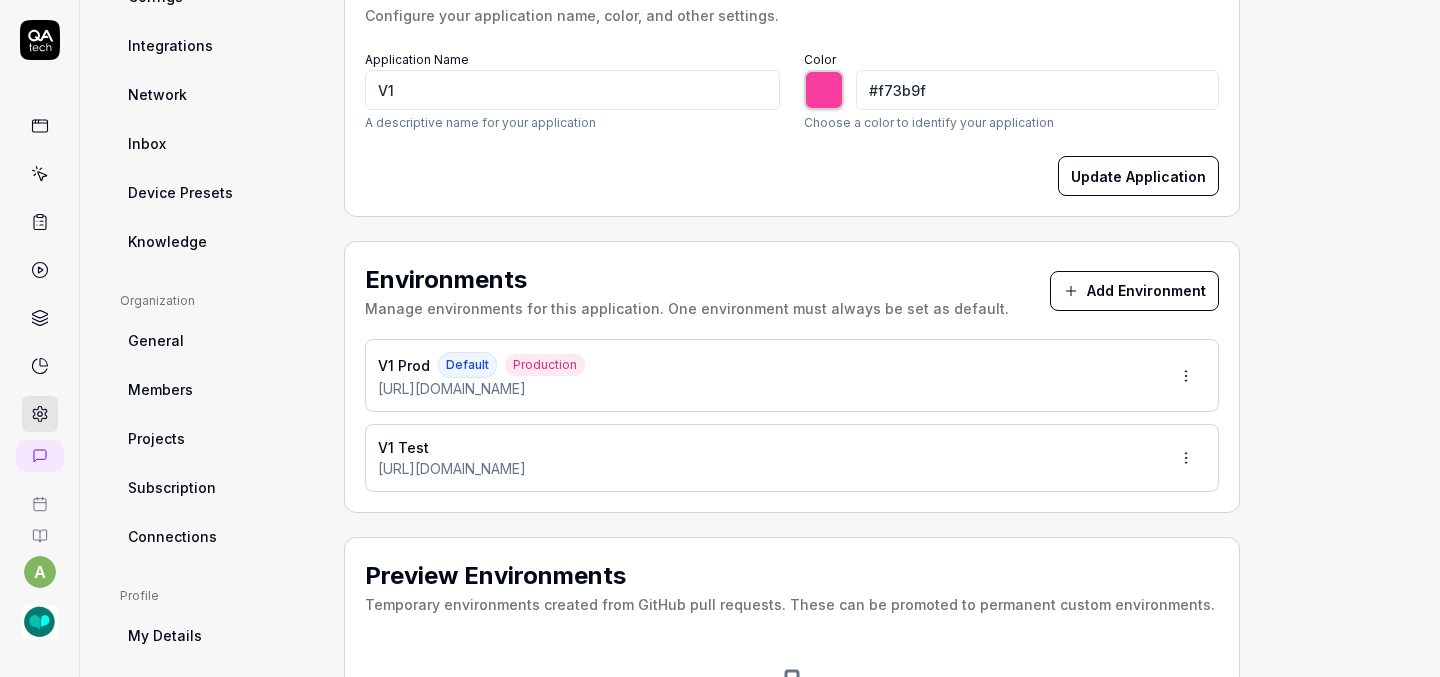 scroll, scrollTop: 300, scrollLeft: 0, axis: vertical 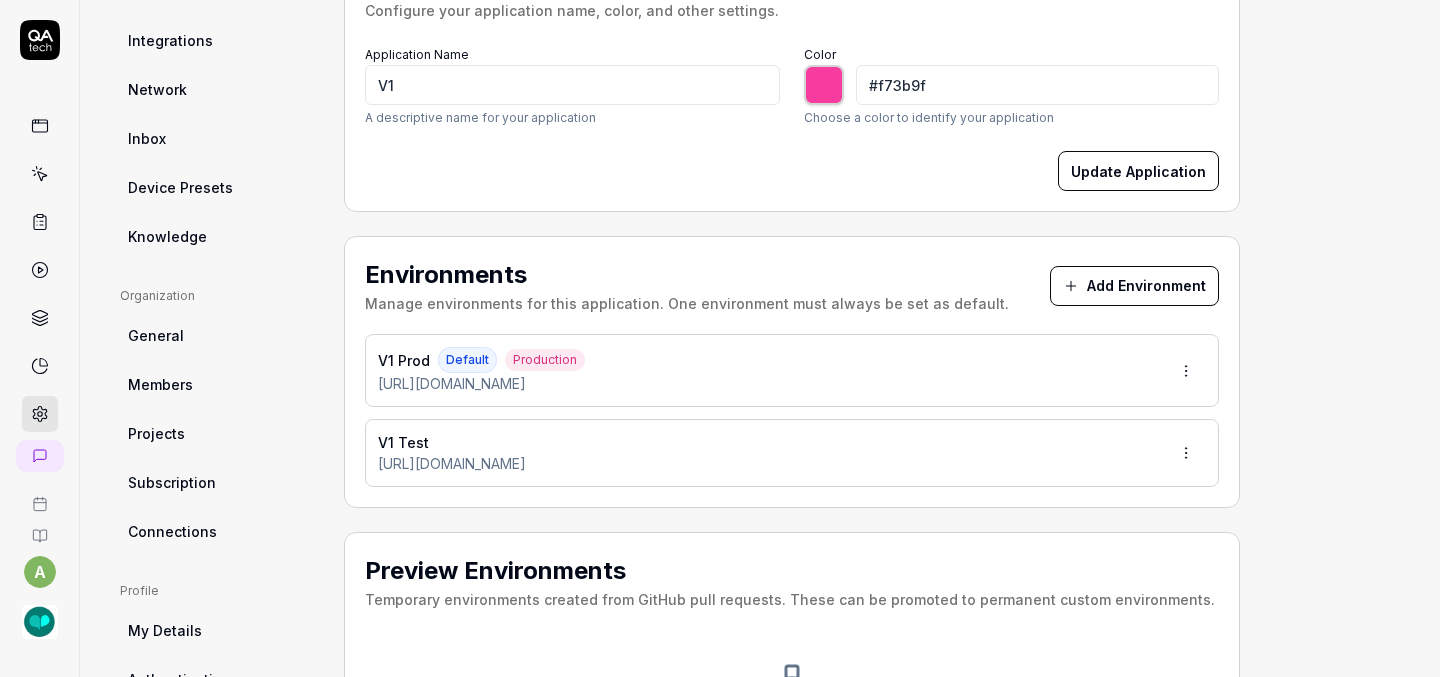 click on "V1 Test https://test.slptoolkit.com" at bounding box center [792, 453] 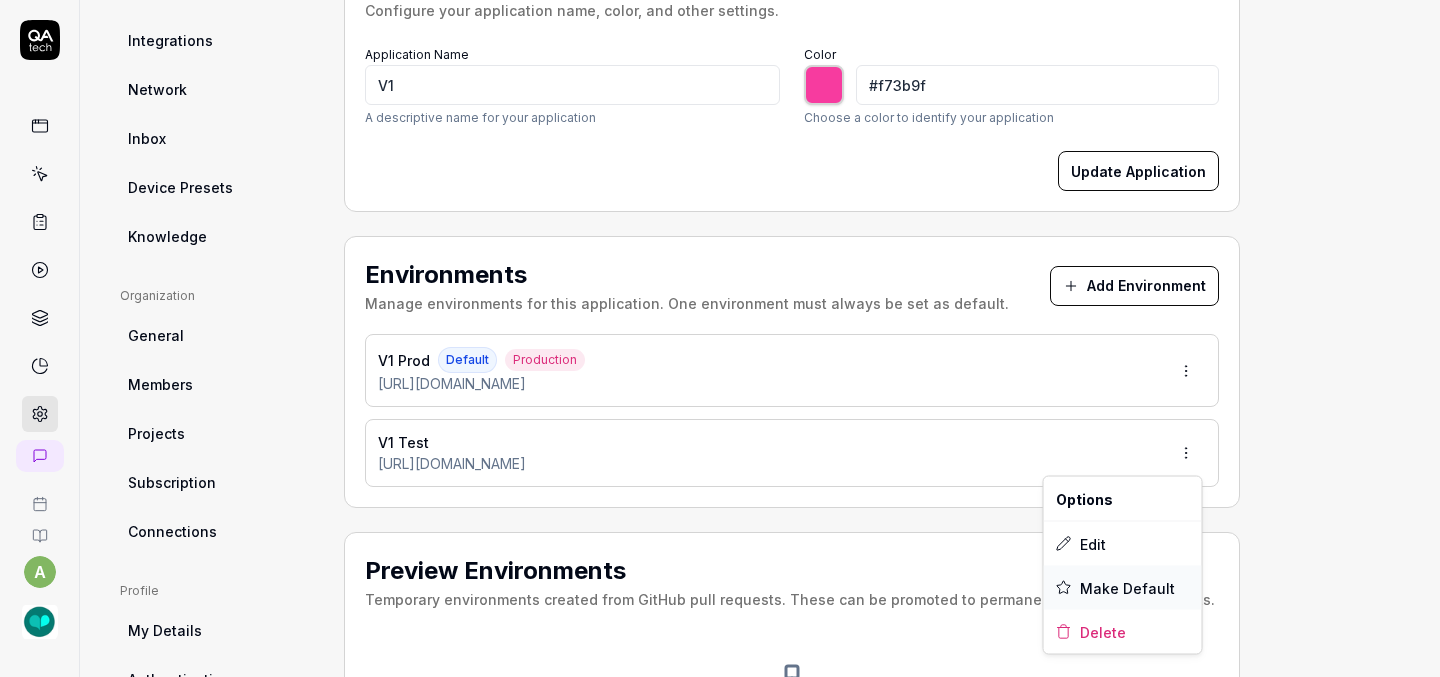 click on "Make Default" at bounding box center (1127, 587) 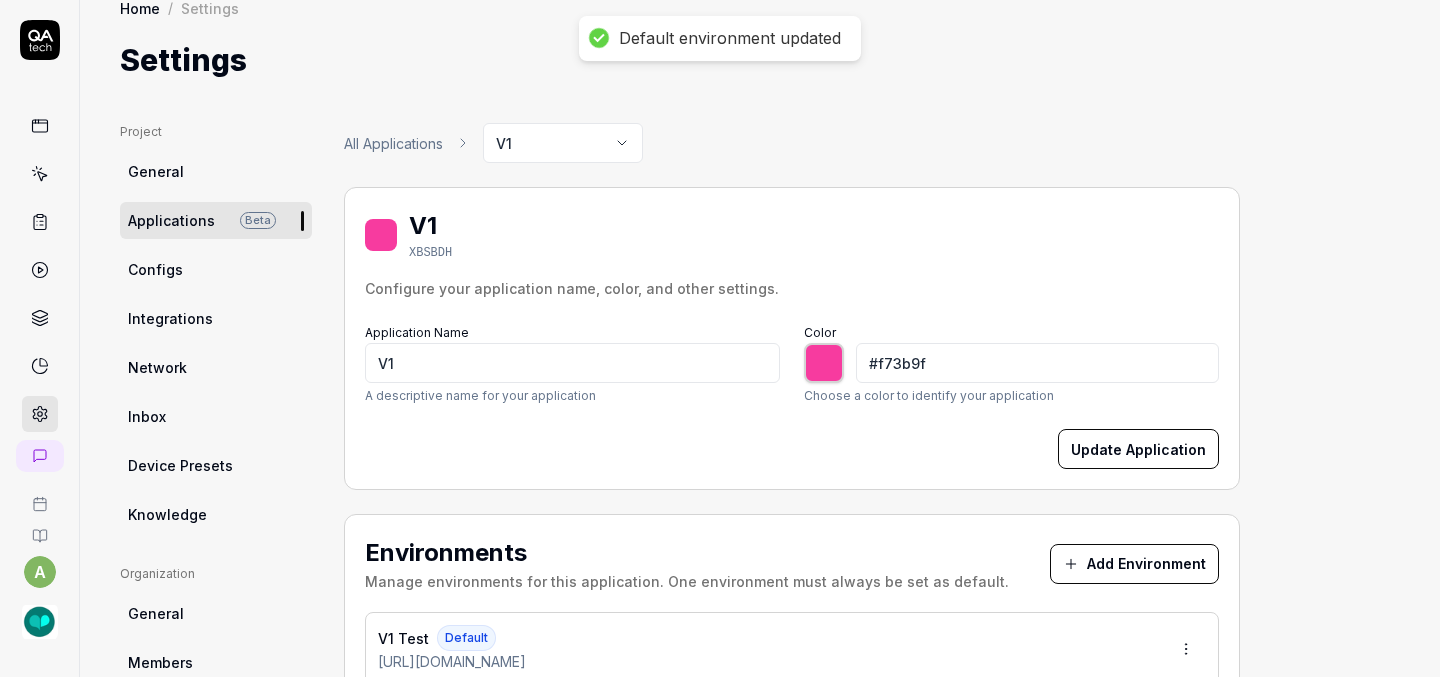 scroll, scrollTop: 0, scrollLeft: 0, axis: both 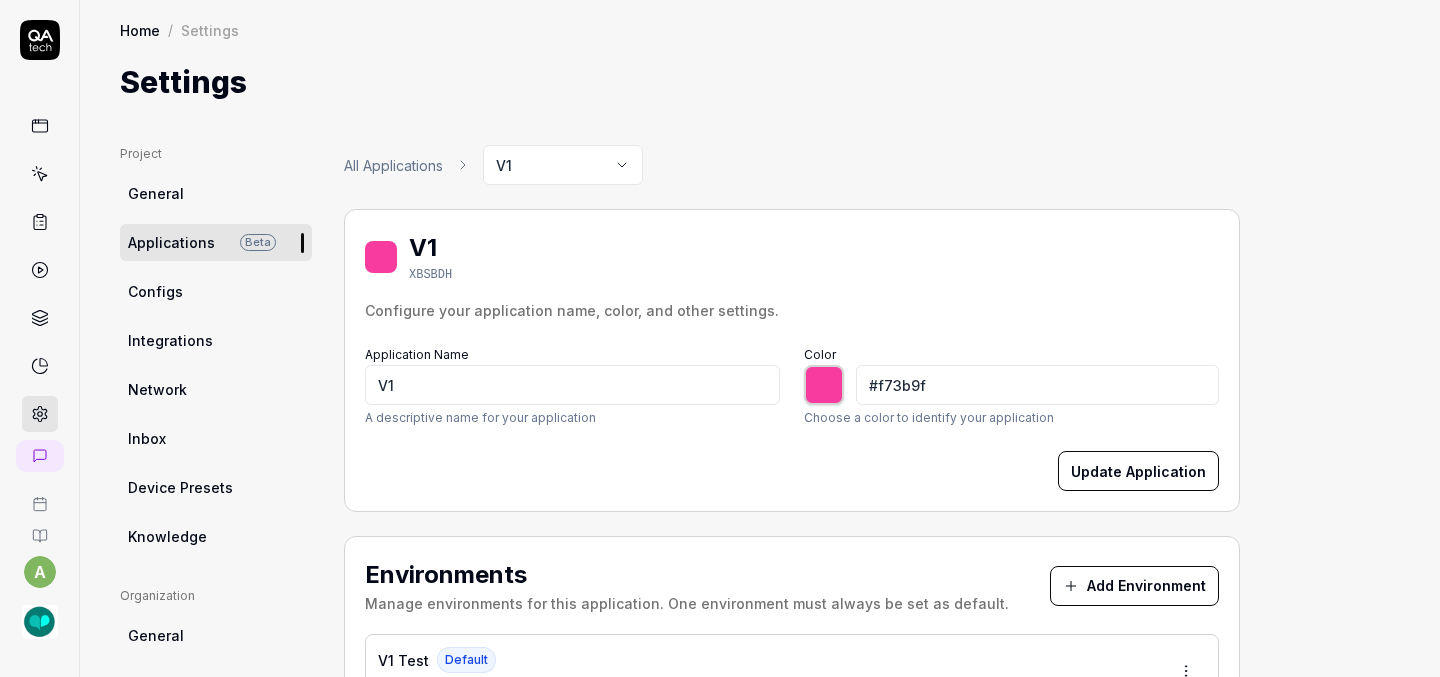 click on "Configs" at bounding box center (216, 291) 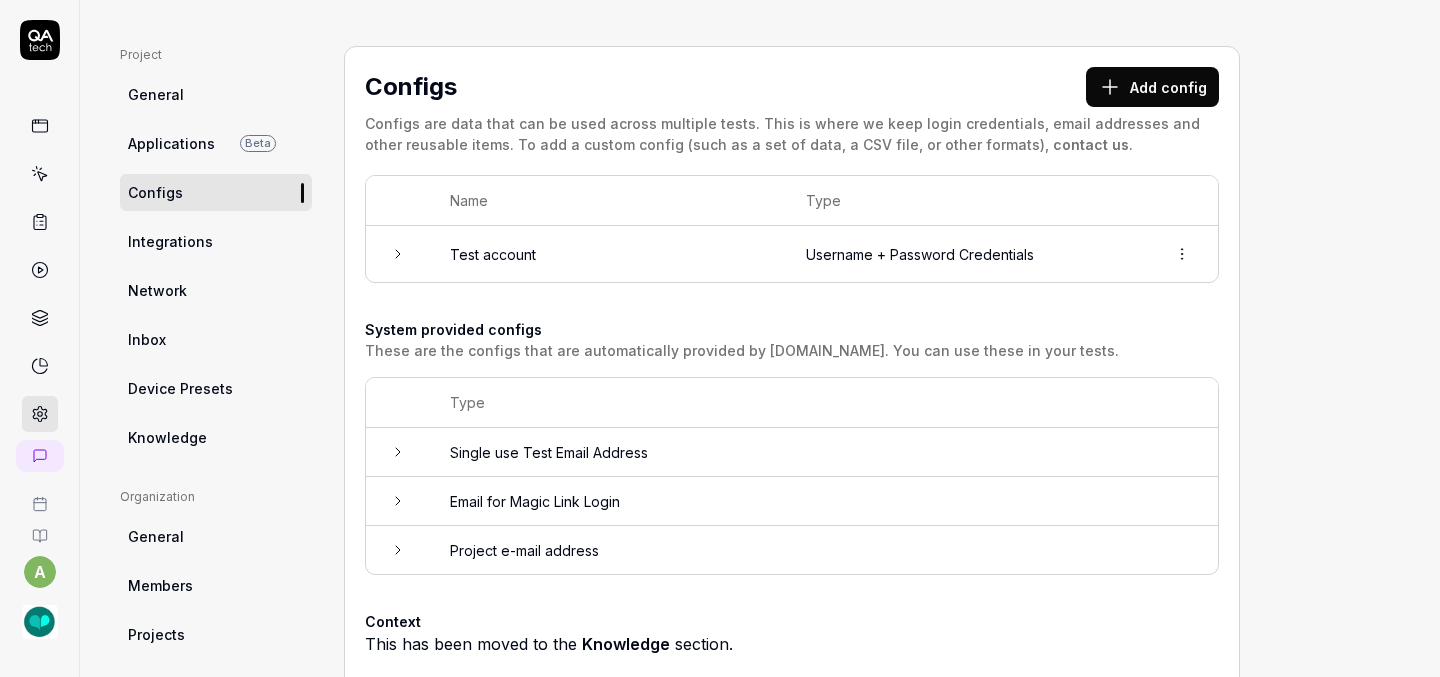 scroll, scrollTop: 100, scrollLeft: 0, axis: vertical 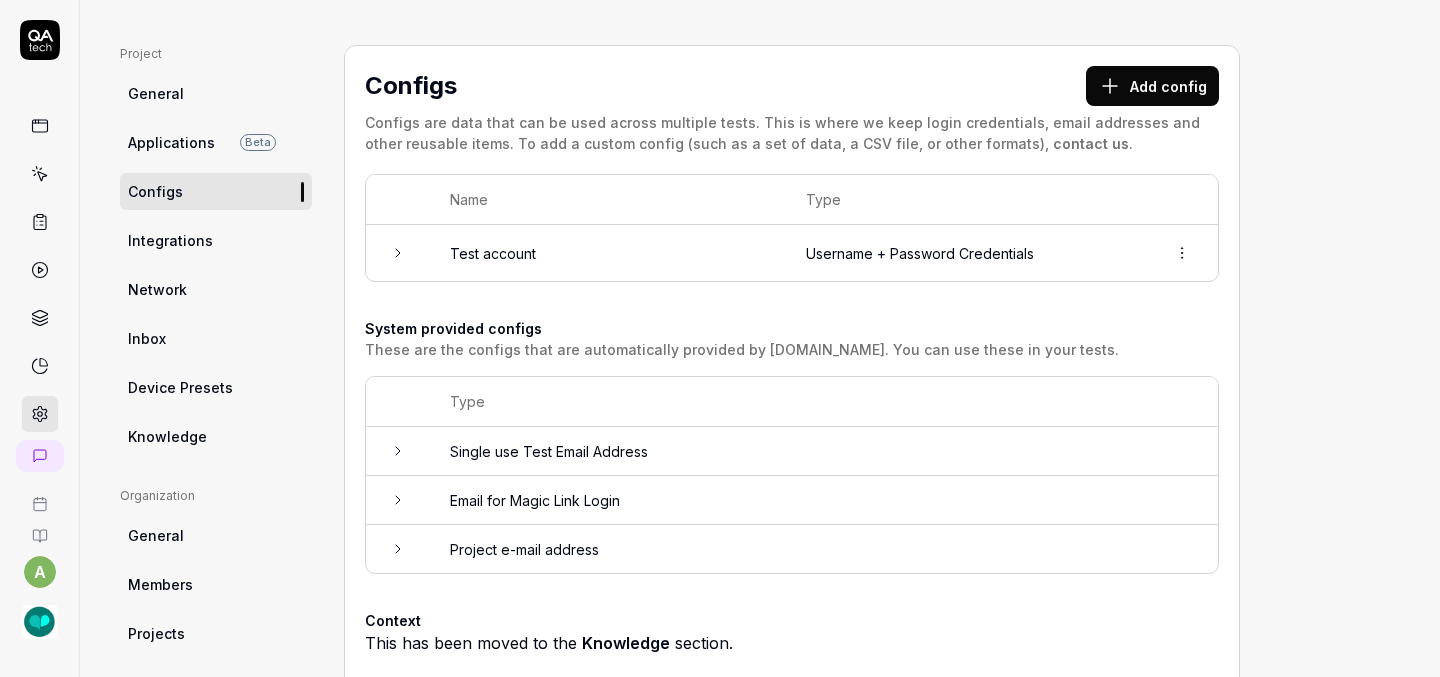 click 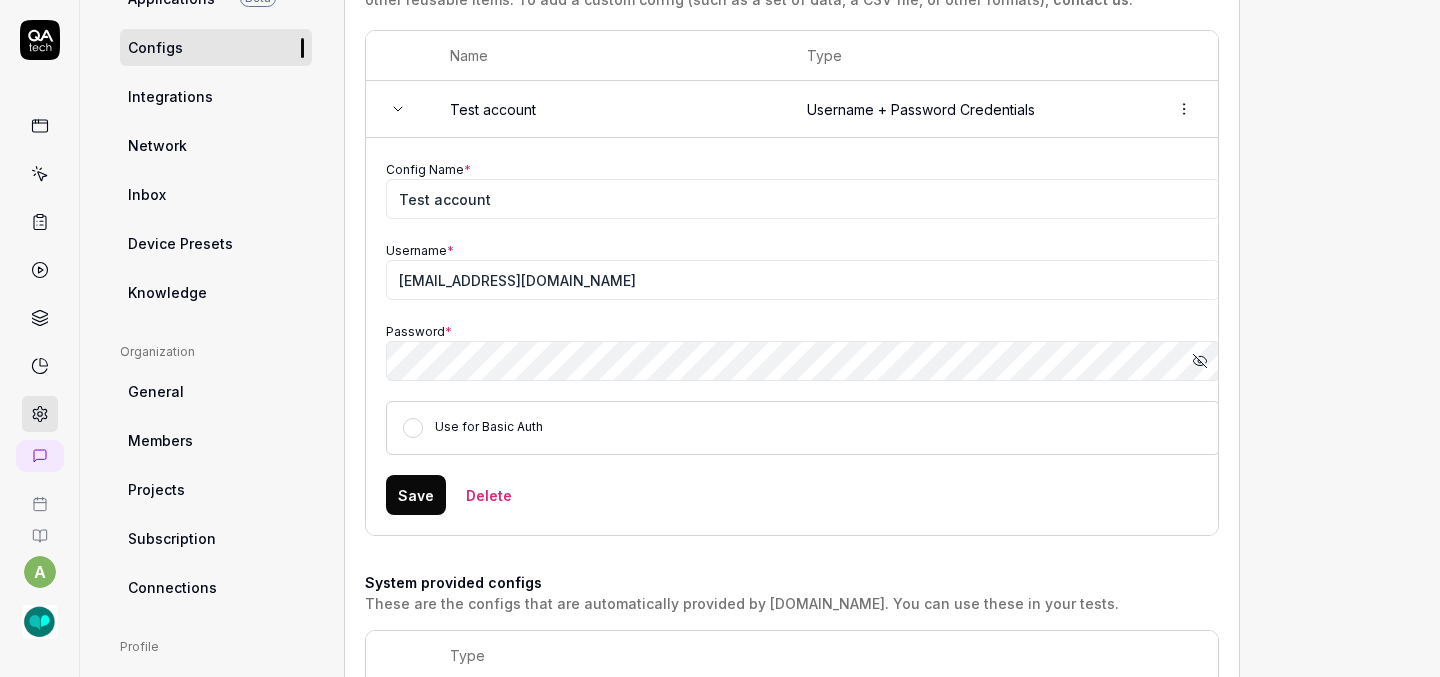 scroll, scrollTop: 246, scrollLeft: 0, axis: vertical 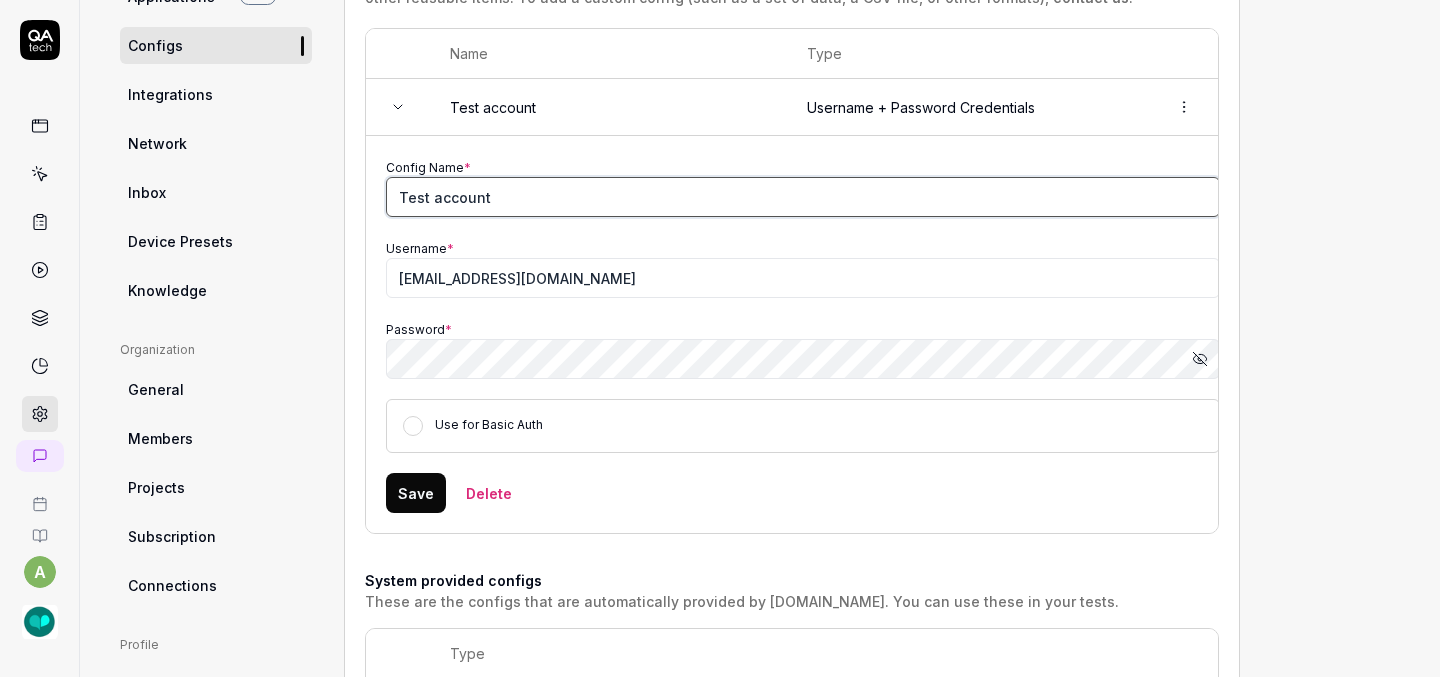 drag, startPoint x: 427, startPoint y: 198, endPoint x: 338, endPoint y: 197, distance: 89.005615 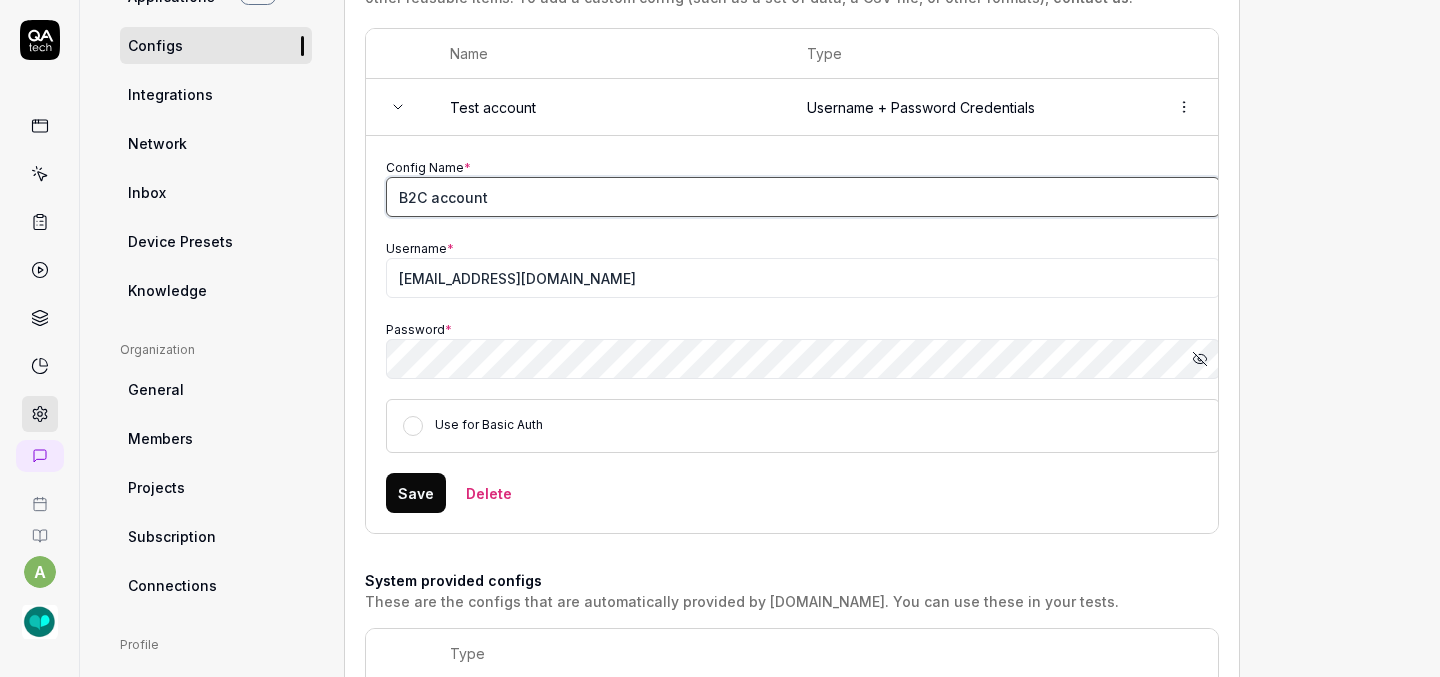 type on "B2C account" 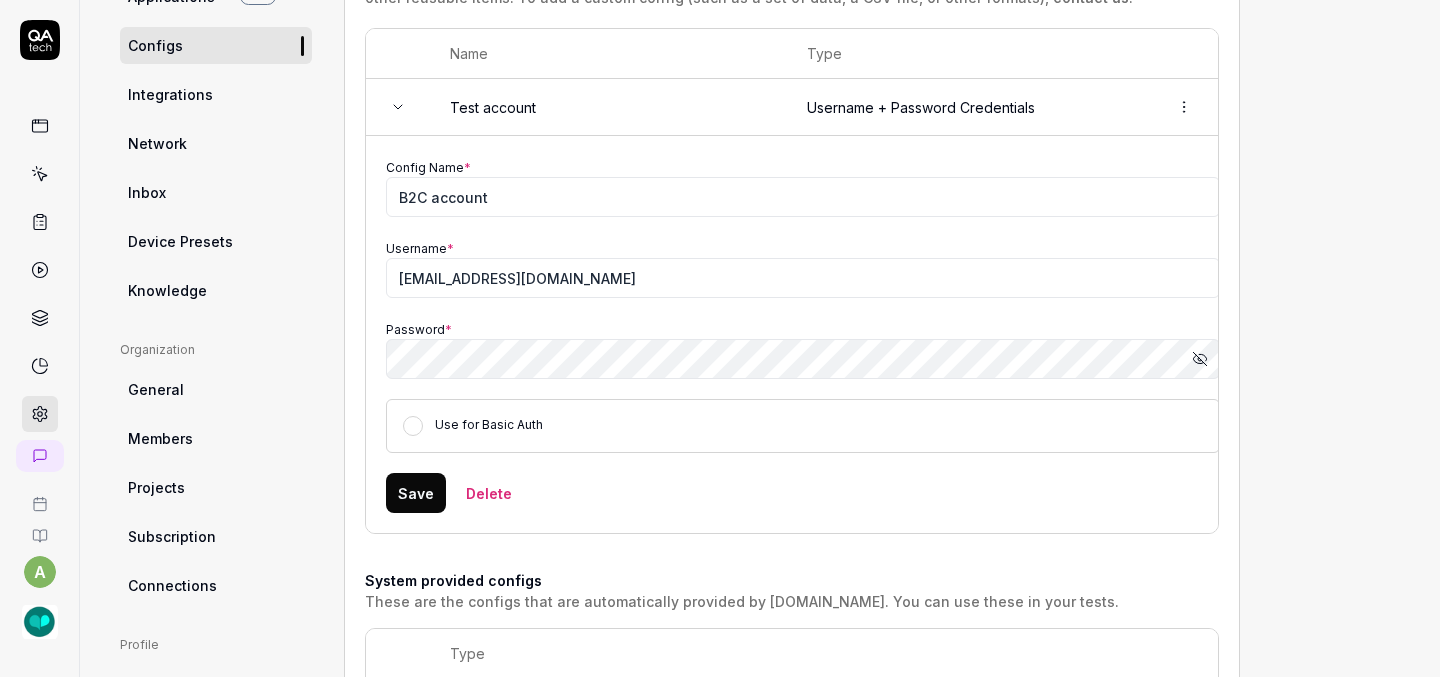 click 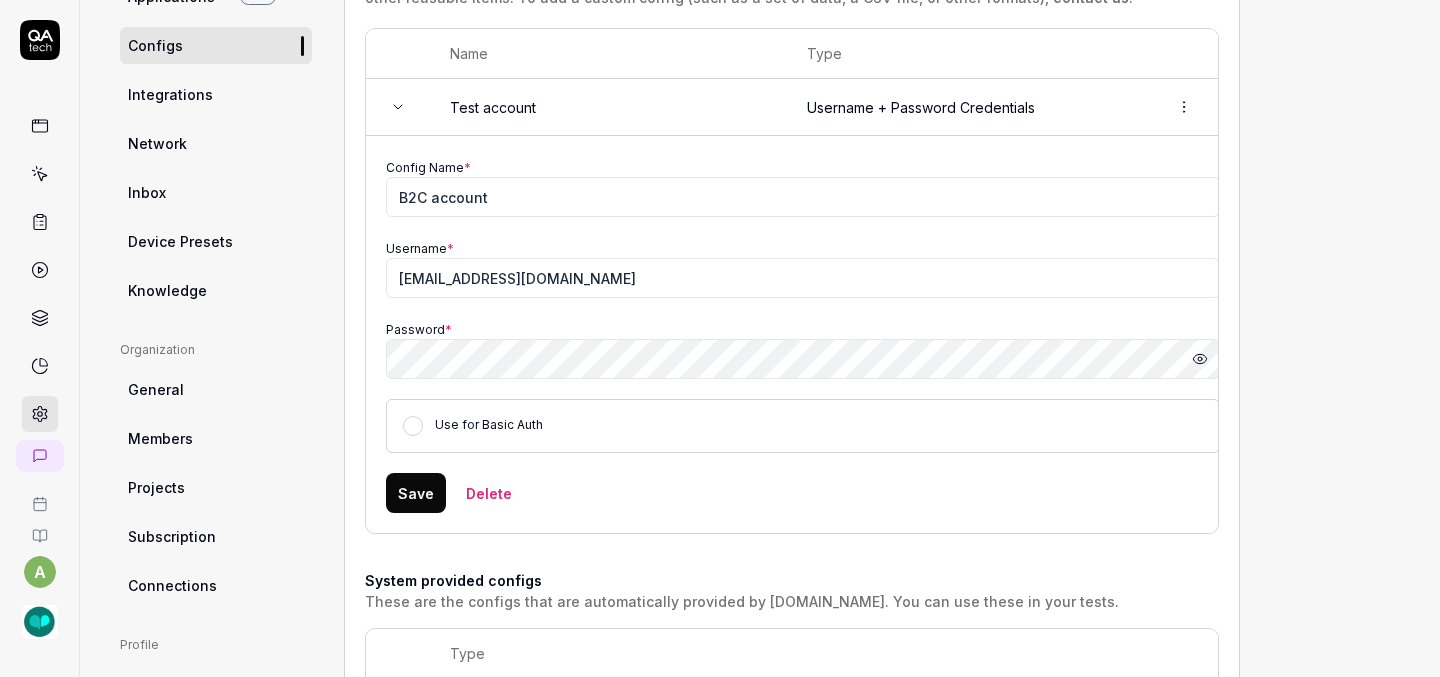 click on "Save" at bounding box center [416, 493] 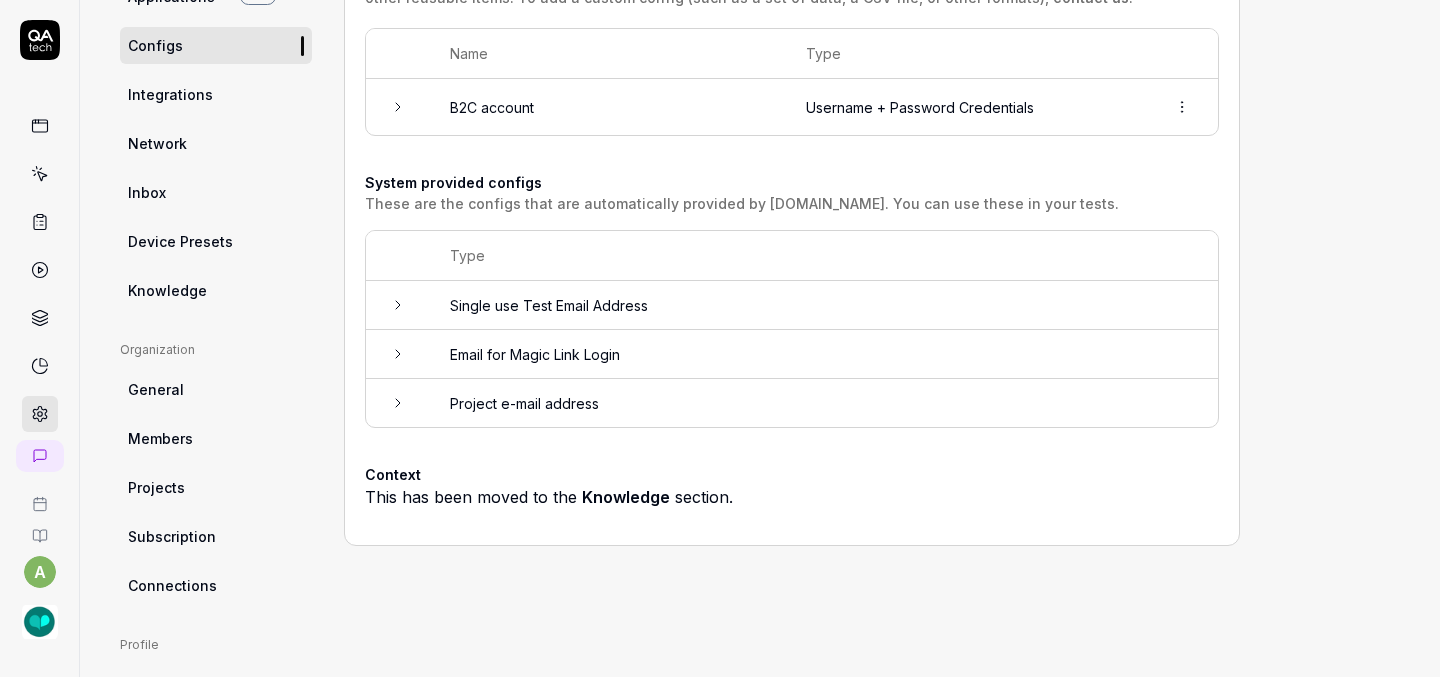 scroll, scrollTop: 0, scrollLeft: 0, axis: both 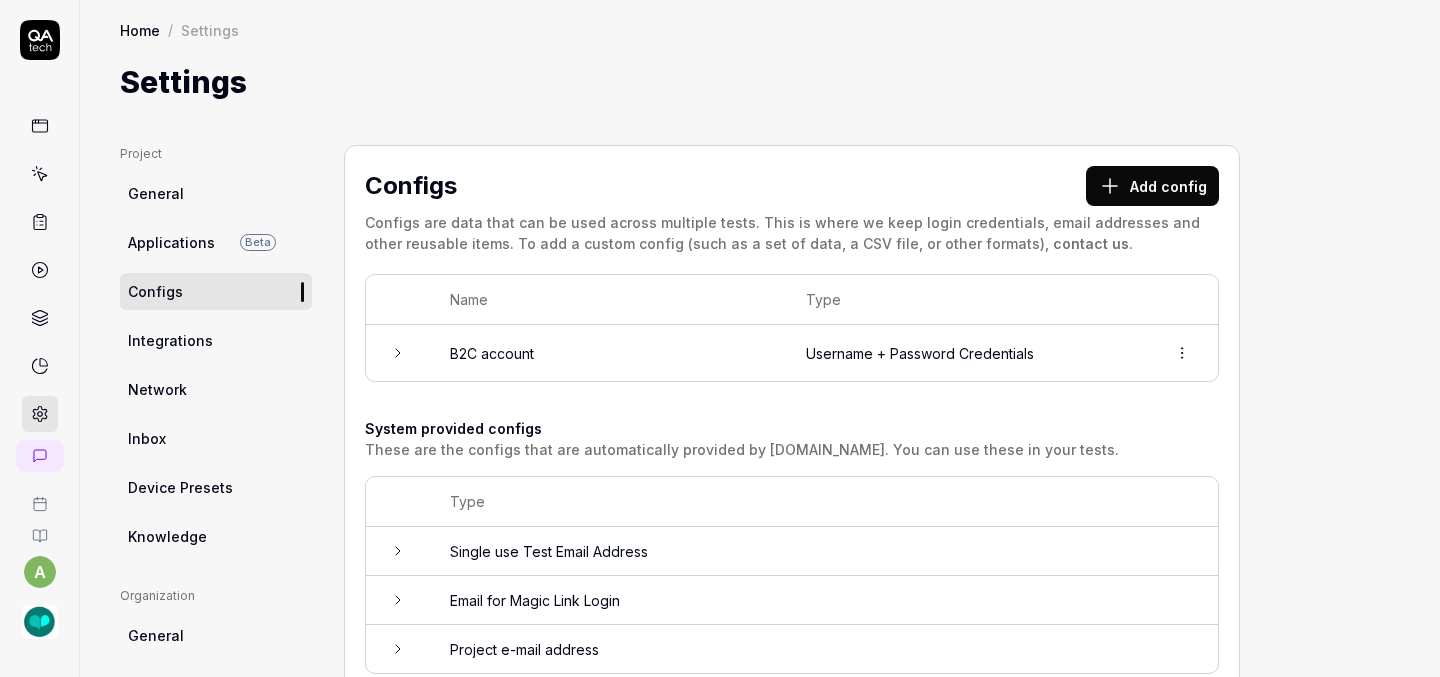 click 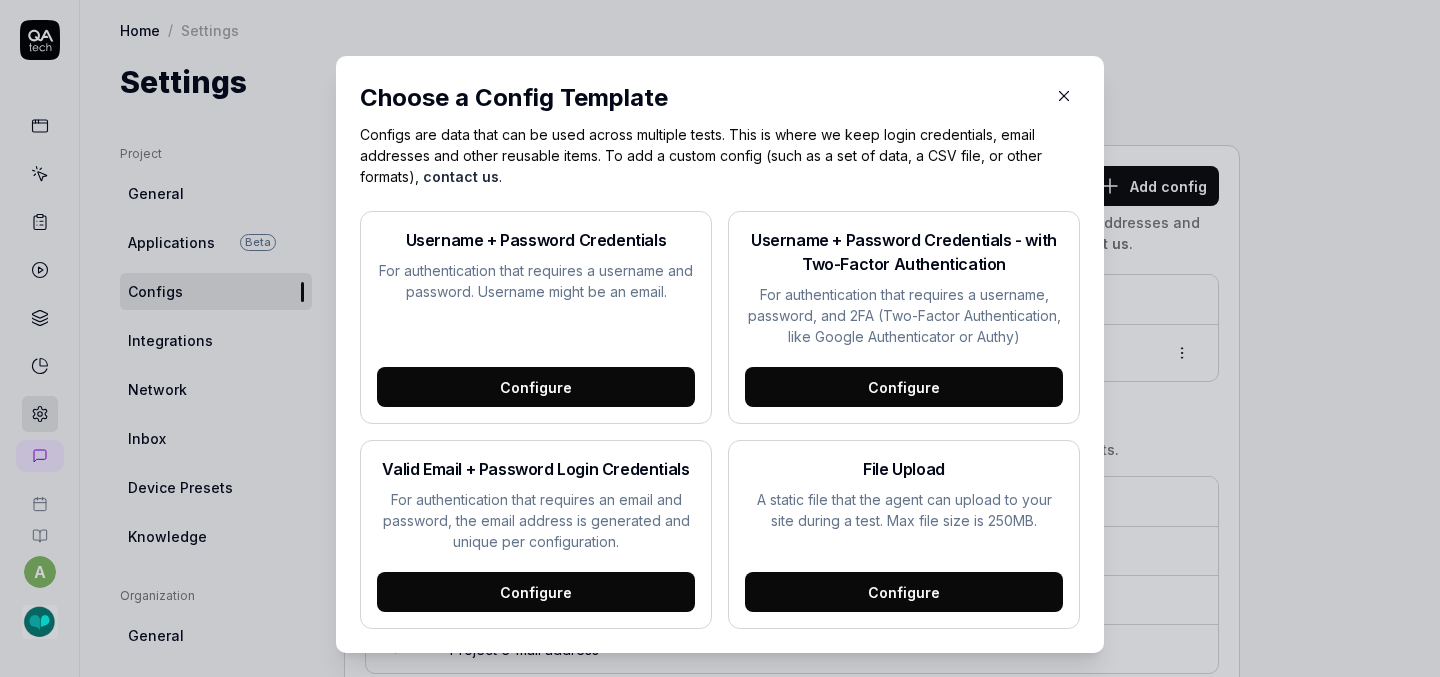 click on "Configure" at bounding box center (536, 387) 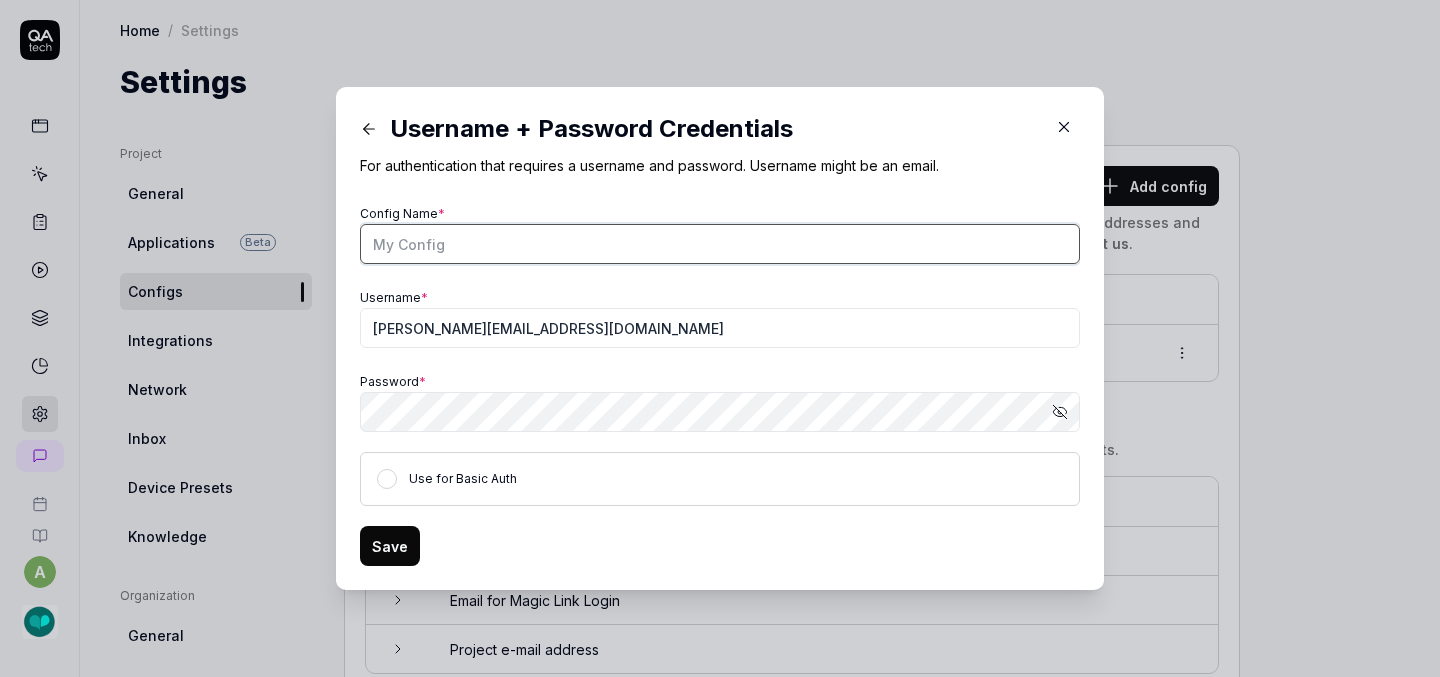 click on "Config Name  *" at bounding box center [720, 244] 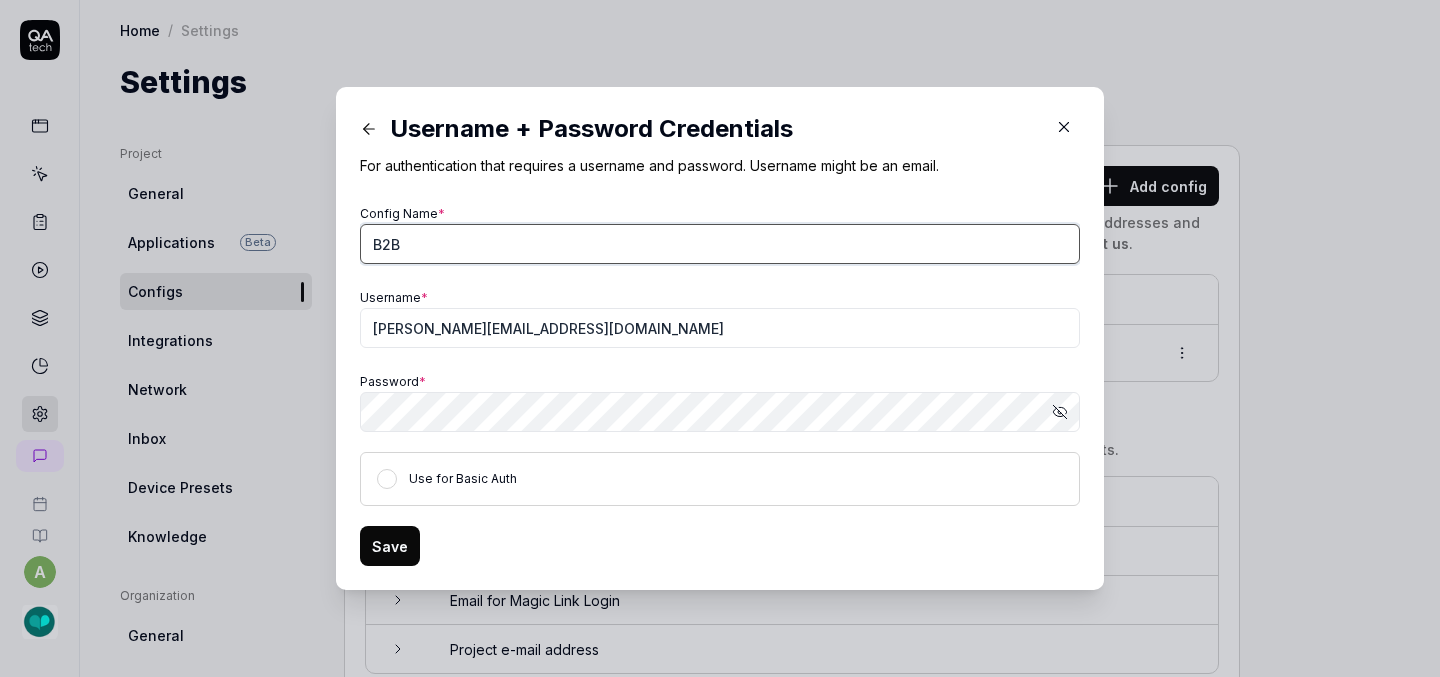 type on "B2B" 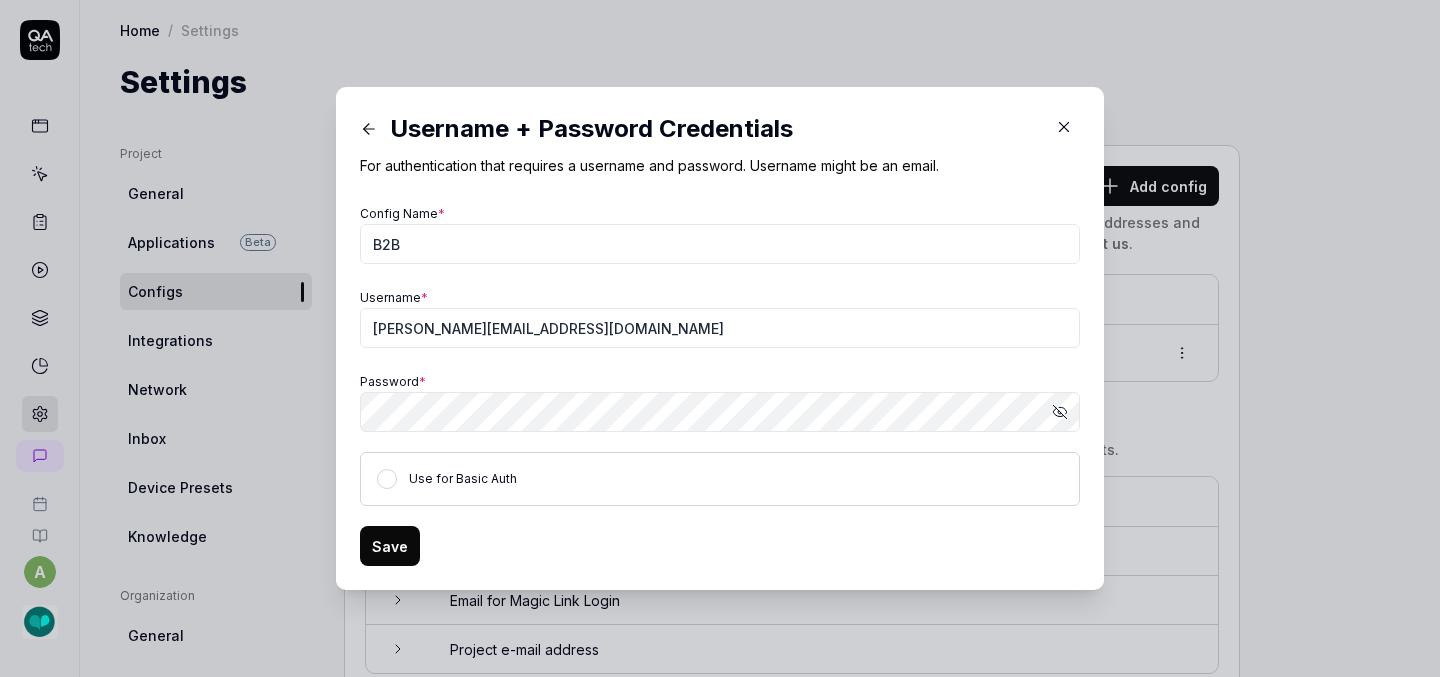 click 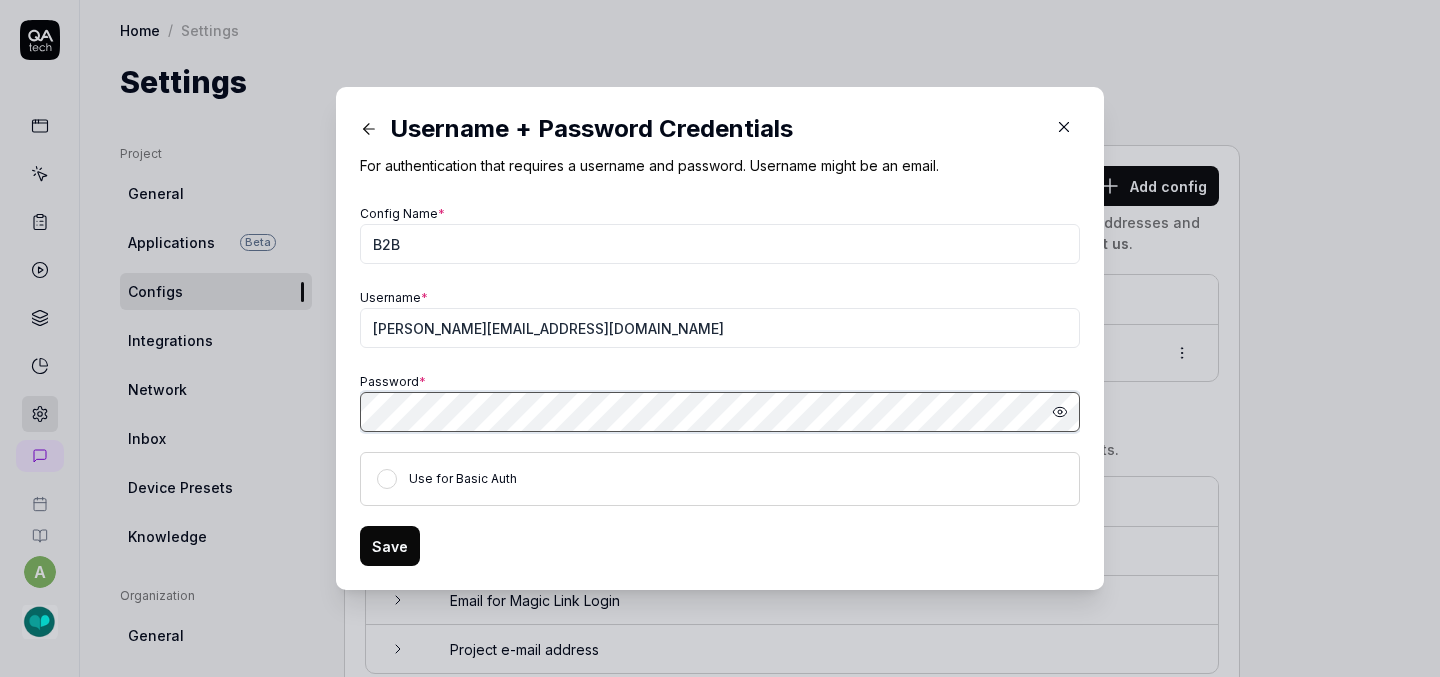 click on "​ Username + Password Credentials For authentication that requires a username and password. Username might be an email. Config Name  * B2B Username  * ashley@slptoolkit.com Password  * Hide password Use for Basic Auth Save" at bounding box center [720, 338] 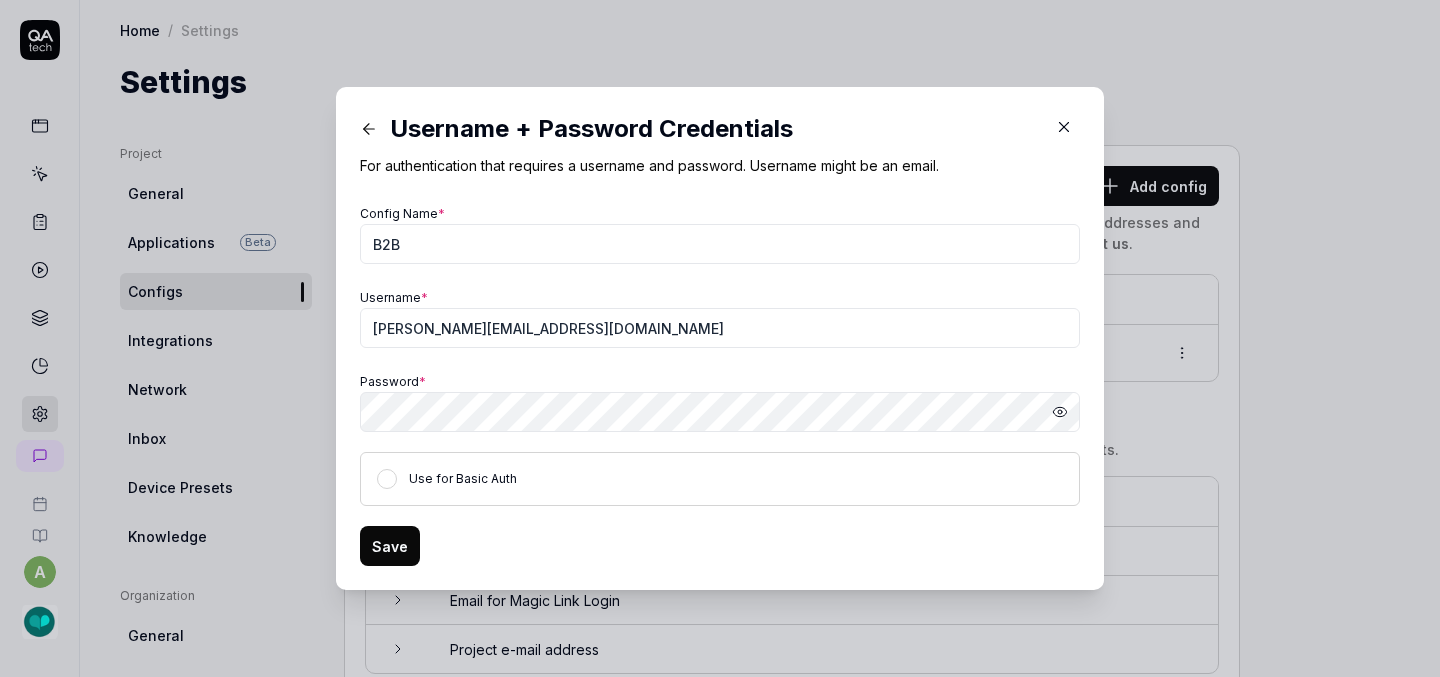 click on "Save" at bounding box center (390, 546) 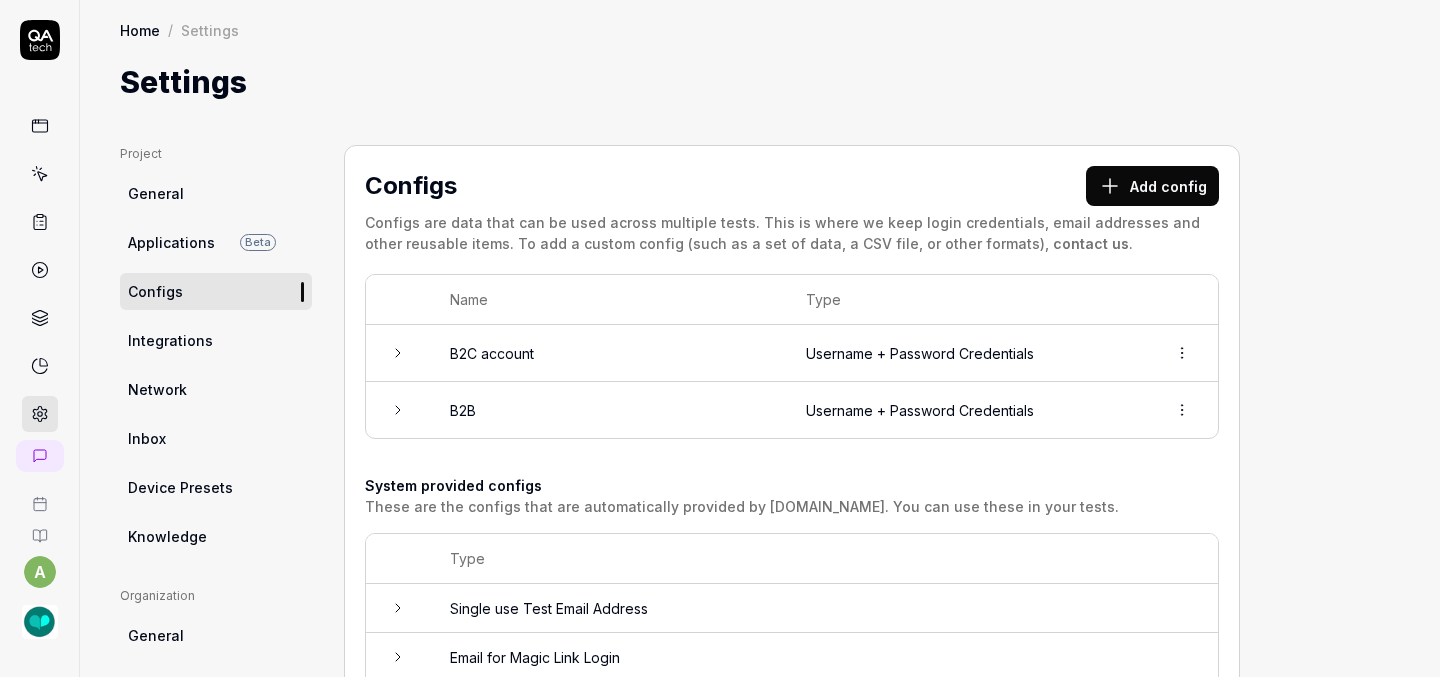 click on "Add config" at bounding box center (1152, 186) 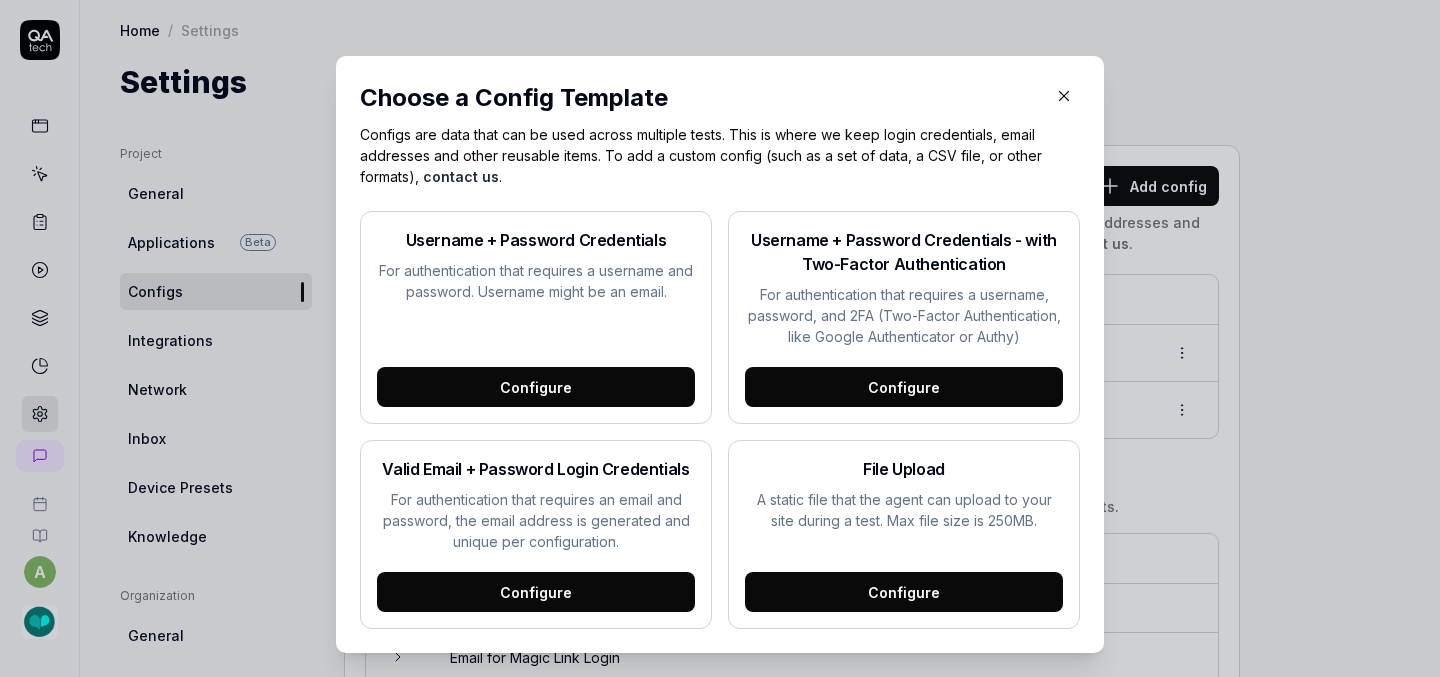 click on "Configure" at bounding box center [536, 387] 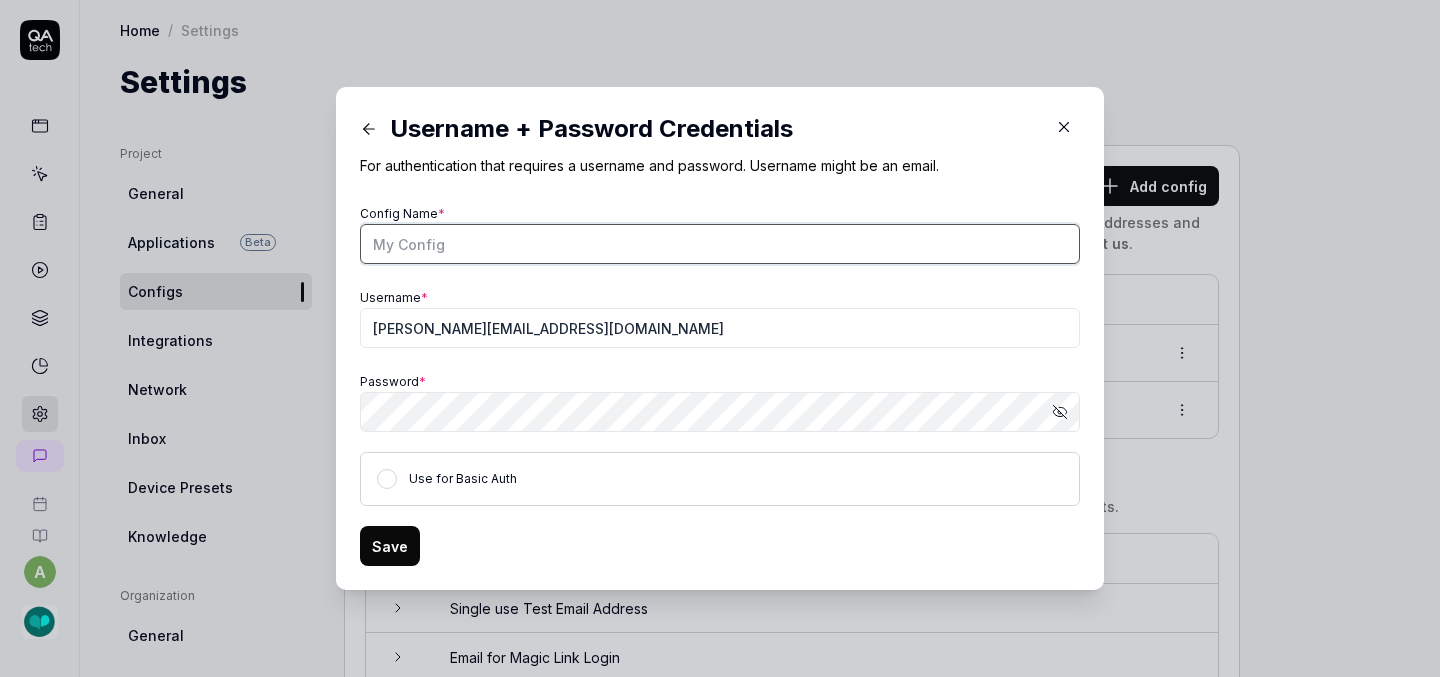 click on "Config Name  *" at bounding box center [720, 244] 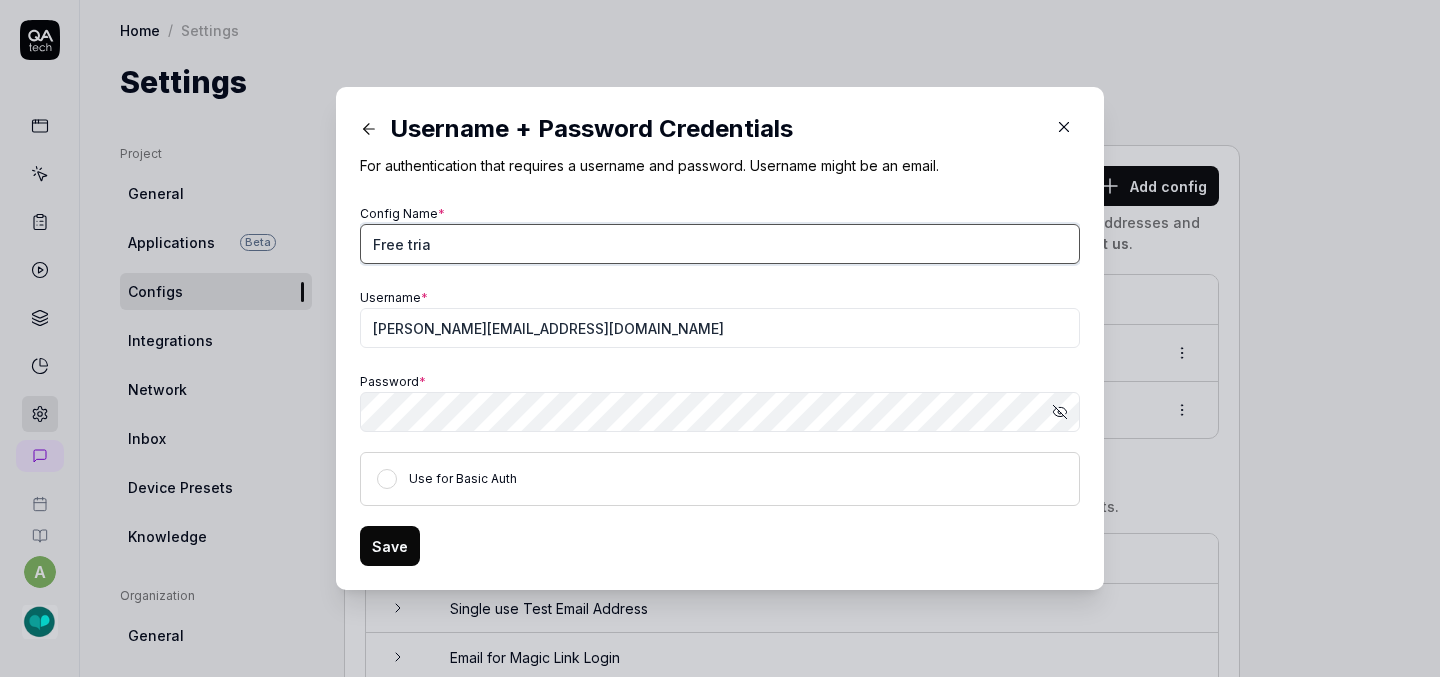 type on "Free trial" 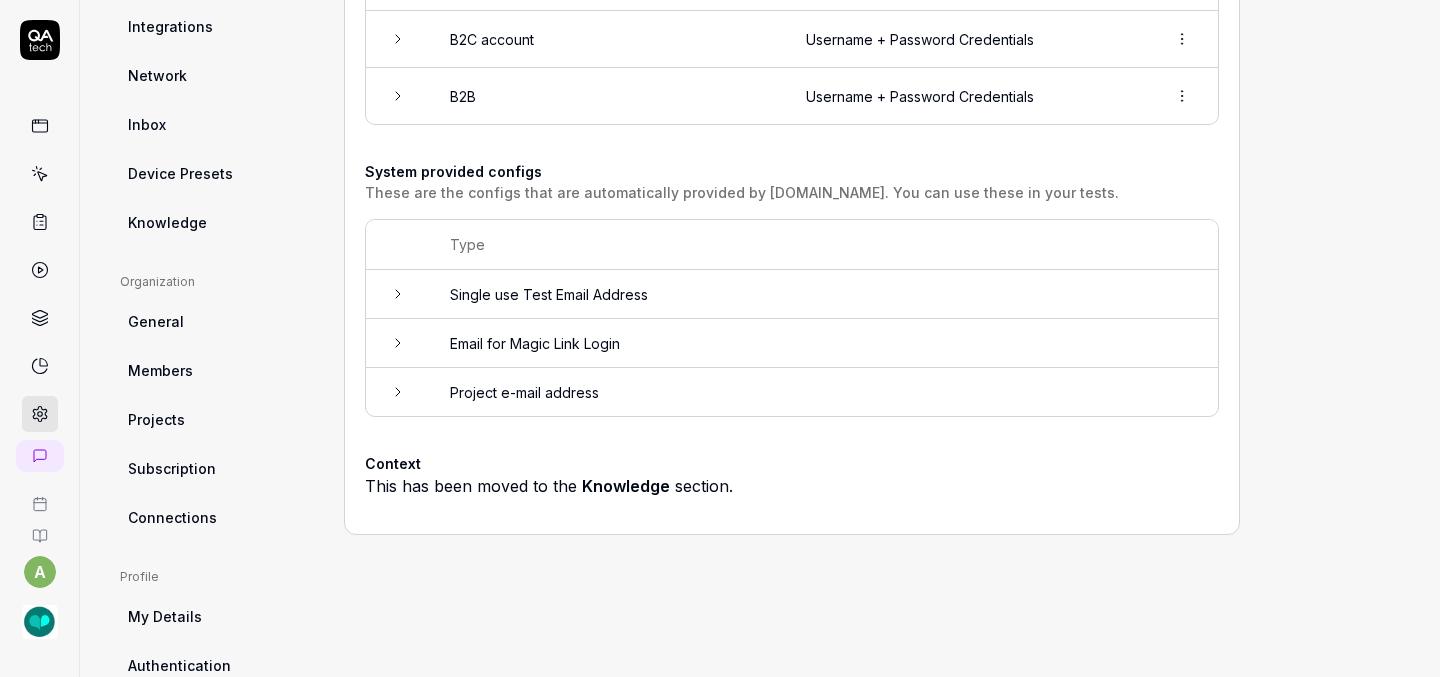 scroll, scrollTop: 0, scrollLeft: 0, axis: both 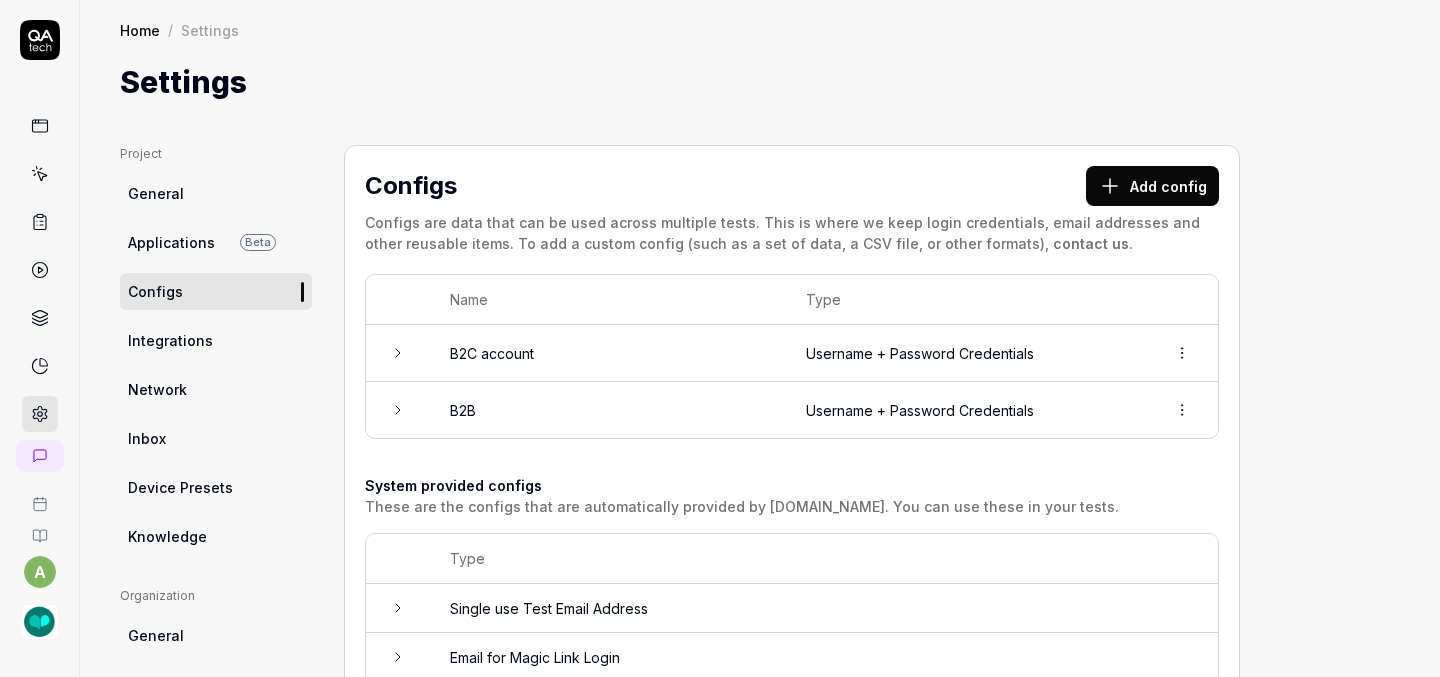 click on "Add config" at bounding box center [1152, 186] 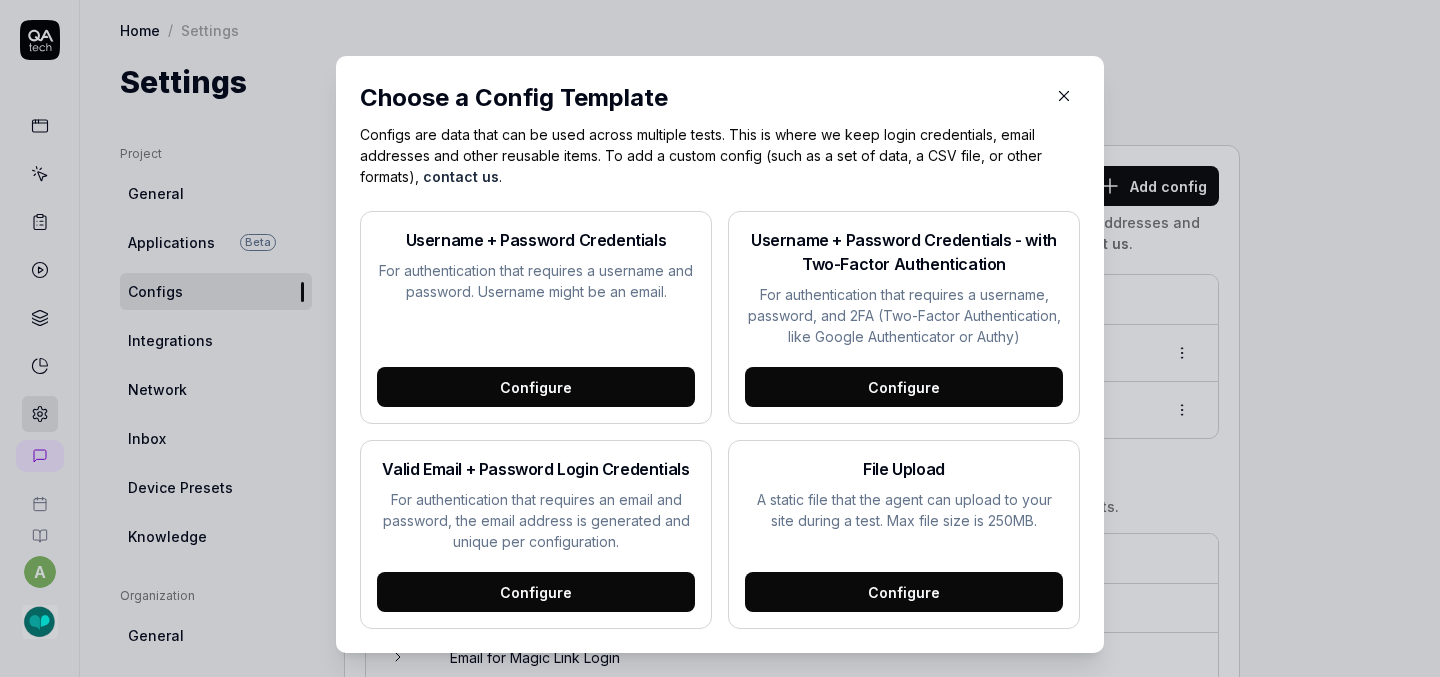click on "Username + Password Credentials For authentication that requires a username and password. Username might be an email. Configure" at bounding box center [536, 317] 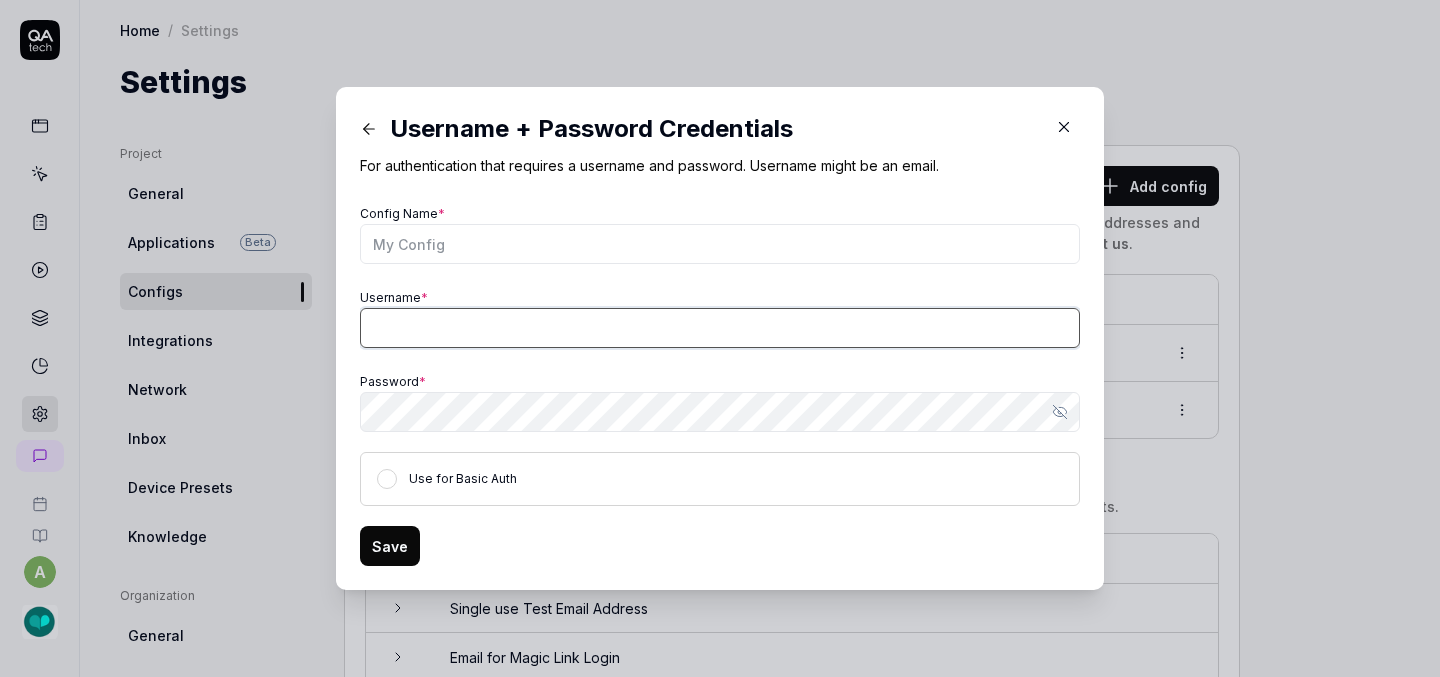 type on "ashley@slptoolkit.com" 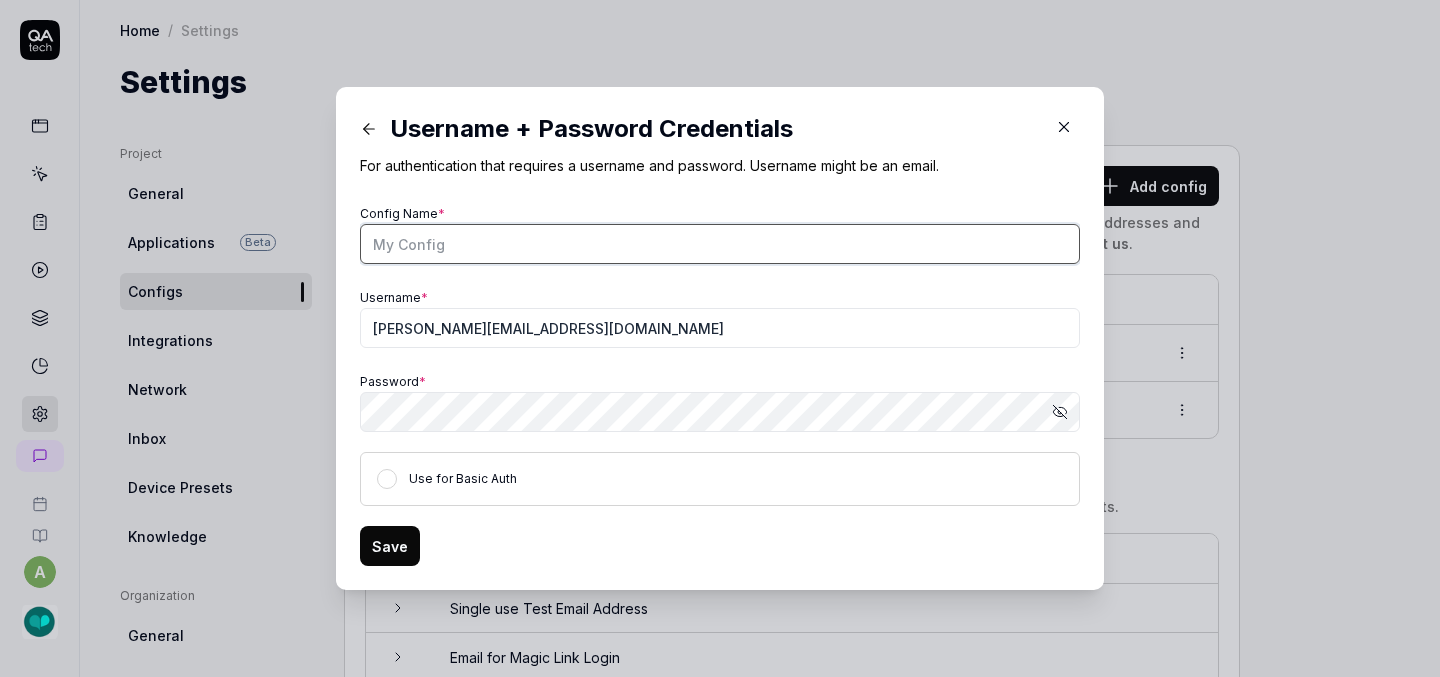 click on "Config Name  *" at bounding box center [720, 244] 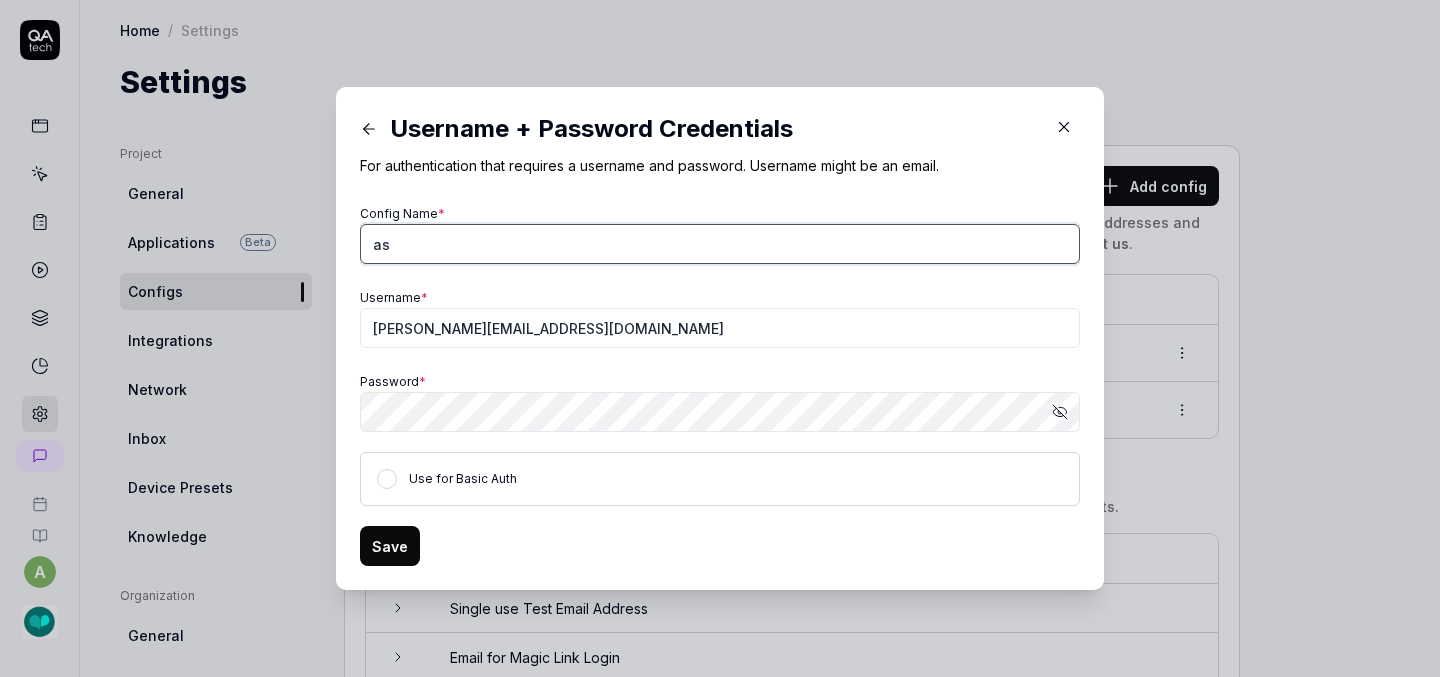 type on "a" 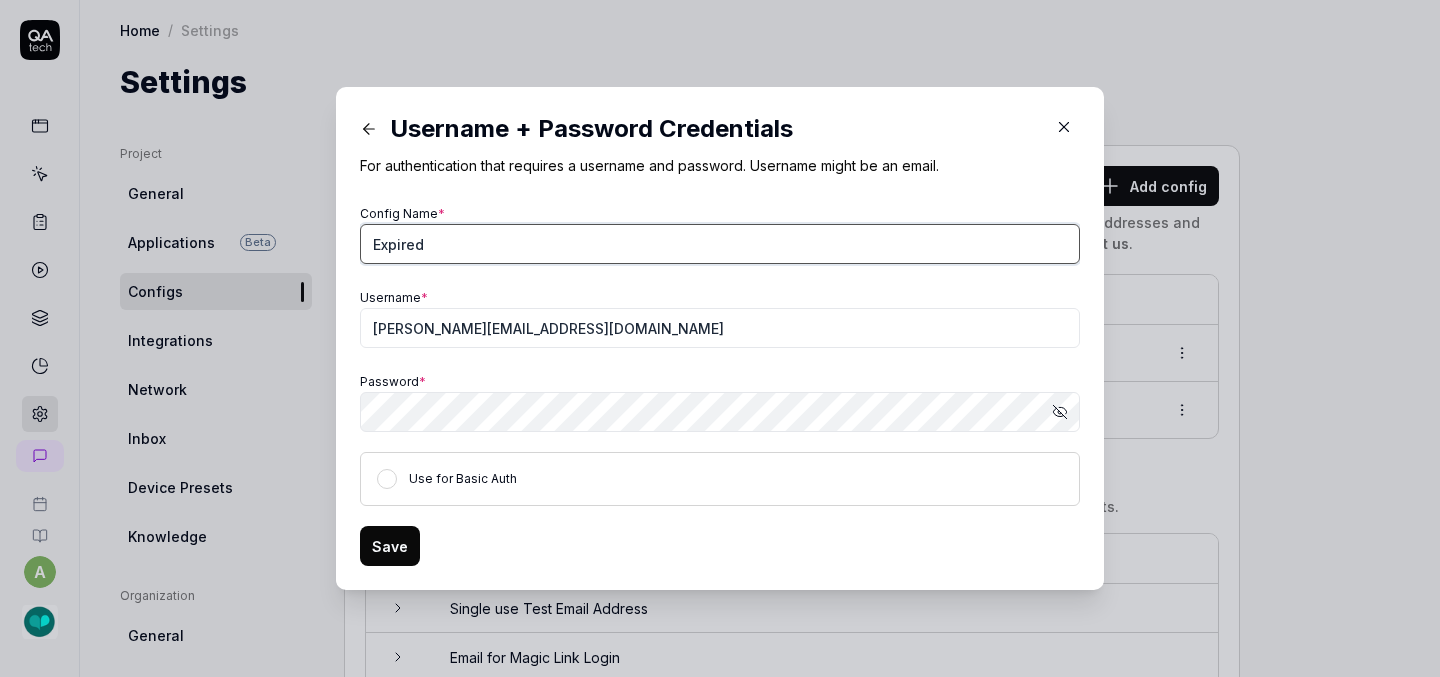 type on "Expired free trial account" 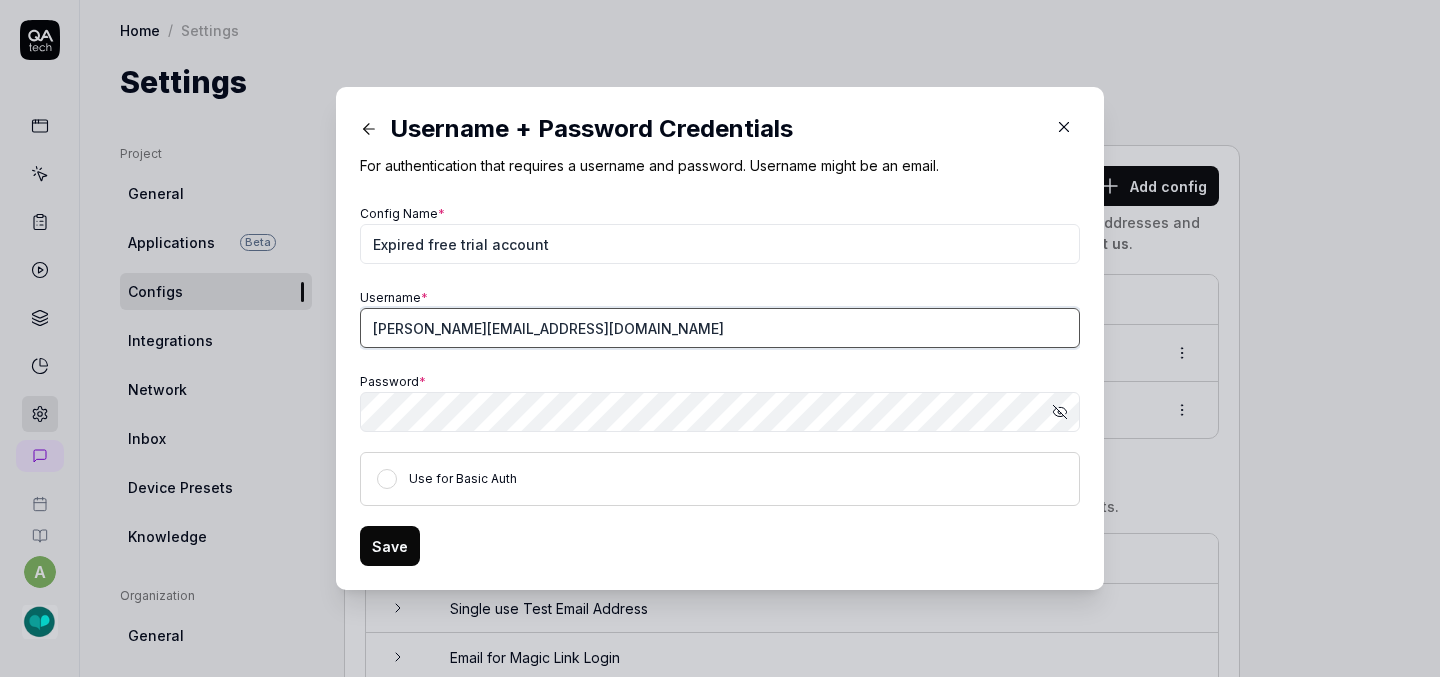 click on "ashley@slptoolkit.com" at bounding box center [720, 328] 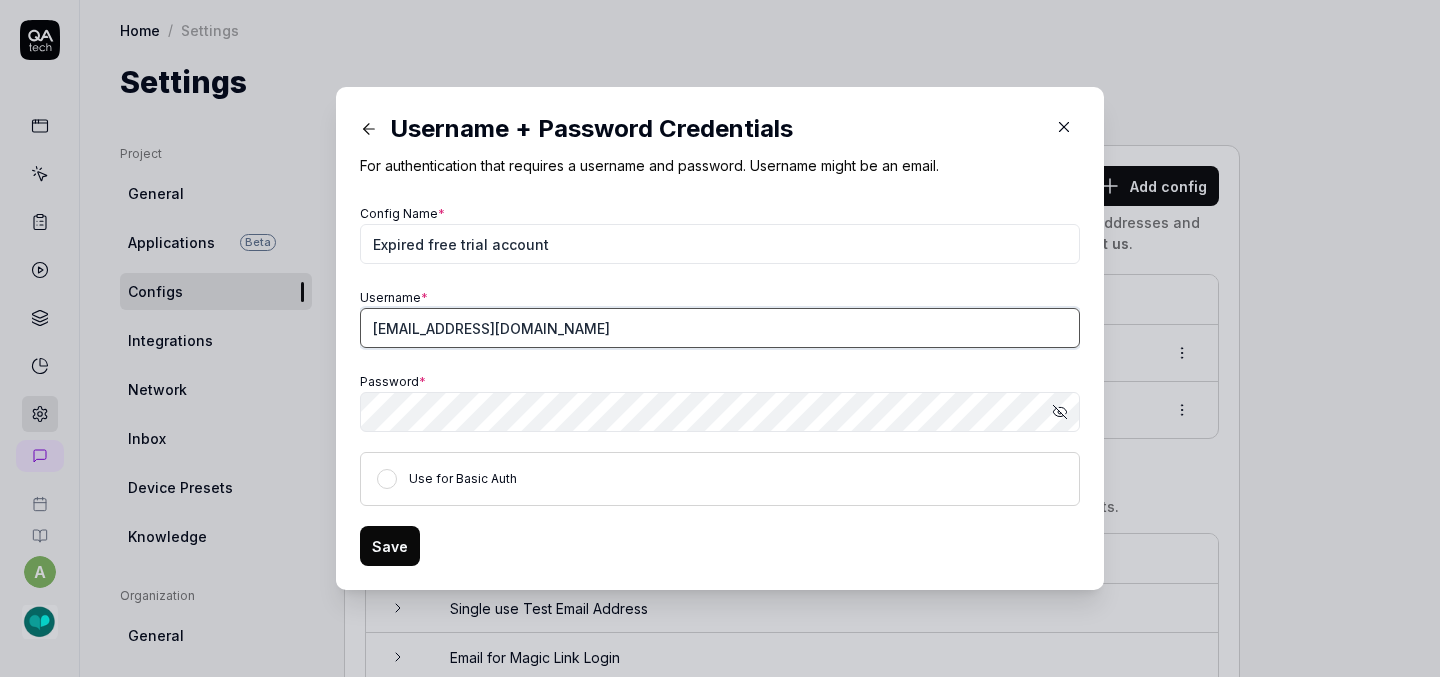 type on "[EMAIL_ADDRESS][DOMAIN_NAME]" 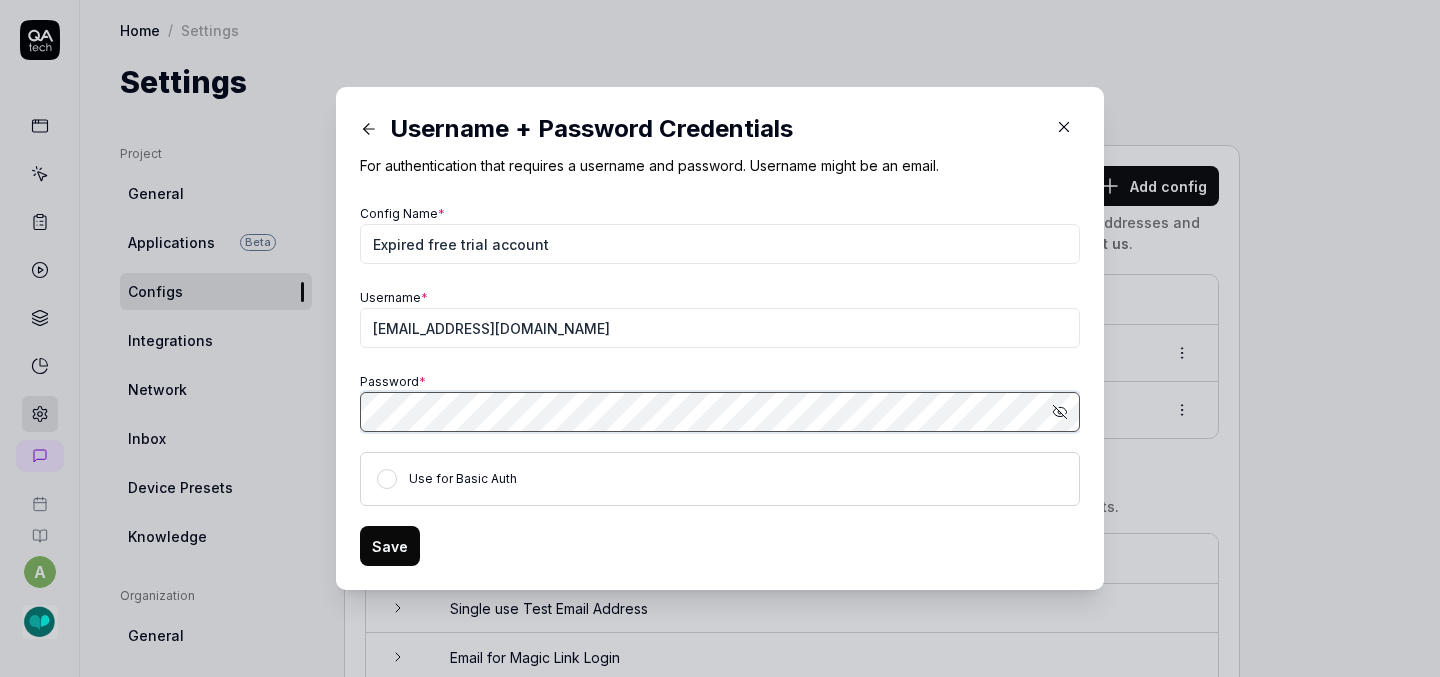 click on "​ Username + Password Credentials For authentication that requires a username and password. Username might be an email. Config Name  * Expired free trial account Username  * ashley+13@slptoolkit.com Password  * Show password Use for Basic Auth Save" at bounding box center (720, 338) 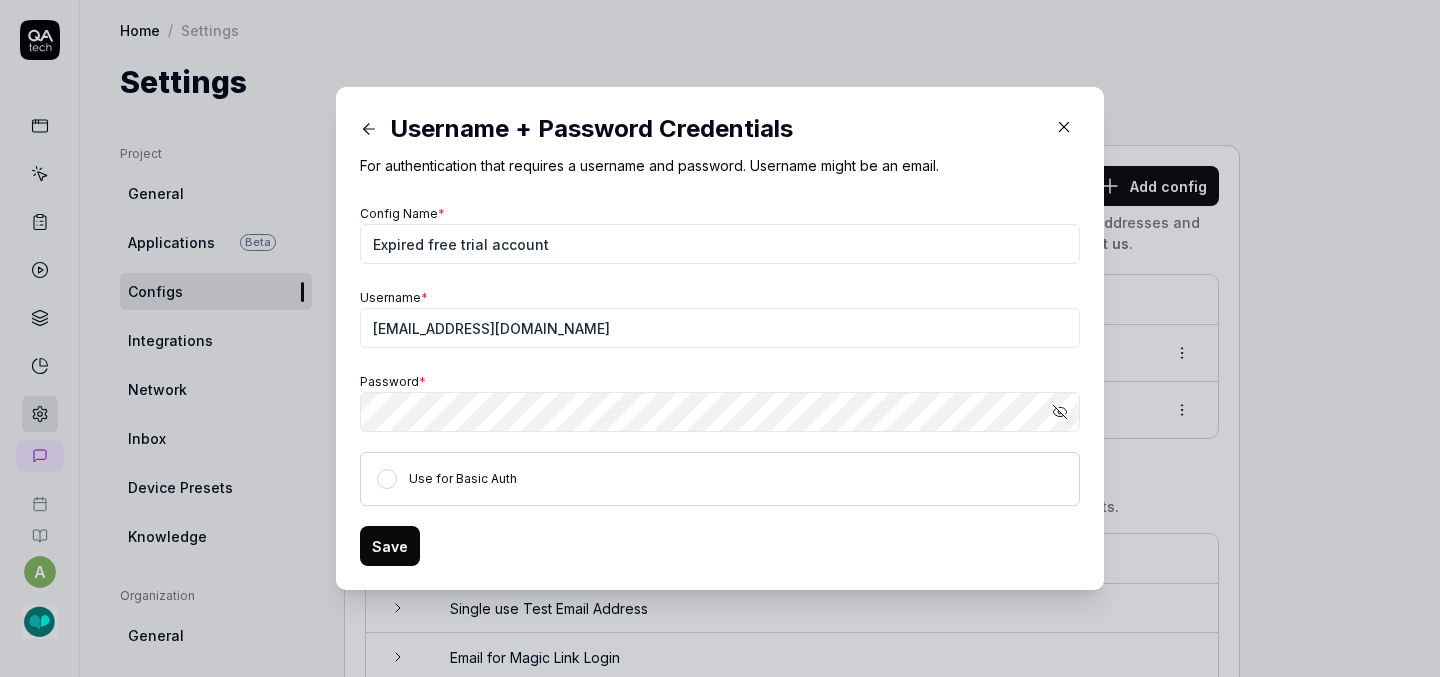 click on "Password  * Show password" at bounding box center (720, 400) 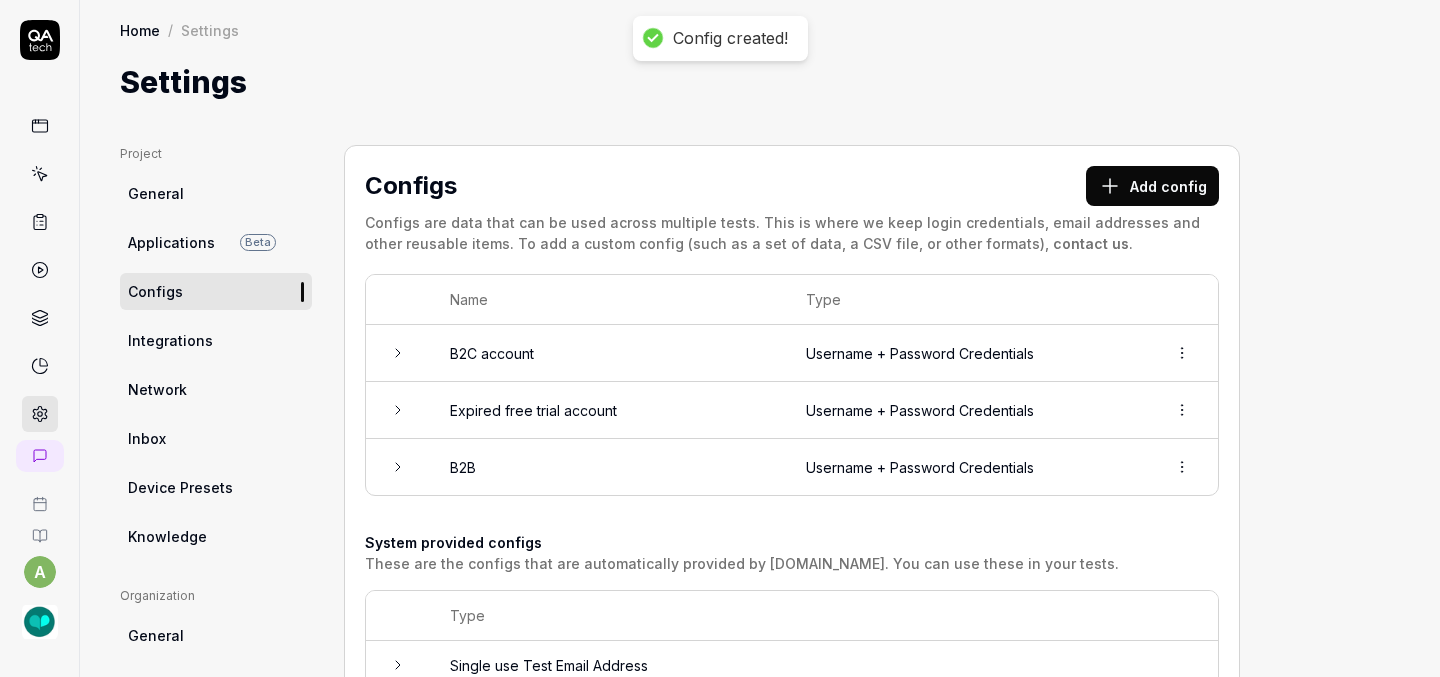 click on "B2B" at bounding box center (608, 467) 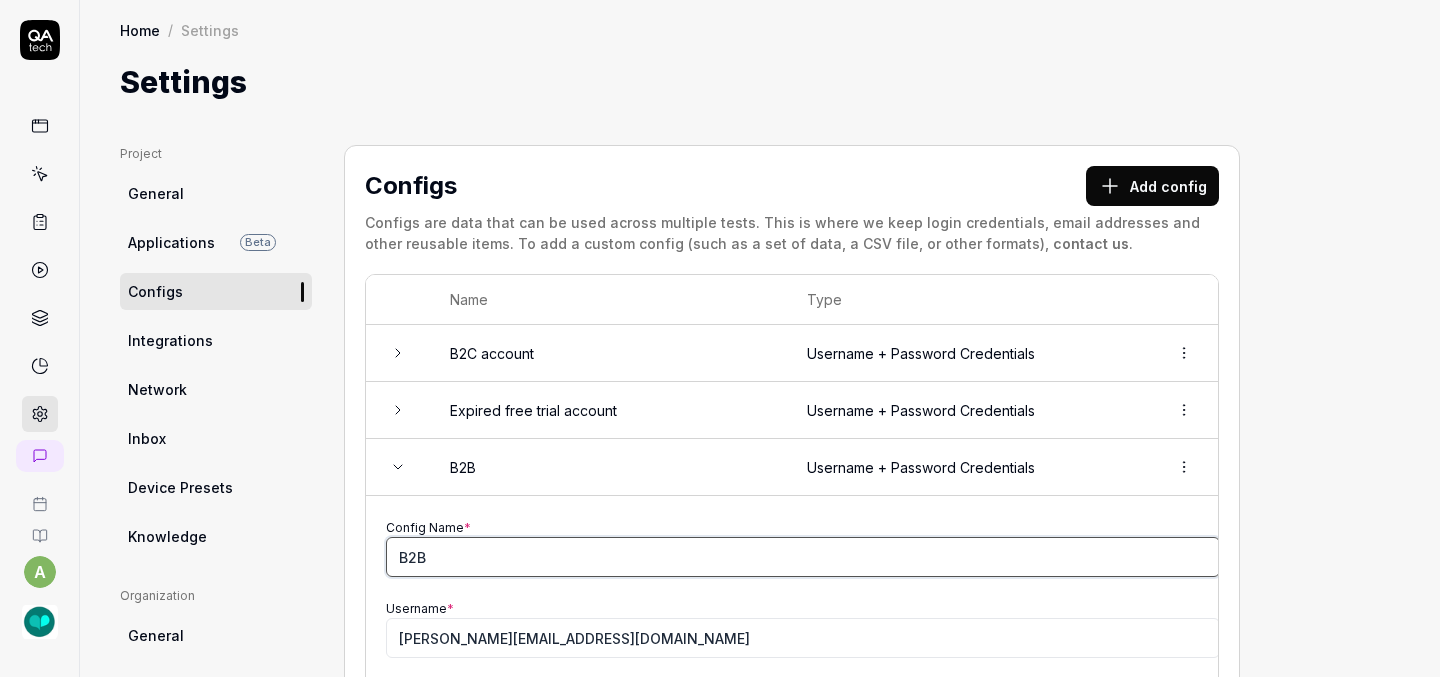 click on "B2B" at bounding box center [803, 557] 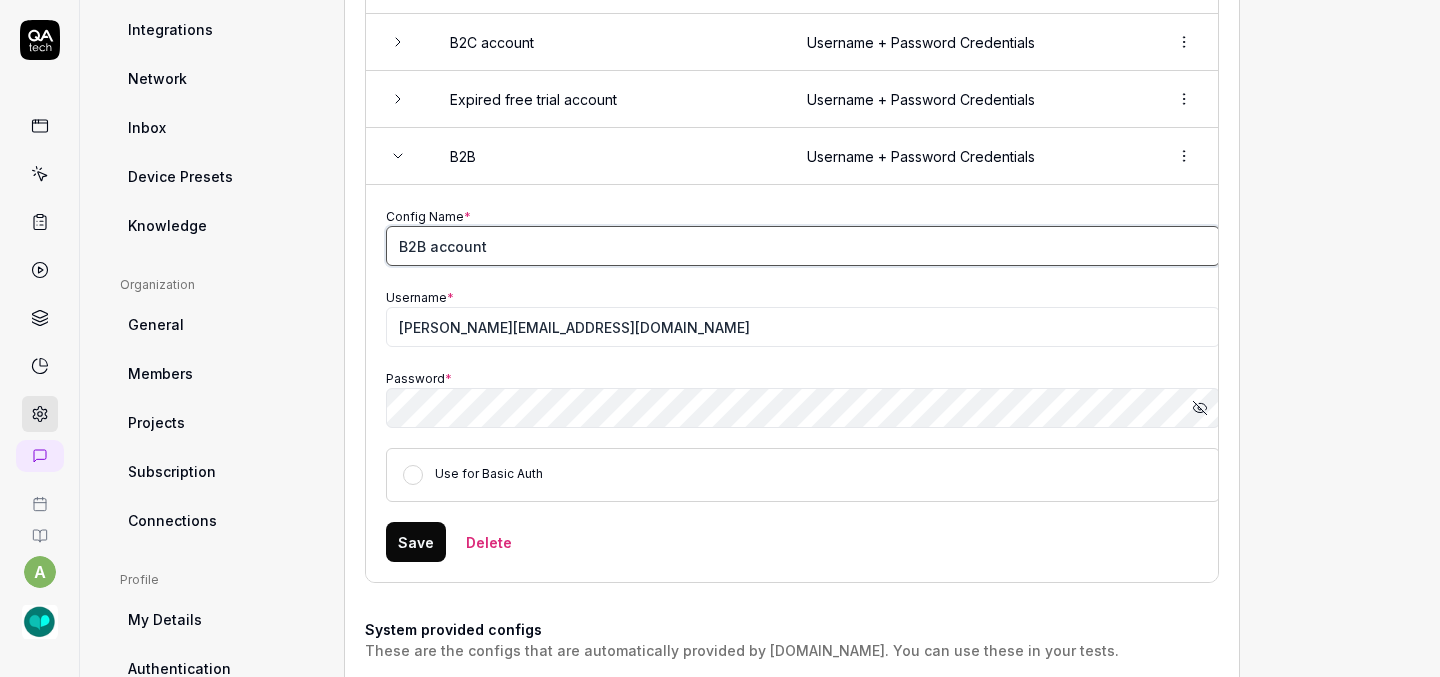 scroll, scrollTop: 313, scrollLeft: 0, axis: vertical 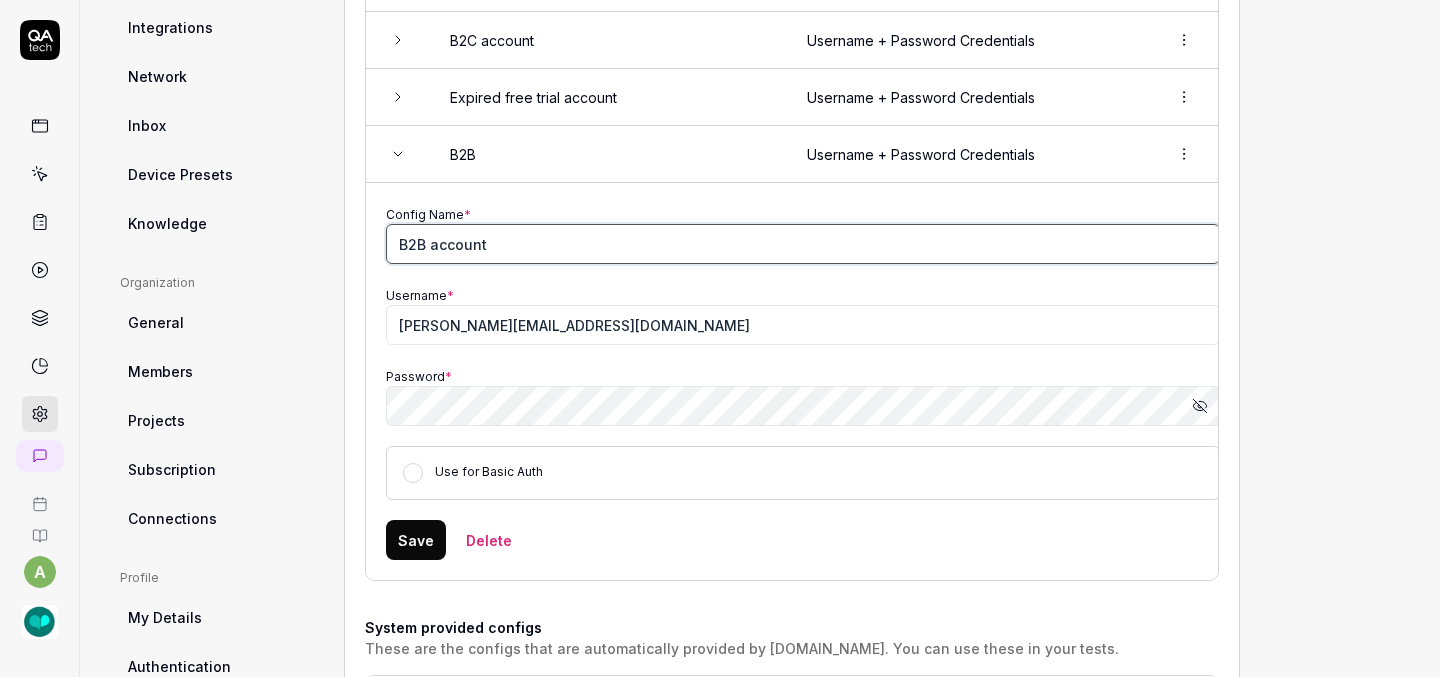 type on "B2B account" 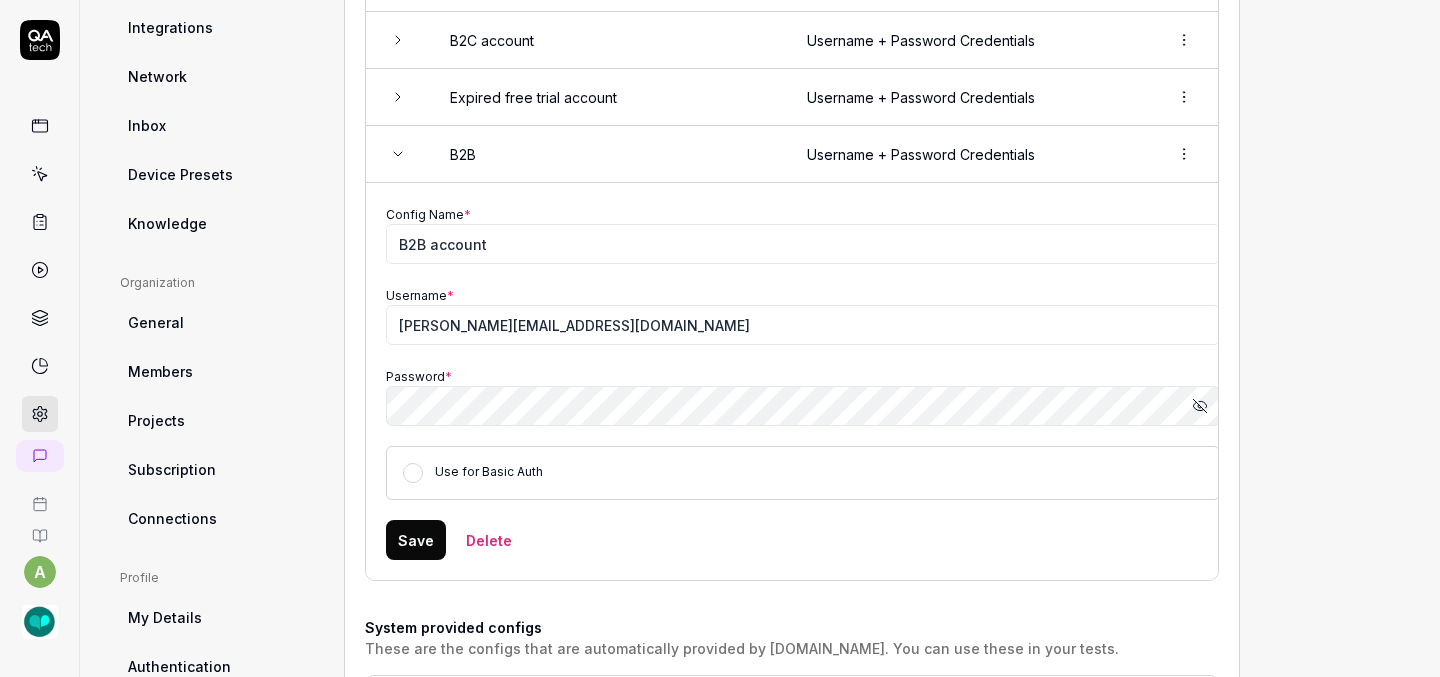 click on "Save" at bounding box center [416, 540] 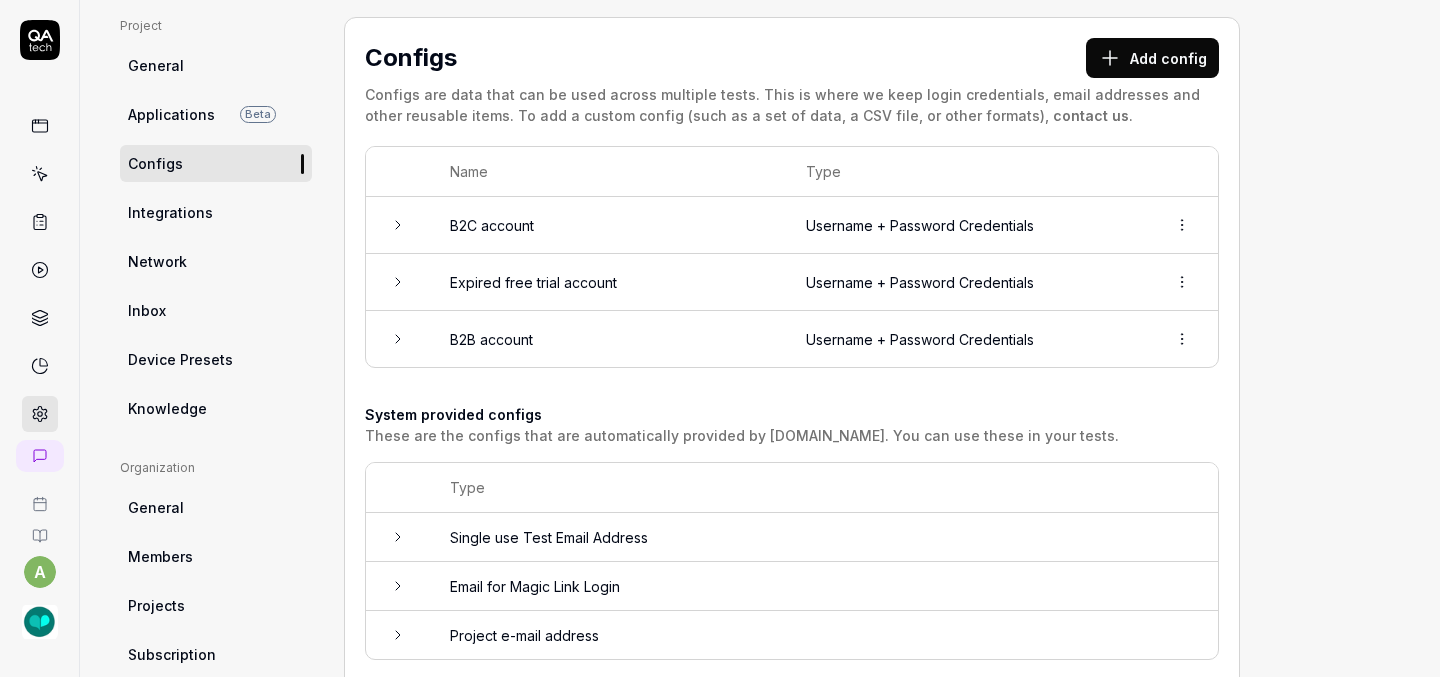 scroll, scrollTop: 120, scrollLeft: 0, axis: vertical 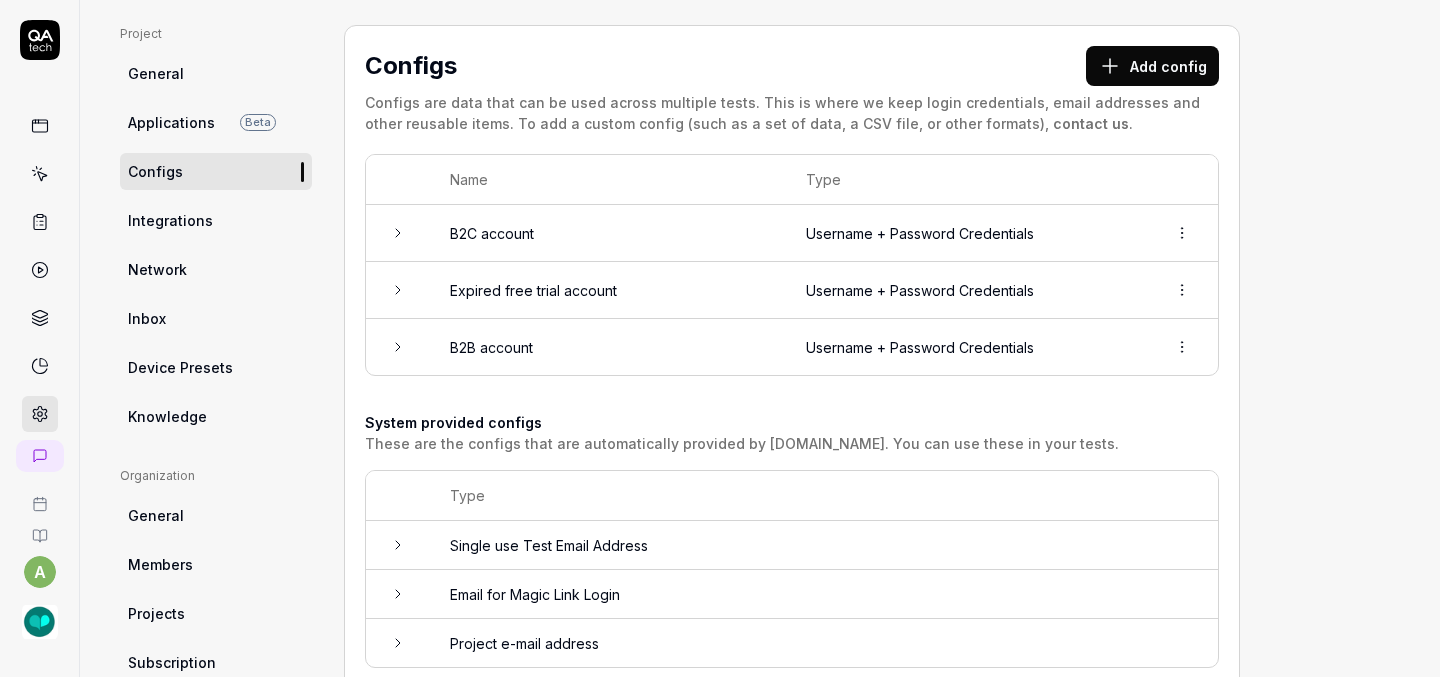 click 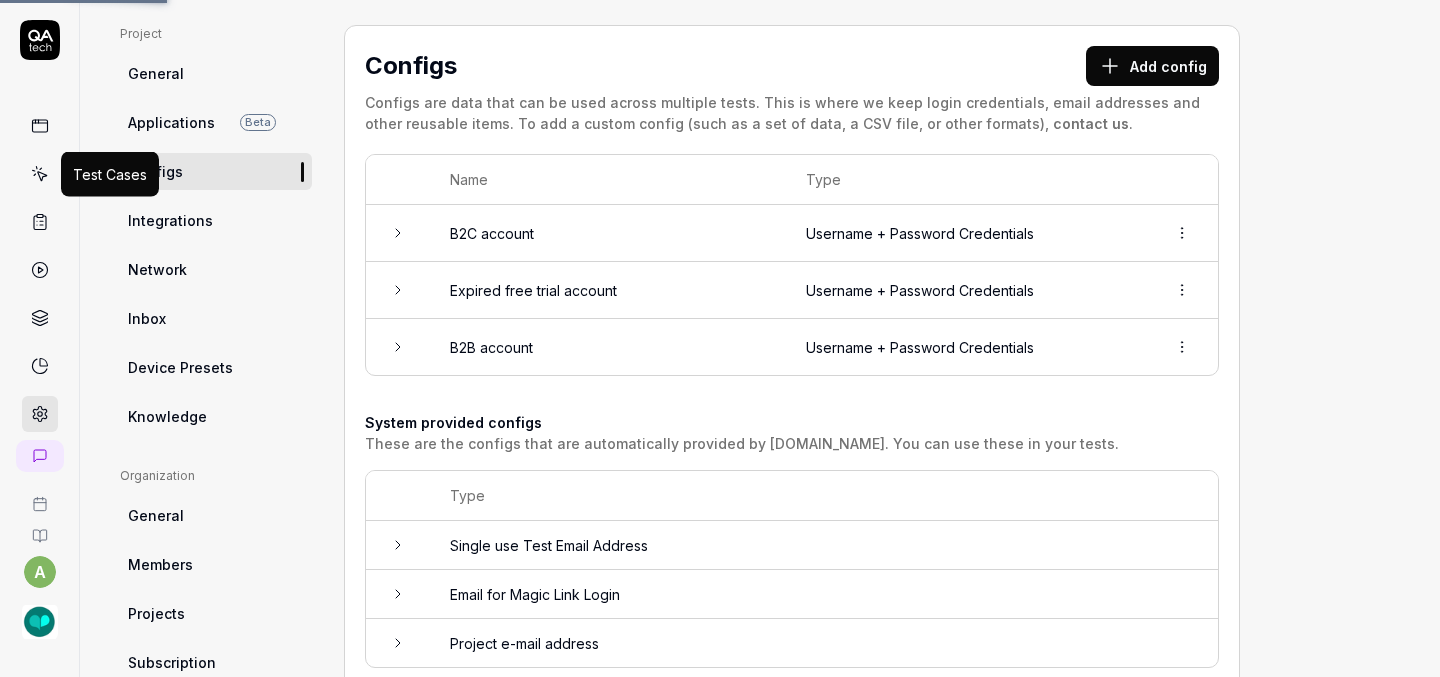 click 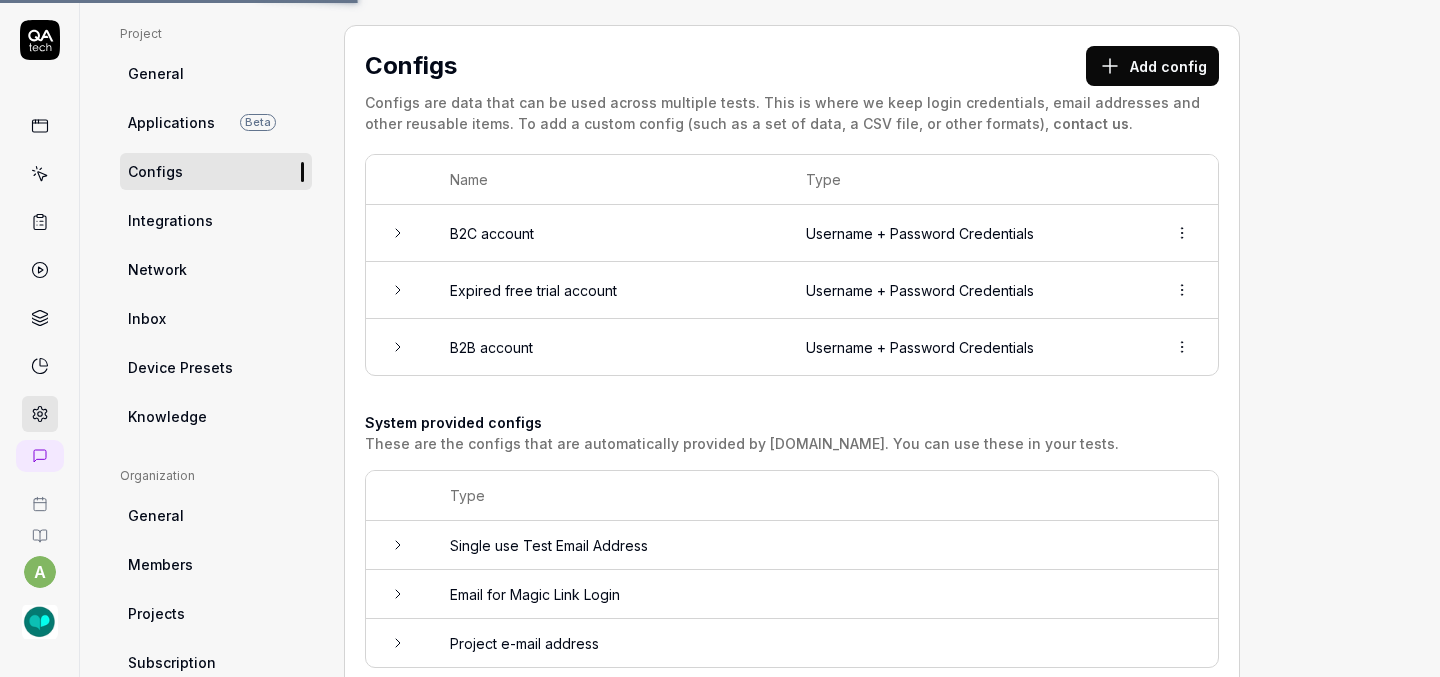 scroll, scrollTop: 0, scrollLeft: 0, axis: both 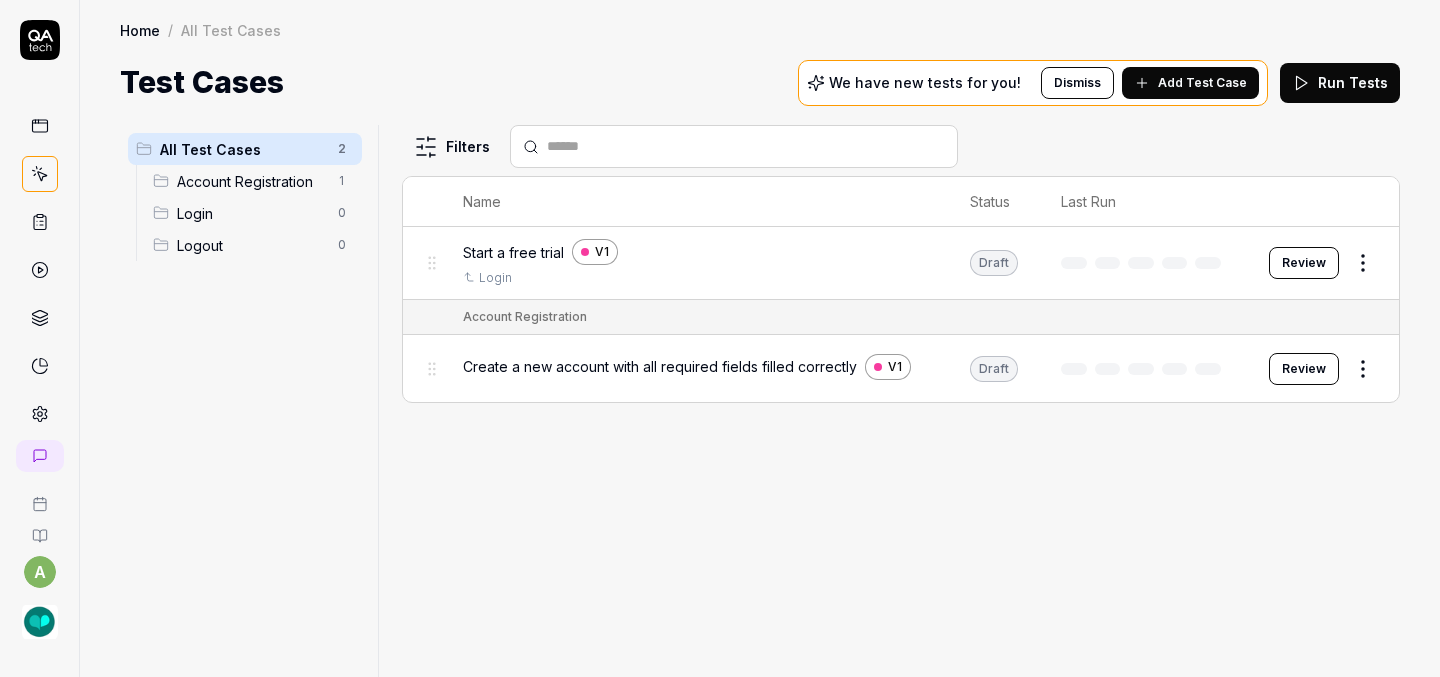 click on "Create a new account with all required fields filled correctly" at bounding box center [660, 366] 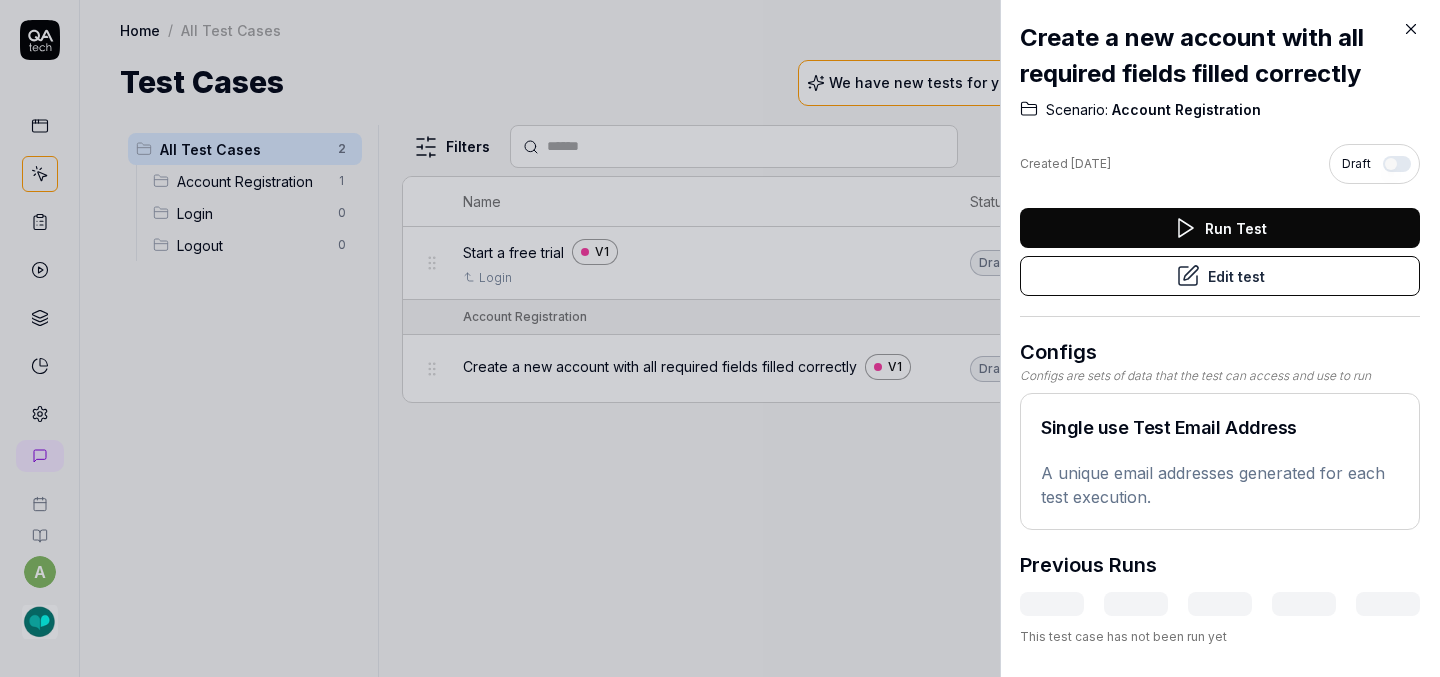 click on "Edit test" at bounding box center [1220, 276] 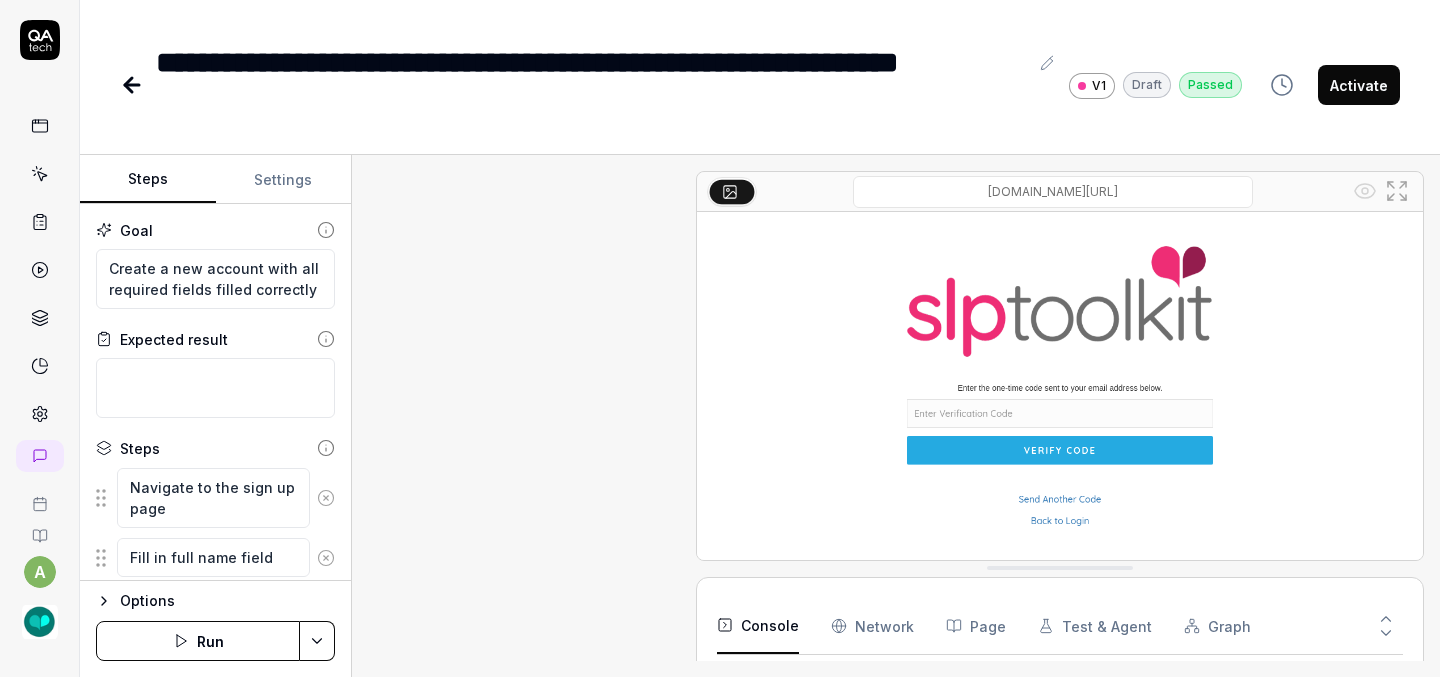 scroll, scrollTop: 1229, scrollLeft: 0, axis: vertical 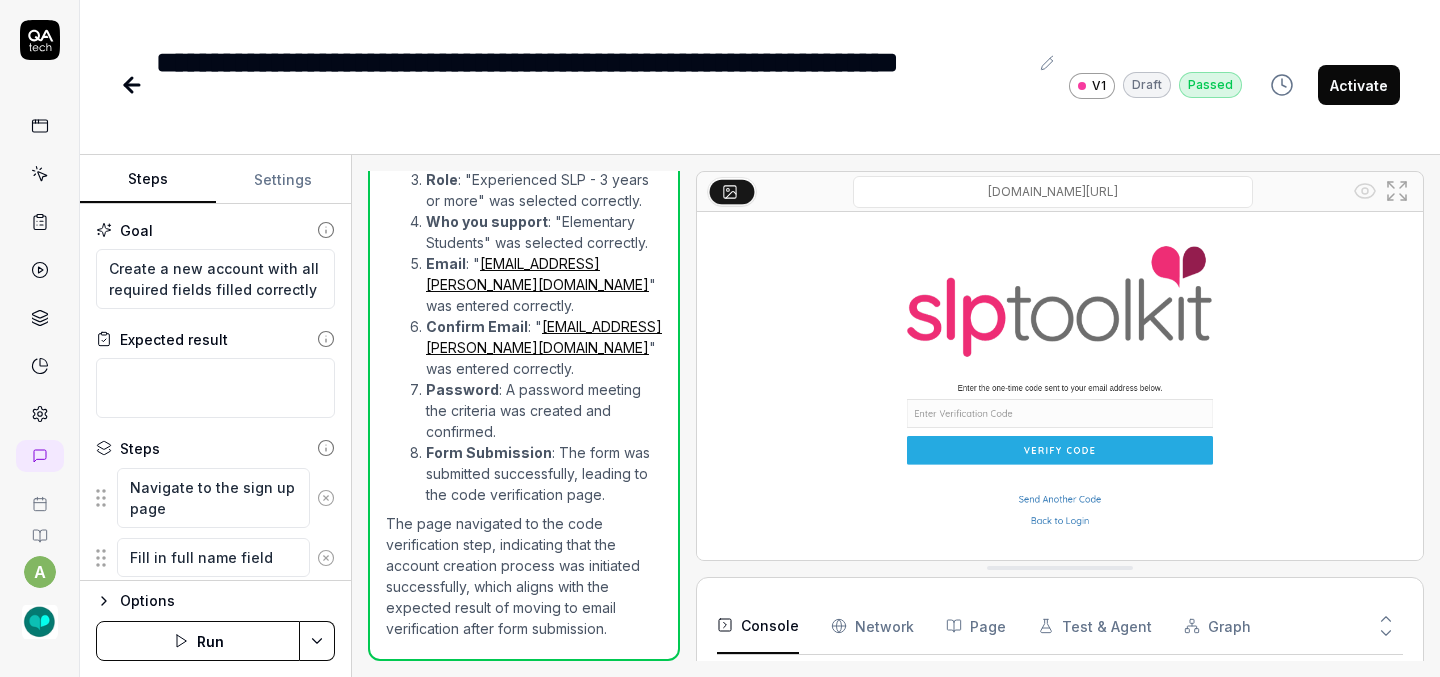 click 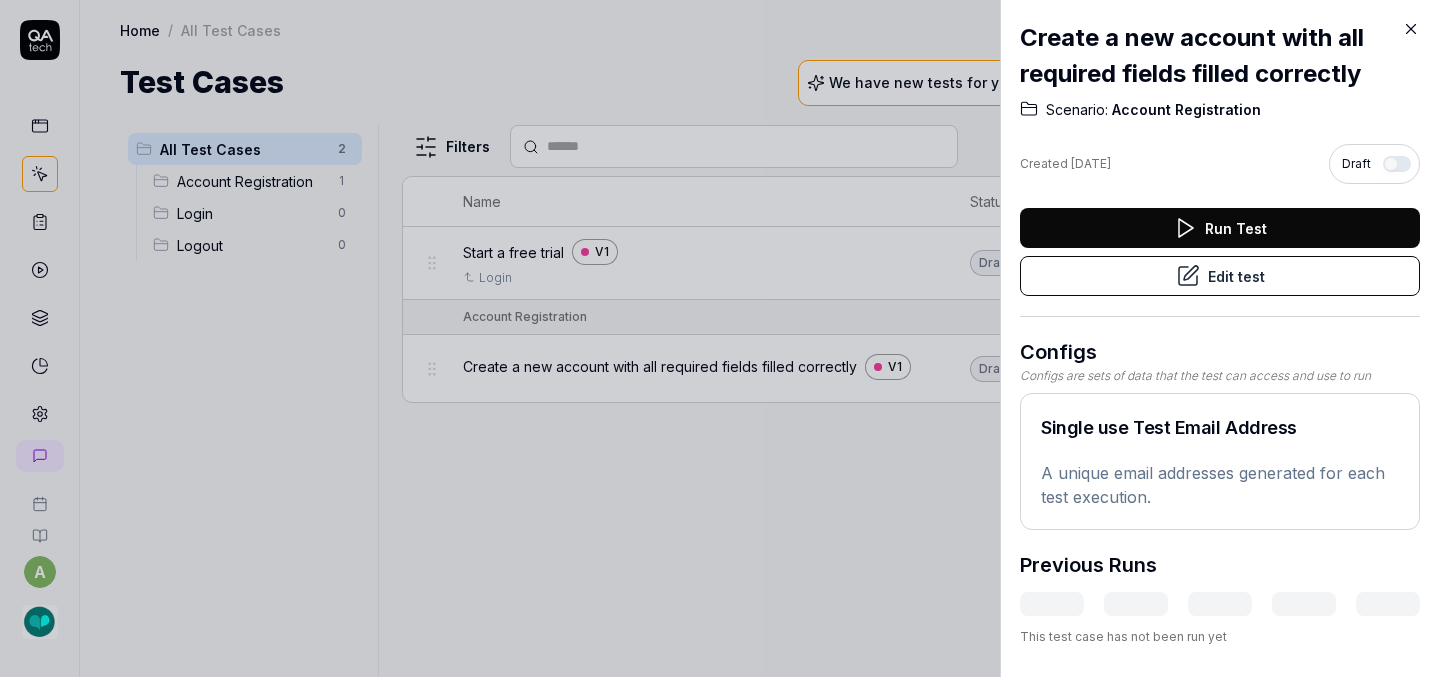 click 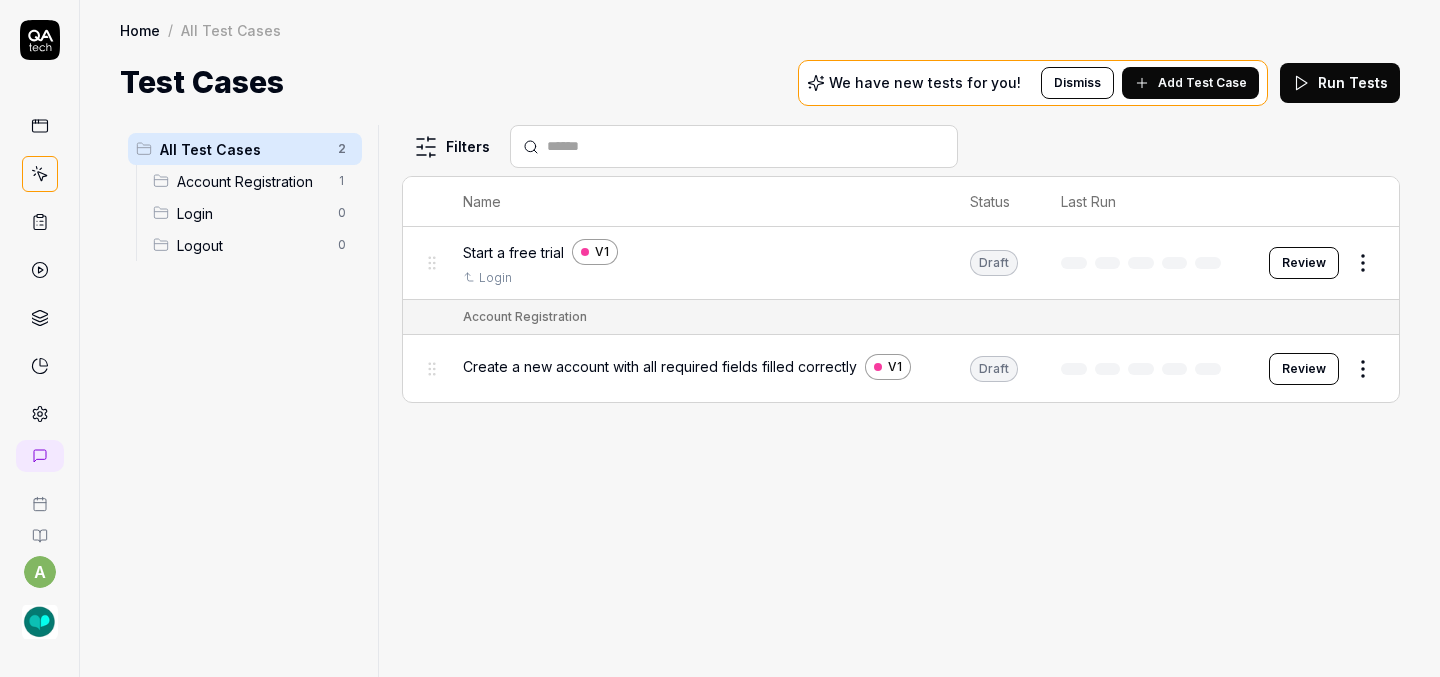 click on "Start a free trial" at bounding box center [513, 252] 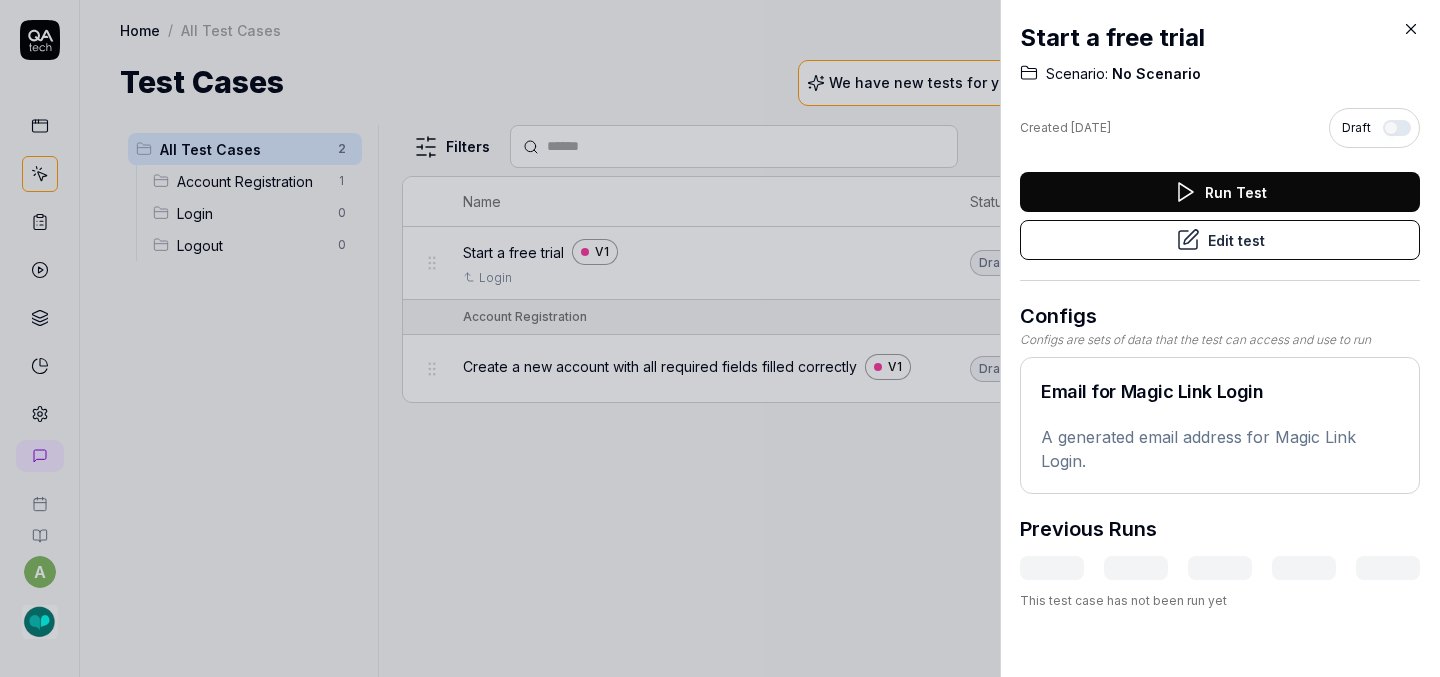 click on "Edit test" at bounding box center [1220, 240] 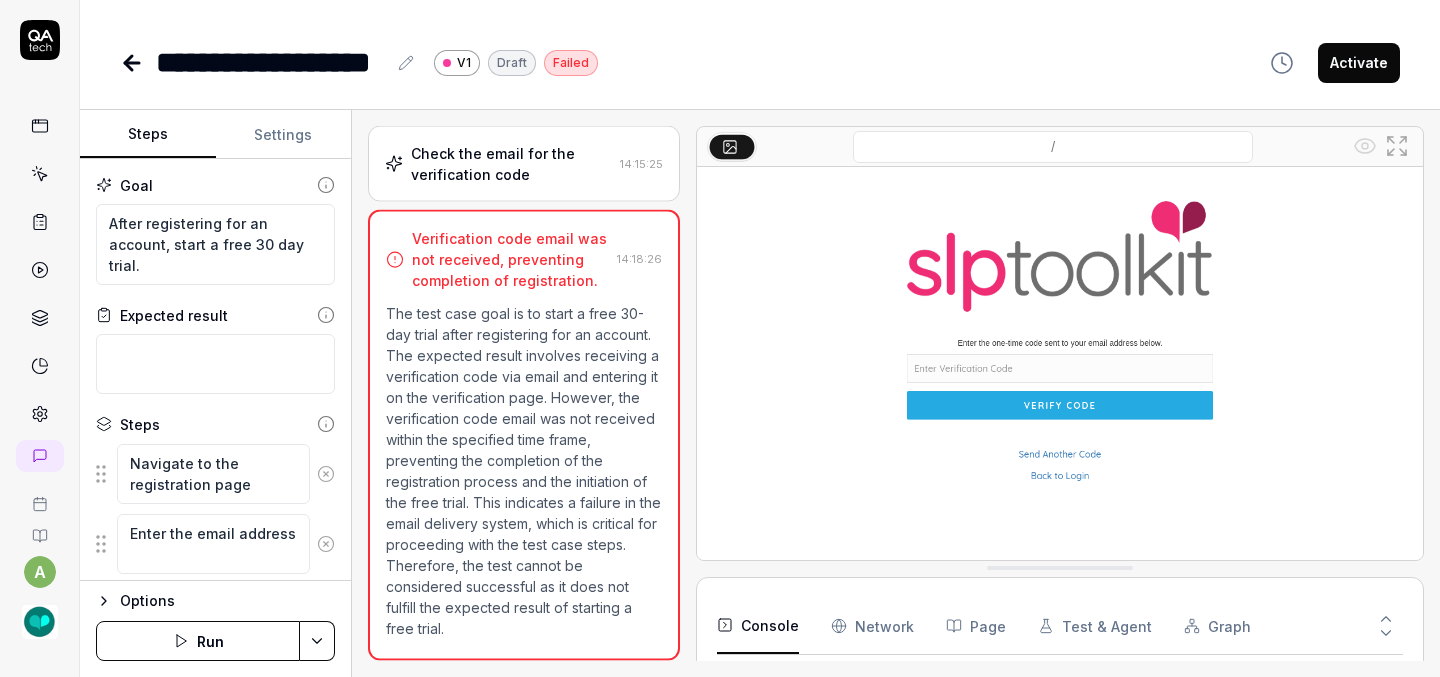 scroll, scrollTop: 111, scrollLeft: 0, axis: vertical 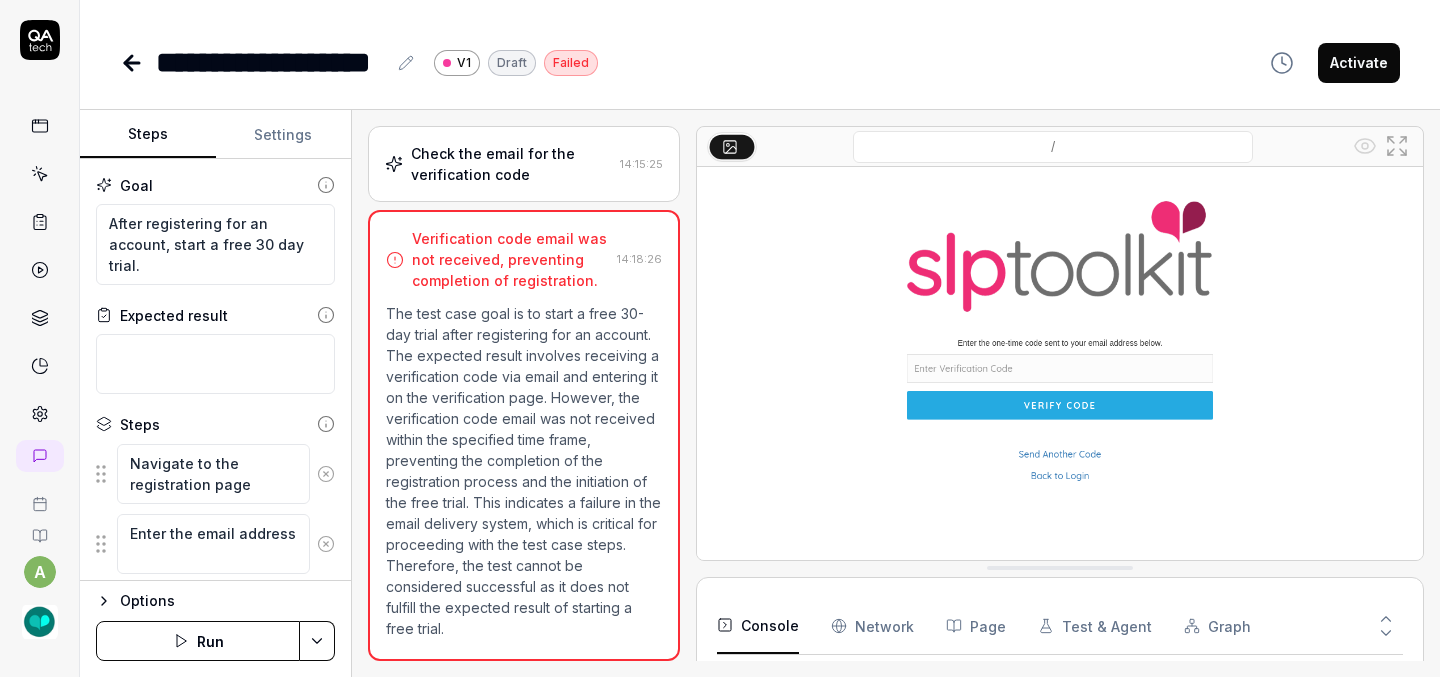 type on "*" 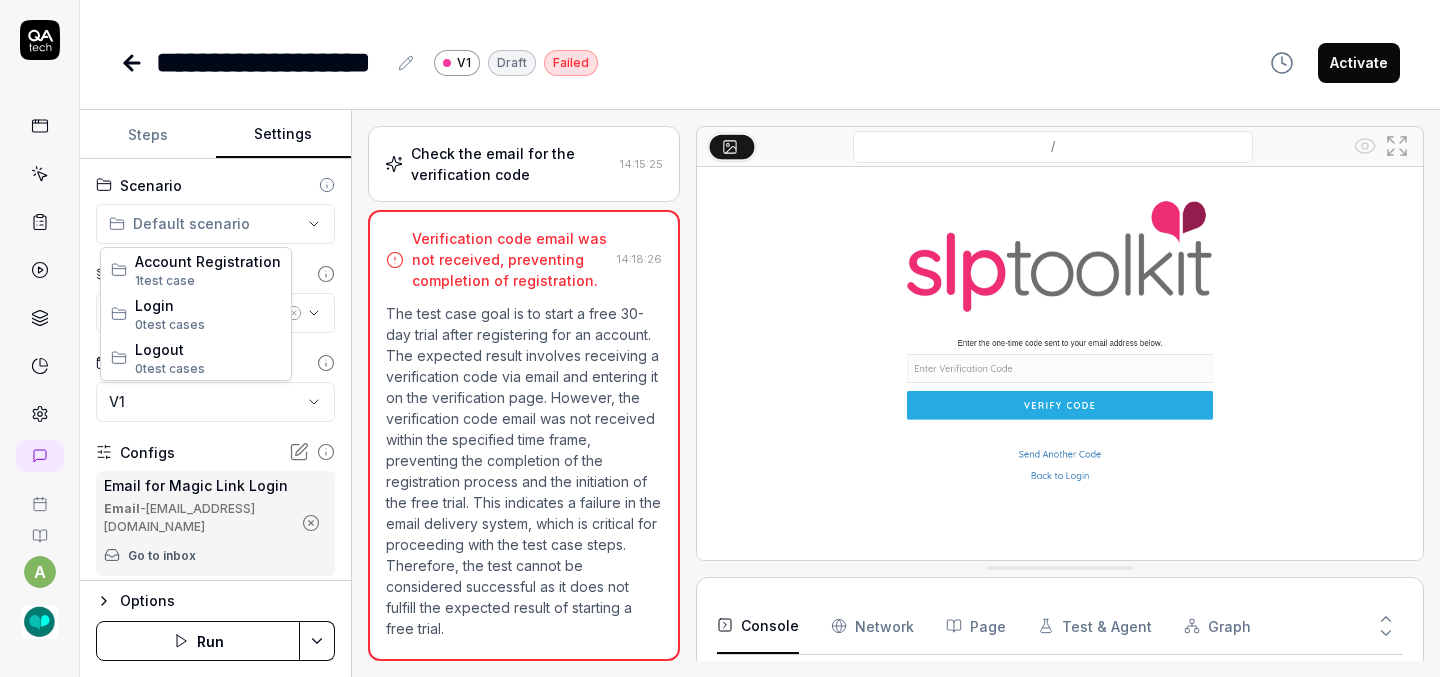 click on "**********" at bounding box center [720, 338] 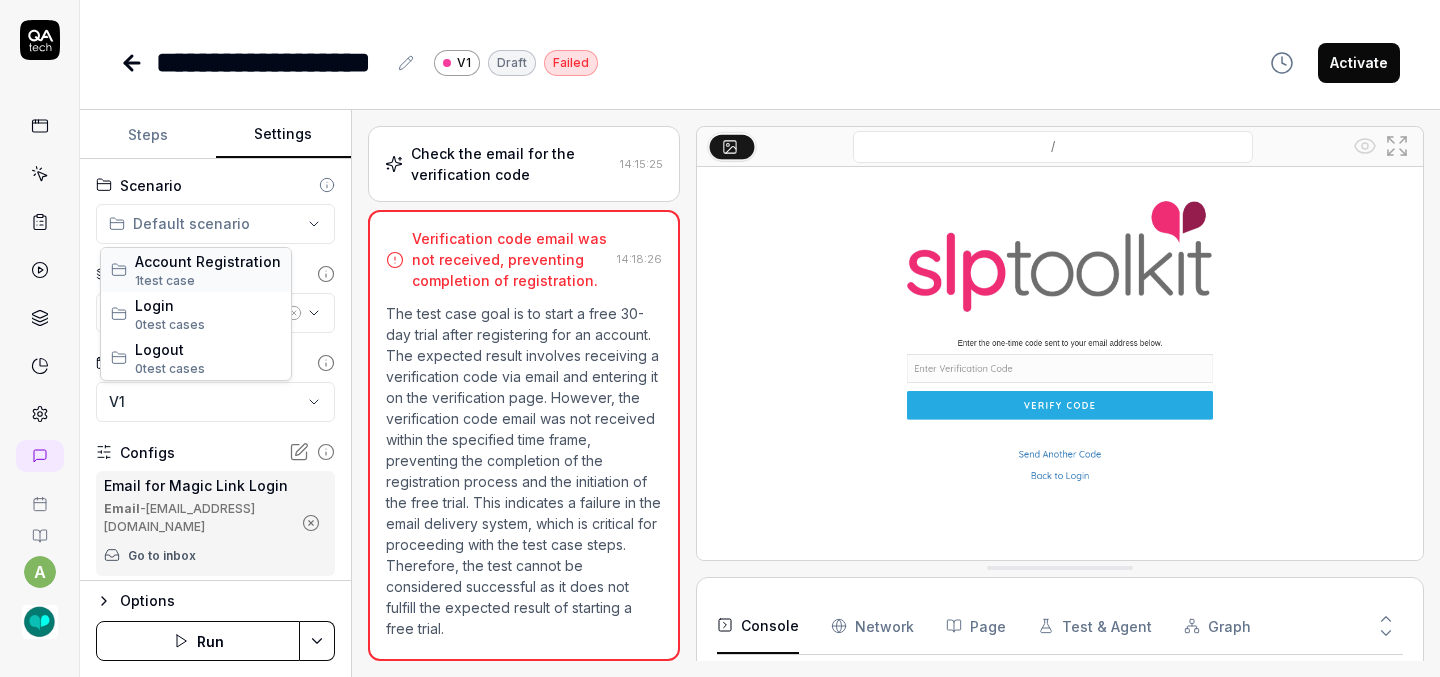 click on "1  test case" at bounding box center [208, 281] 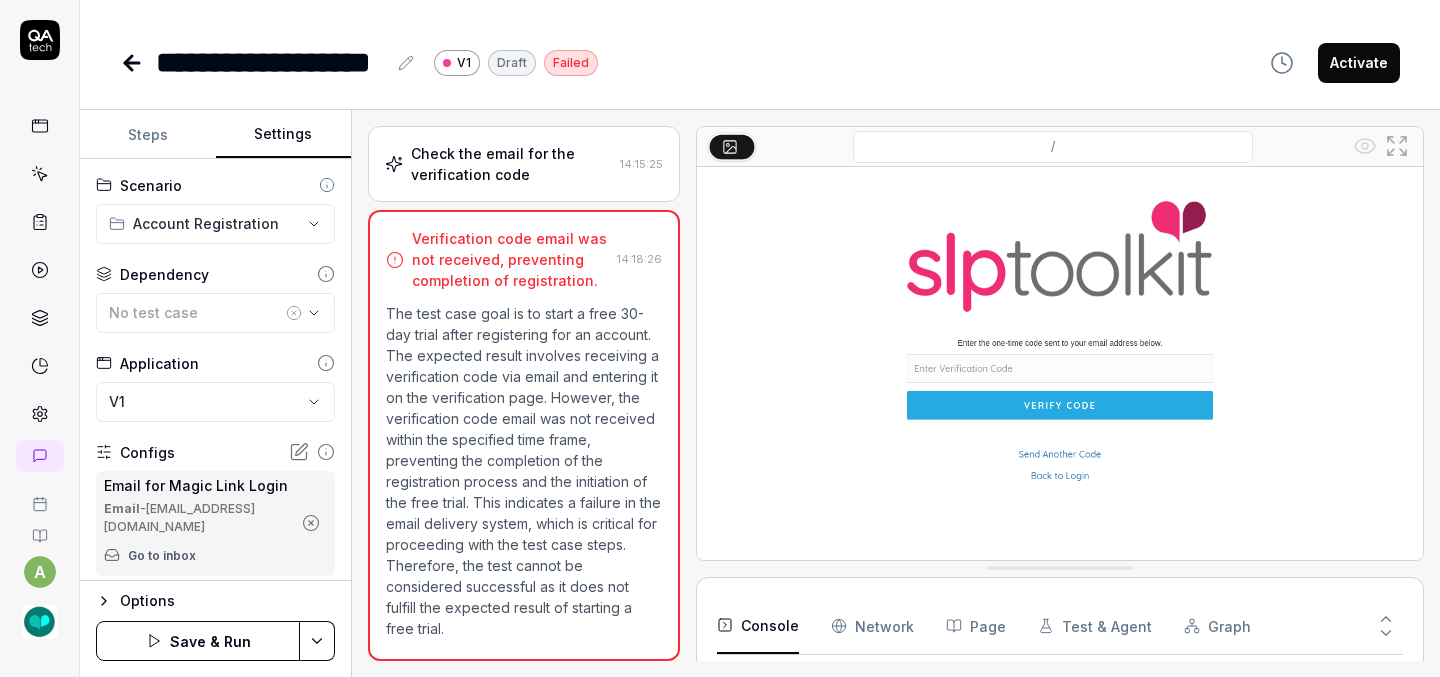 click 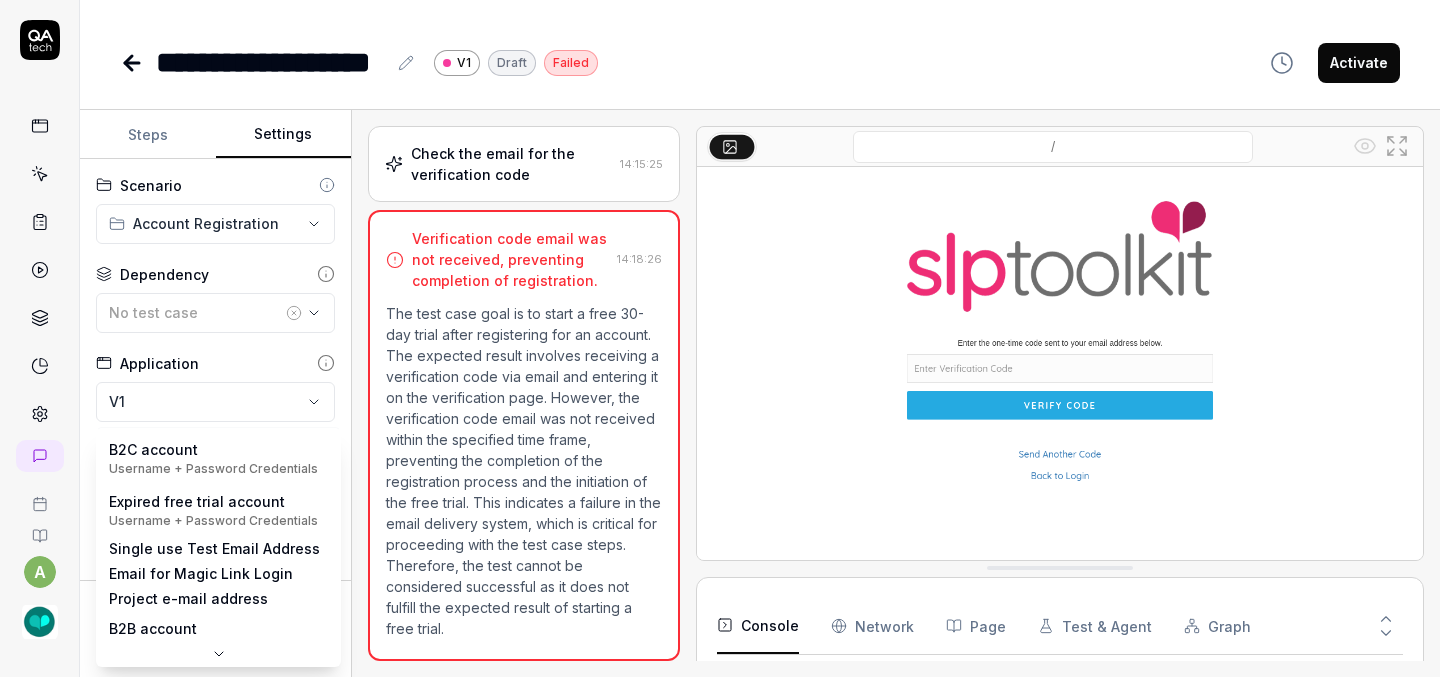click on "**********" at bounding box center (720, 338) 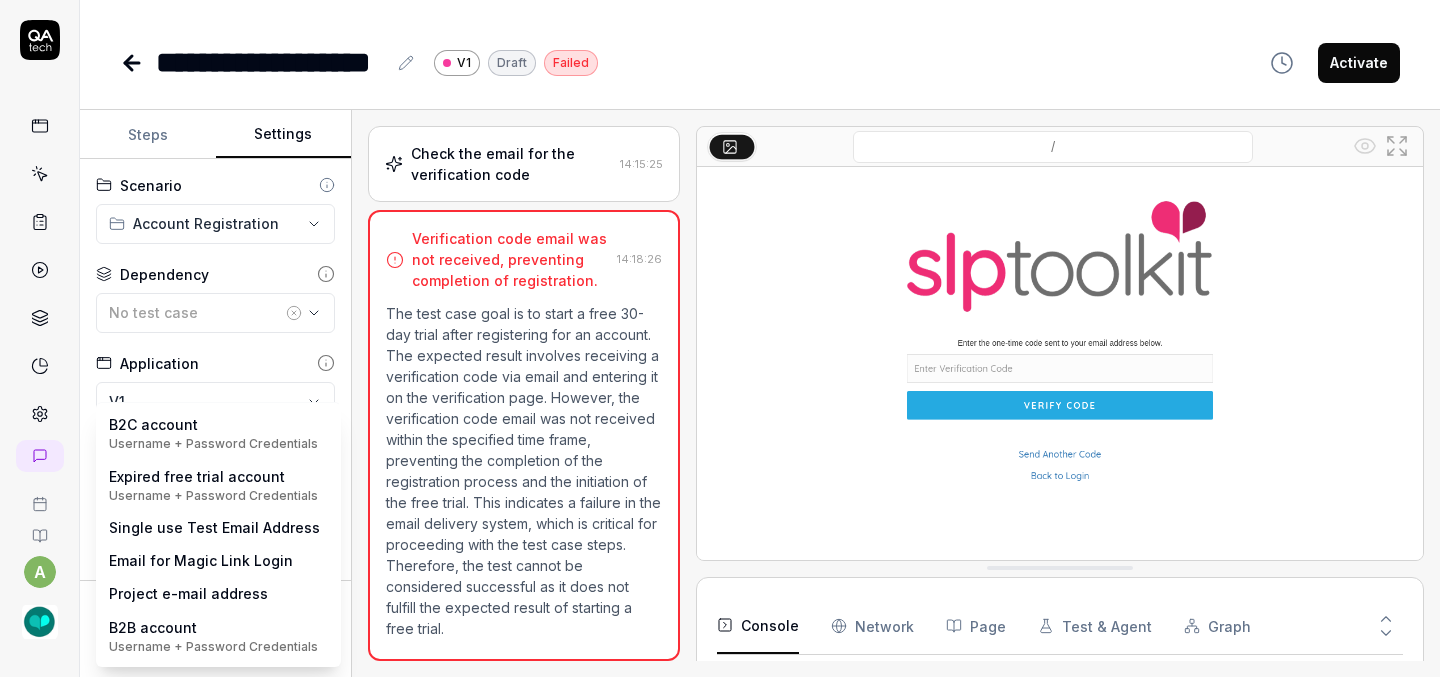 scroll, scrollTop: 0, scrollLeft: 0, axis: both 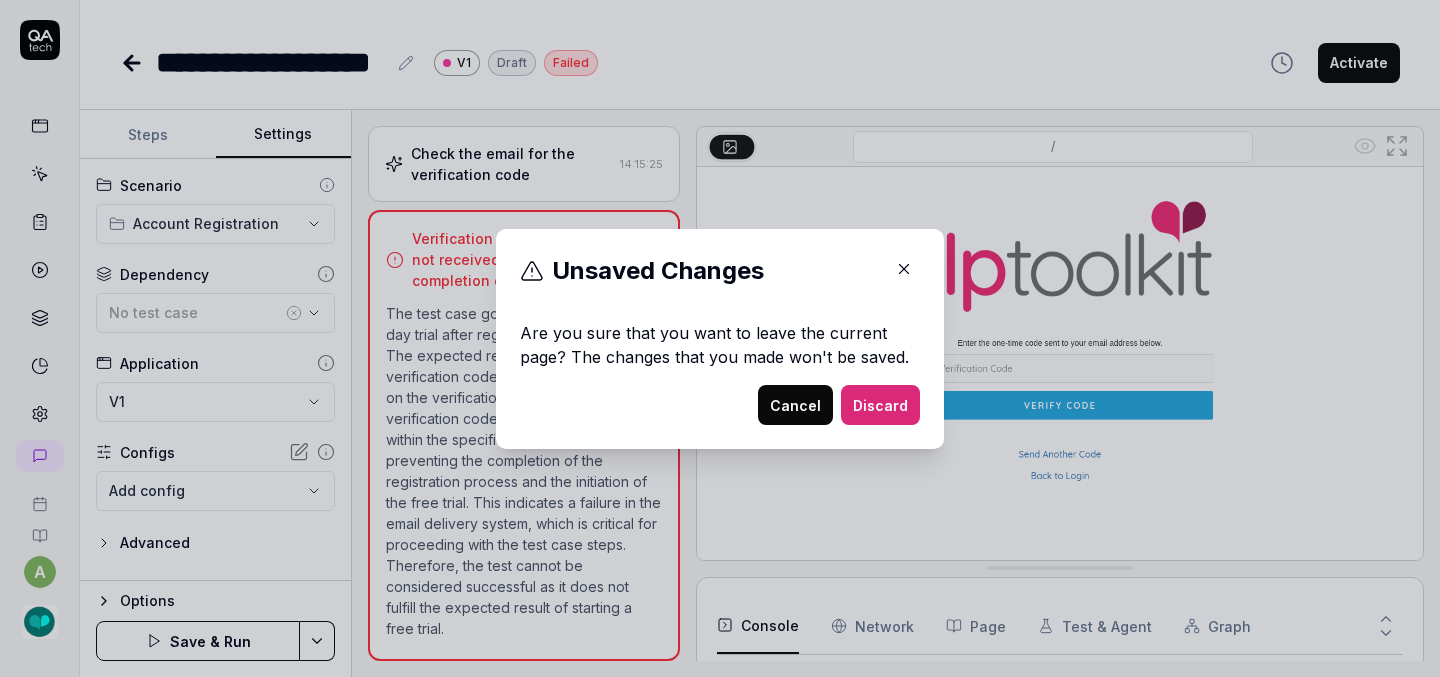 click on "Cancel" at bounding box center [795, 405] 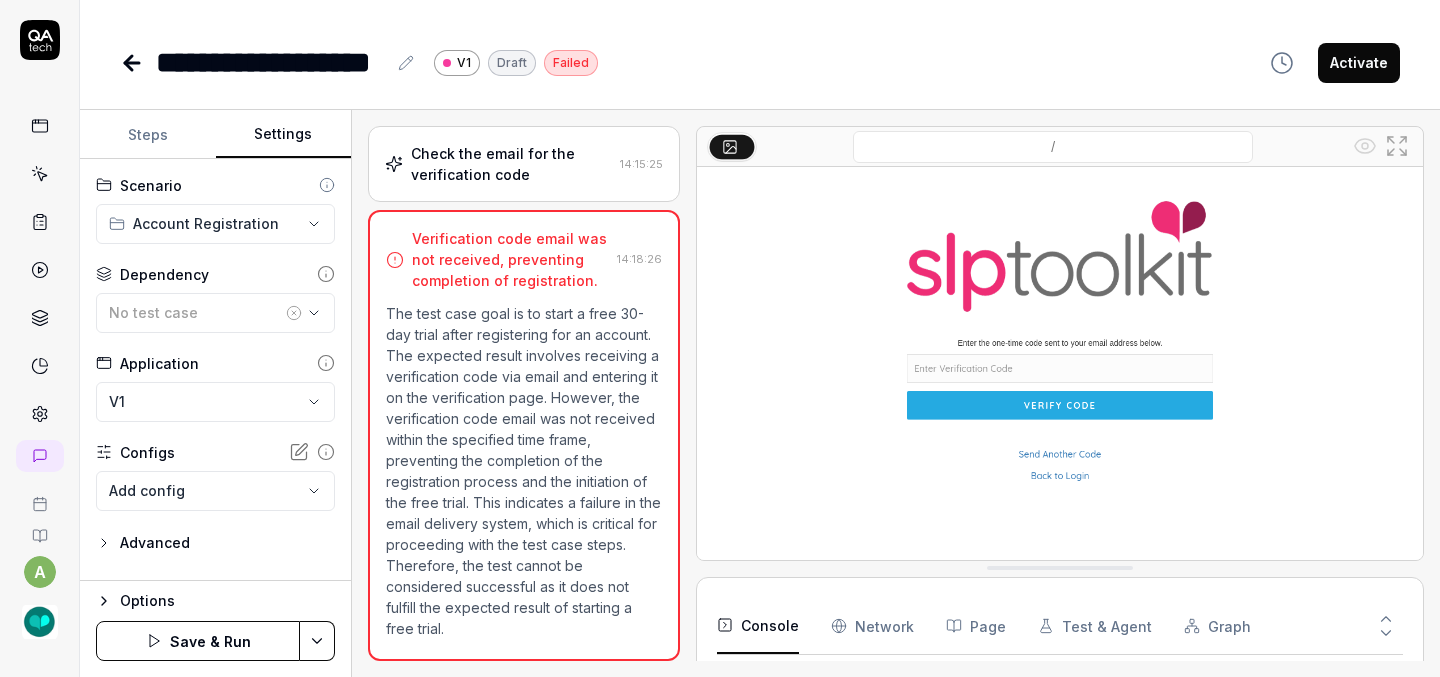 click on "**********" at bounding box center [720, 338] 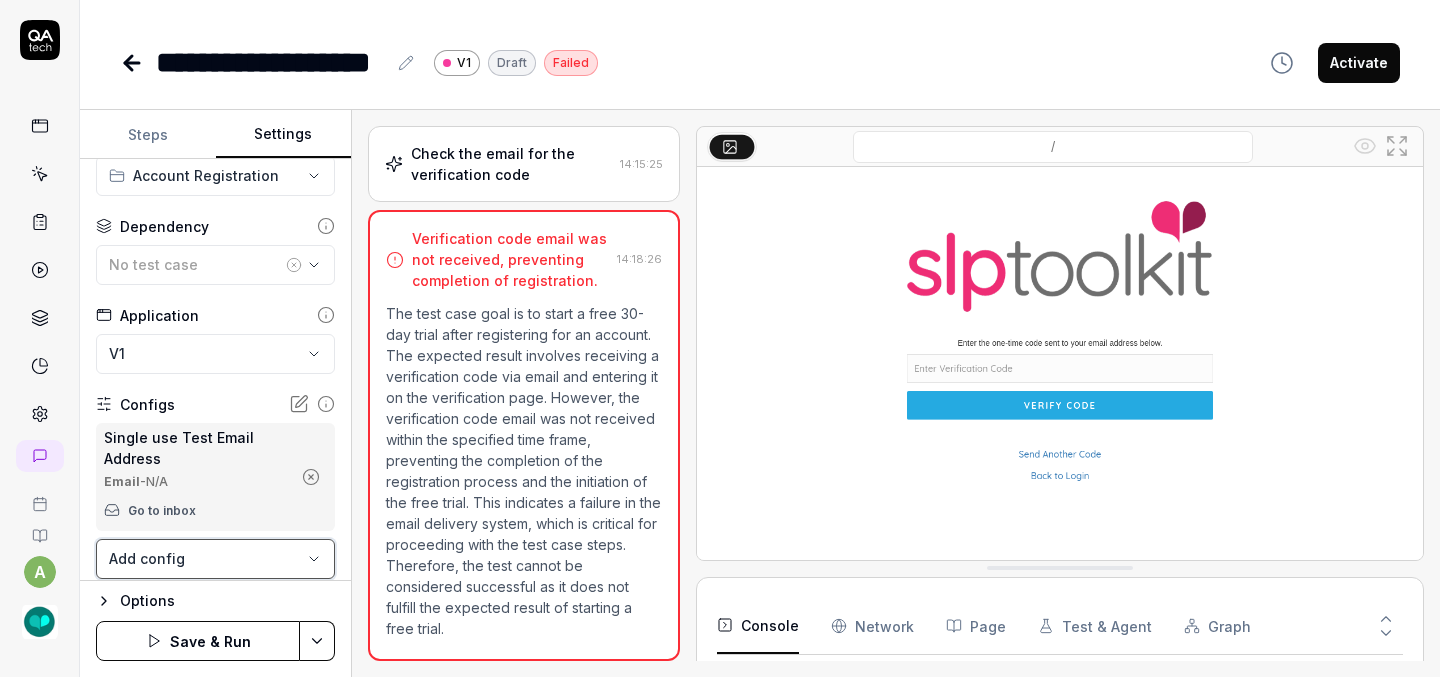 scroll, scrollTop: 106, scrollLeft: 0, axis: vertical 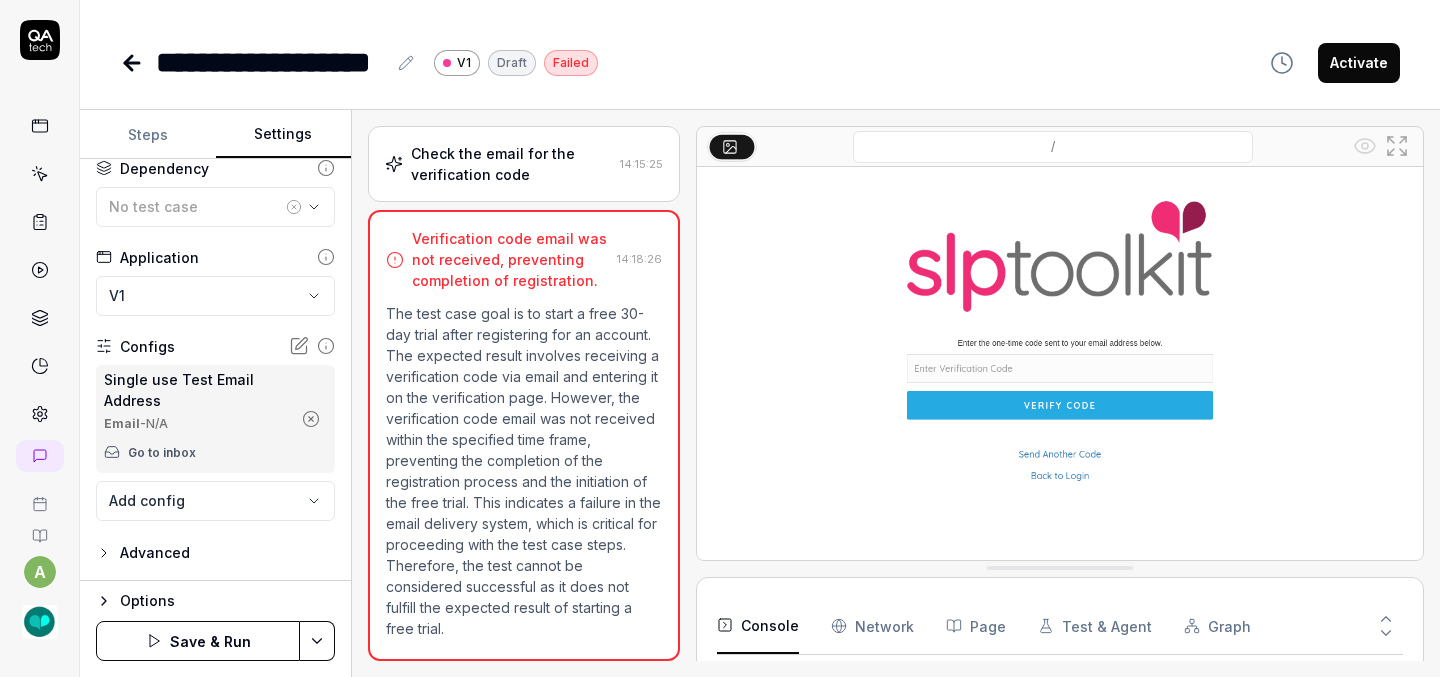 click on "Save & Run" at bounding box center (198, 641) 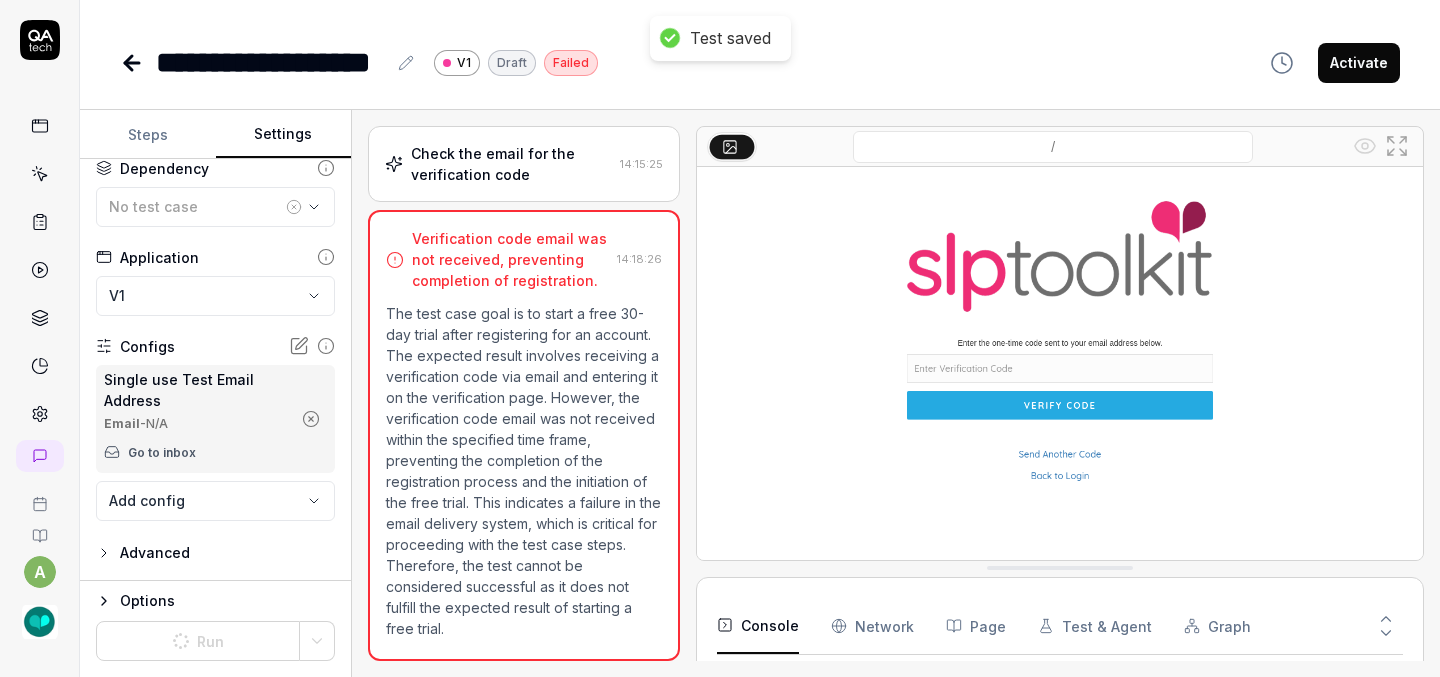 click 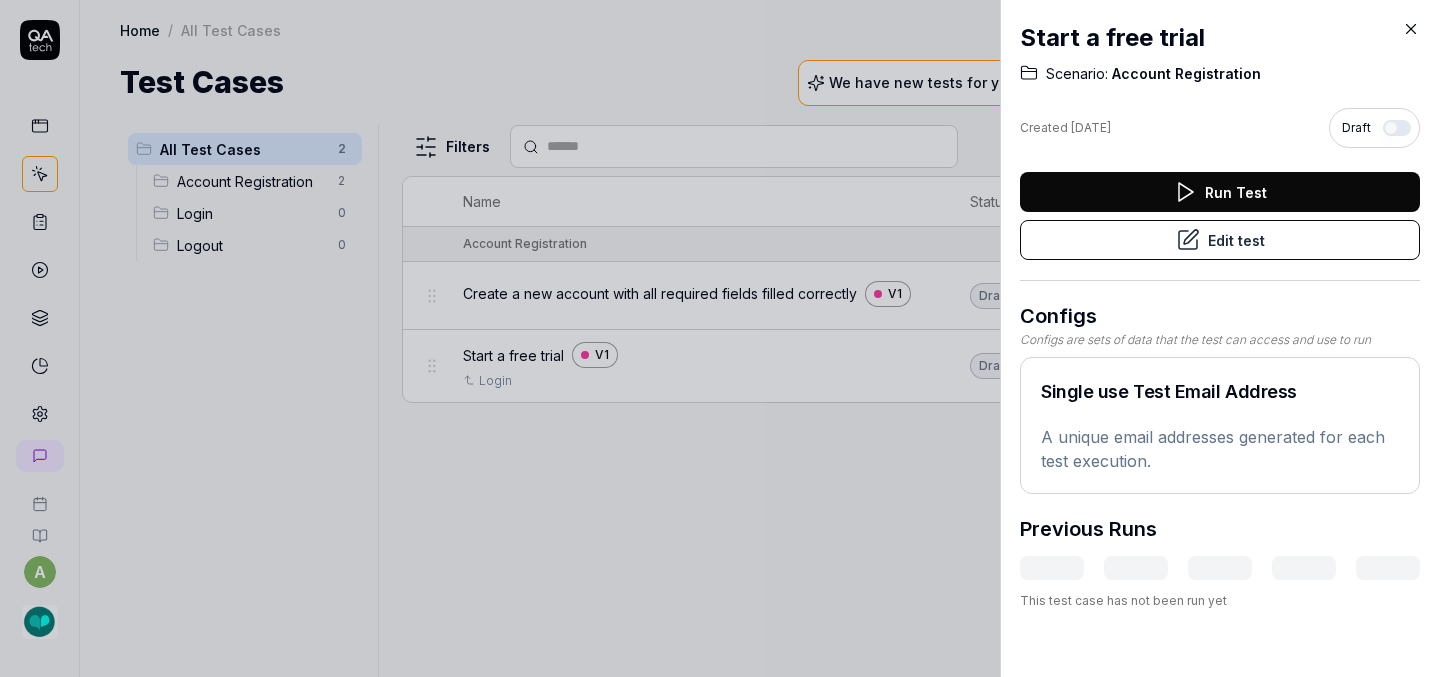 click 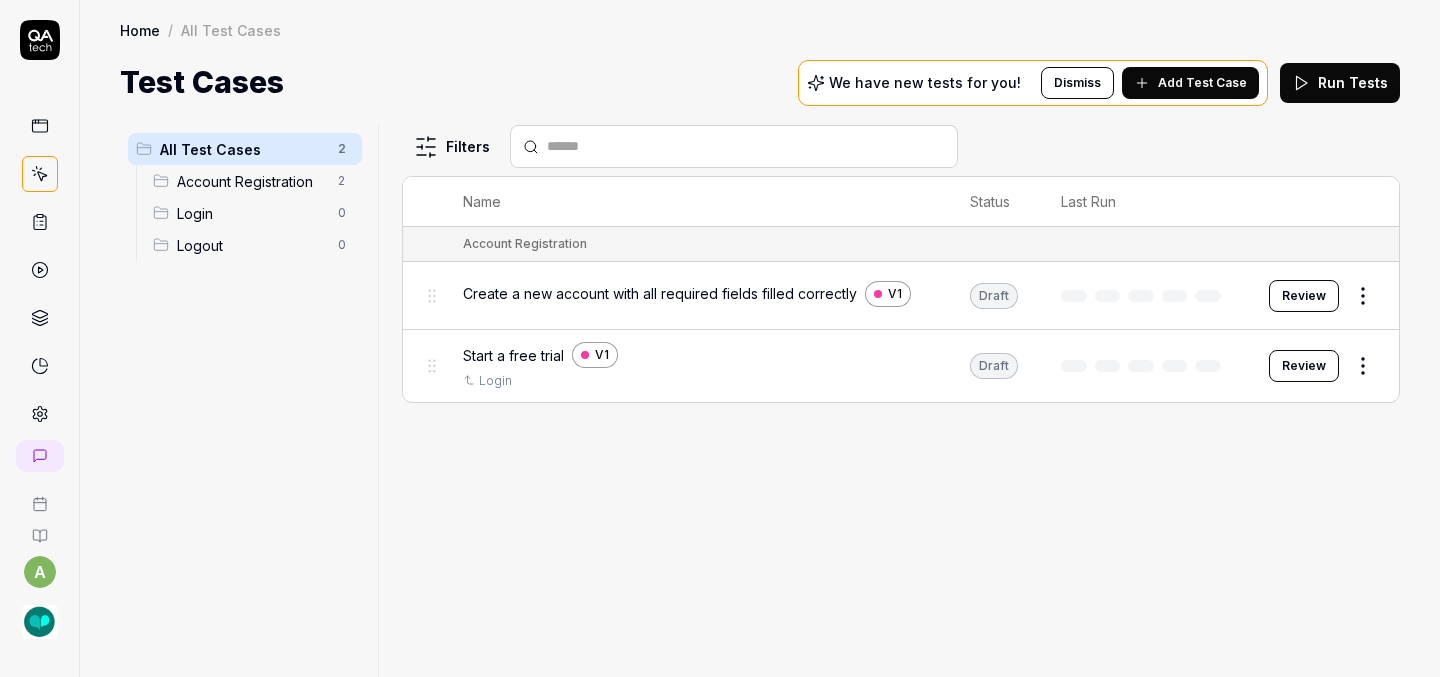 click on "Add Test Case" at bounding box center [1202, 83] 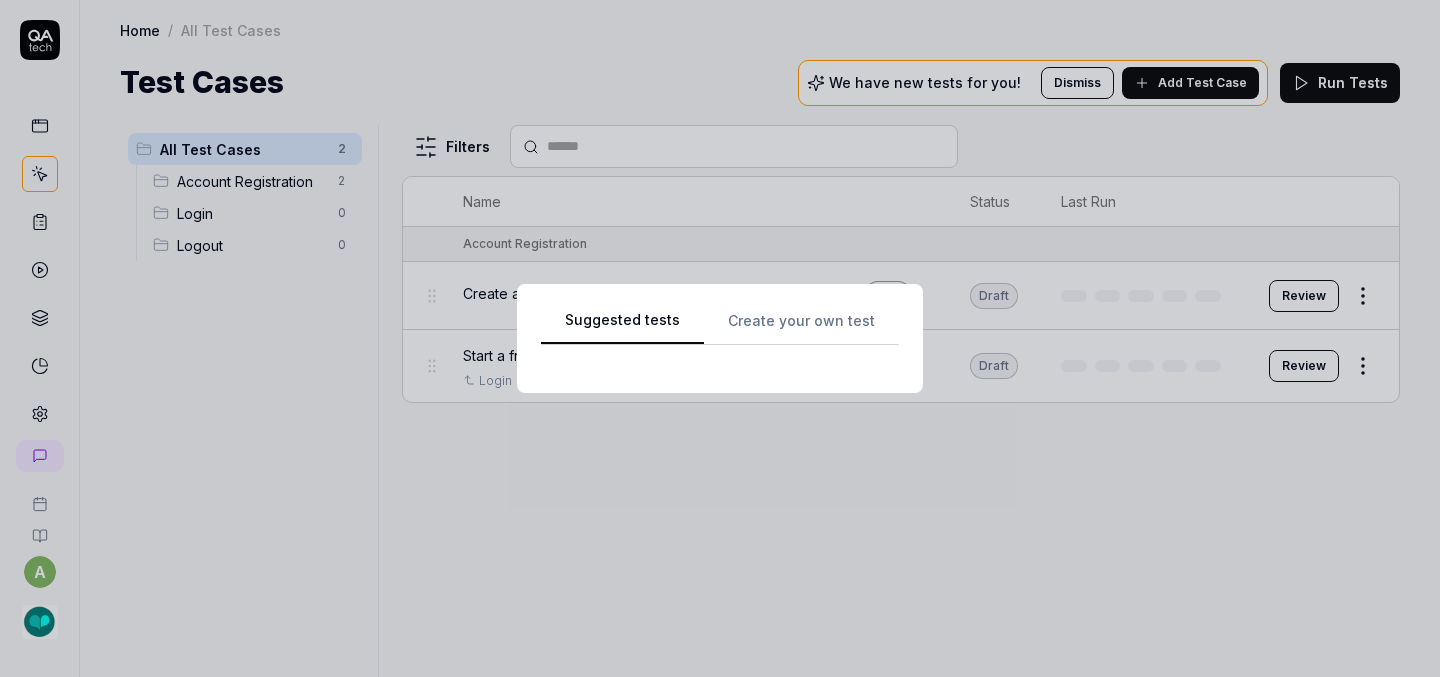 scroll, scrollTop: 0, scrollLeft: 0, axis: both 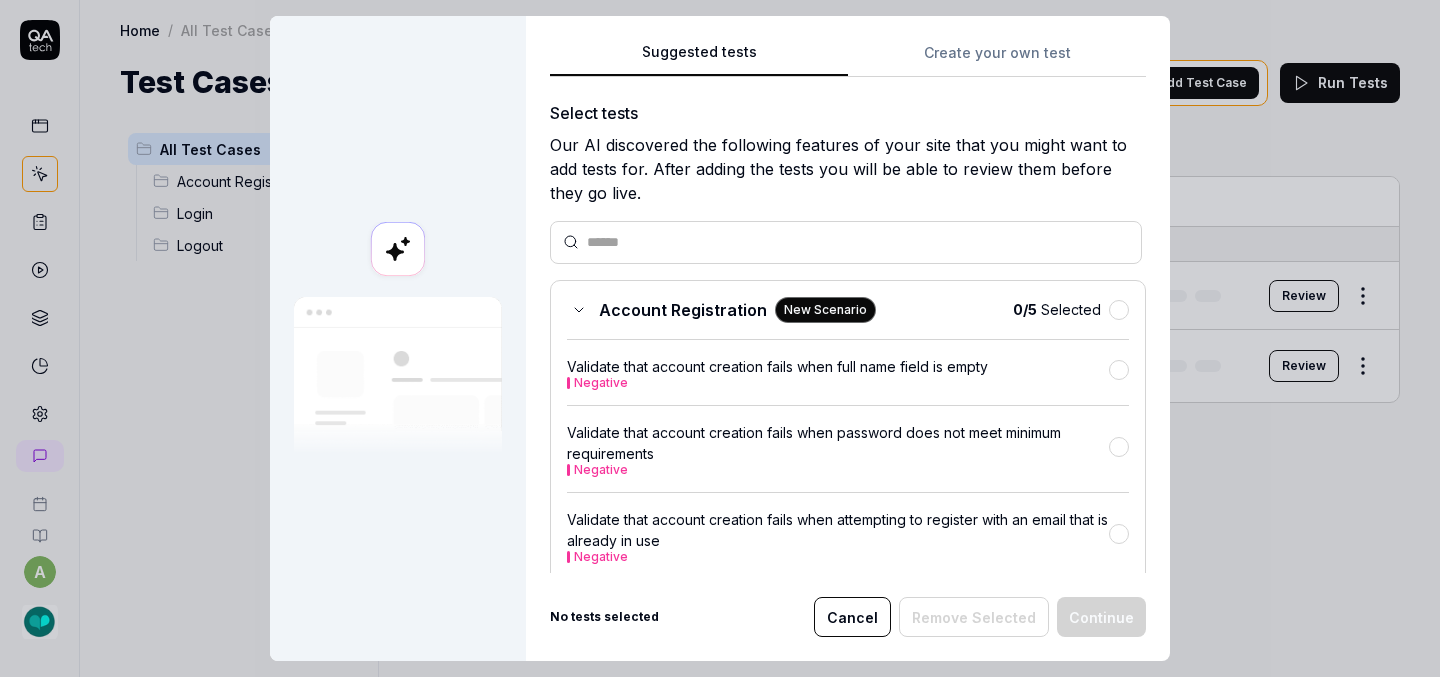 click on "Create your own test" at bounding box center (997, 59) 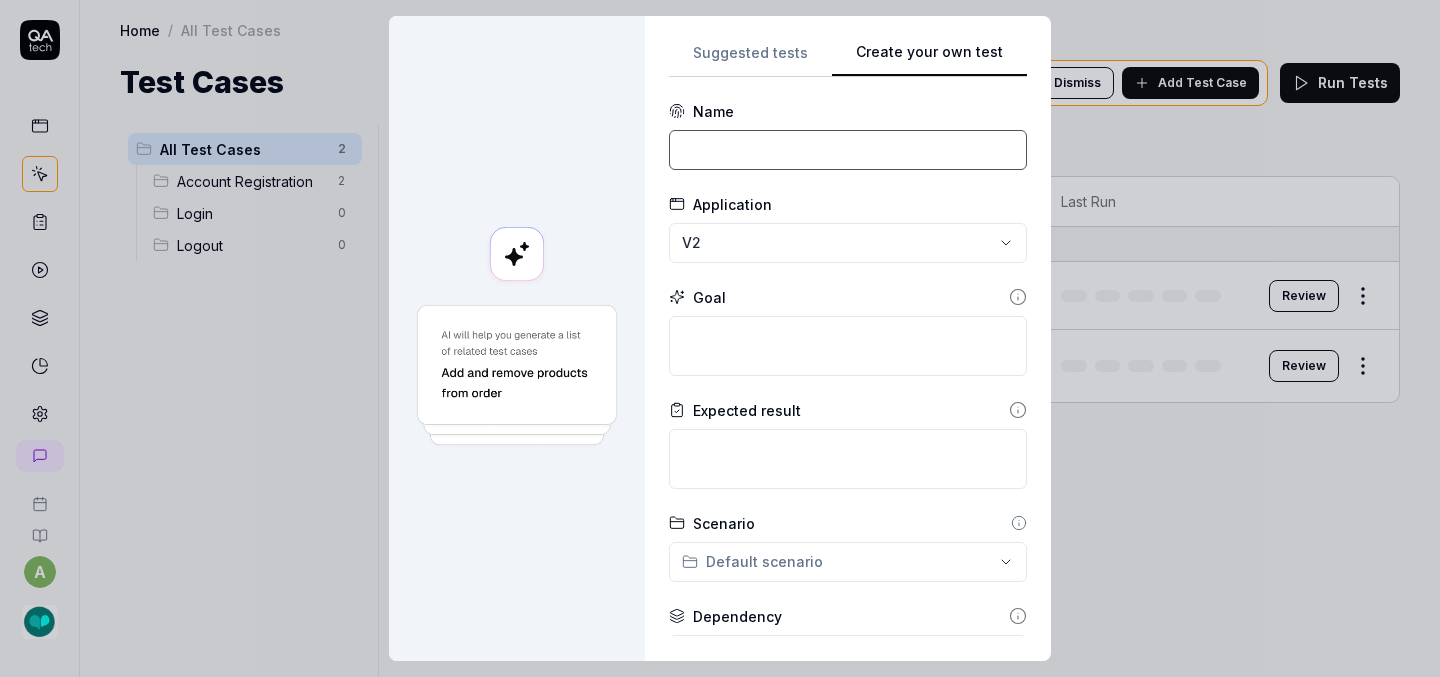 click at bounding box center (848, 150) 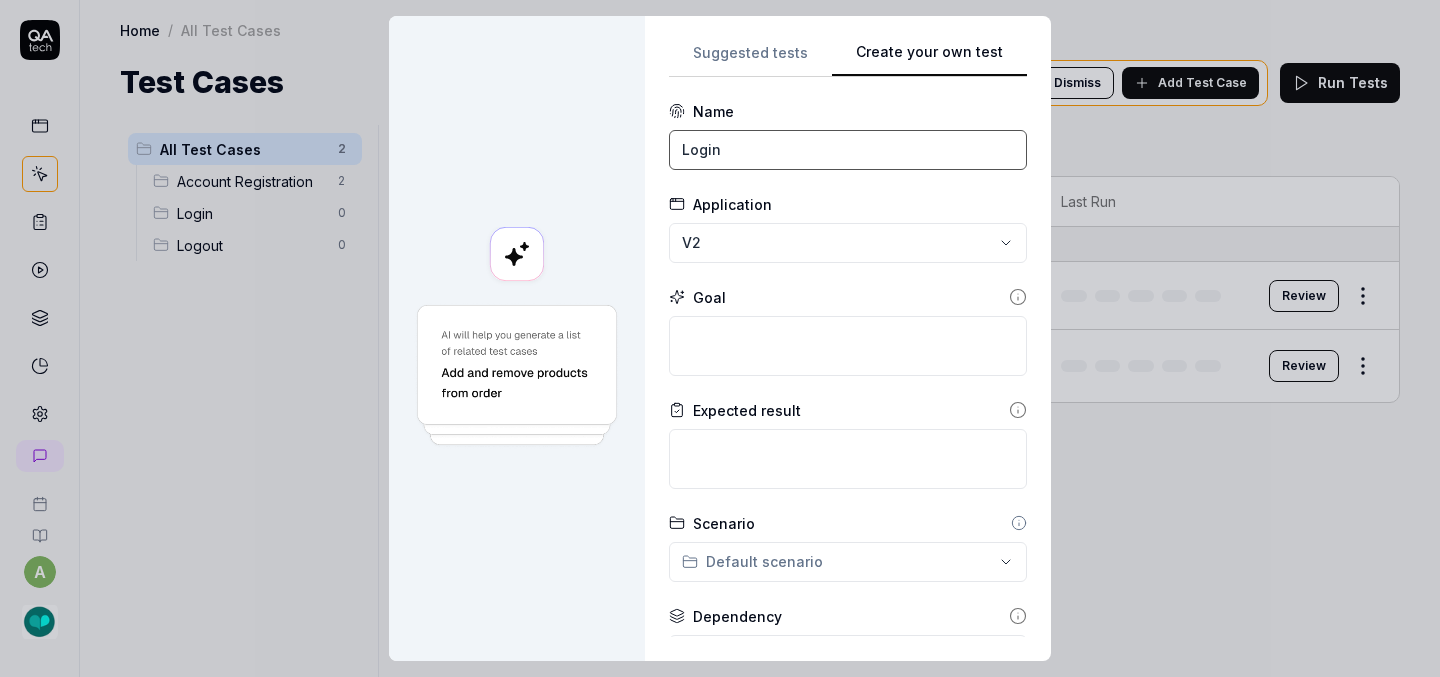 type on "Login" 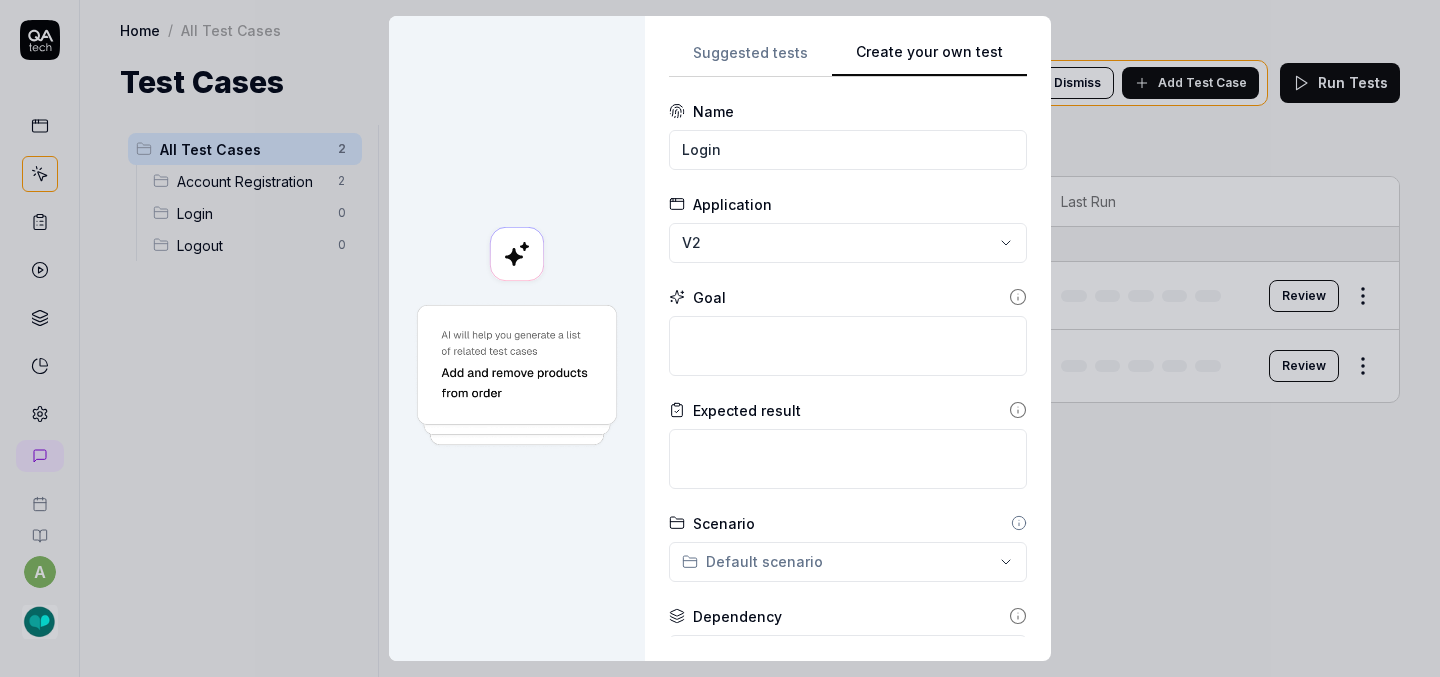 click on "**********" at bounding box center [720, 338] 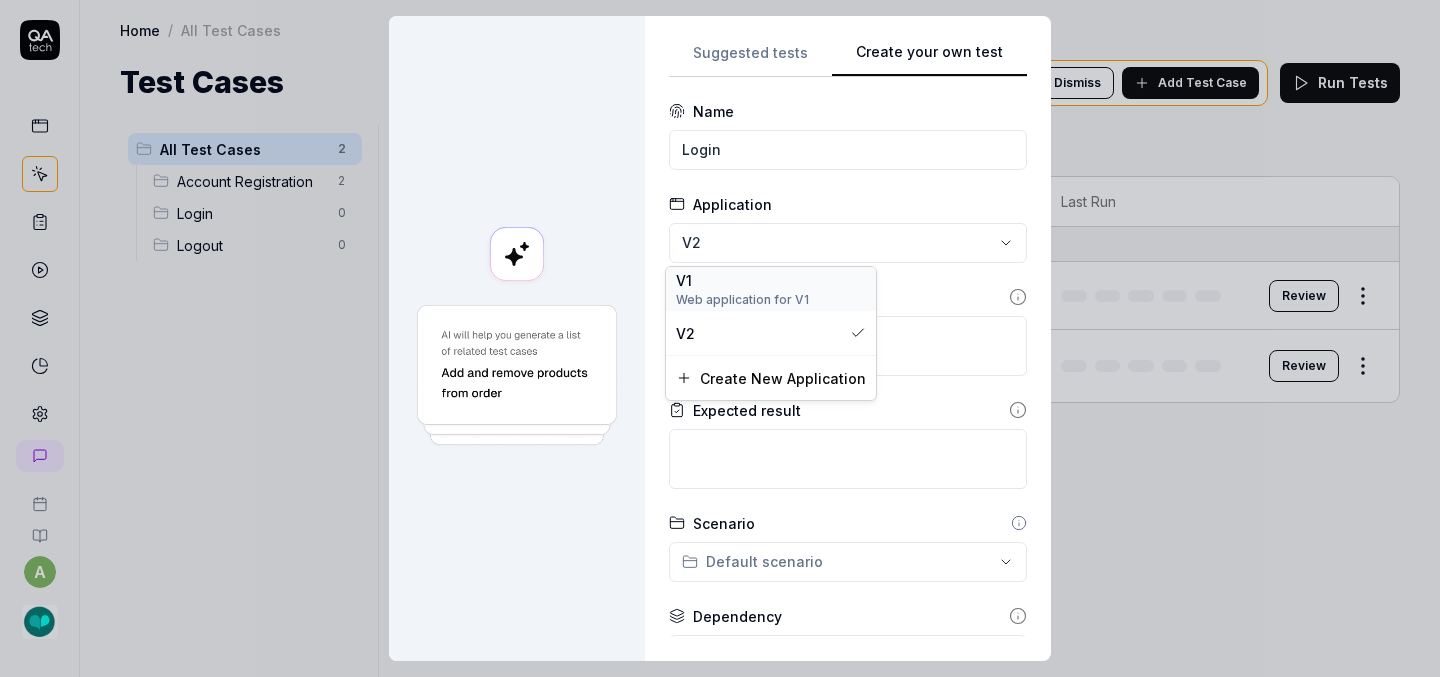 click on "V1" at bounding box center [771, 280] 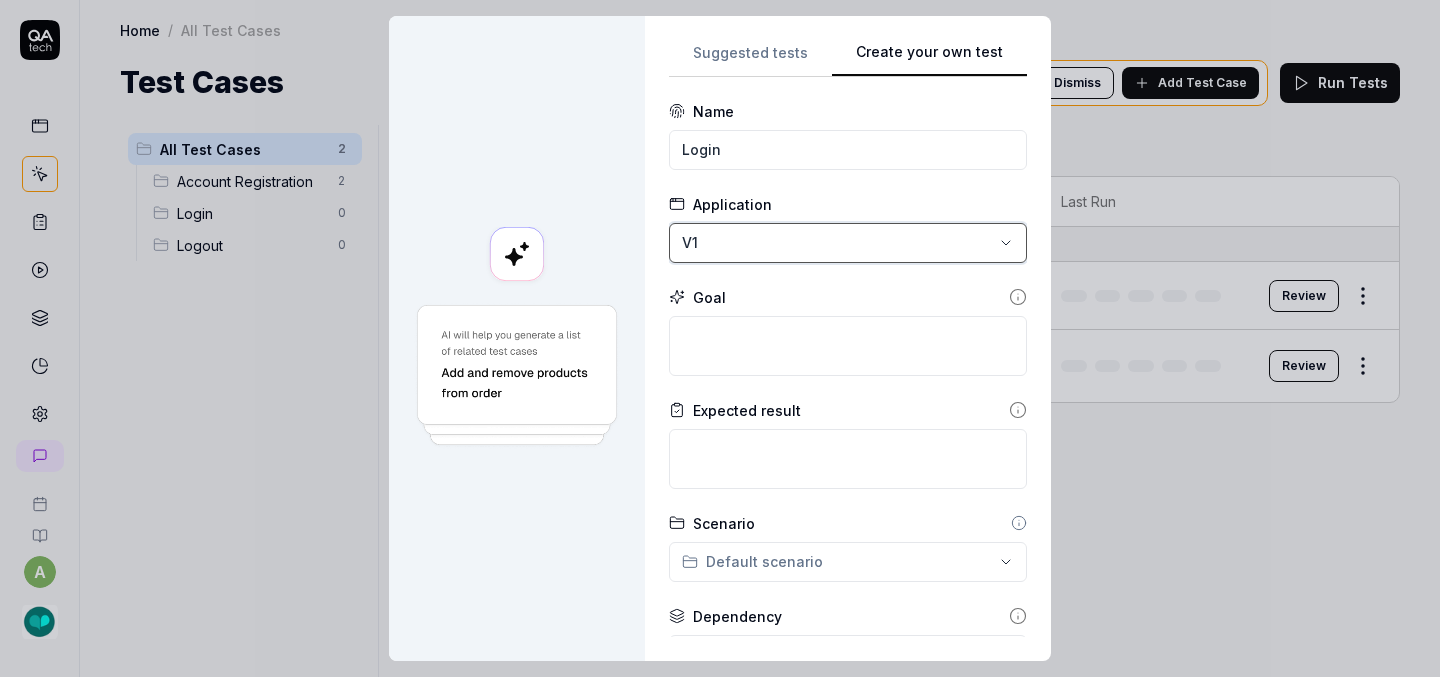 scroll, scrollTop: 242, scrollLeft: 0, axis: vertical 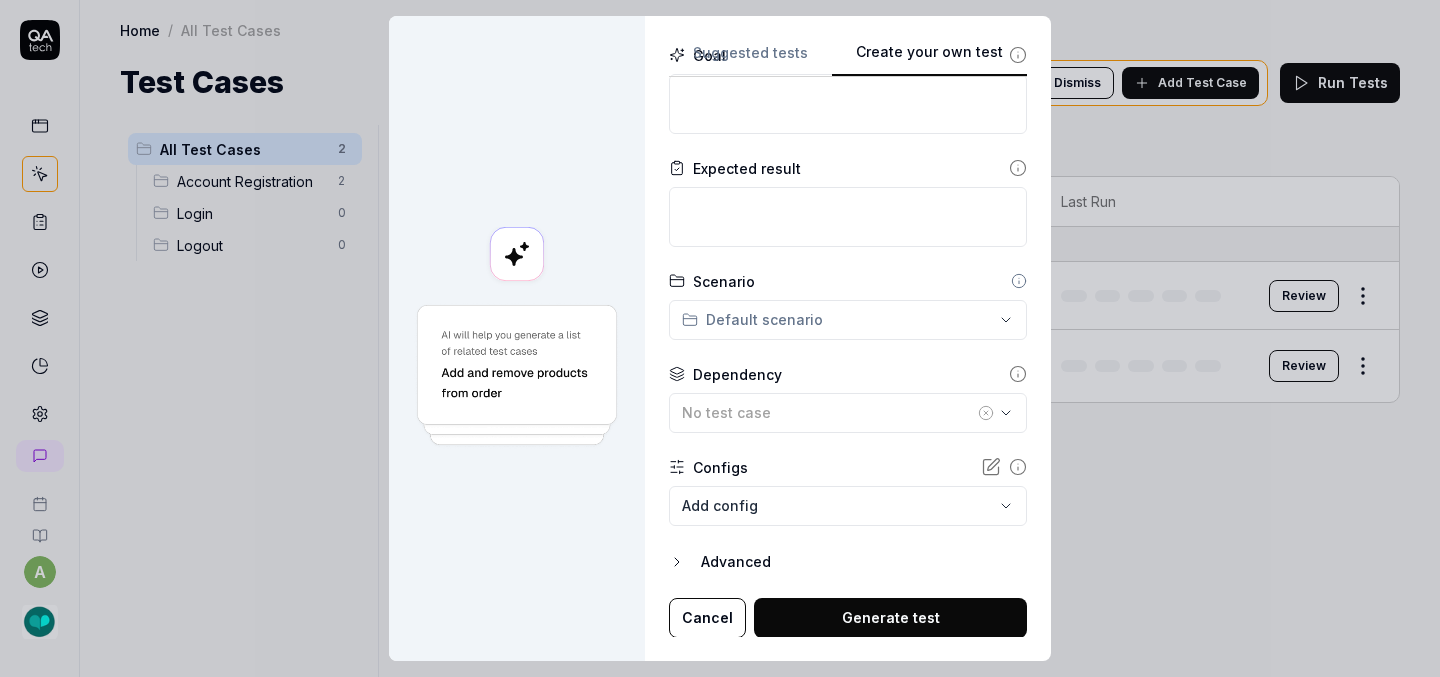 click on "Cancel" at bounding box center (707, 618) 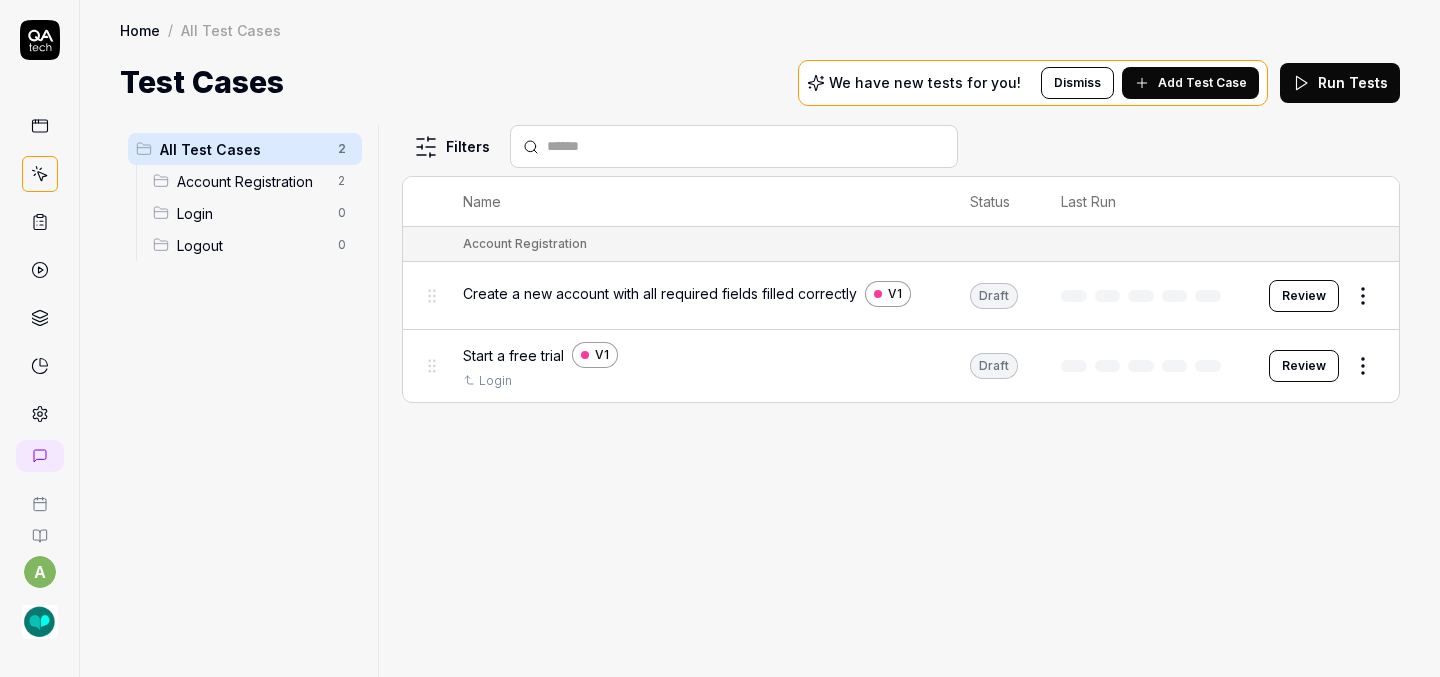 click on "Add Test Case" at bounding box center (1202, 83) 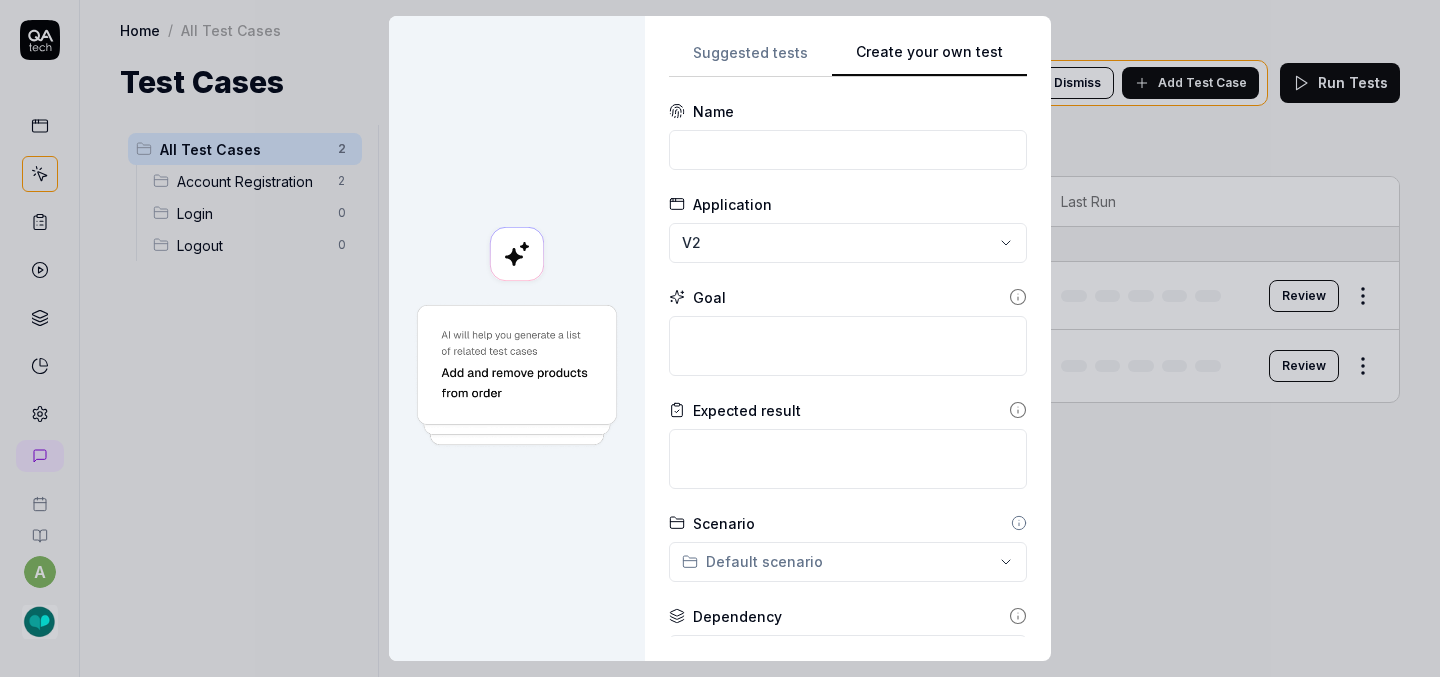 scroll, scrollTop: 0, scrollLeft: 0, axis: both 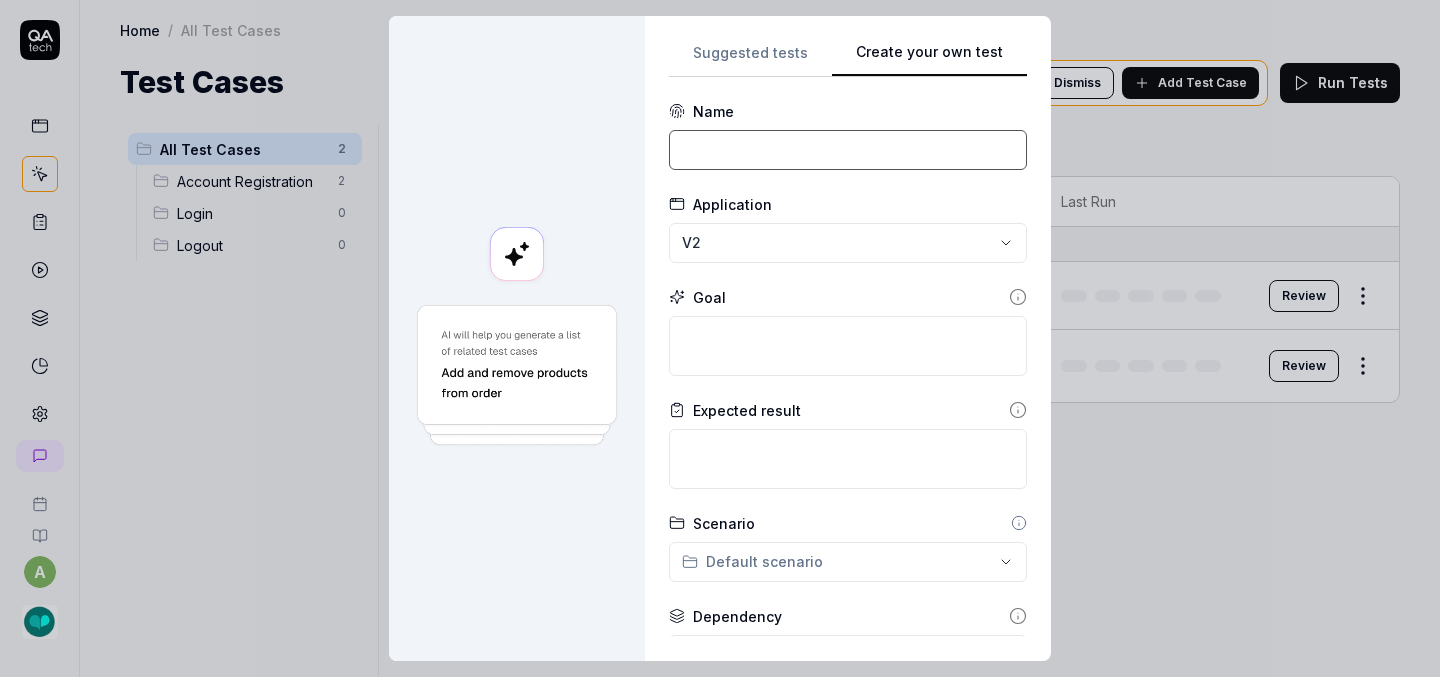 click at bounding box center (848, 150) 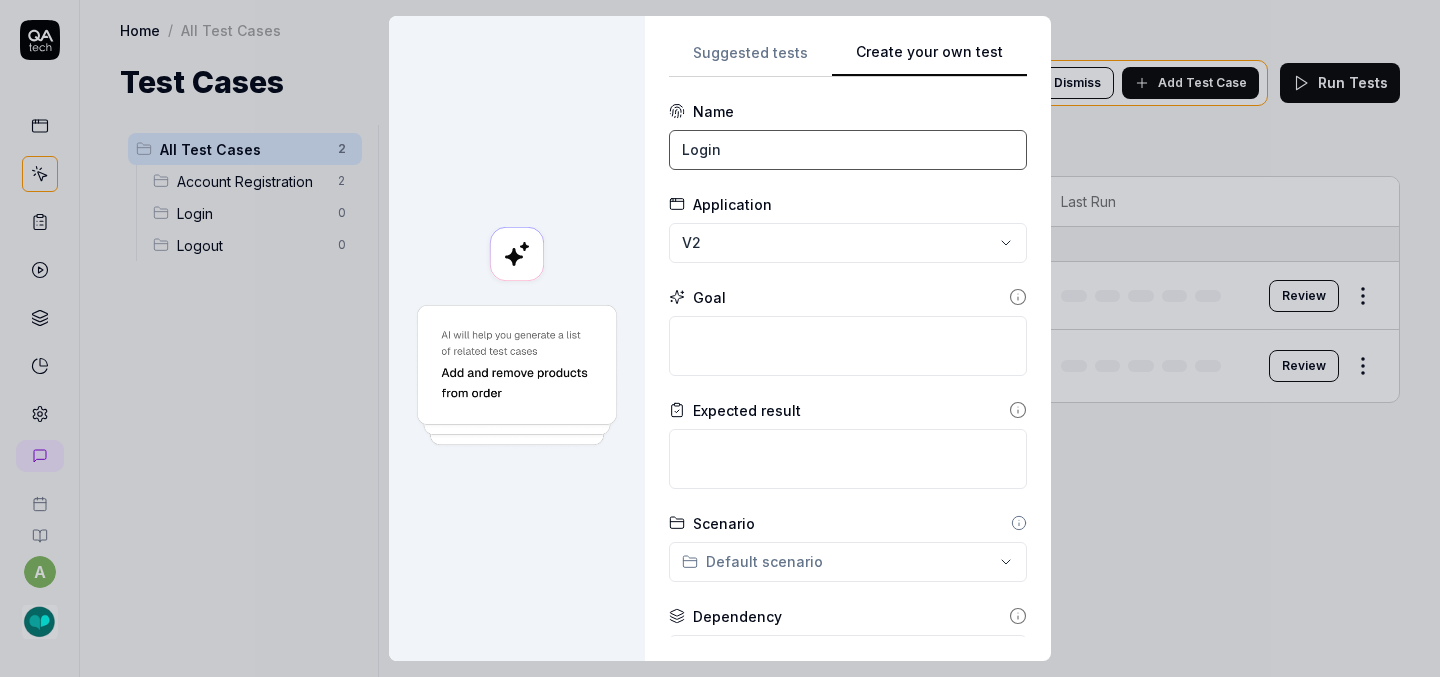 type on "Login" 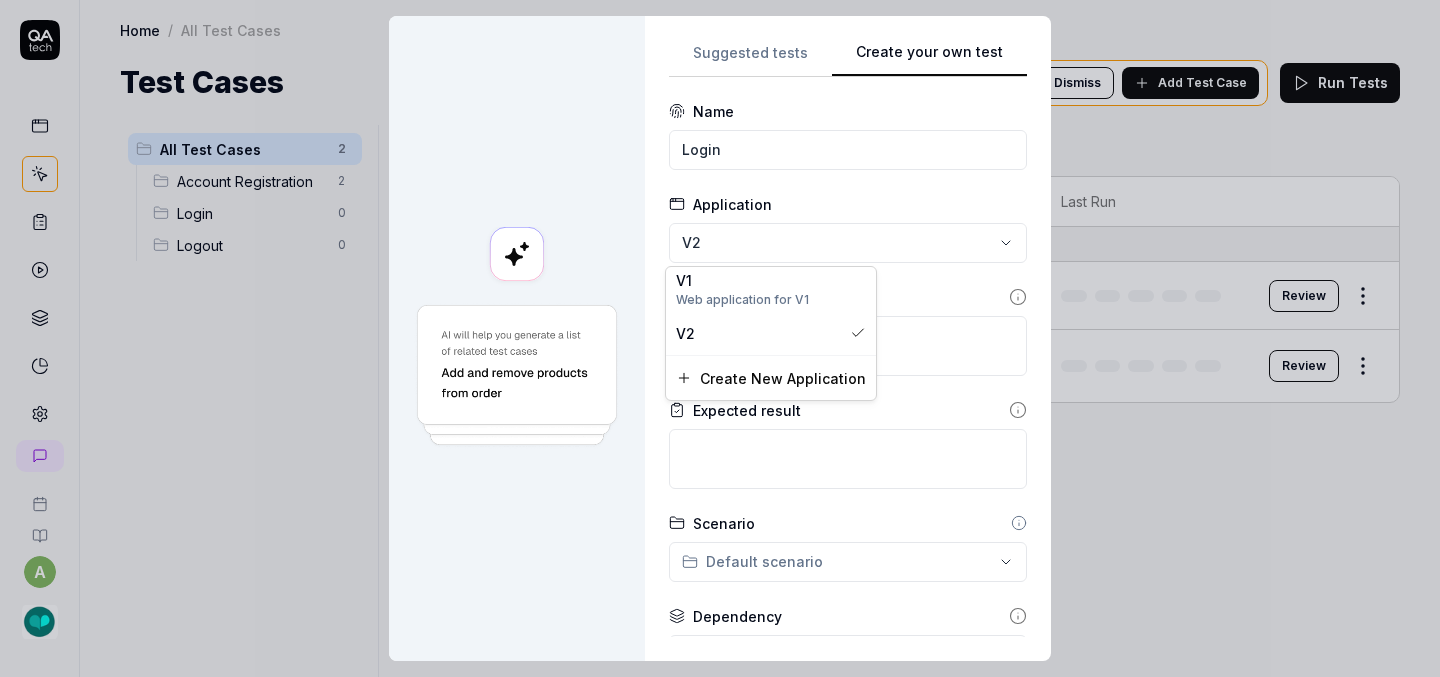 click on "**********" at bounding box center [720, 338] 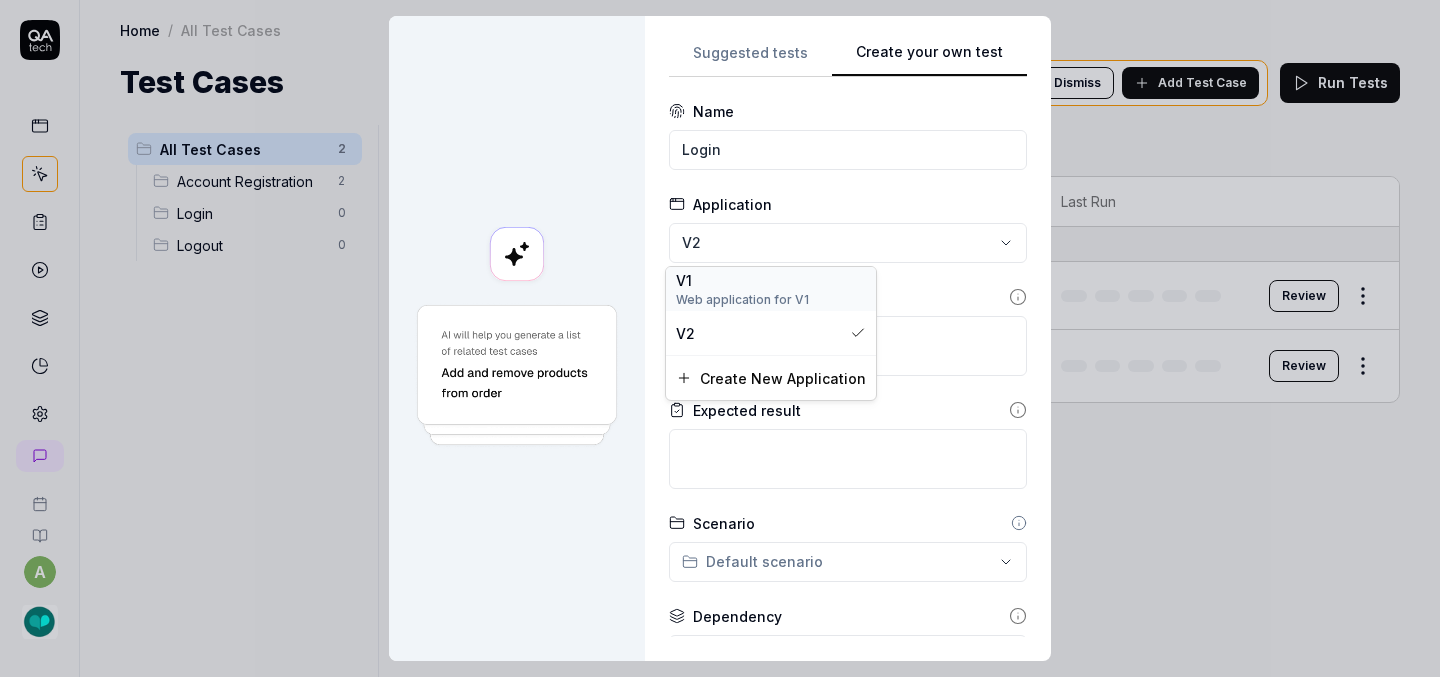 click on "Web application for V1" at bounding box center (771, 300) 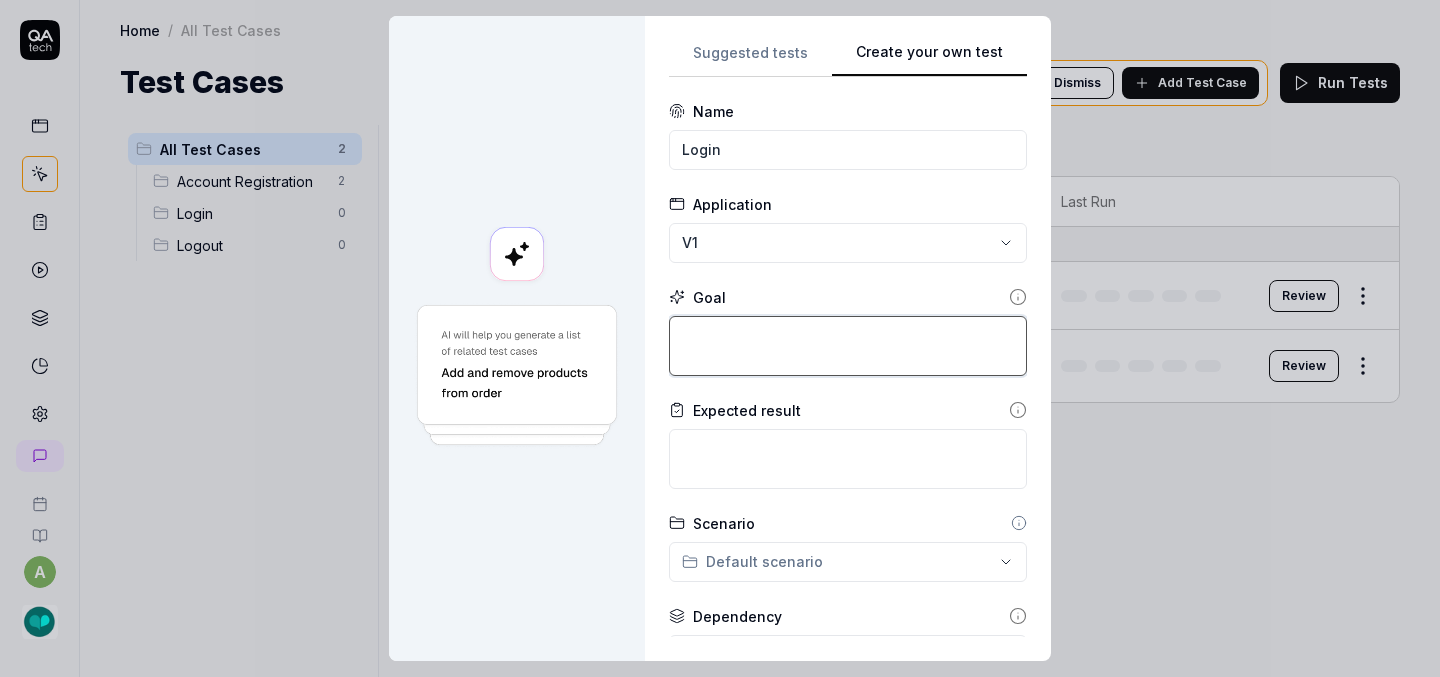 click at bounding box center (848, 346) 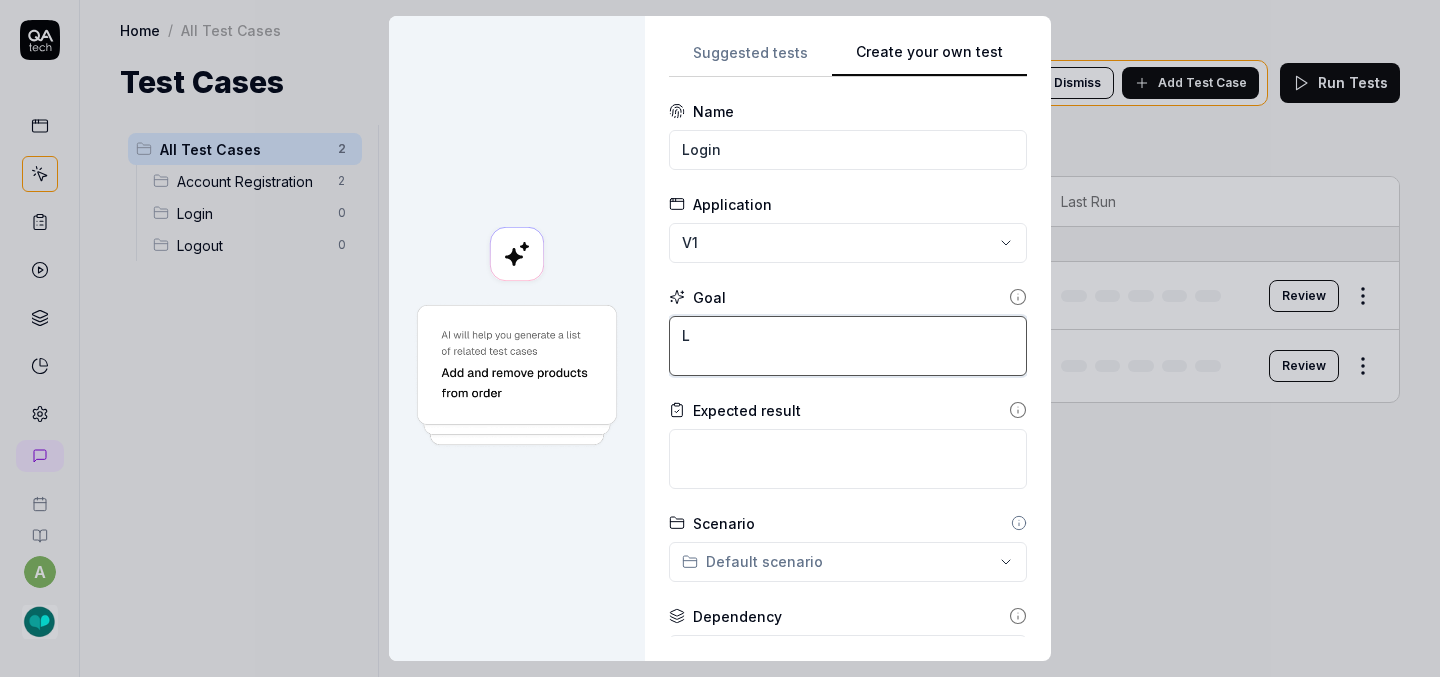 type on "*" 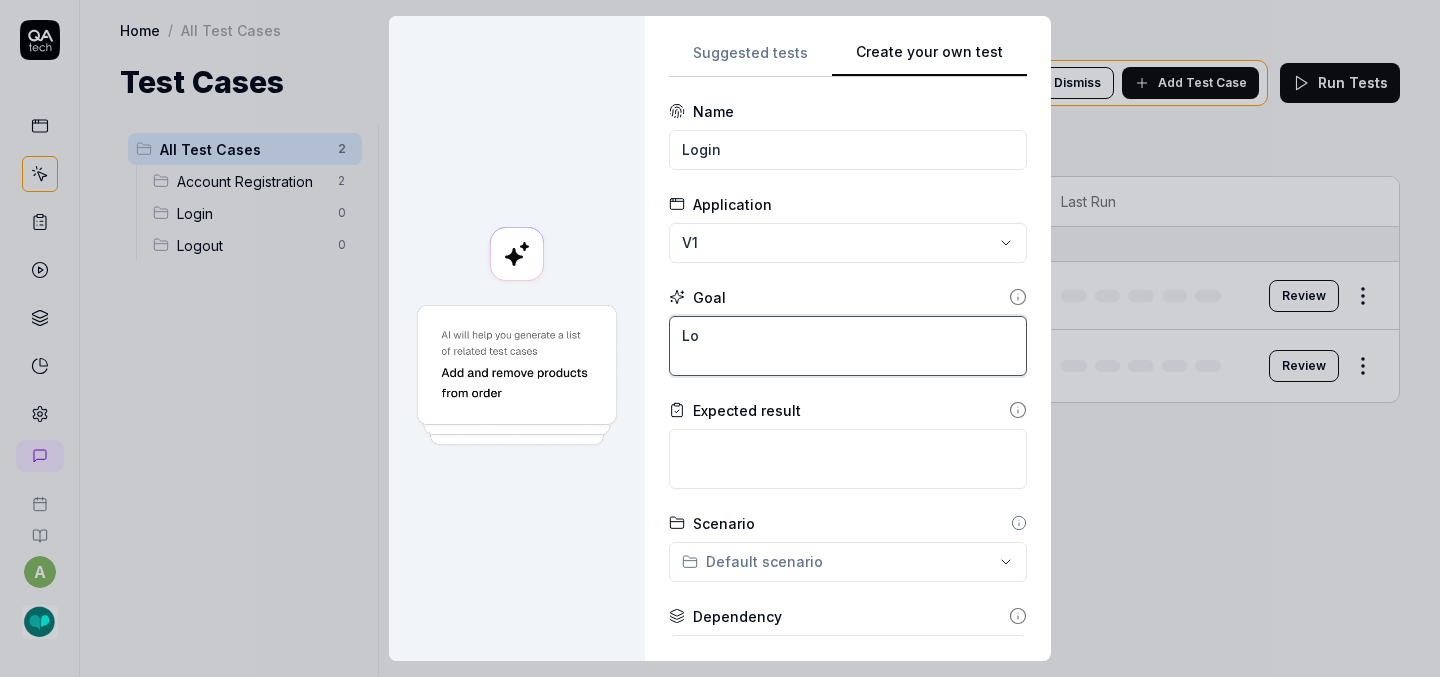 type on "*" 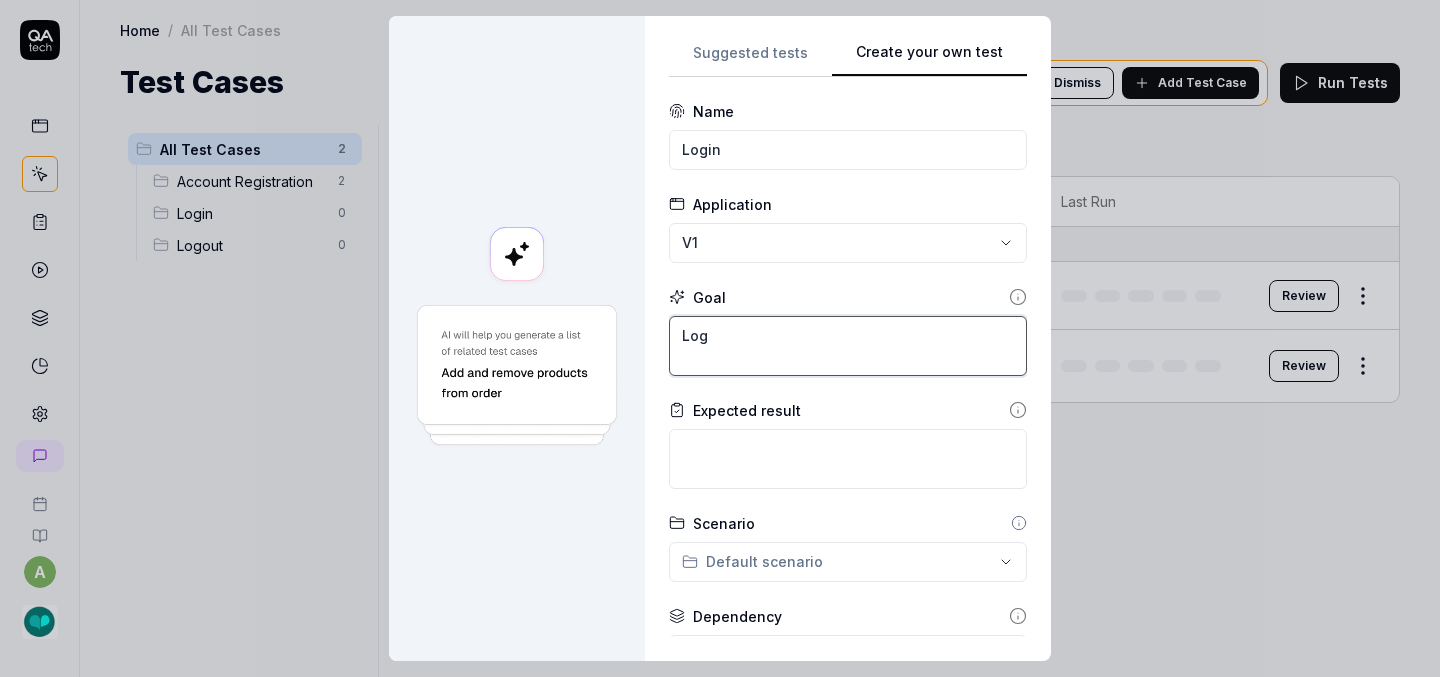 type on "*" 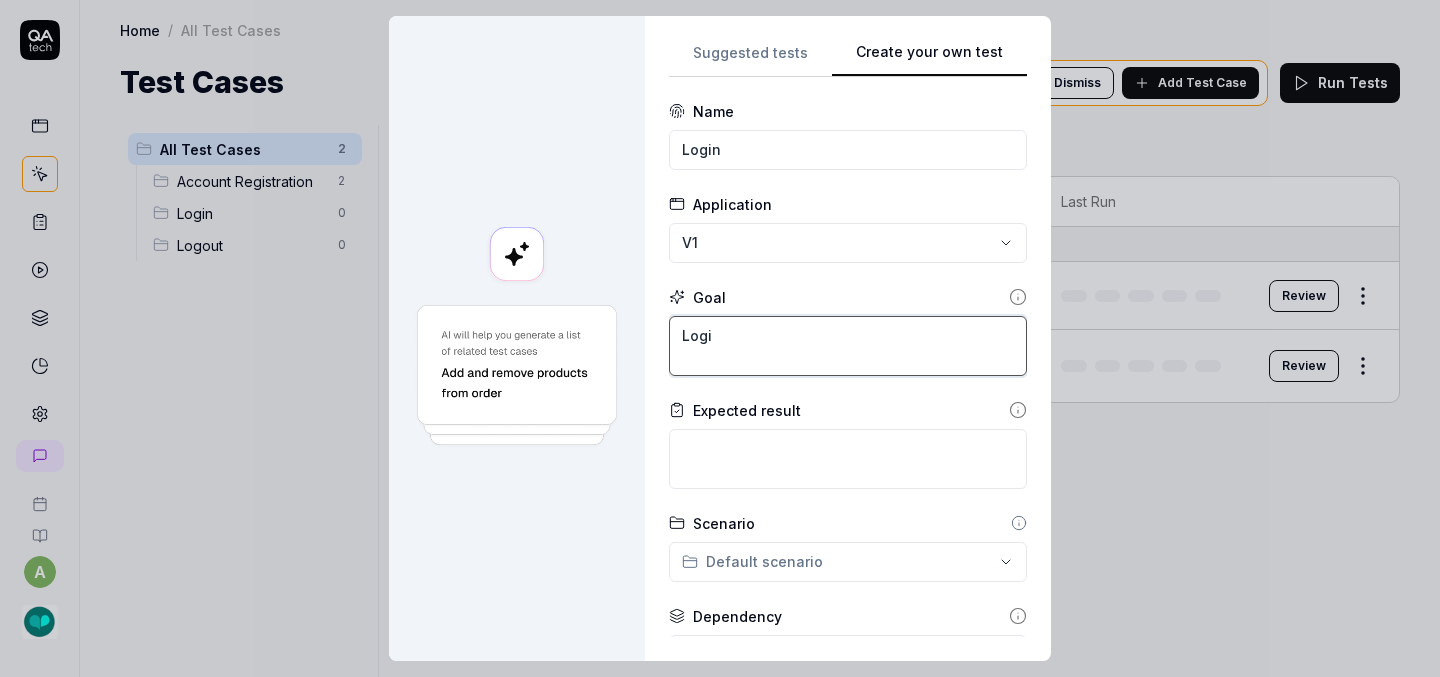 type on "*" 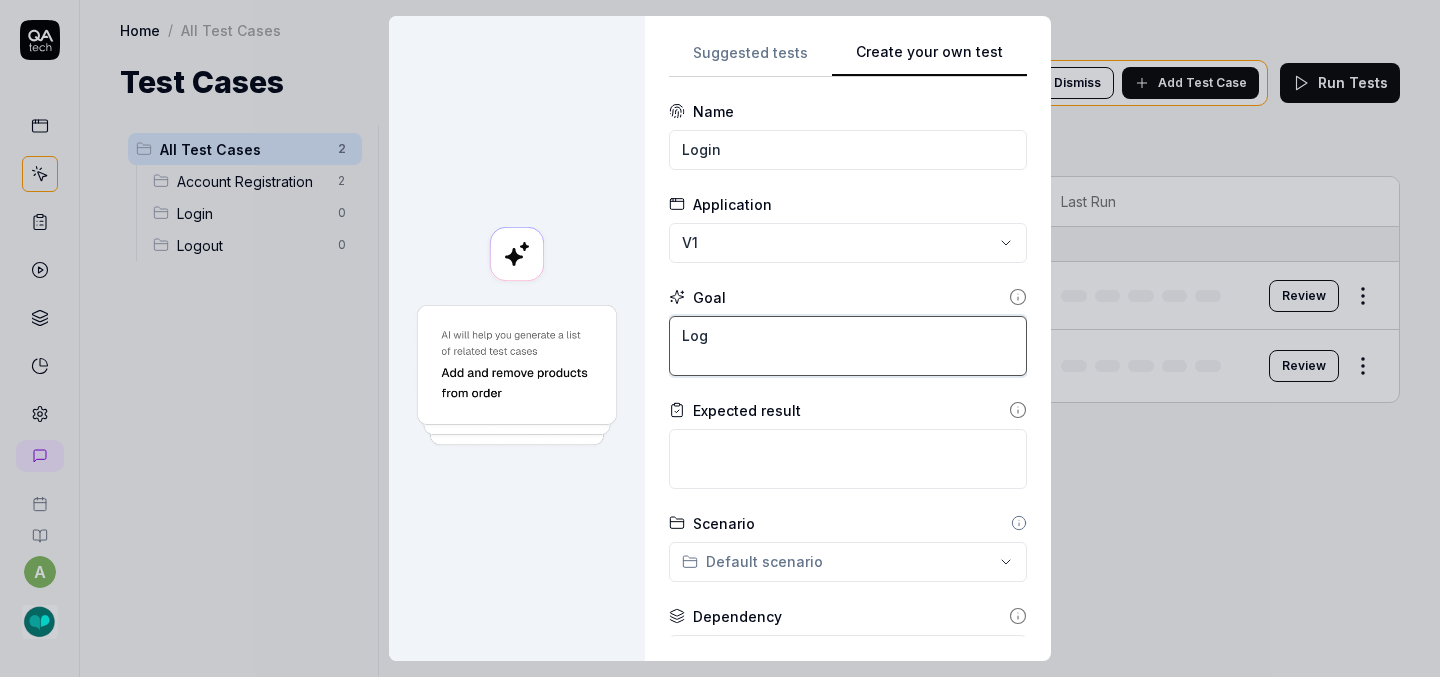 type on "*" 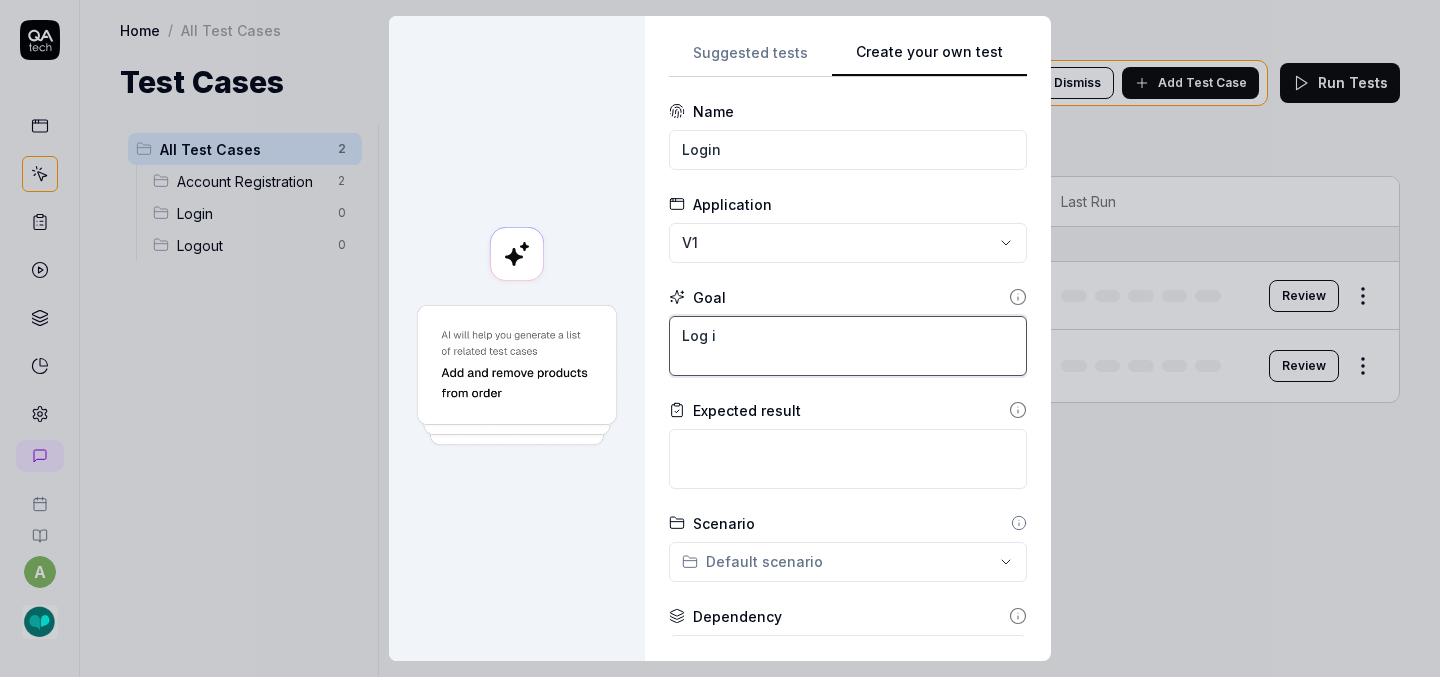 type on "*" 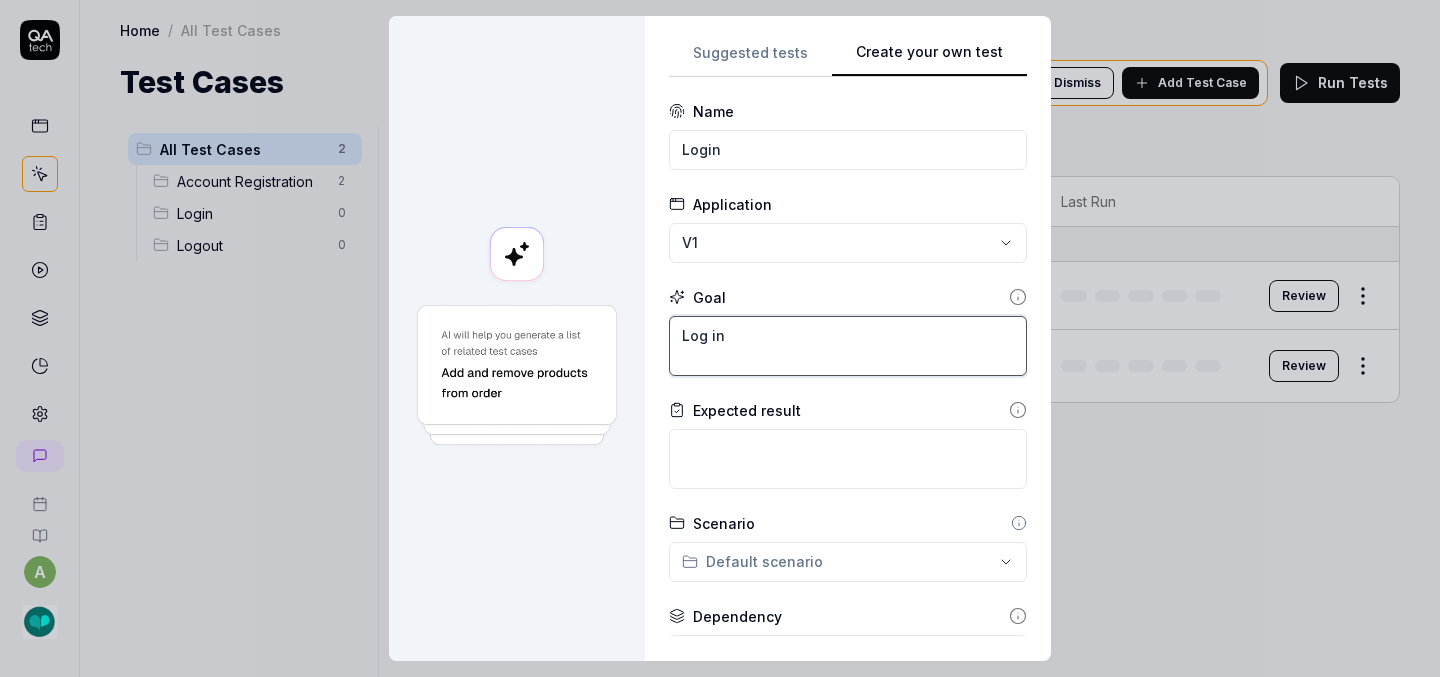 type on "*" 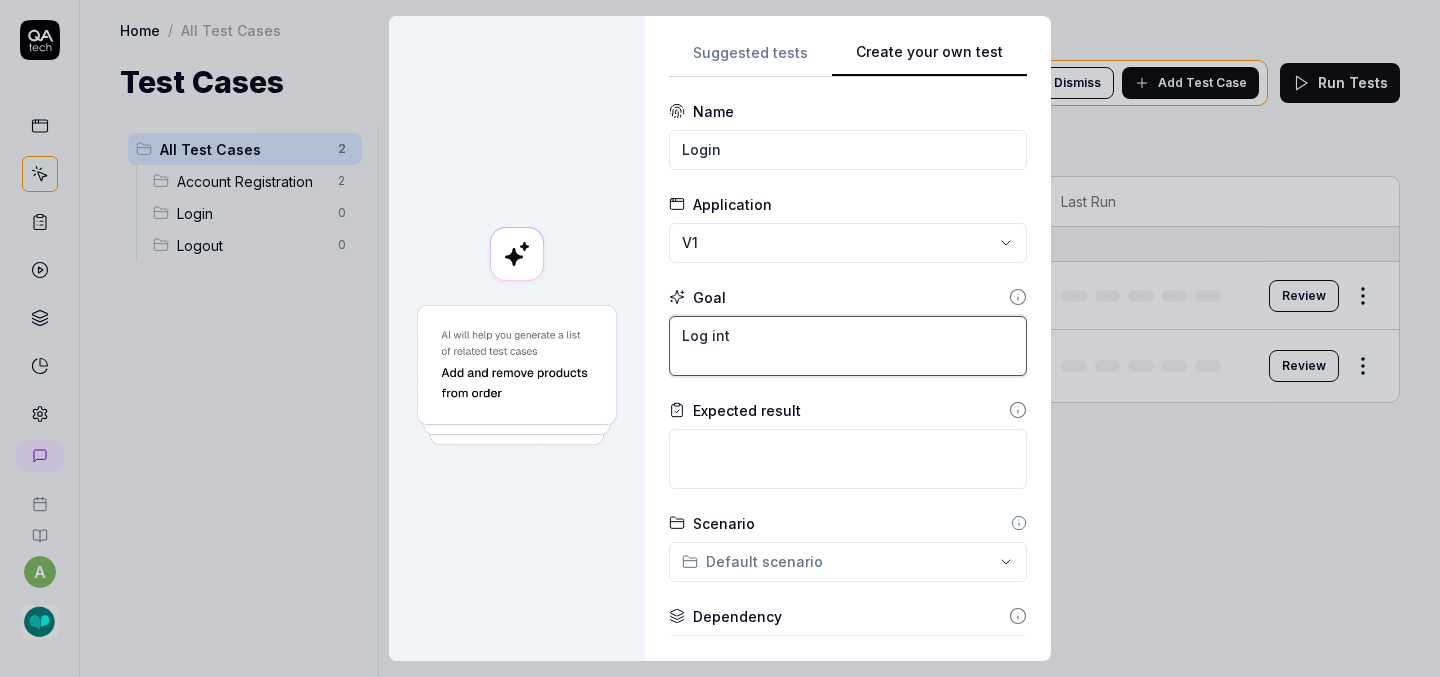 type on "*" 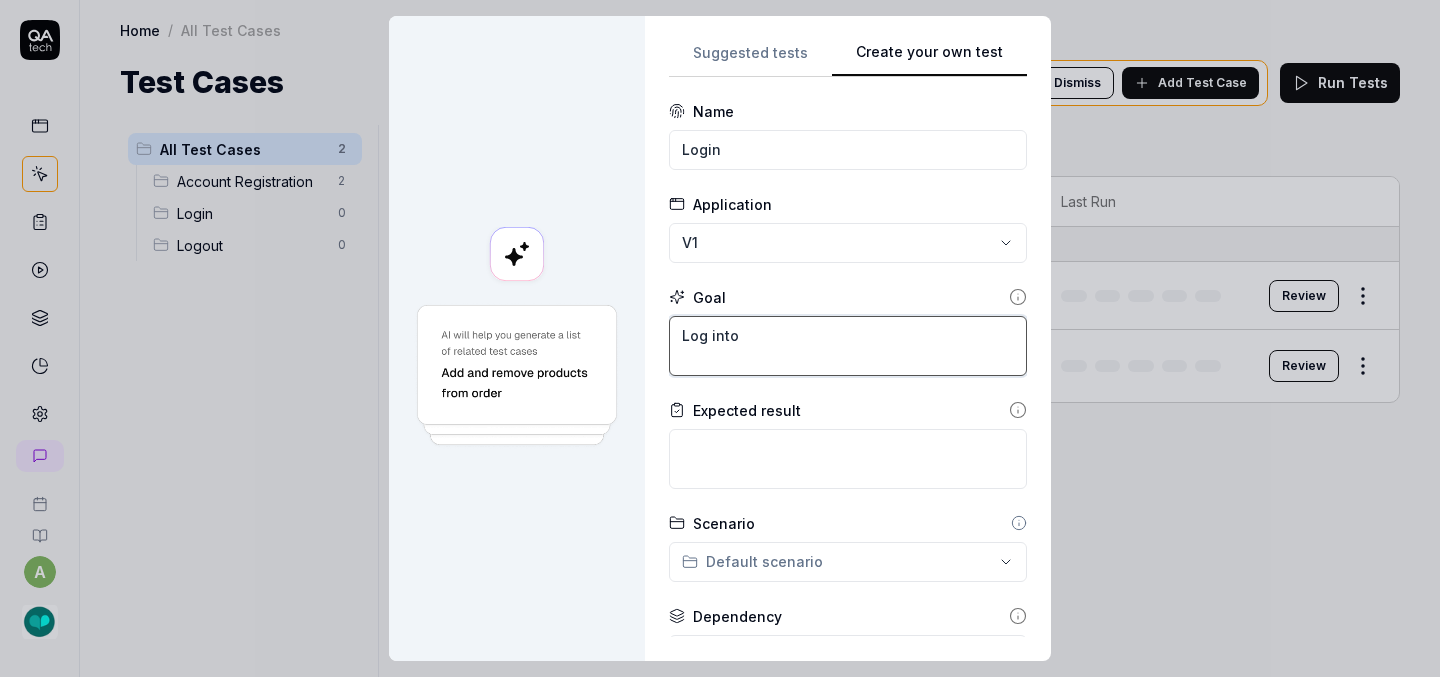 type on "*" 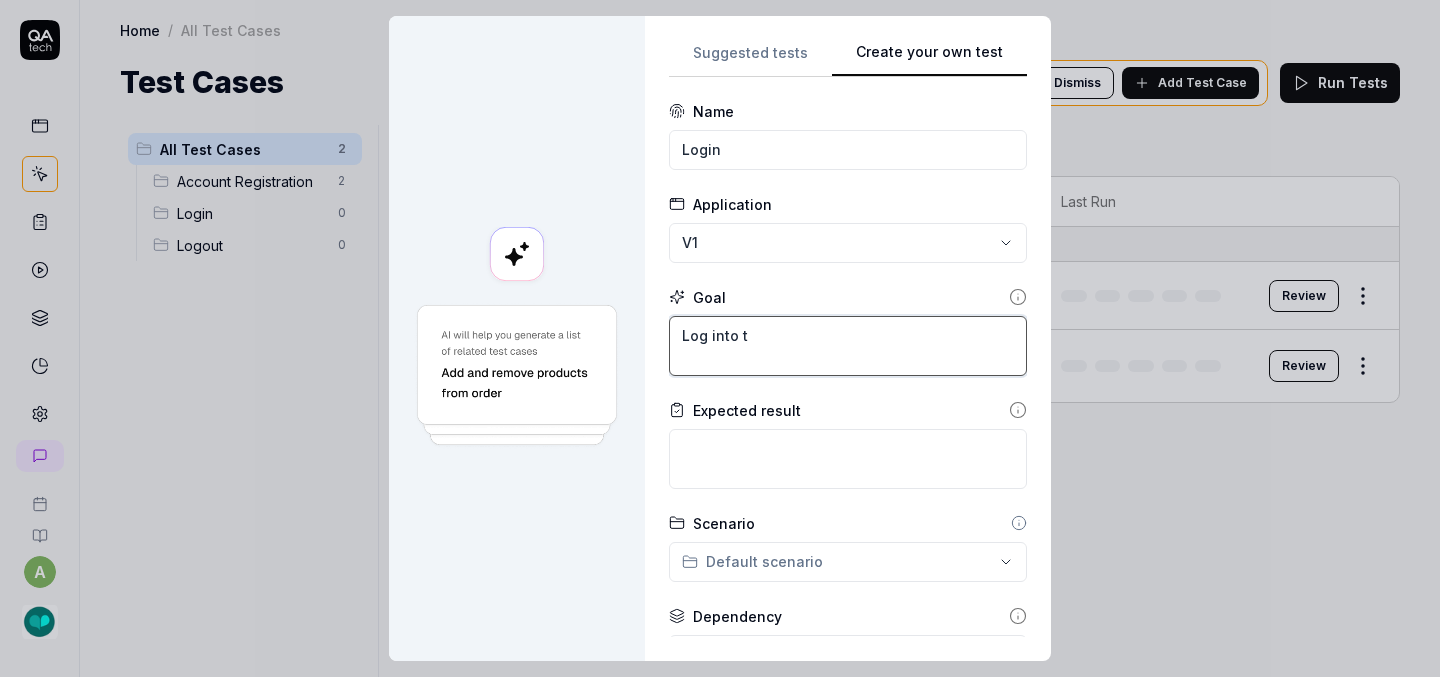 type on "*" 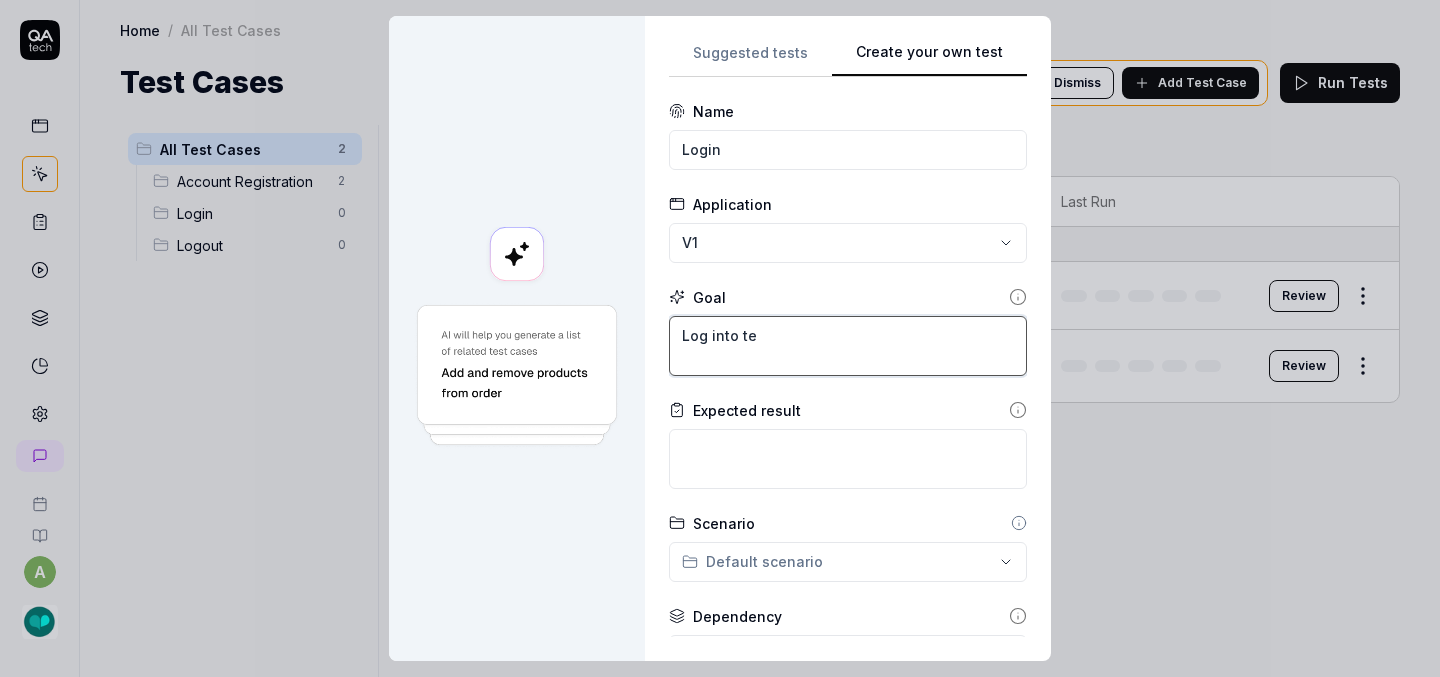 type on "*" 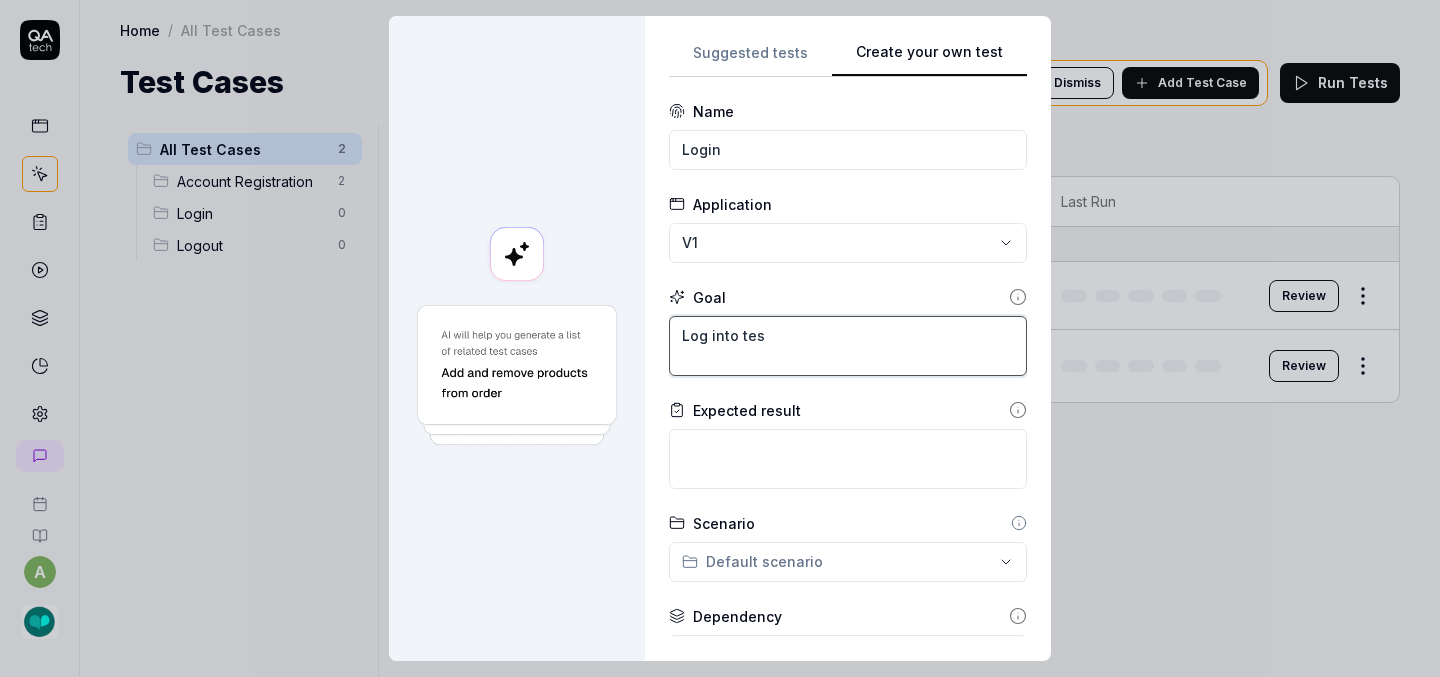 type on "*" 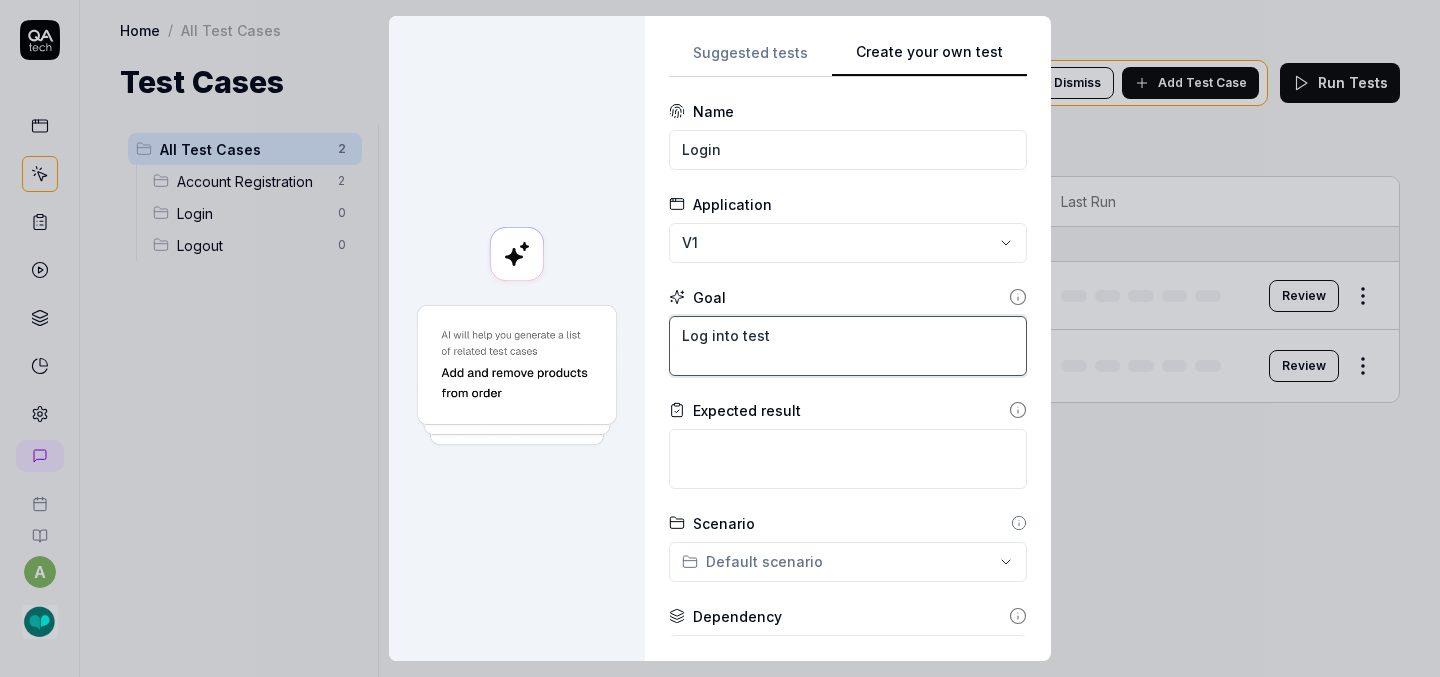 type on "*" 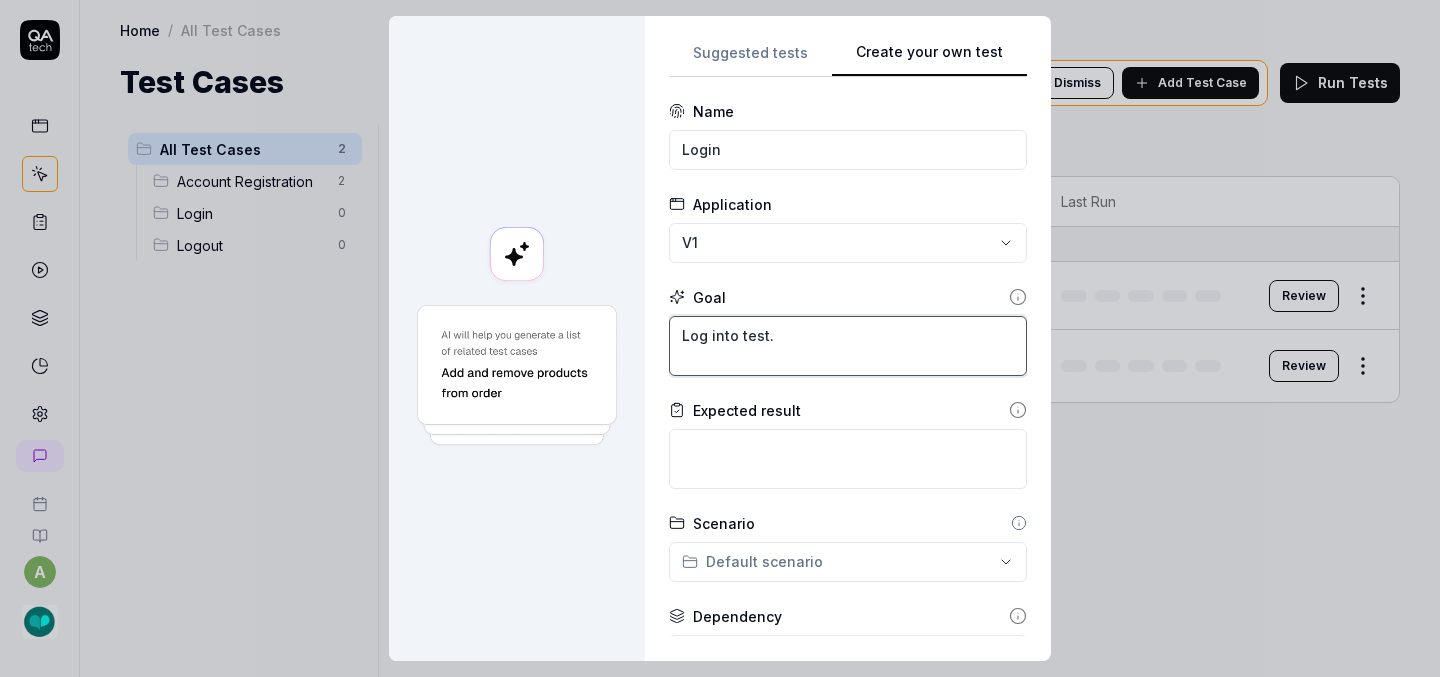 type on "*" 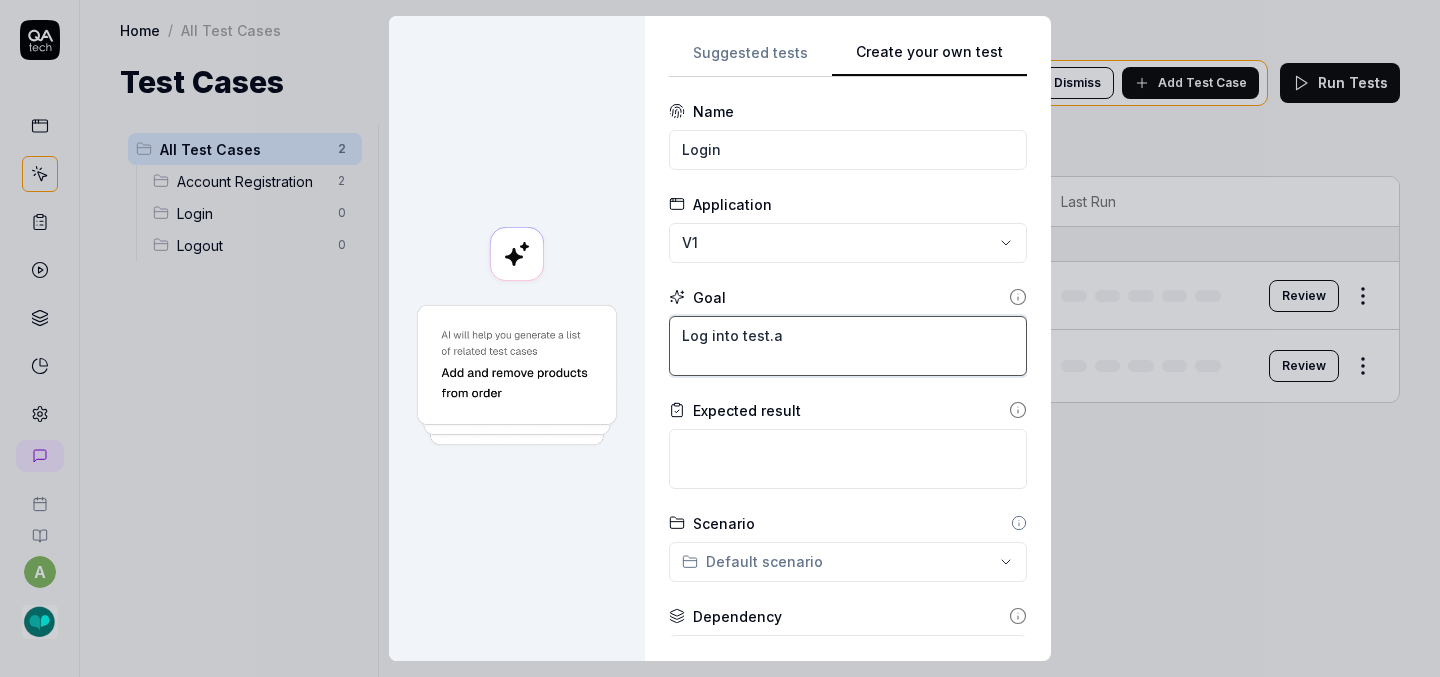 type on "*" 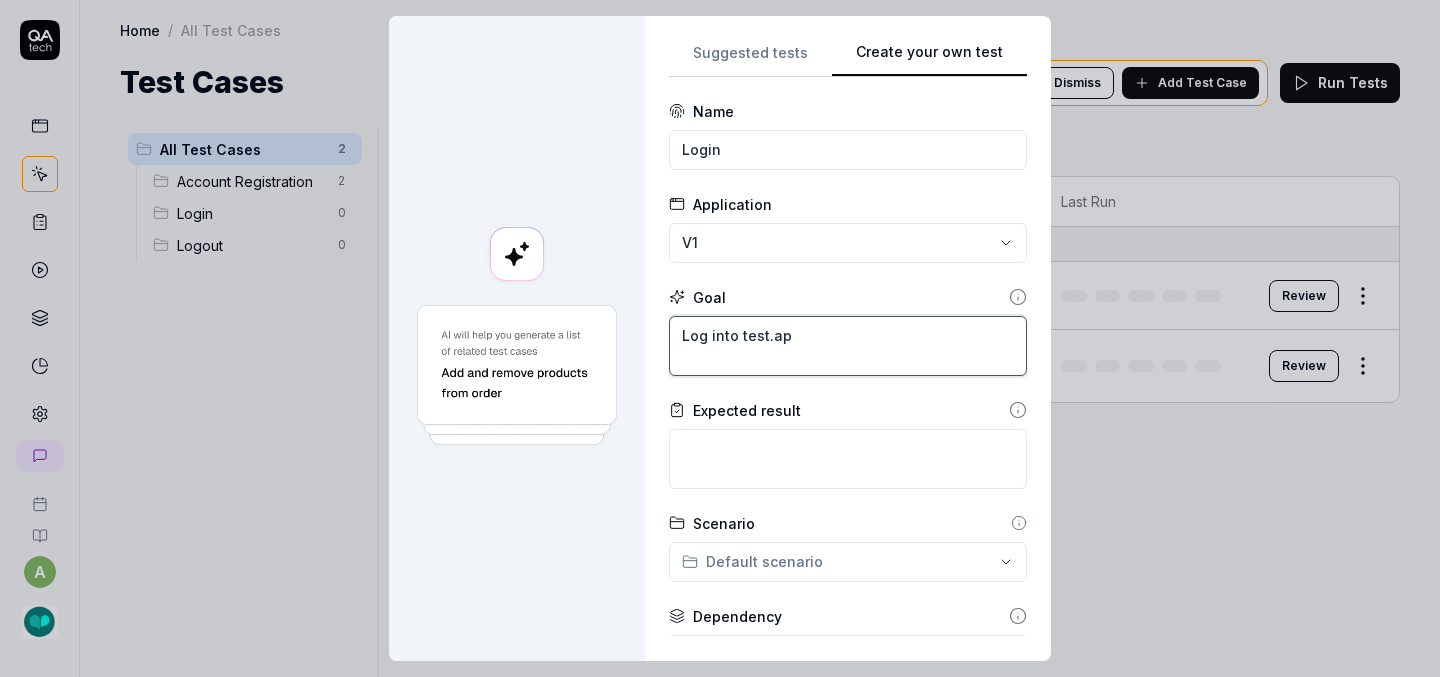type on "*" 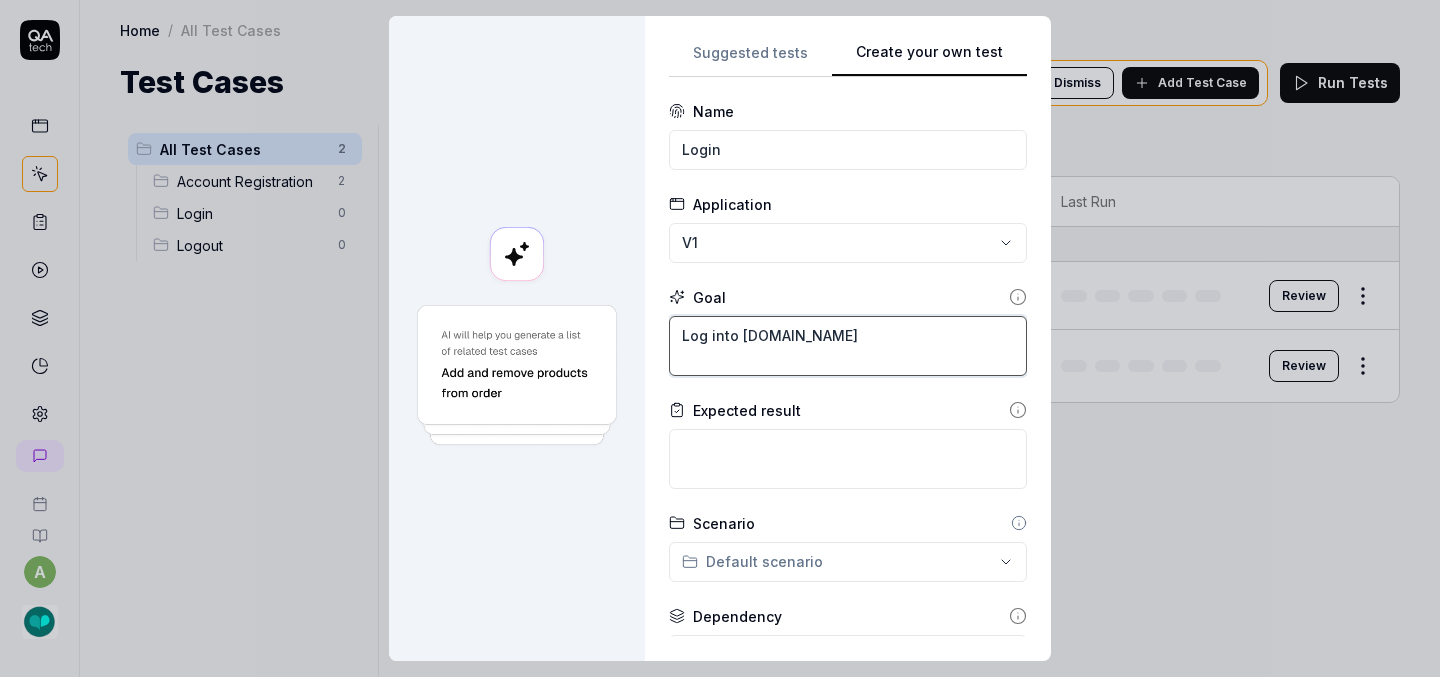type on "*" 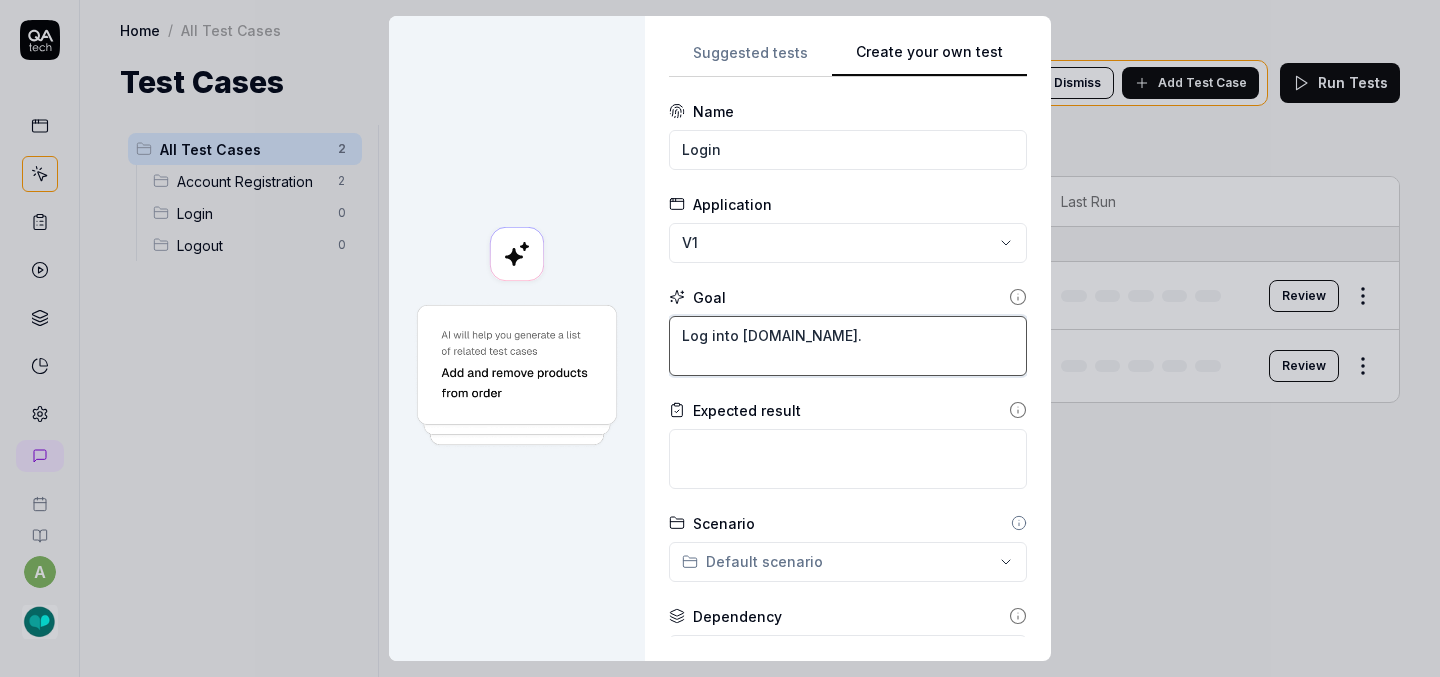 type on "*" 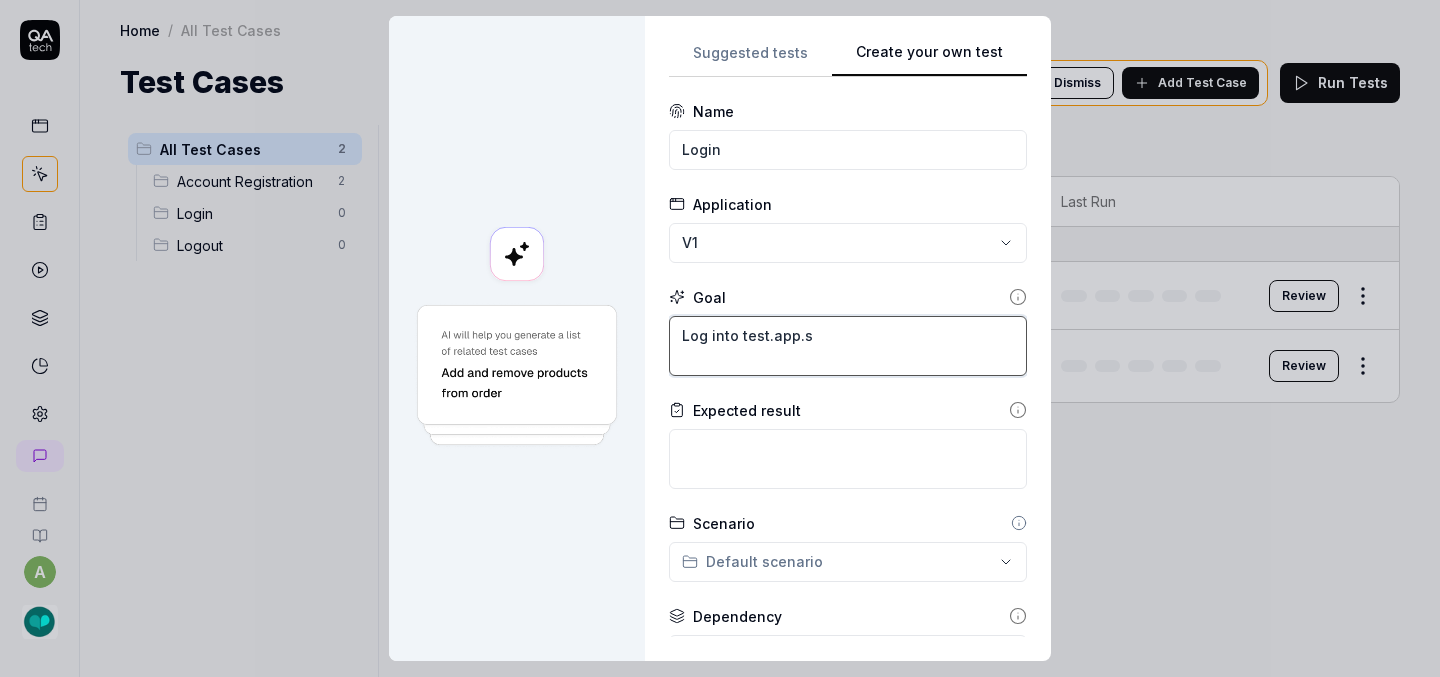 type on "*" 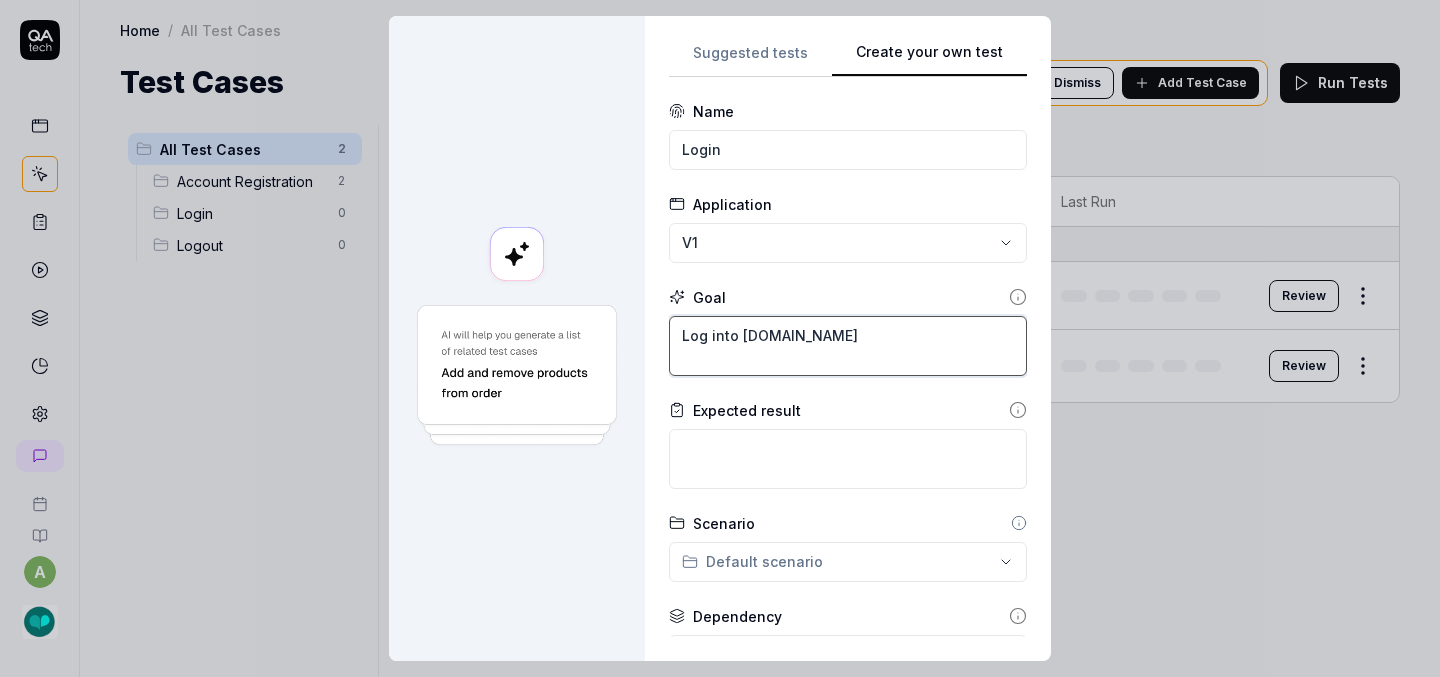 type on "*" 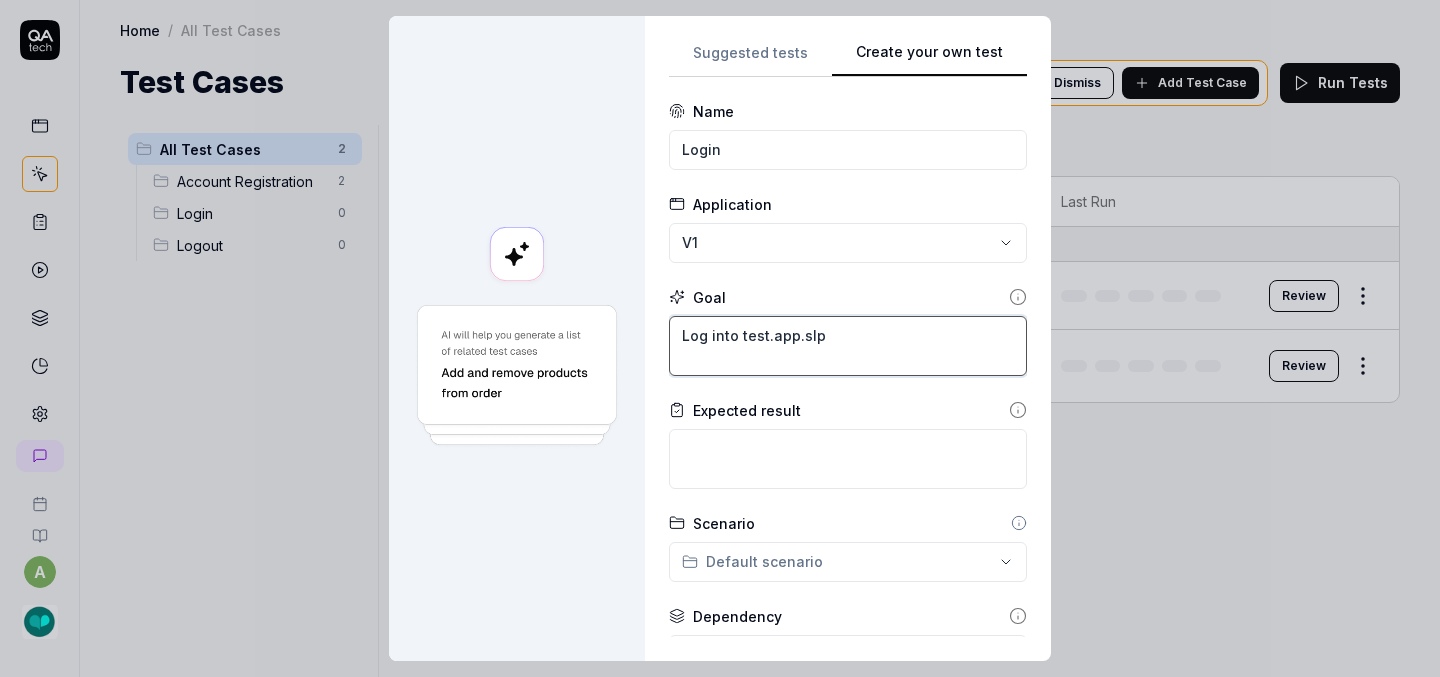 type on "*" 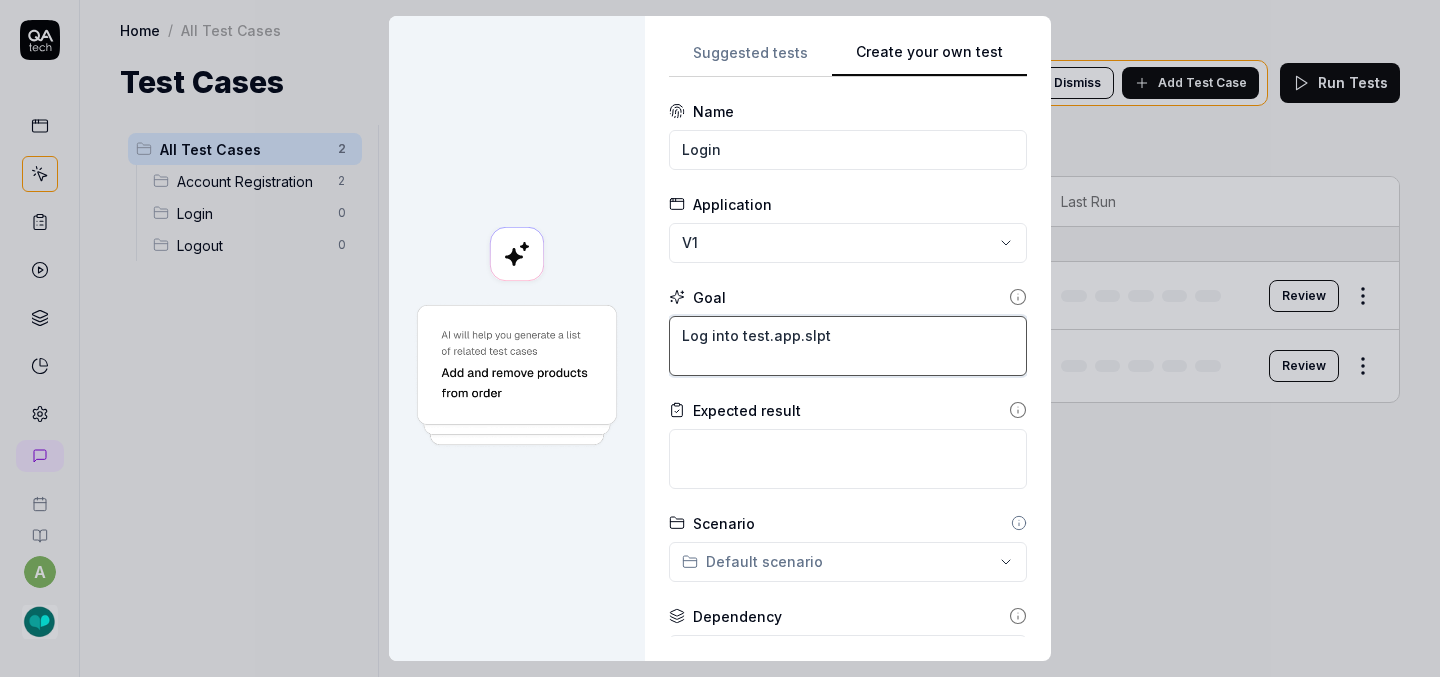 type on "*" 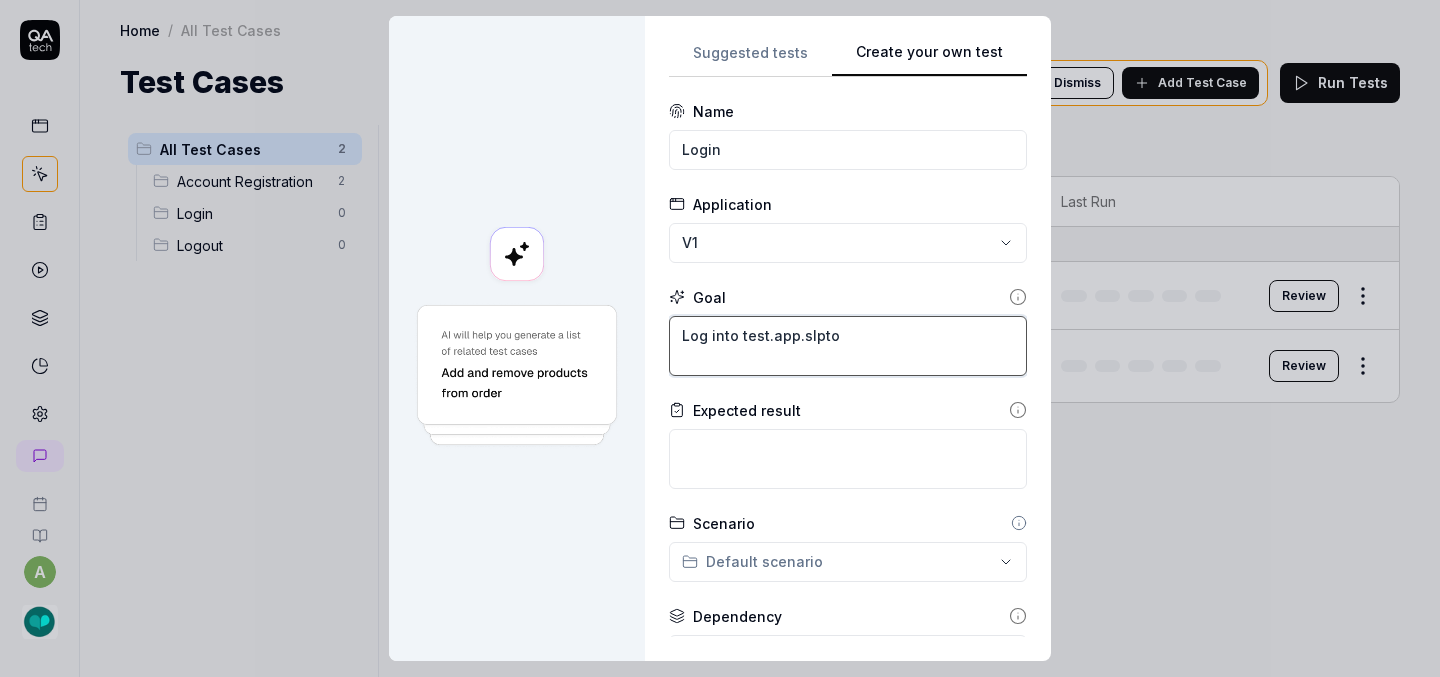 type on "*" 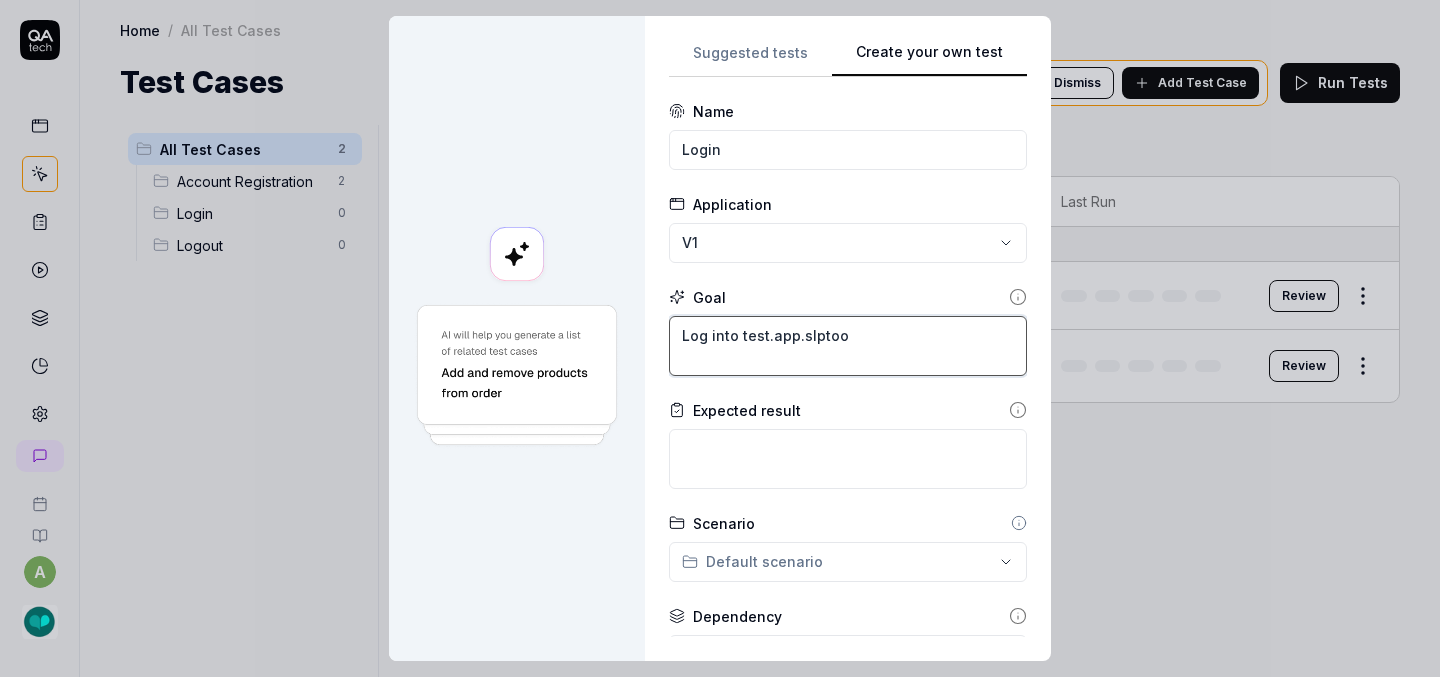 type on "*" 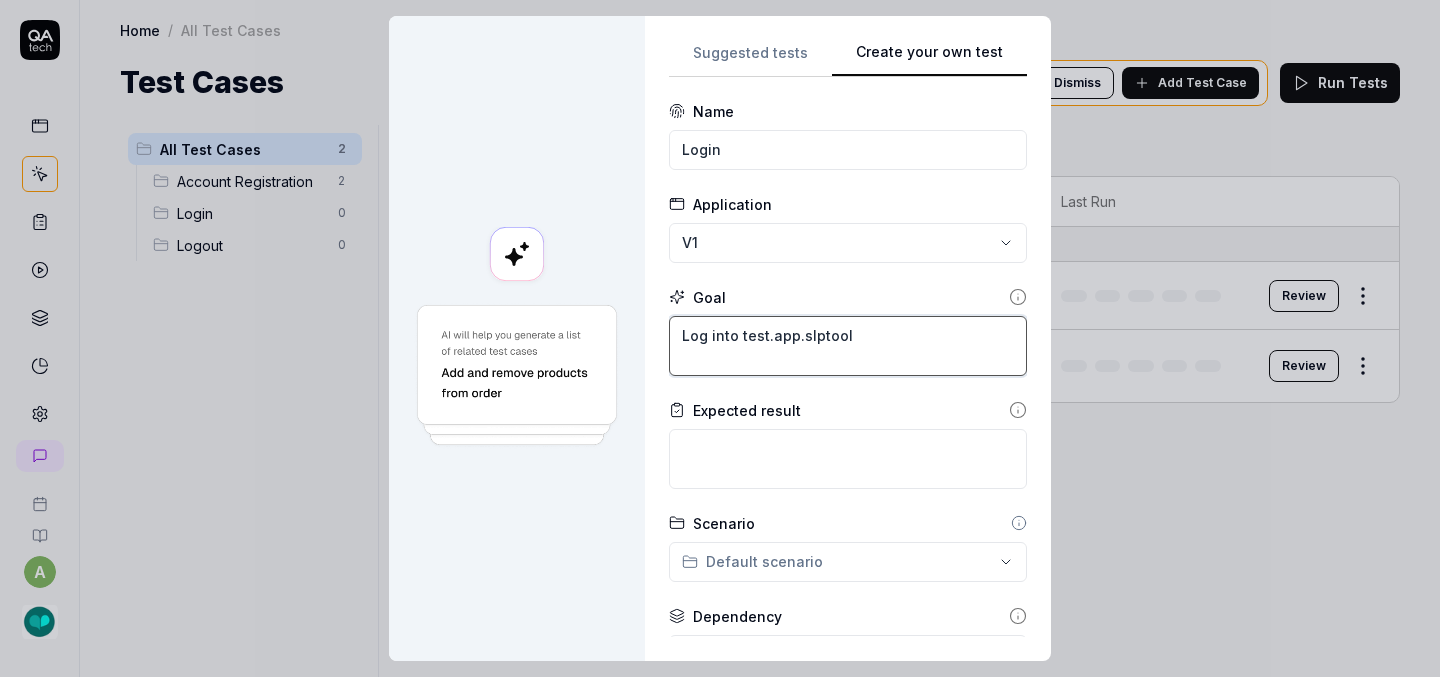 type on "*" 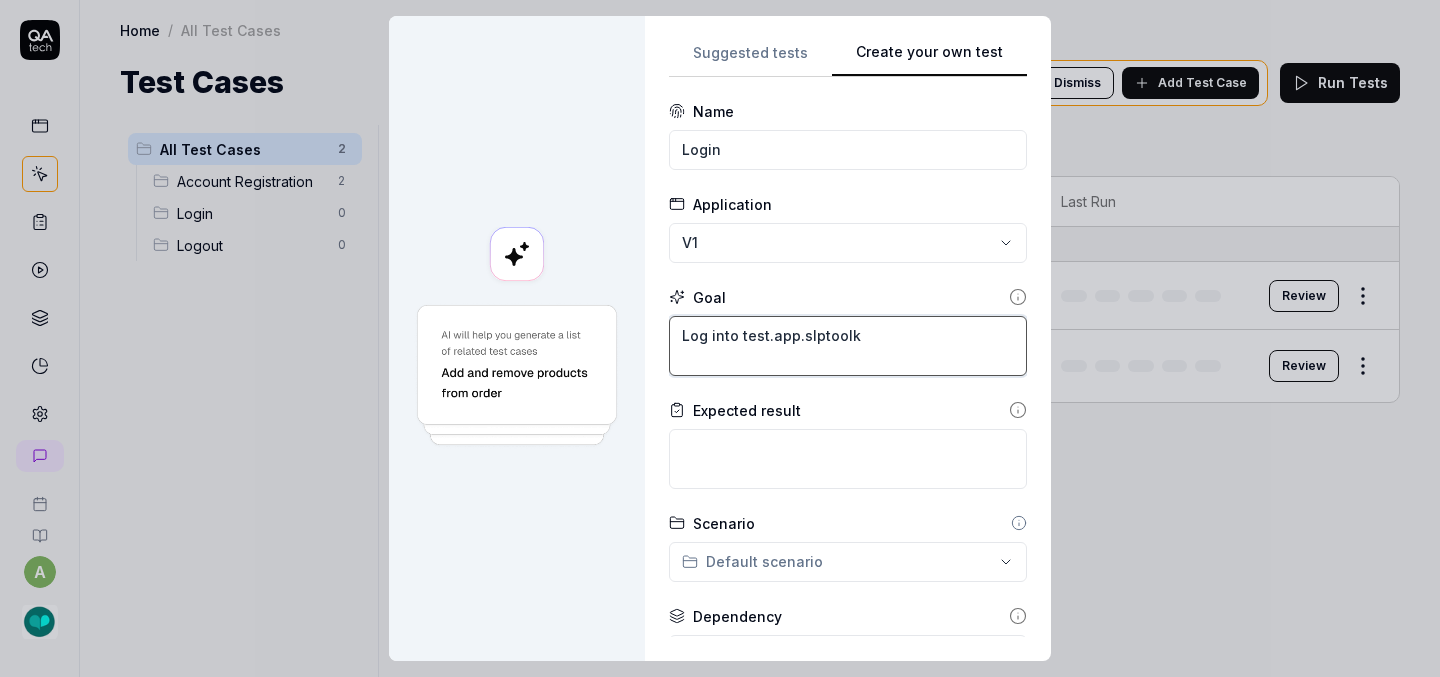 type on "*" 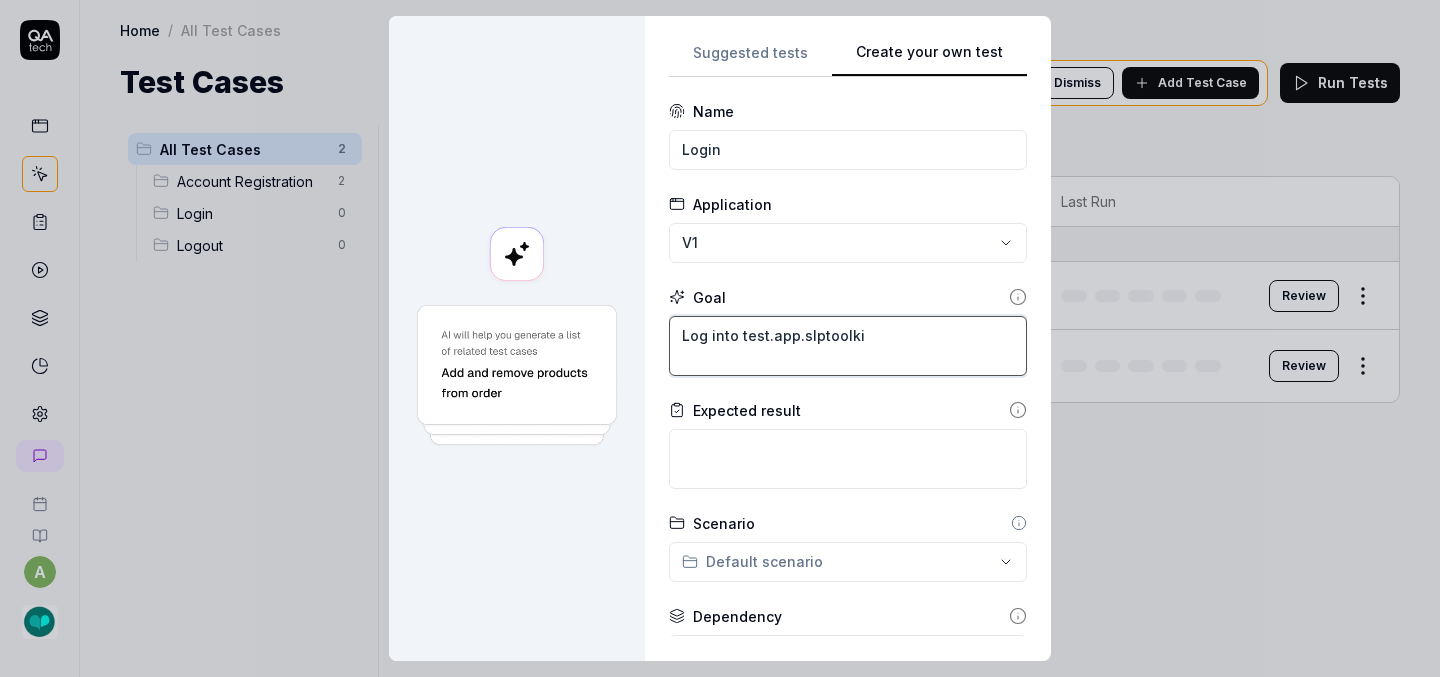 type on "*" 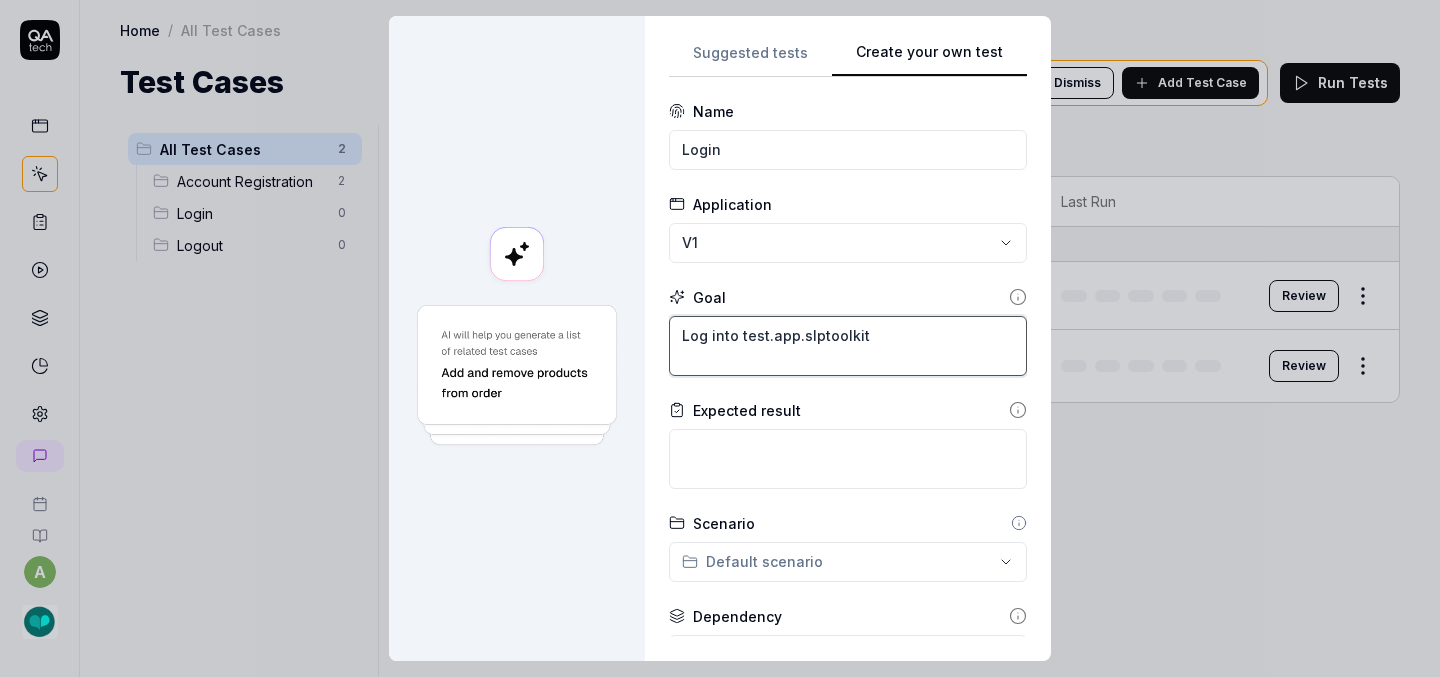 type on "*" 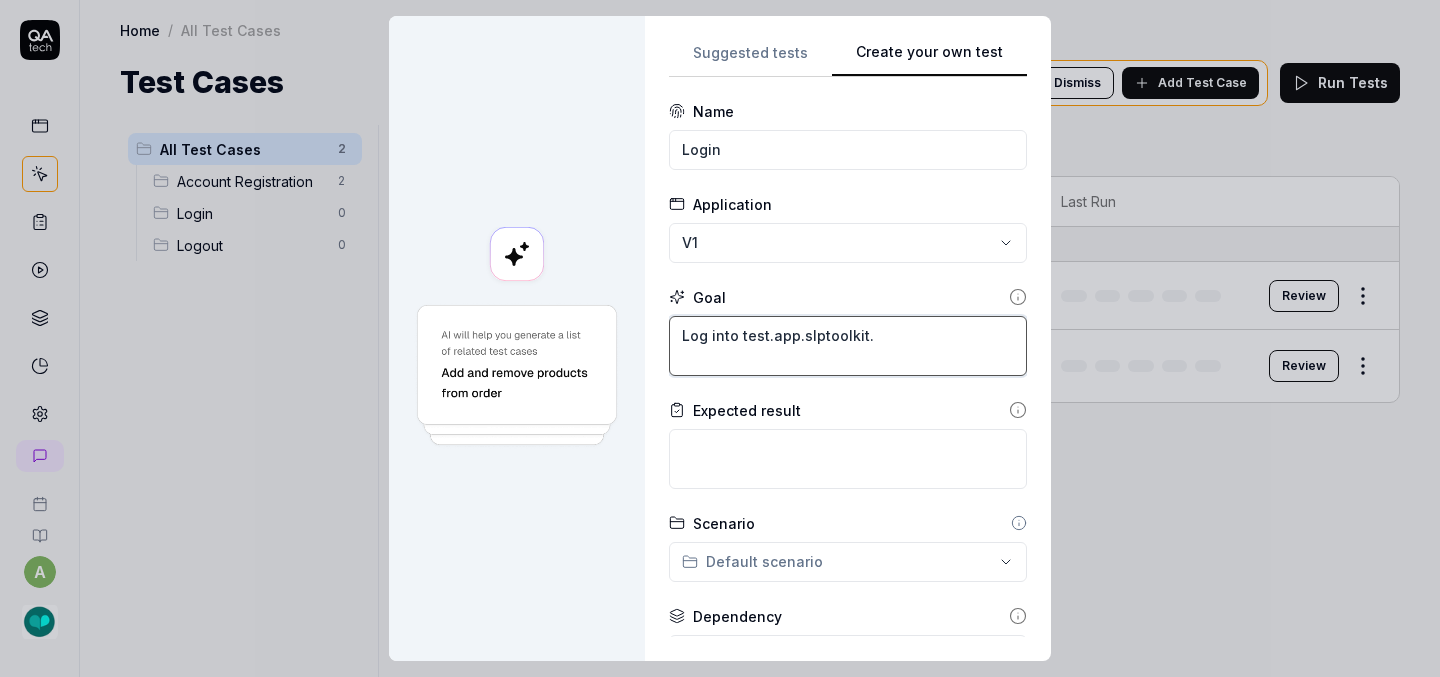 type on "*" 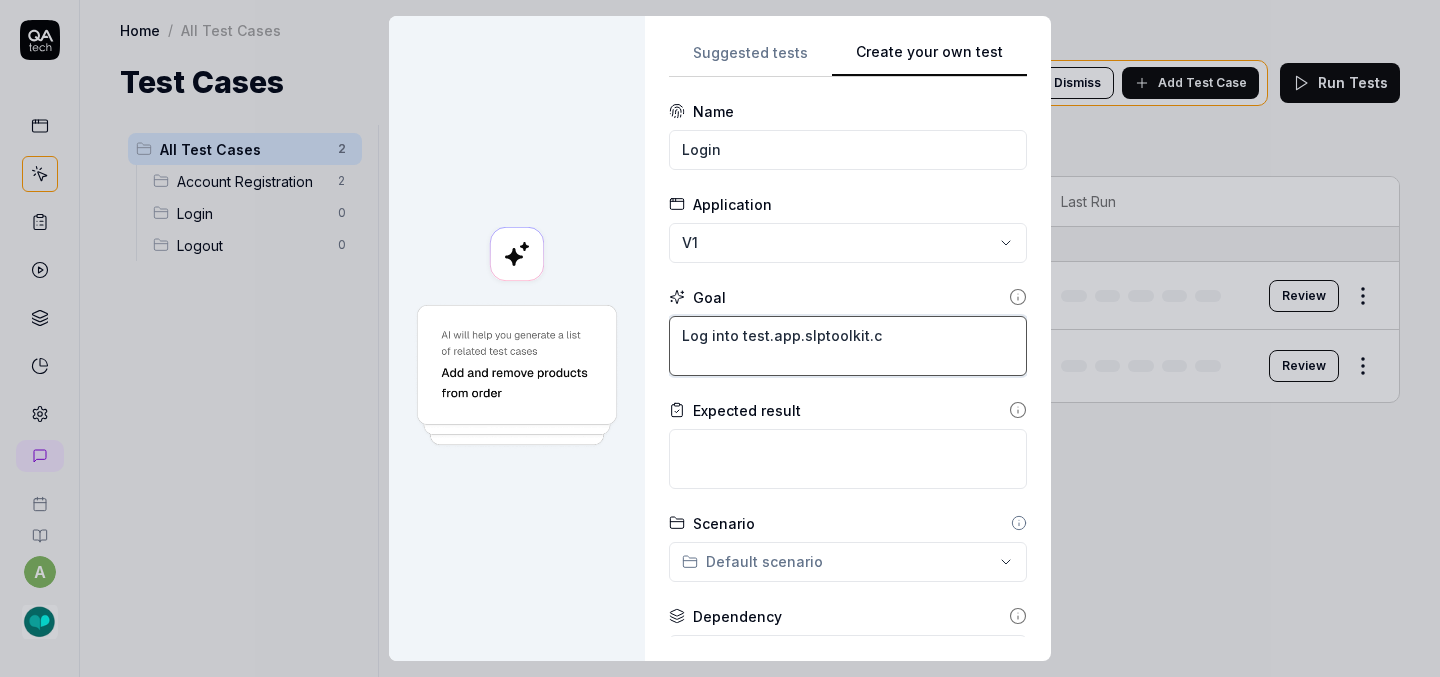 type on "*" 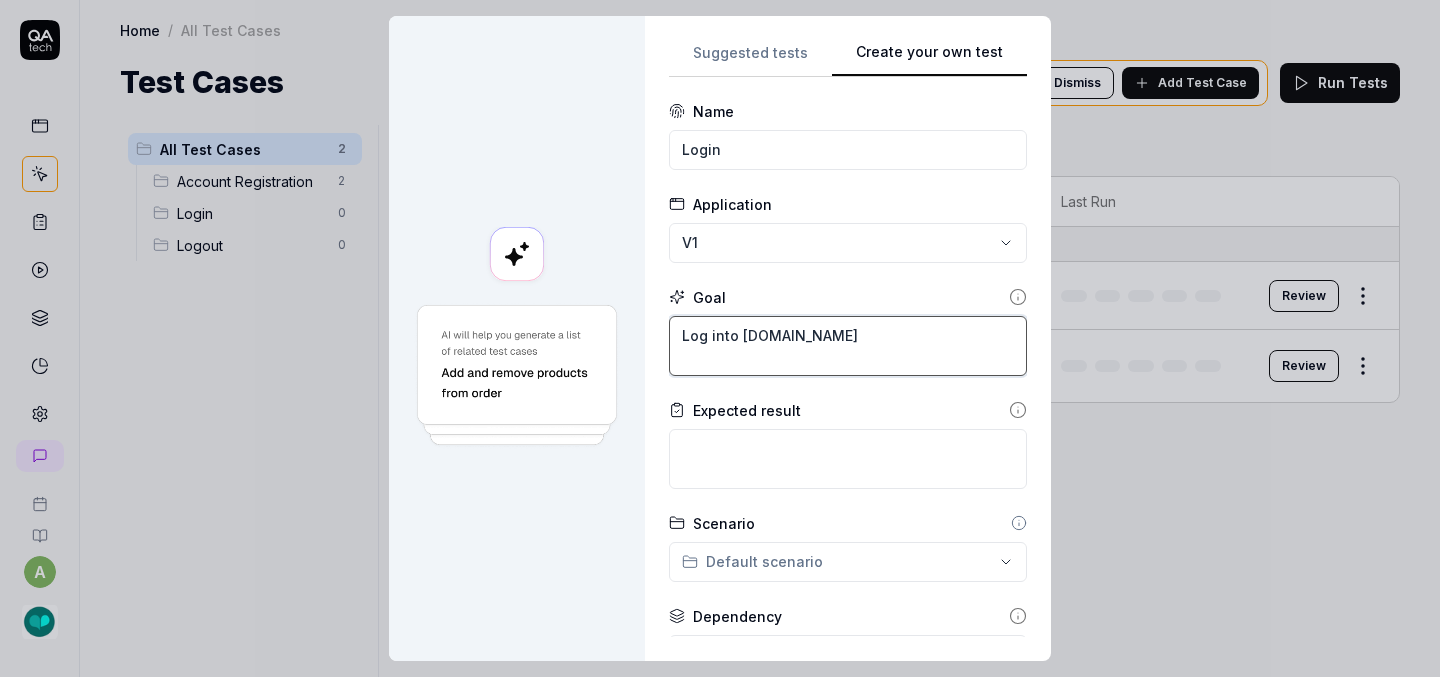 type on "*" 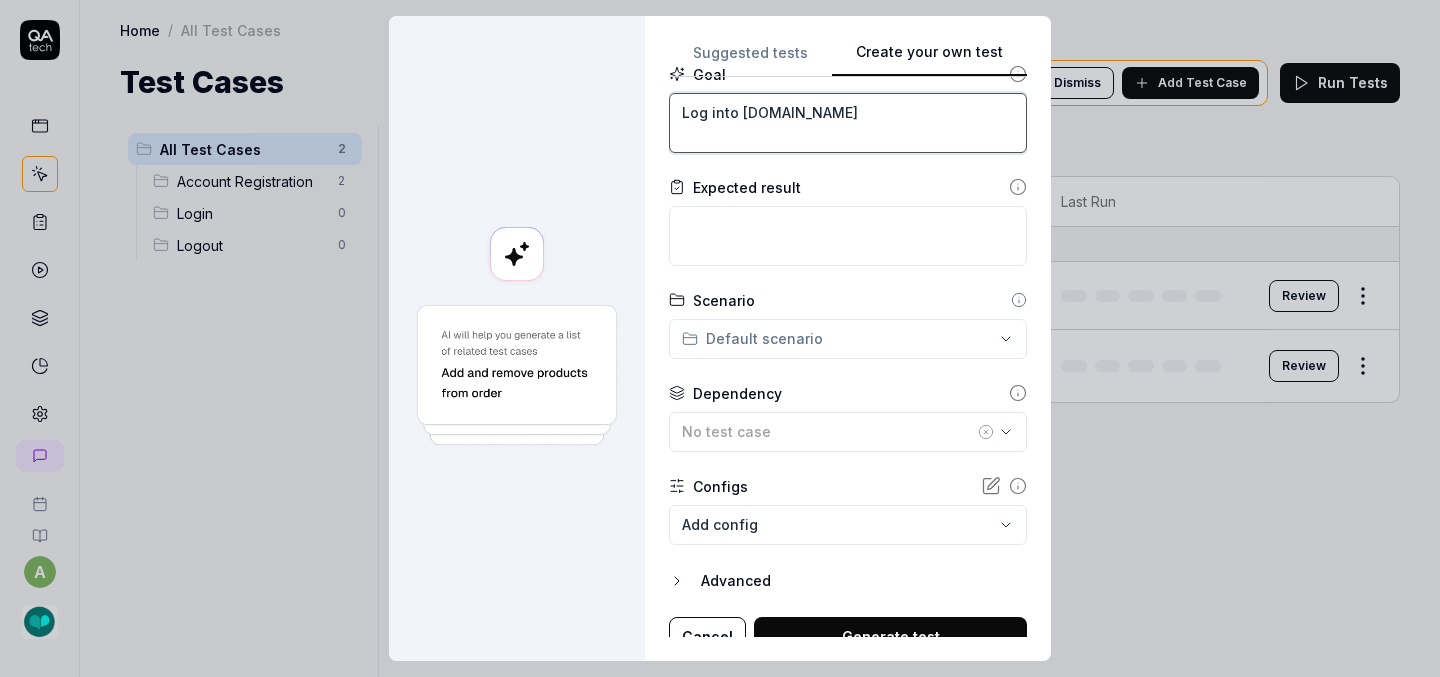 scroll, scrollTop: 242, scrollLeft: 0, axis: vertical 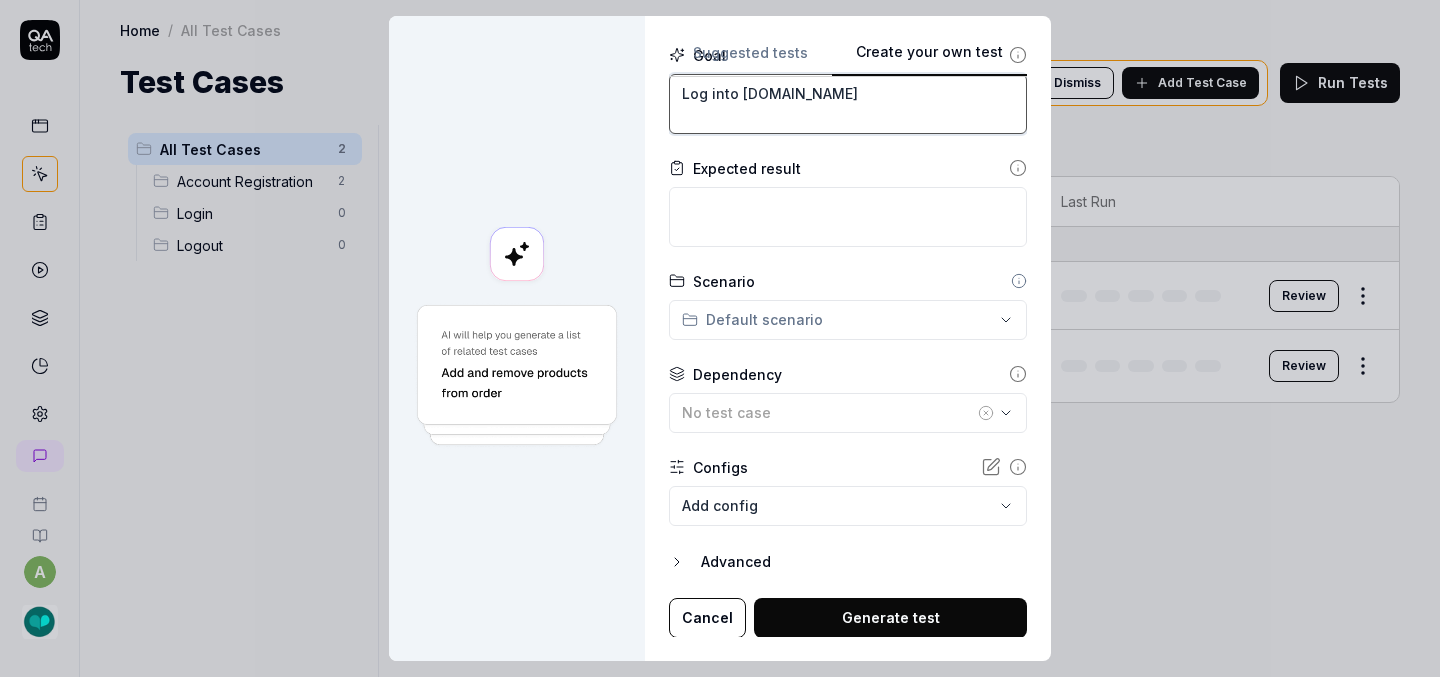 type on "Log into test.app.slptoolkit.com" 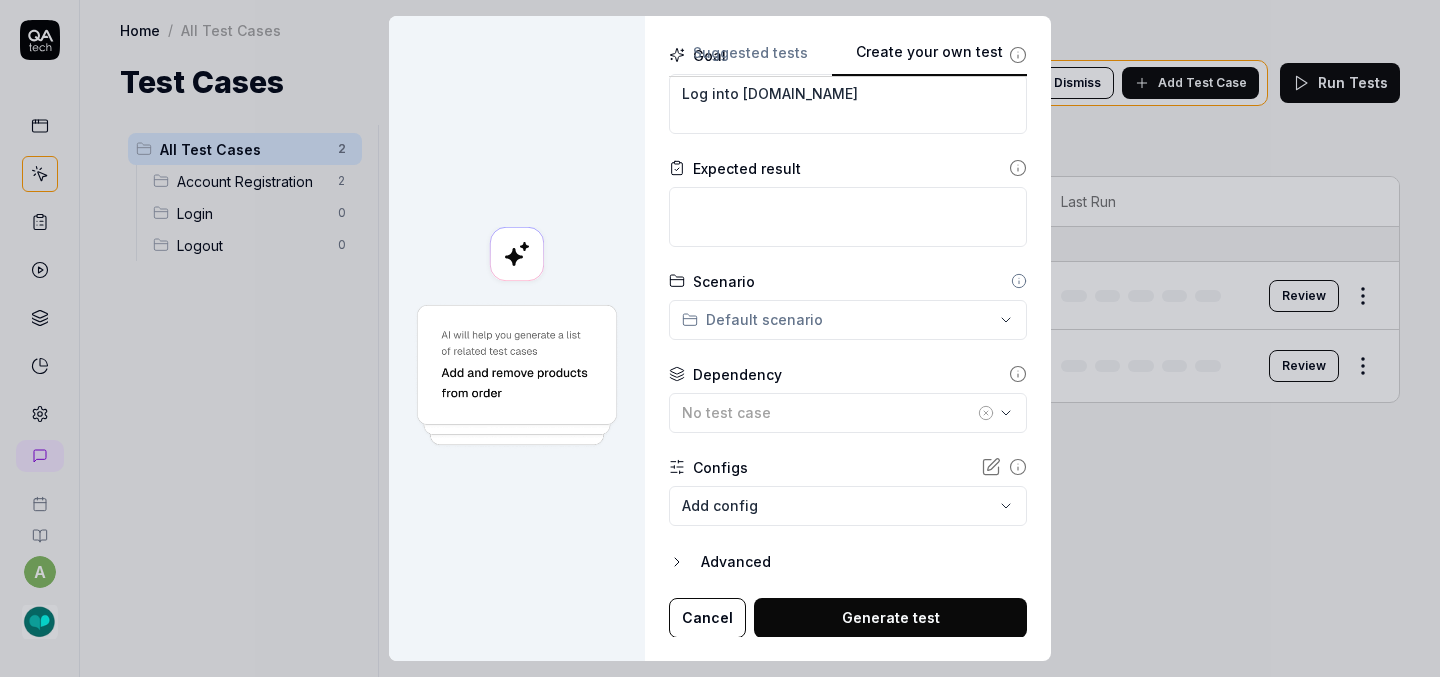 click on "**********" at bounding box center [720, 338] 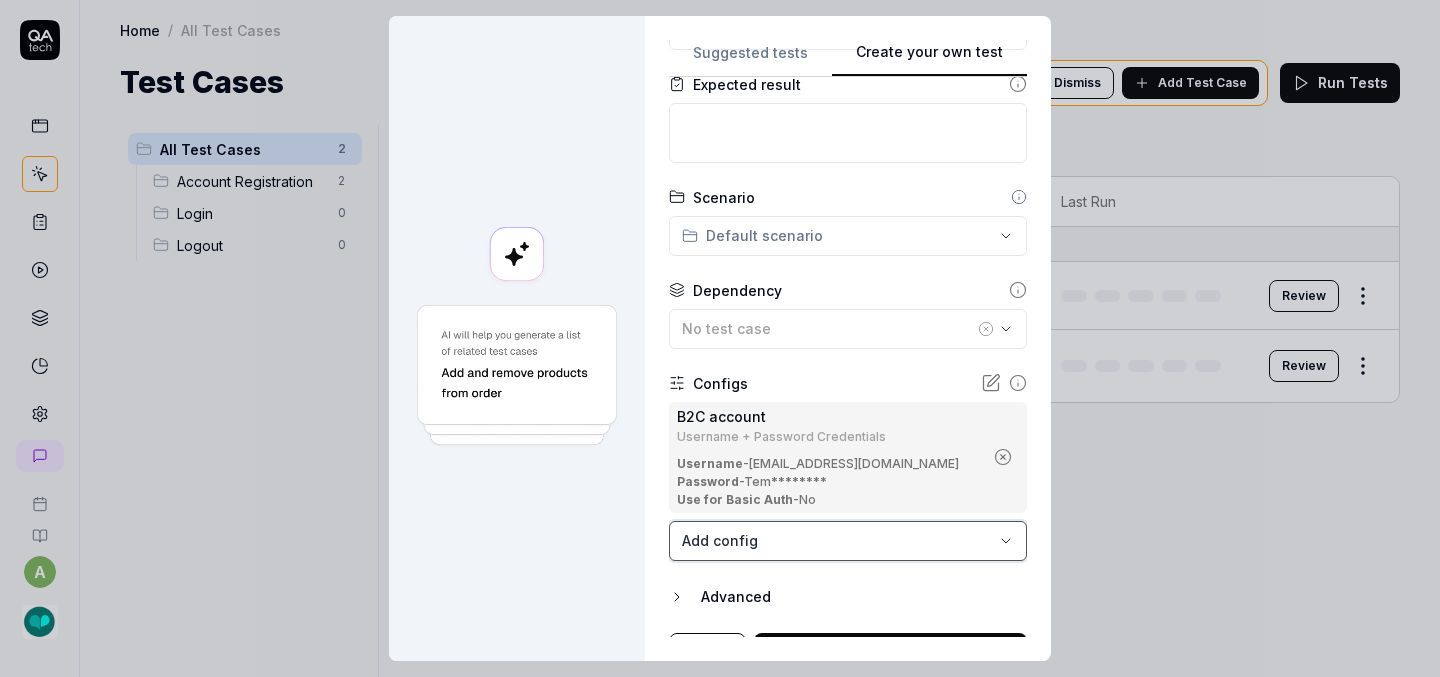 scroll, scrollTop: 361, scrollLeft: 0, axis: vertical 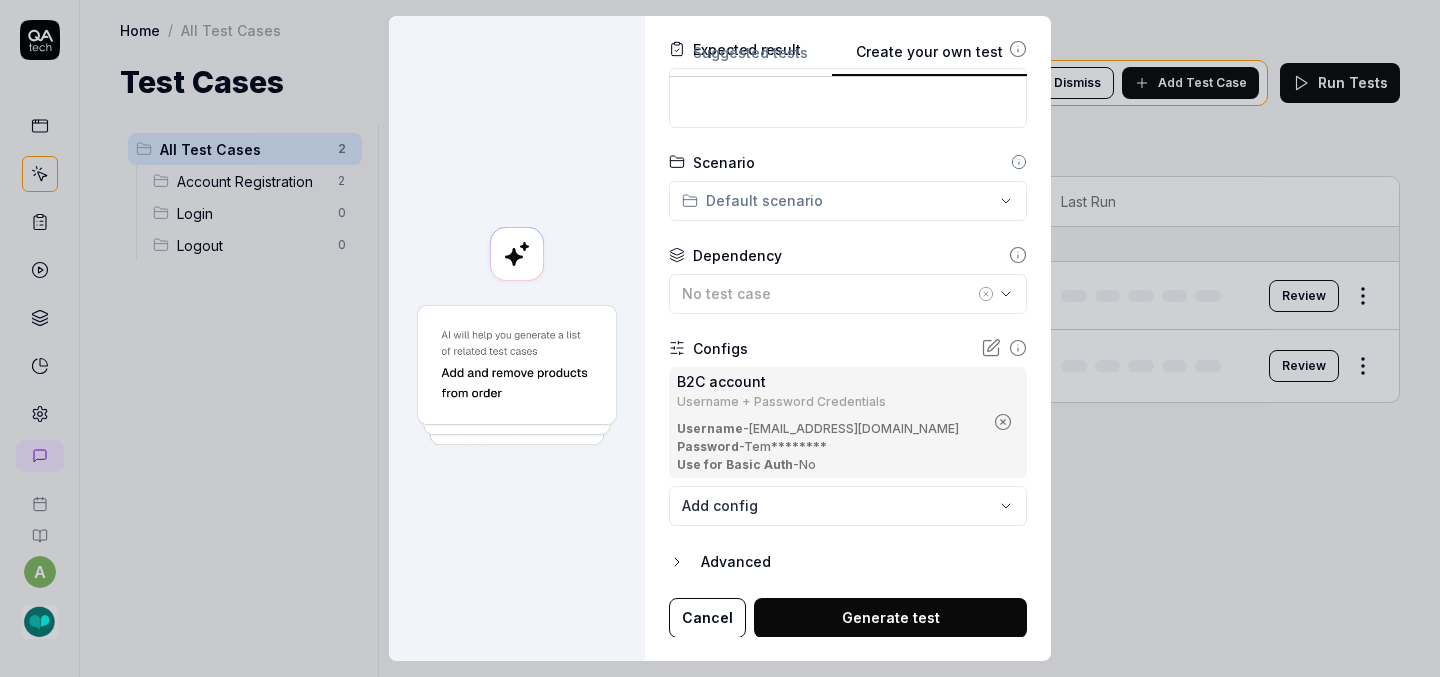 click on "**********" at bounding box center [720, 338] 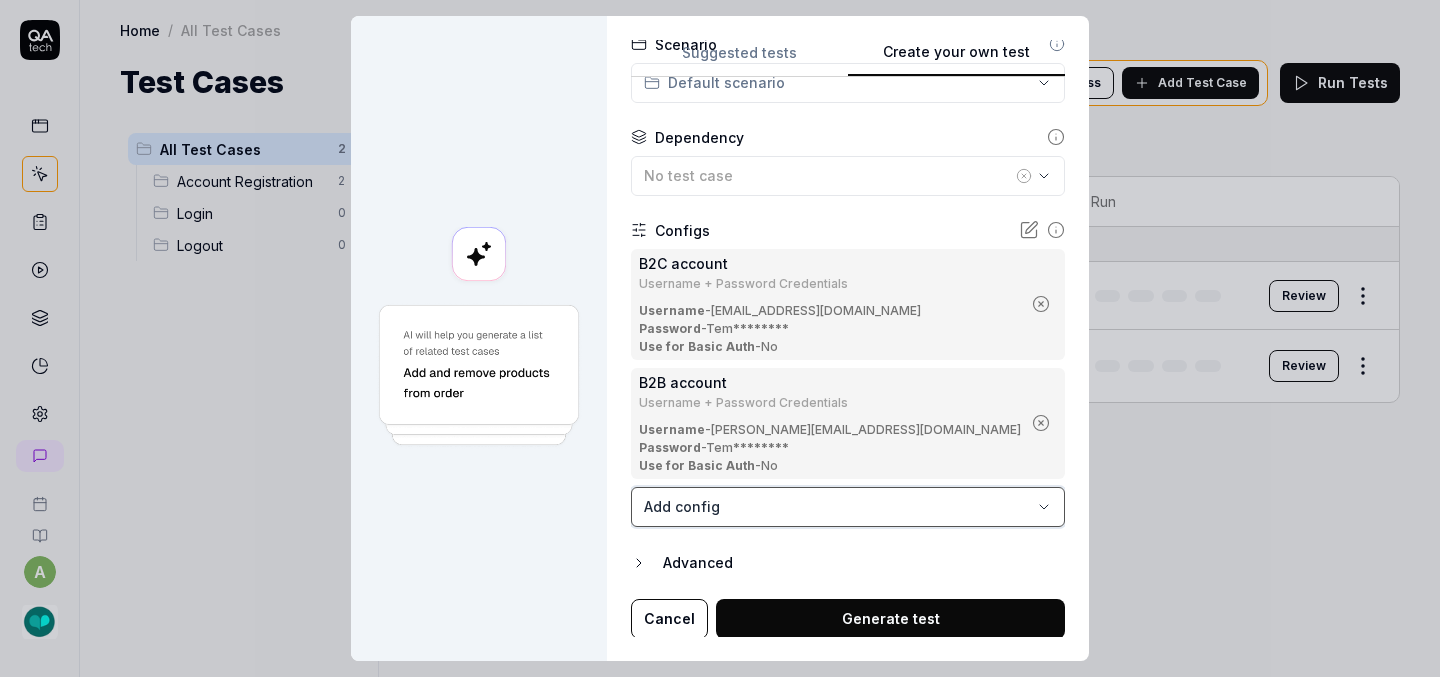 scroll, scrollTop: 480, scrollLeft: 0, axis: vertical 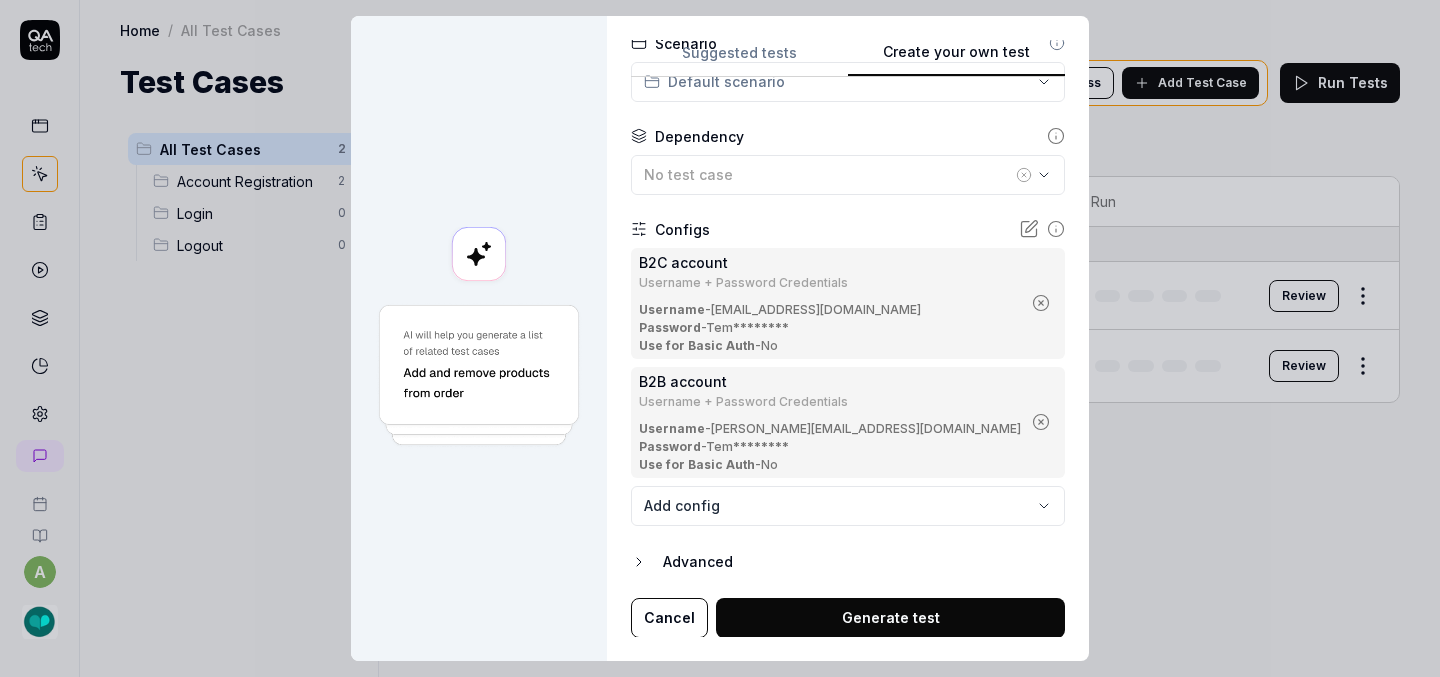 click on "Generate test" at bounding box center [890, 618] 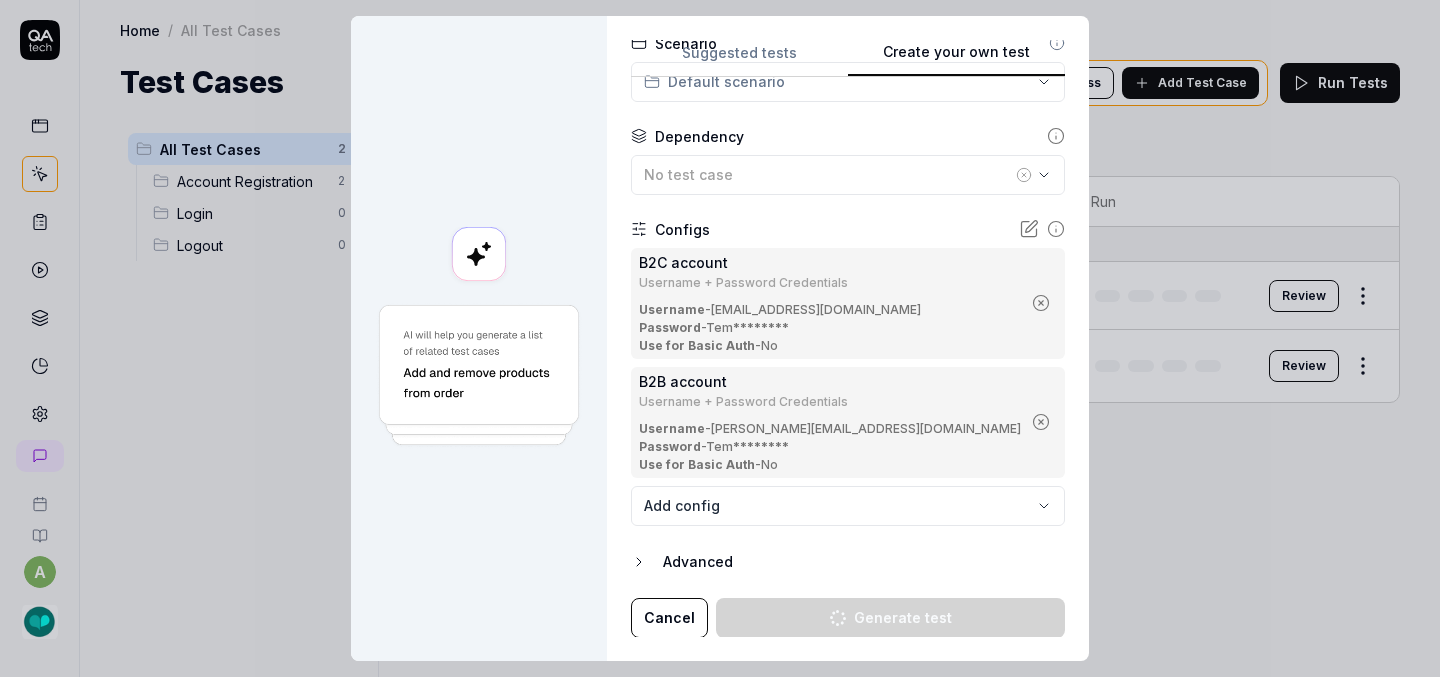 type on "*" 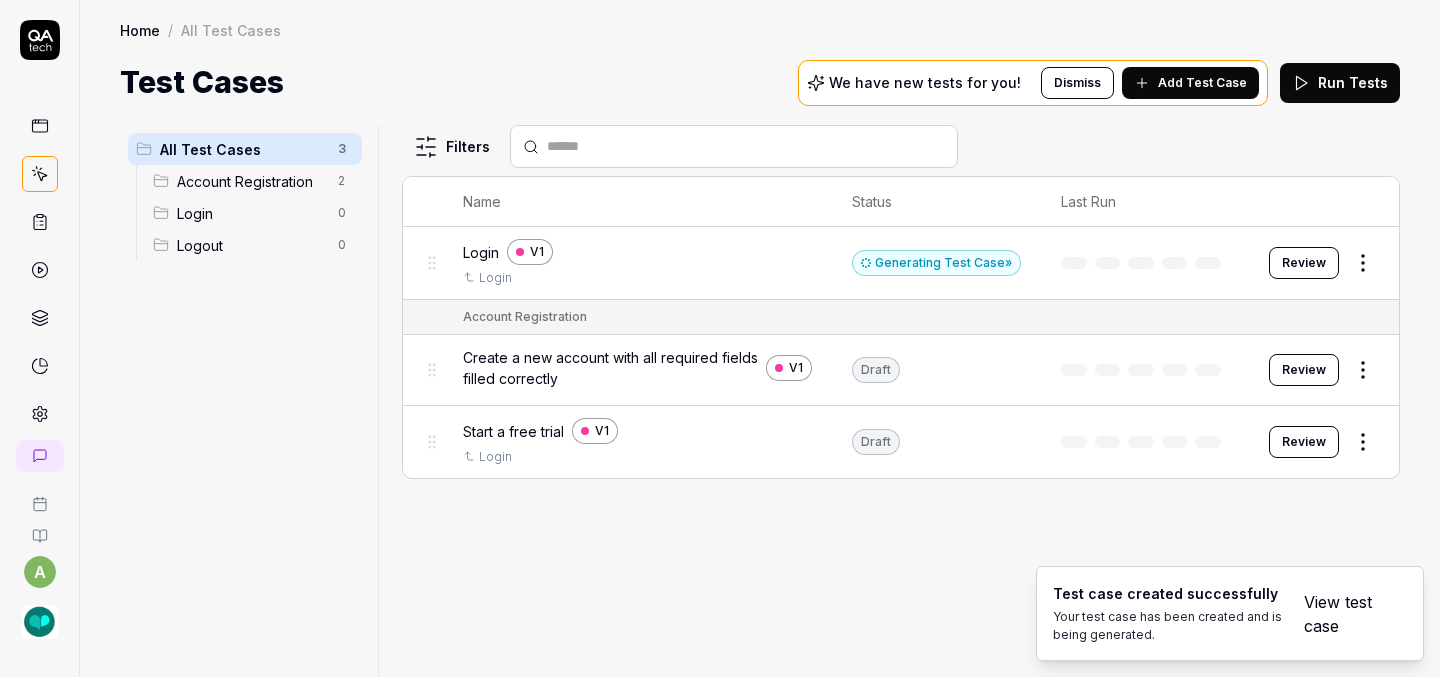 click on "Add Test Case" at bounding box center [1202, 83] 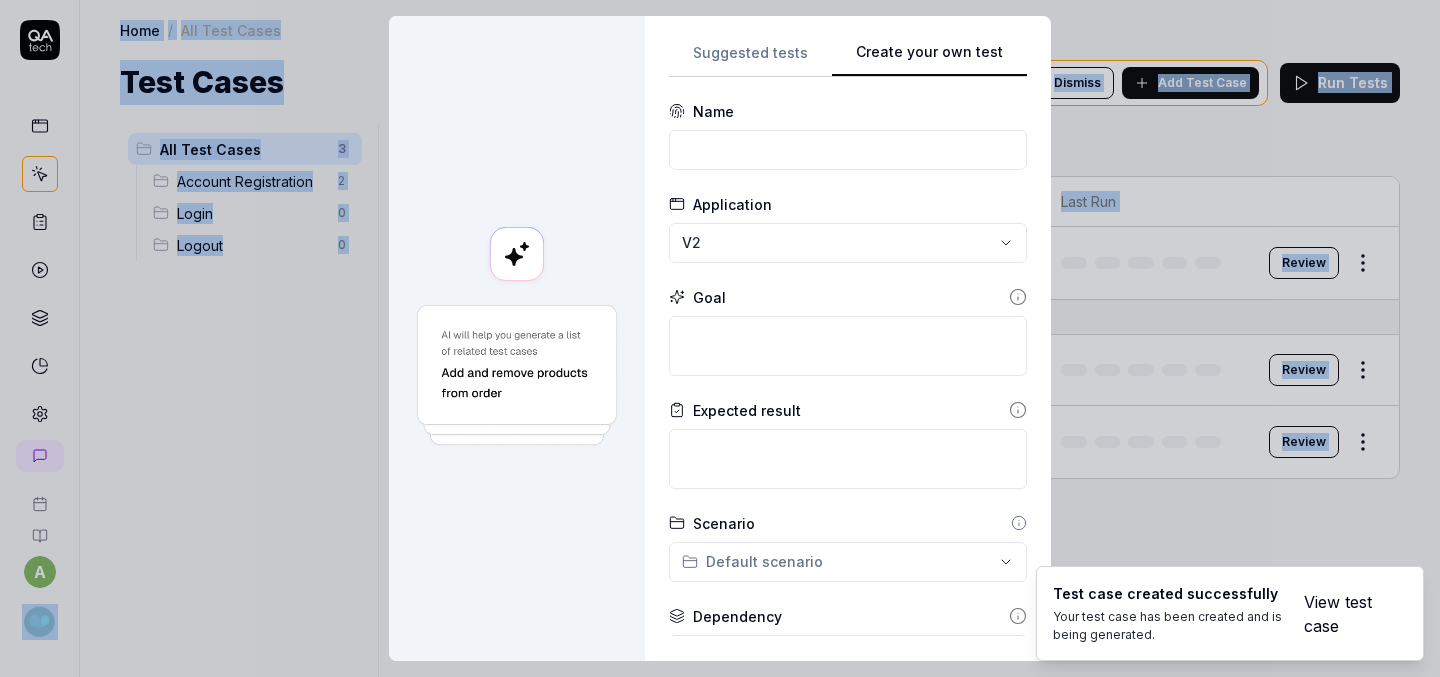 scroll, scrollTop: 0, scrollLeft: 0, axis: both 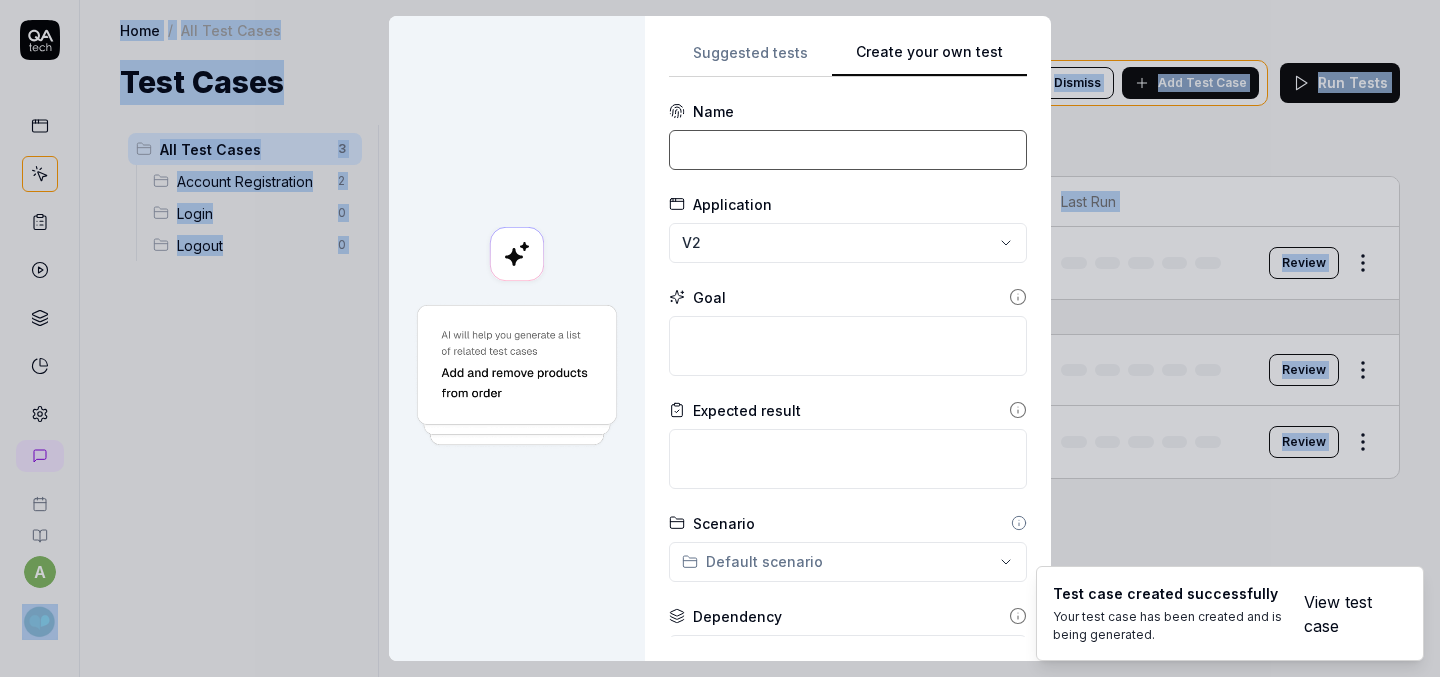 click at bounding box center [848, 150] 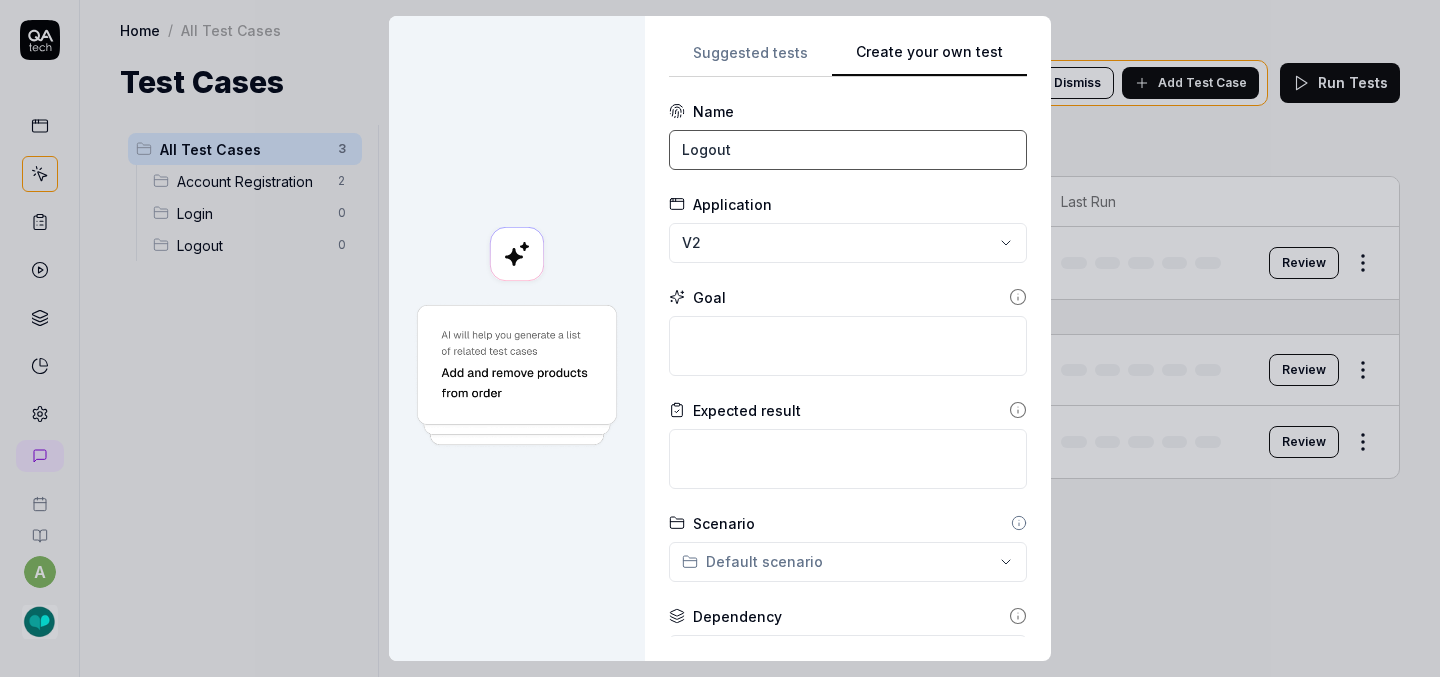 type on "Logout" 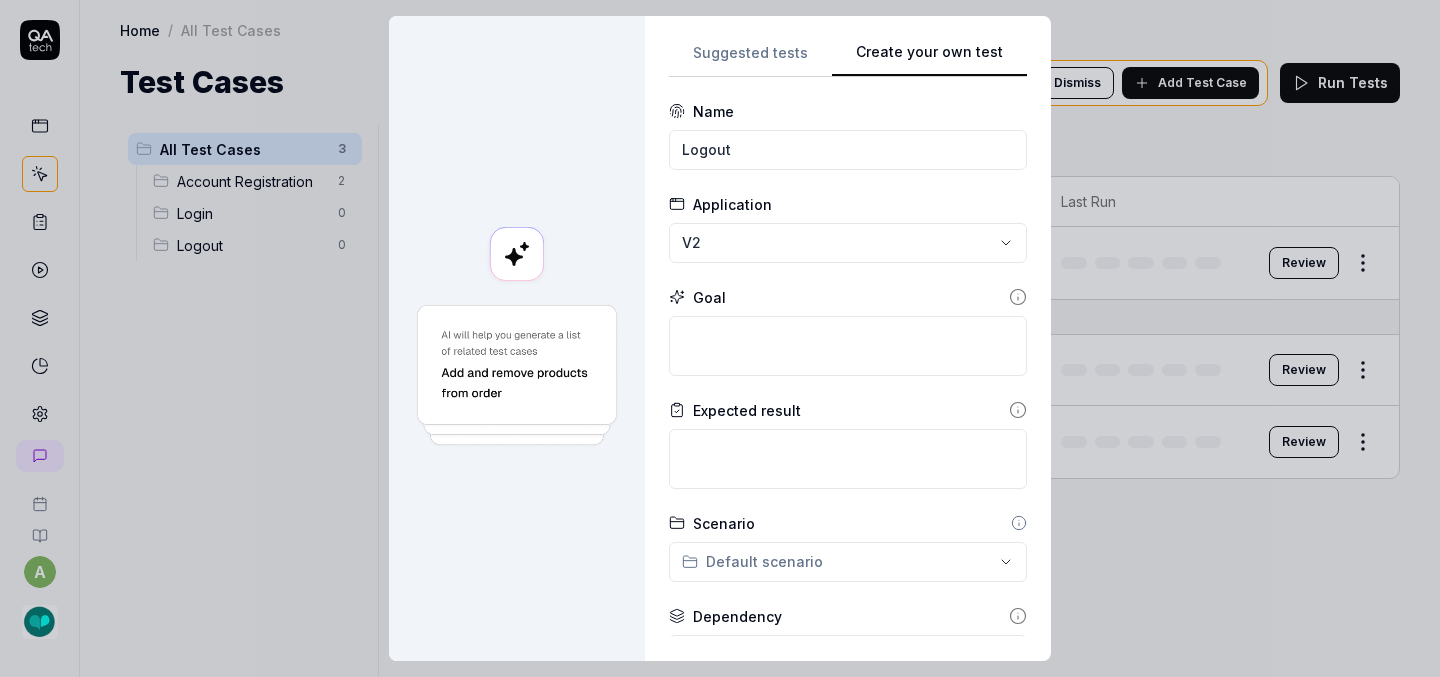 click on "**********" at bounding box center [720, 338] 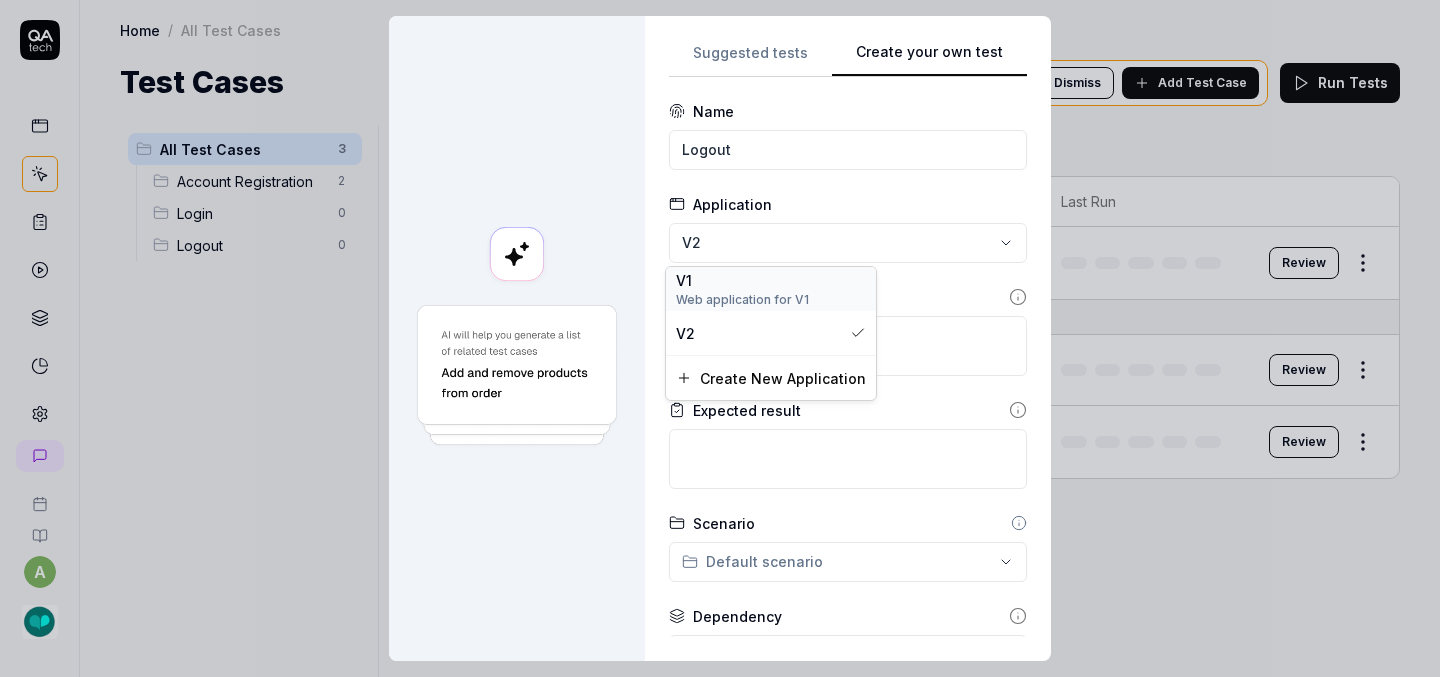 click on "Web application for V1" at bounding box center [771, 300] 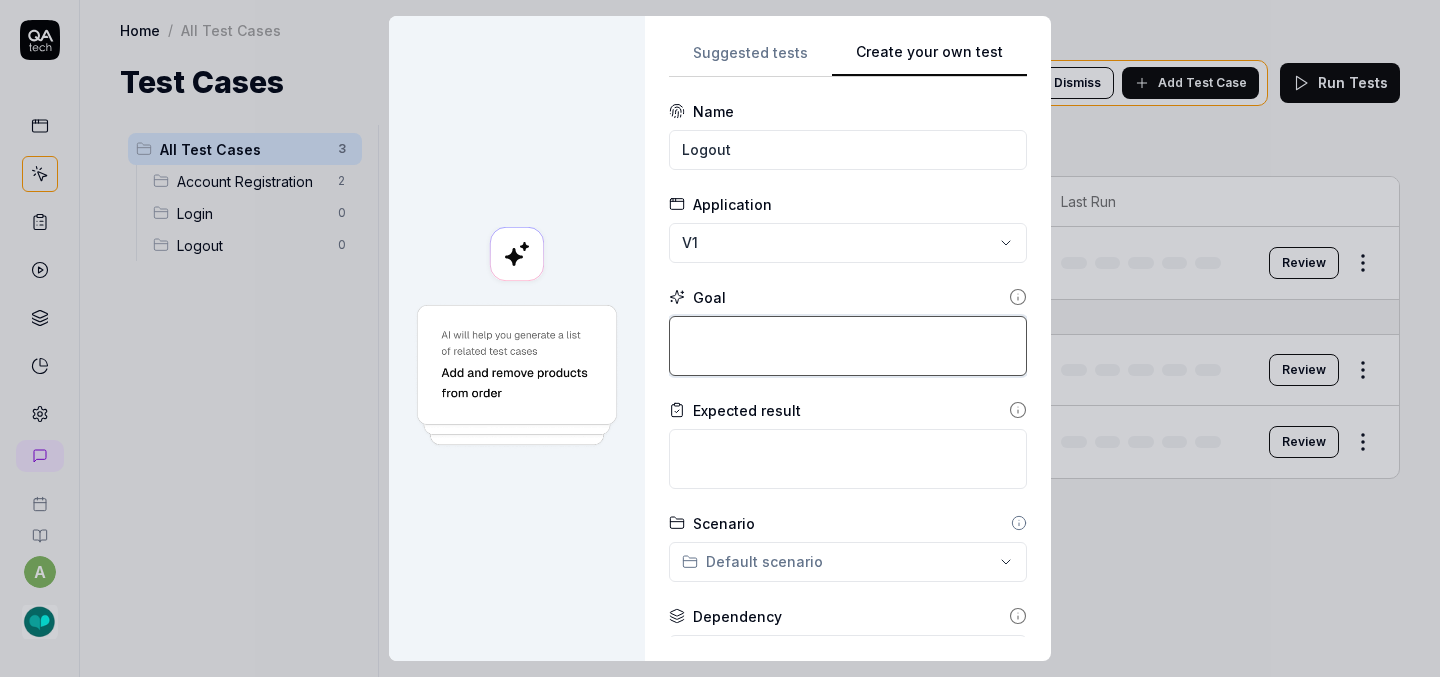 click at bounding box center (848, 346) 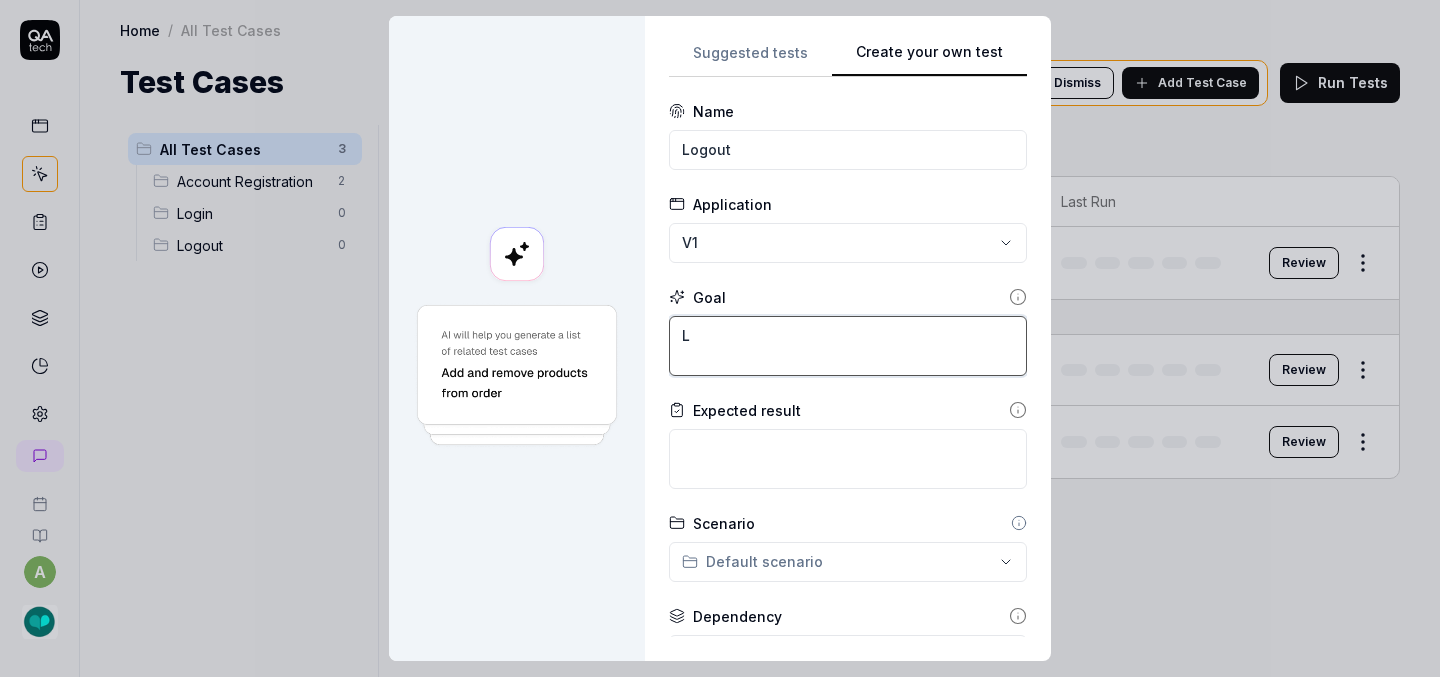 type on "*" 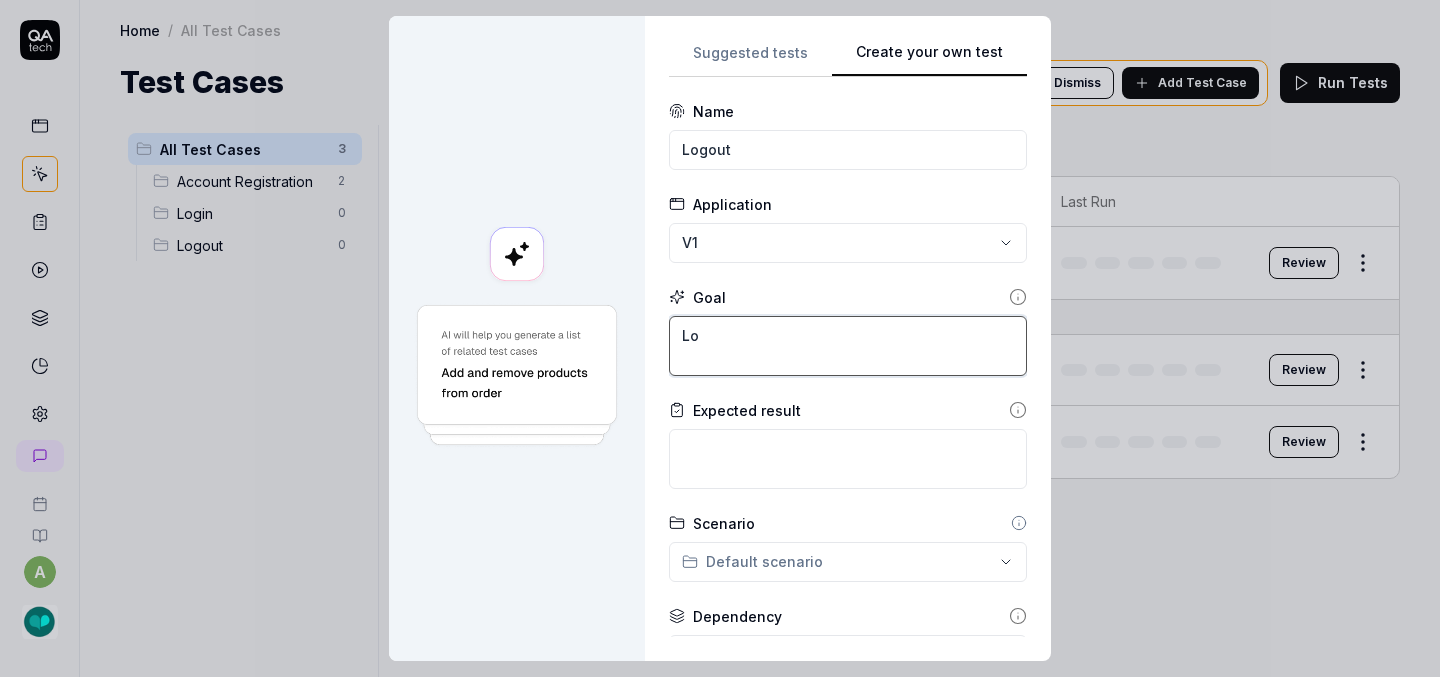 type on "*" 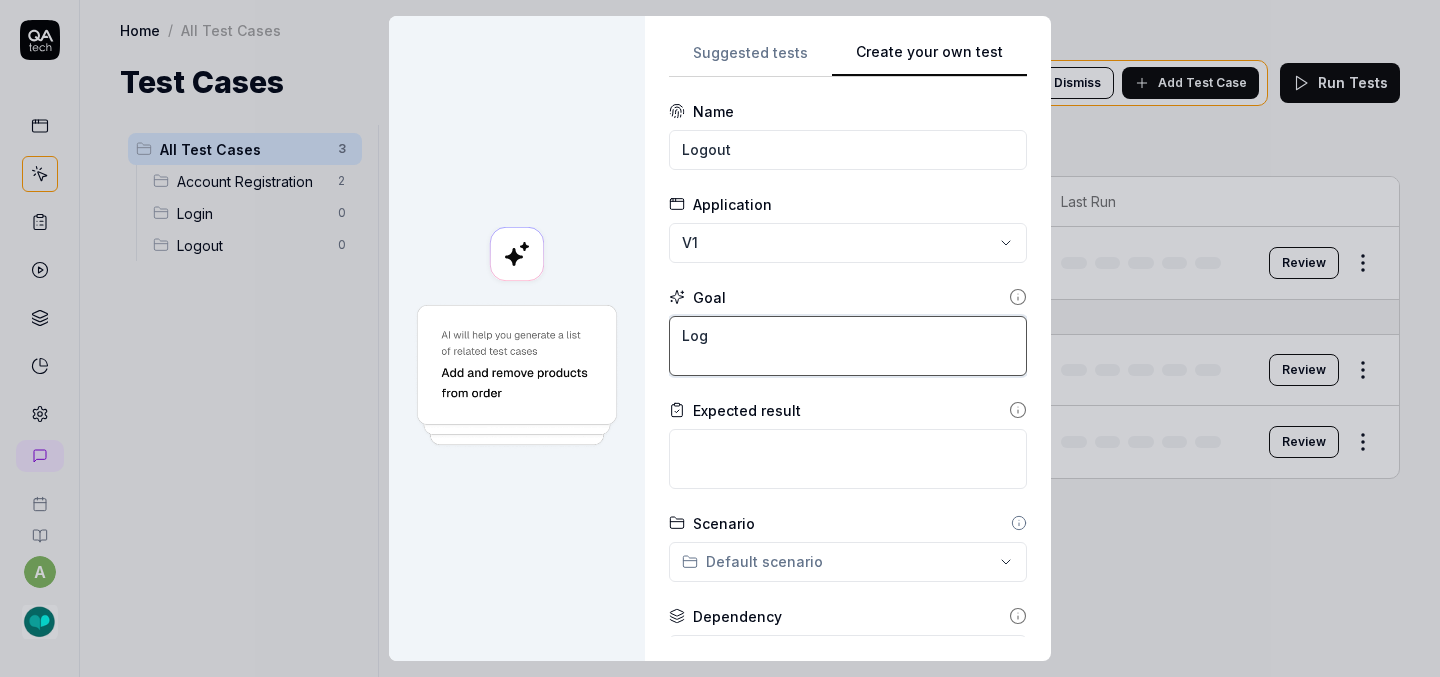 type on "*" 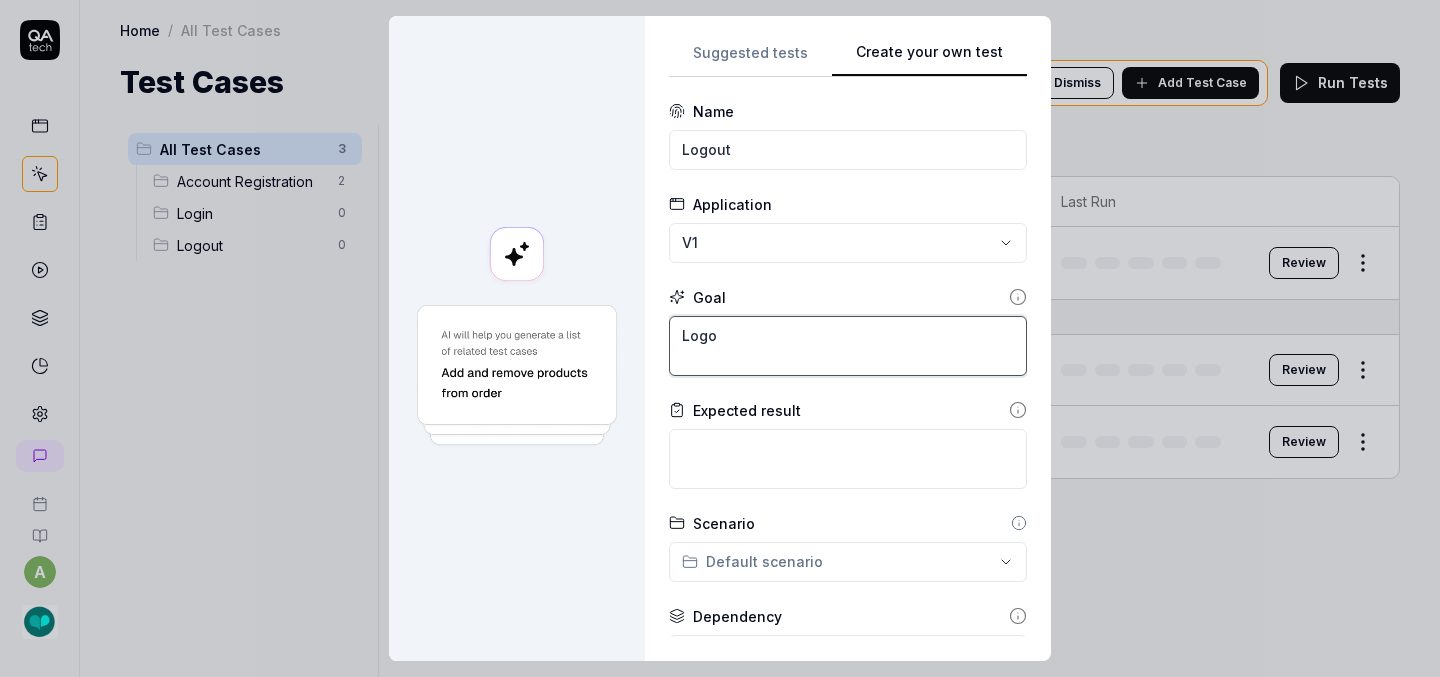 type on "*" 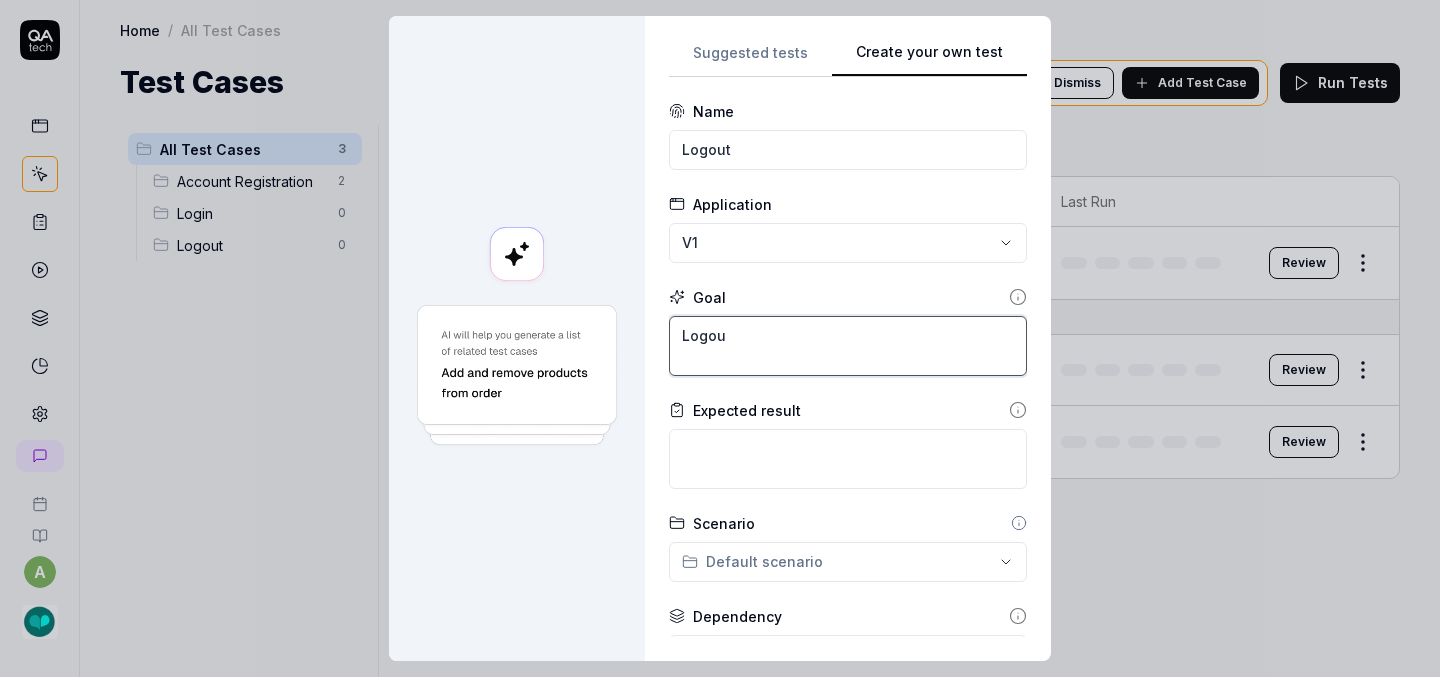 type on "Logout" 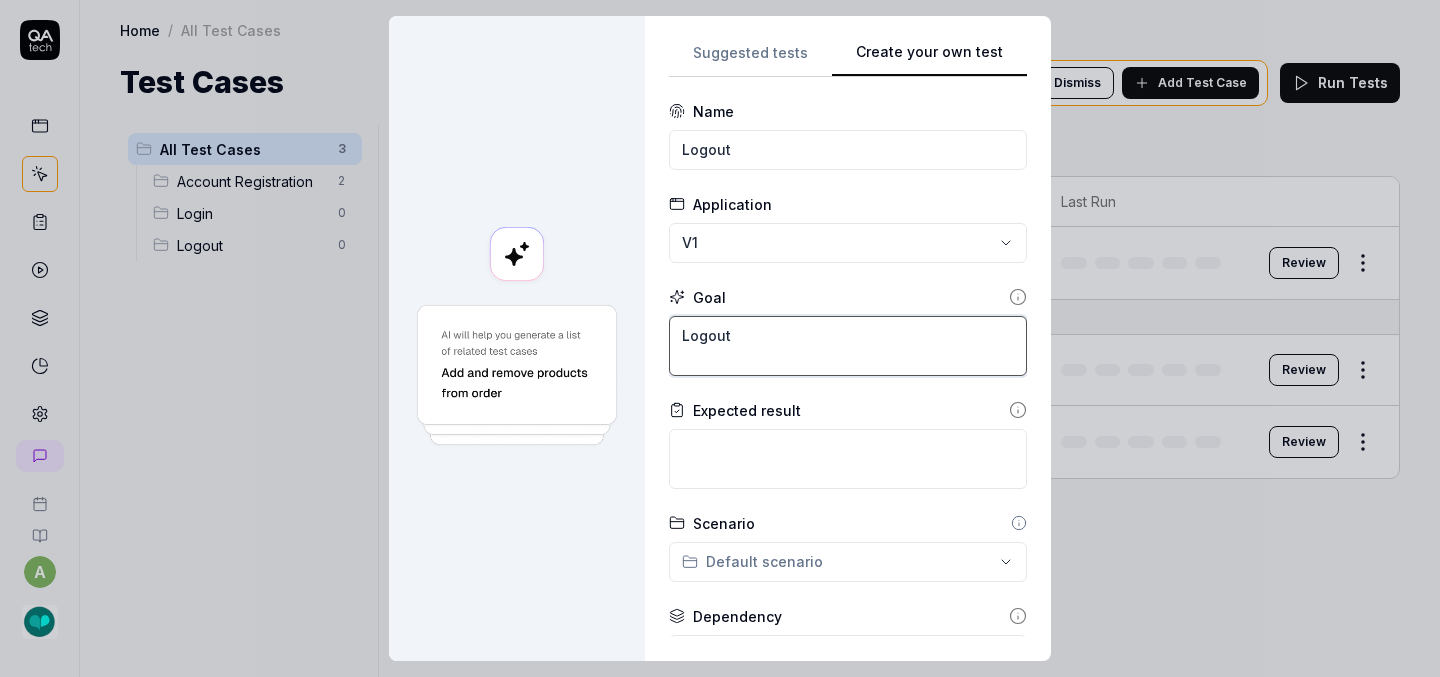 type on "*" 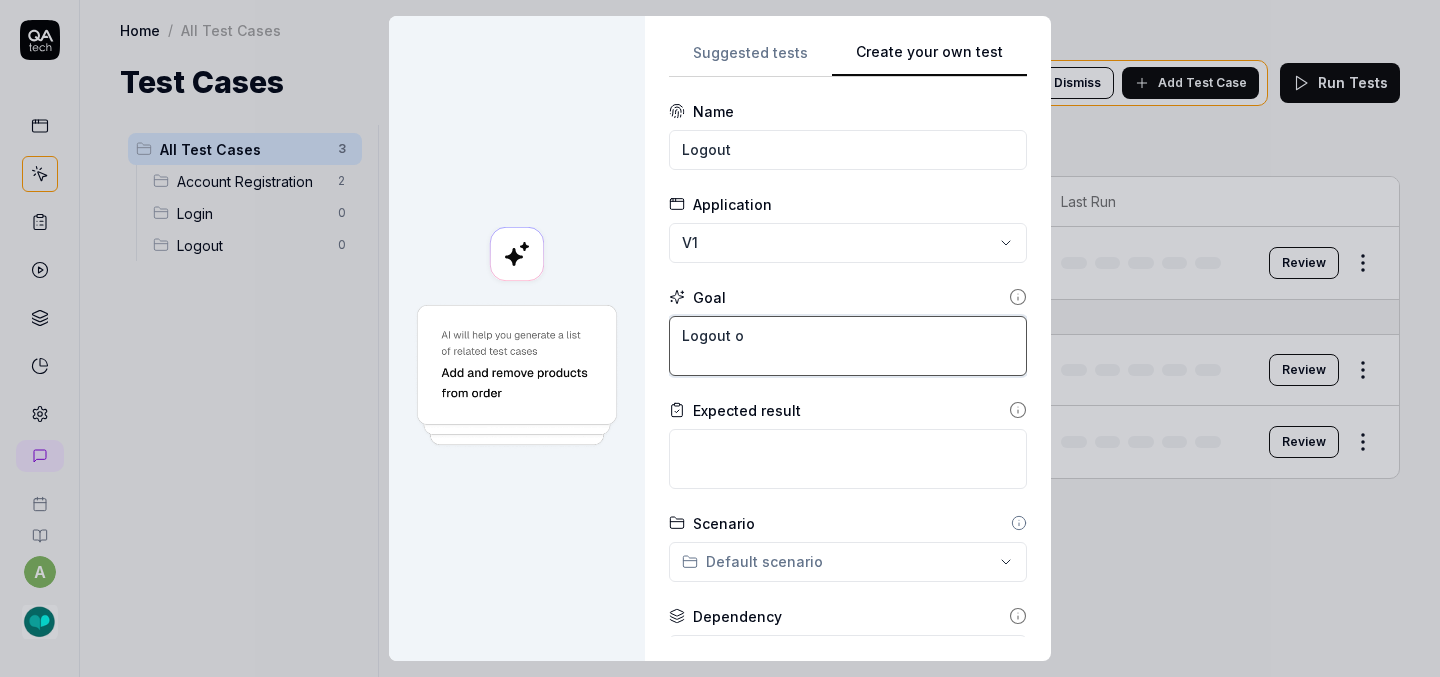 type on "*" 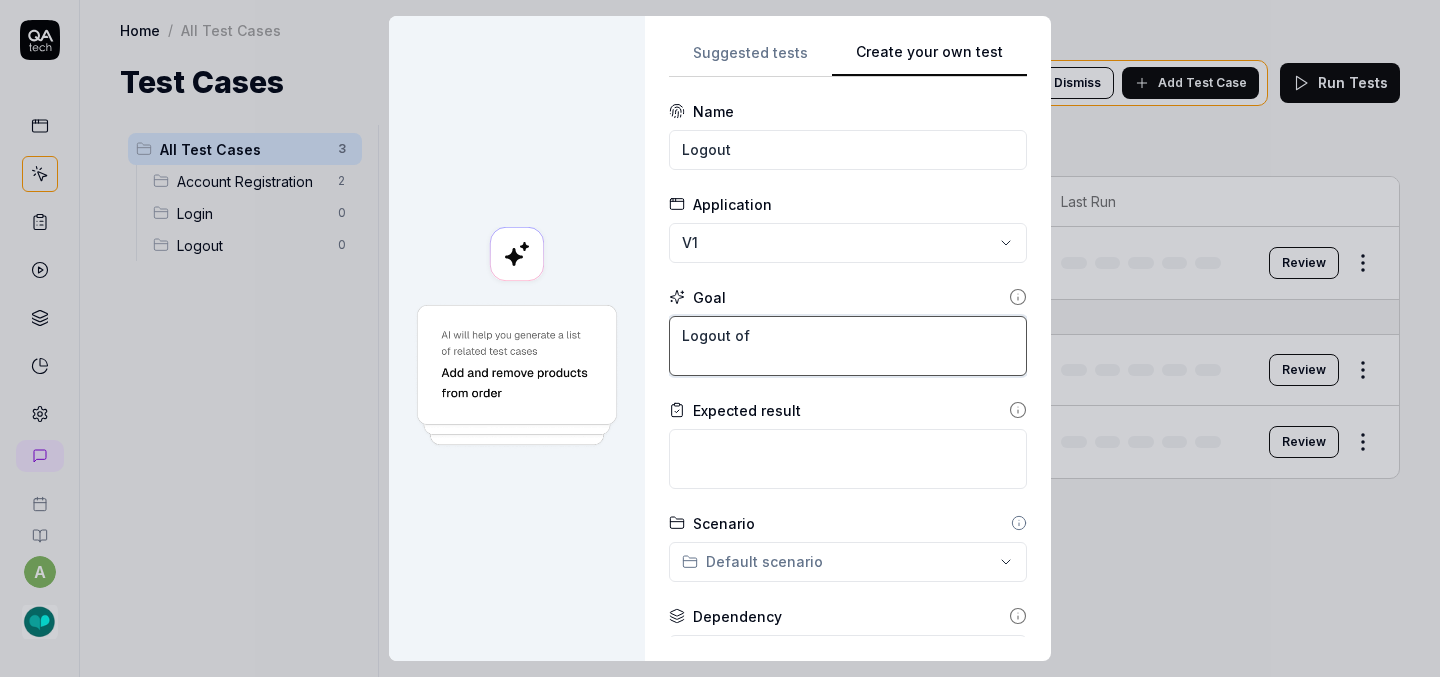 type on "*" 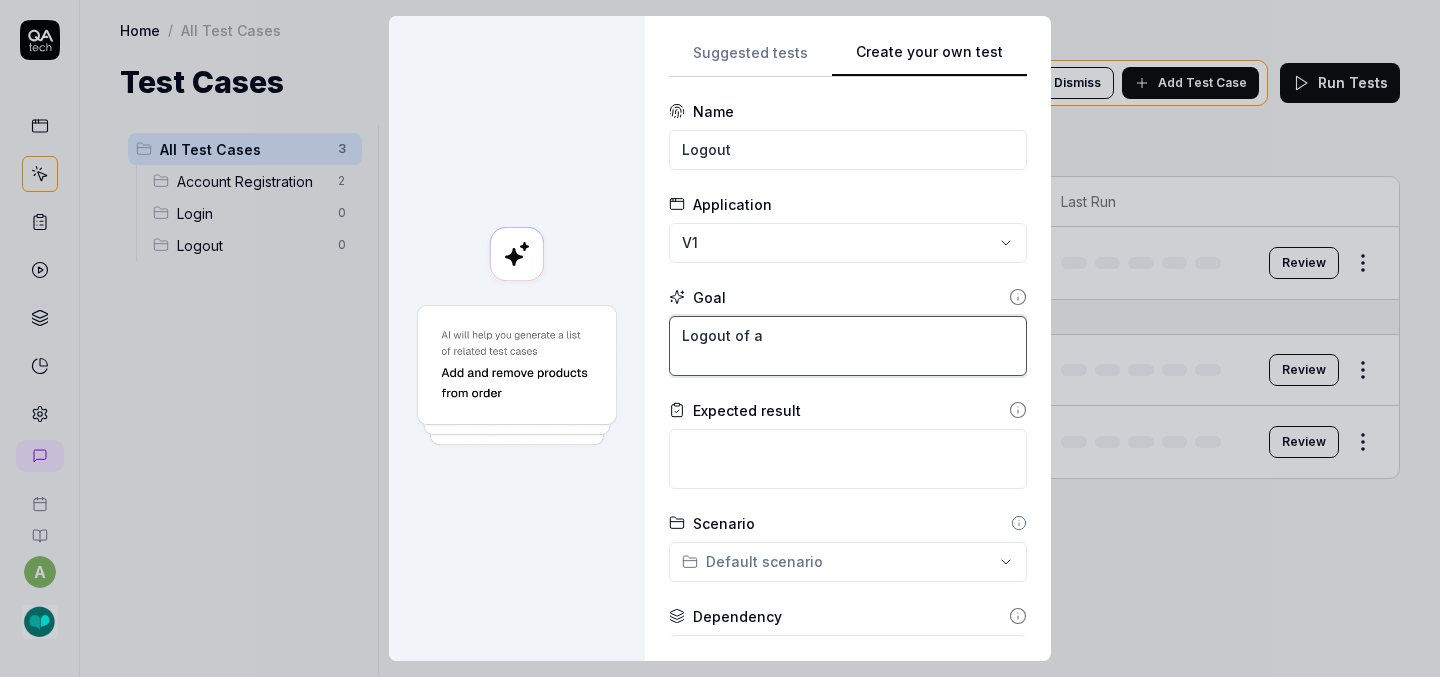 type on "*" 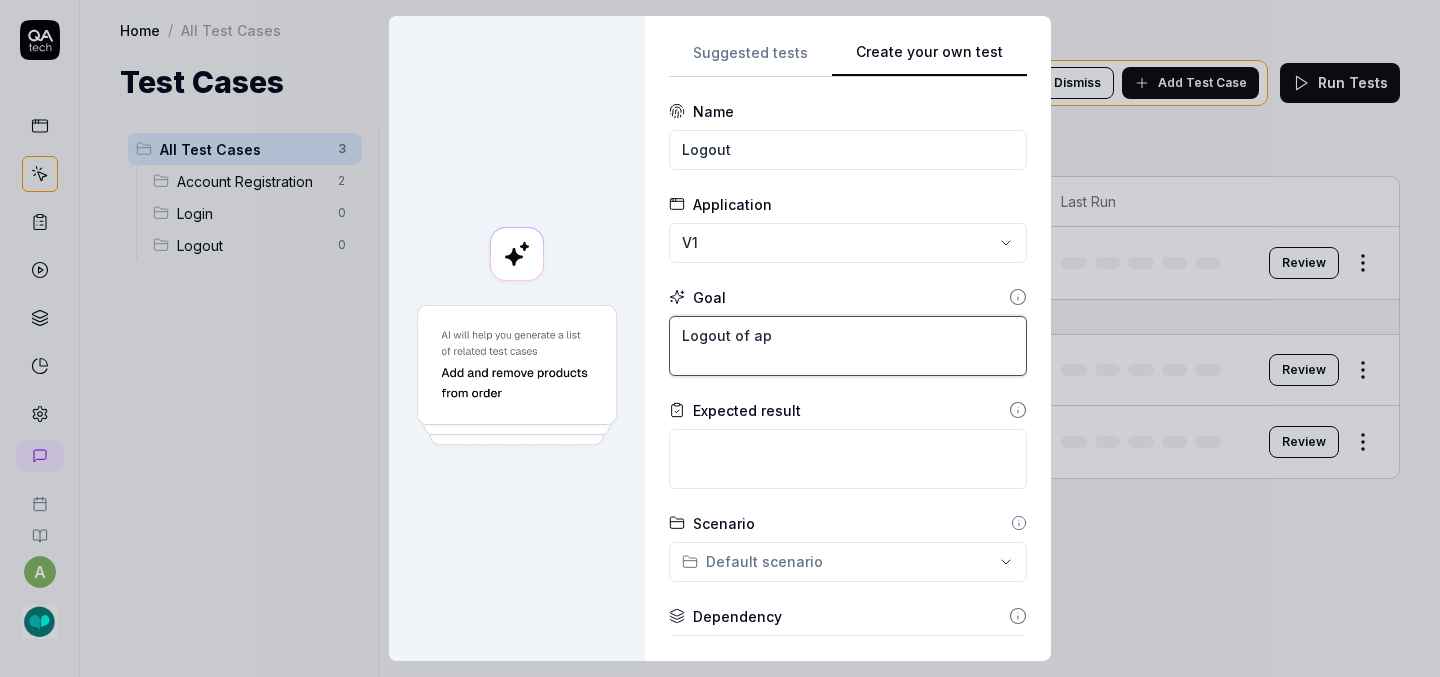 type on "*" 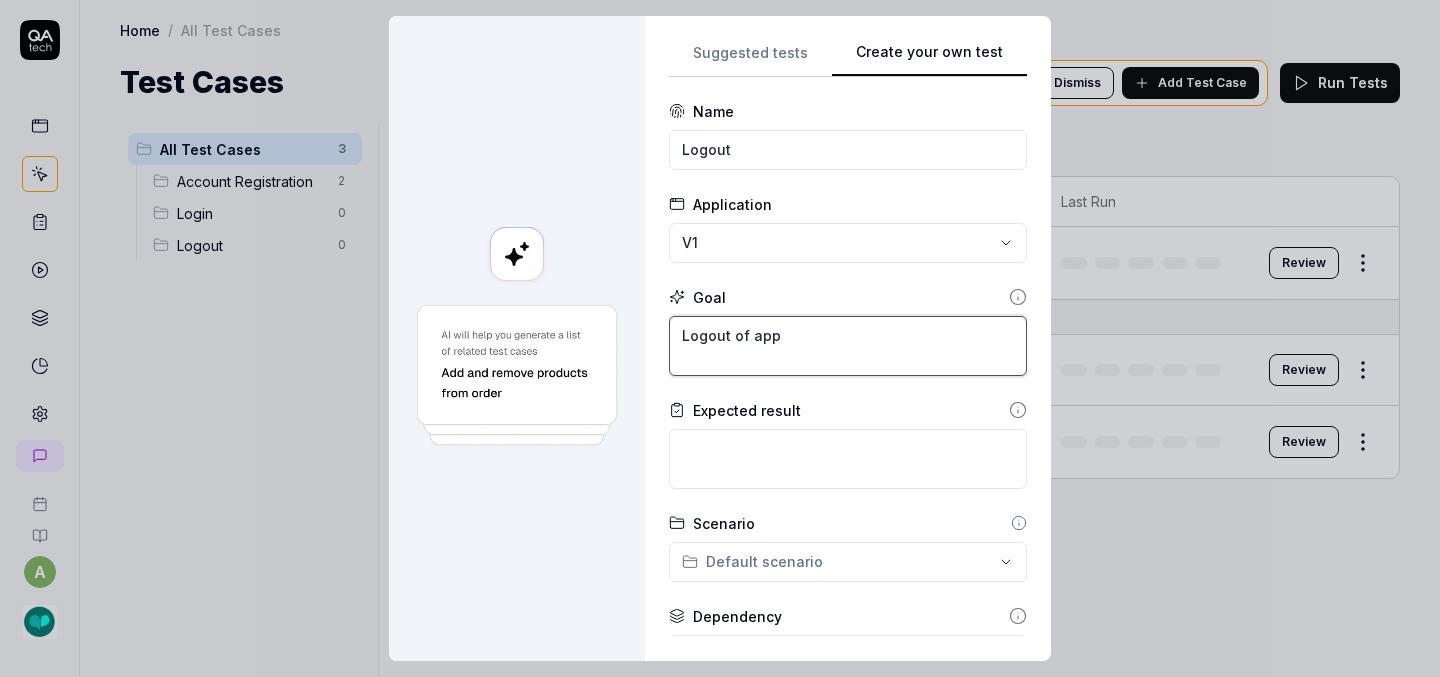 type on "*" 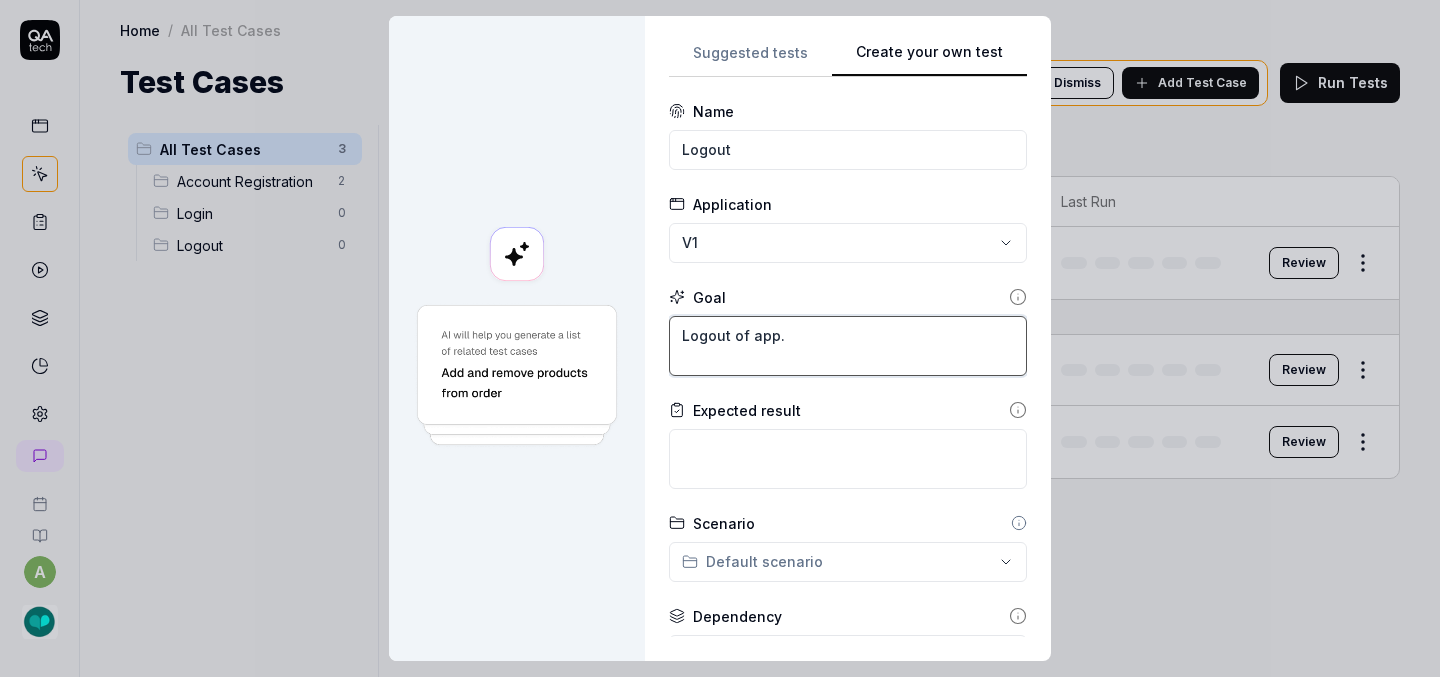 type on "*" 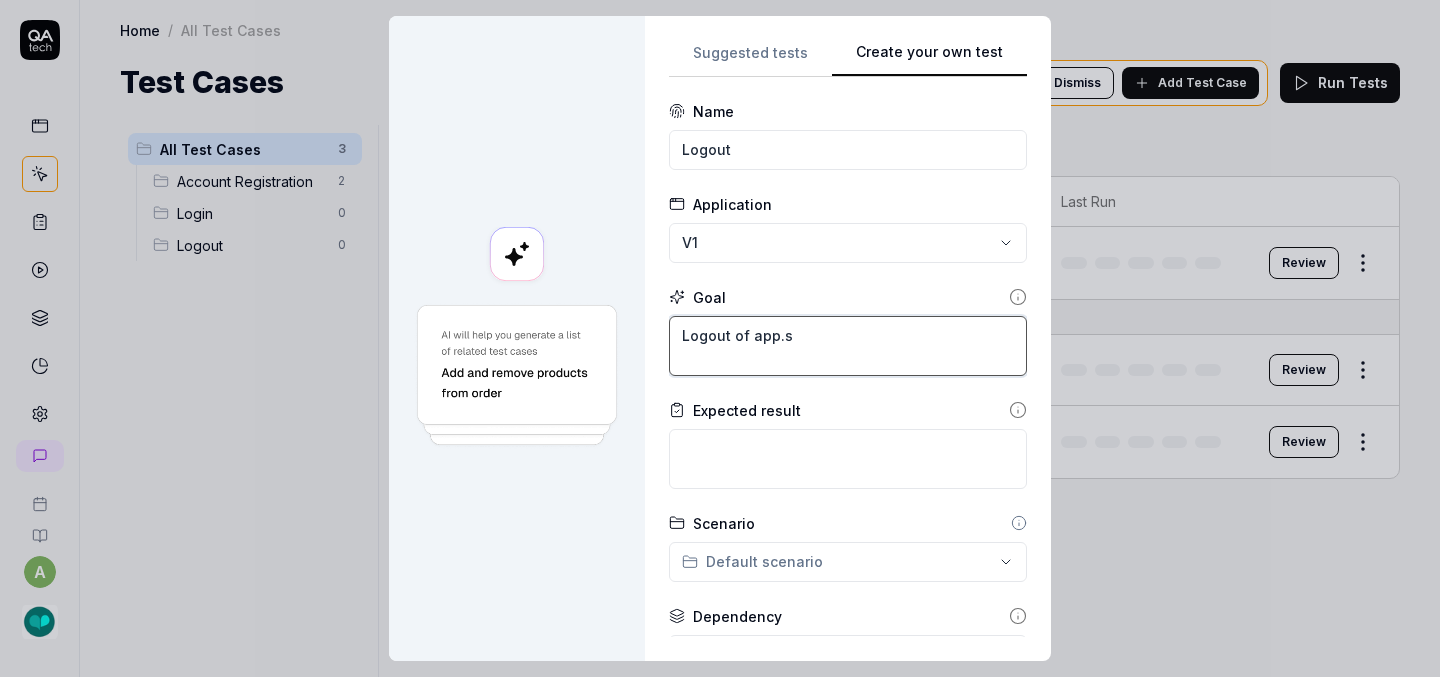 type on "Logout of app.sl" 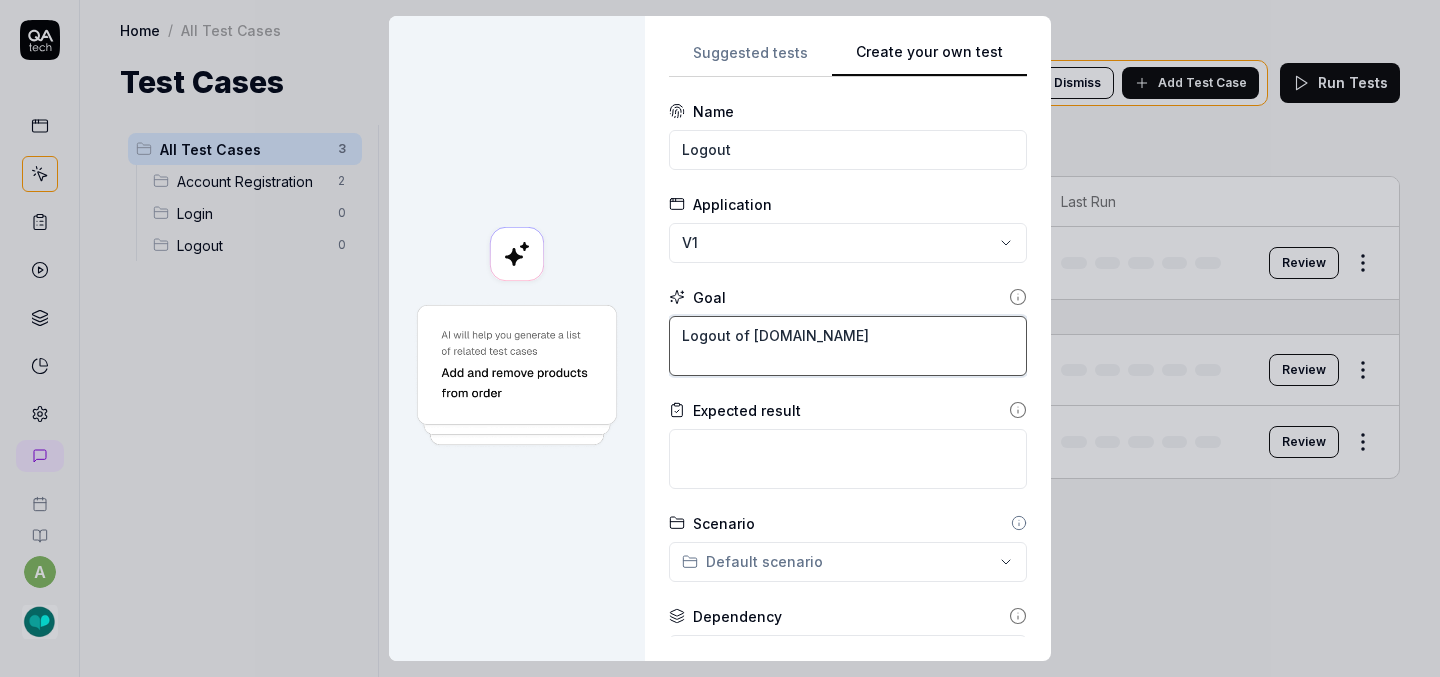 type on "*" 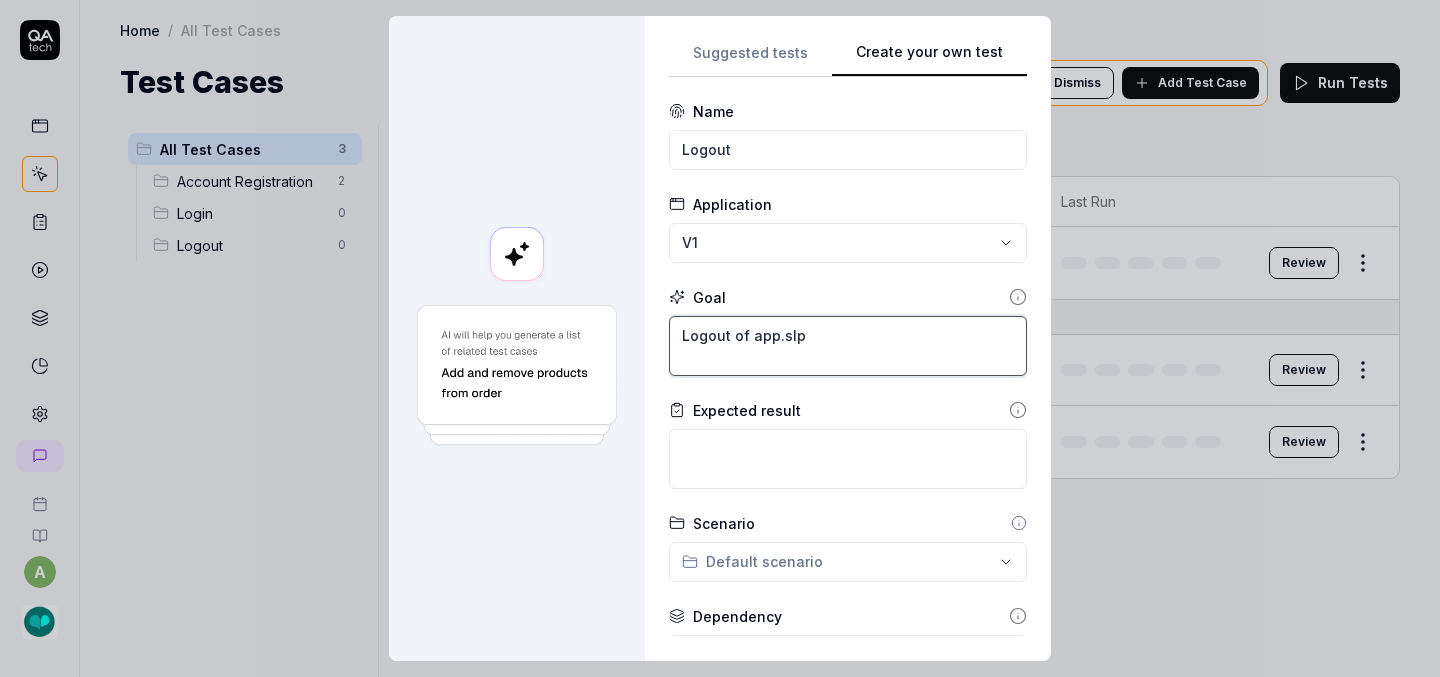 type on "*" 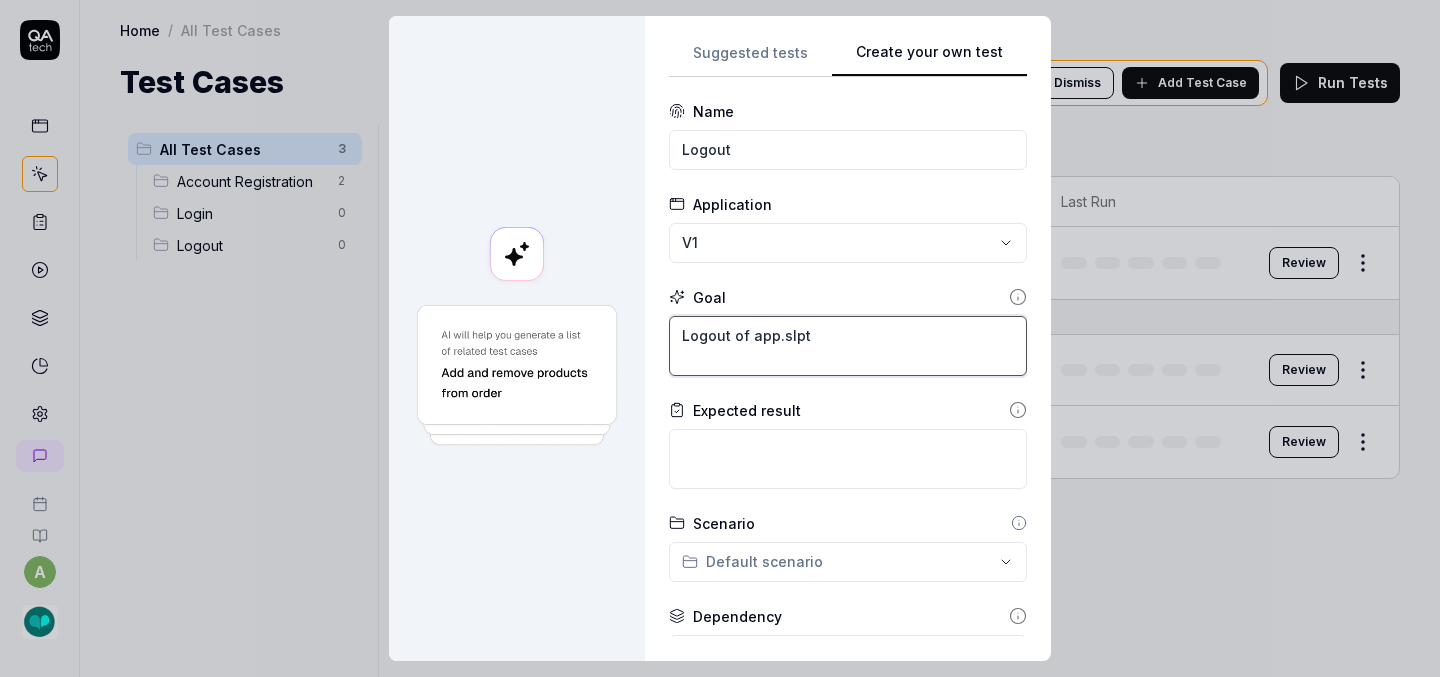 type on "*" 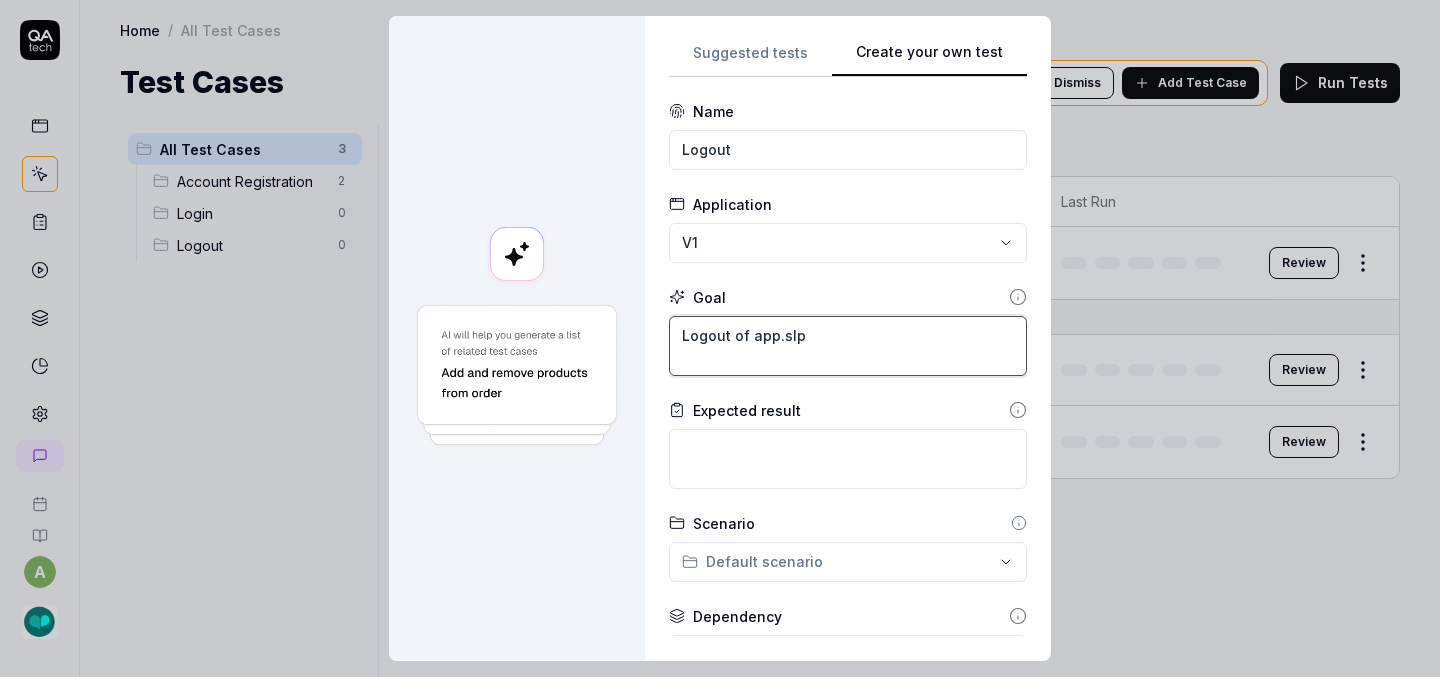 type on "*" 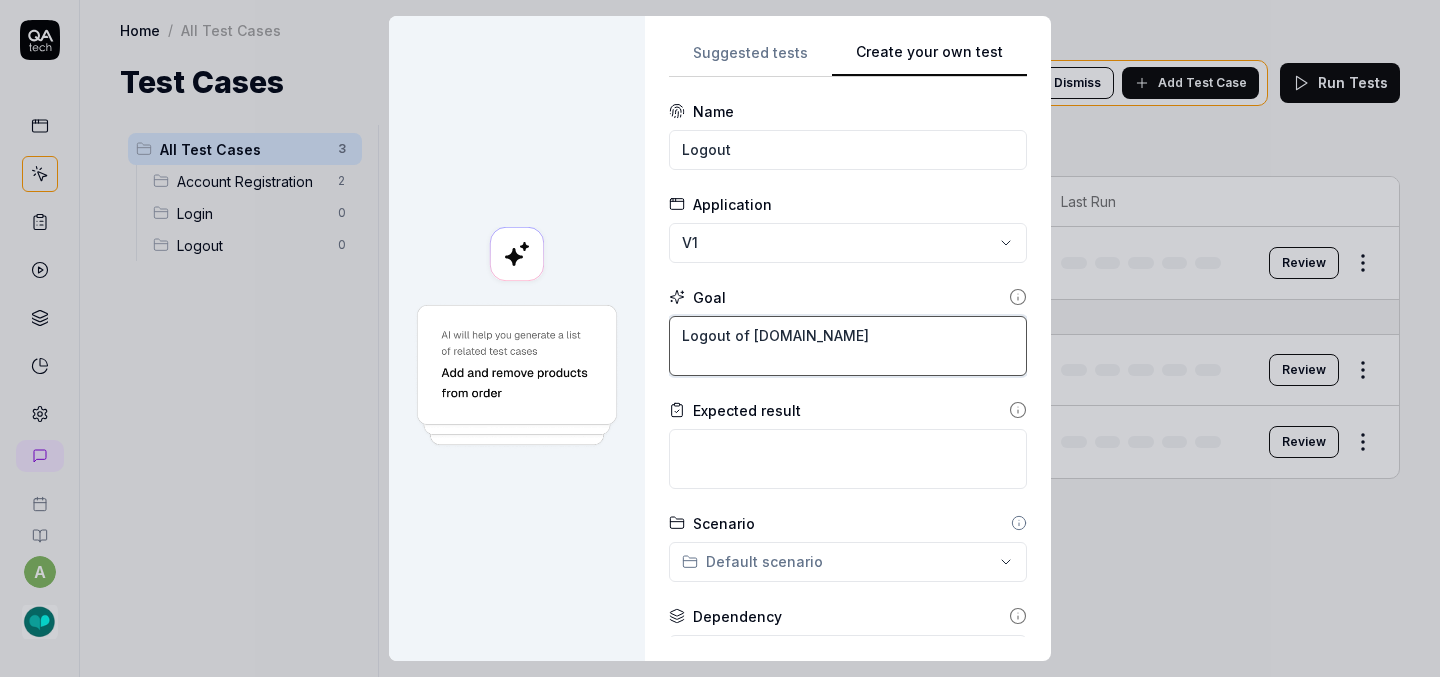 type on "*" 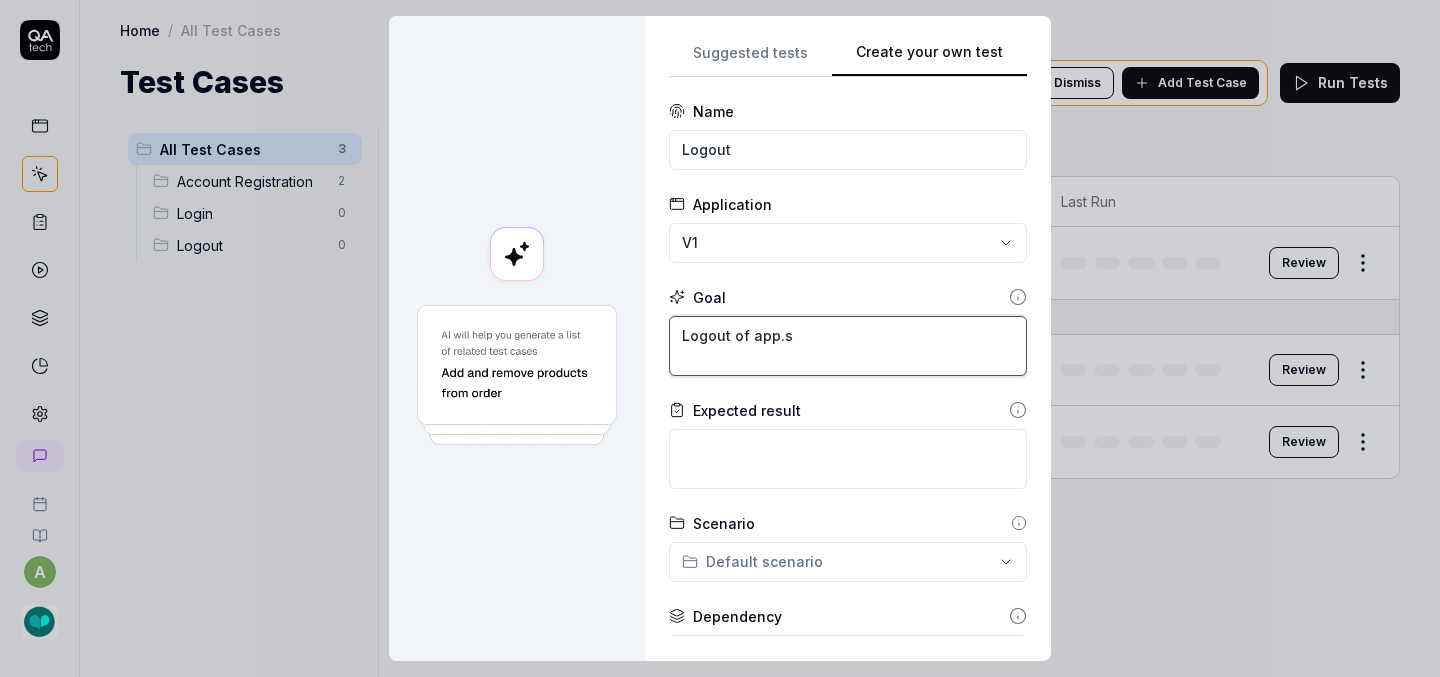 type on "*" 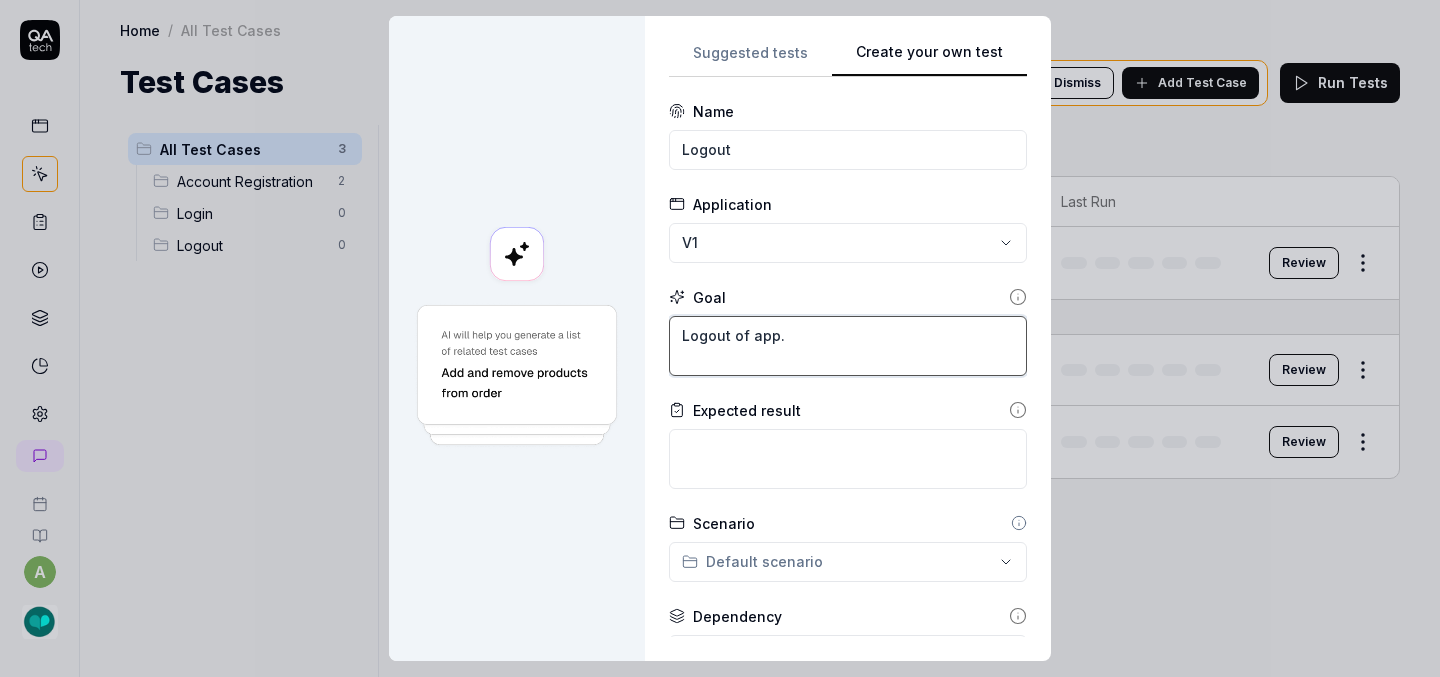 type on "*" 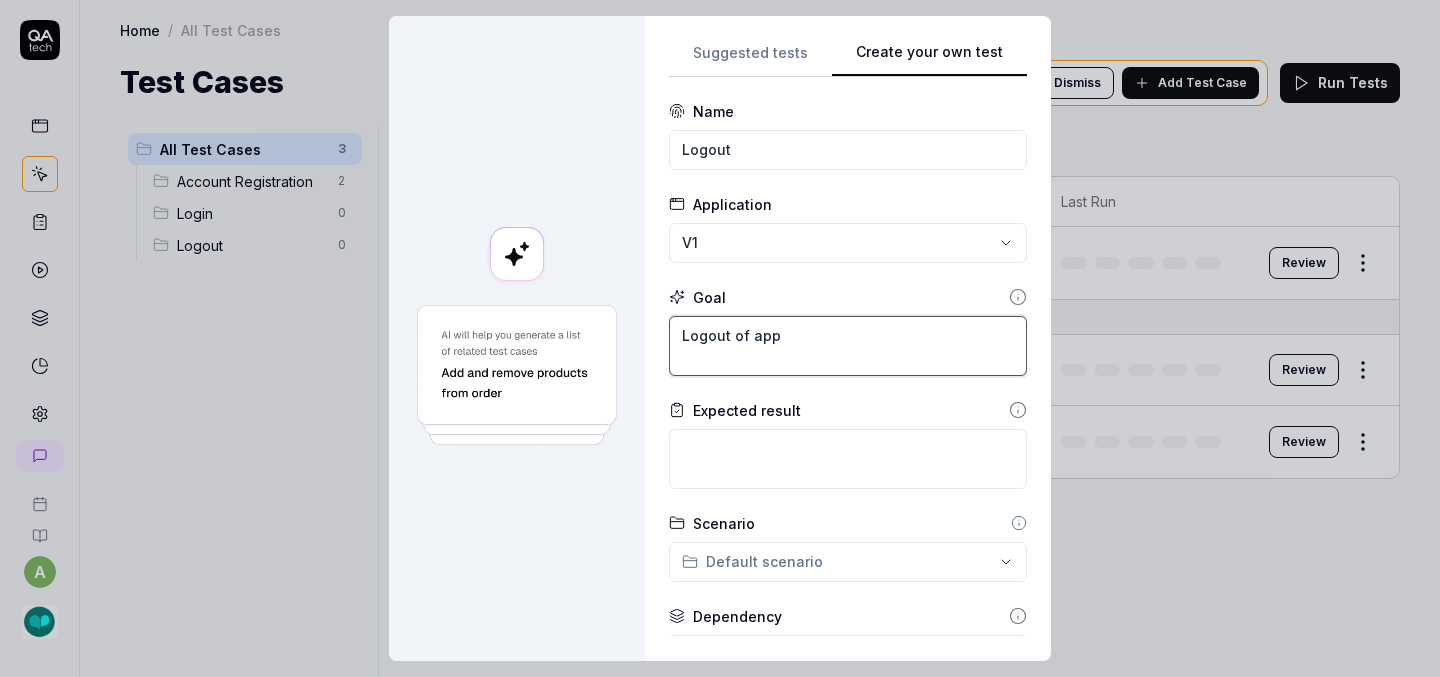 type on "*" 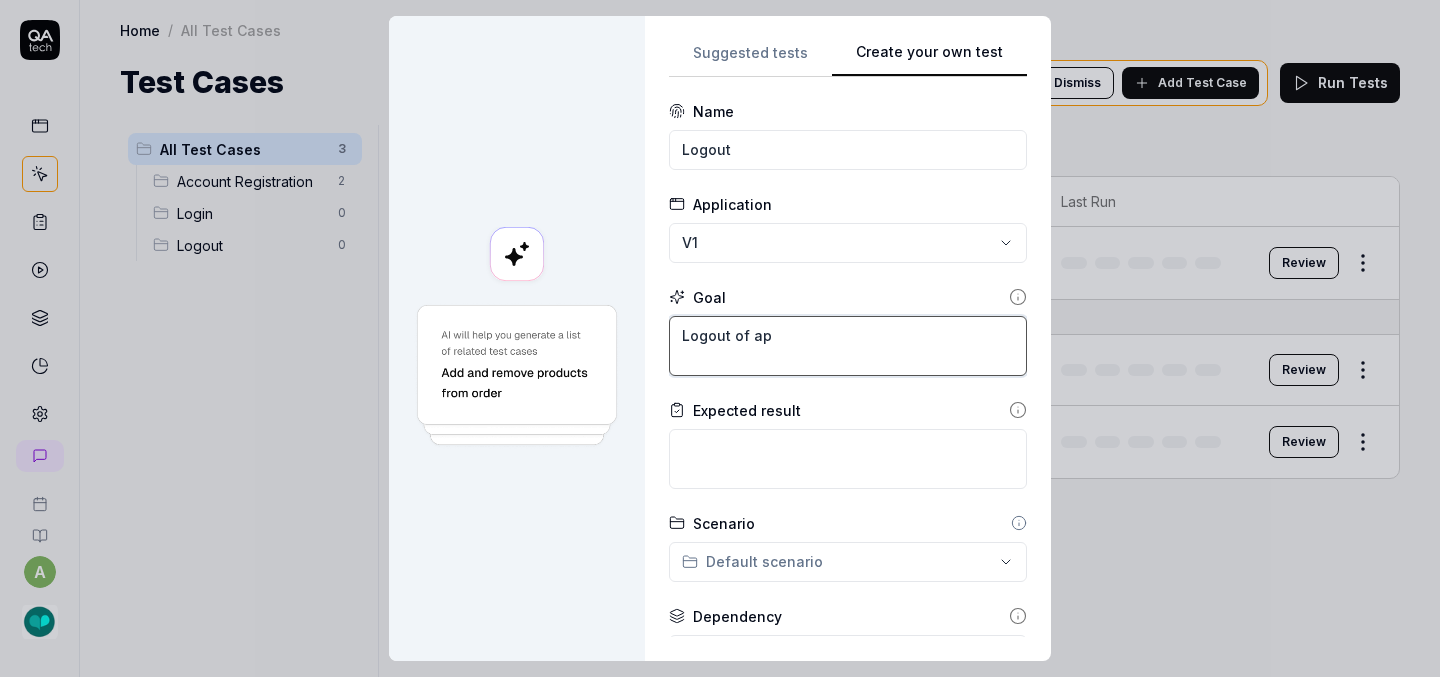 type on "*" 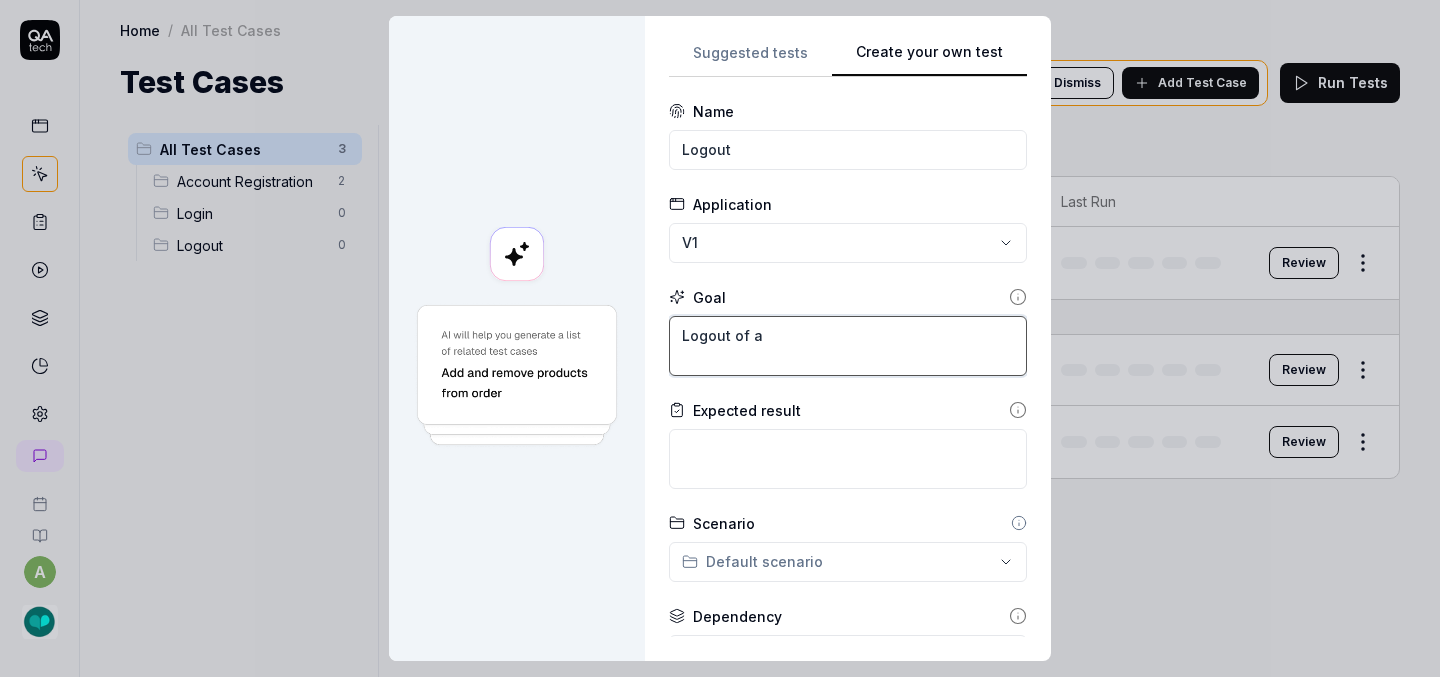 type on "*" 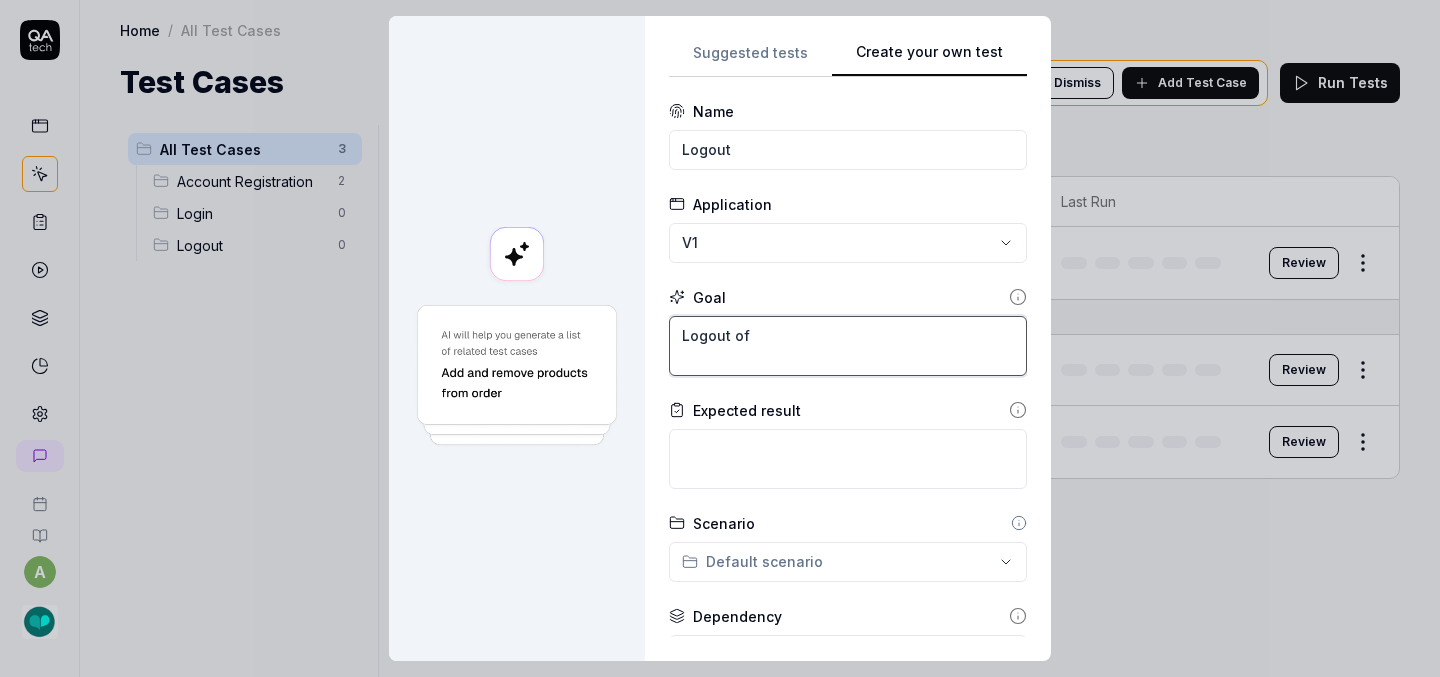 type on "*" 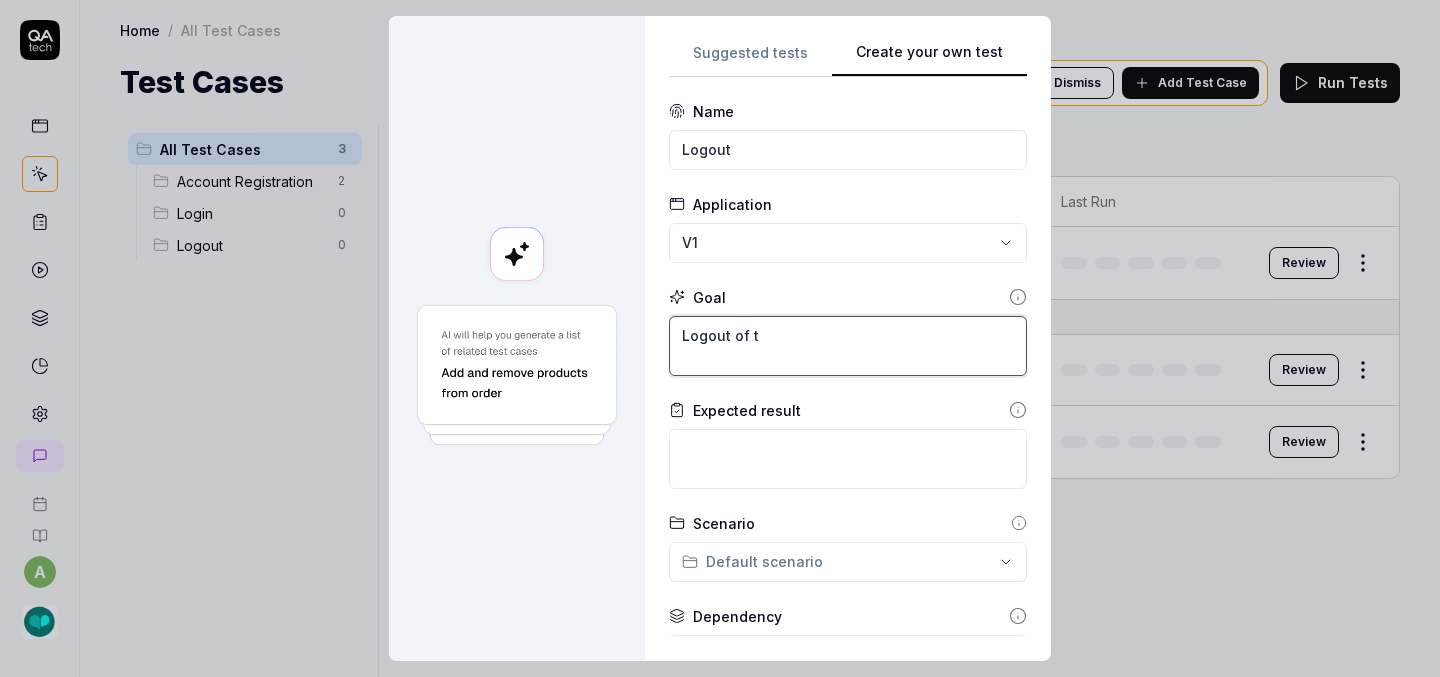 type on "*" 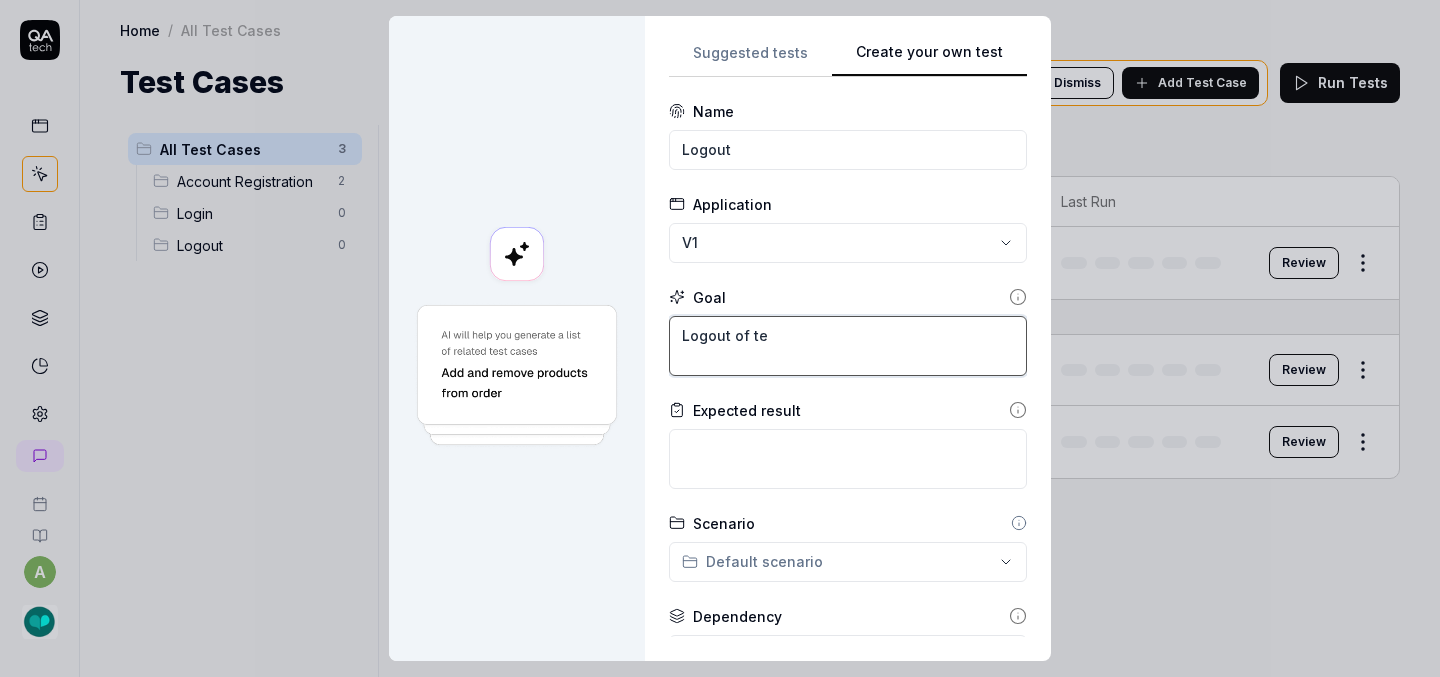 type on "Logout of tes" 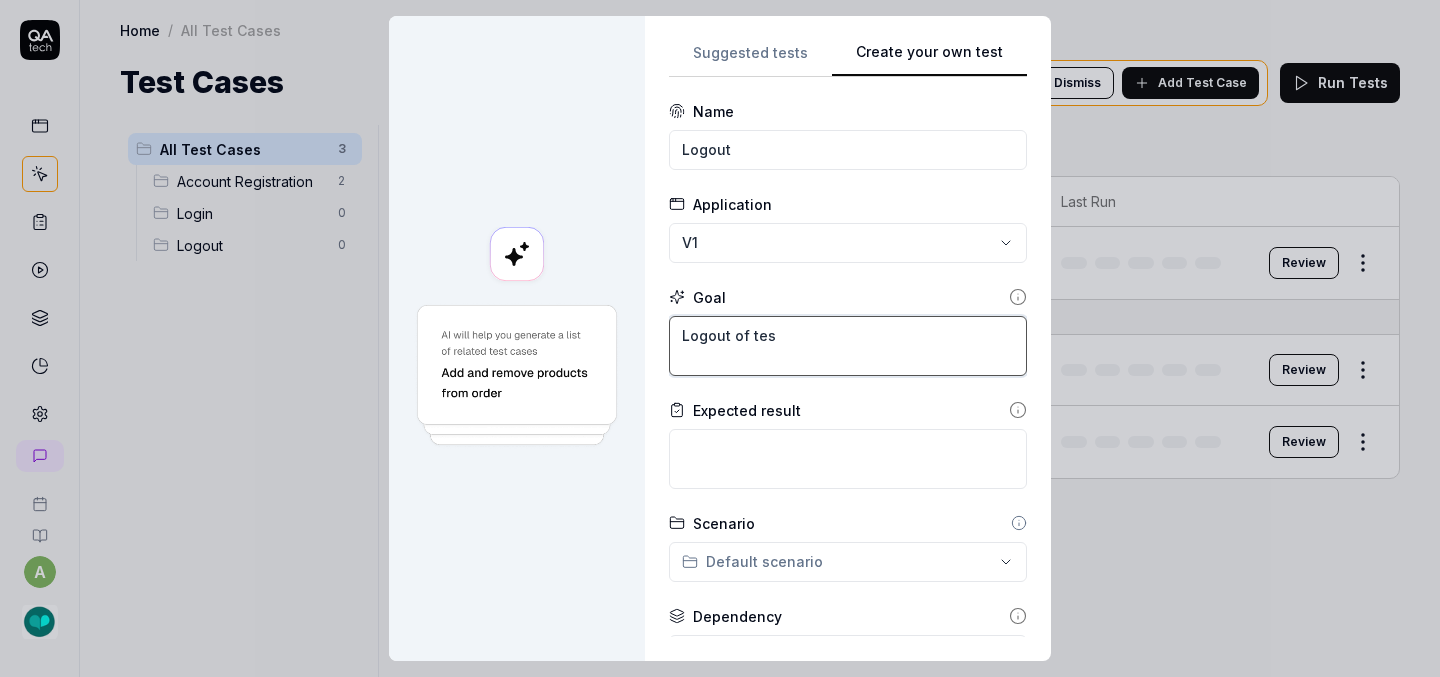 type on "*" 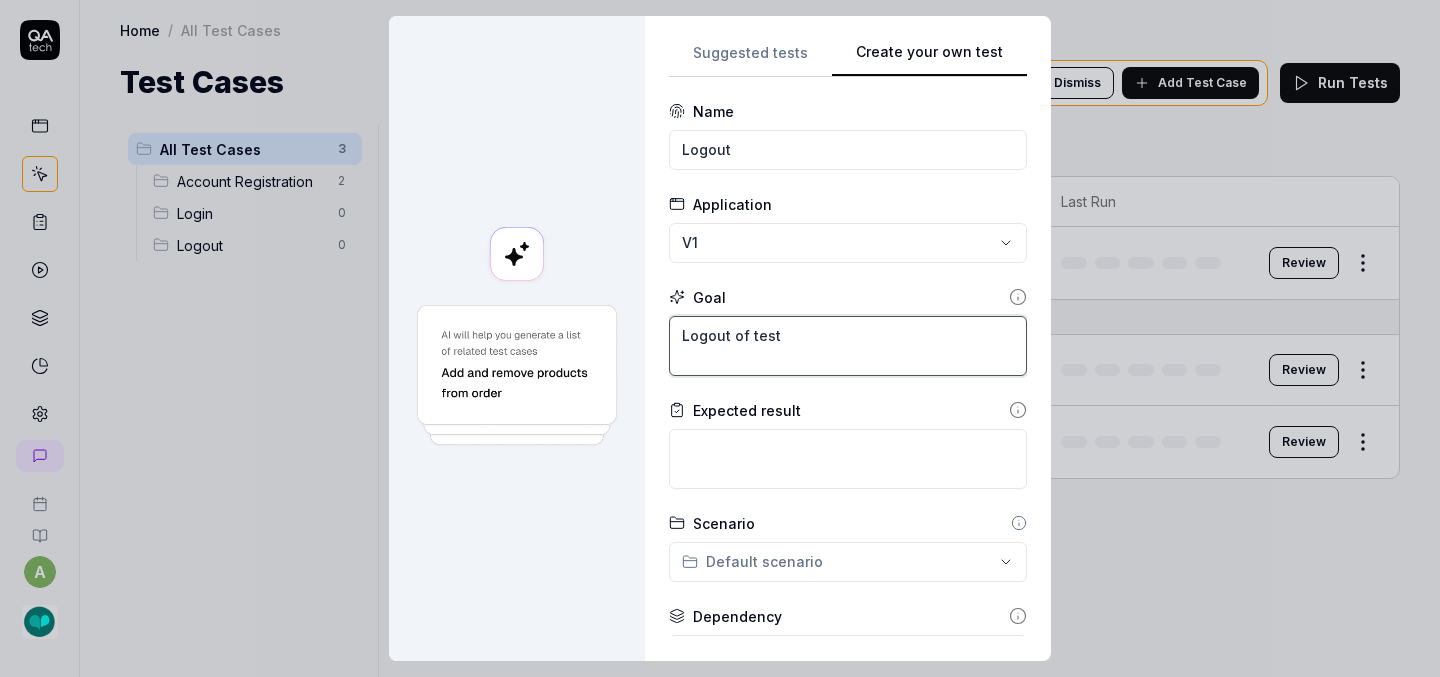 type on "*" 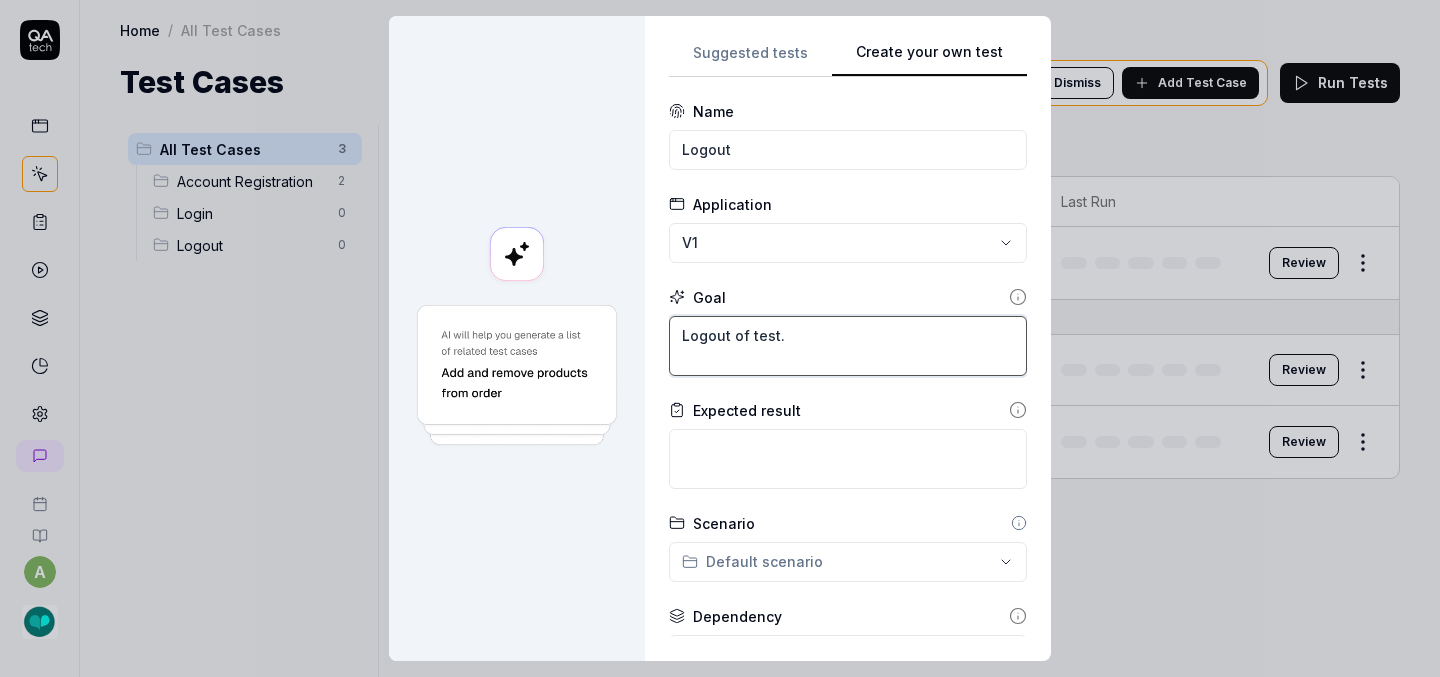 type on "*" 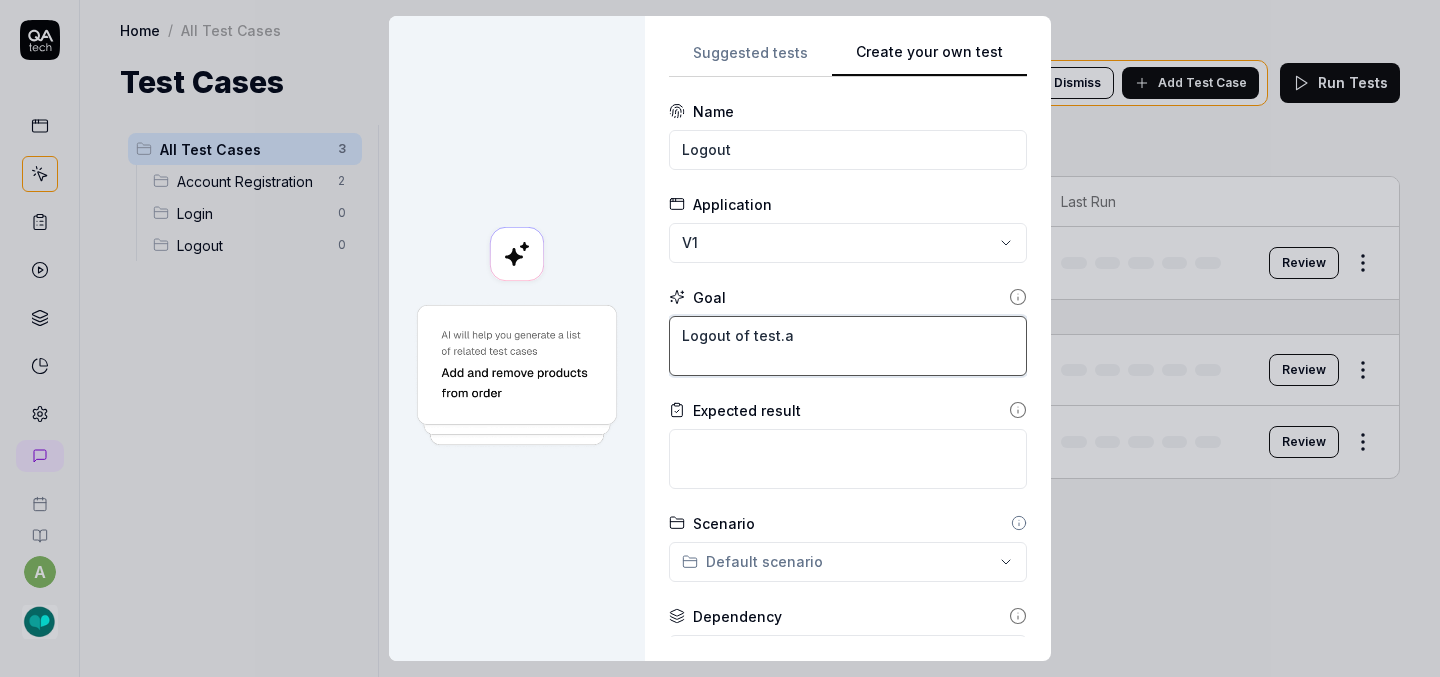 type on "Logout of test.ap" 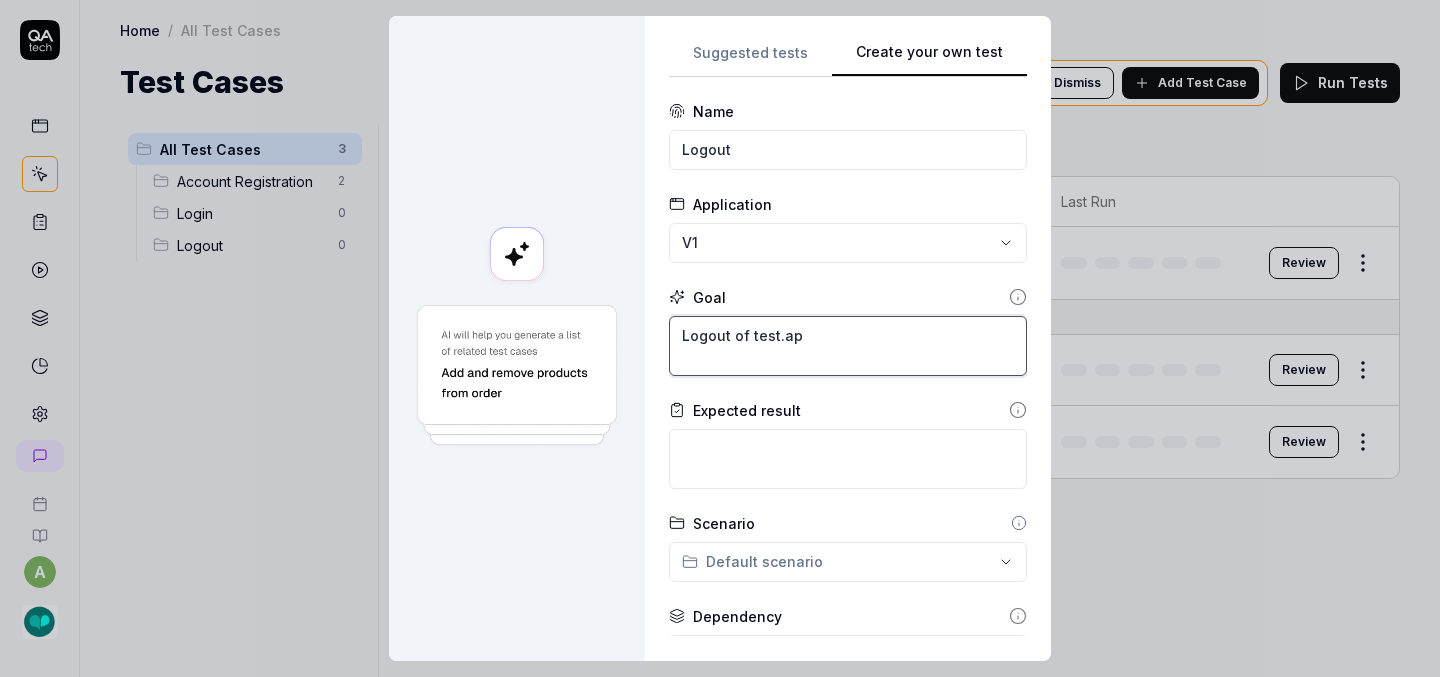 type on "*" 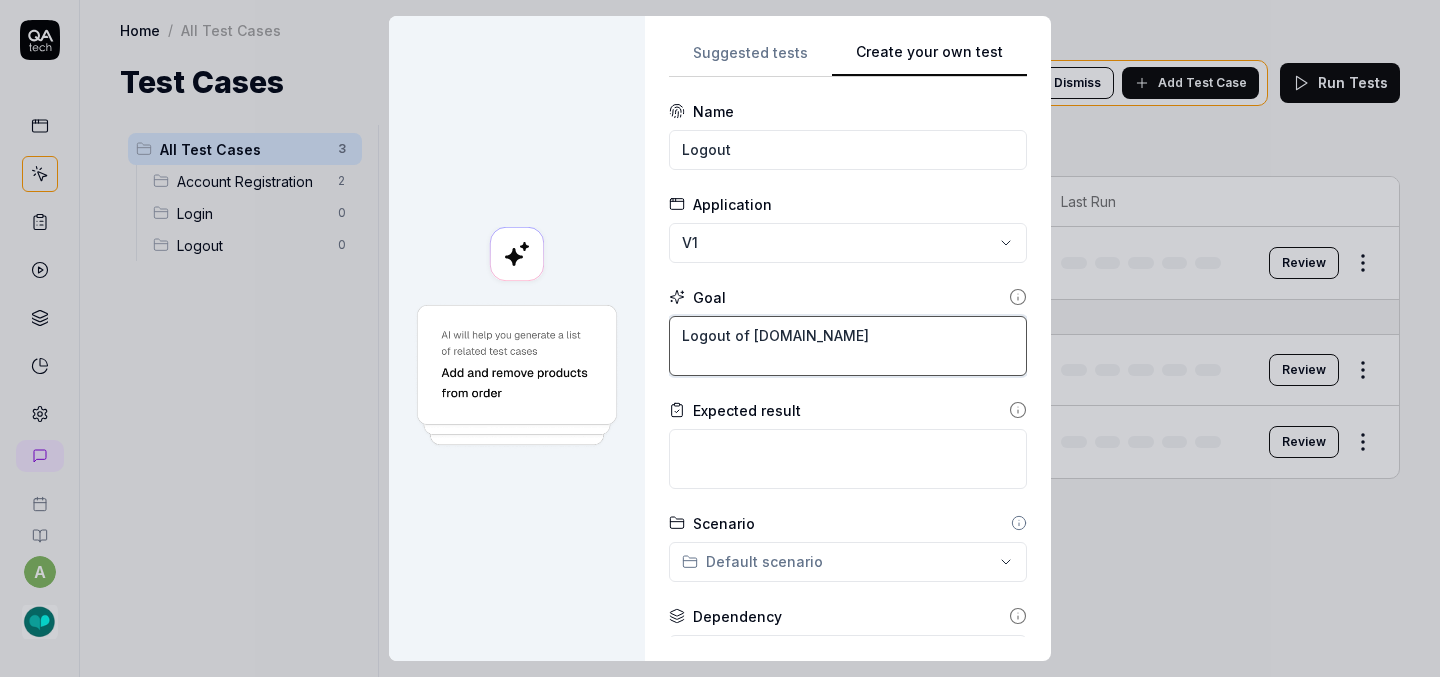 type on "*" 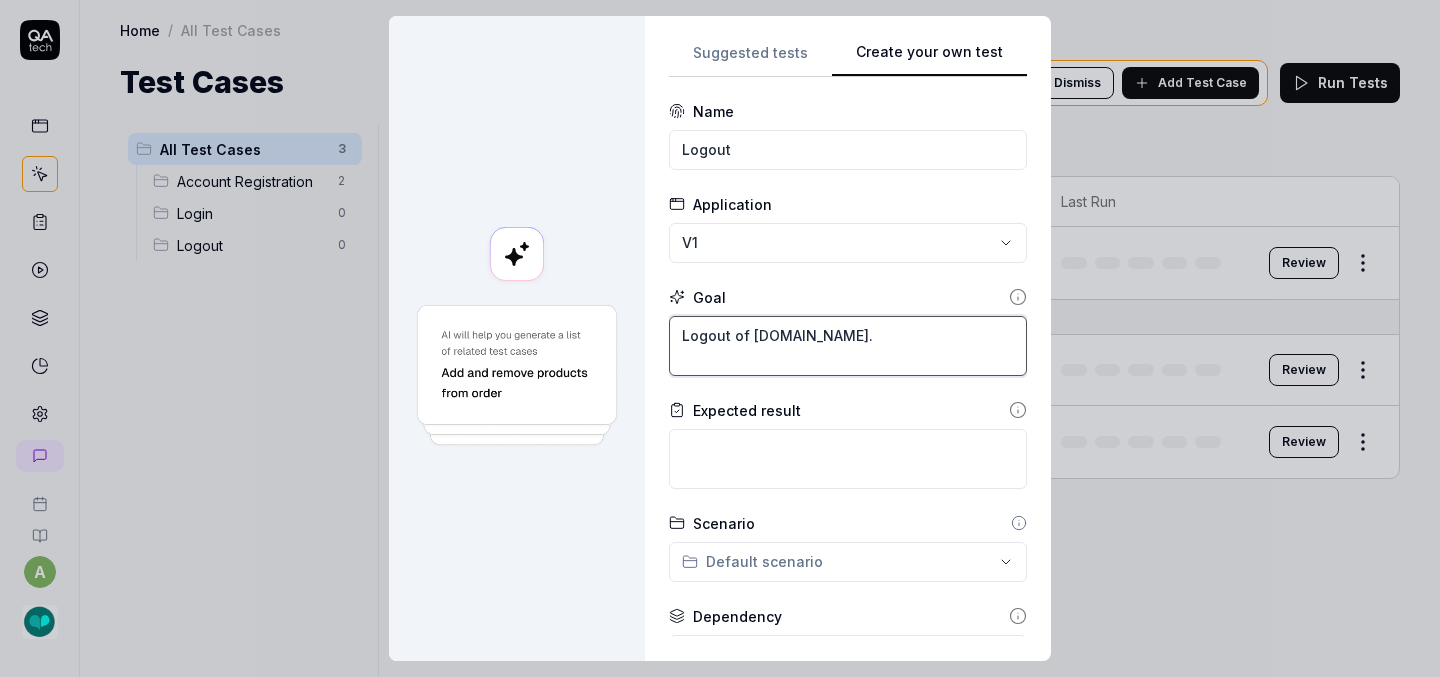 type on "*" 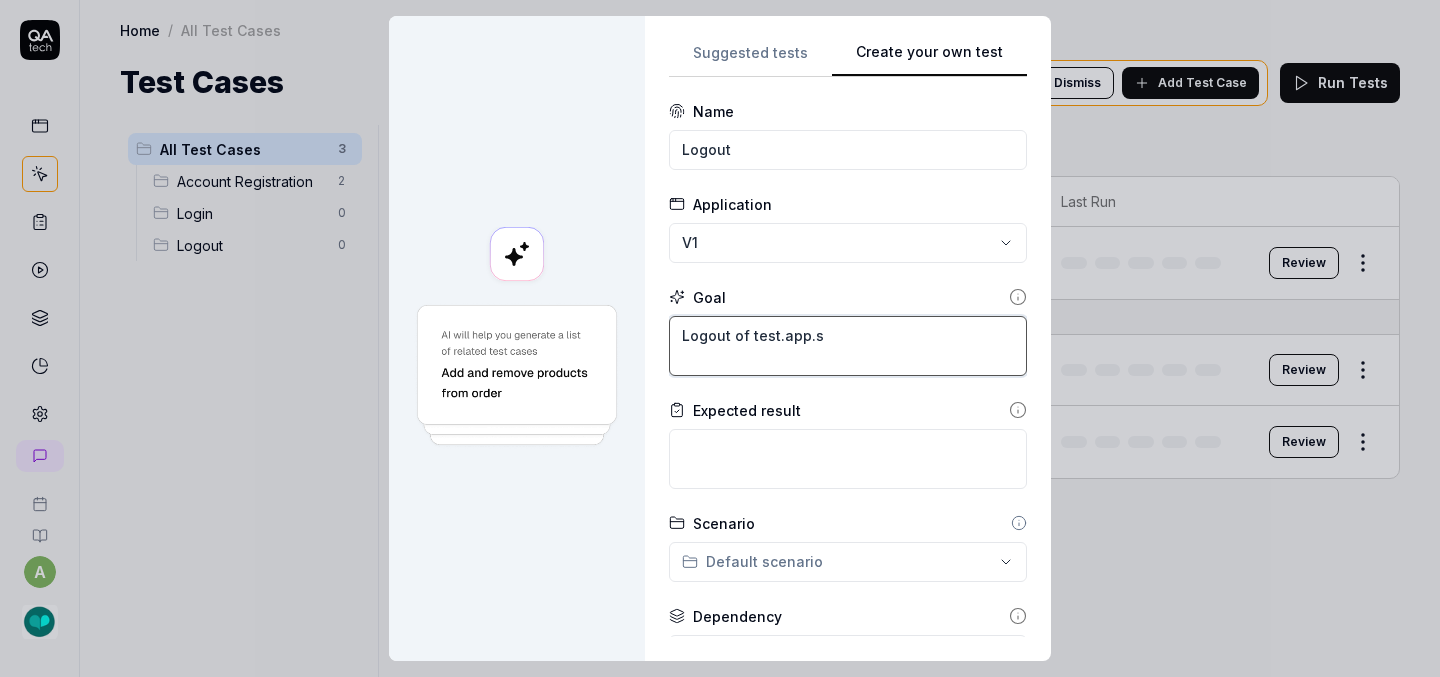 type on "Logout of test.app.sl" 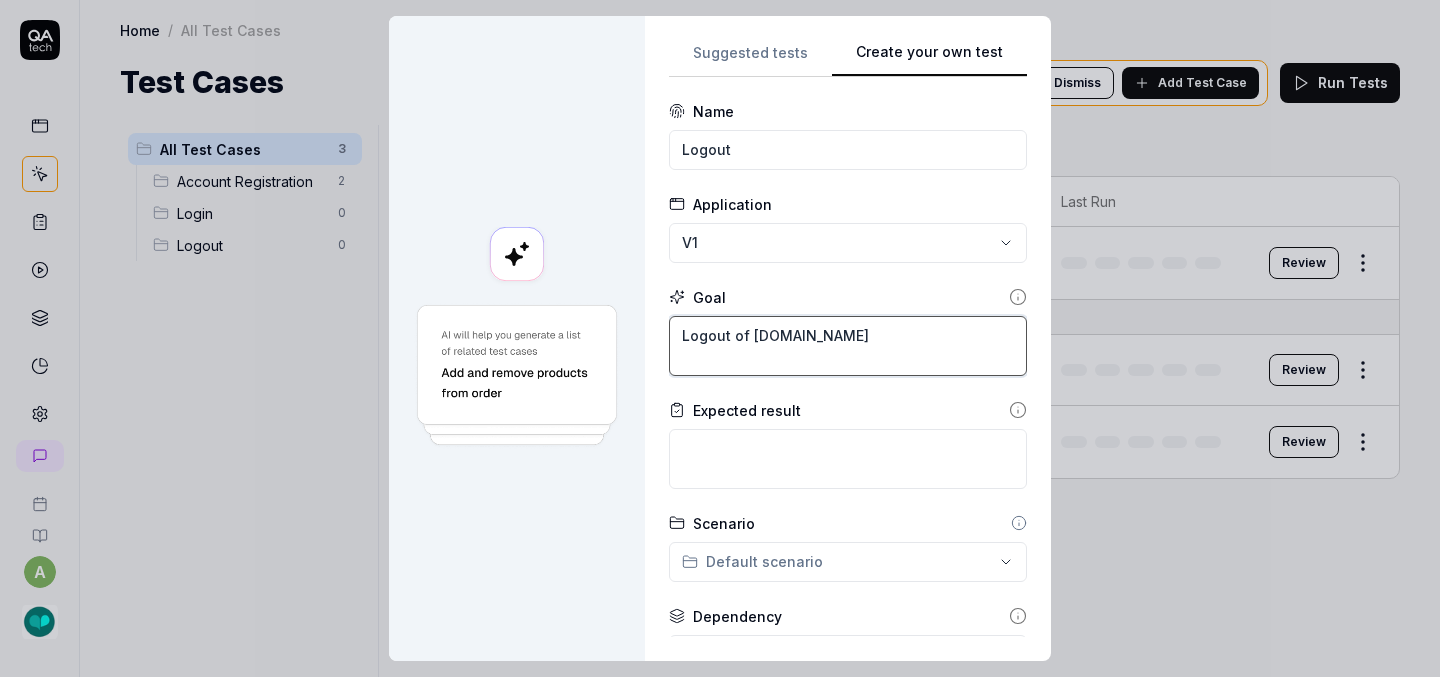 type on "*" 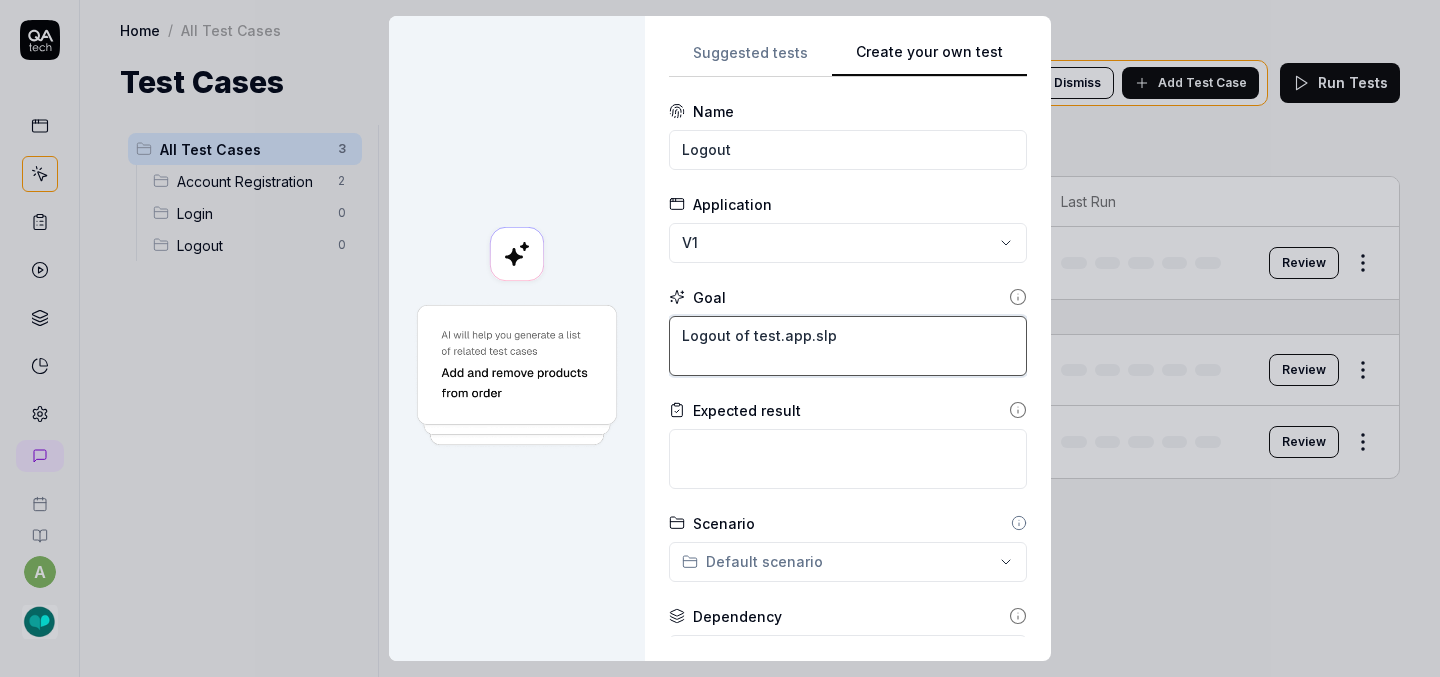 type on "*" 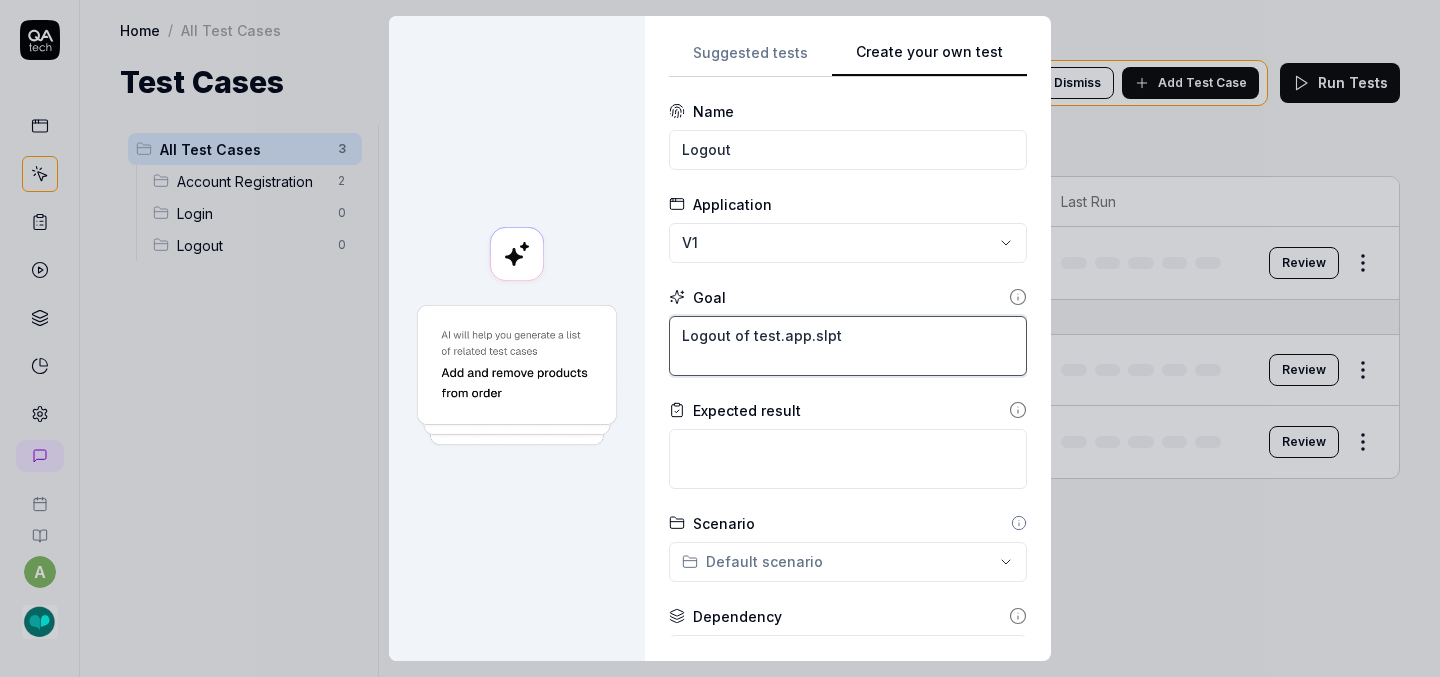 type on "*" 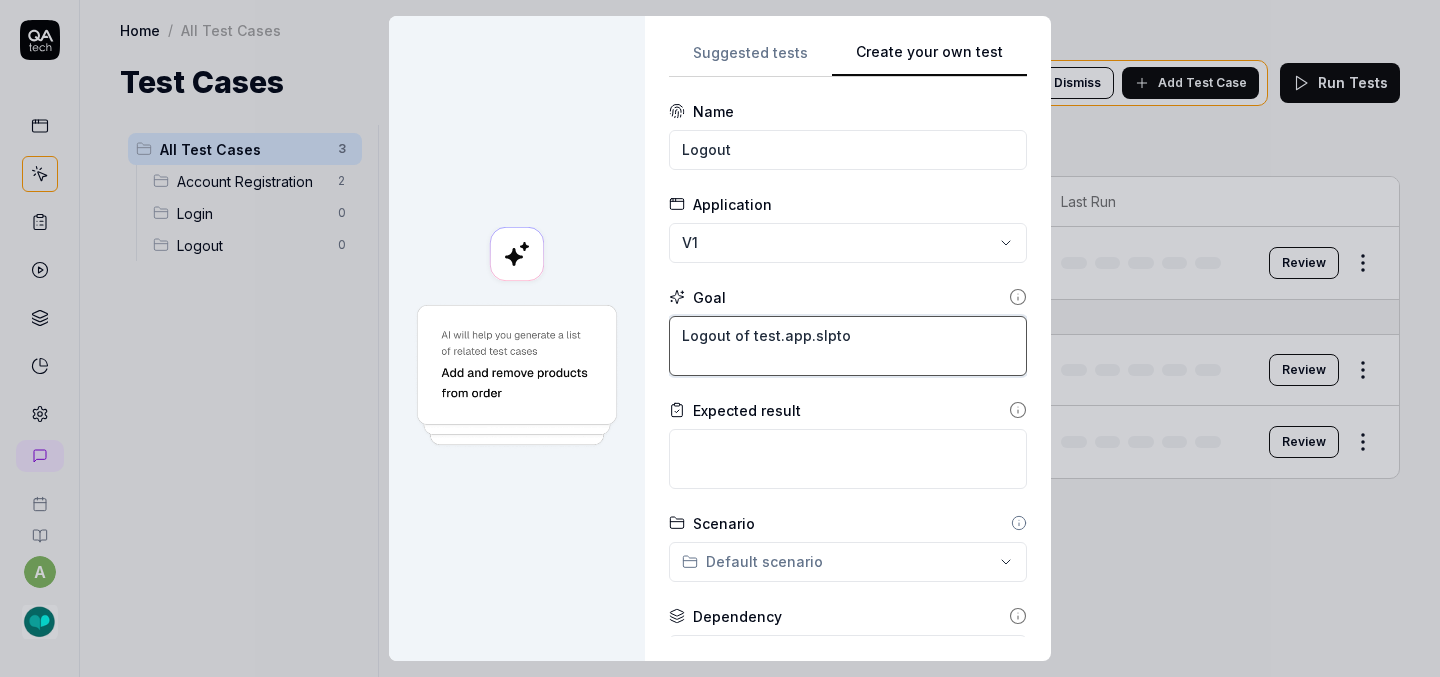 type on "*" 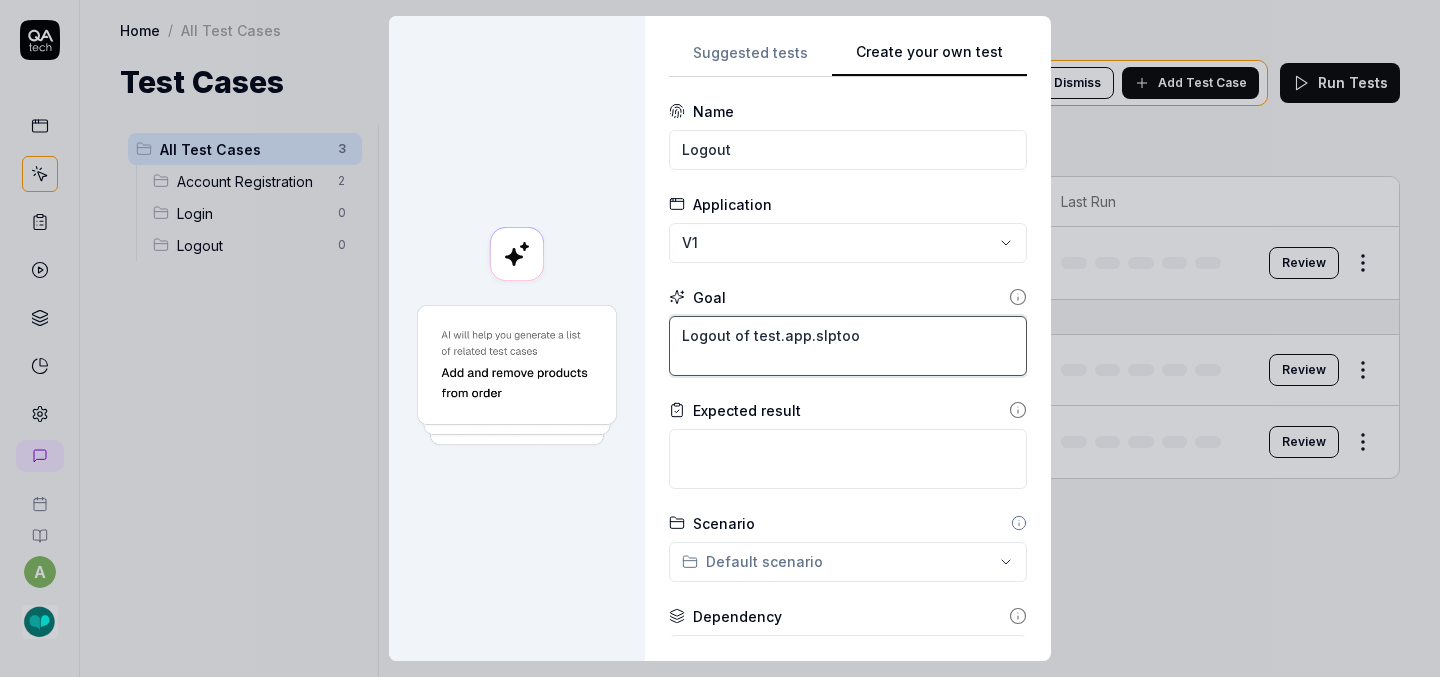 type on "*" 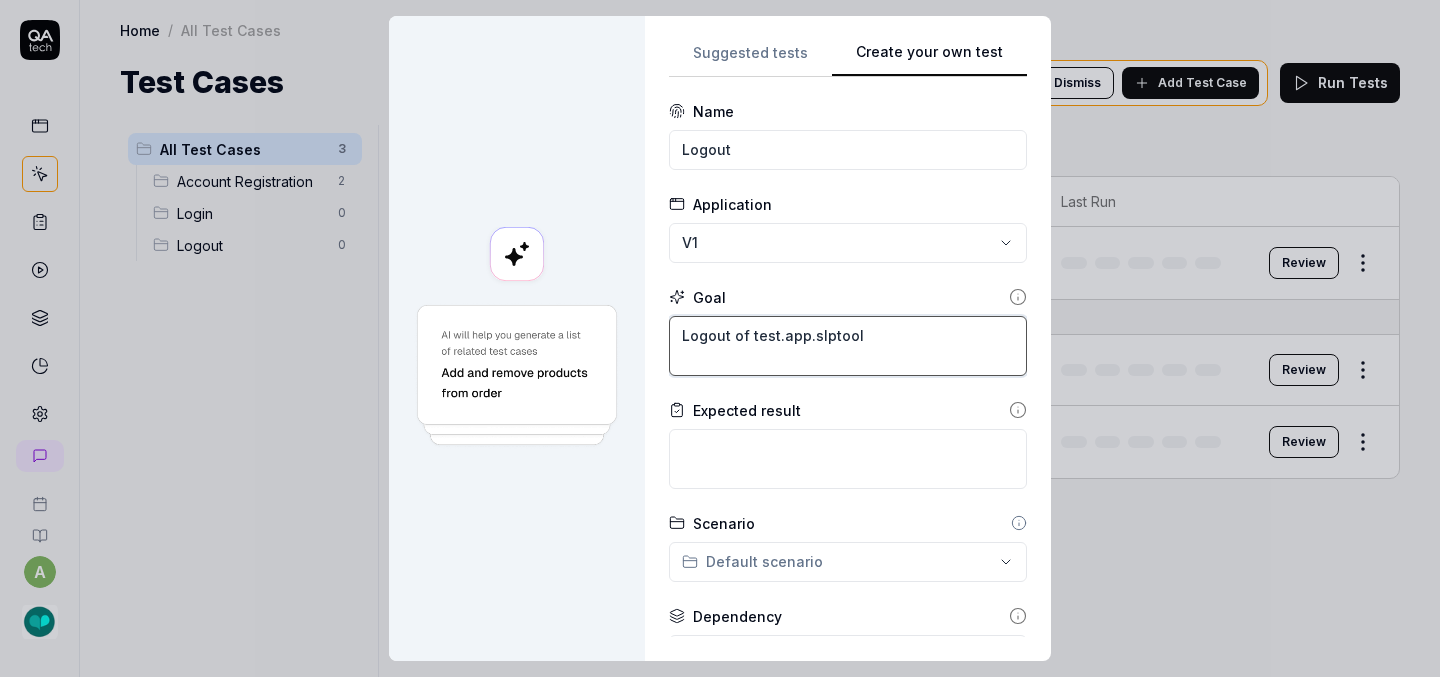 type on "*" 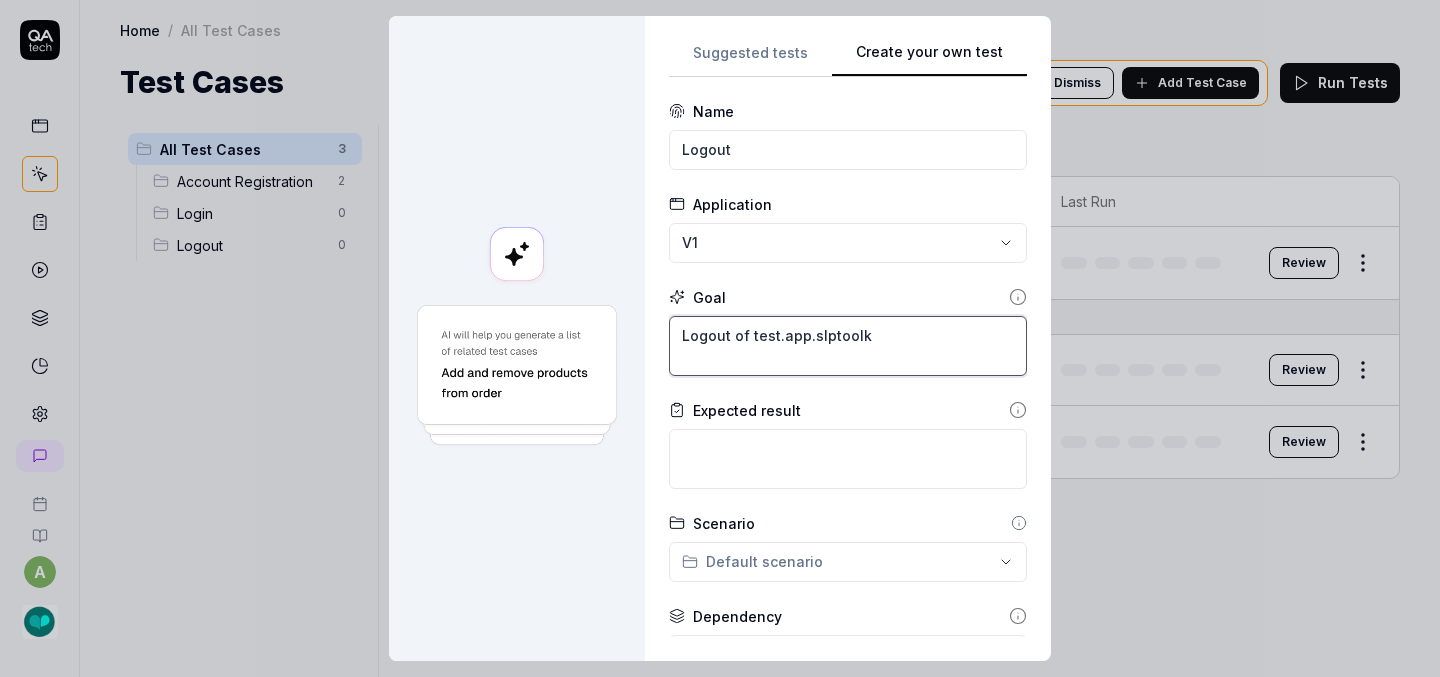 type on "*" 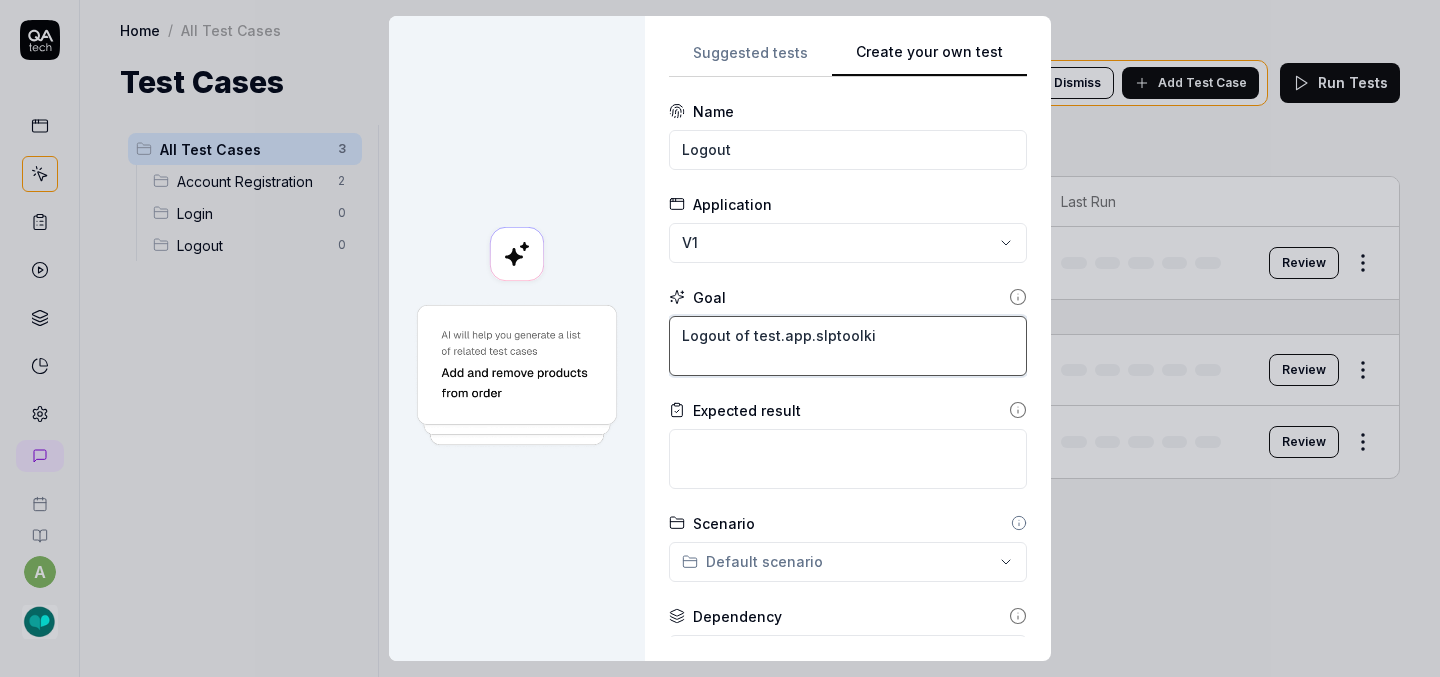 type on "*" 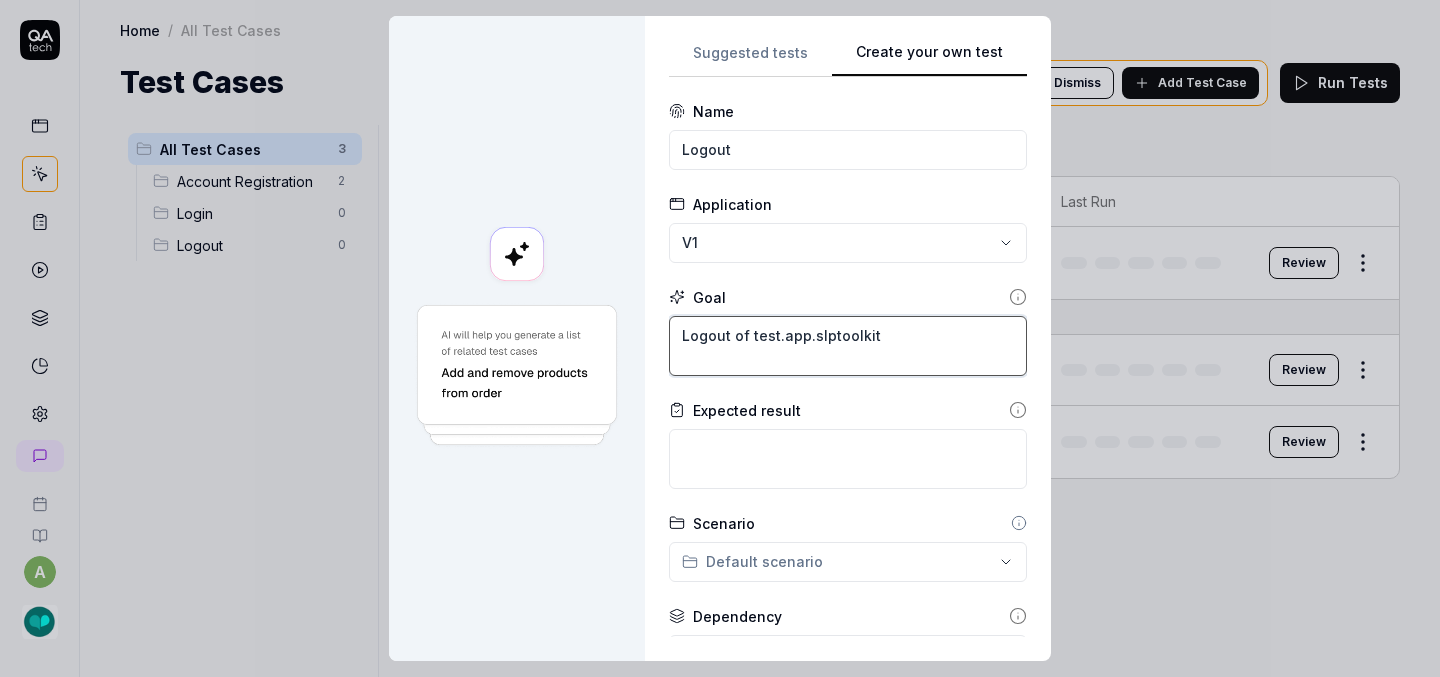 type on "*" 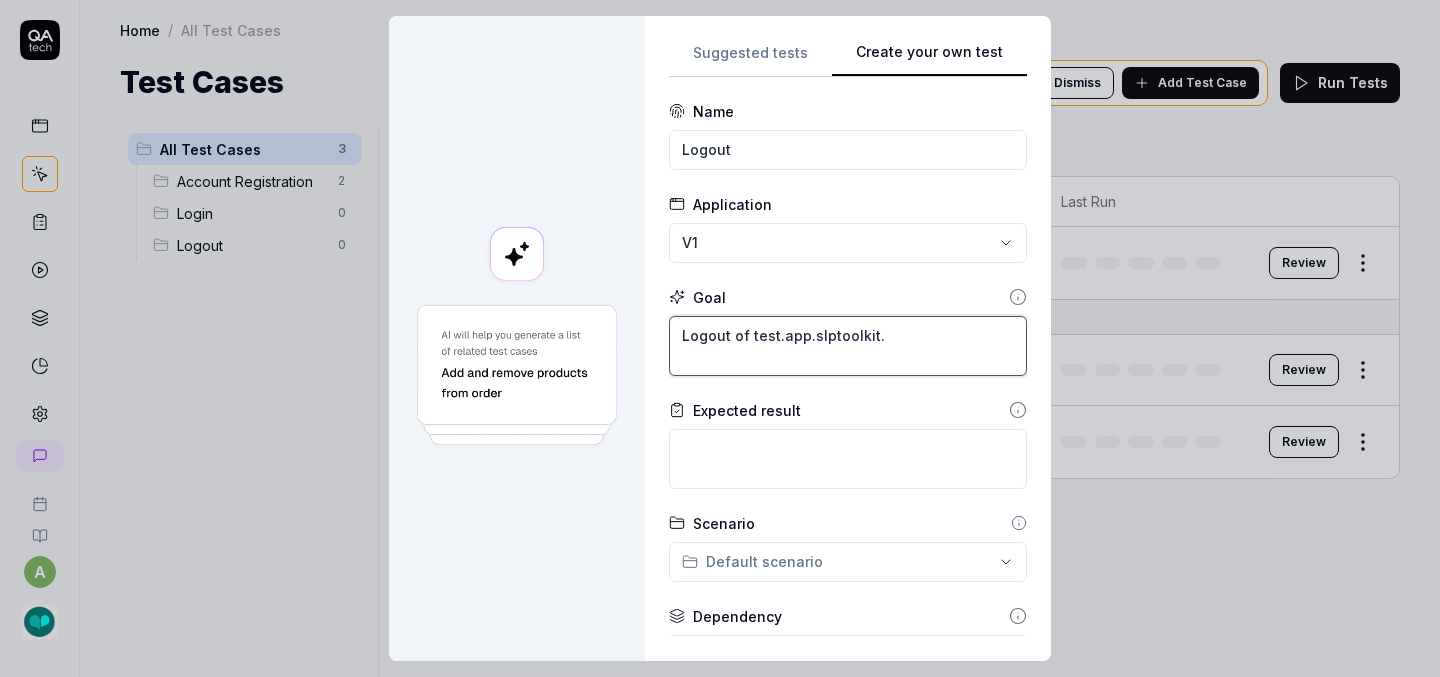 type on "*" 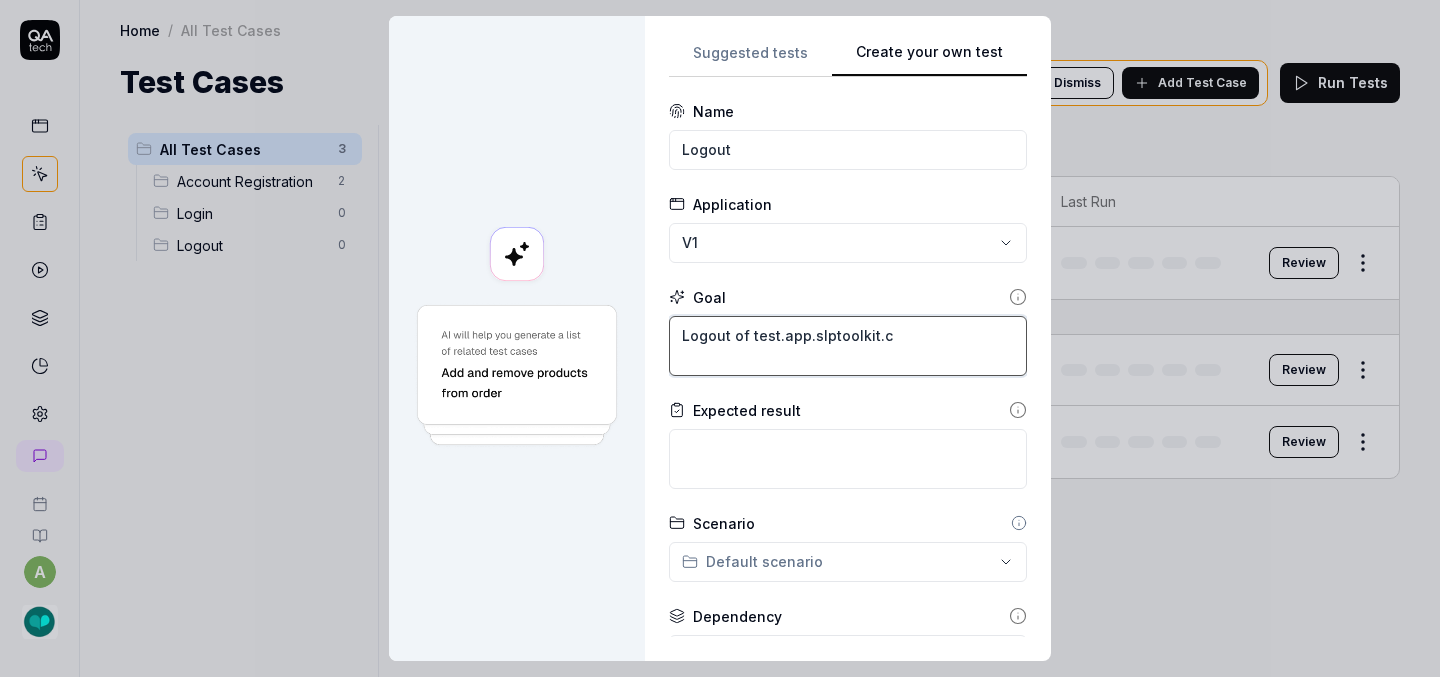 type on "*" 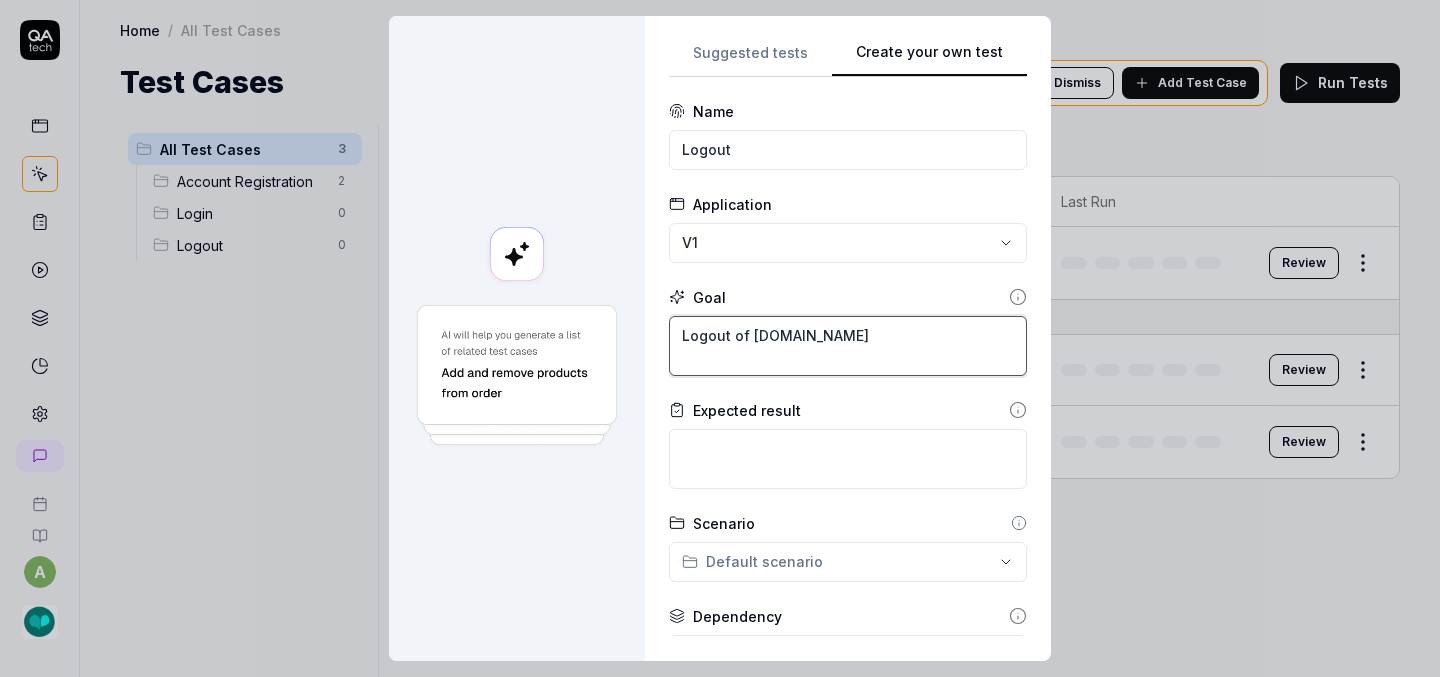 type on "*" 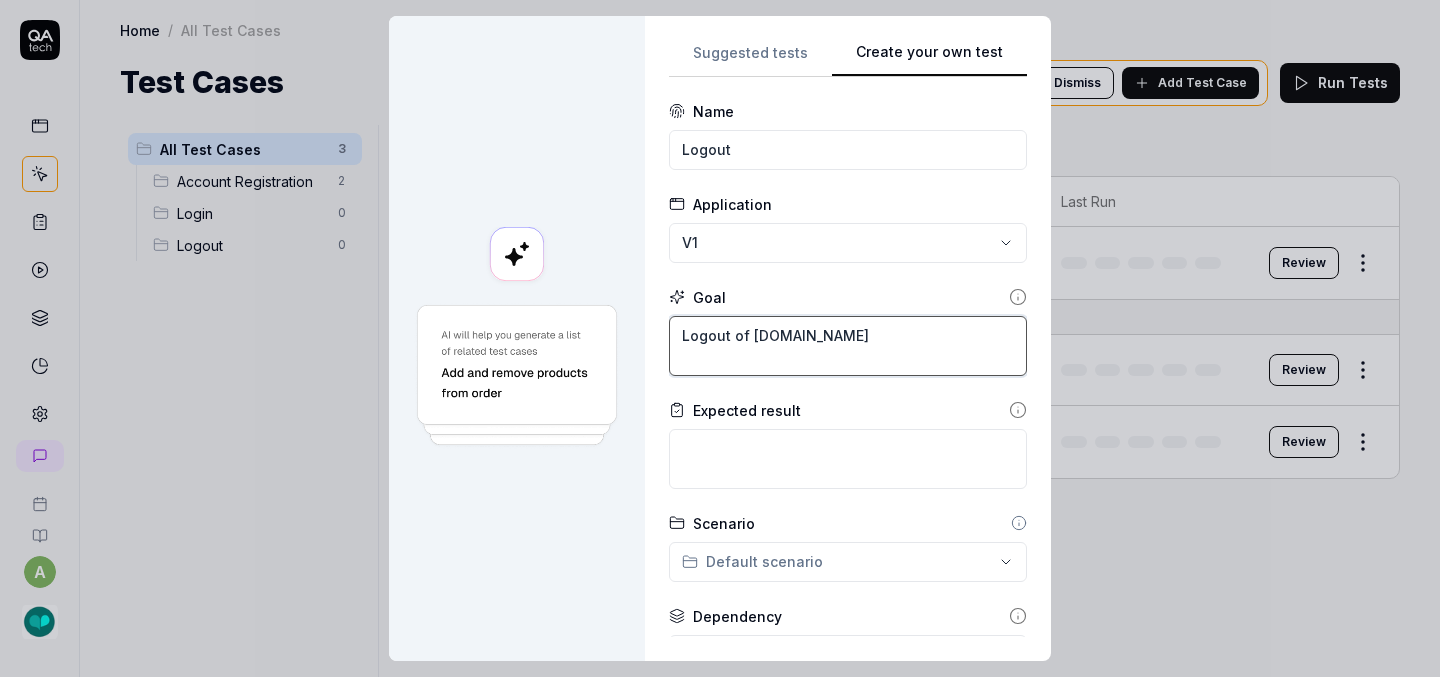 type on "Logout of test.app.slptoolkit.com" 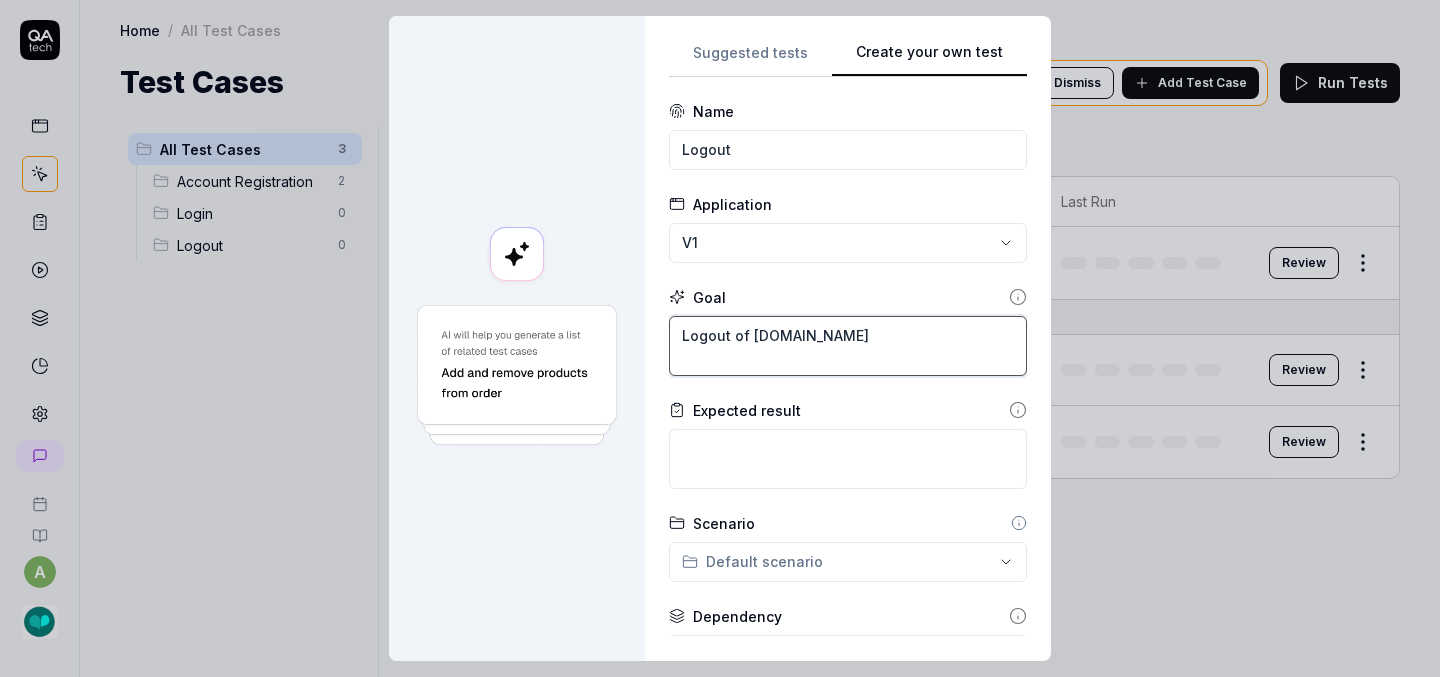 click on "Logout of test.app.slptoolkit.com" at bounding box center (848, 346) 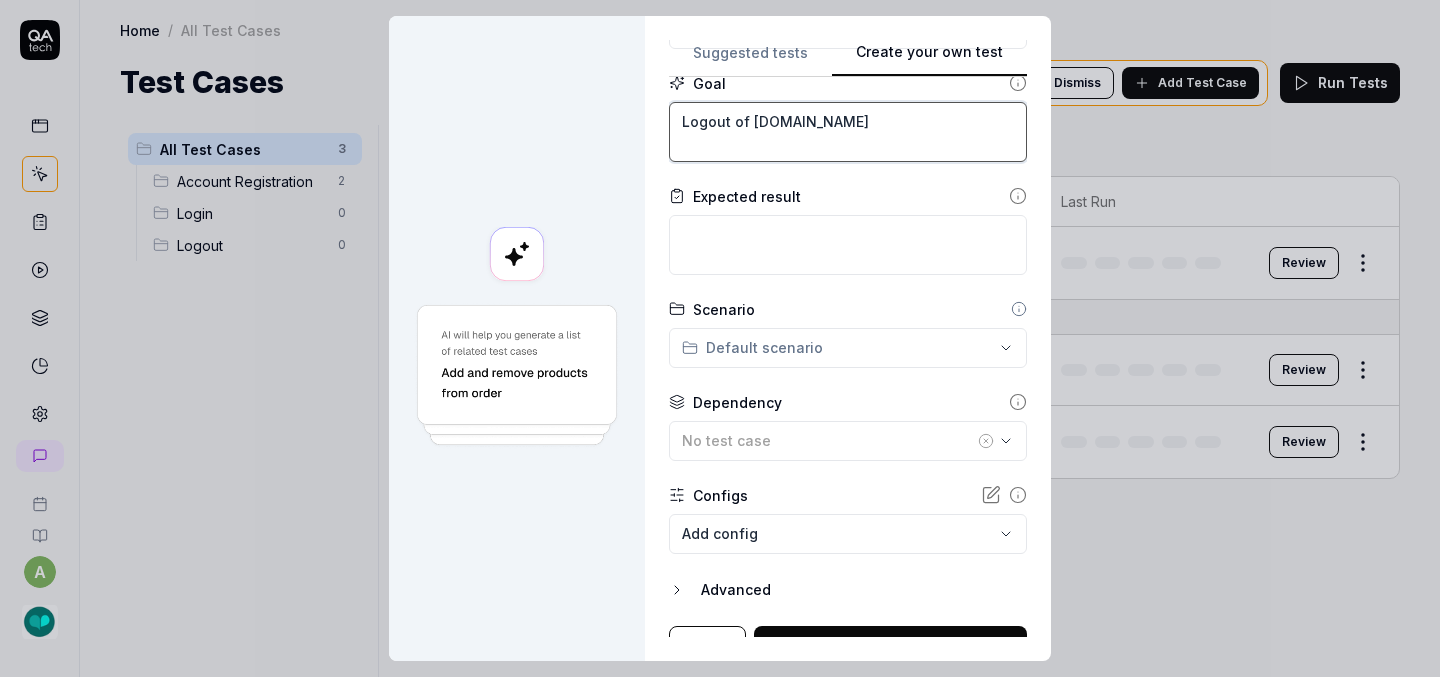 scroll, scrollTop: 242, scrollLeft: 0, axis: vertical 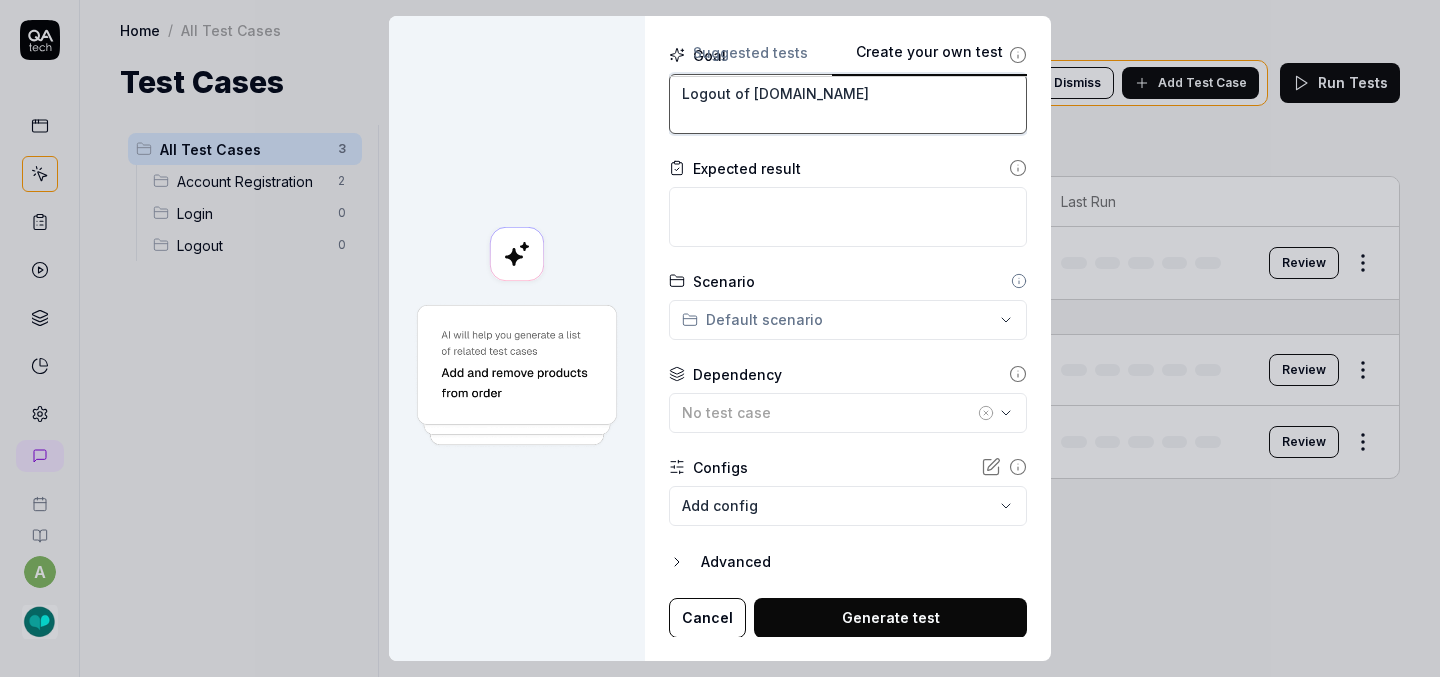 type on "Logout of test.slptoolkit.com" 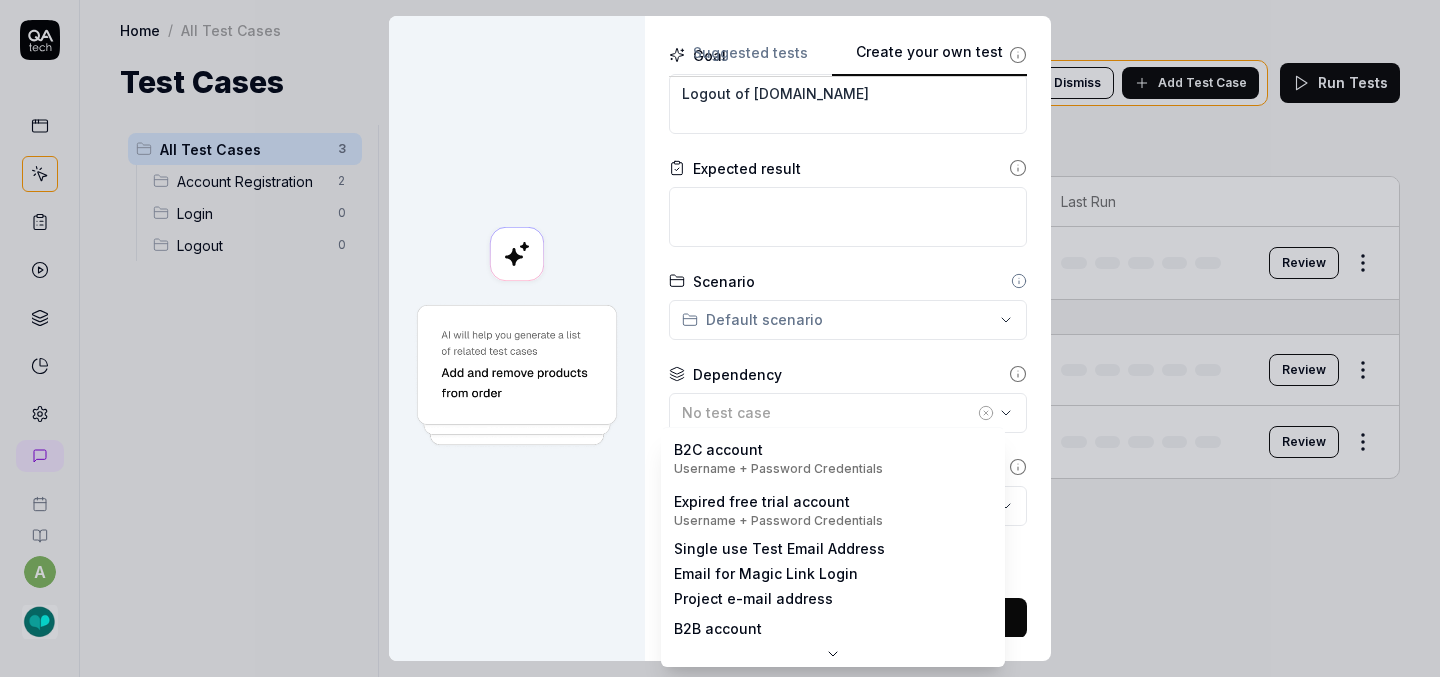 click on "**********" at bounding box center [720, 338] 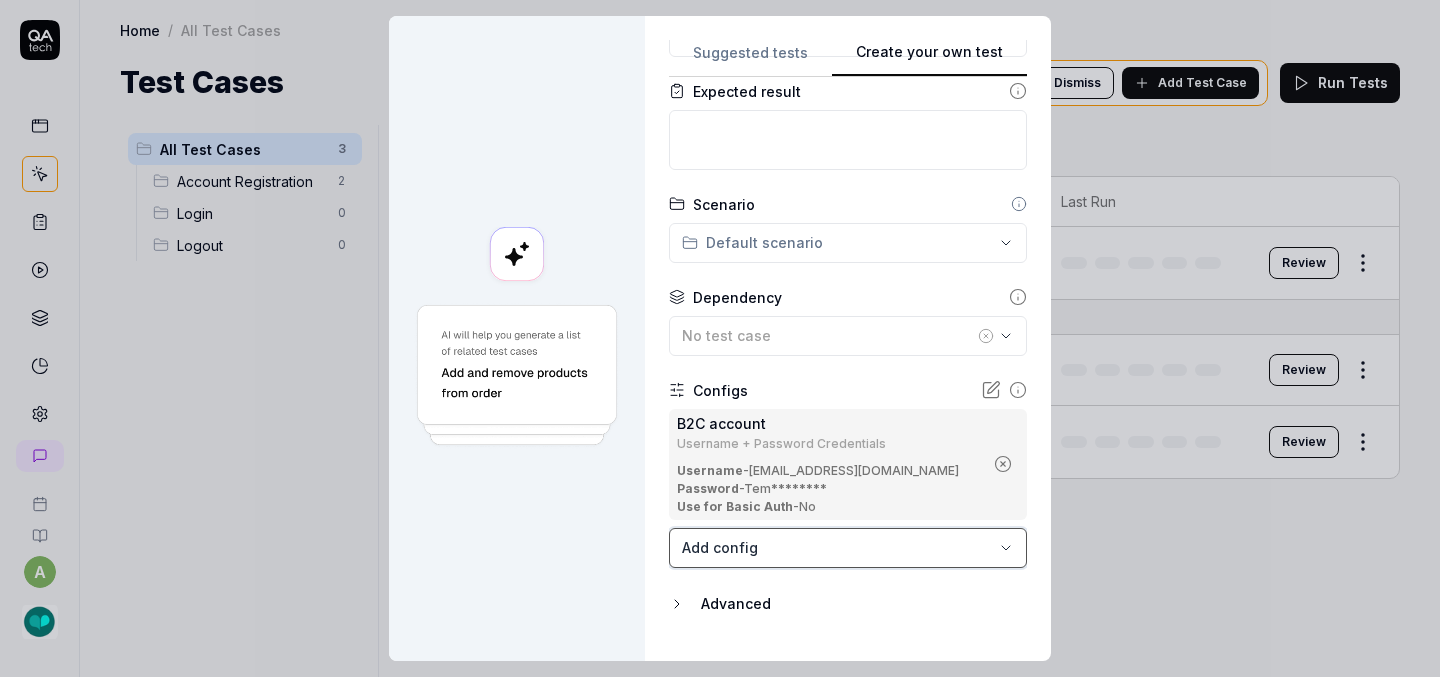 scroll, scrollTop: 361, scrollLeft: 0, axis: vertical 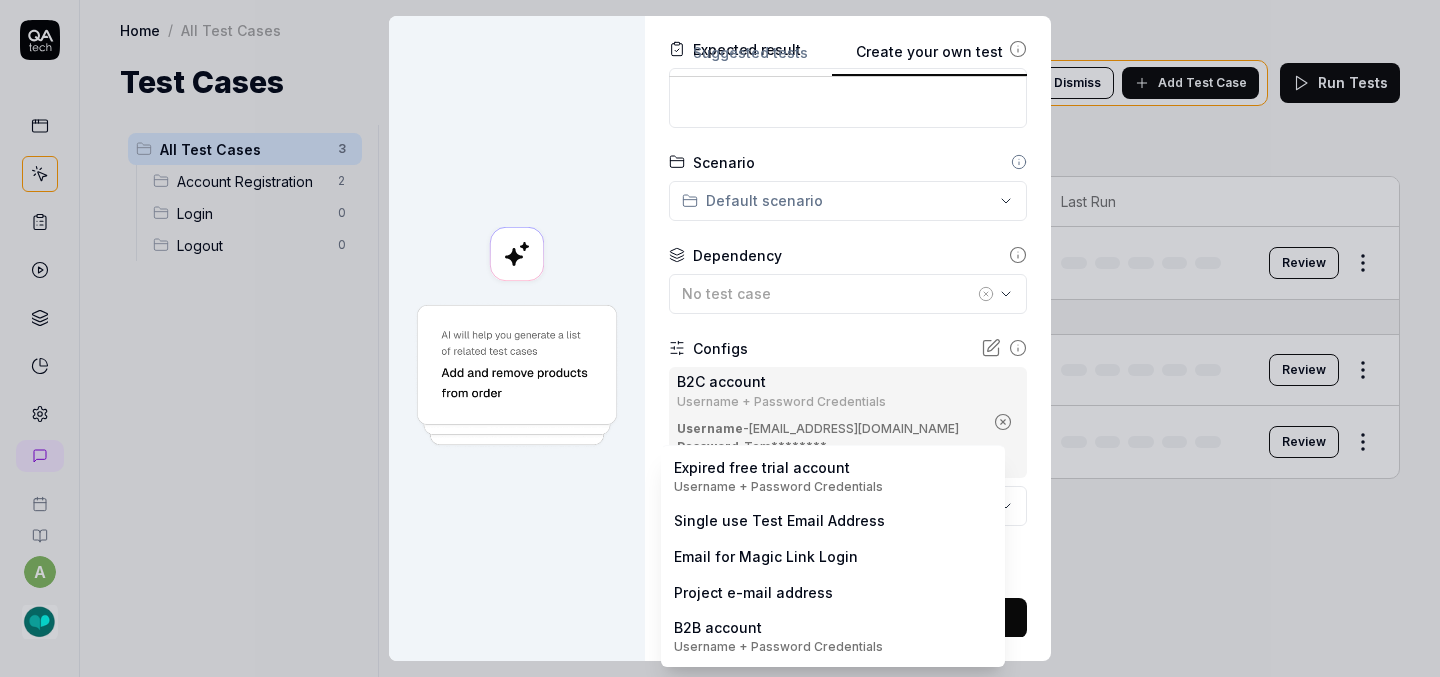 click on "**********" at bounding box center (720, 338) 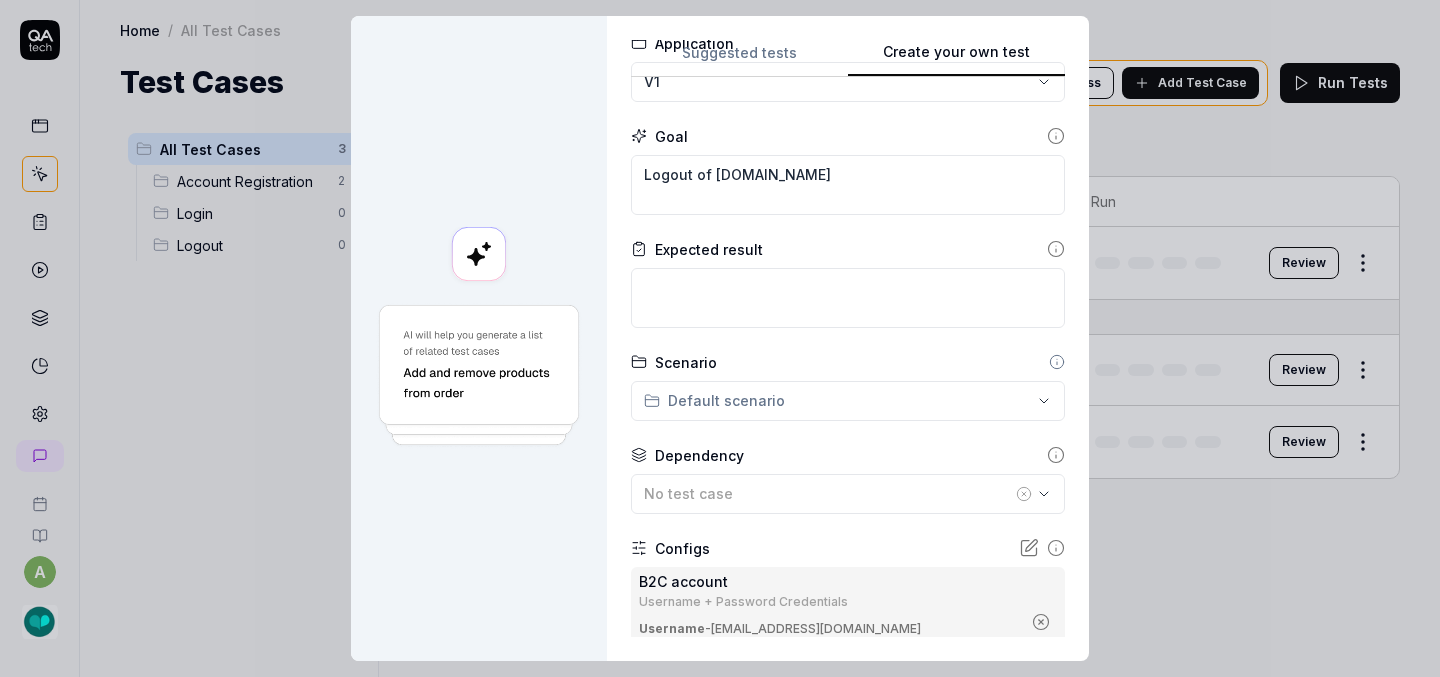scroll, scrollTop: 162, scrollLeft: 0, axis: vertical 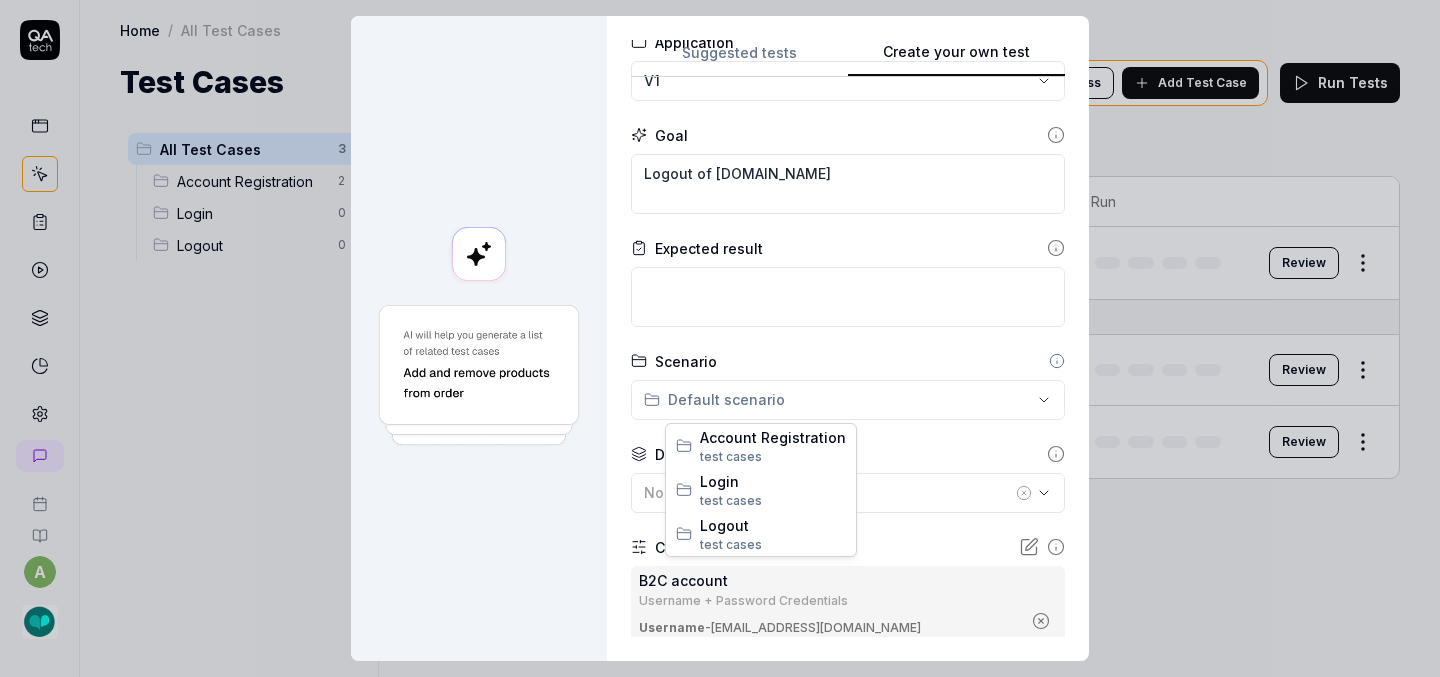 click on "**********" at bounding box center (720, 338) 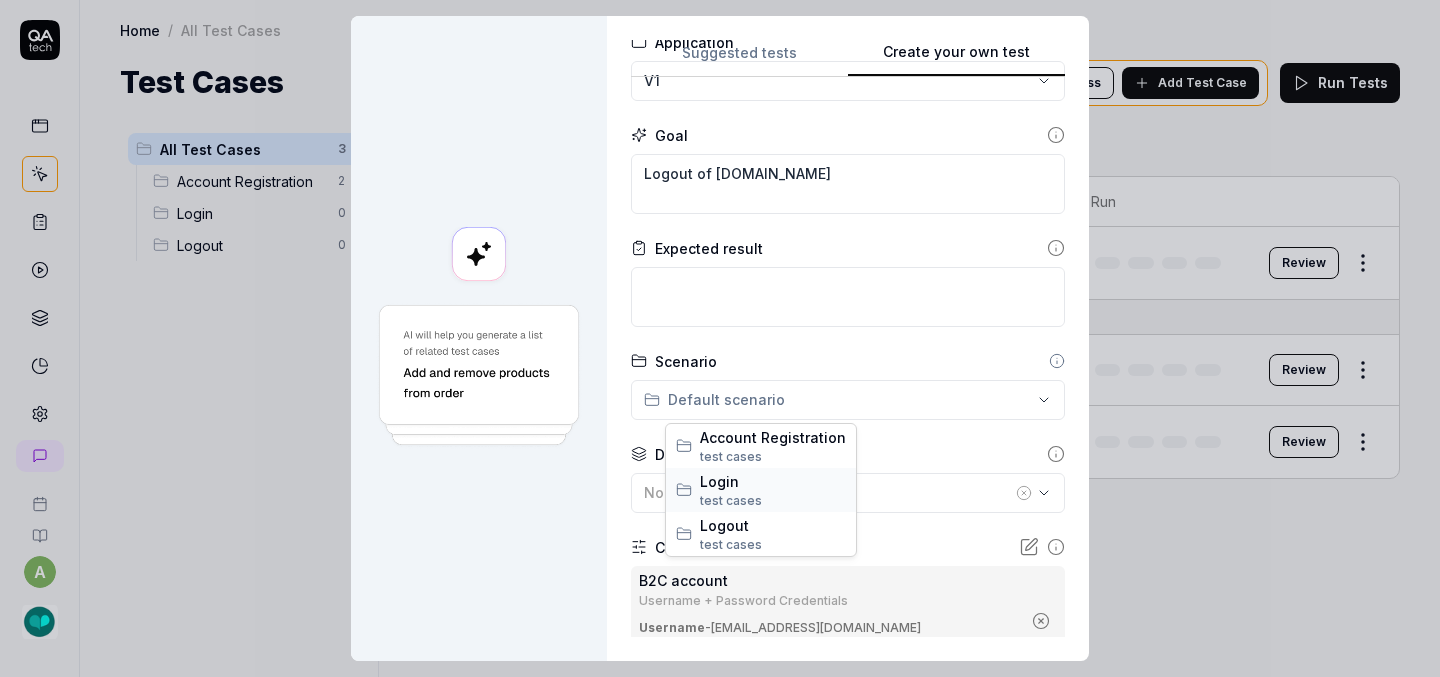 click on "Login" at bounding box center (773, 481) 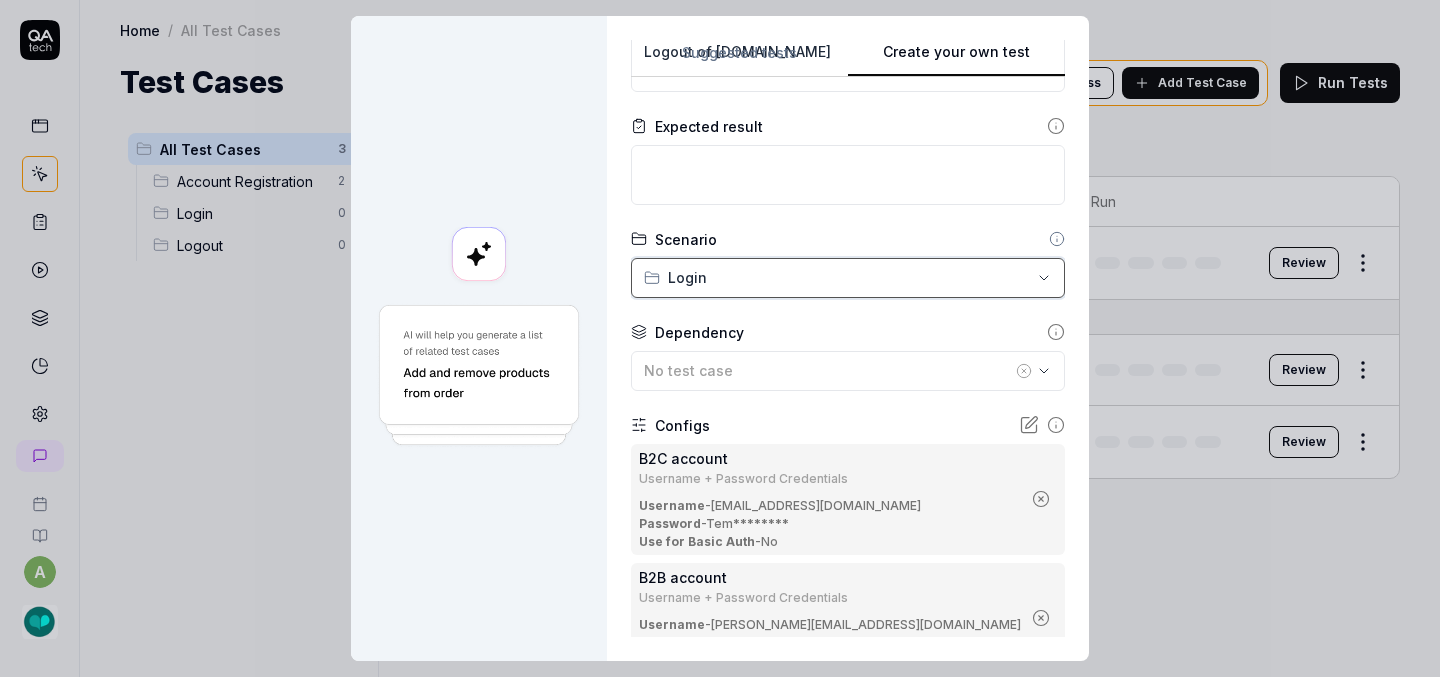 scroll, scrollTop: 270, scrollLeft: 0, axis: vertical 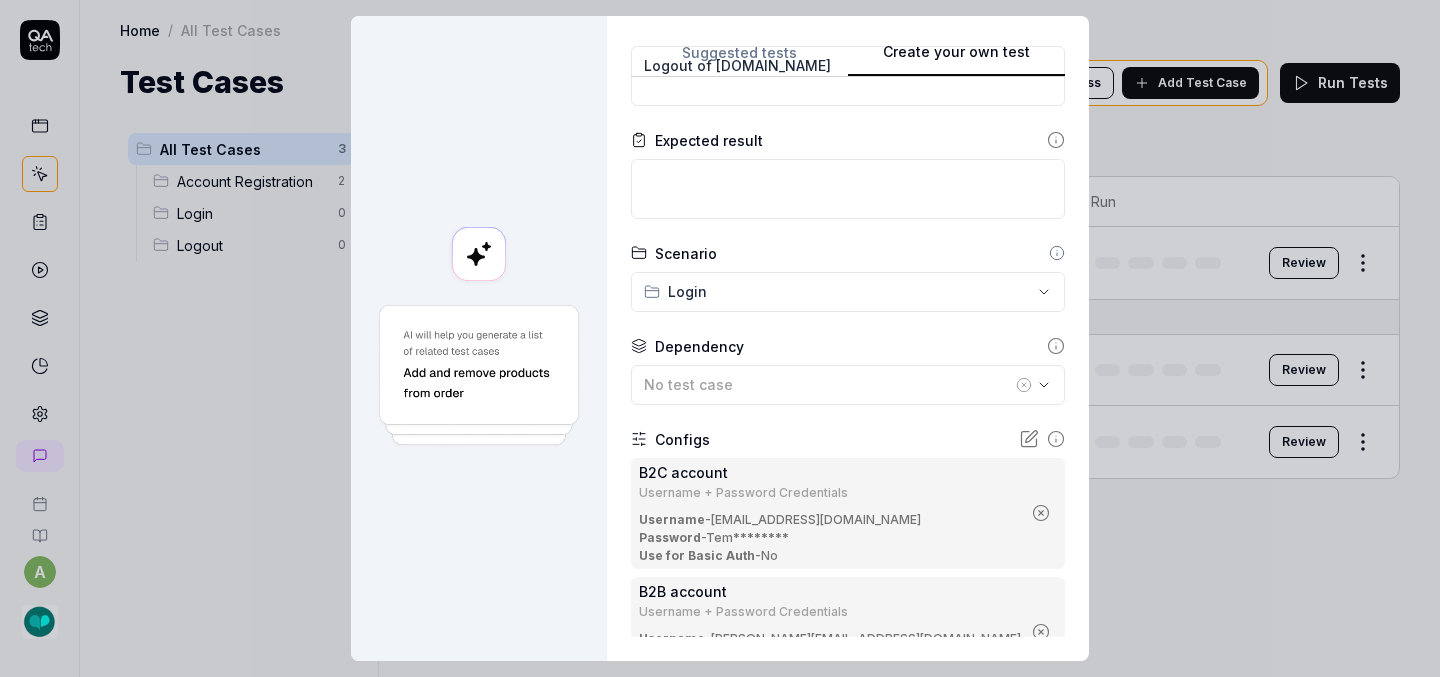 click on "**********" at bounding box center (720, 338) 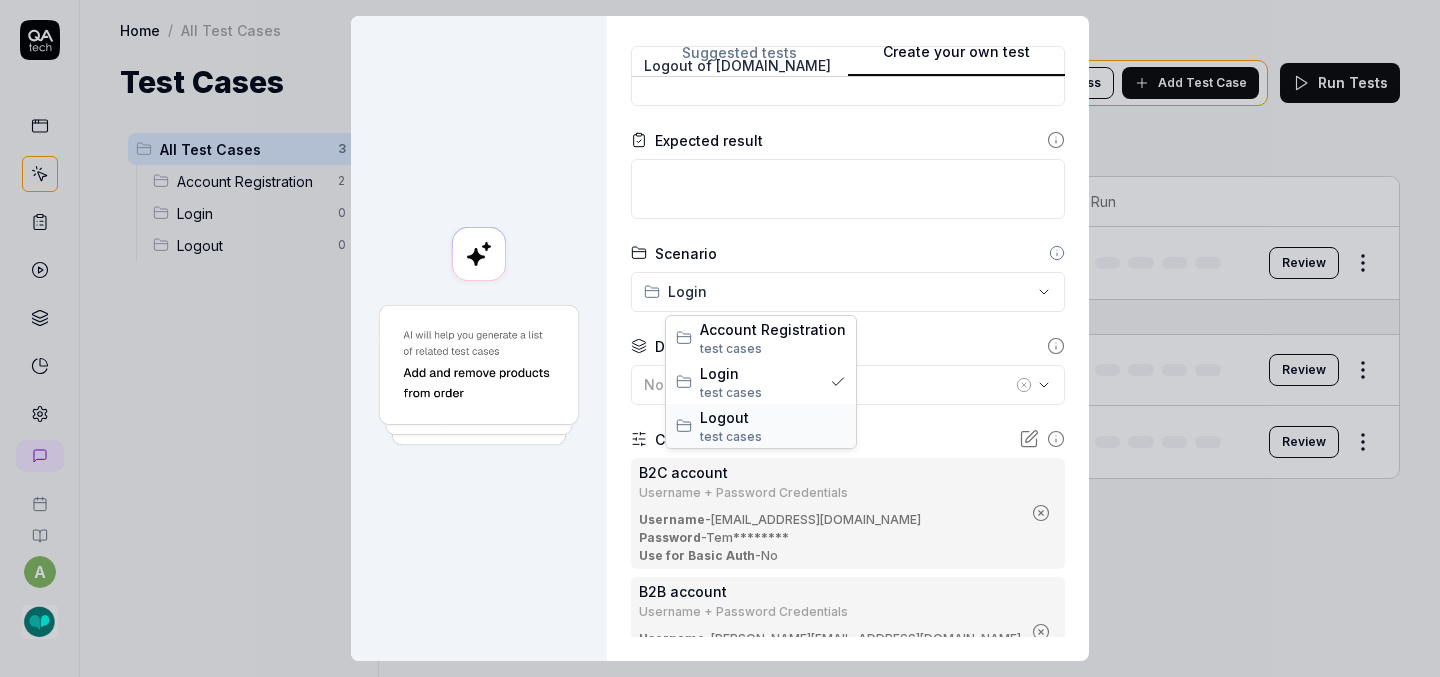 click on "test case s" at bounding box center [773, 437] 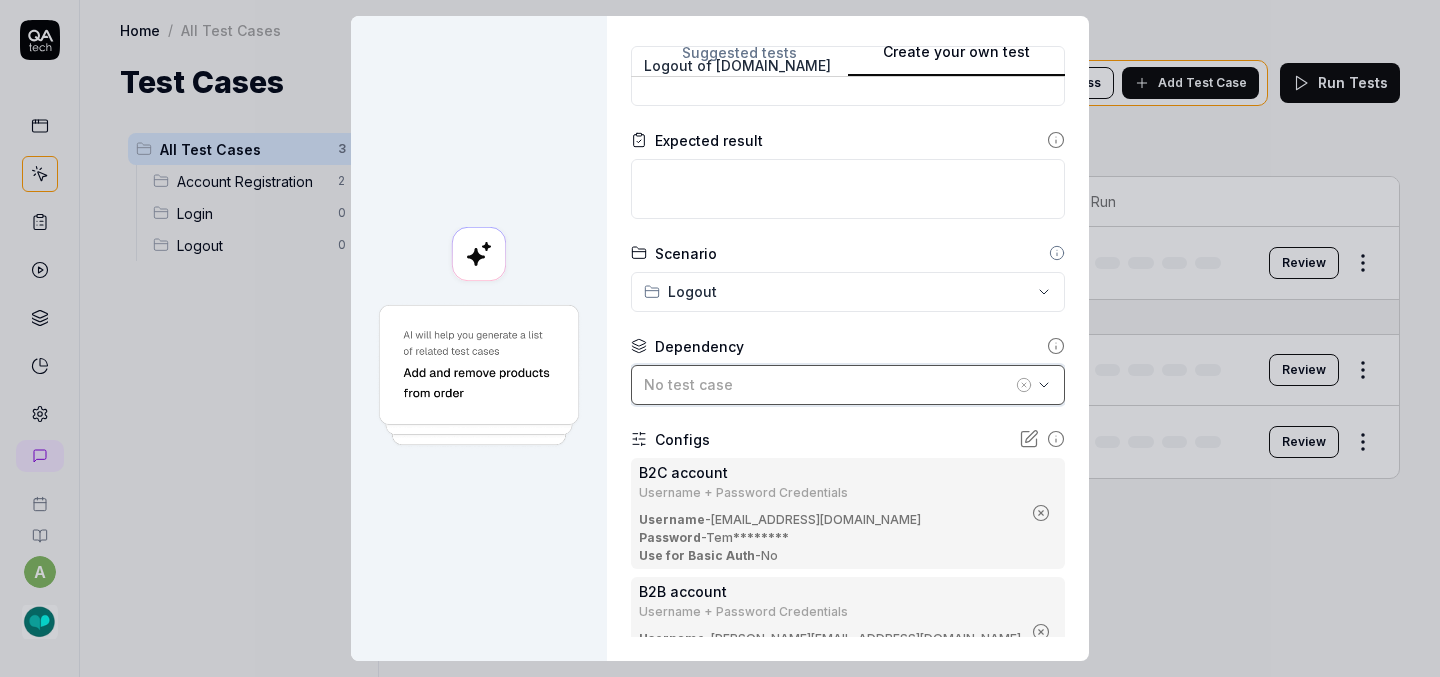 click on "No test case" at bounding box center (828, 384) 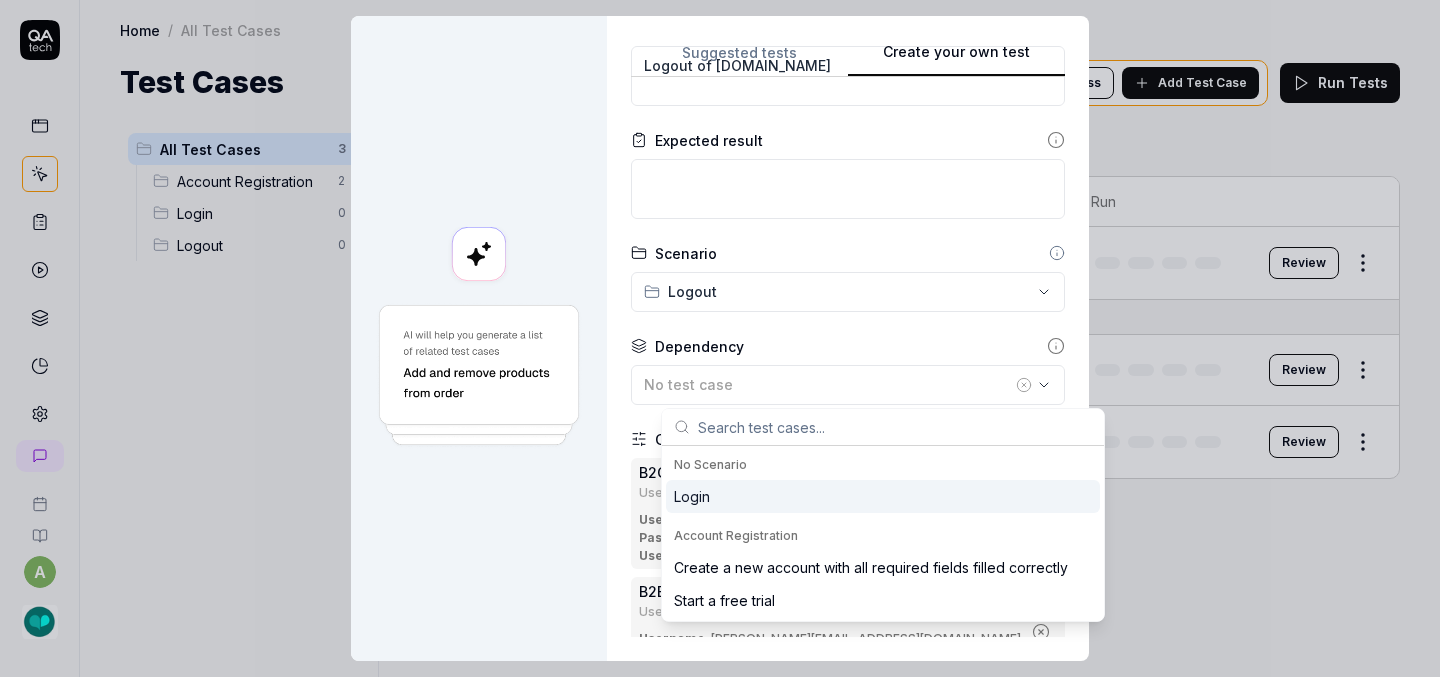 click on "Login" at bounding box center (883, 496) 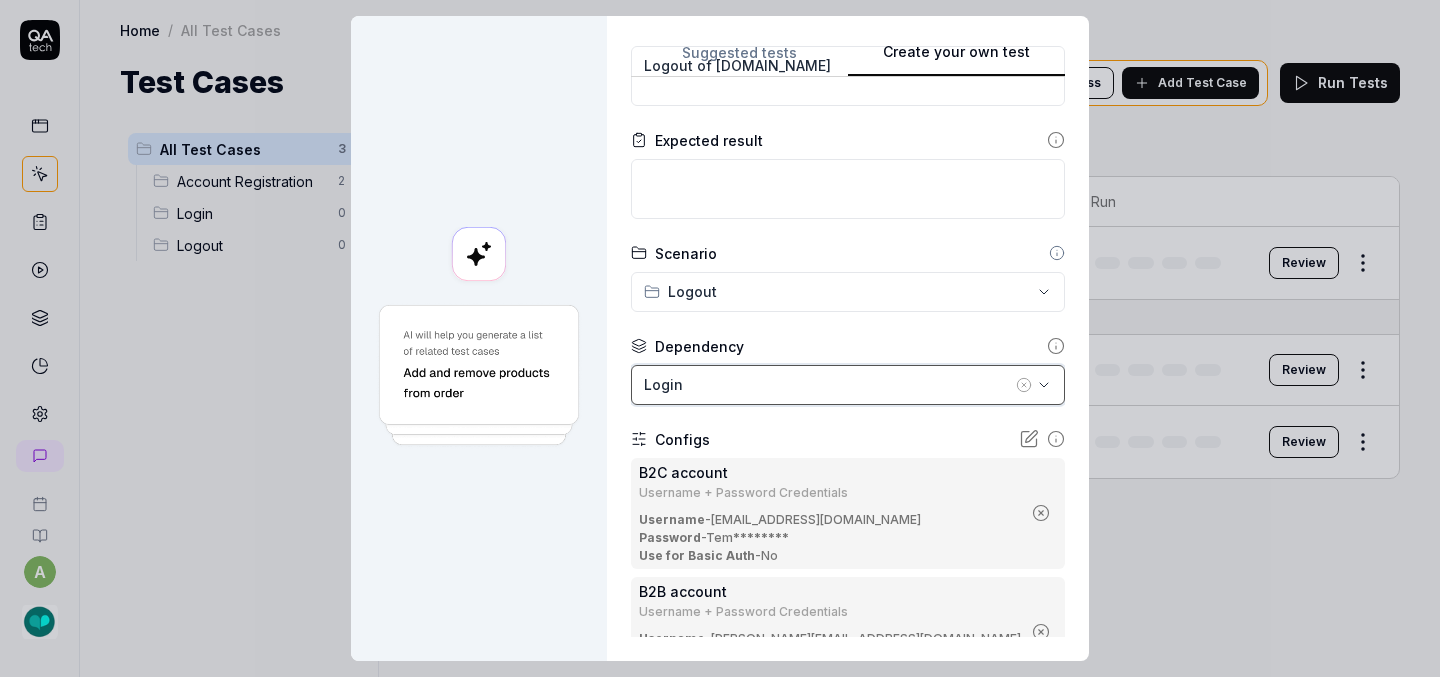 scroll, scrollTop: 480, scrollLeft: 0, axis: vertical 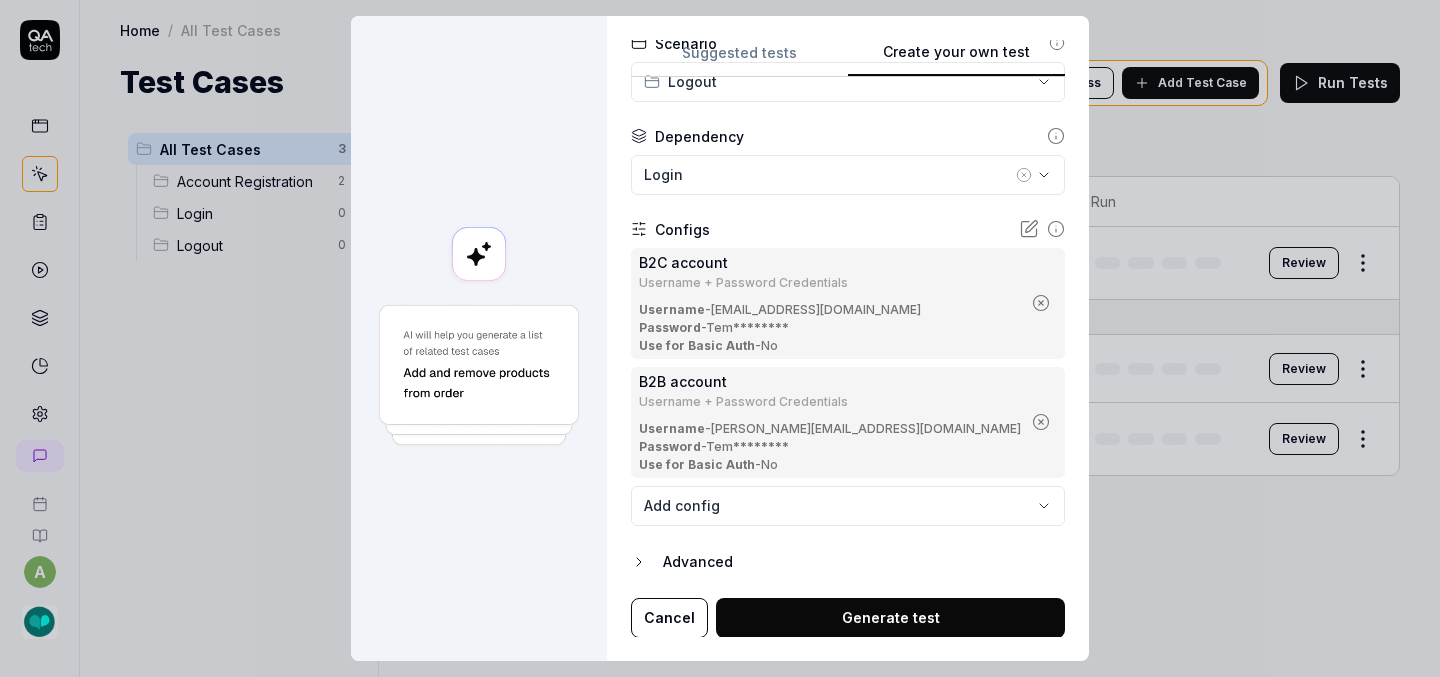 click on "Generate test" at bounding box center [890, 618] 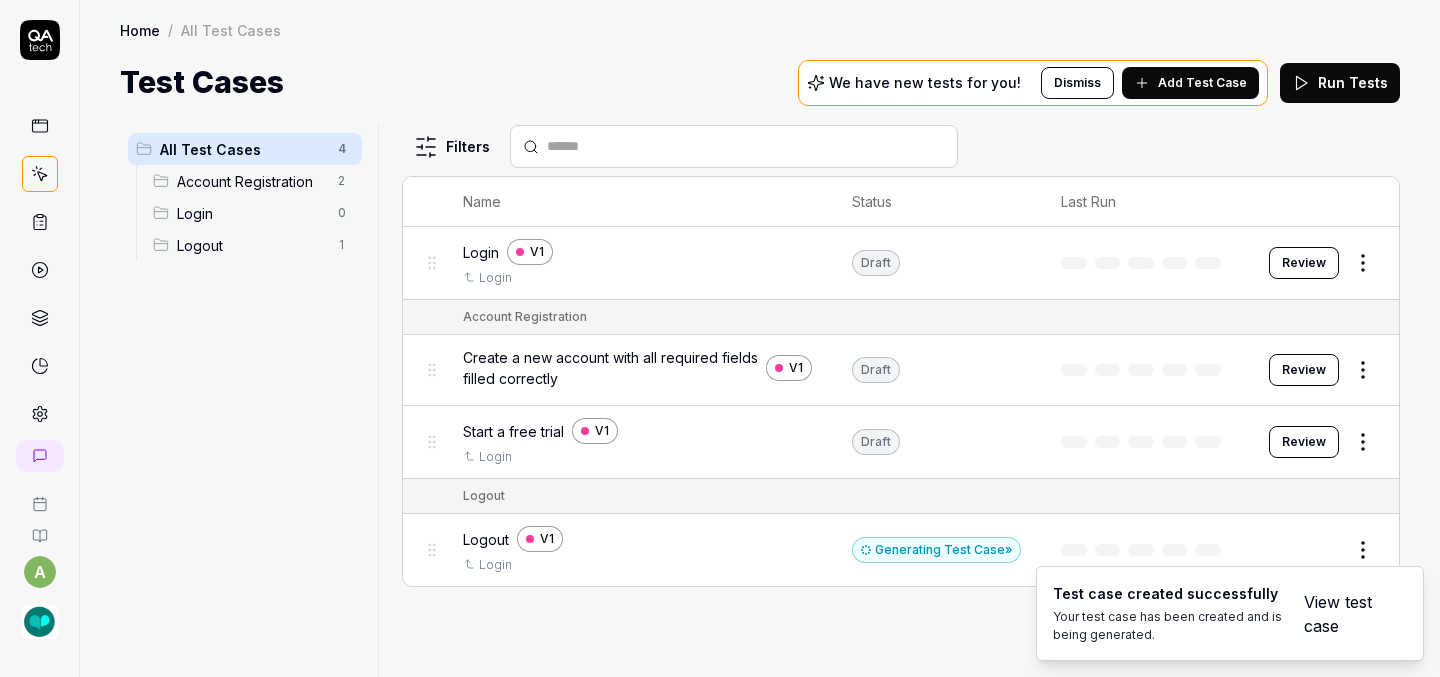 click on "Login V1" at bounding box center [637, 252] 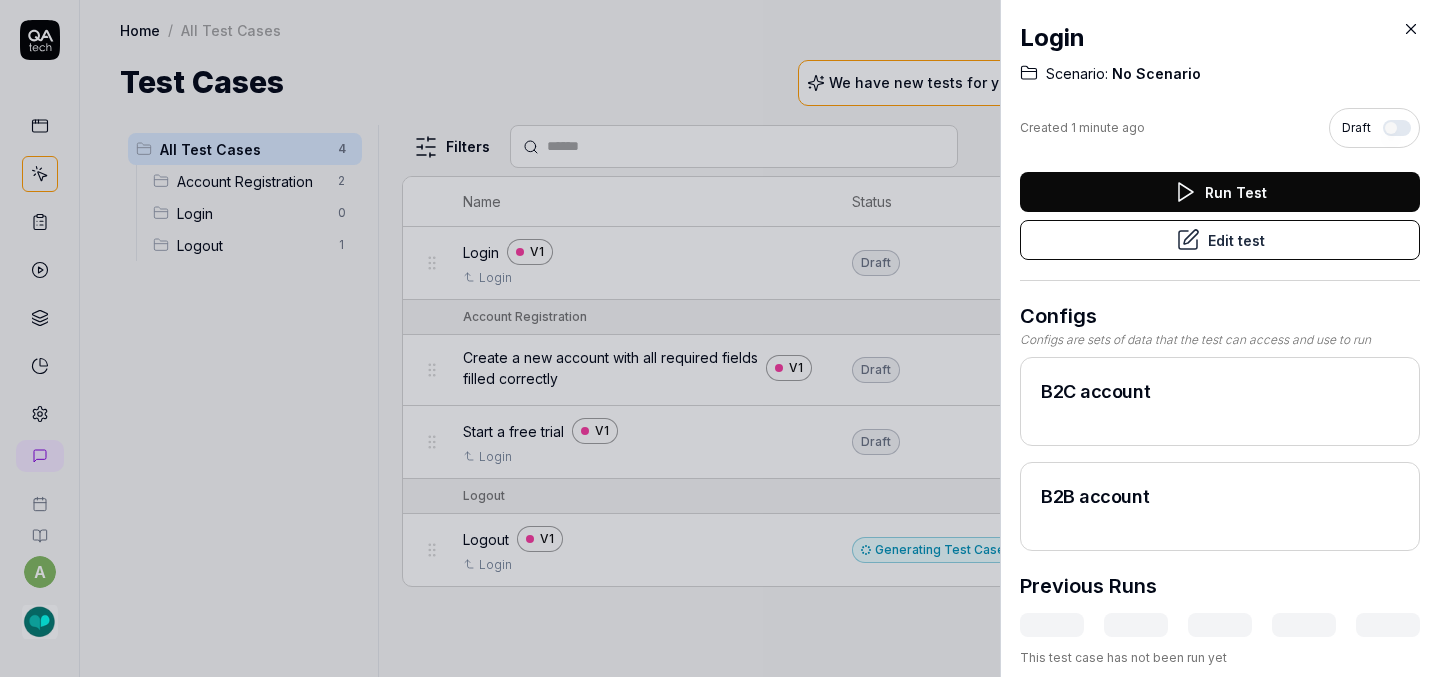 click on "Edit test" at bounding box center (1220, 240) 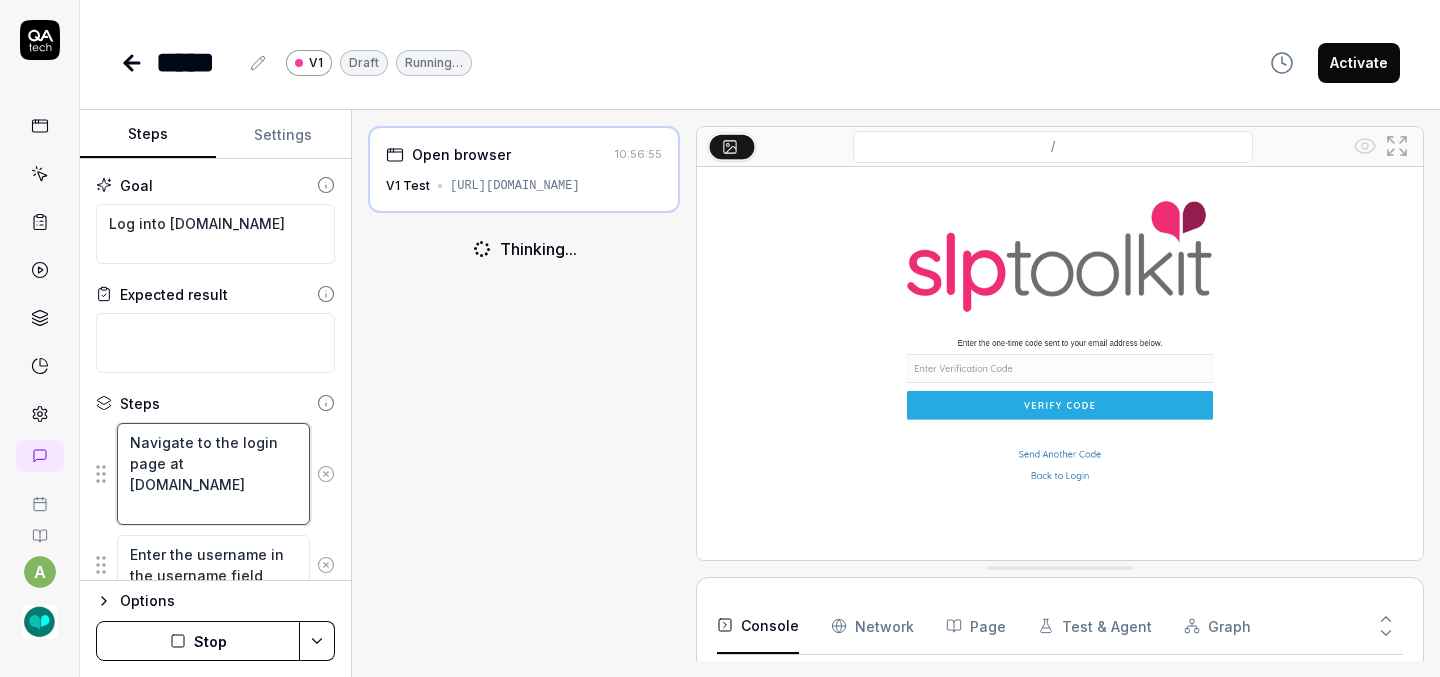 type on "*" 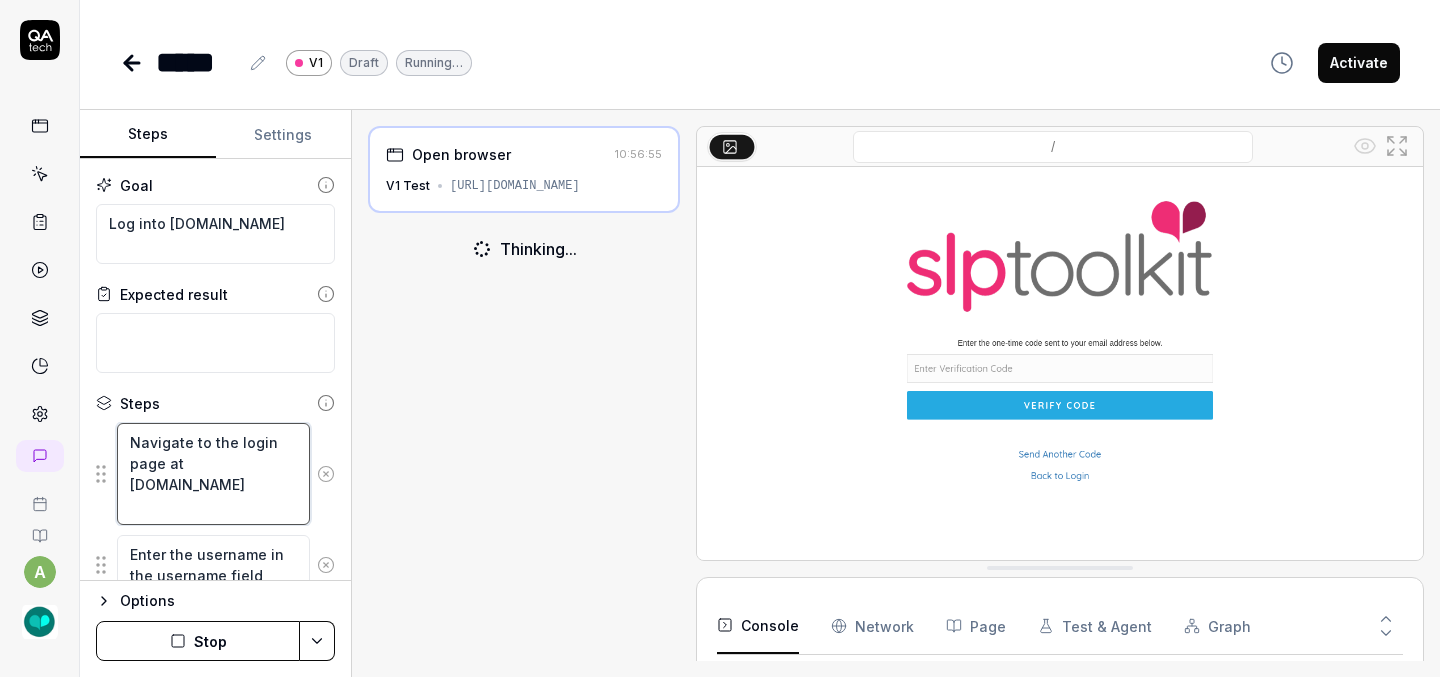 click on "Navigate to the login page at test.app.slptoolkit.com" at bounding box center (213, 474) 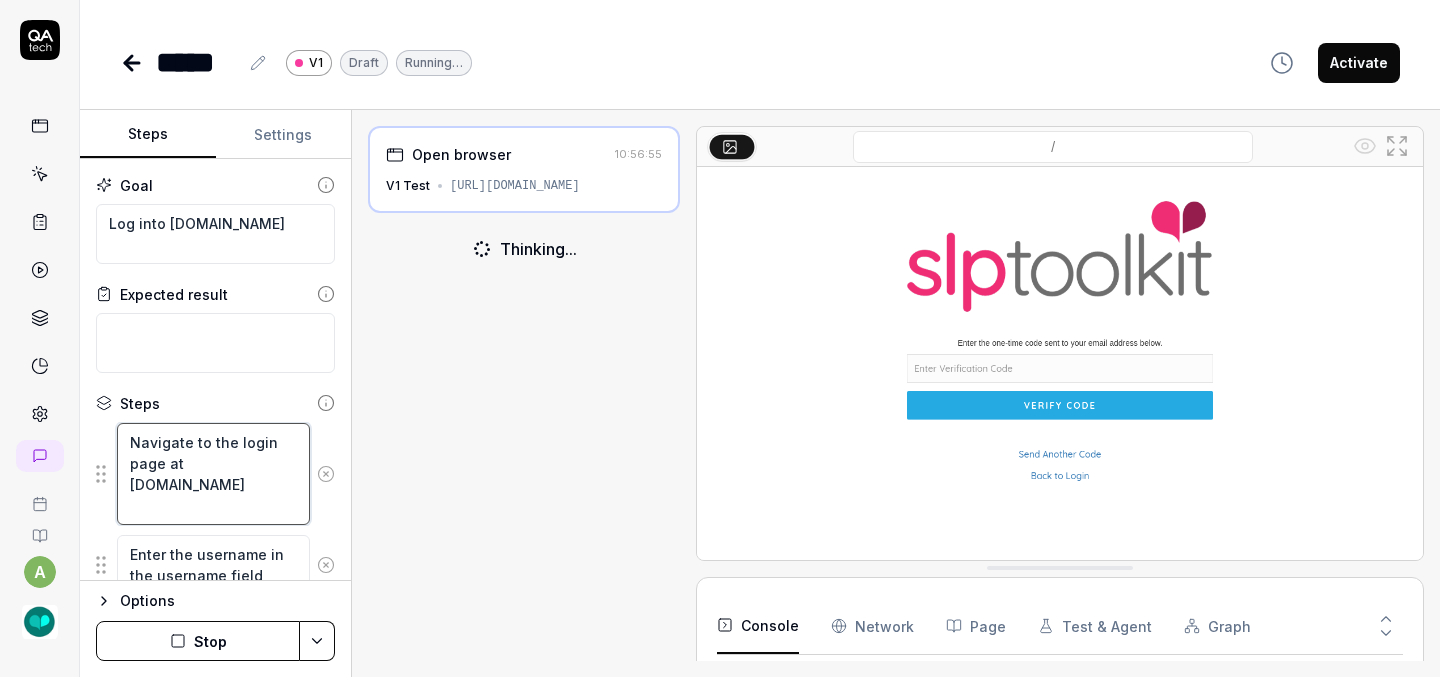 type on "Navigate to the login page at test.appslptoolkit.com" 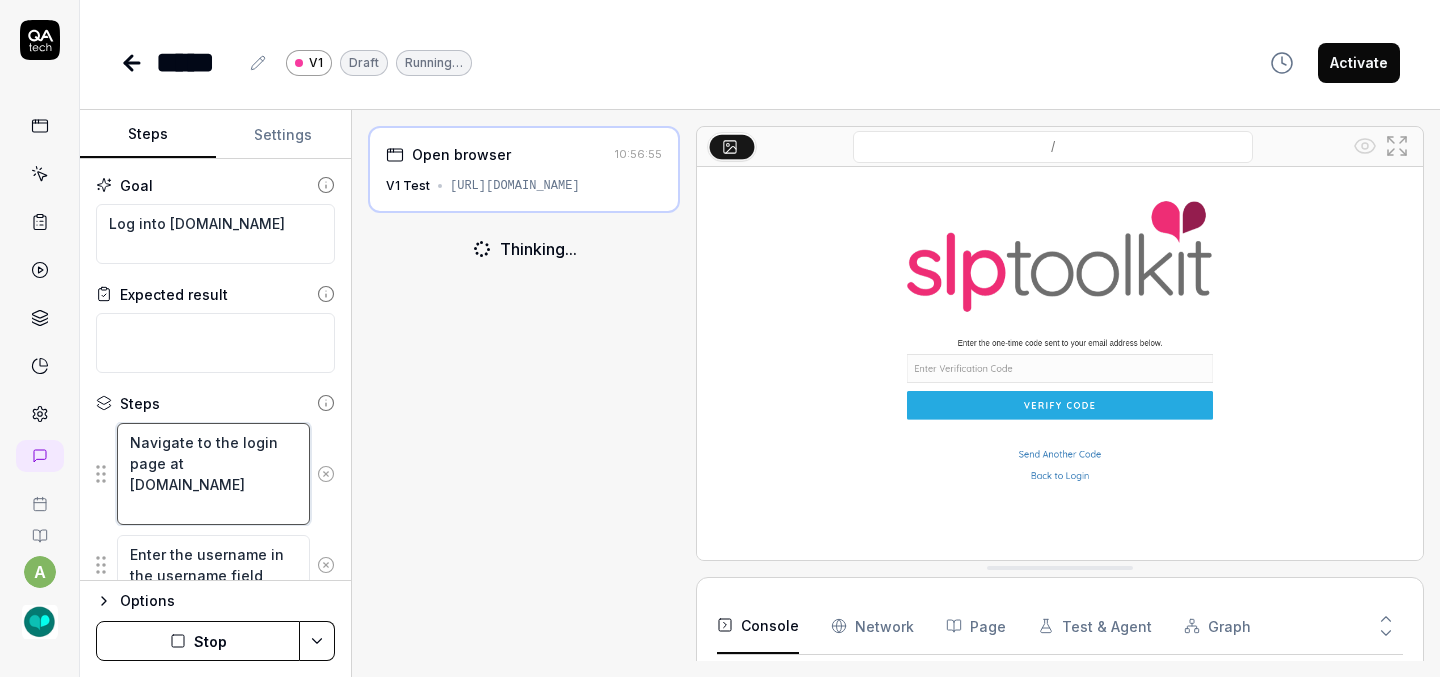 type on "*" 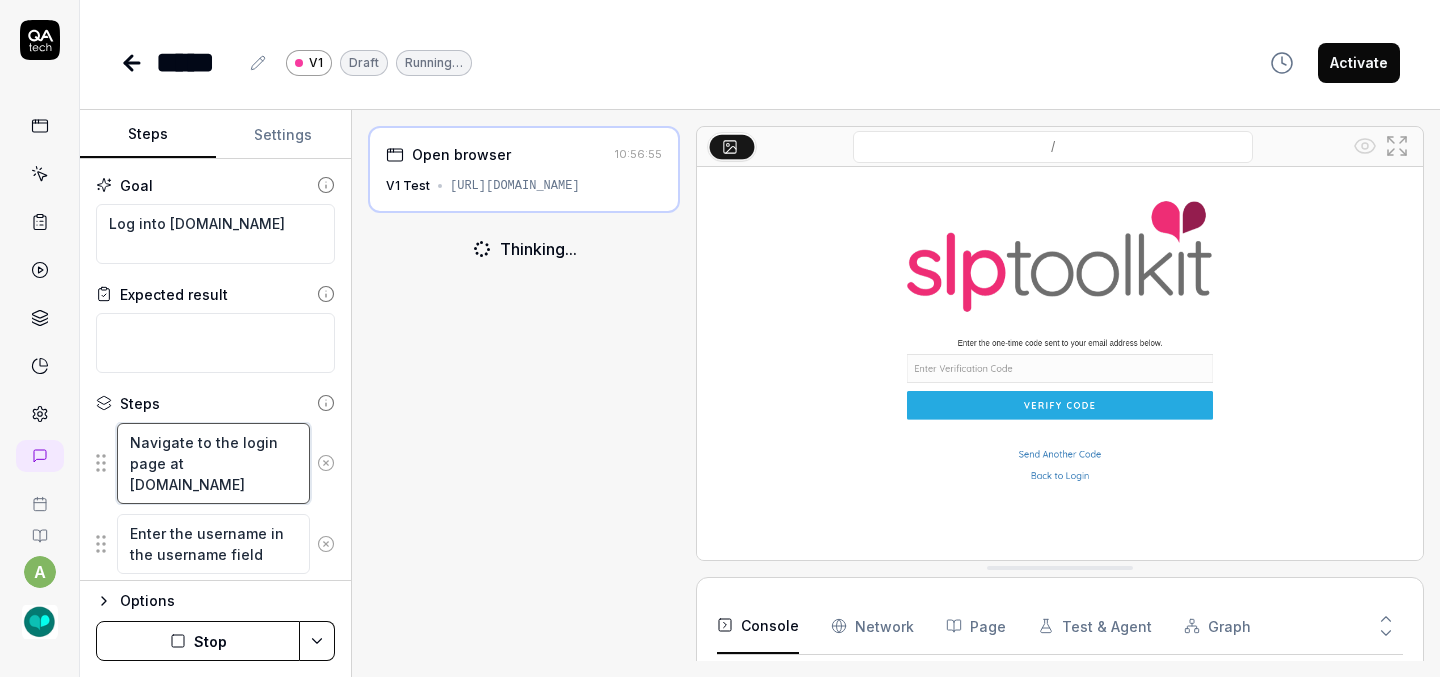 type on "*" 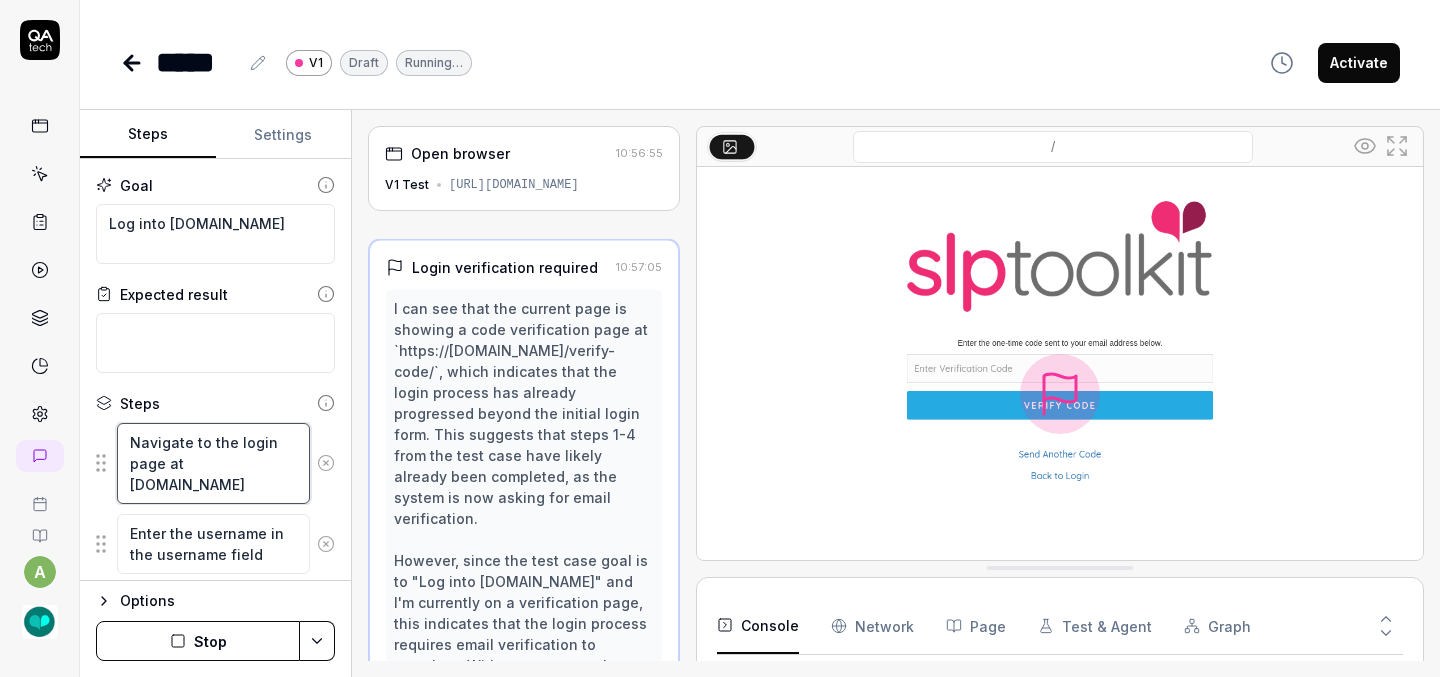 scroll, scrollTop: 0, scrollLeft: 0, axis: both 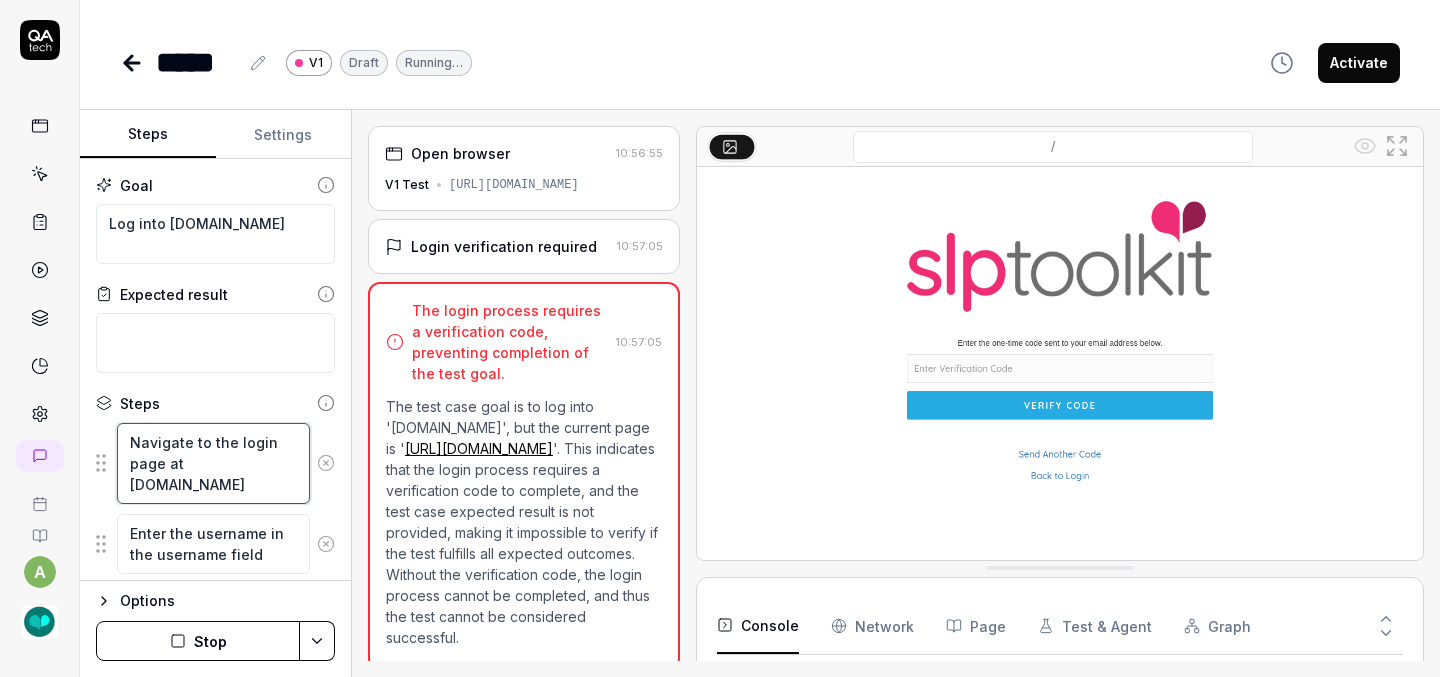 type on "Navigate to the login page at test.slptoolkit.com" 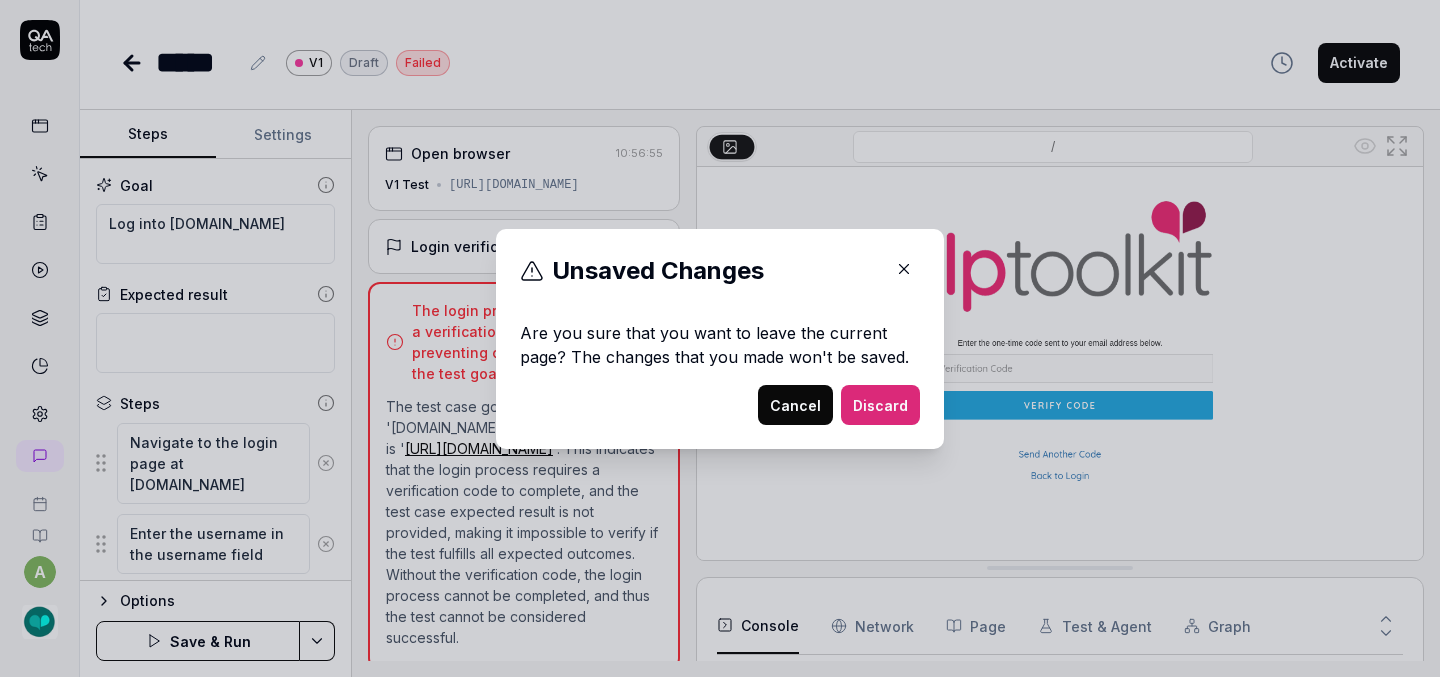 click on "Cancel" at bounding box center (795, 405) 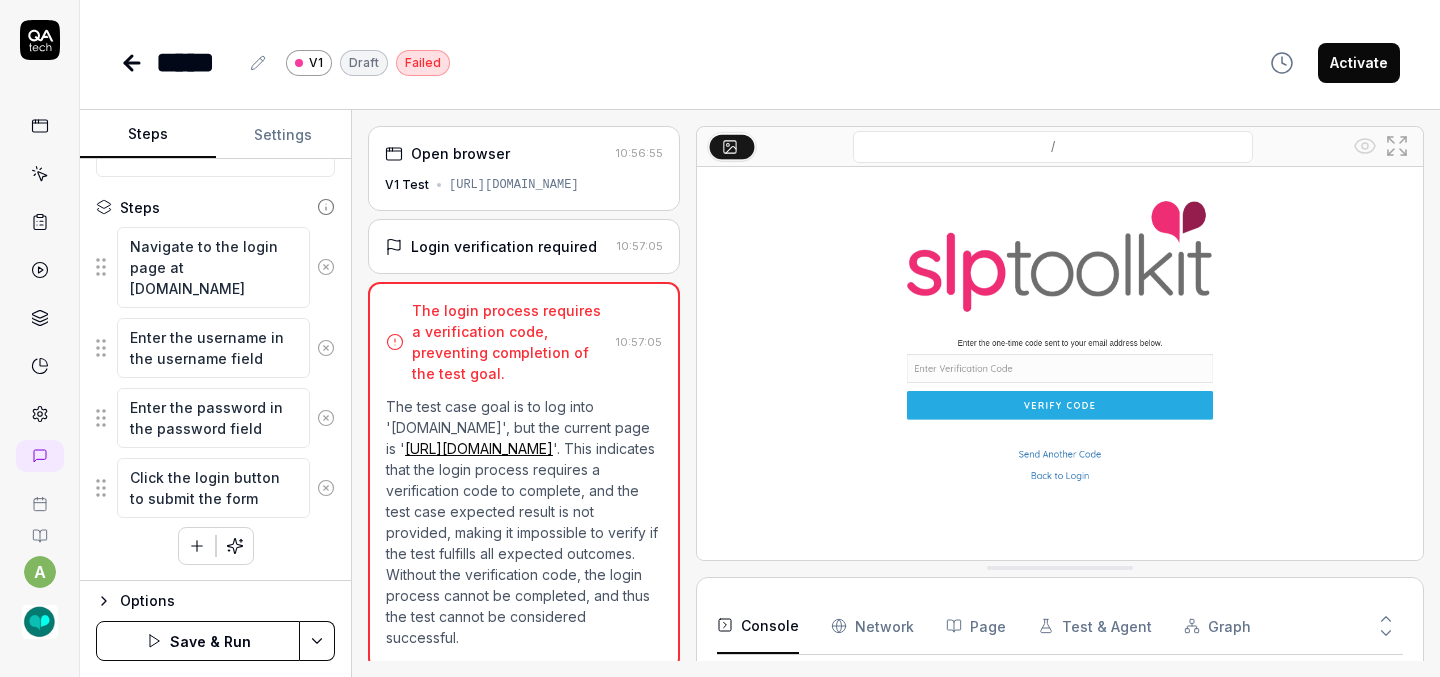 scroll, scrollTop: 0, scrollLeft: 0, axis: both 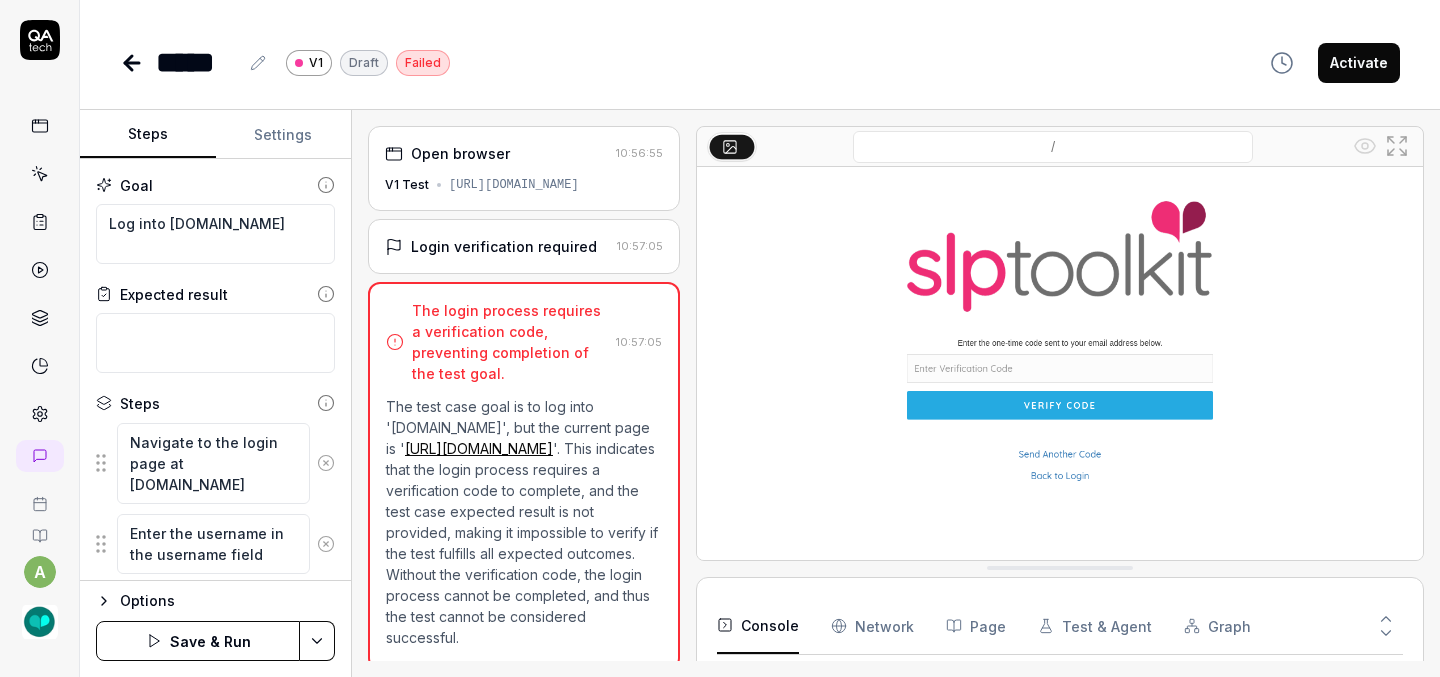 type on "*" 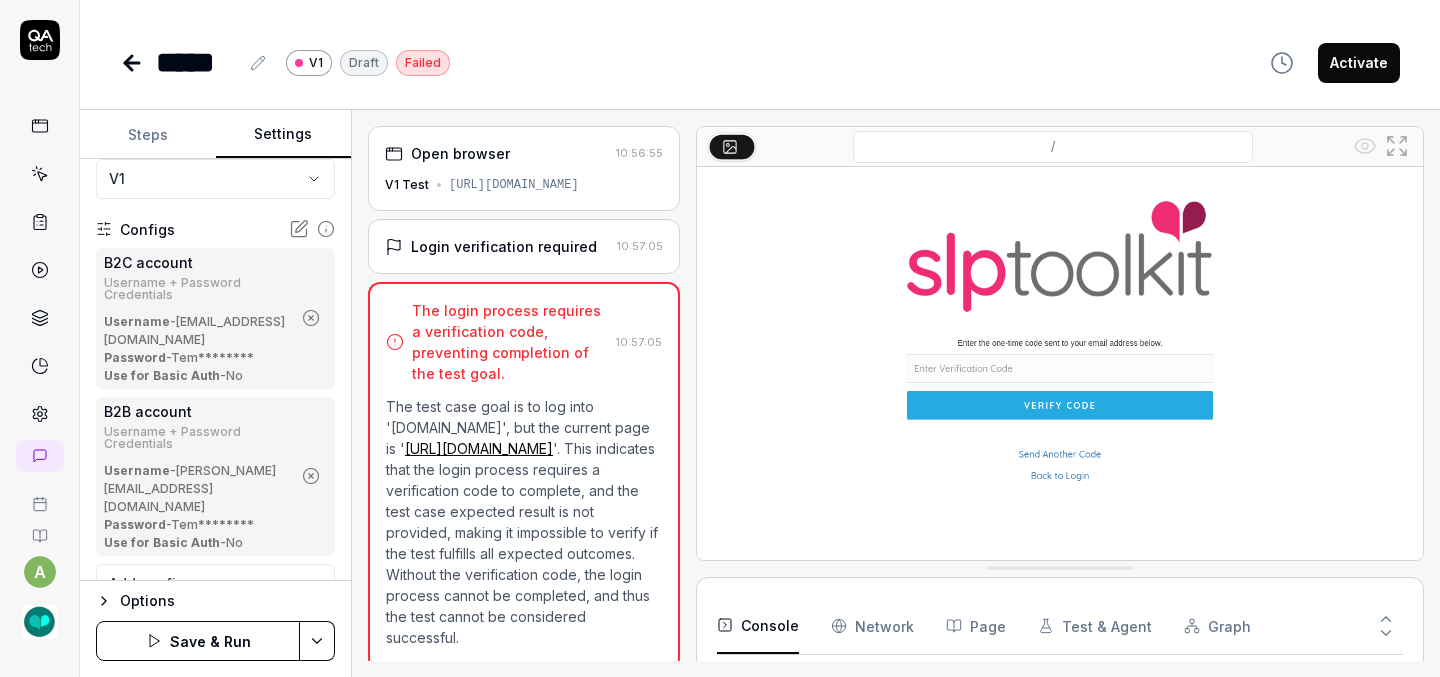 scroll, scrollTop: 288, scrollLeft: 0, axis: vertical 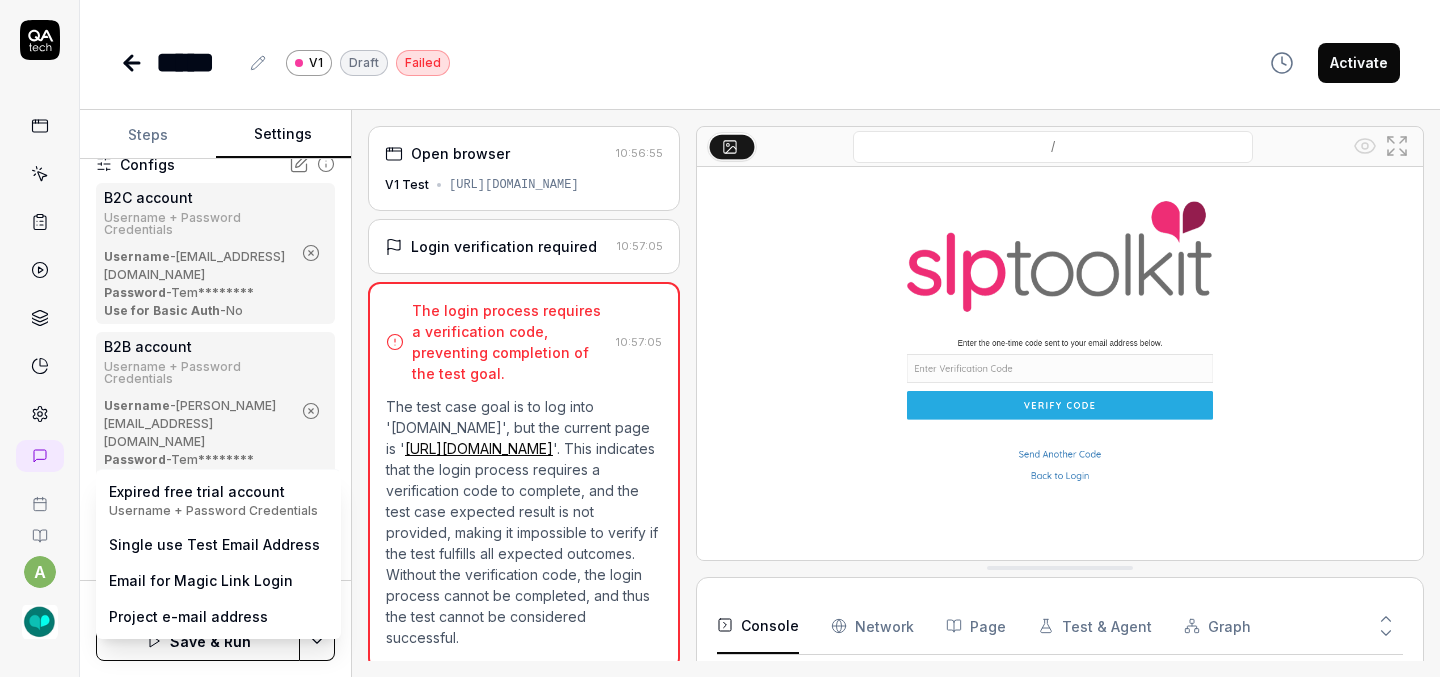 click on "**********" at bounding box center [720, 338] 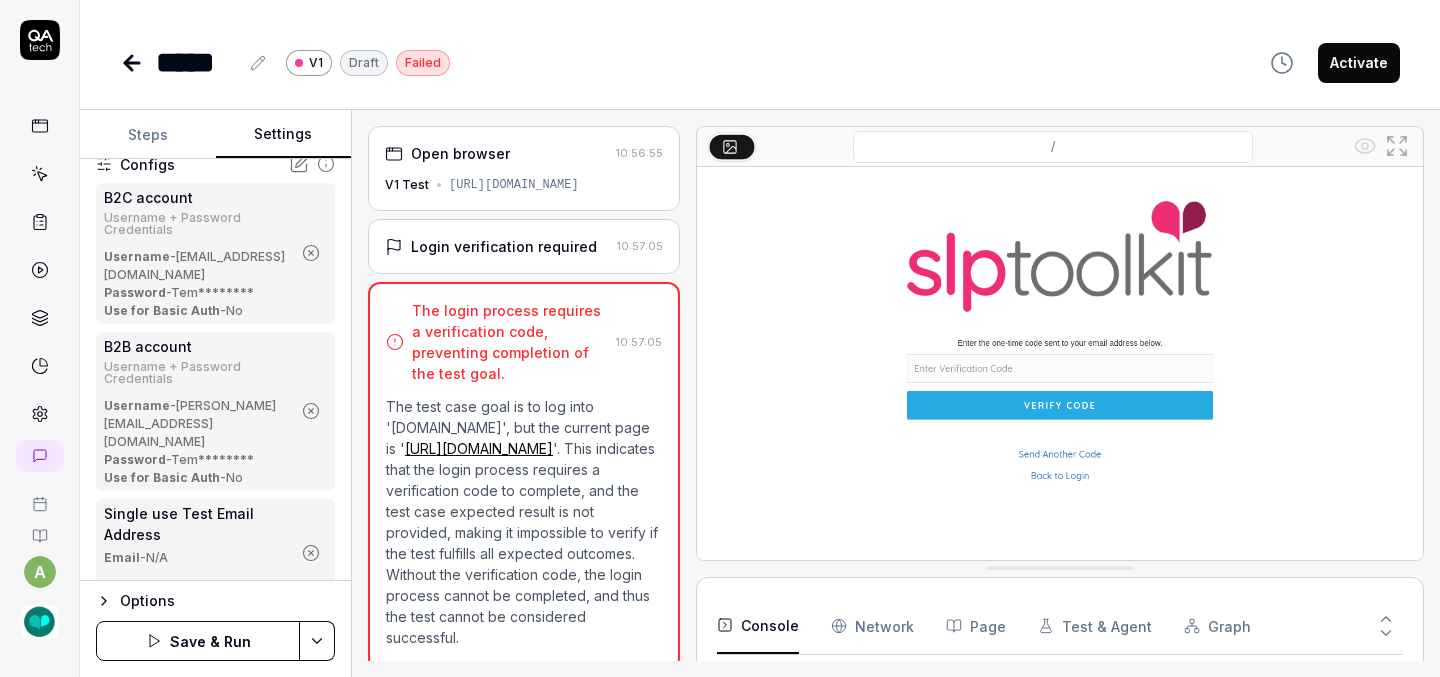 click on "Save & Run" at bounding box center [198, 641] 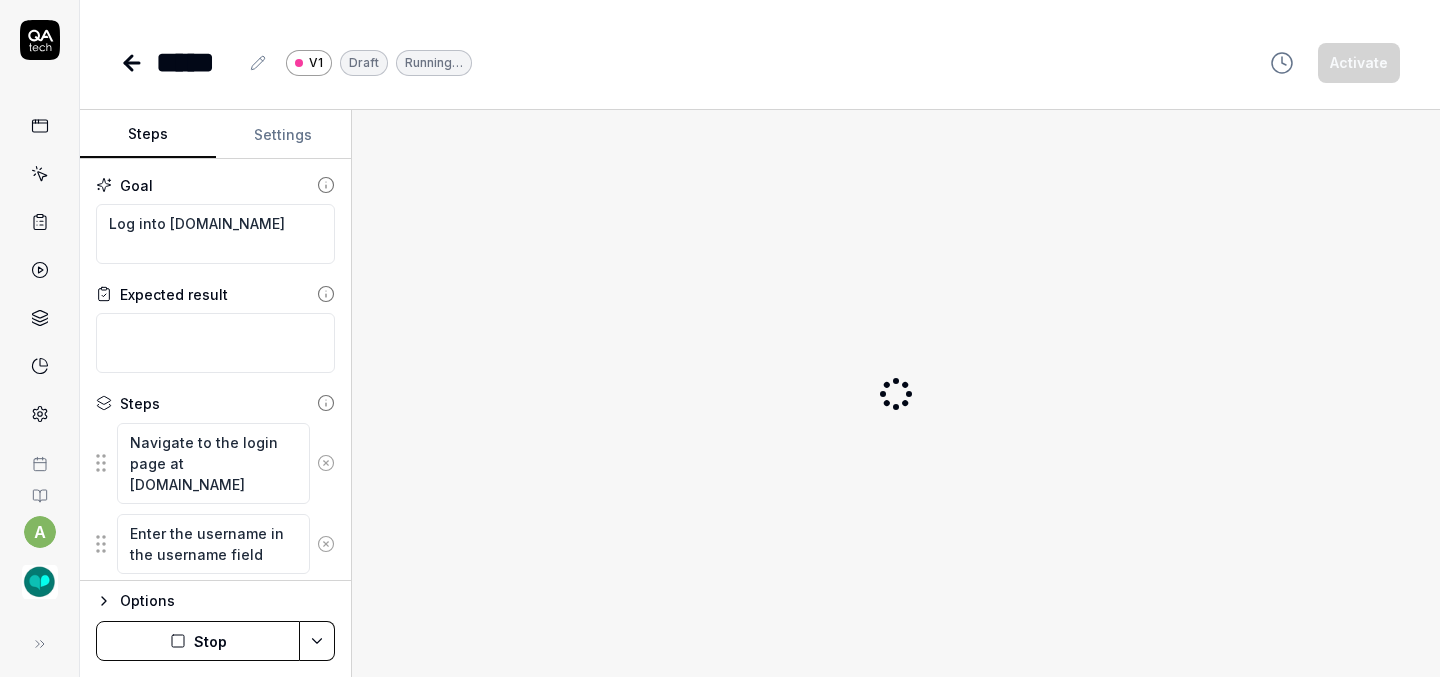 scroll, scrollTop: 0, scrollLeft: 0, axis: both 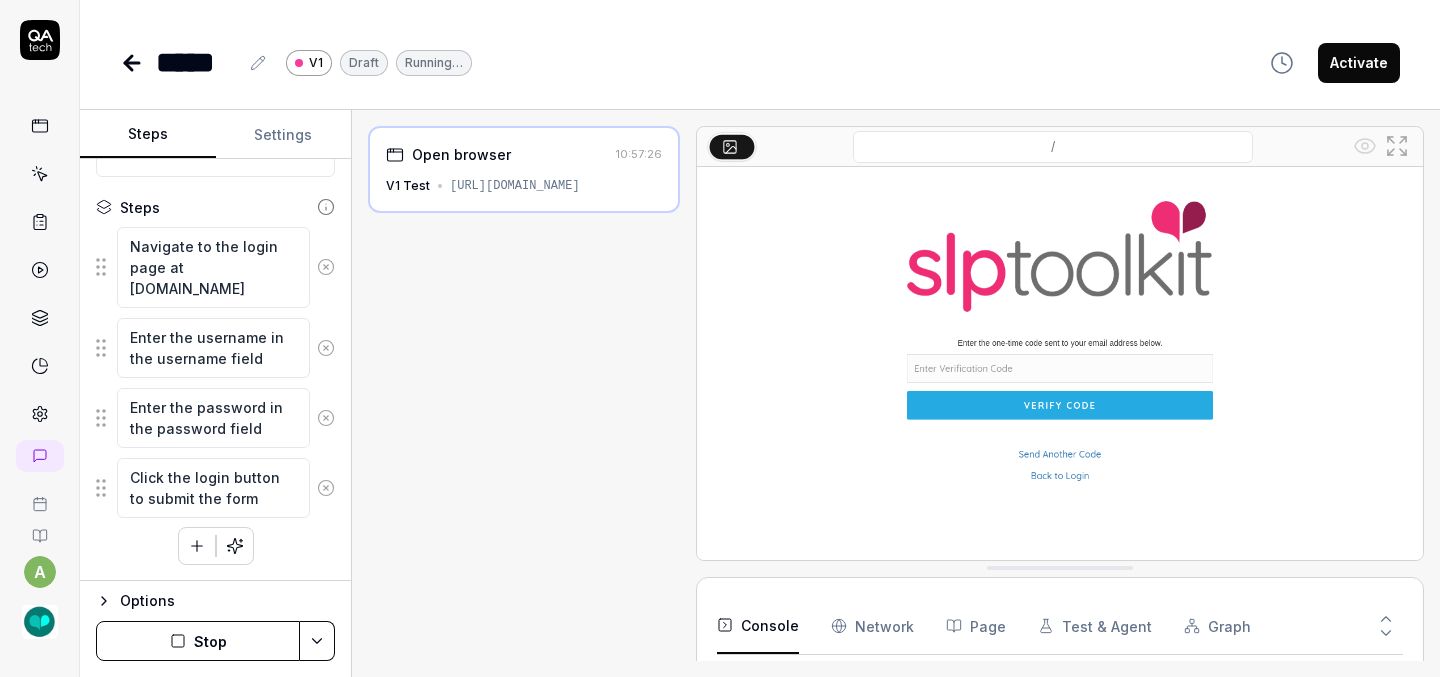 type on "*" 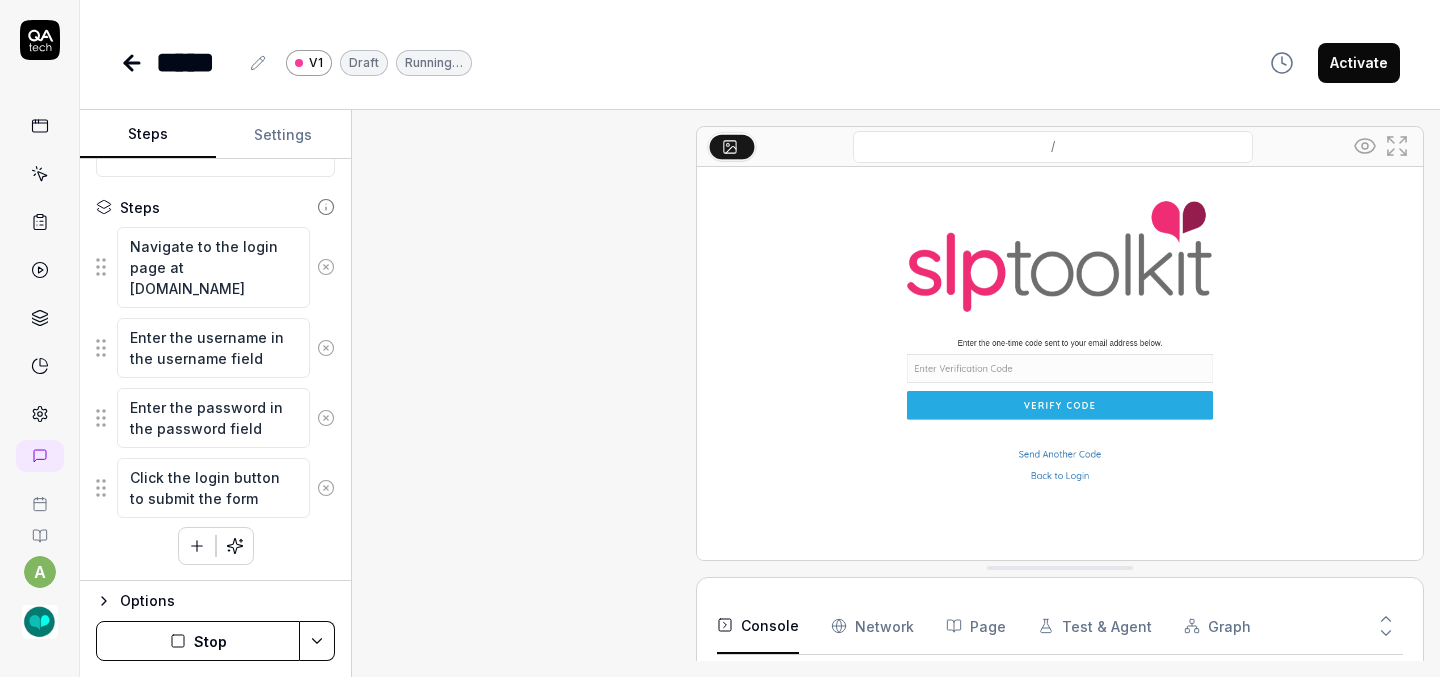 scroll, scrollTop: 130, scrollLeft: 0, axis: vertical 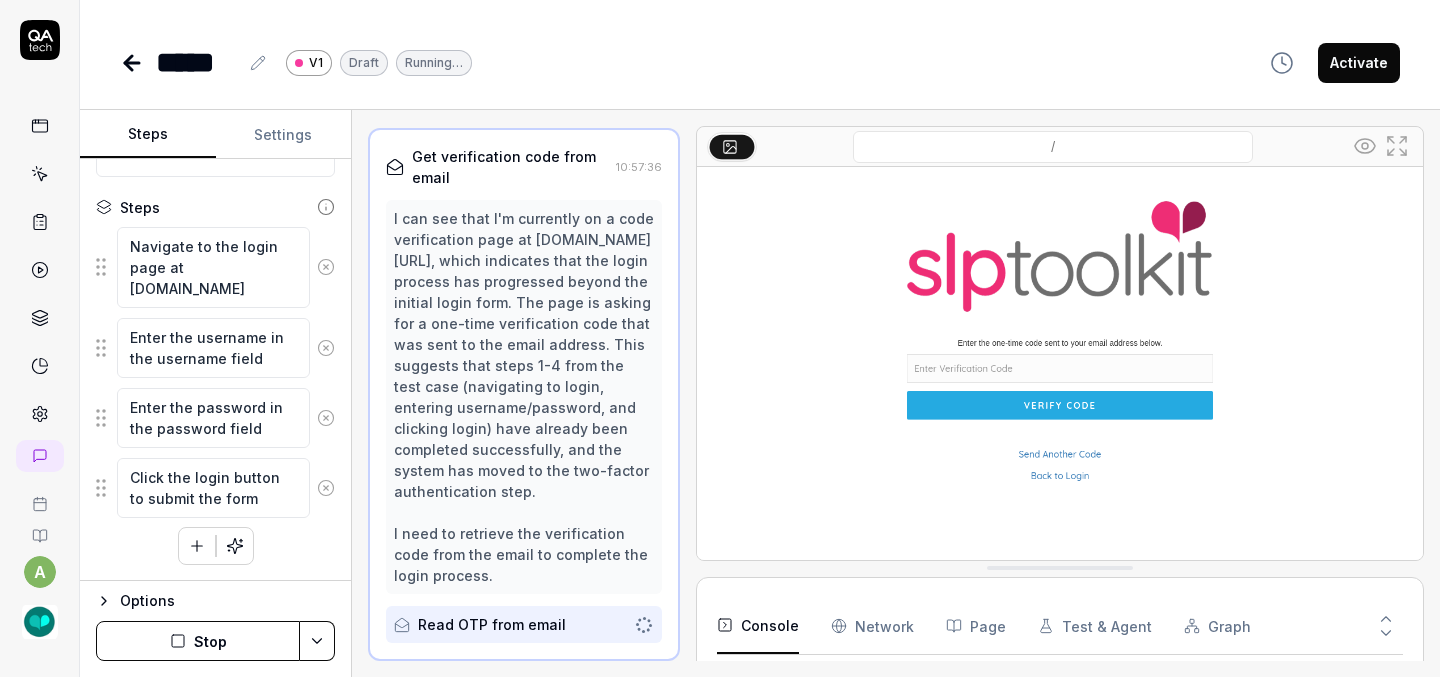 click 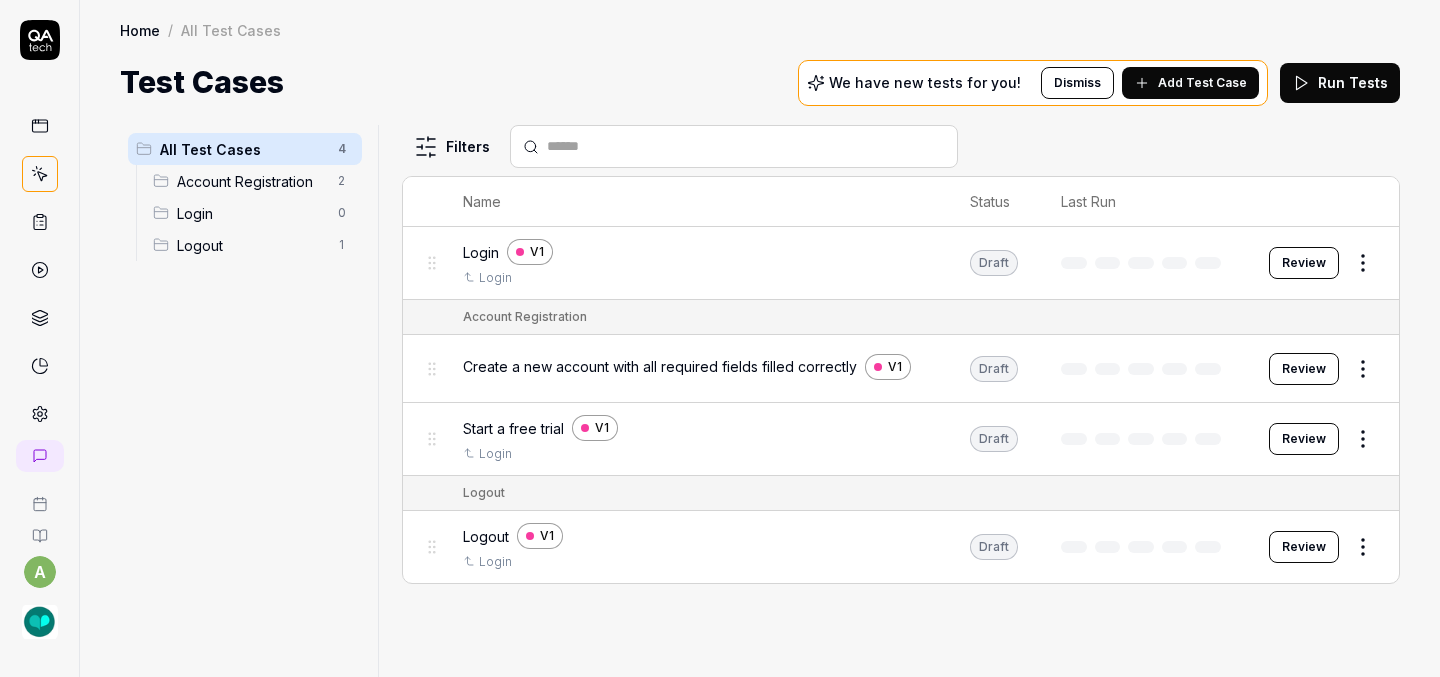 click on "Add Test Case" at bounding box center [1202, 83] 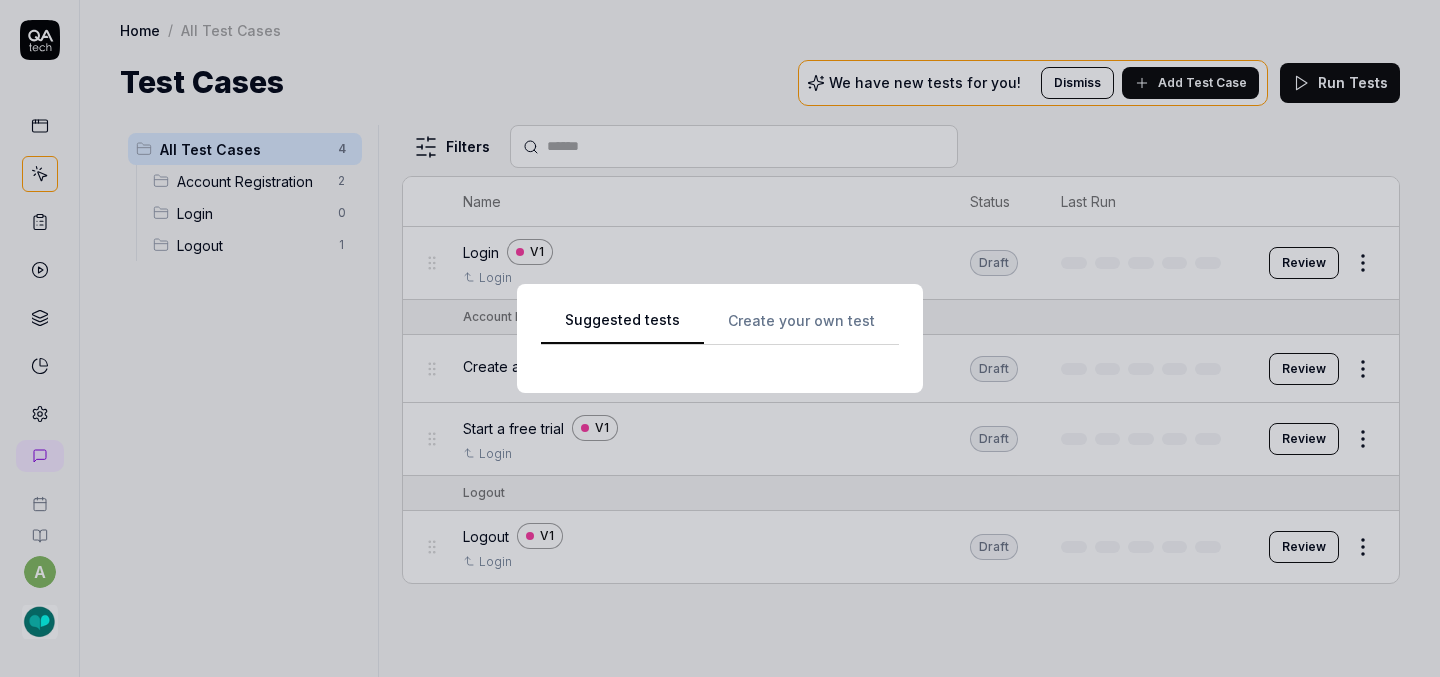 scroll, scrollTop: 0, scrollLeft: 0, axis: both 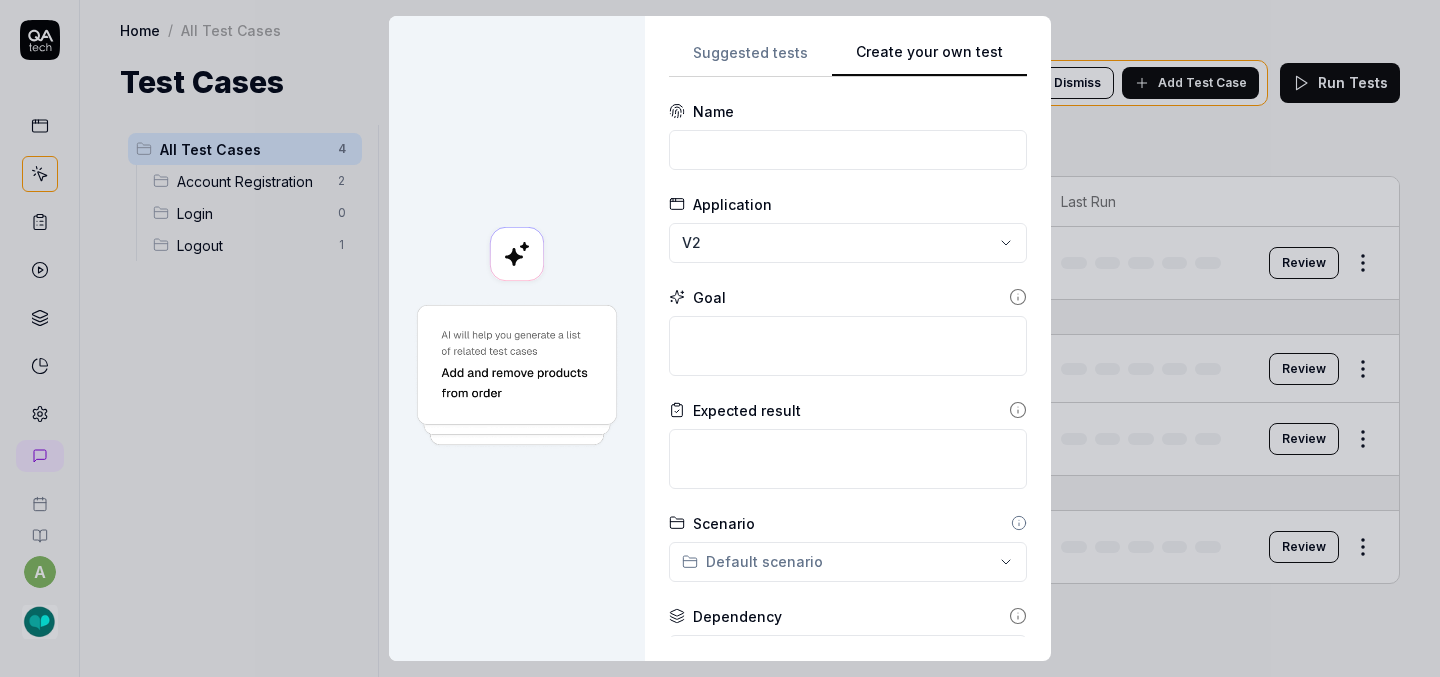 click on "Create your own test" at bounding box center (929, 59) 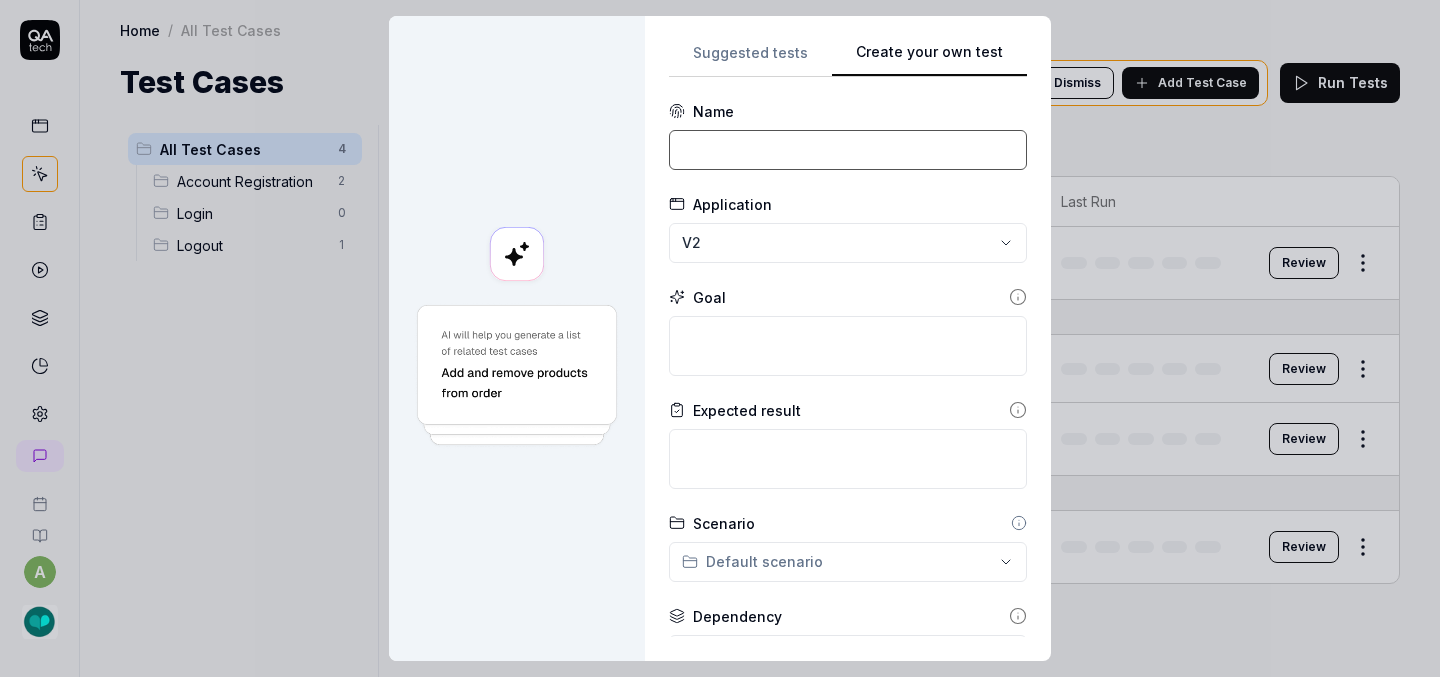click at bounding box center (848, 150) 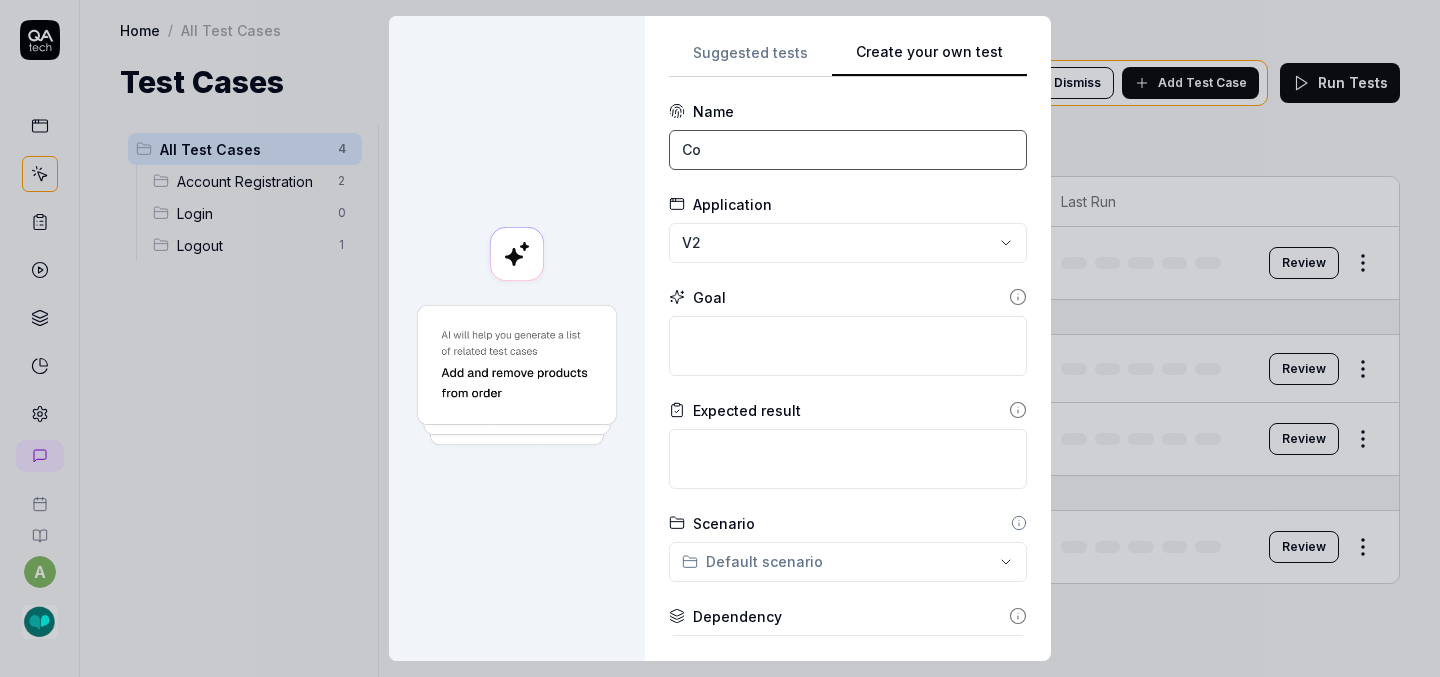 type on "C" 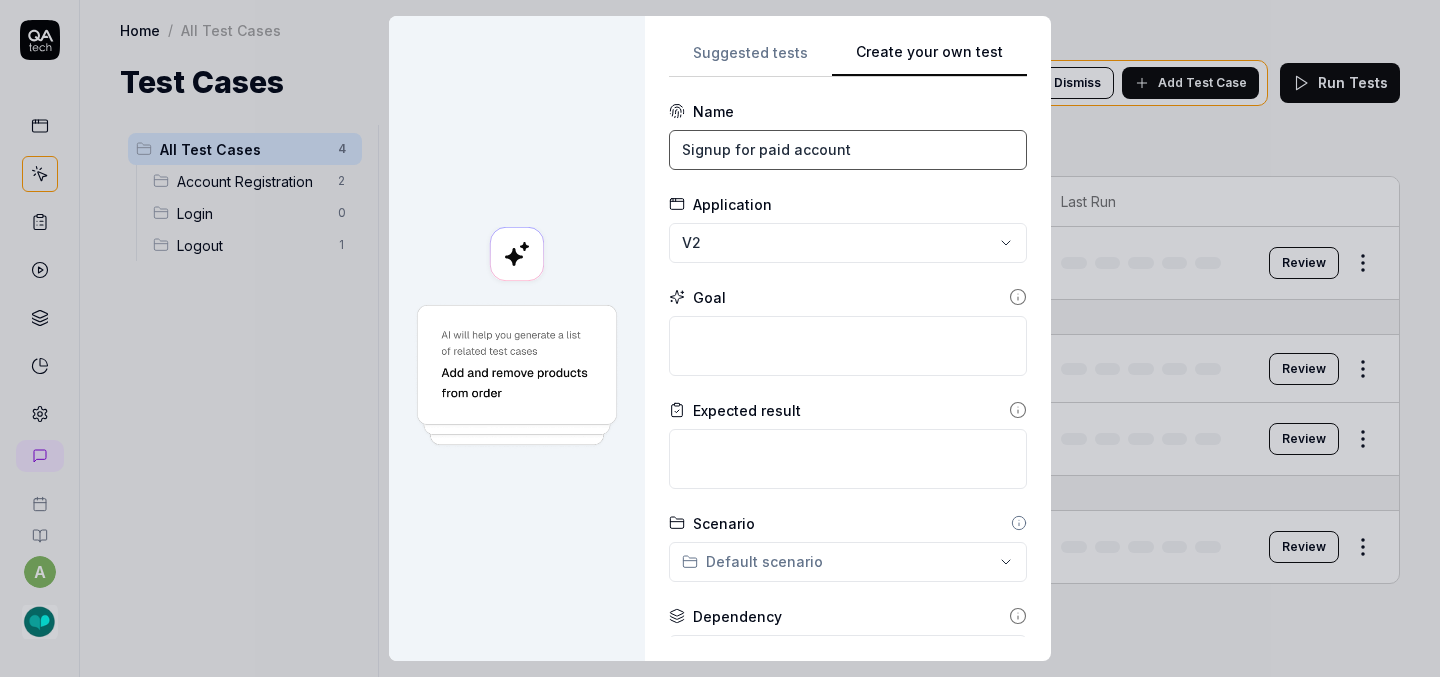 type on "Signup for paid account" 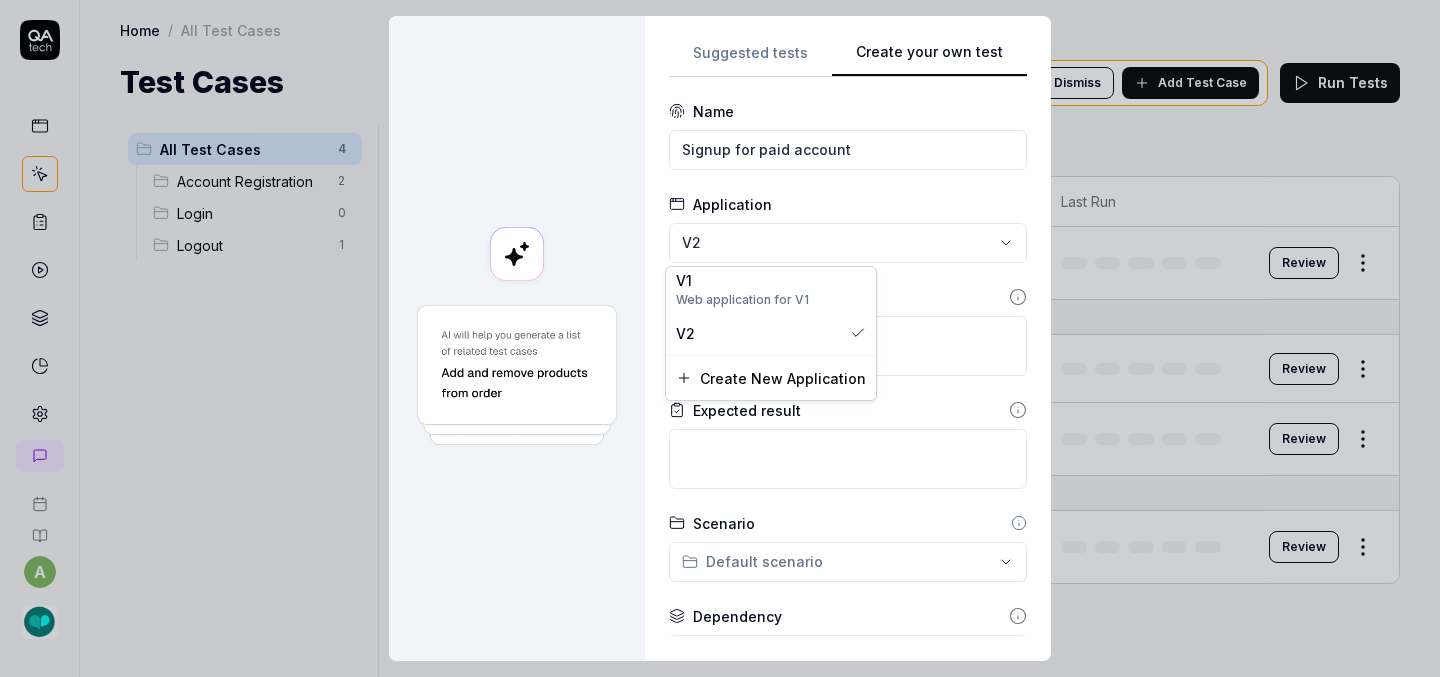 click on "**********" at bounding box center [720, 338] 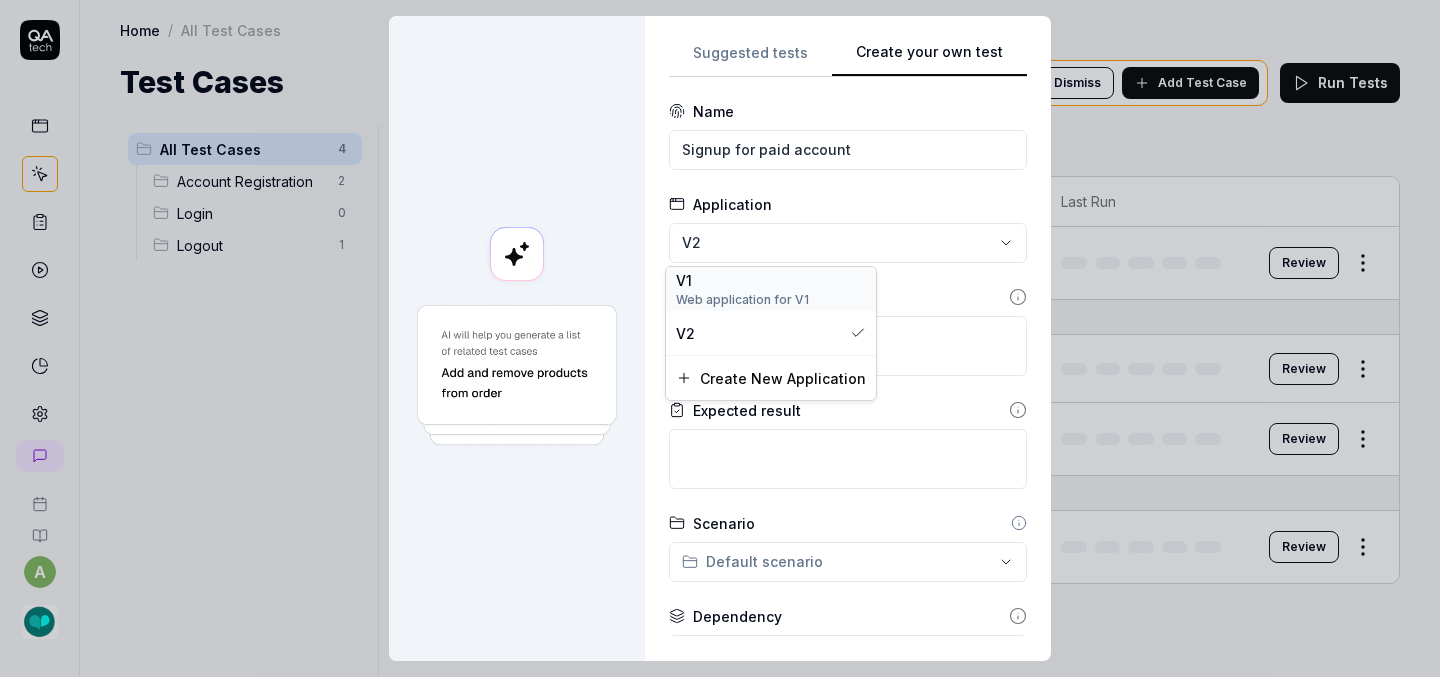 click on "Web application for V1" at bounding box center [771, 300] 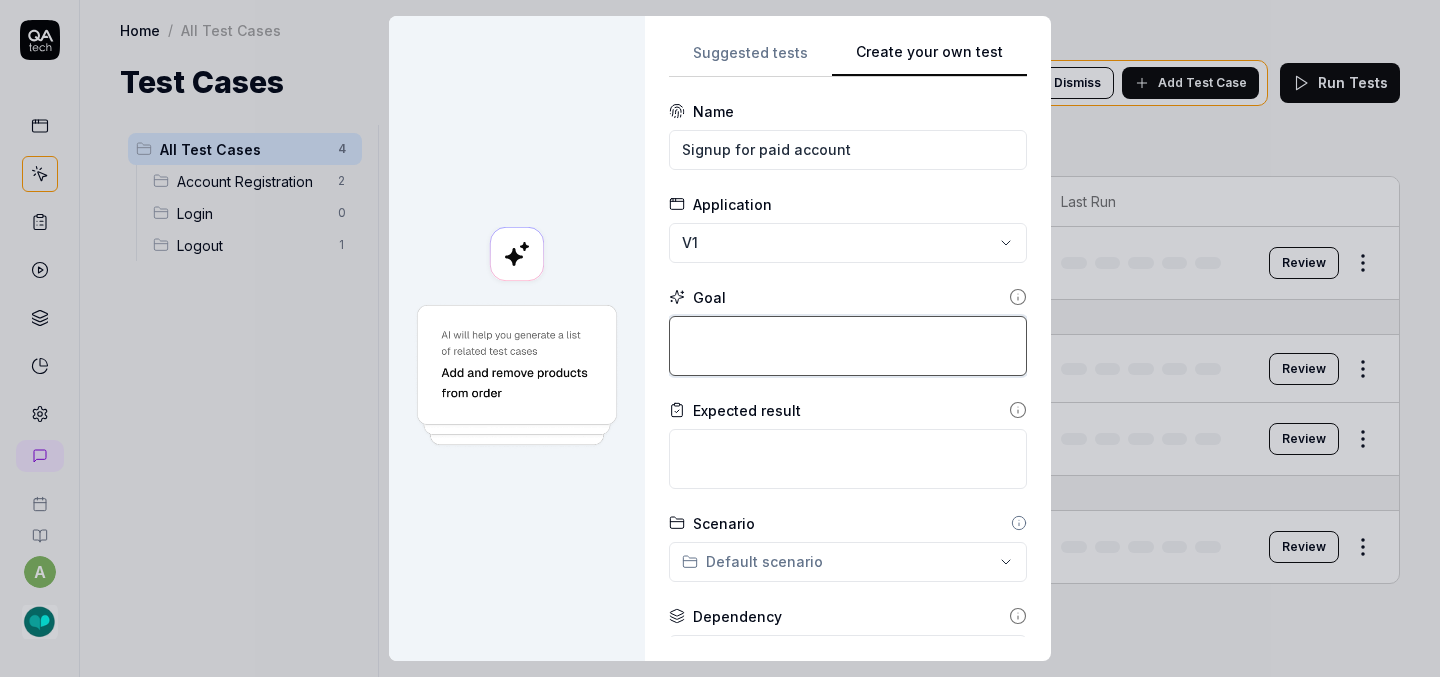 click at bounding box center (848, 346) 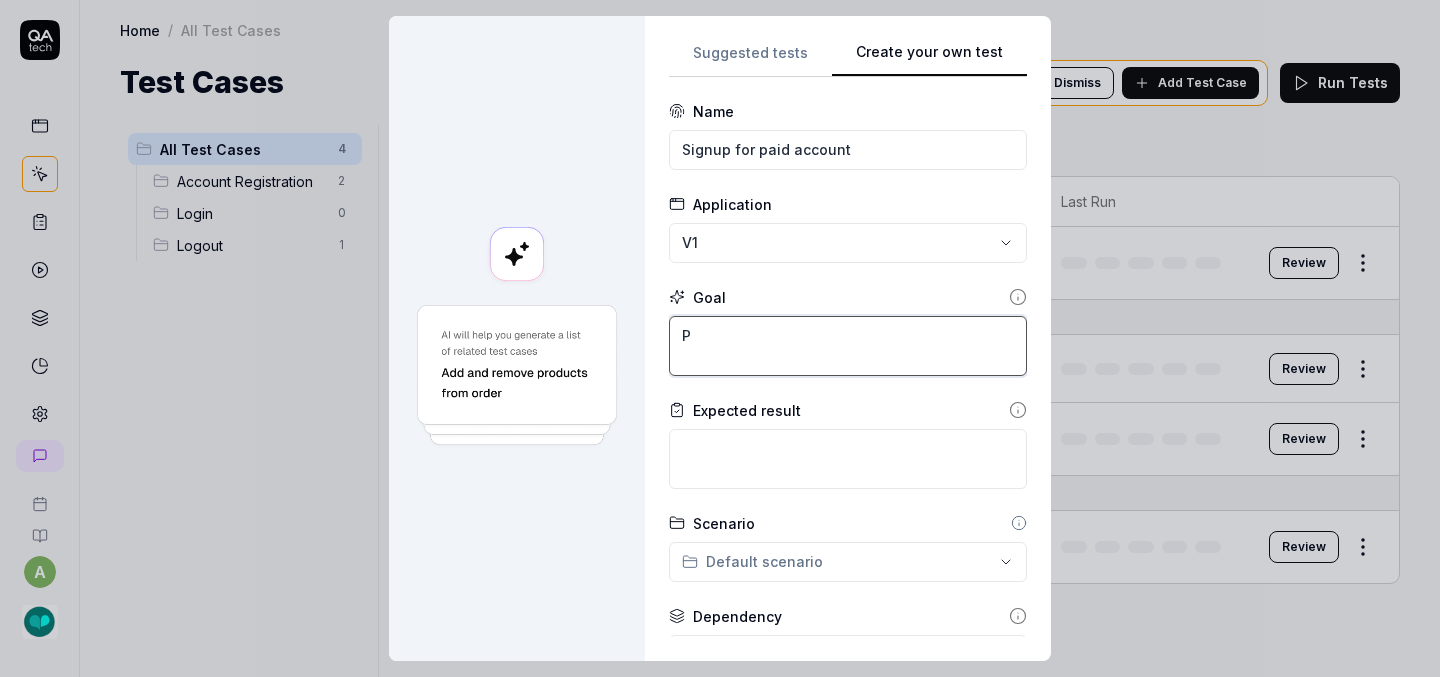 type on "*" 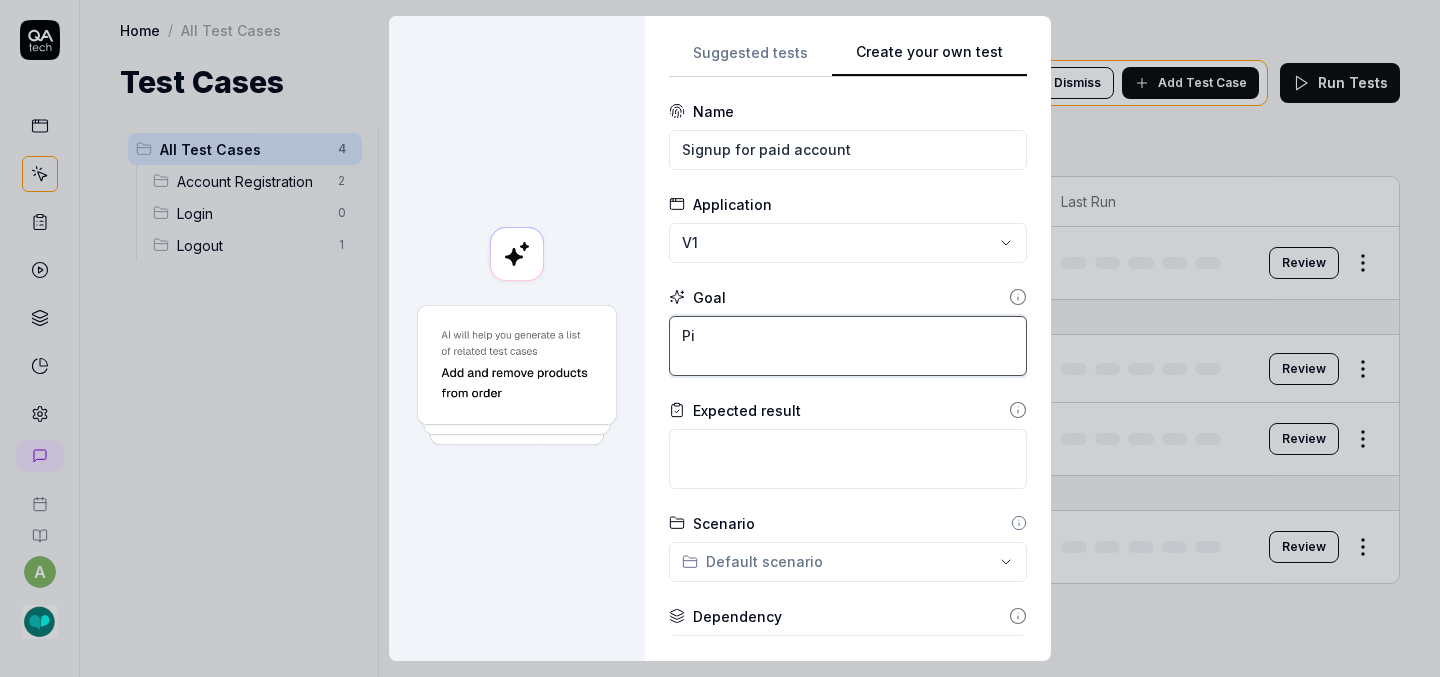 type on "*" 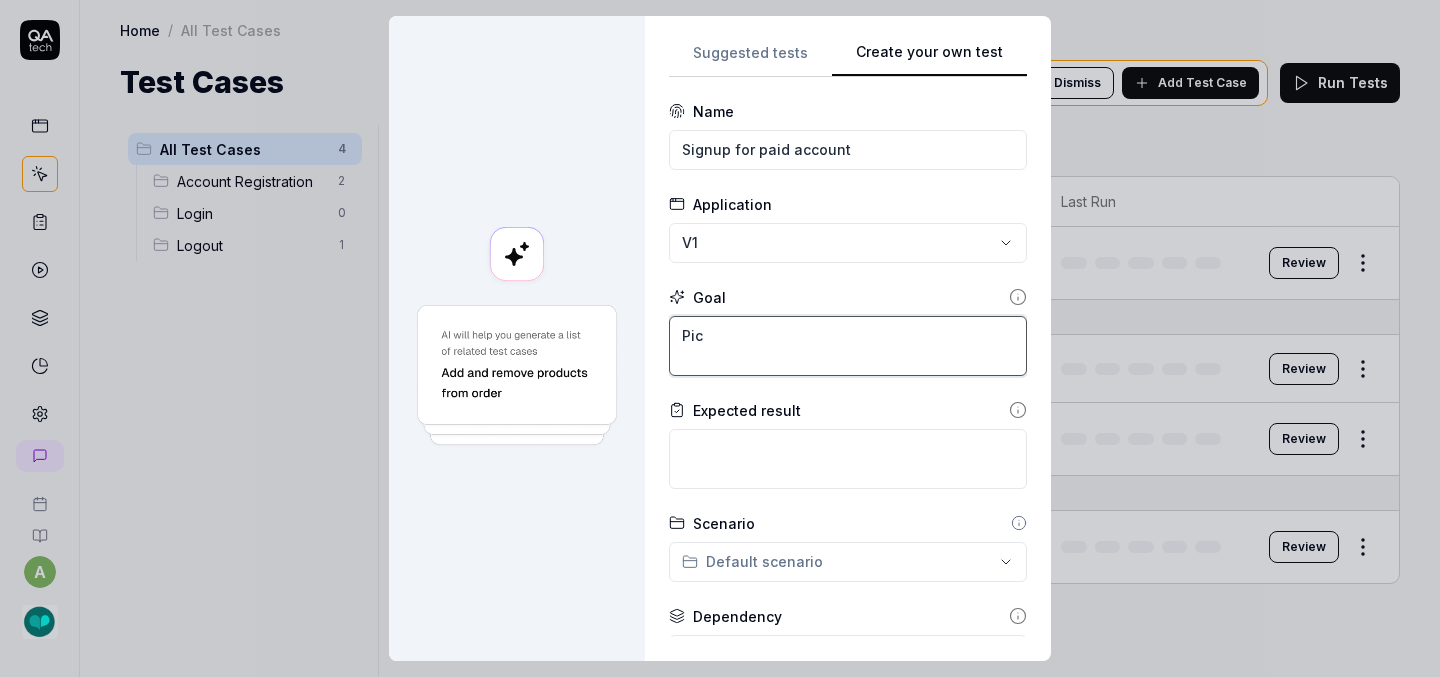type on "Pick" 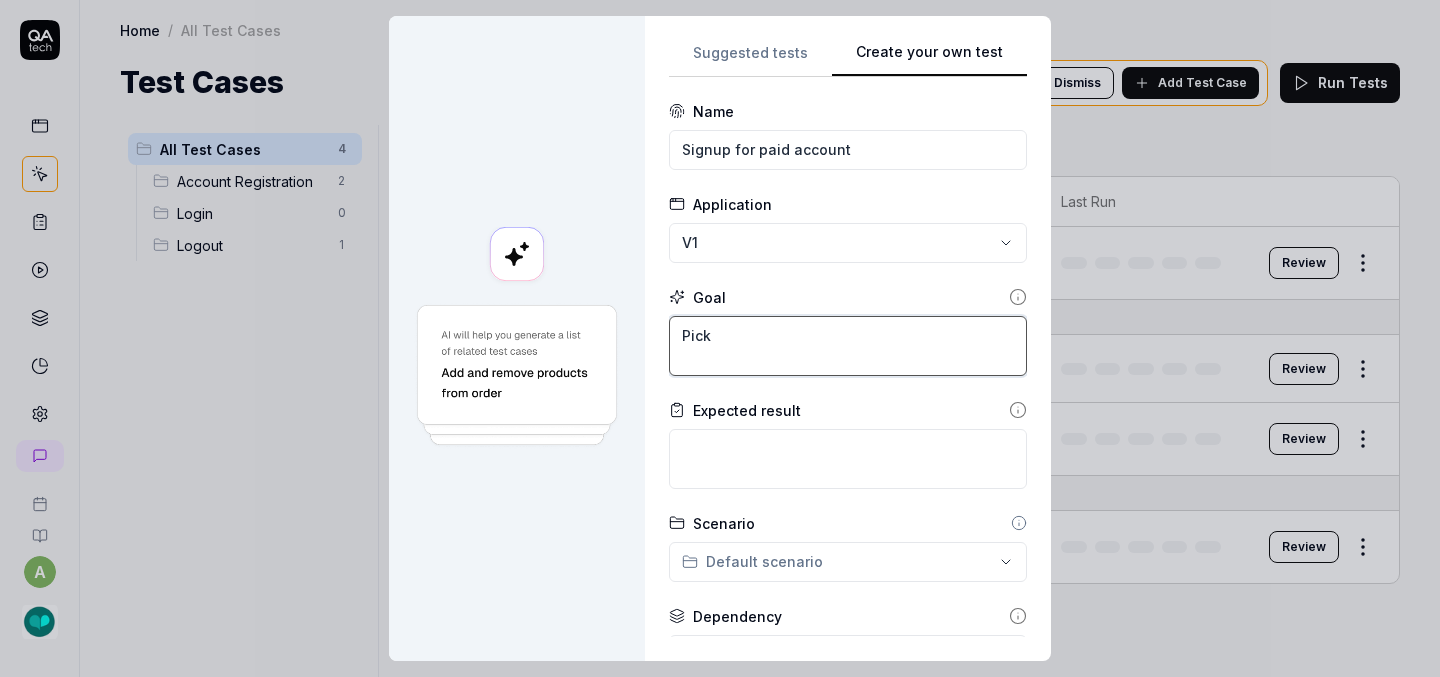 type on "*" 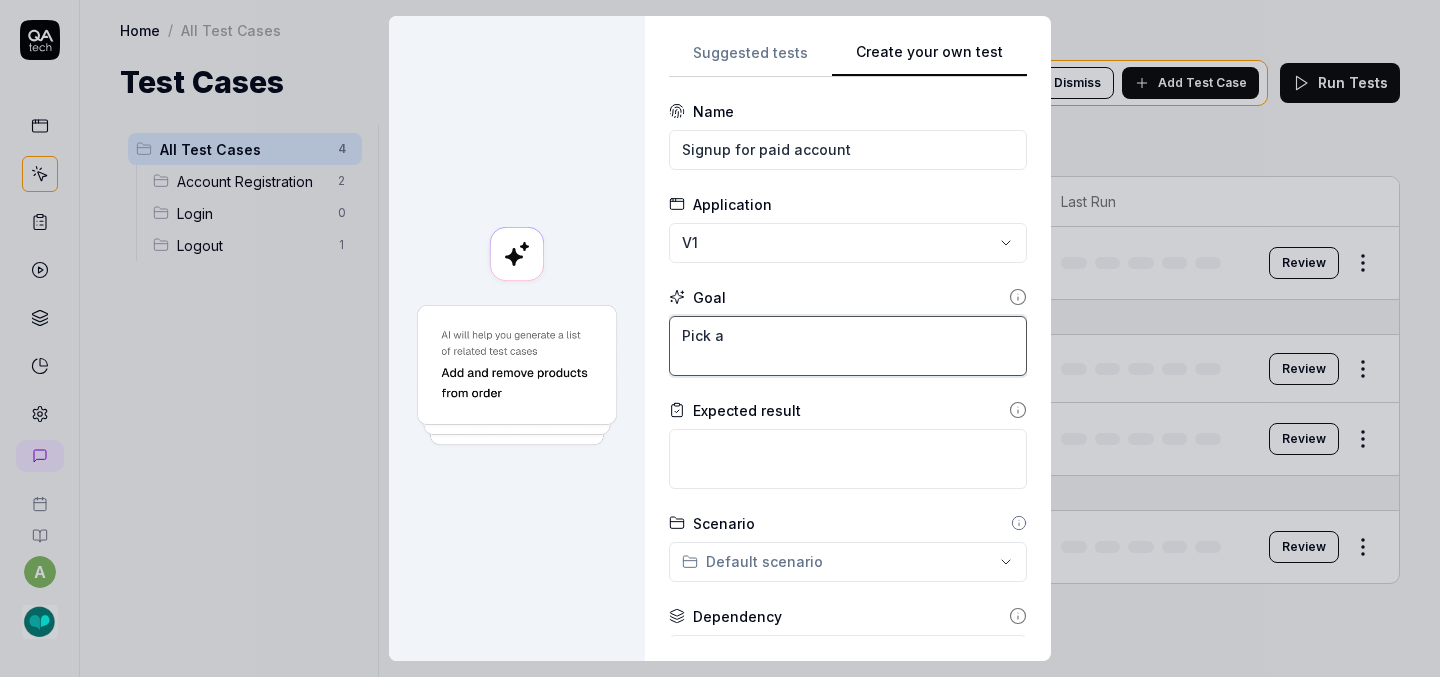 type on "Pick a" 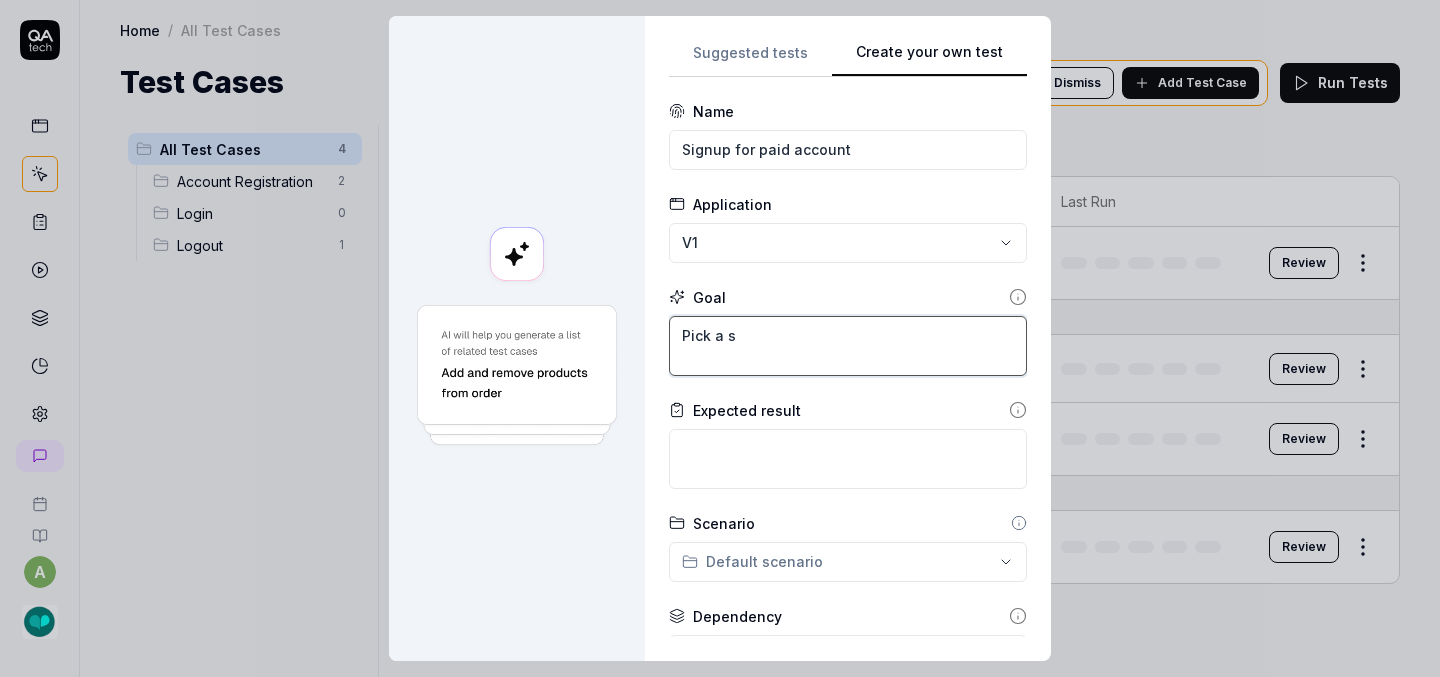 type on "*" 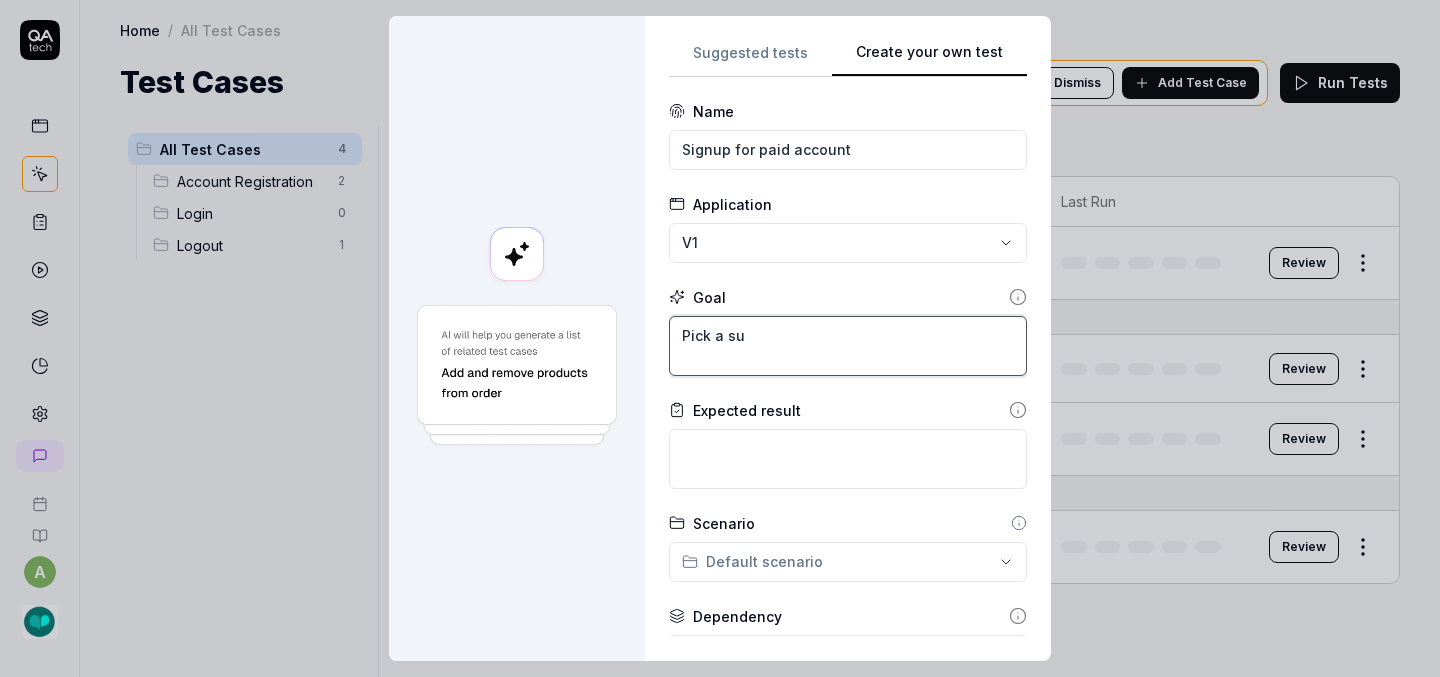 type on "*" 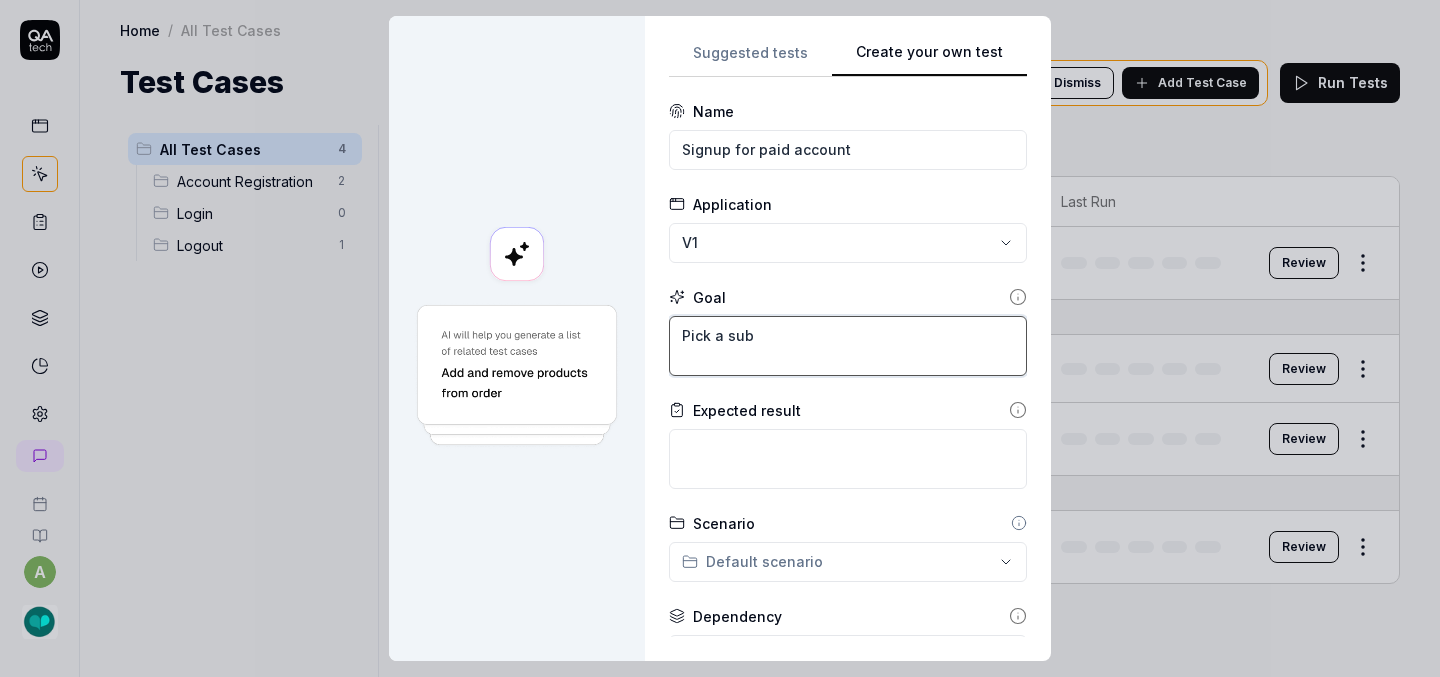 type on "*" 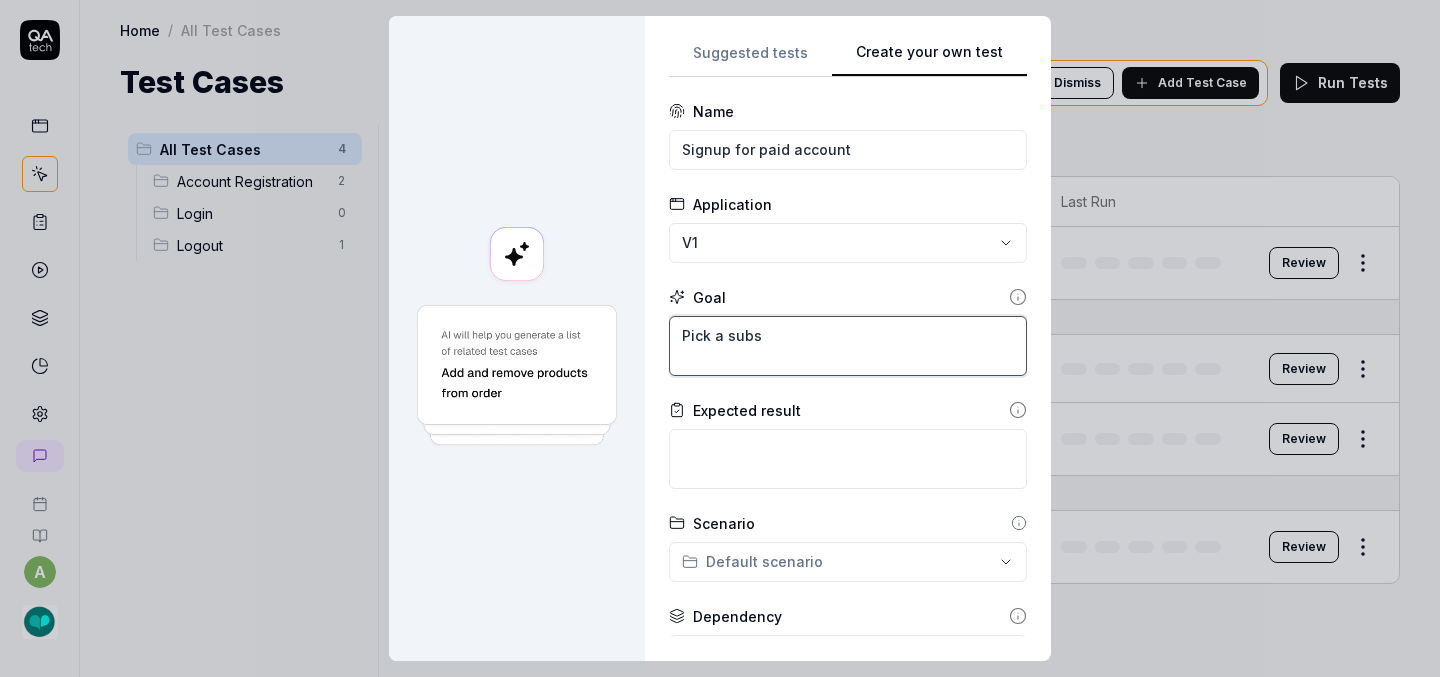 type on "*" 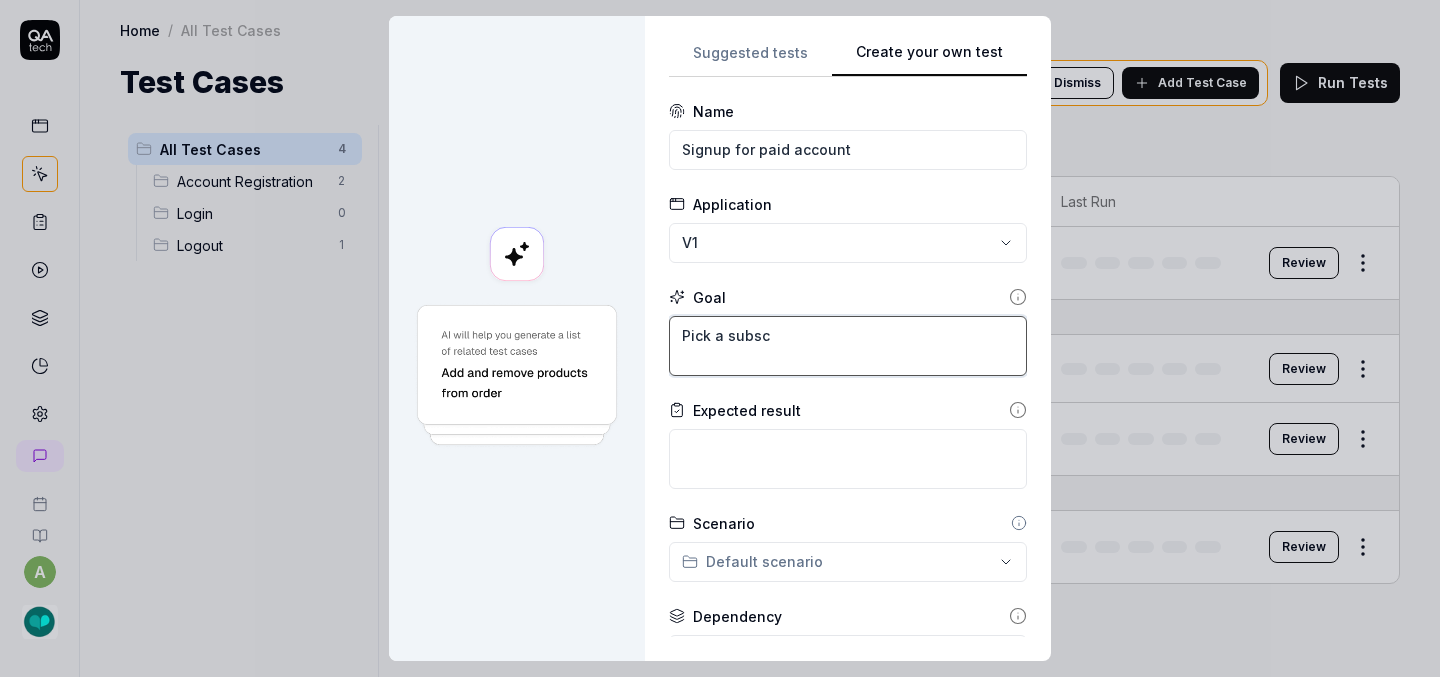type on "*" 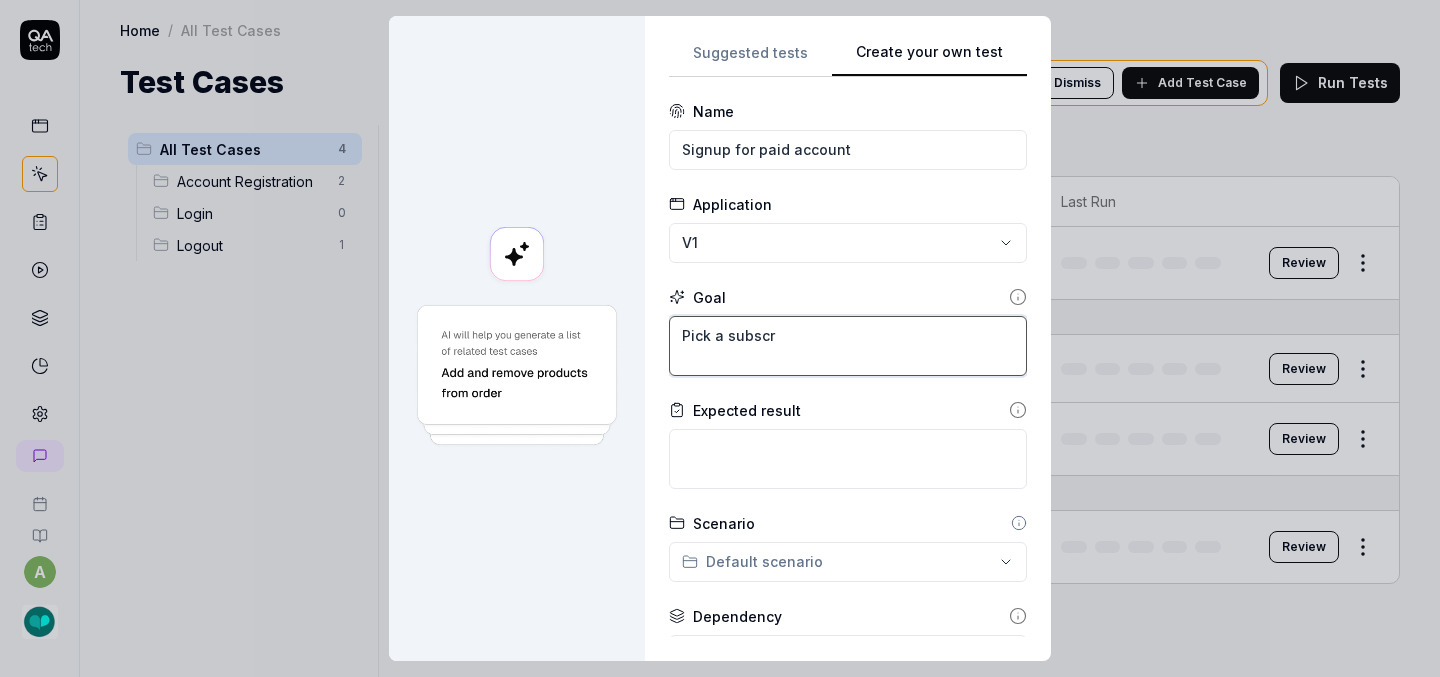 type on "*" 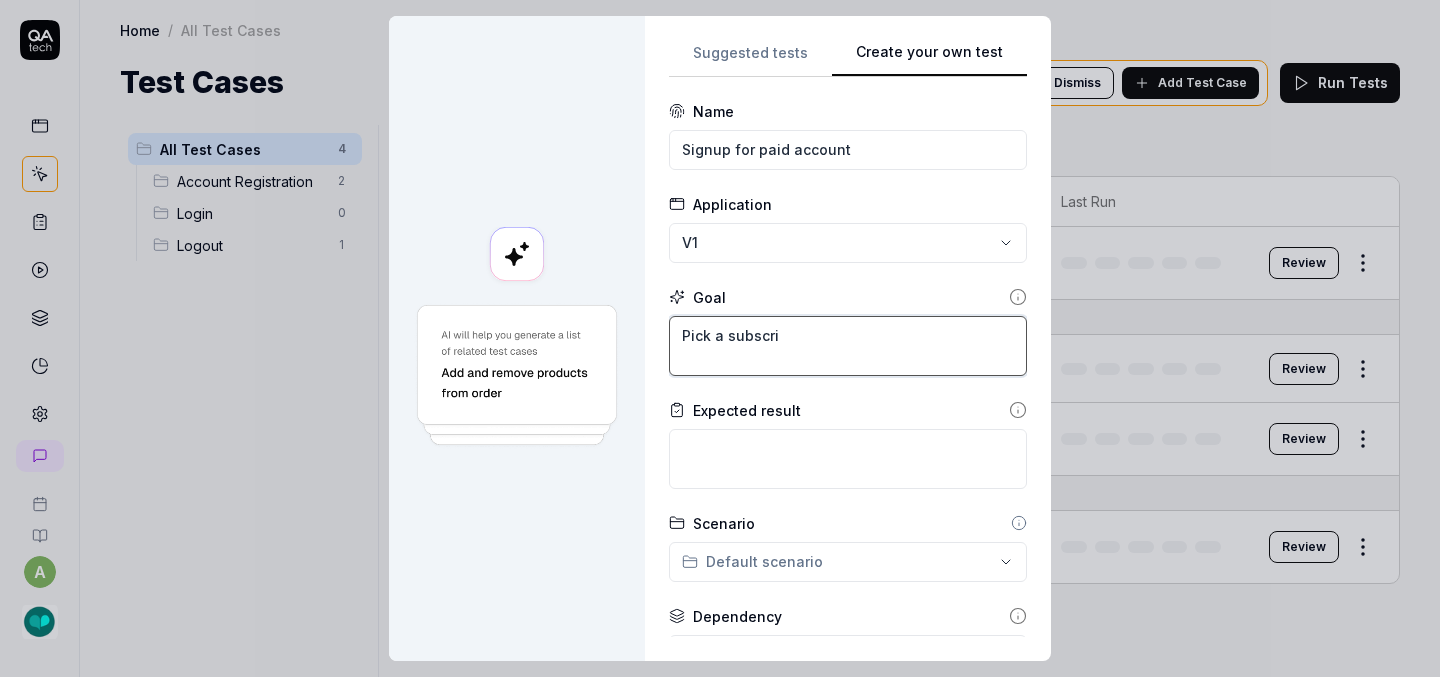 type on "*" 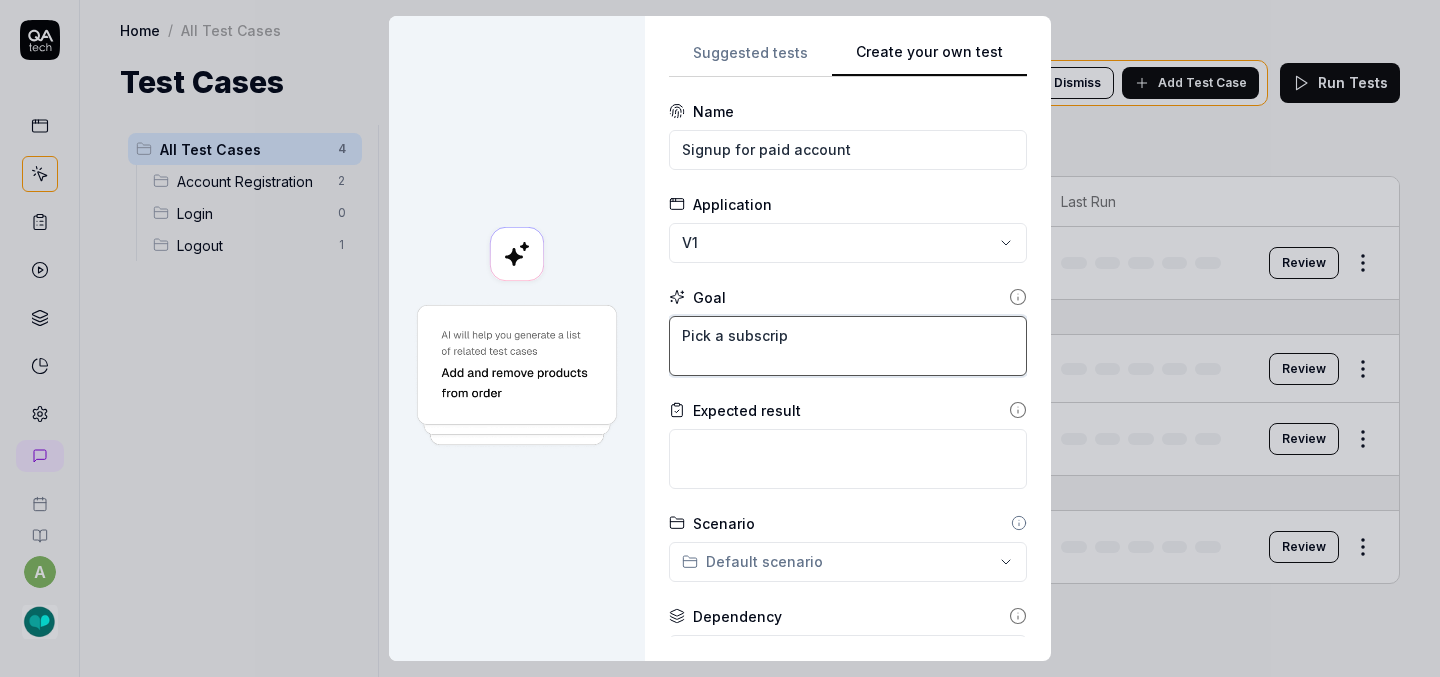 type on "*" 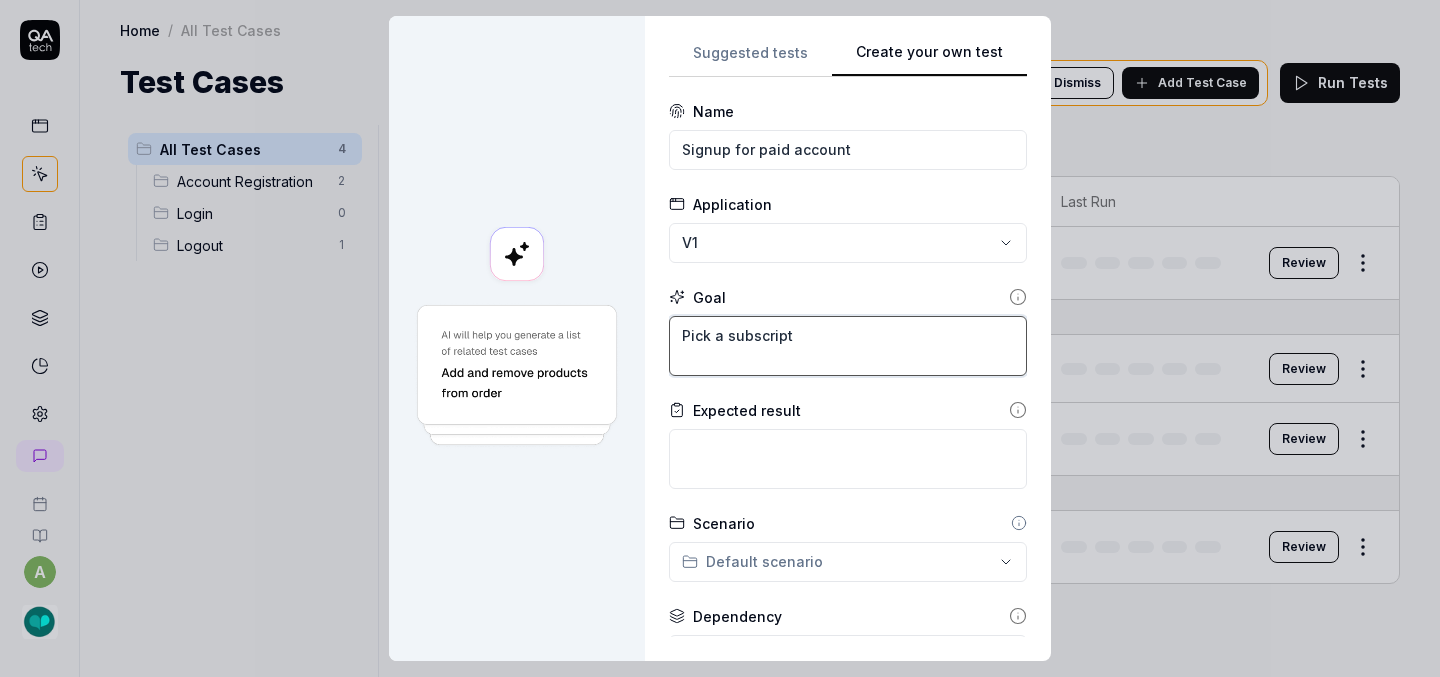 type on "*" 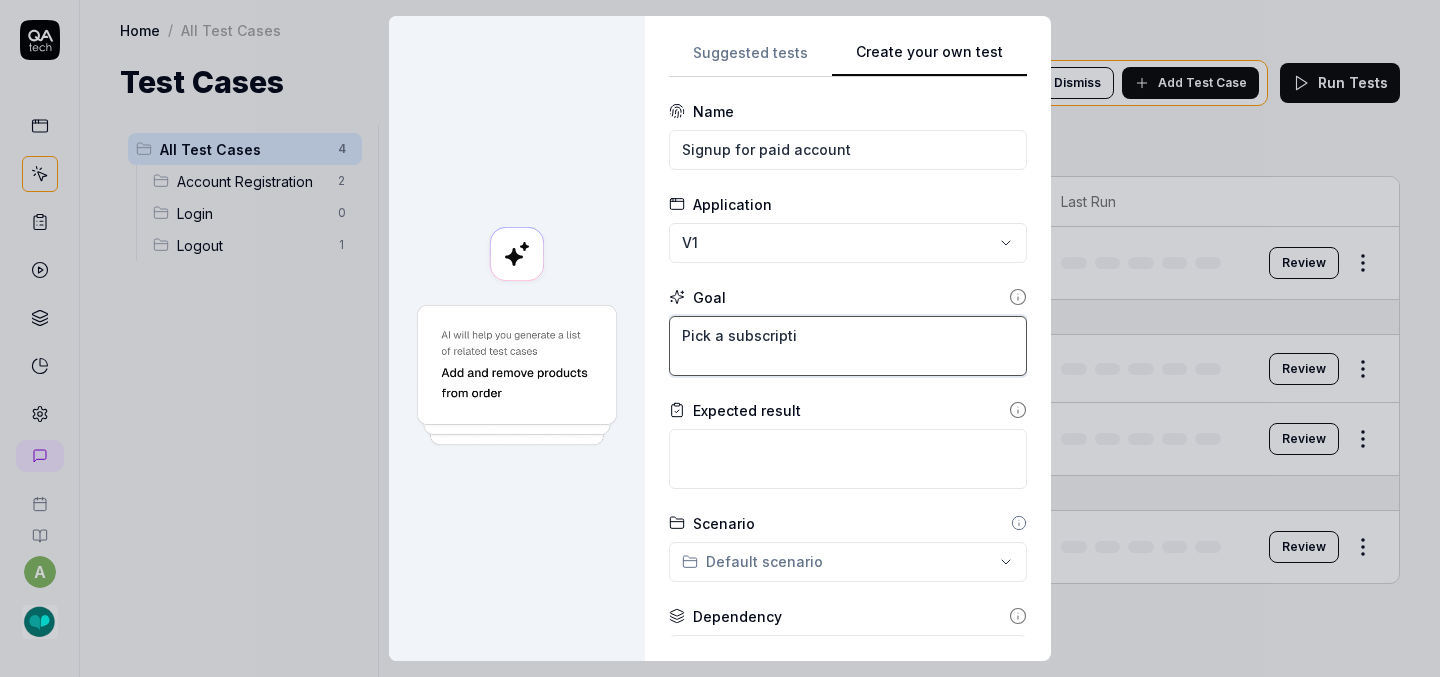 type on "*" 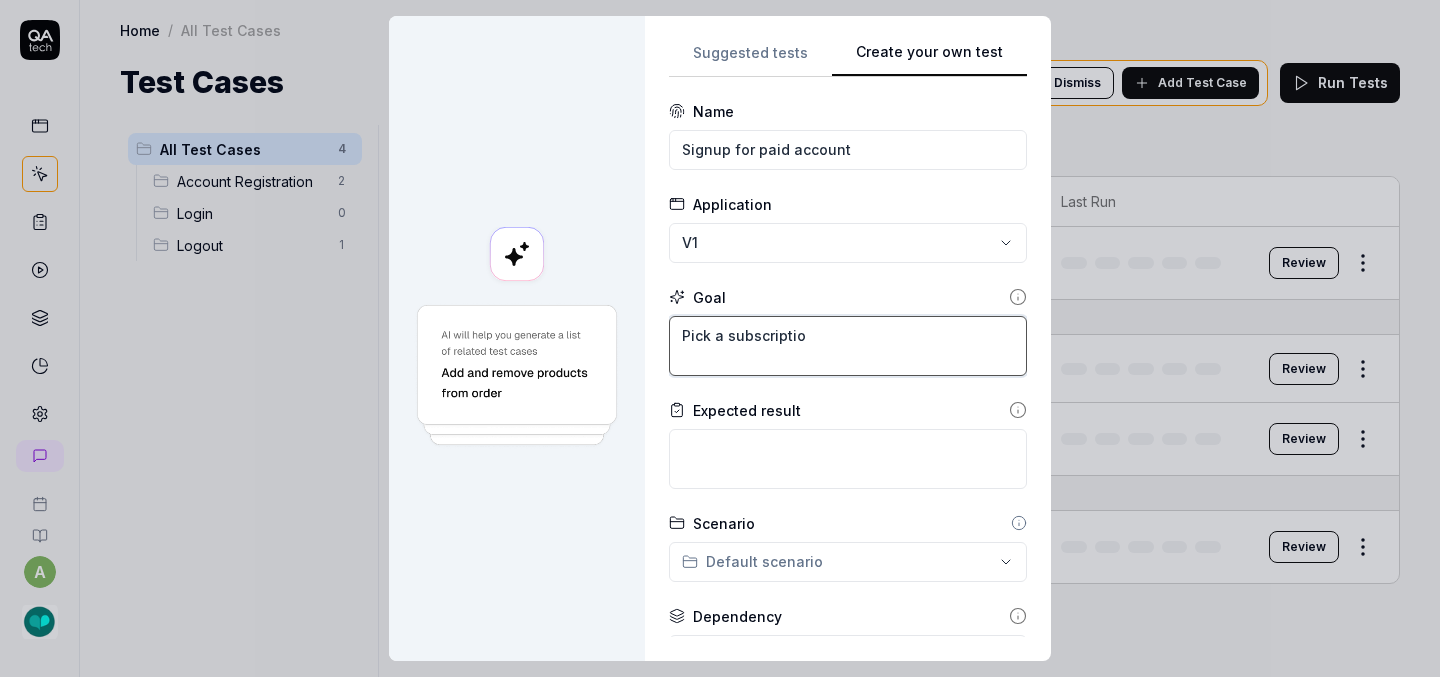 type on "*" 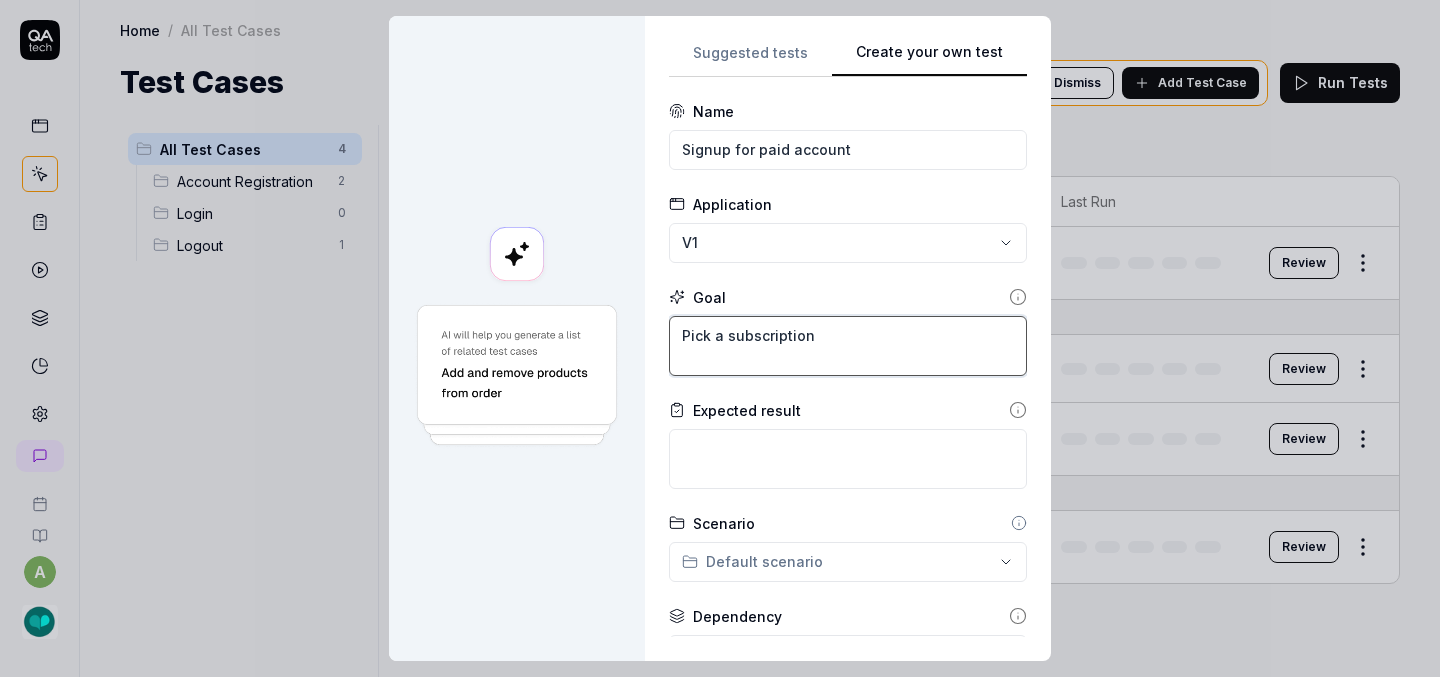 type on "Pick a subscription" 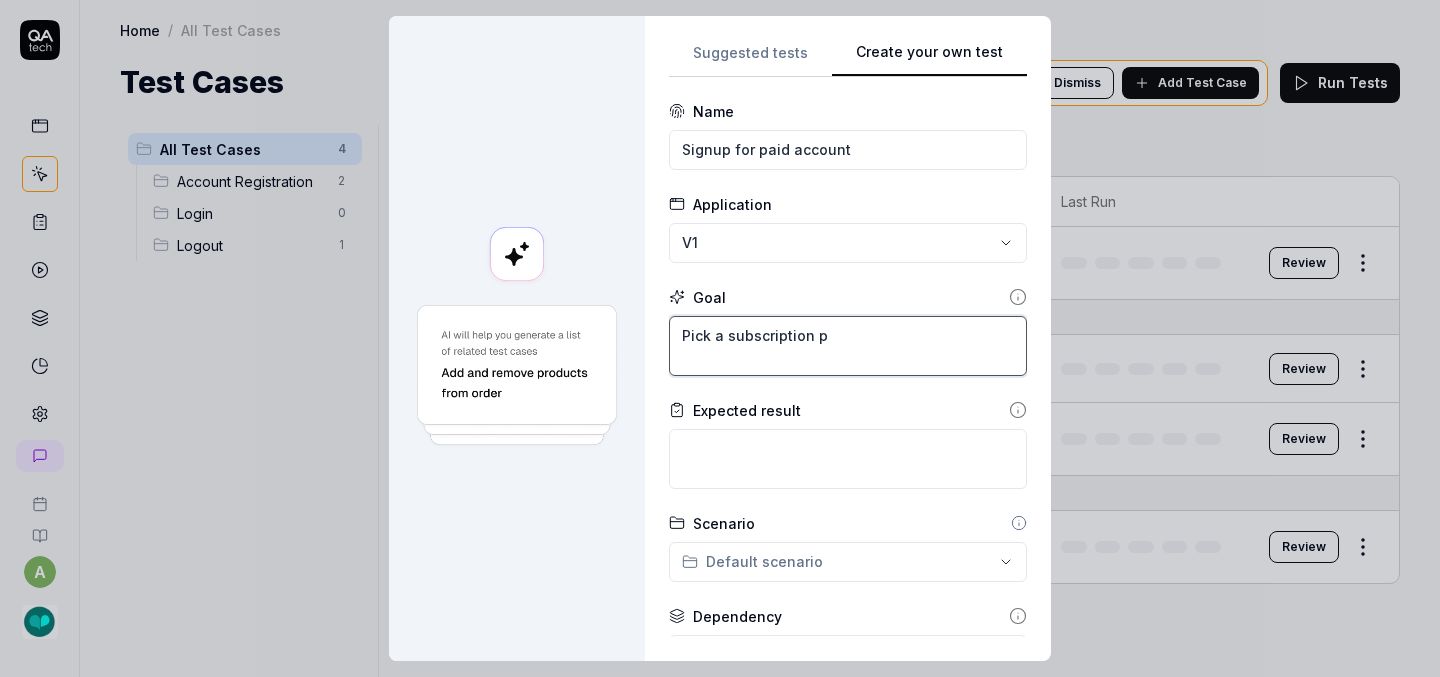 type on "*" 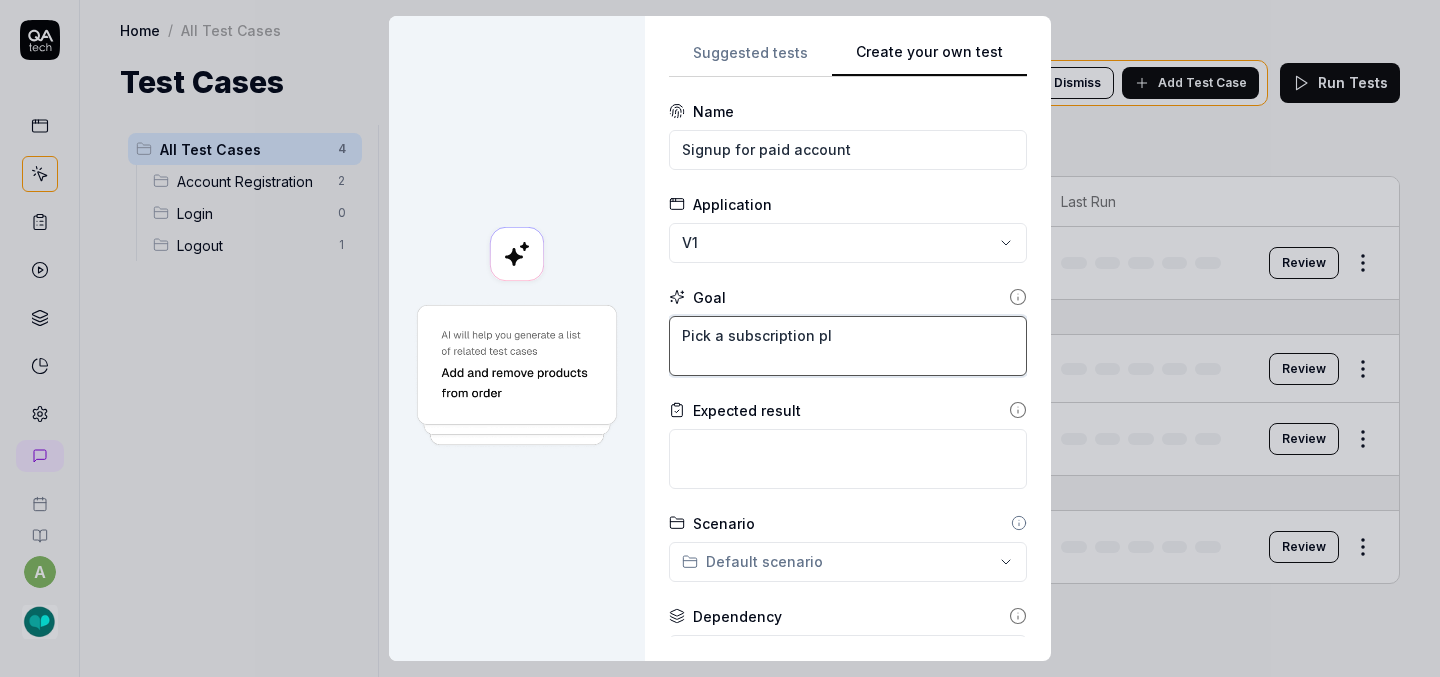 type on "*" 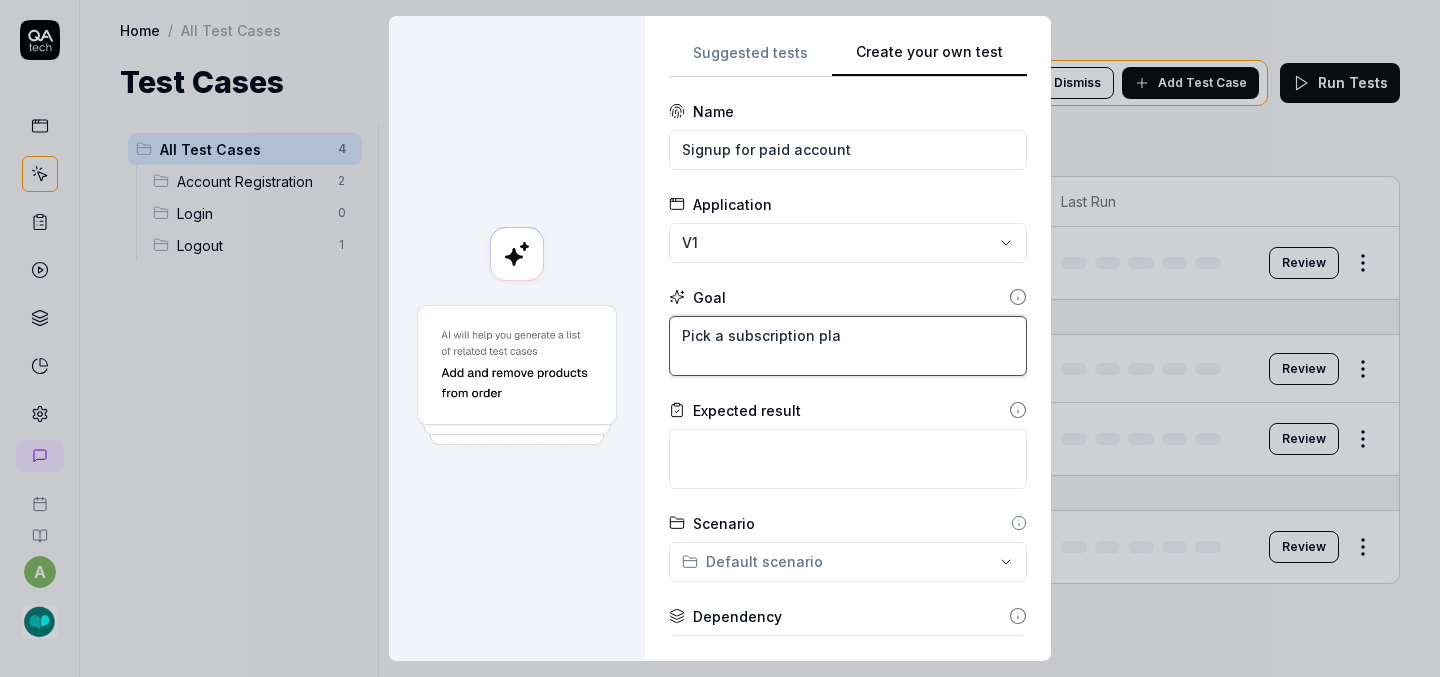 type on "*" 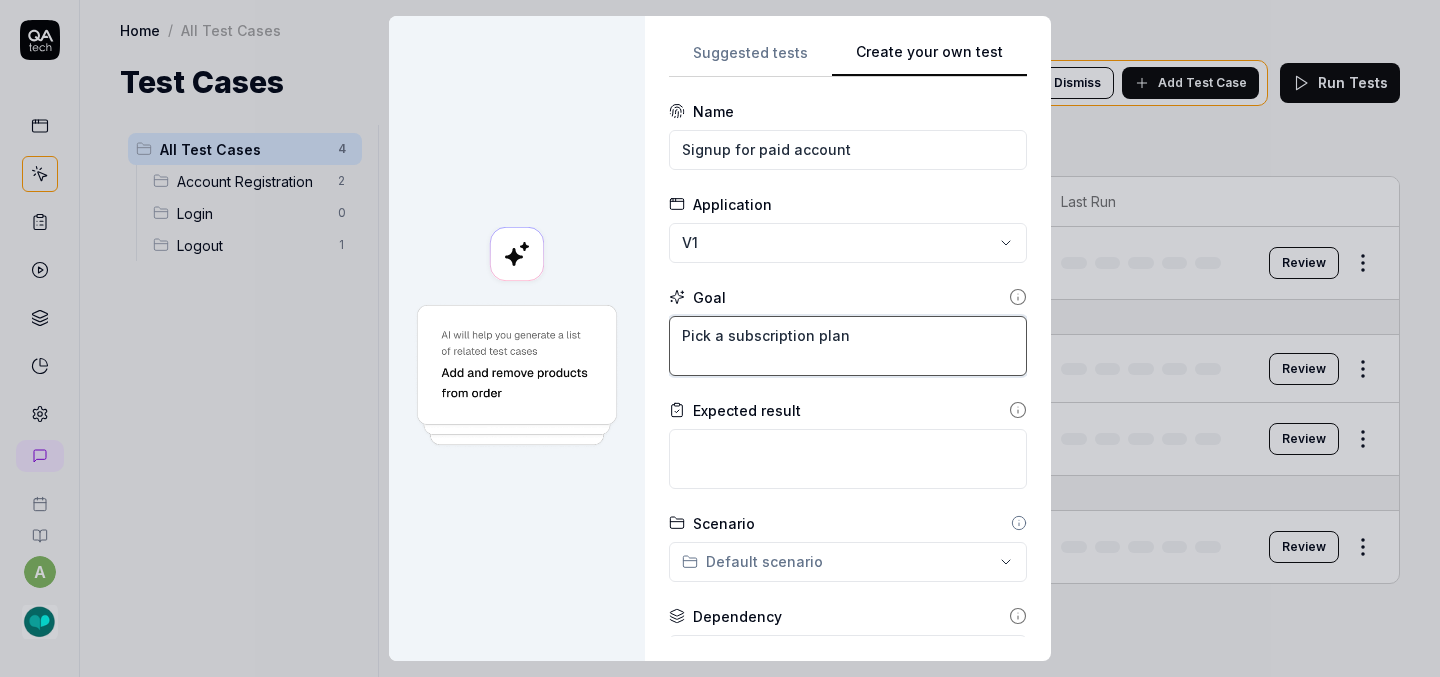 type on "*" 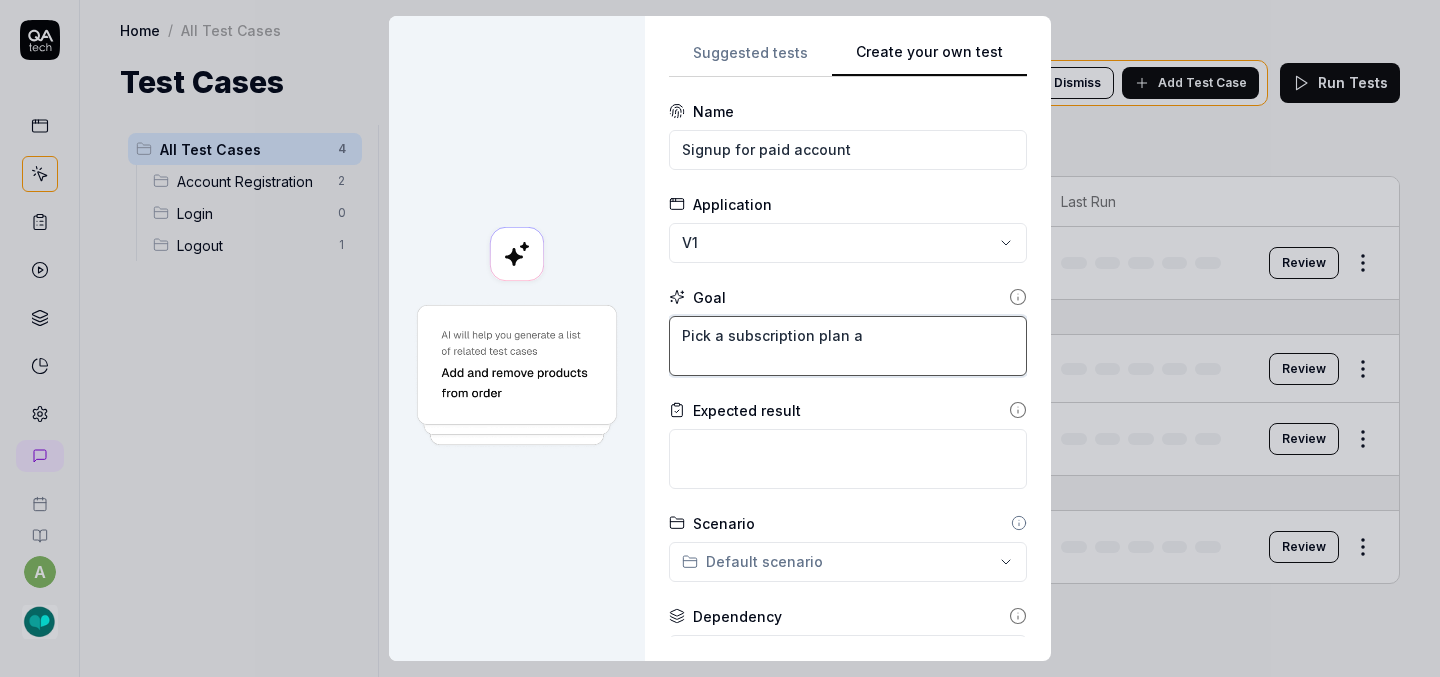 type on "*" 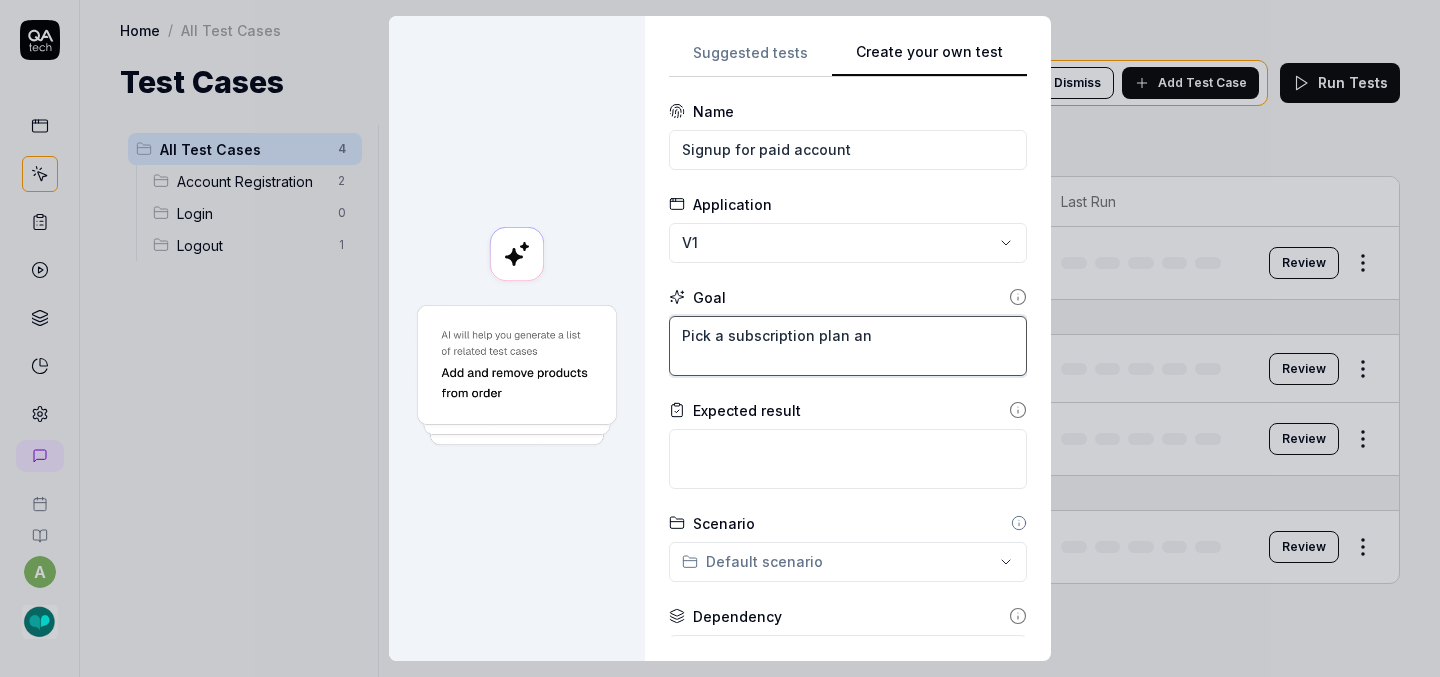 type on "*" 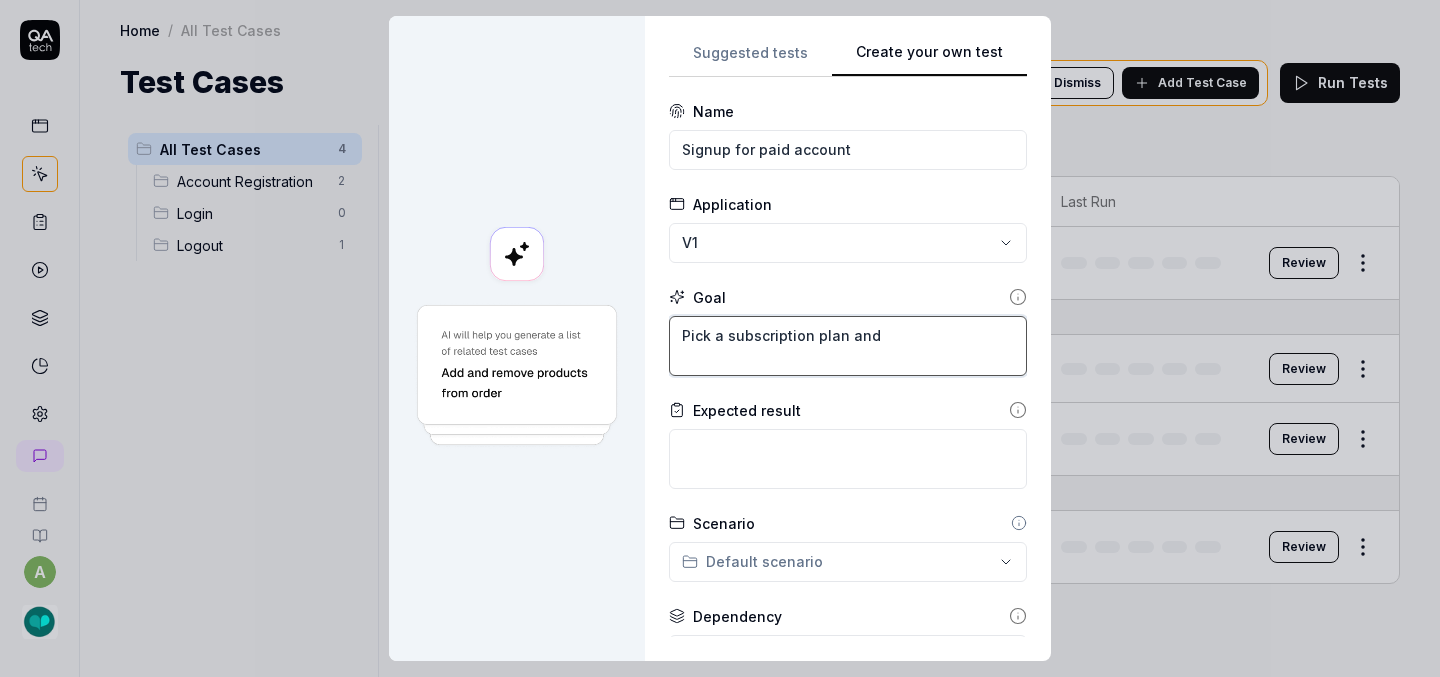 type on "*" 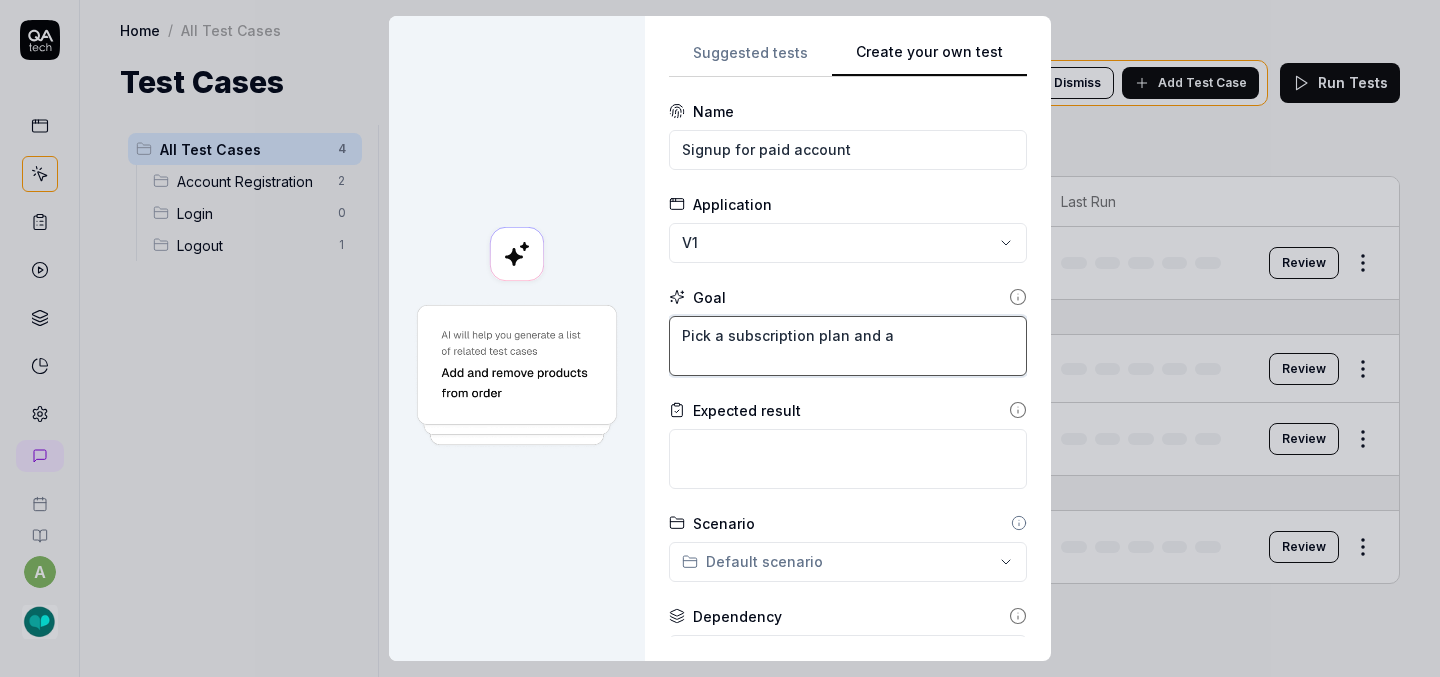 type on "*" 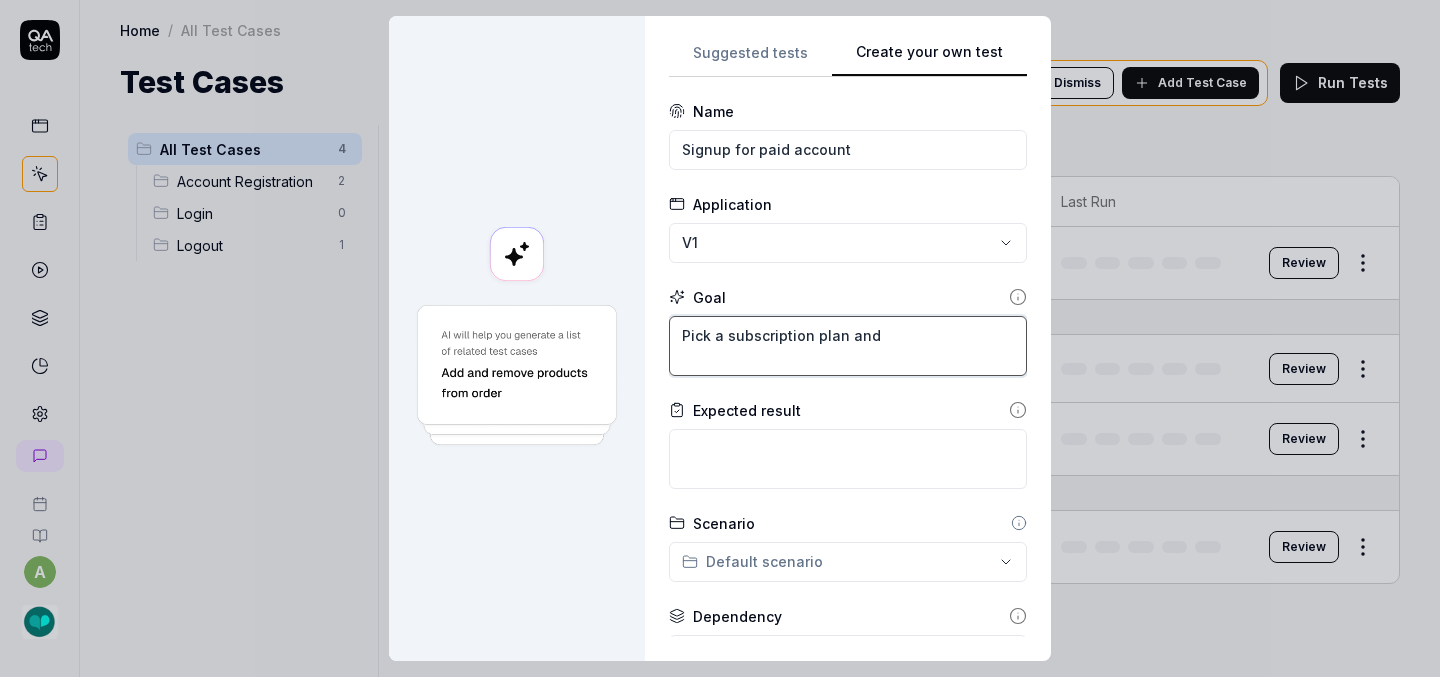 type on "*" 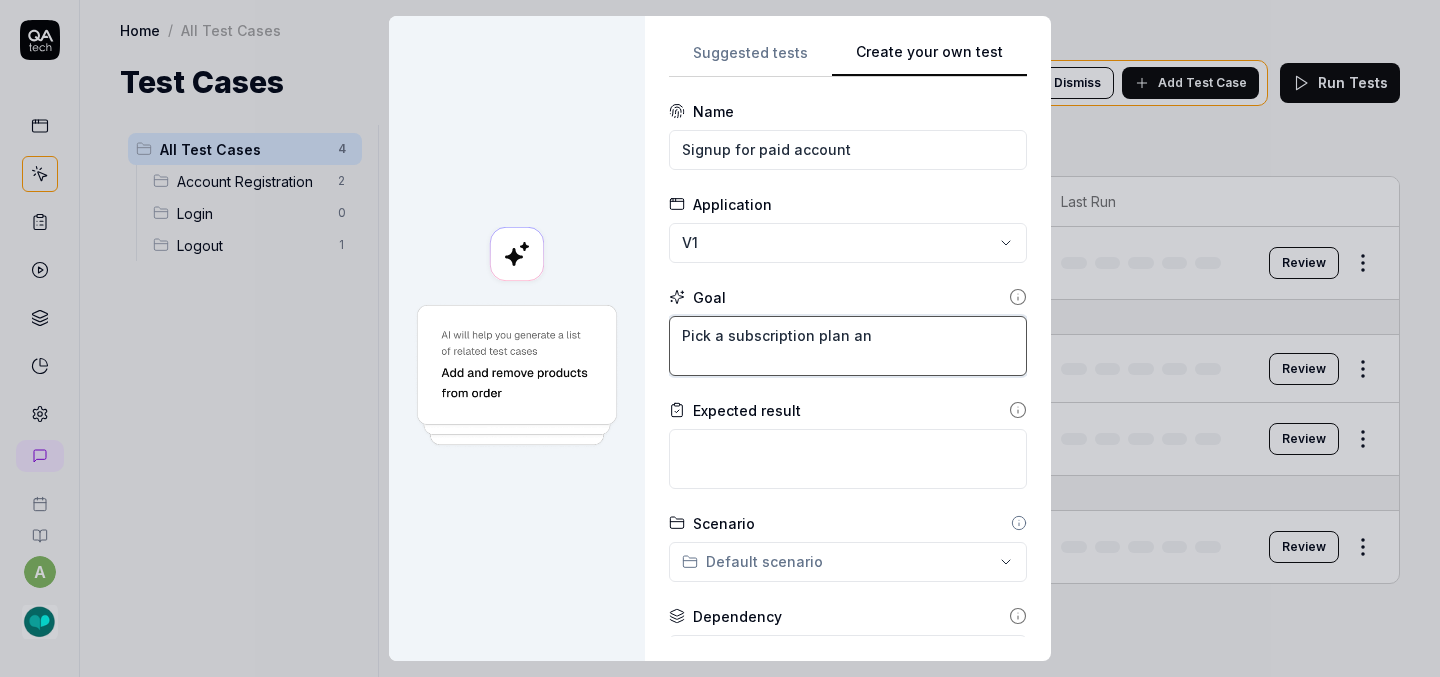 type on "*" 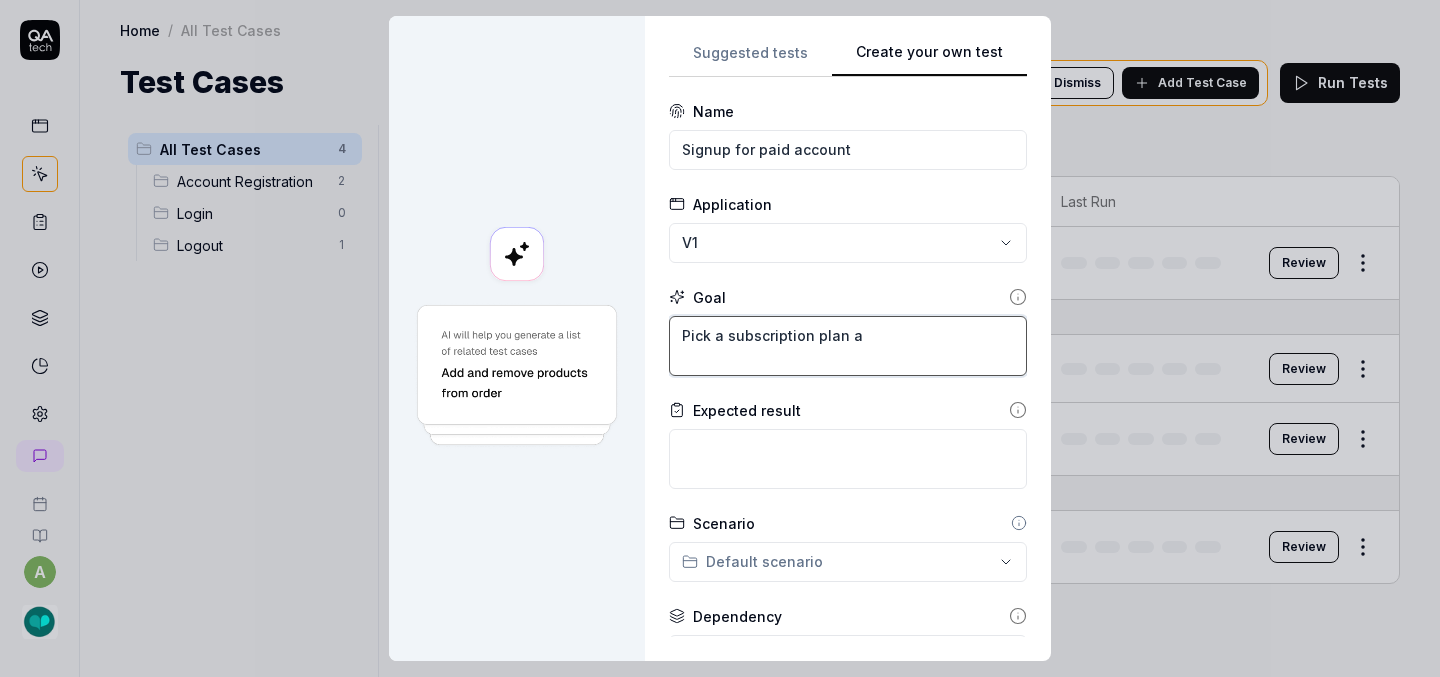 type on "*" 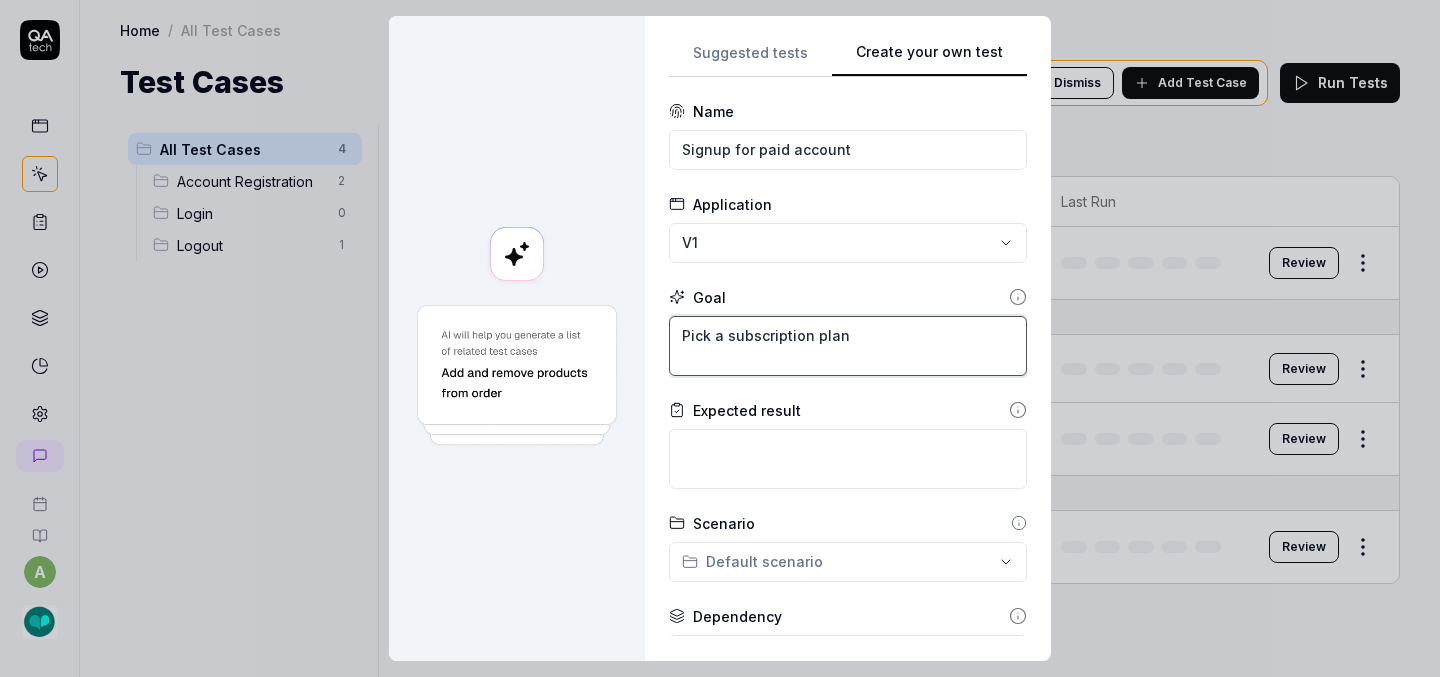 type on "*" 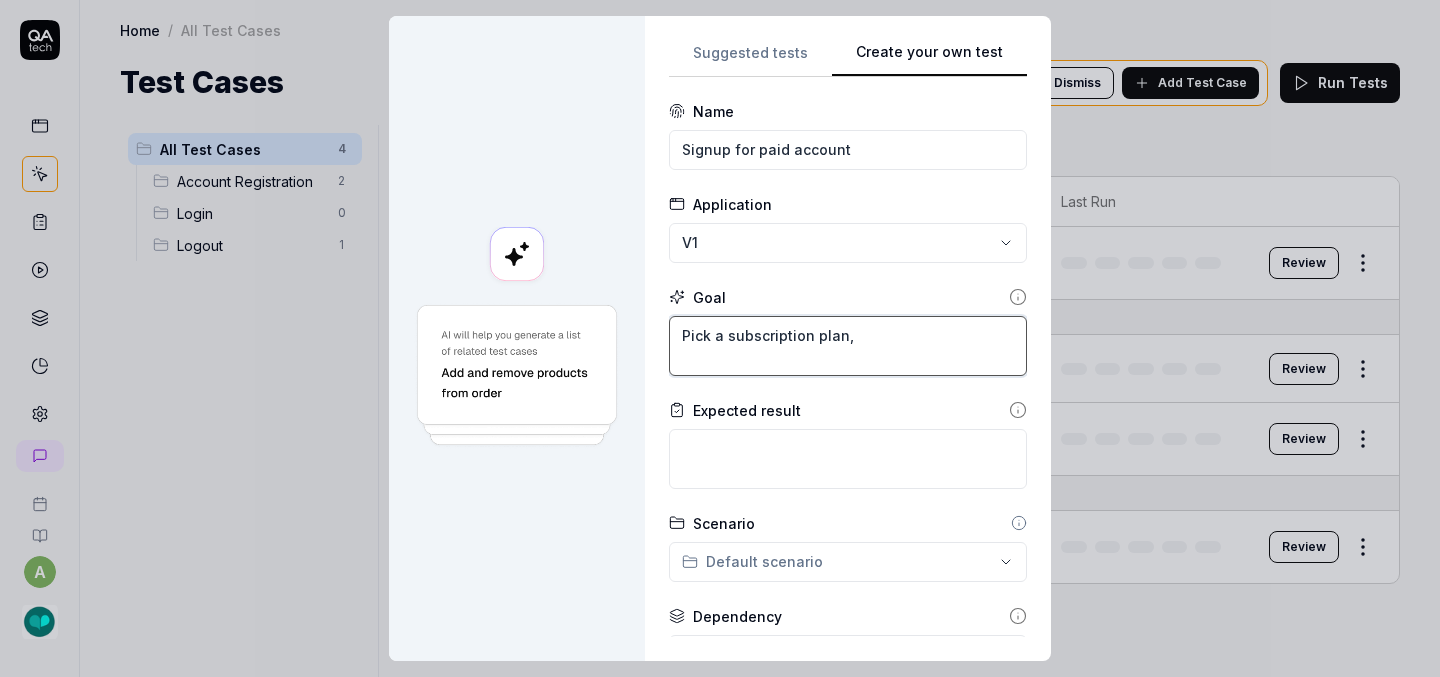 type on "Pick a subscription plan," 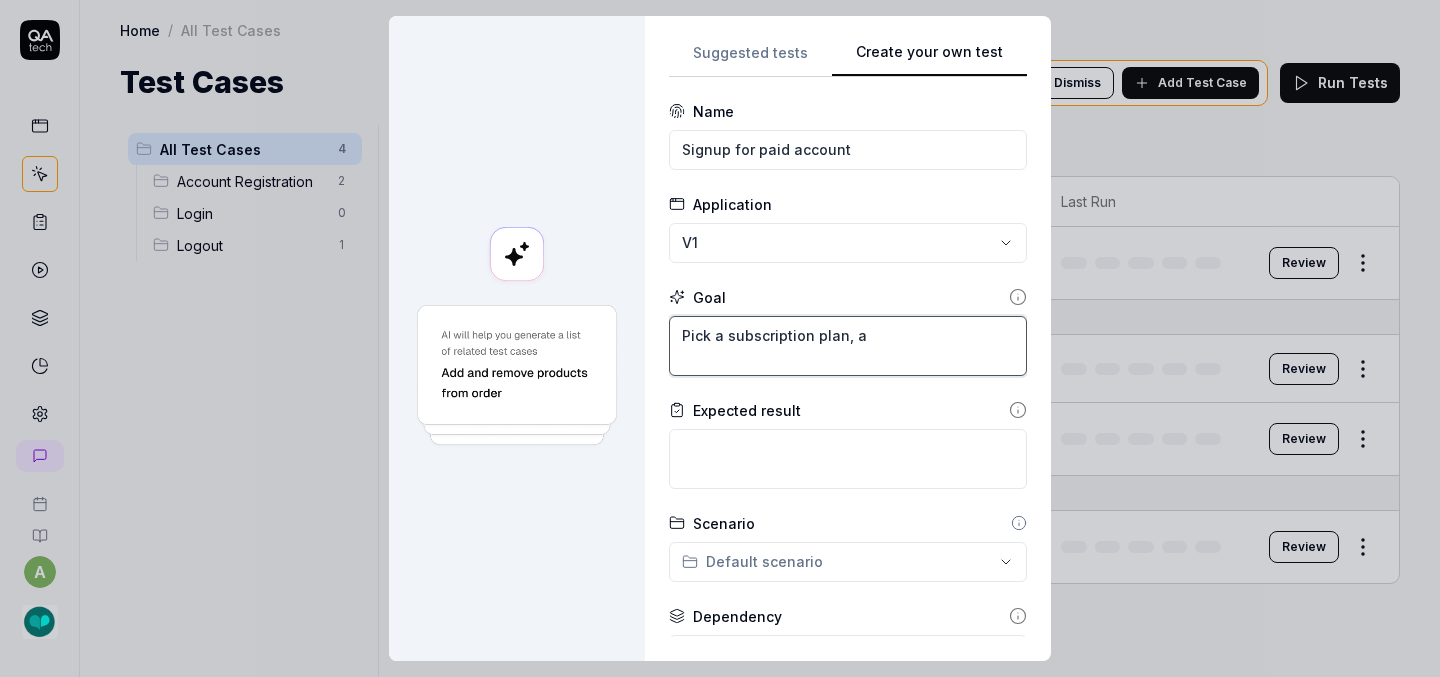 type on "*" 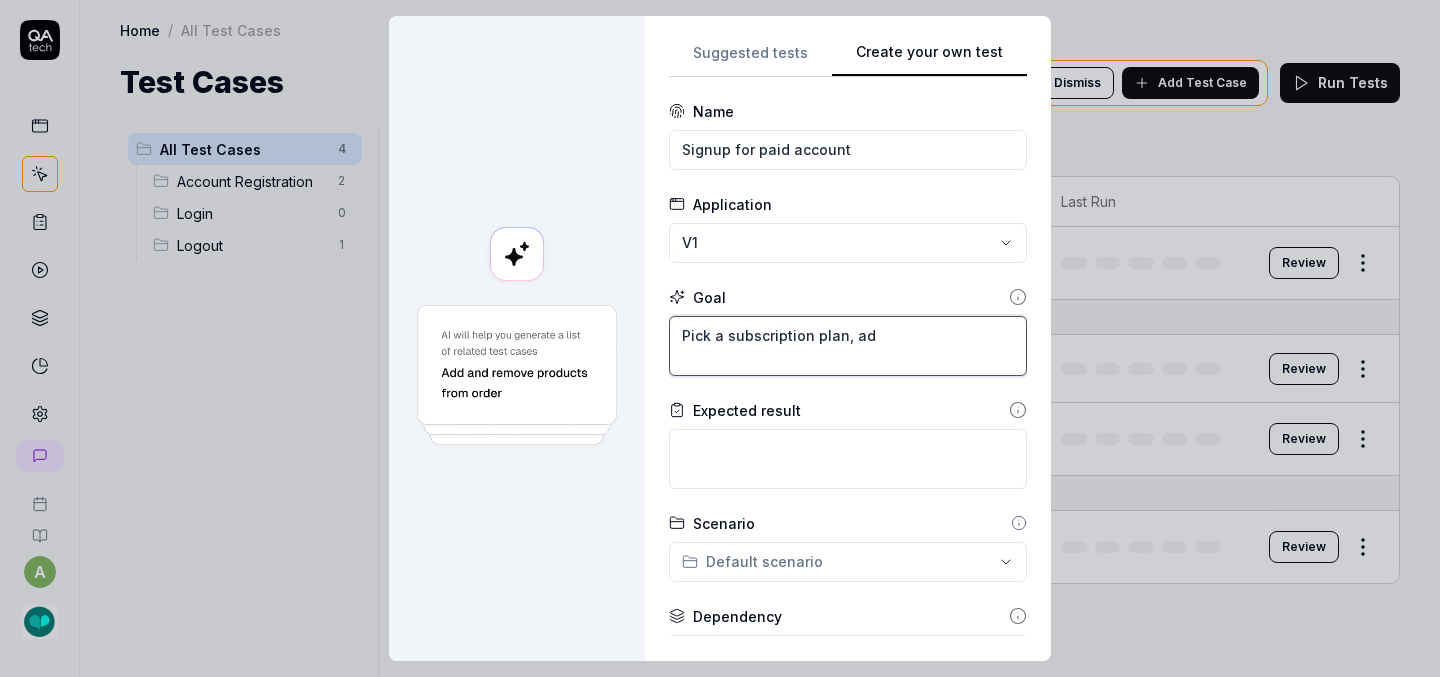 type on "*" 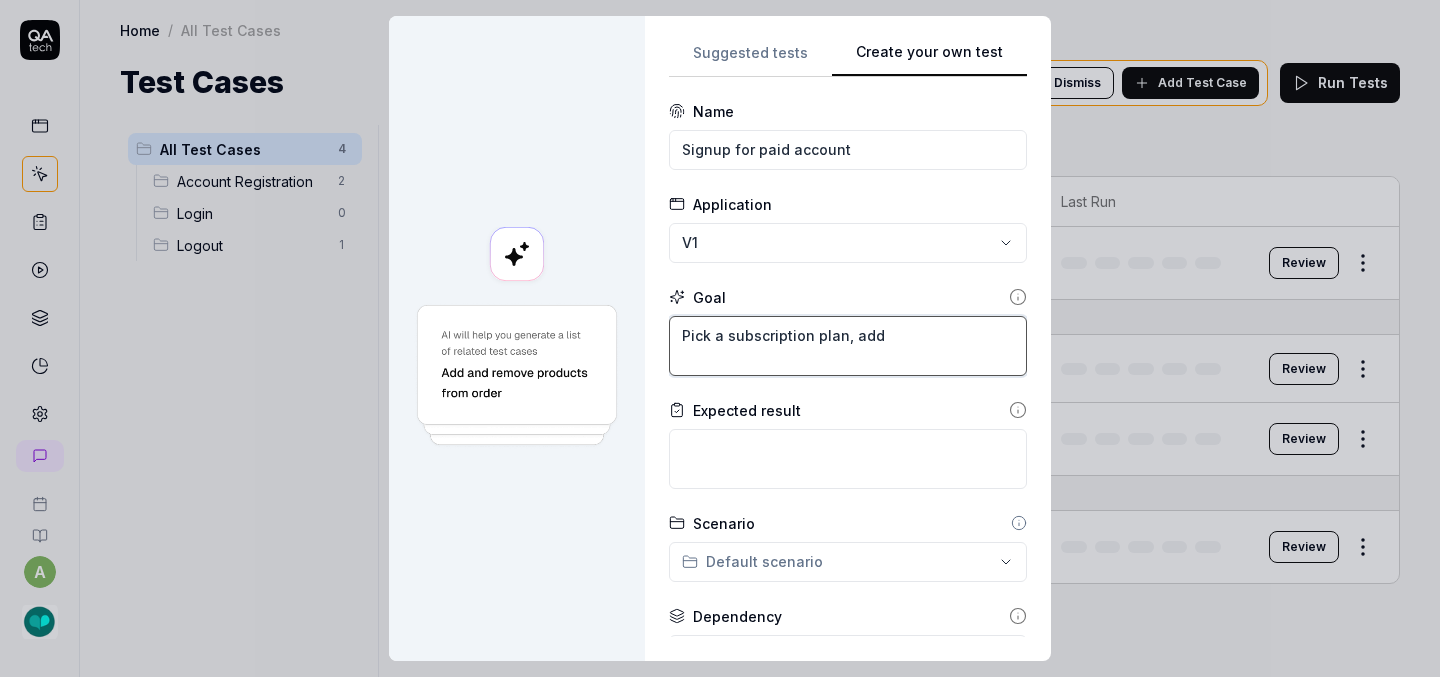 type on "*" 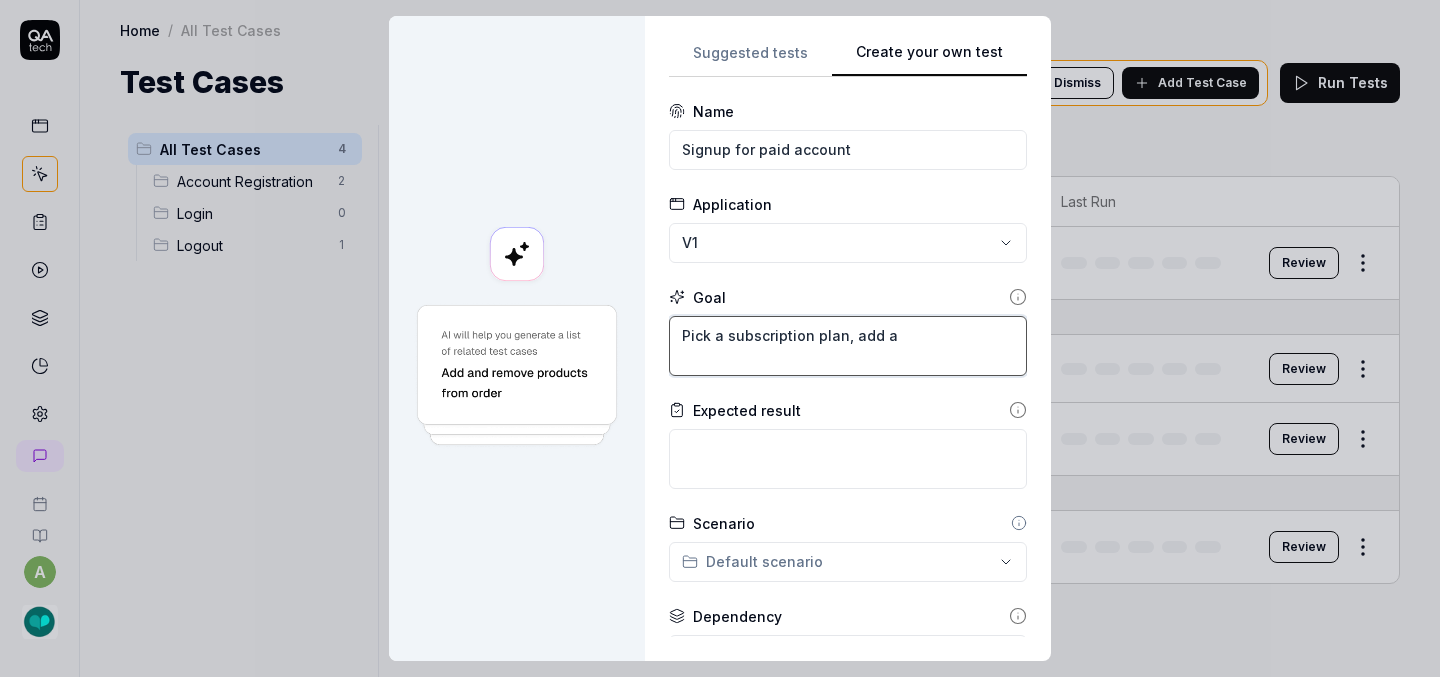 type on "*" 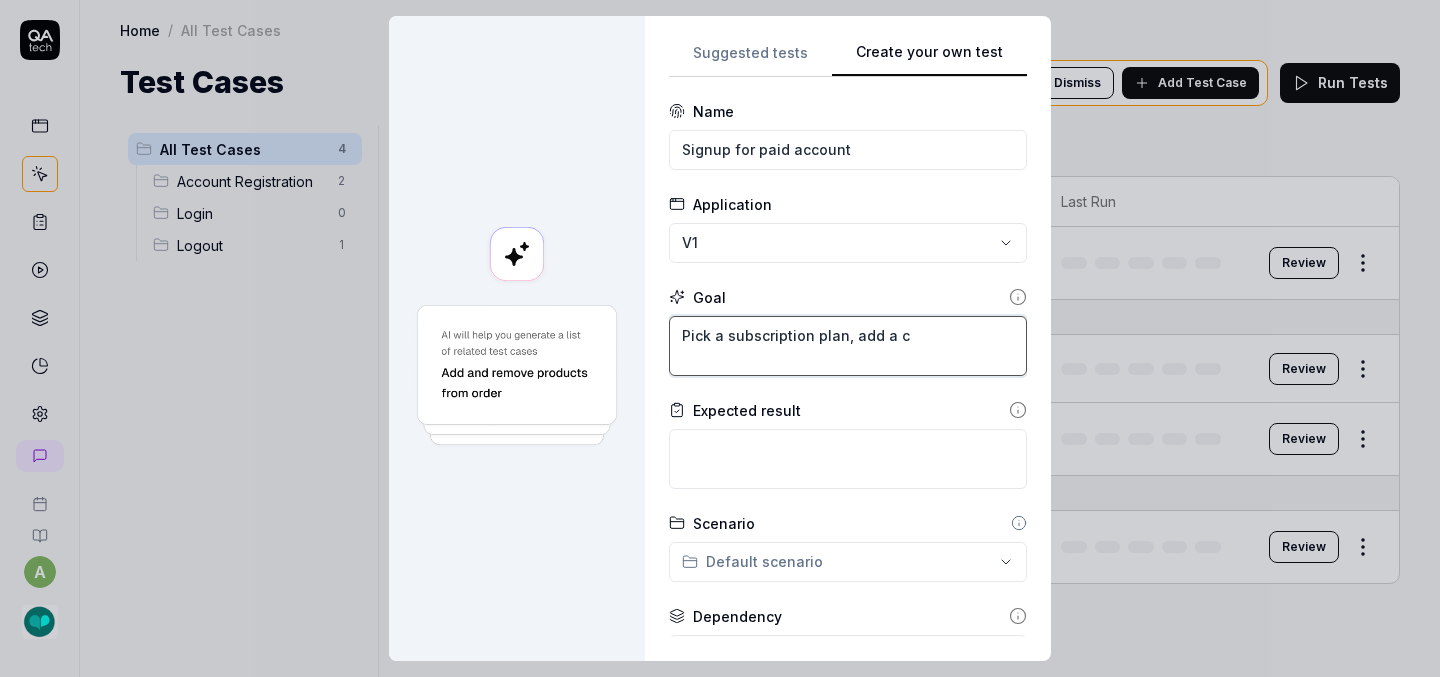type on "*" 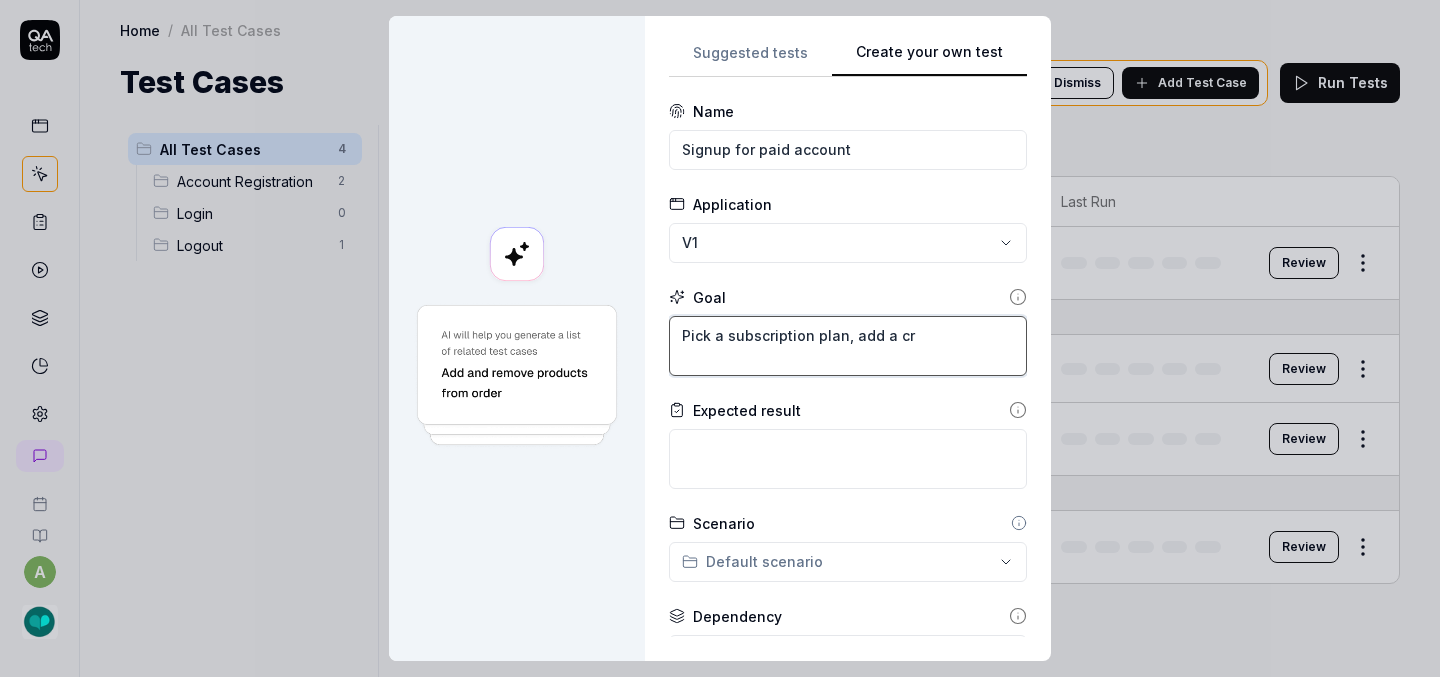 type on "Pick a subscription plan, add a cre" 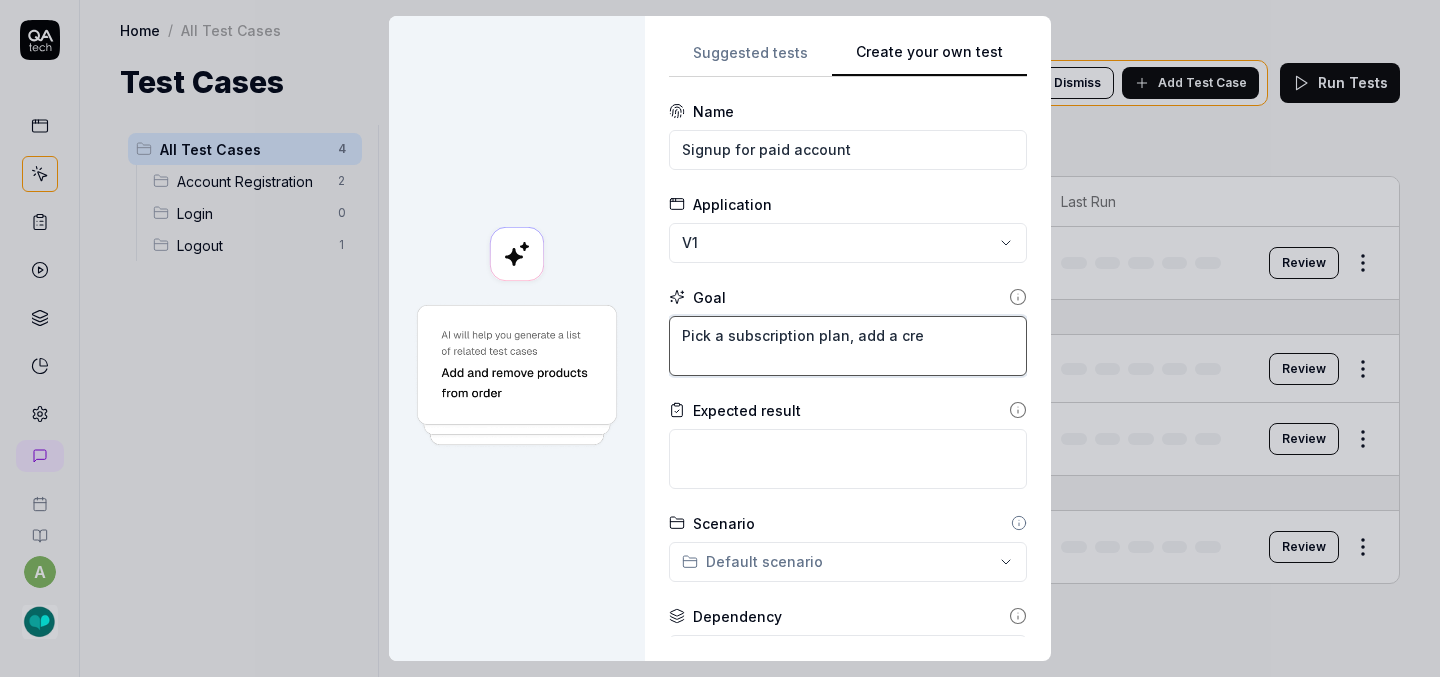 type on "*" 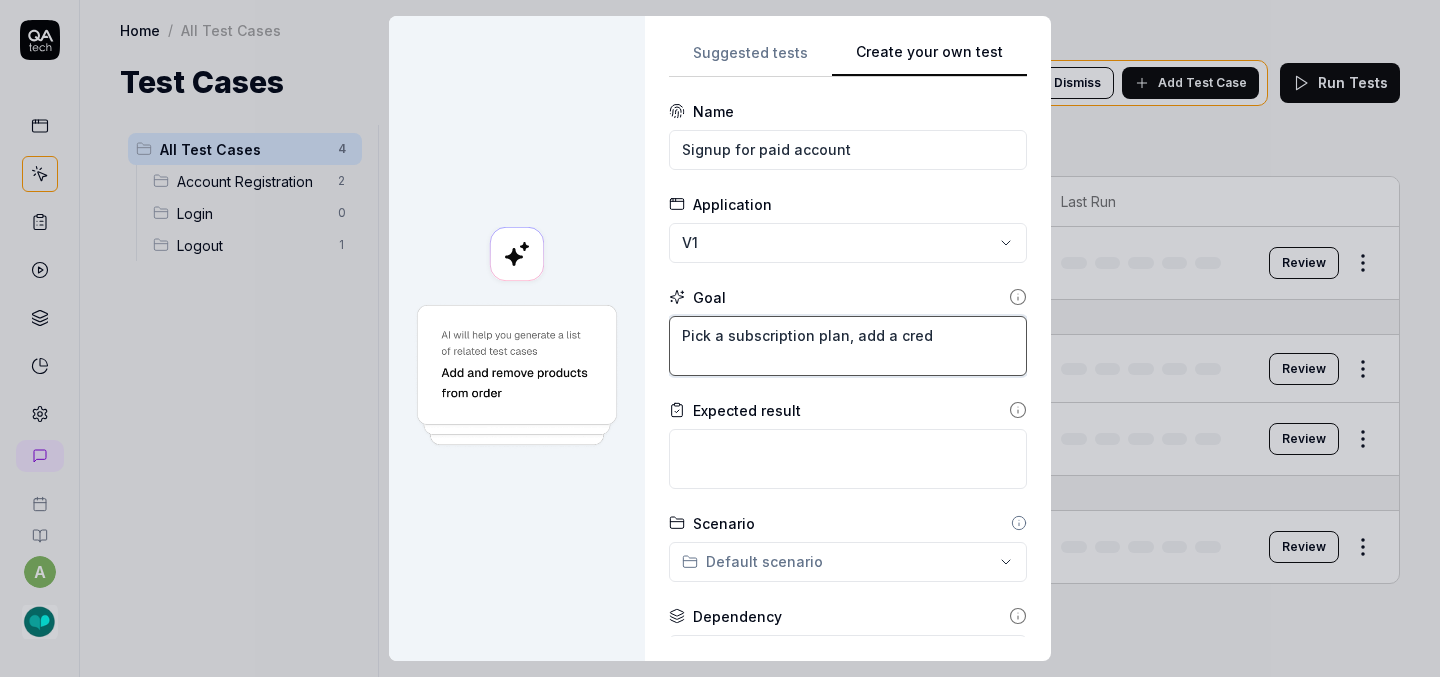 type on "*" 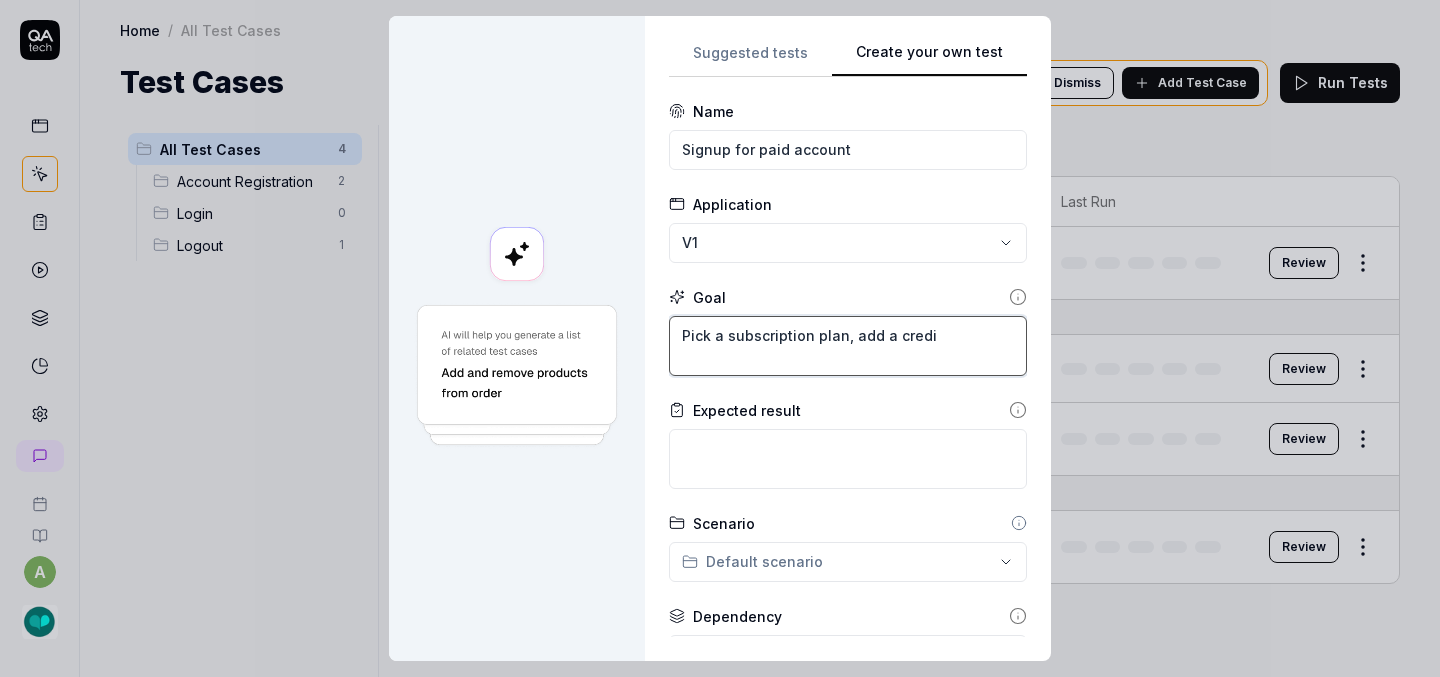 type on "*" 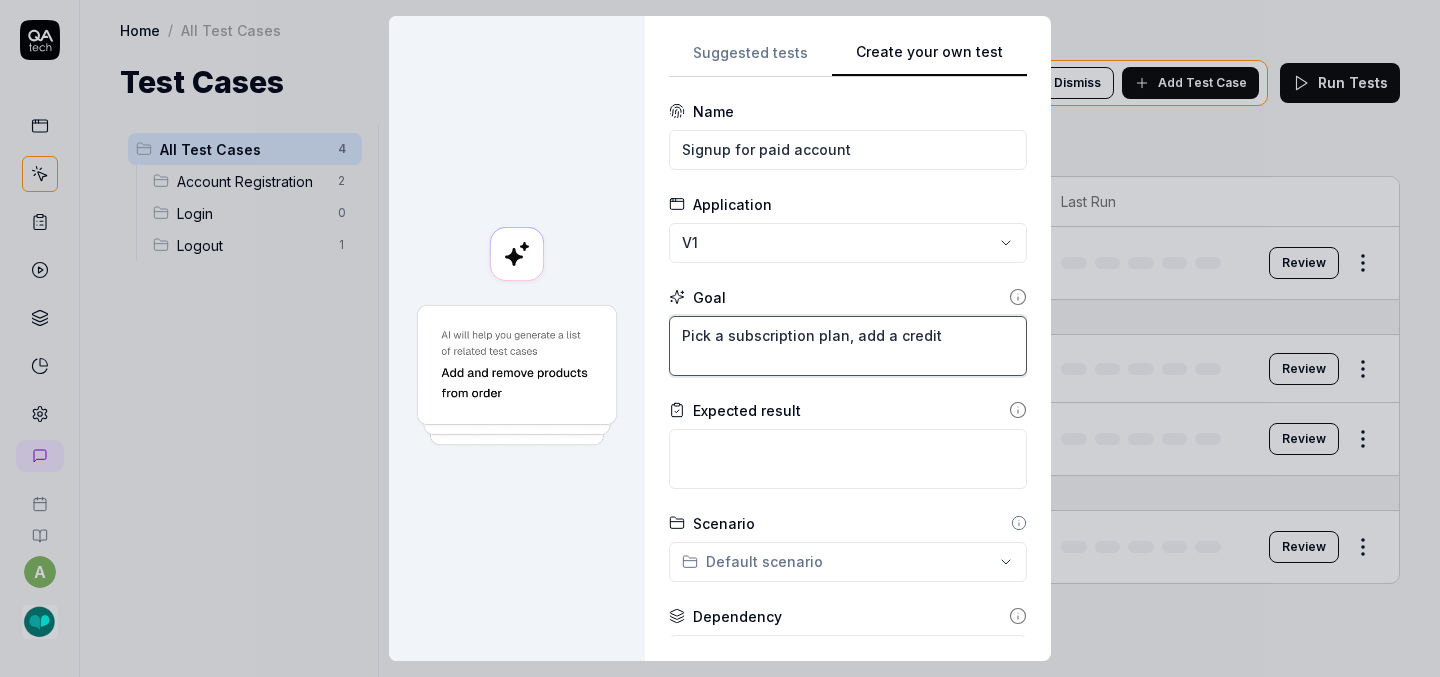 type on "*" 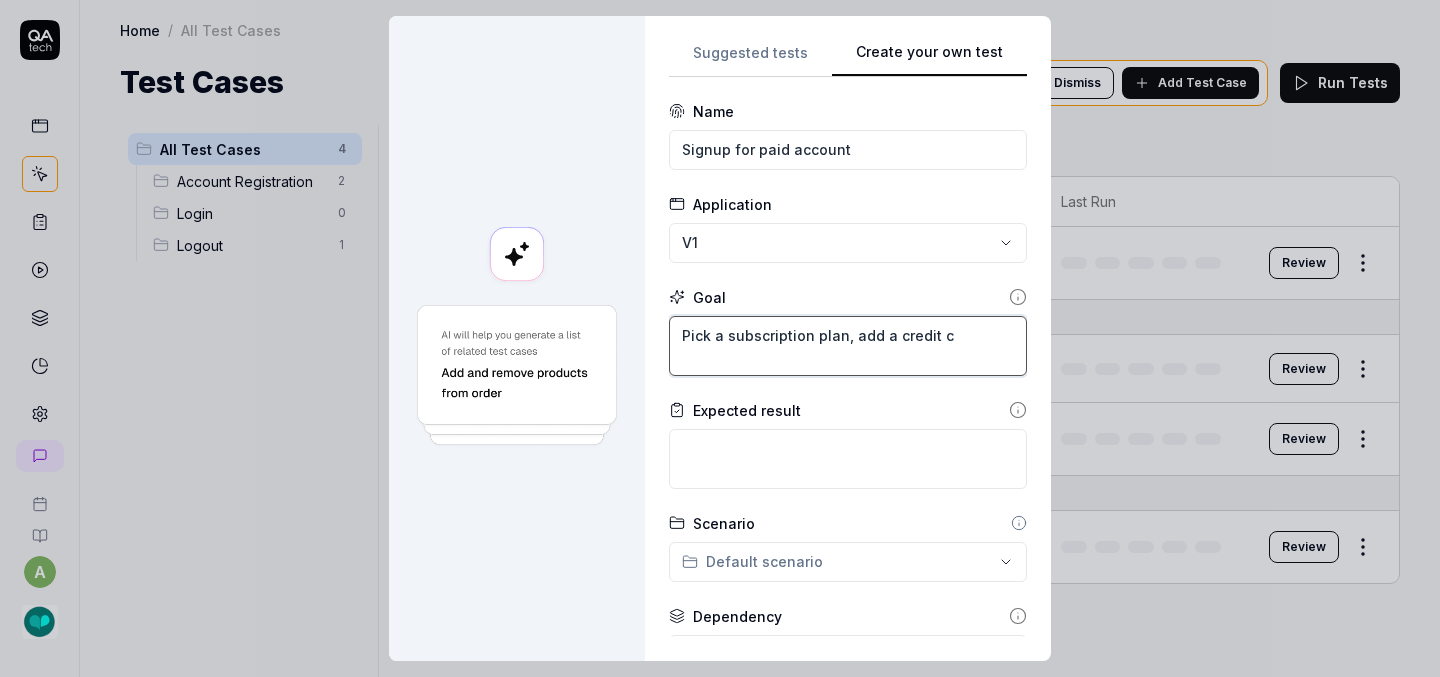 type on "*" 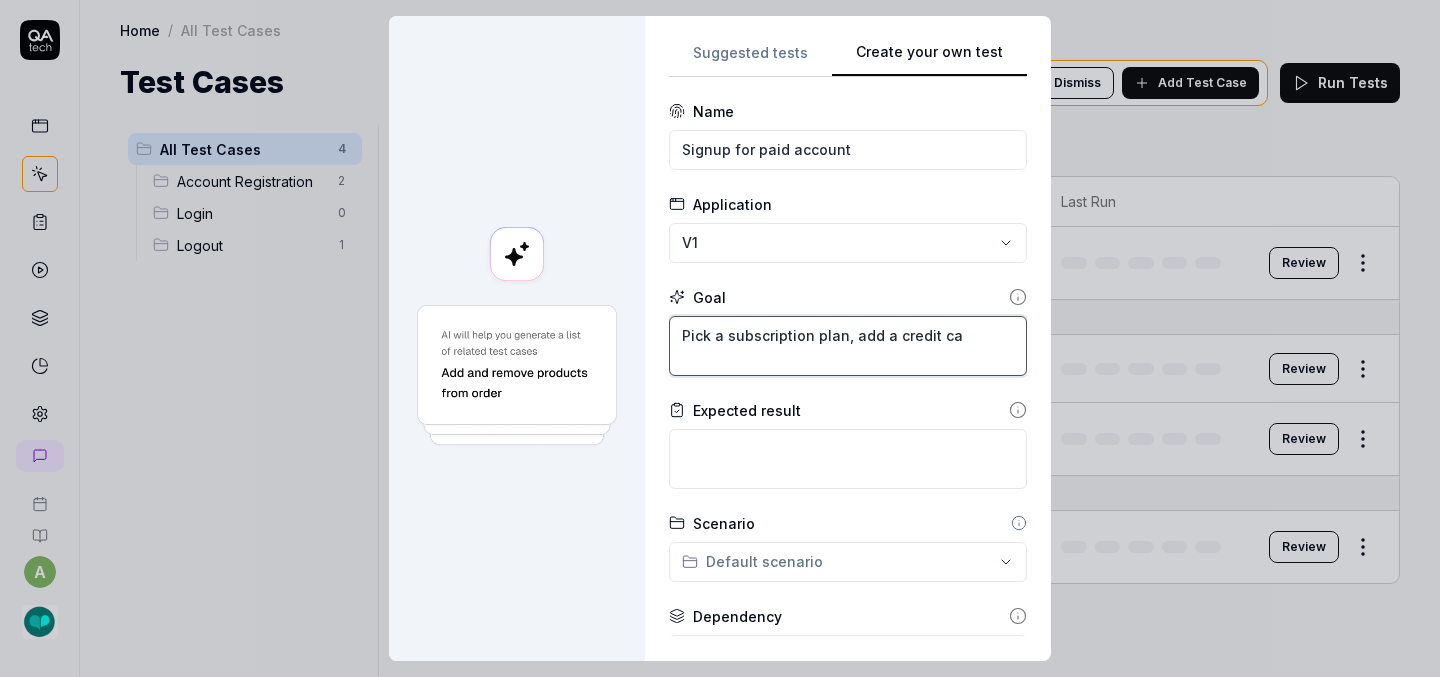 type on "*" 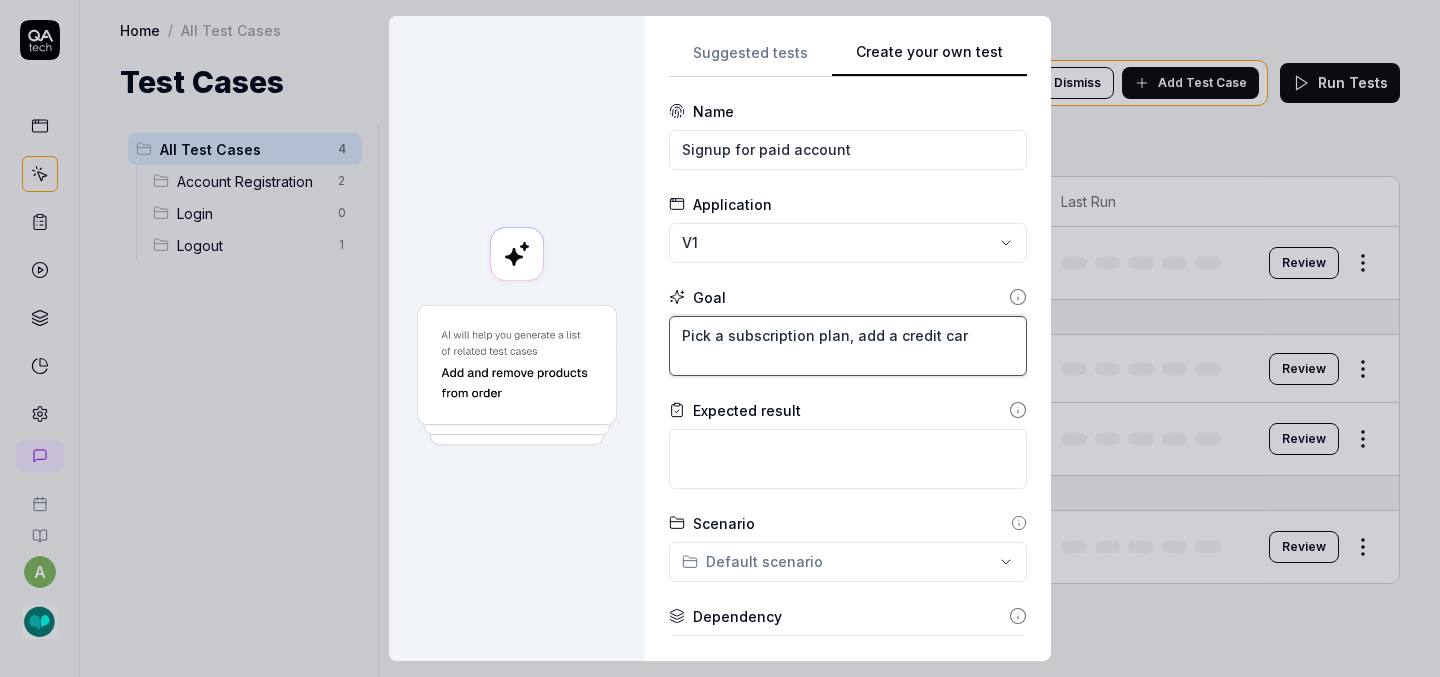 type on "*" 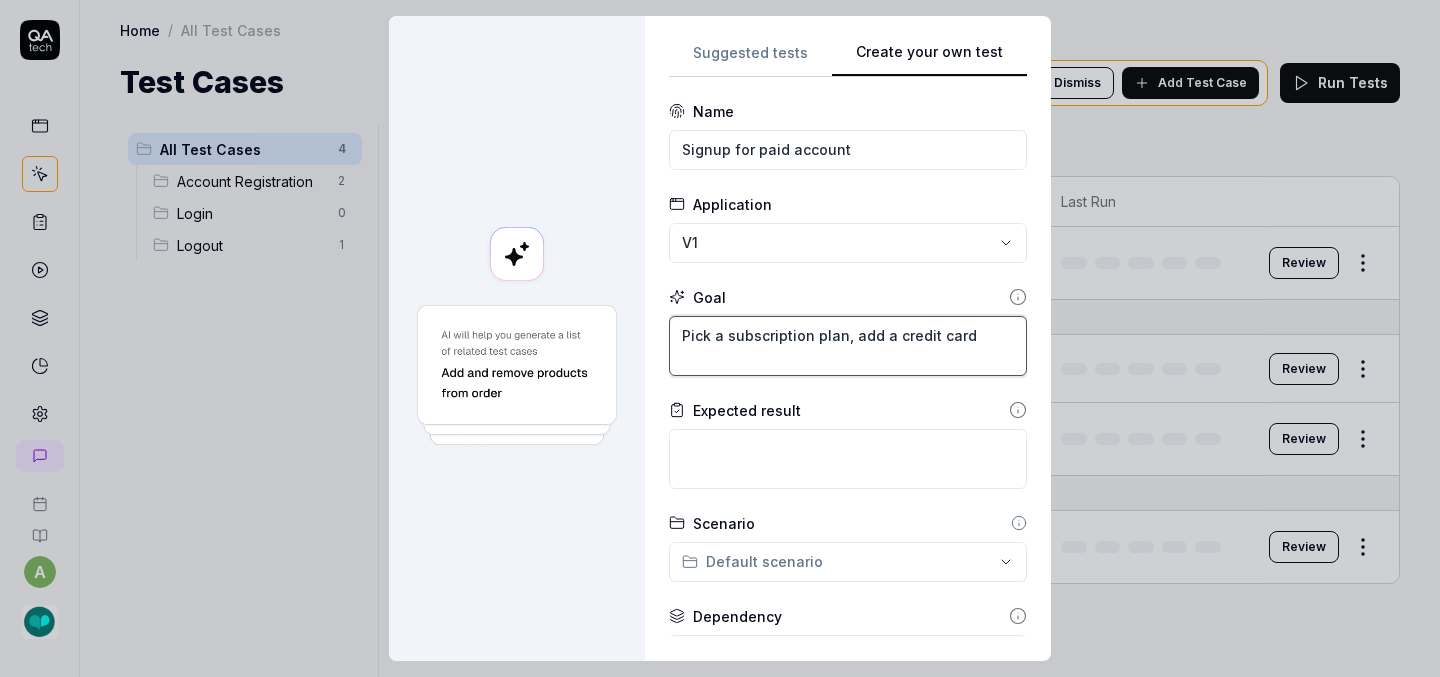 type on "*" 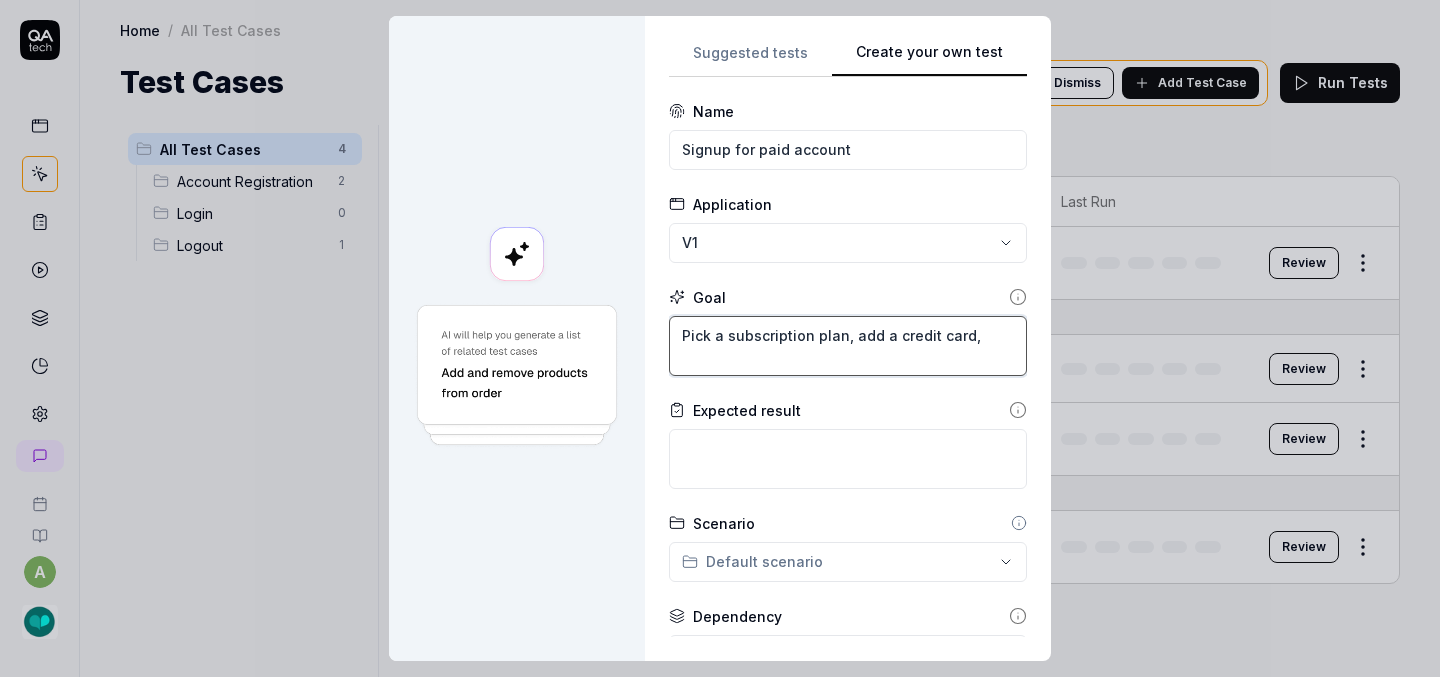type on "*" 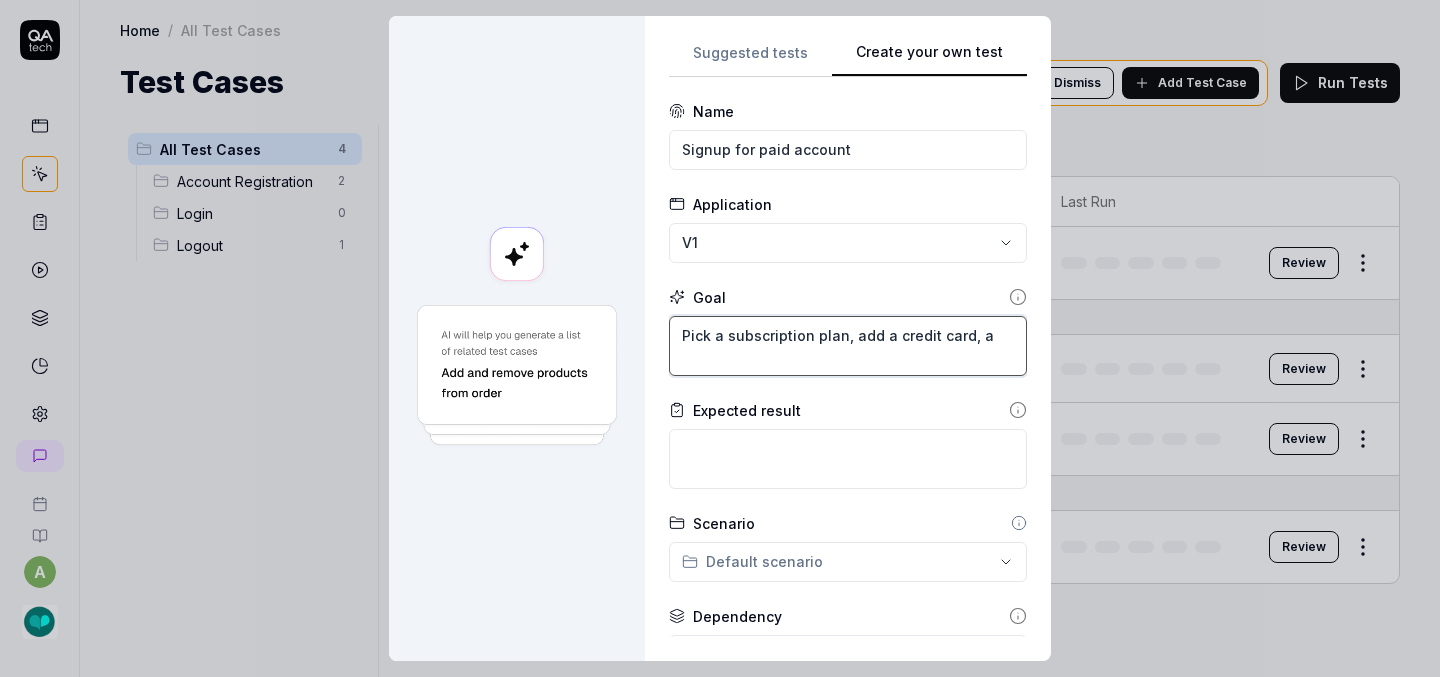 type on "*" 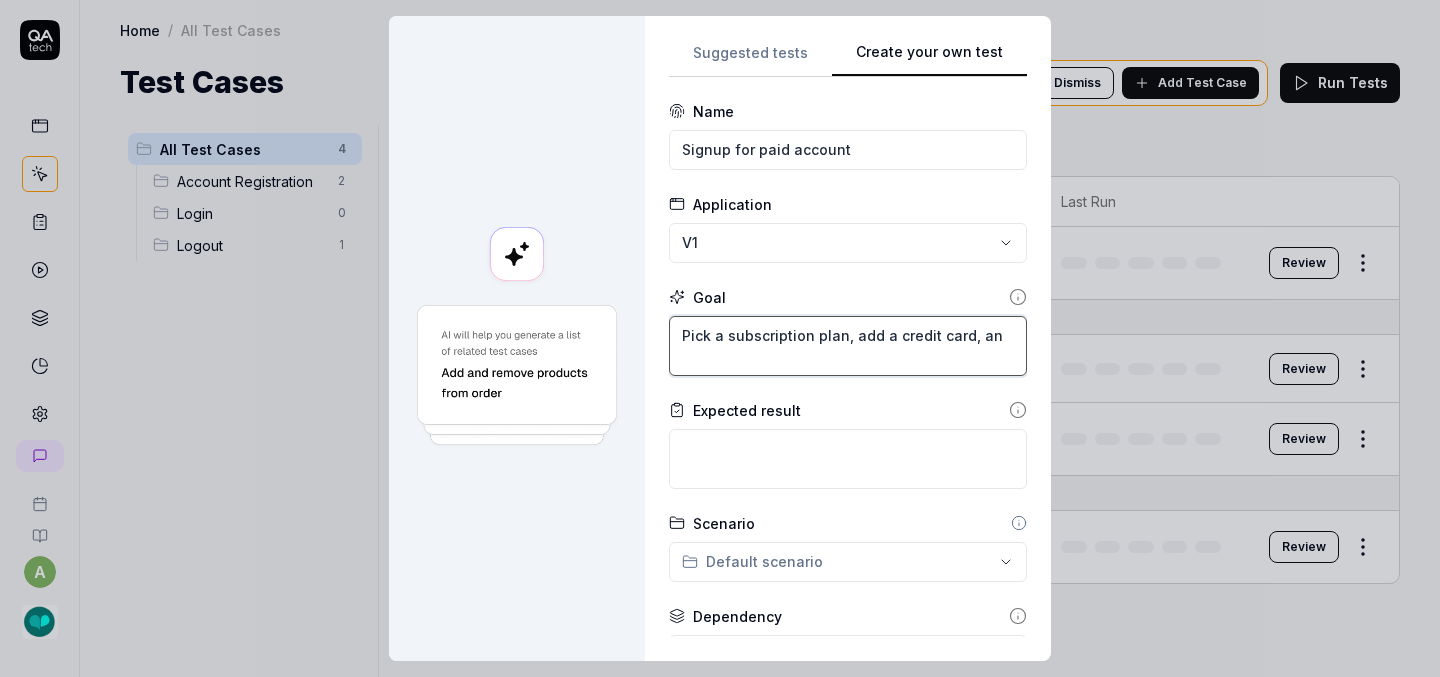 type on "*" 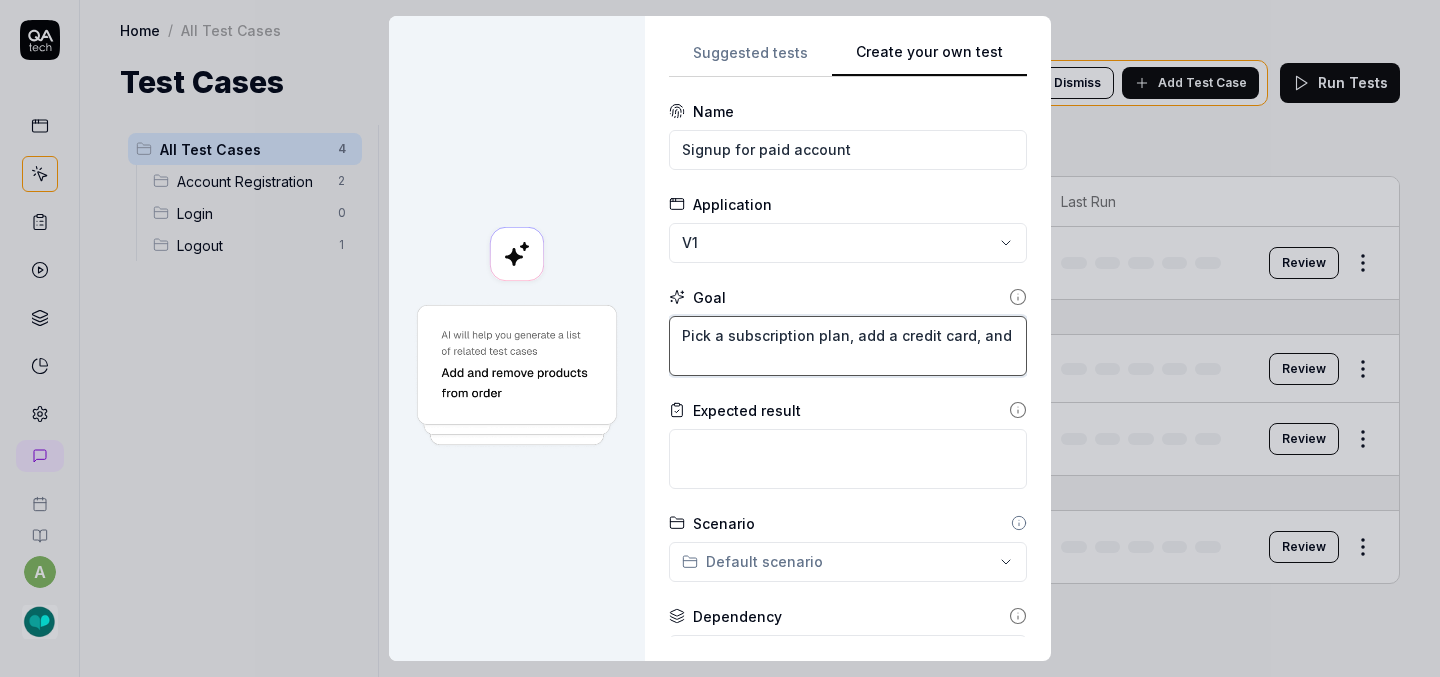 type on "*" 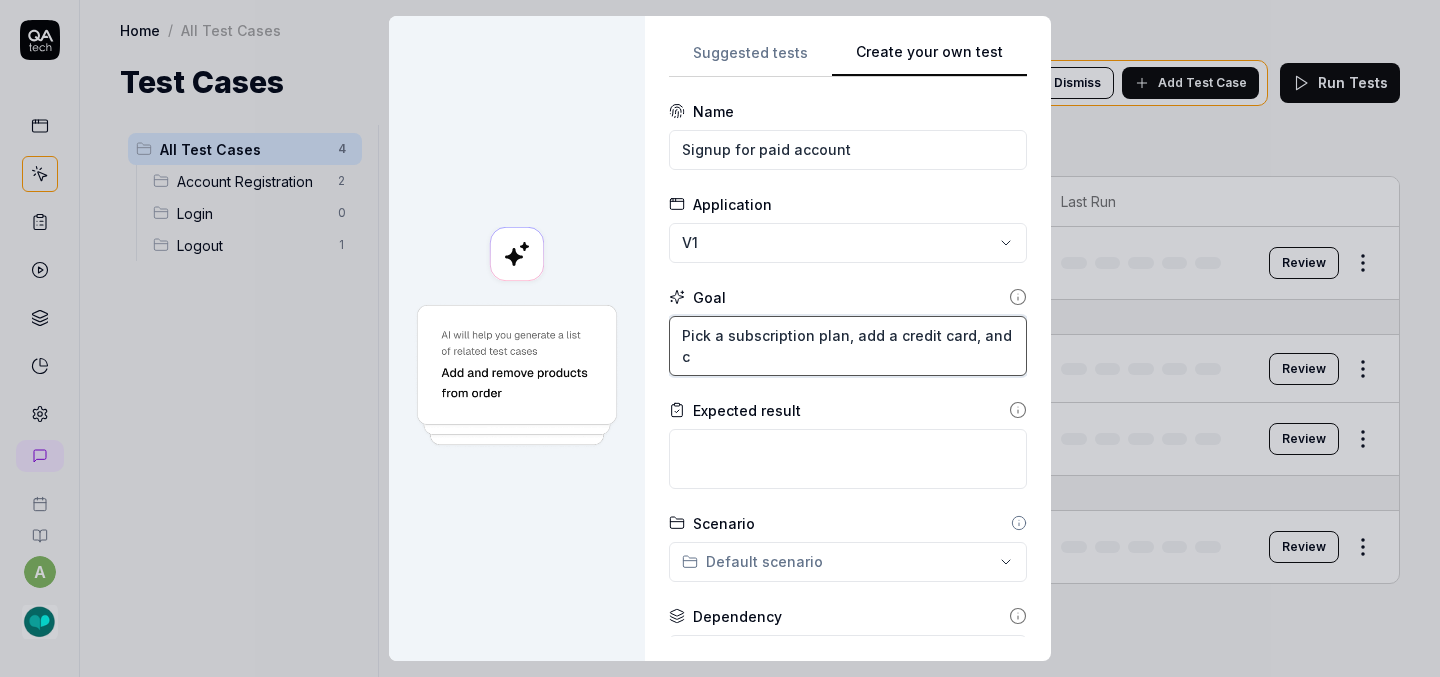 type on "*" 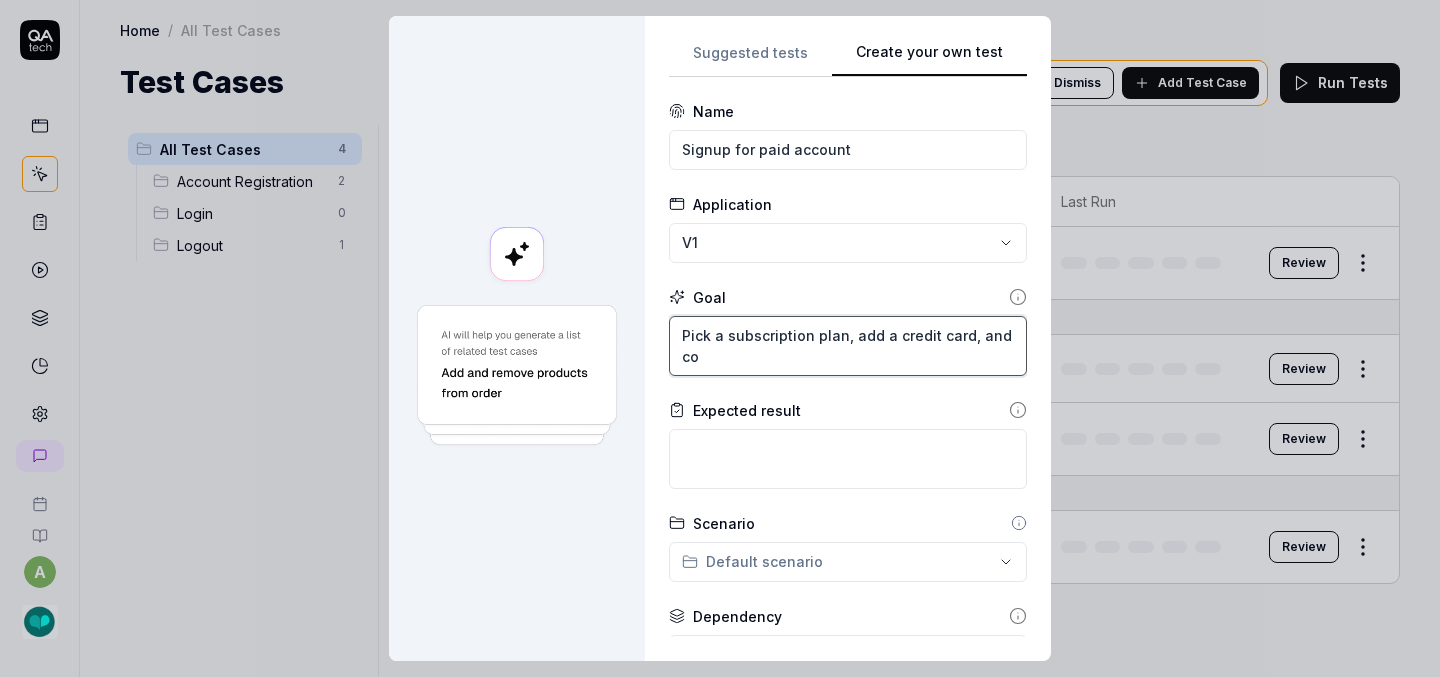 type on "*" 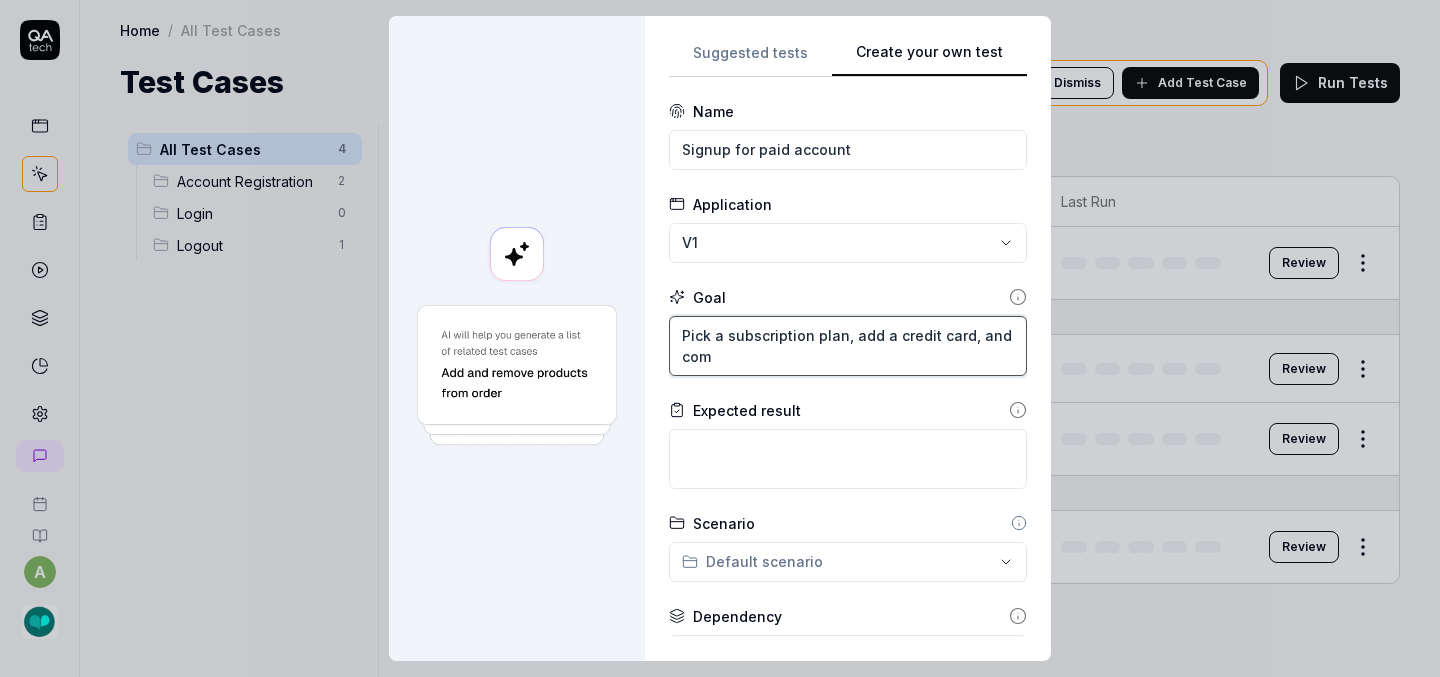 type on "*" 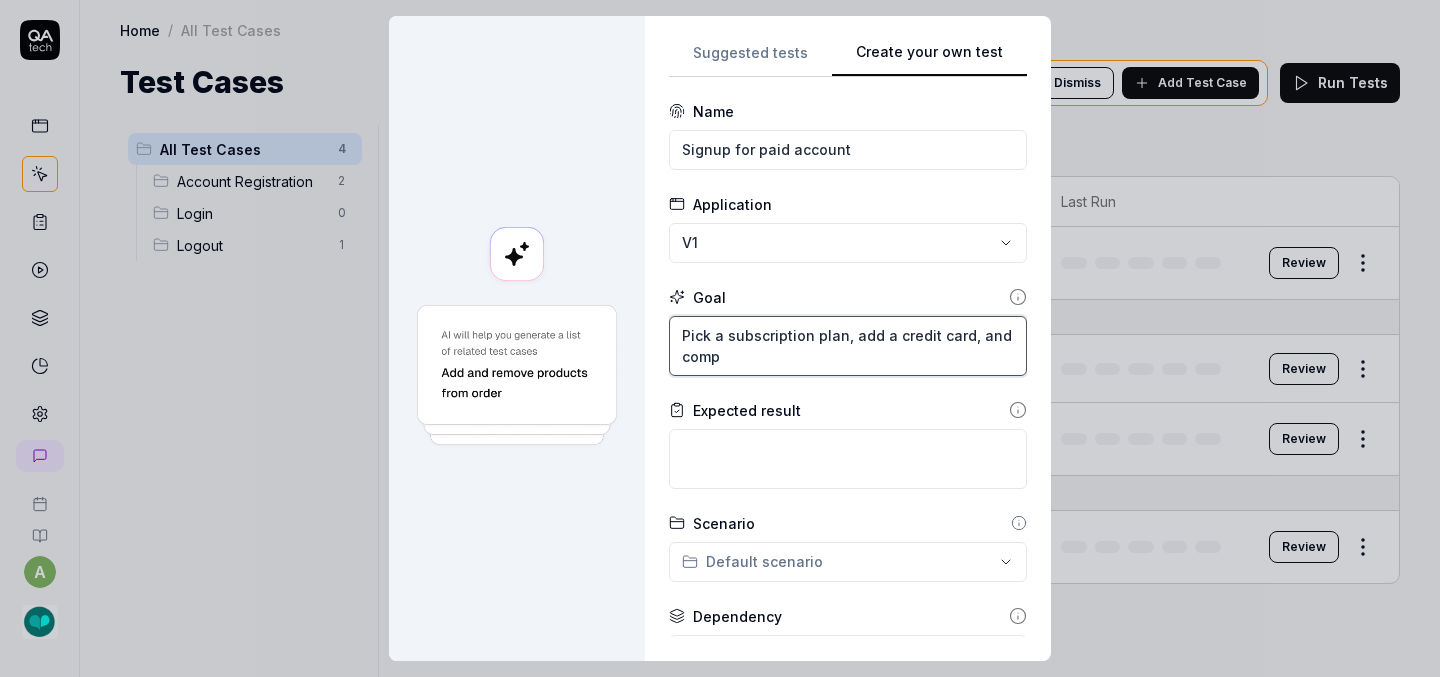 type on "*" 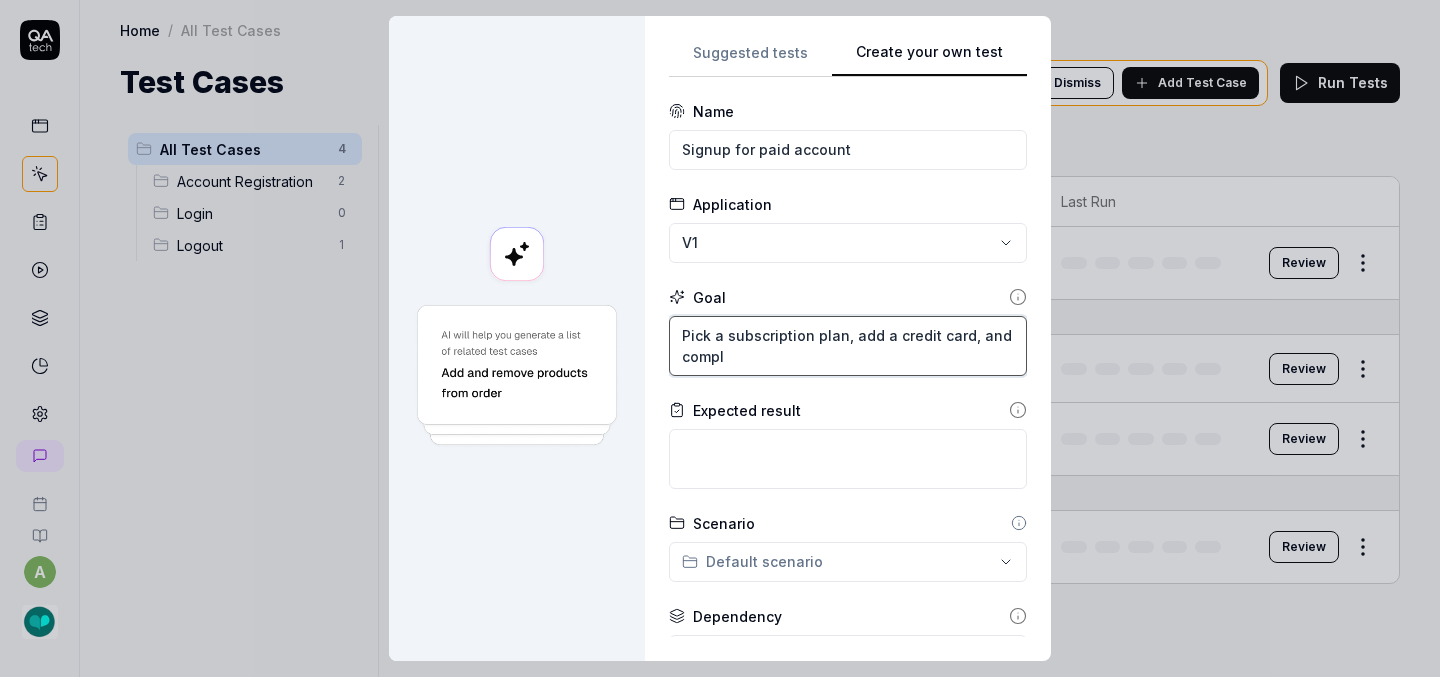 type on "*" 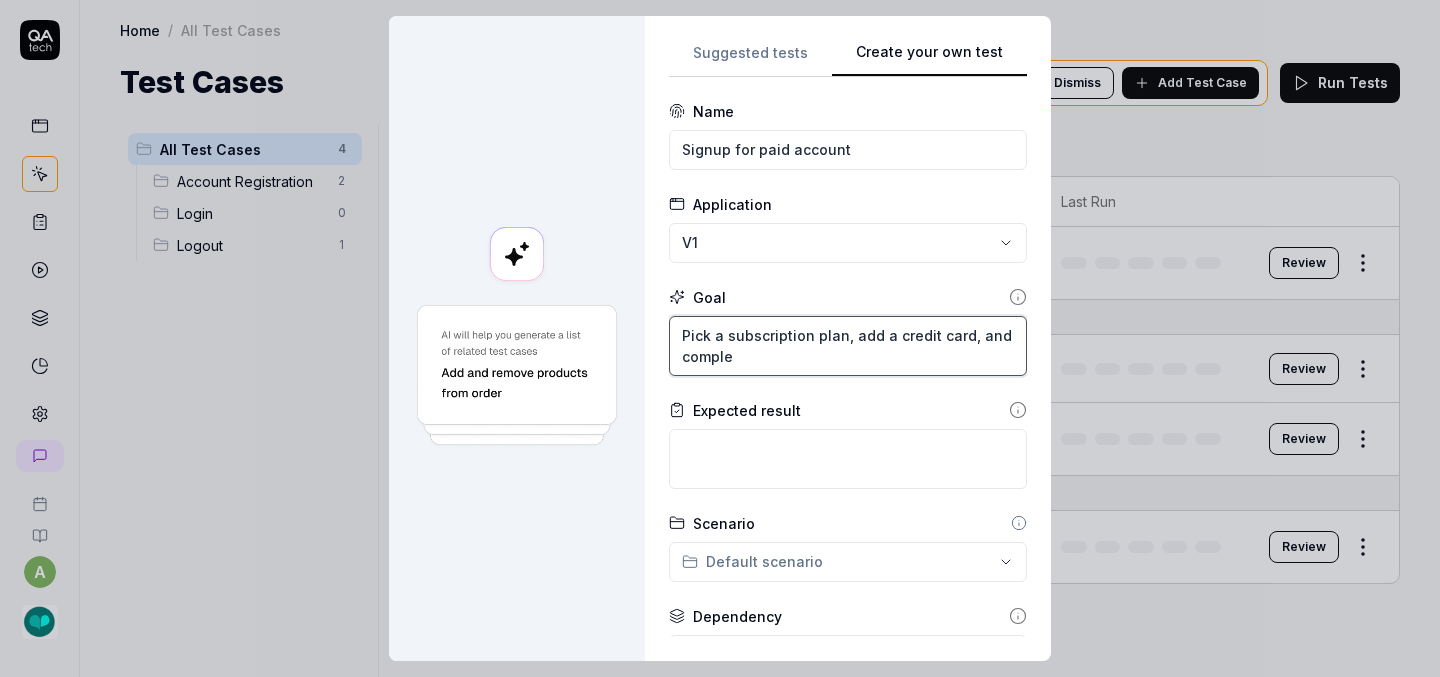 type on "*" 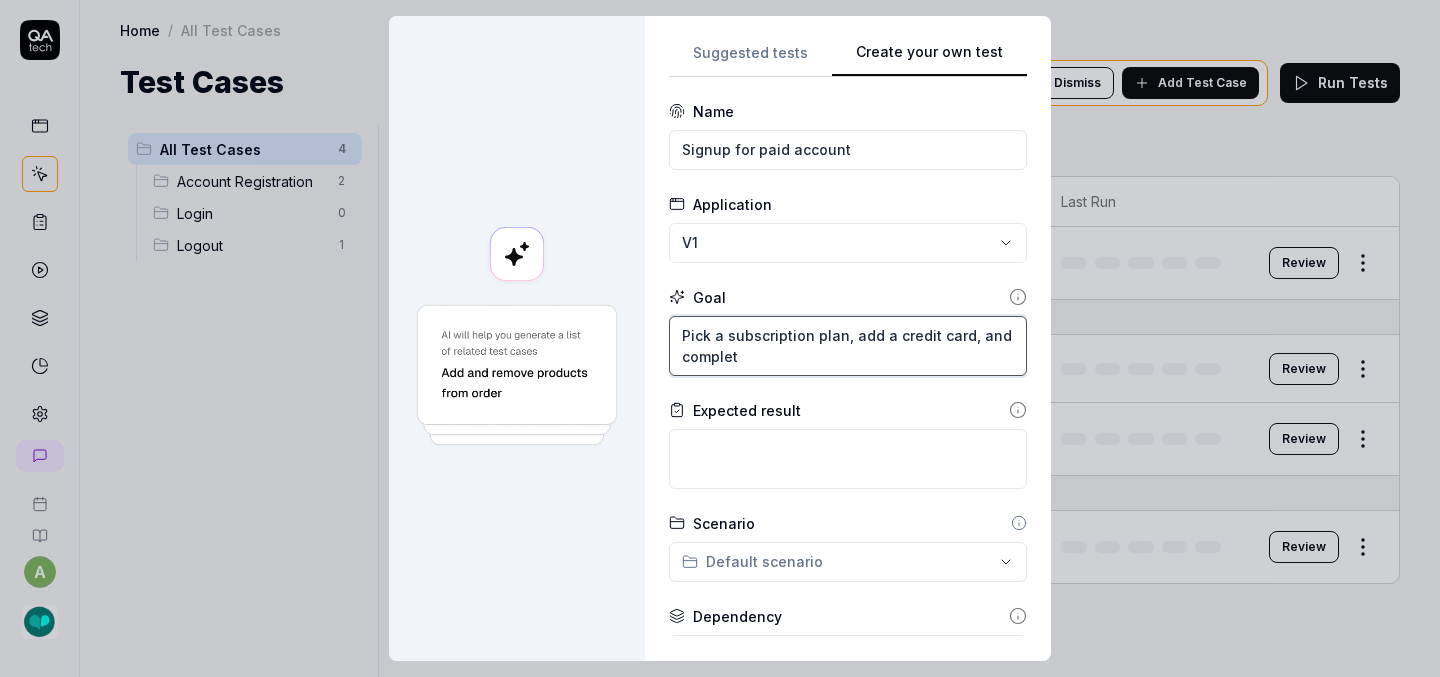 type on "*" 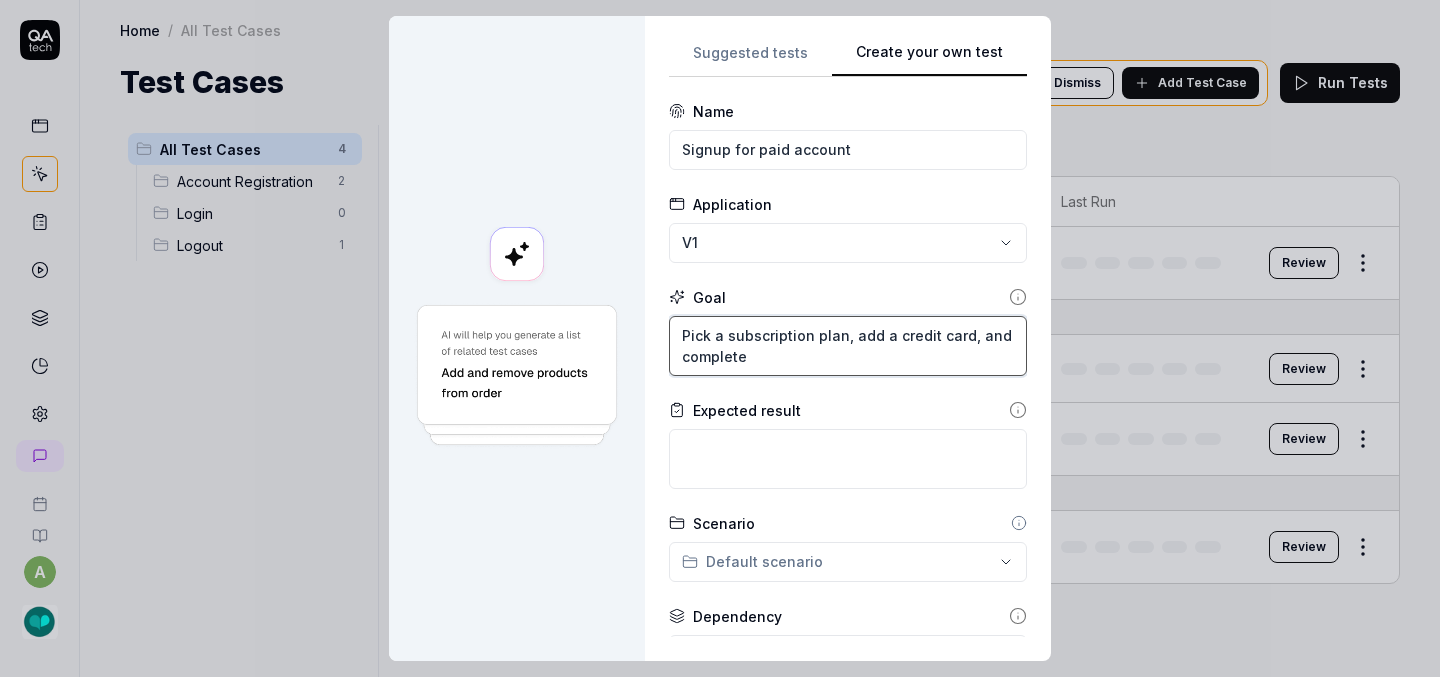 type on "*" 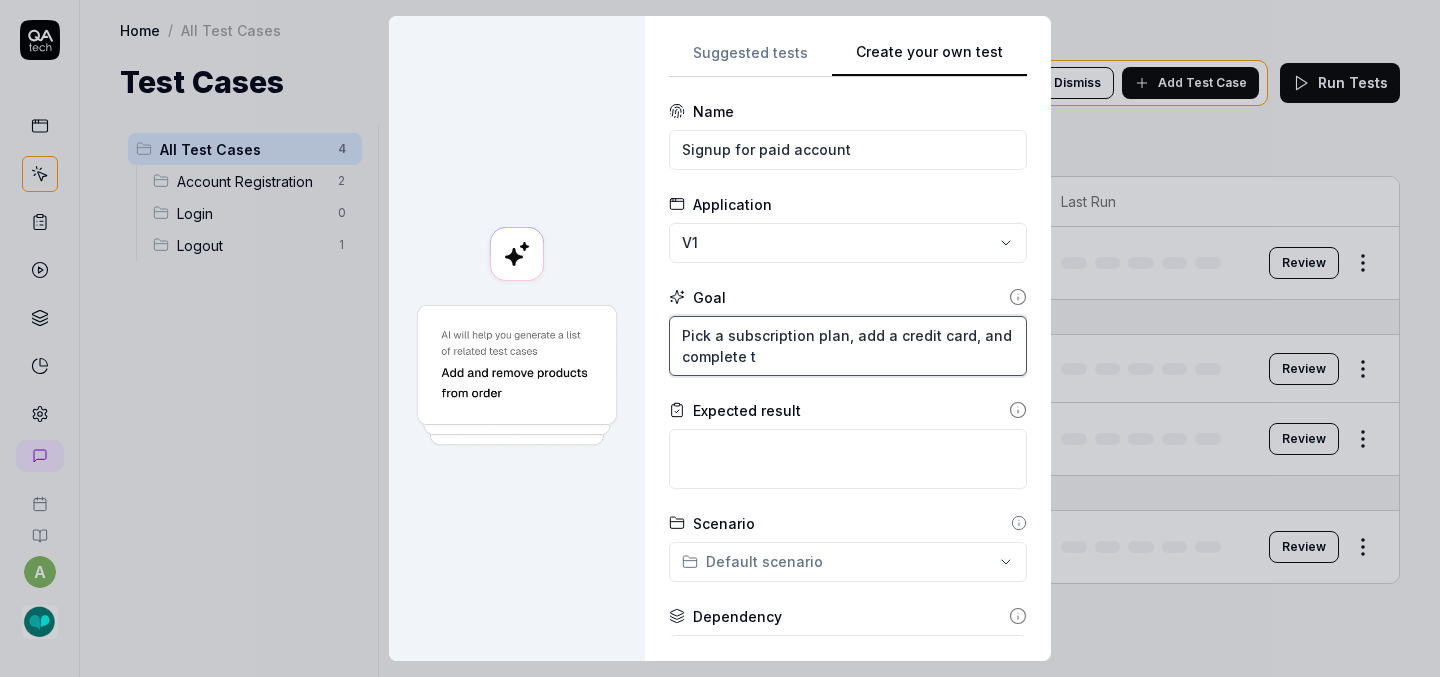 type on "*" 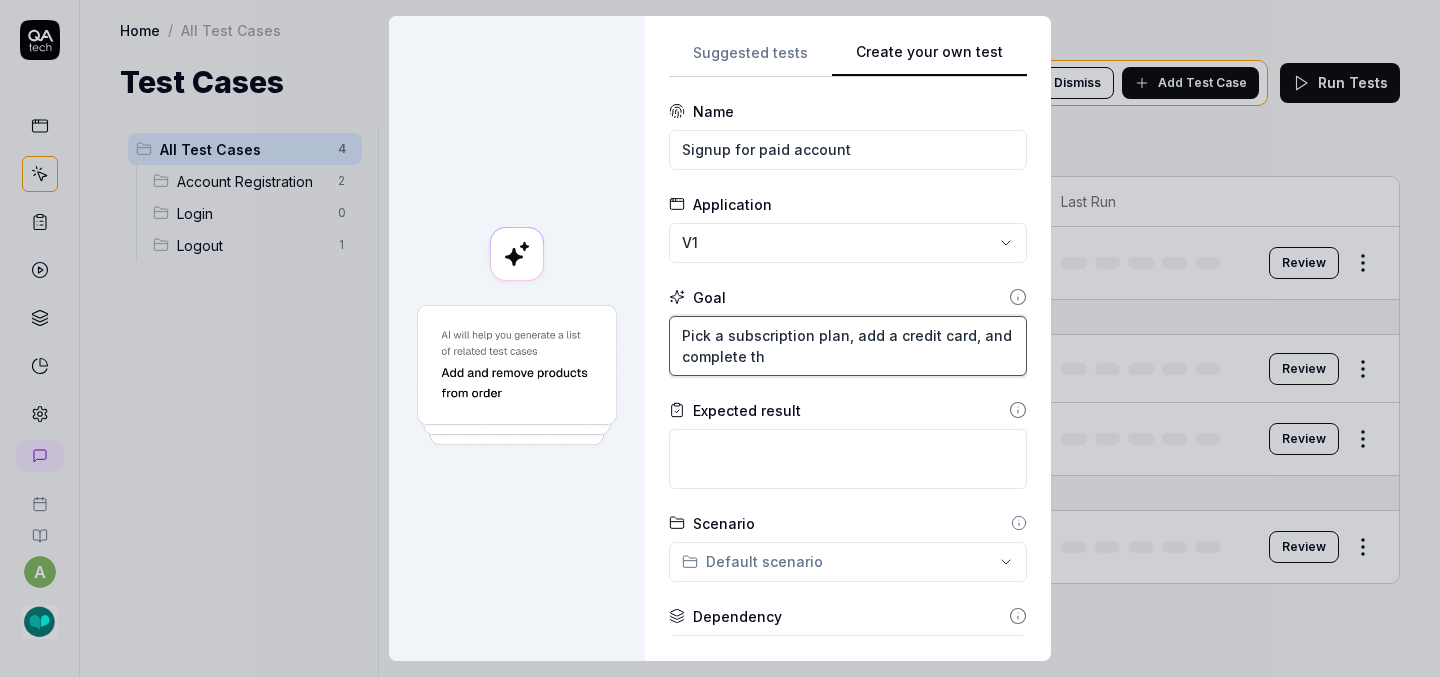 type on "*" 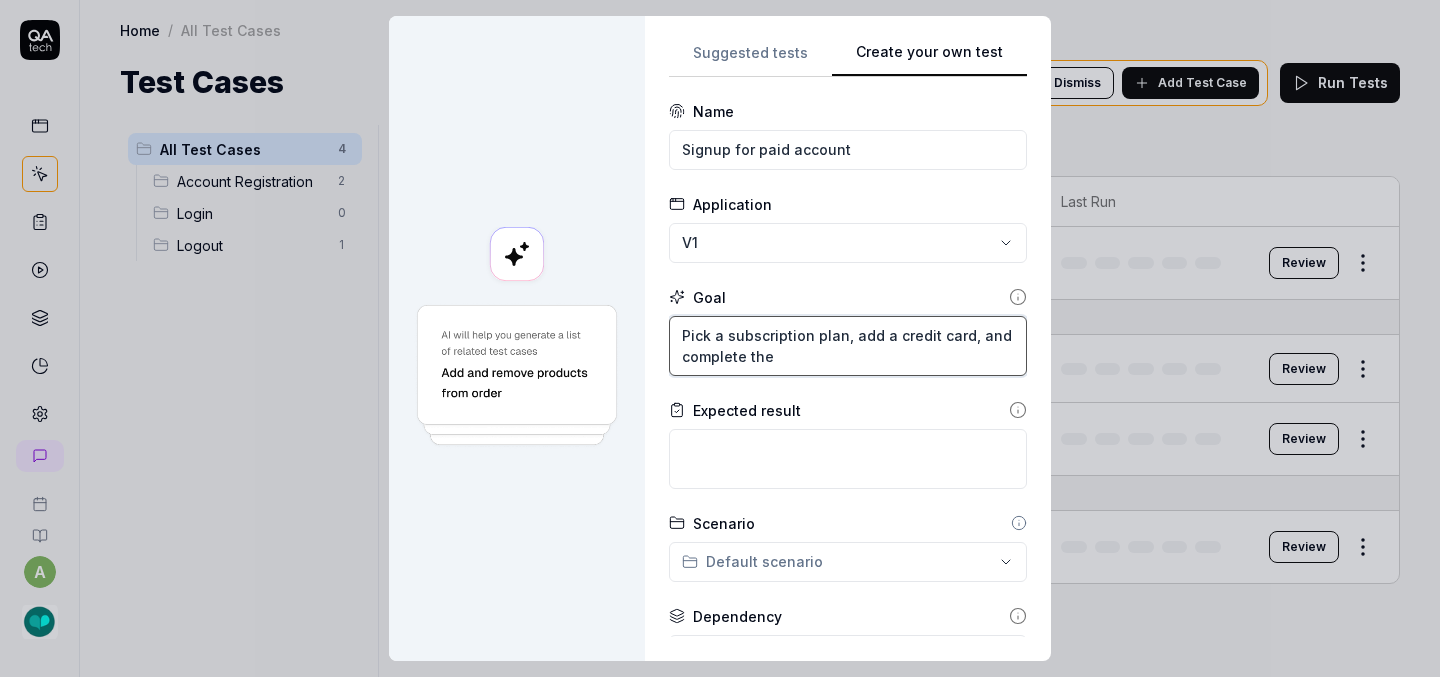 type on "*" 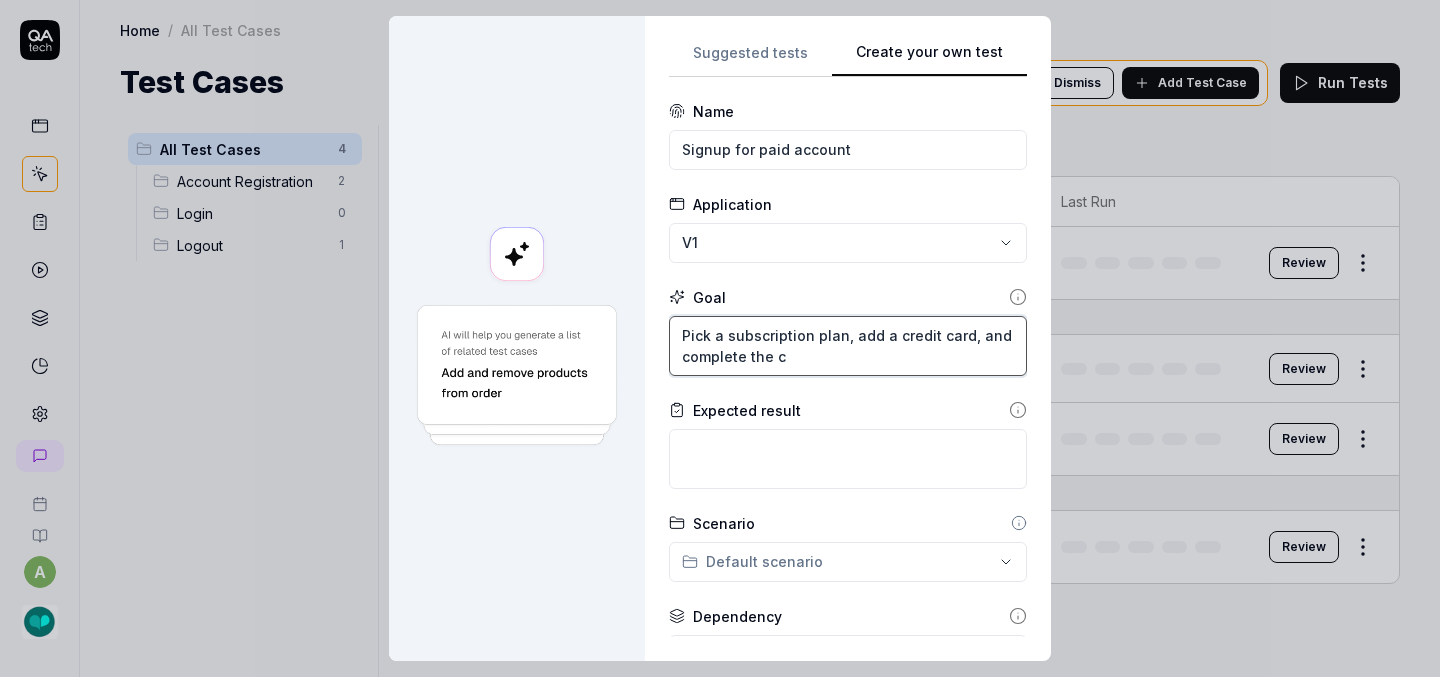 type on "*" 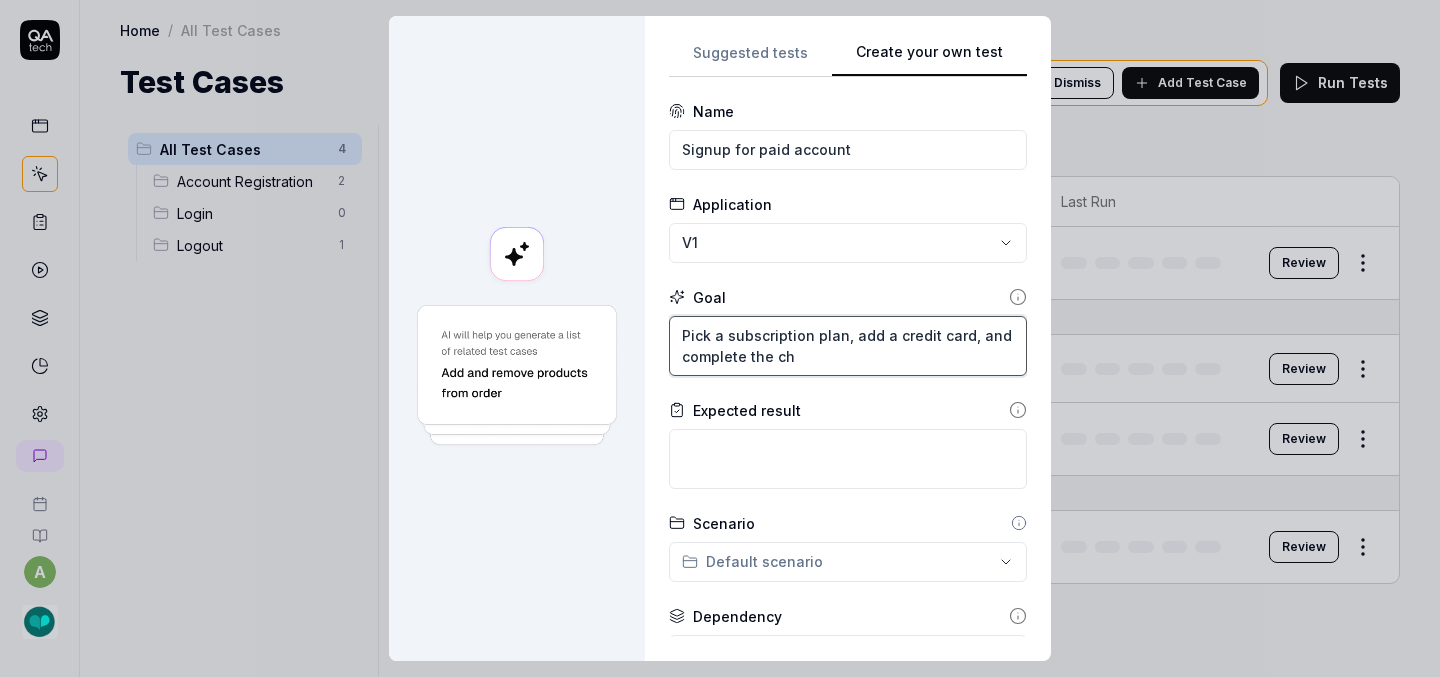 type on "*" 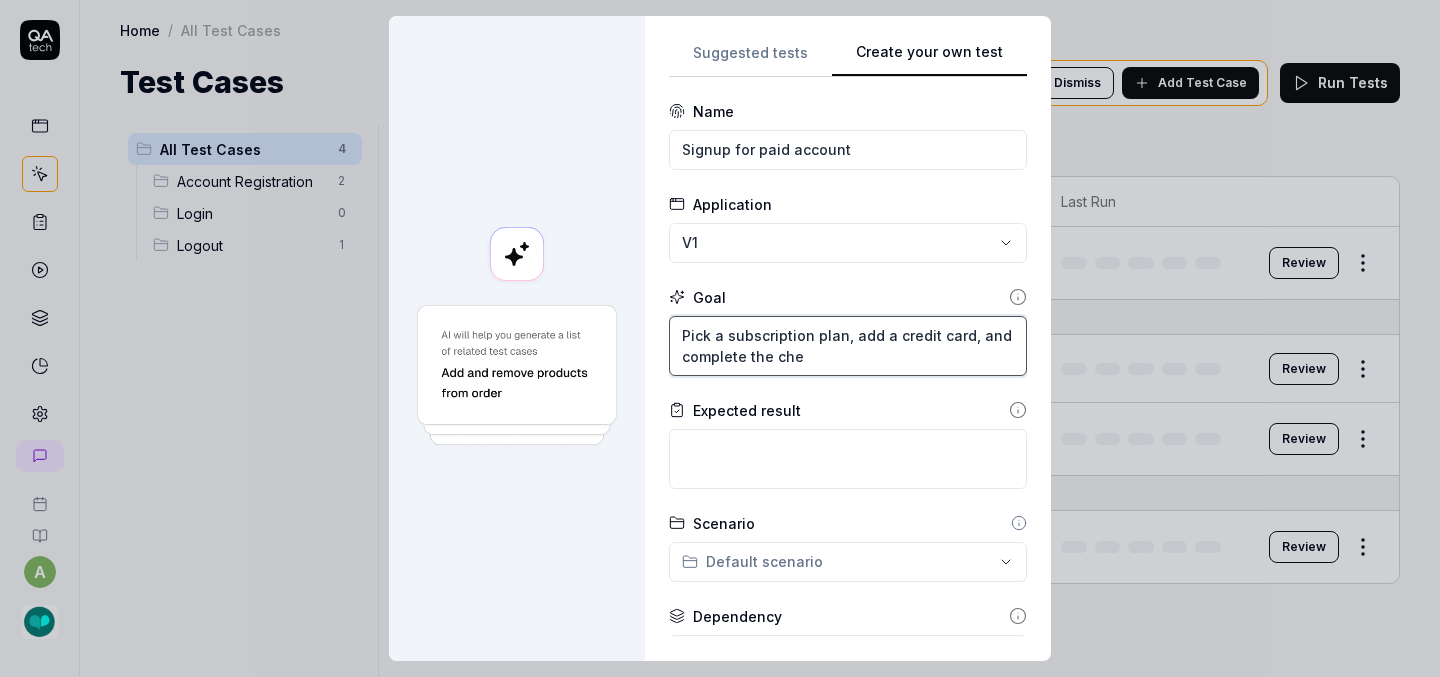 type on "*" 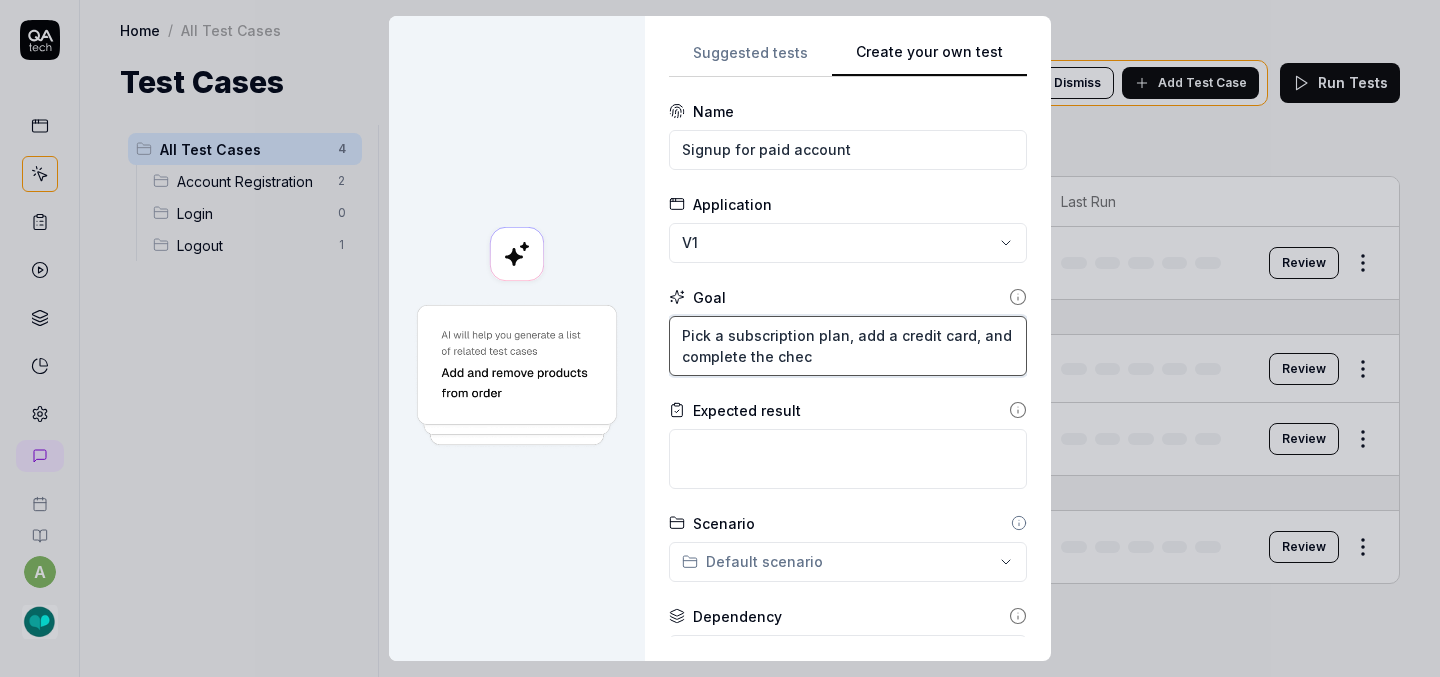 type on "Pick a subscription plan, add a credit card, and complete the check" 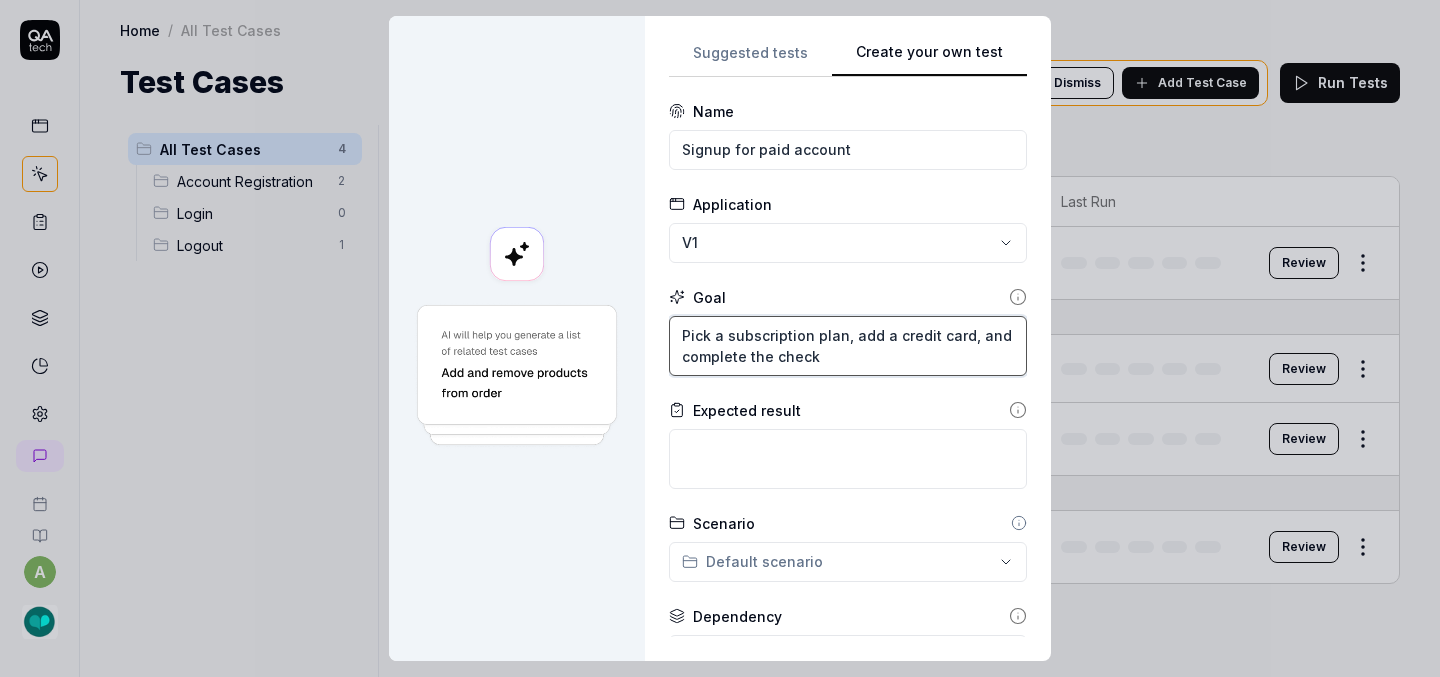 type on "*" 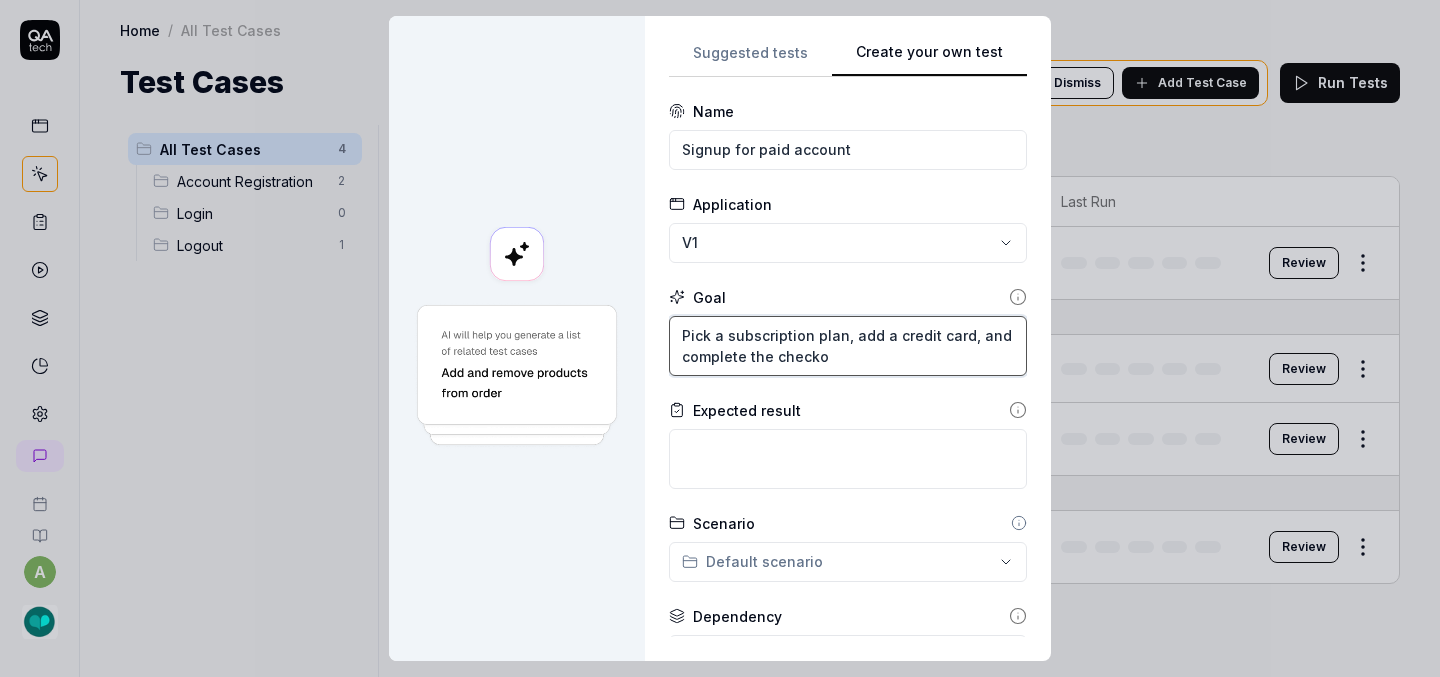 type on "*" 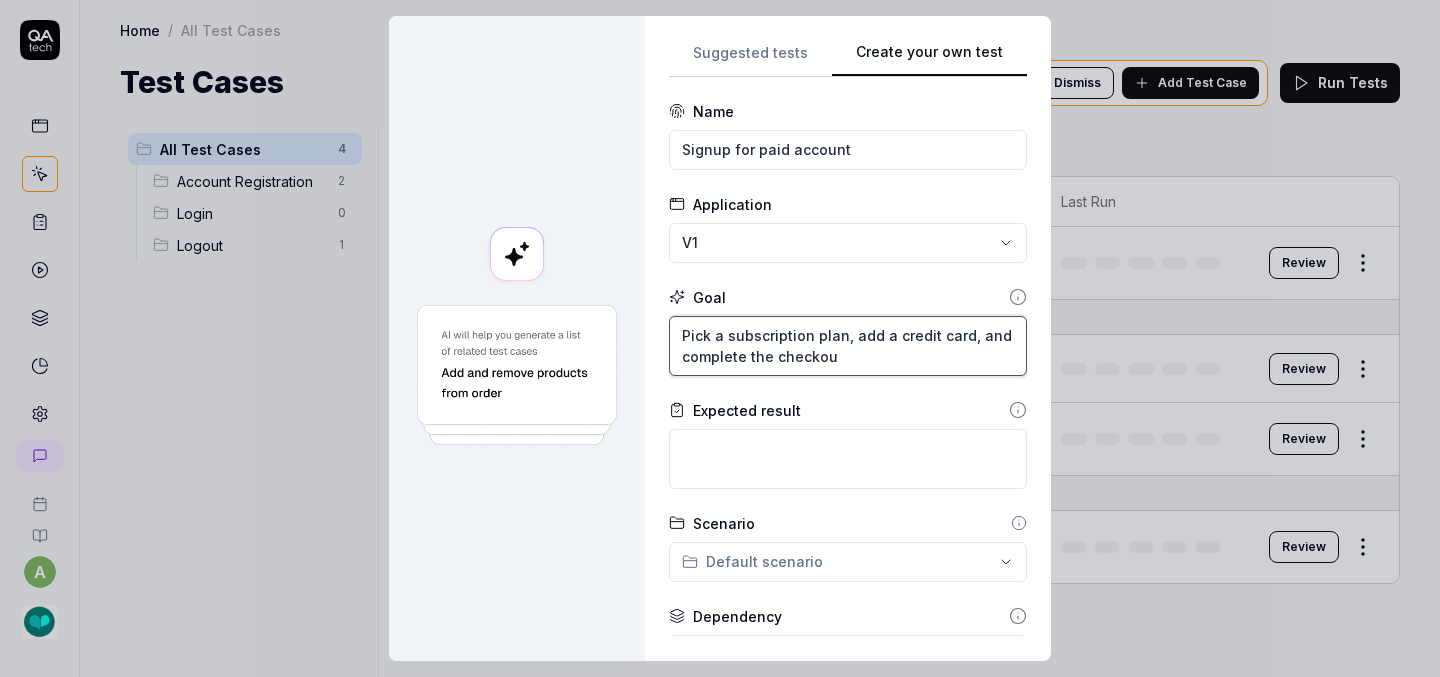 type on "*" 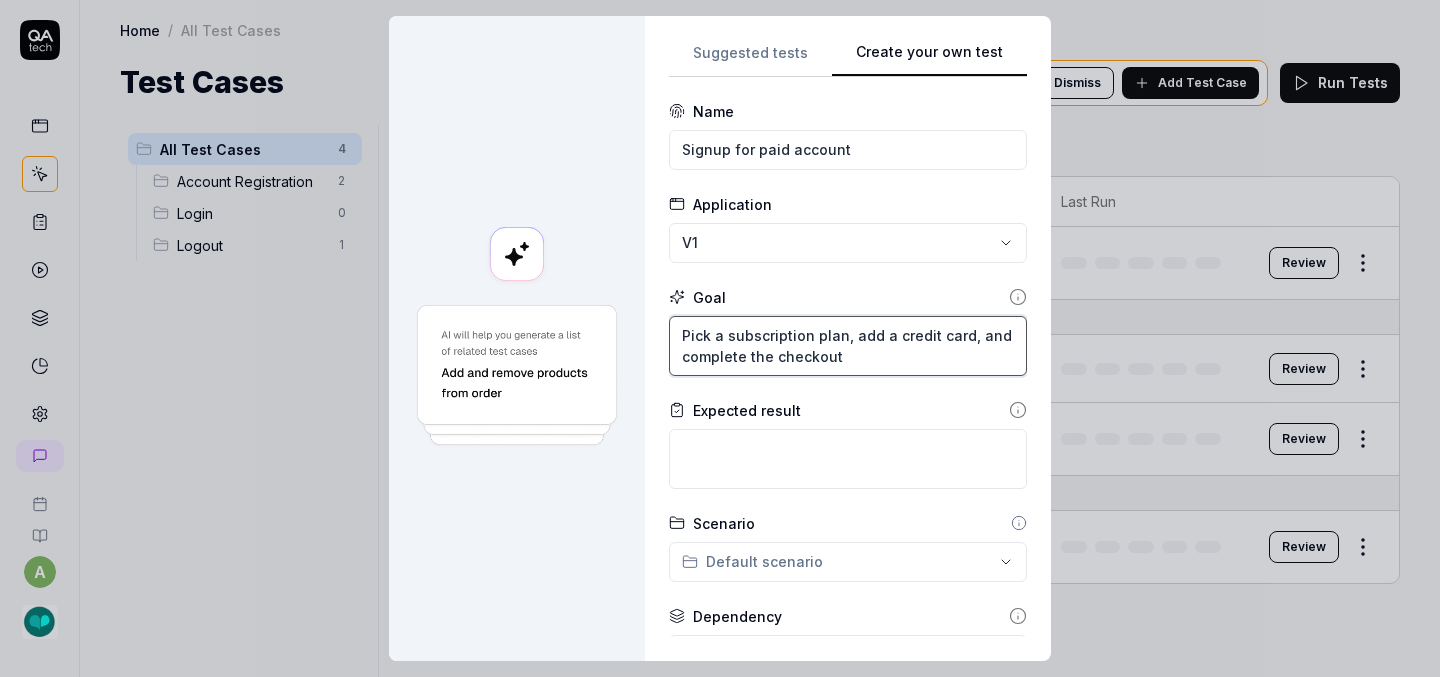 type on "Pick a subscription plan, add a credit card, and complete the checkout" 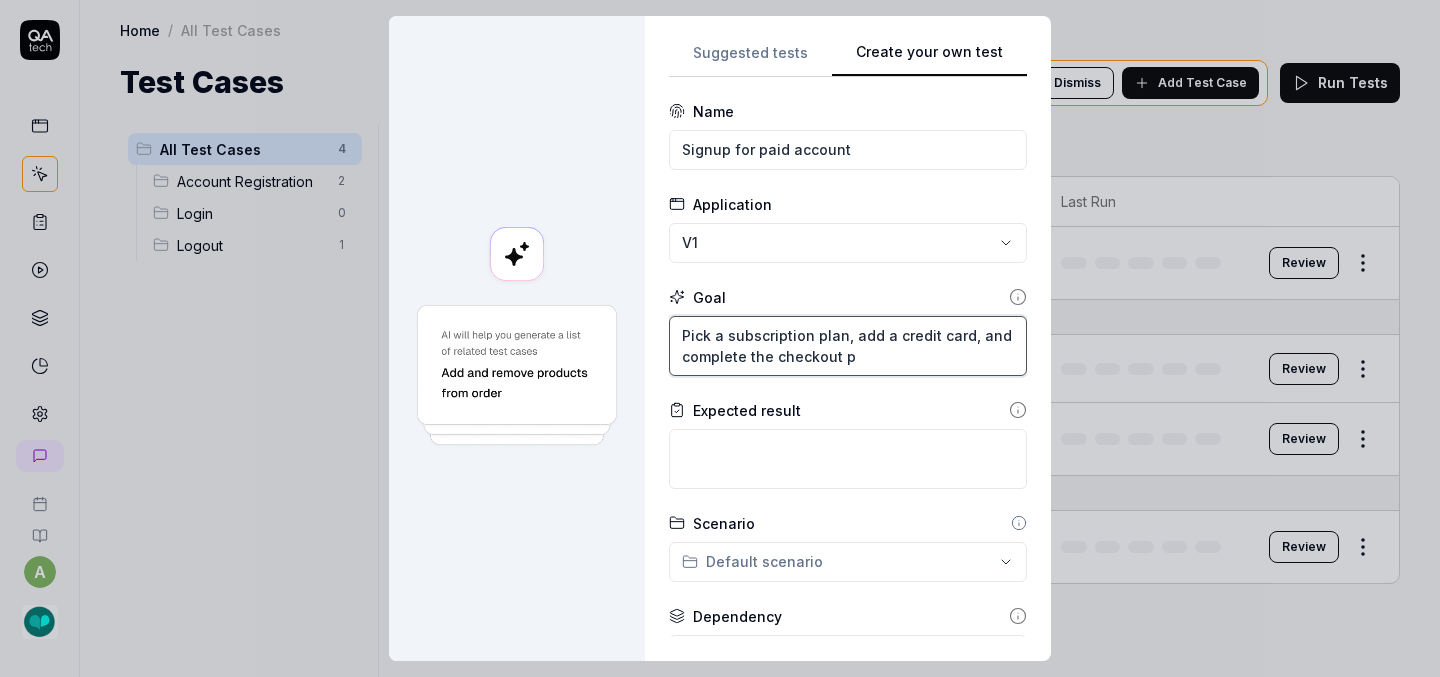 type on "*" 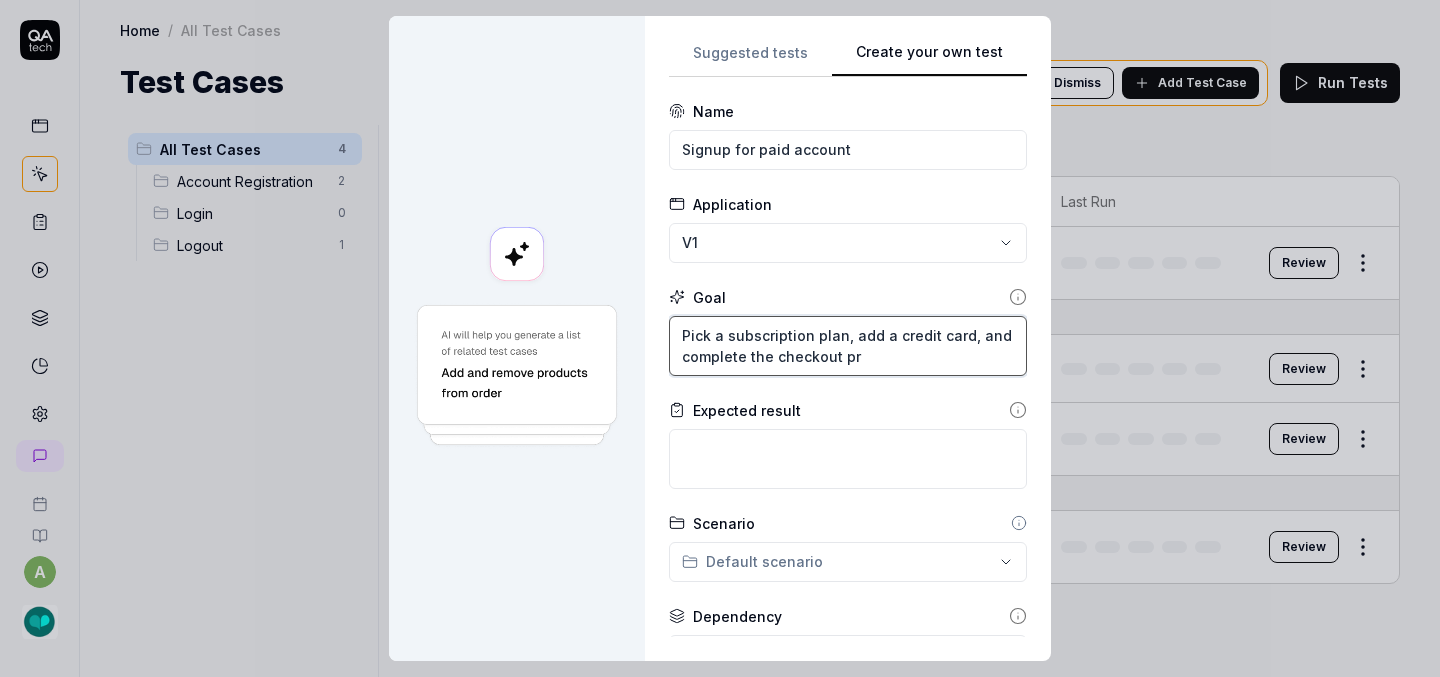 type on "*" 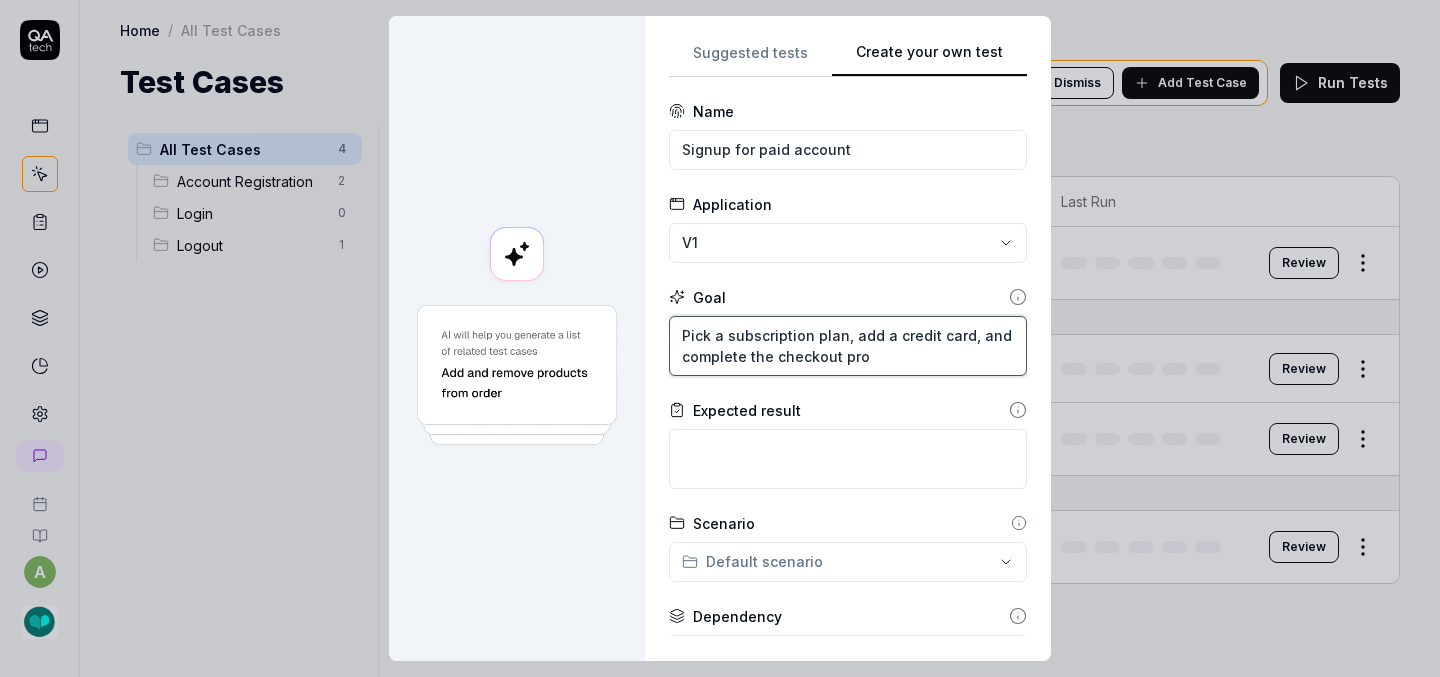 type on "*" 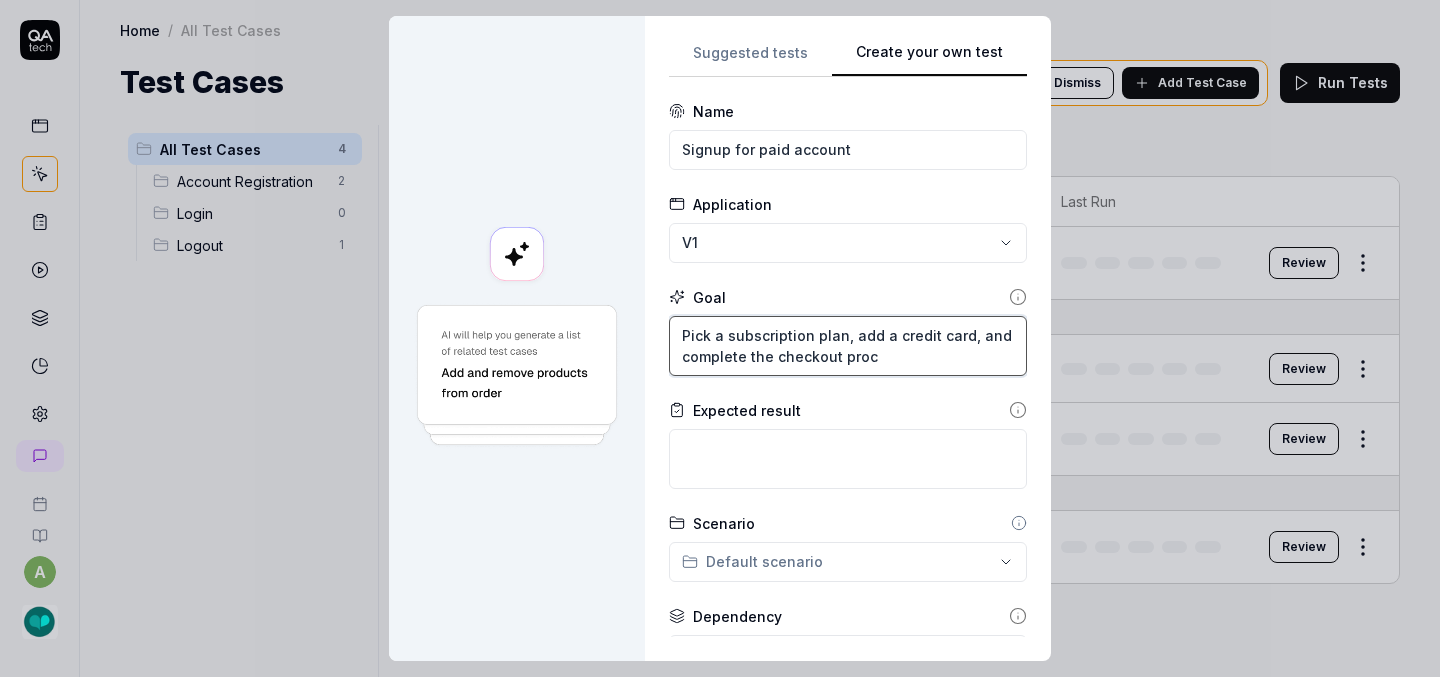 type on "*" 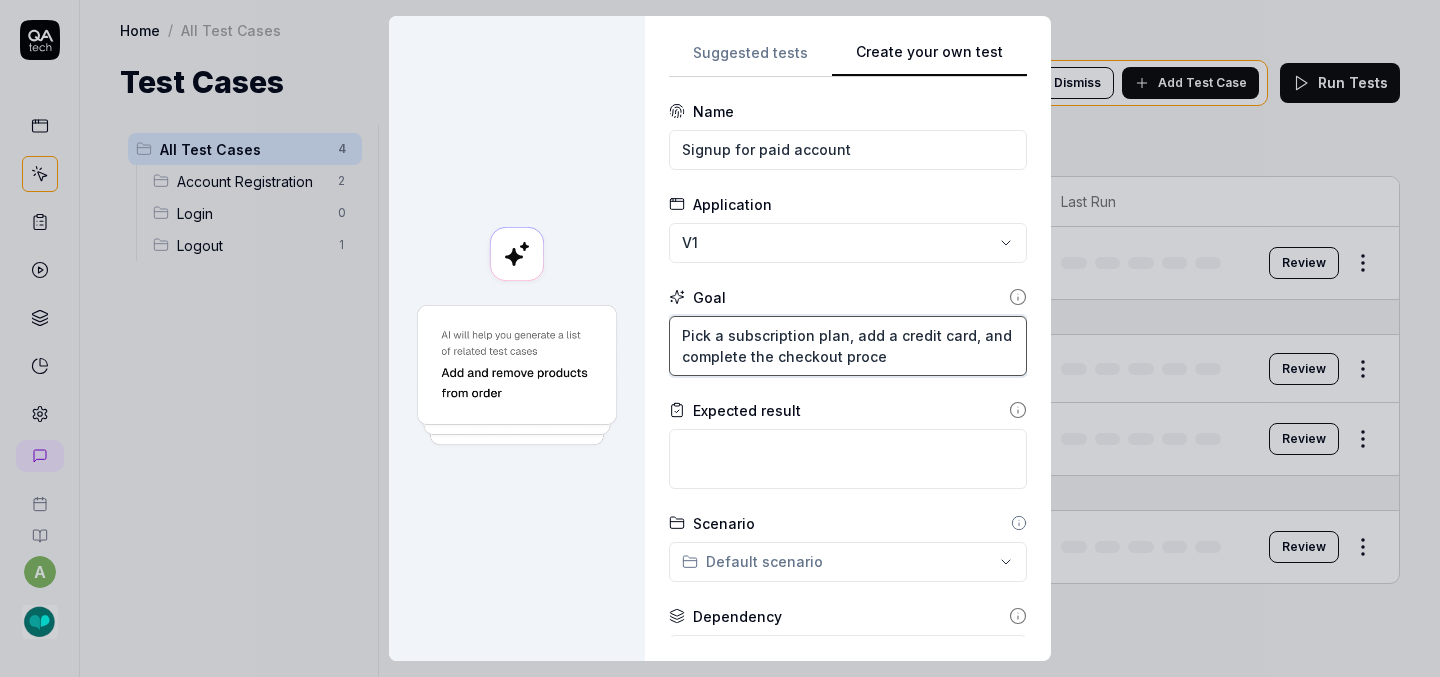 type on "*" 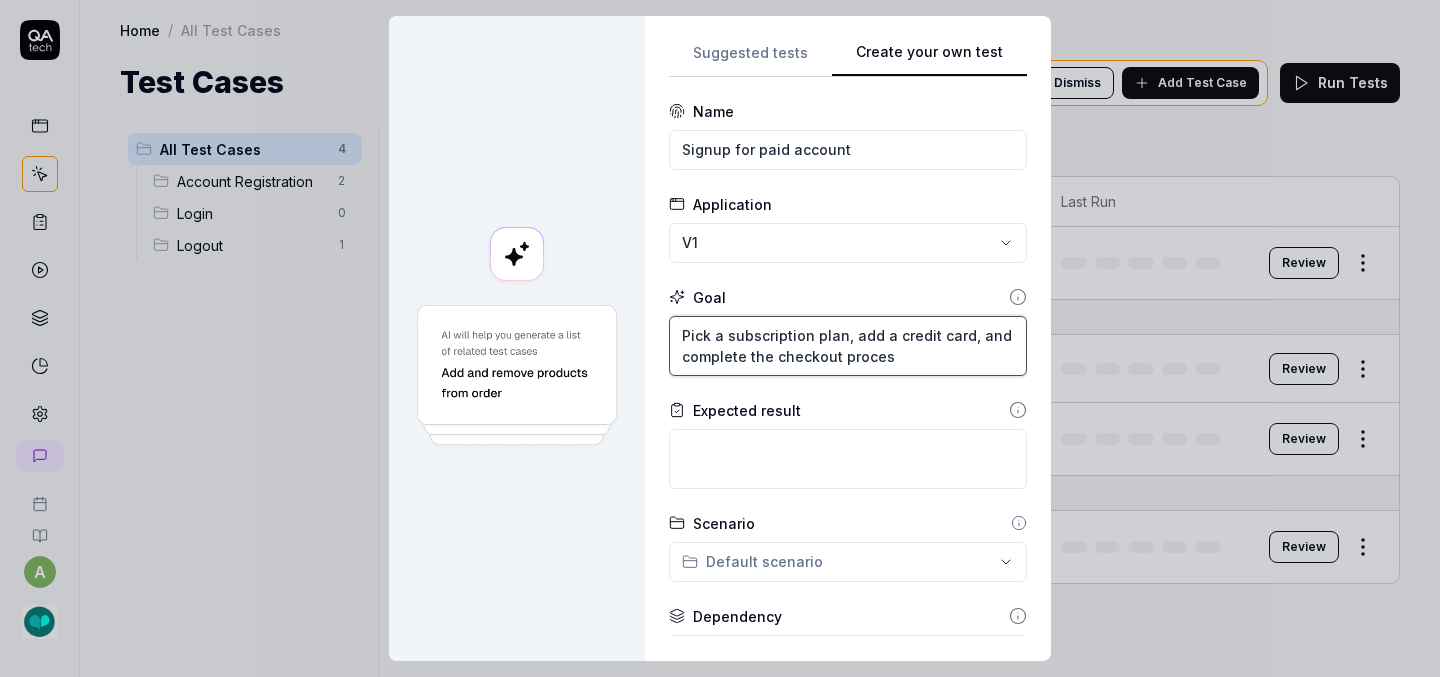 type on "*" 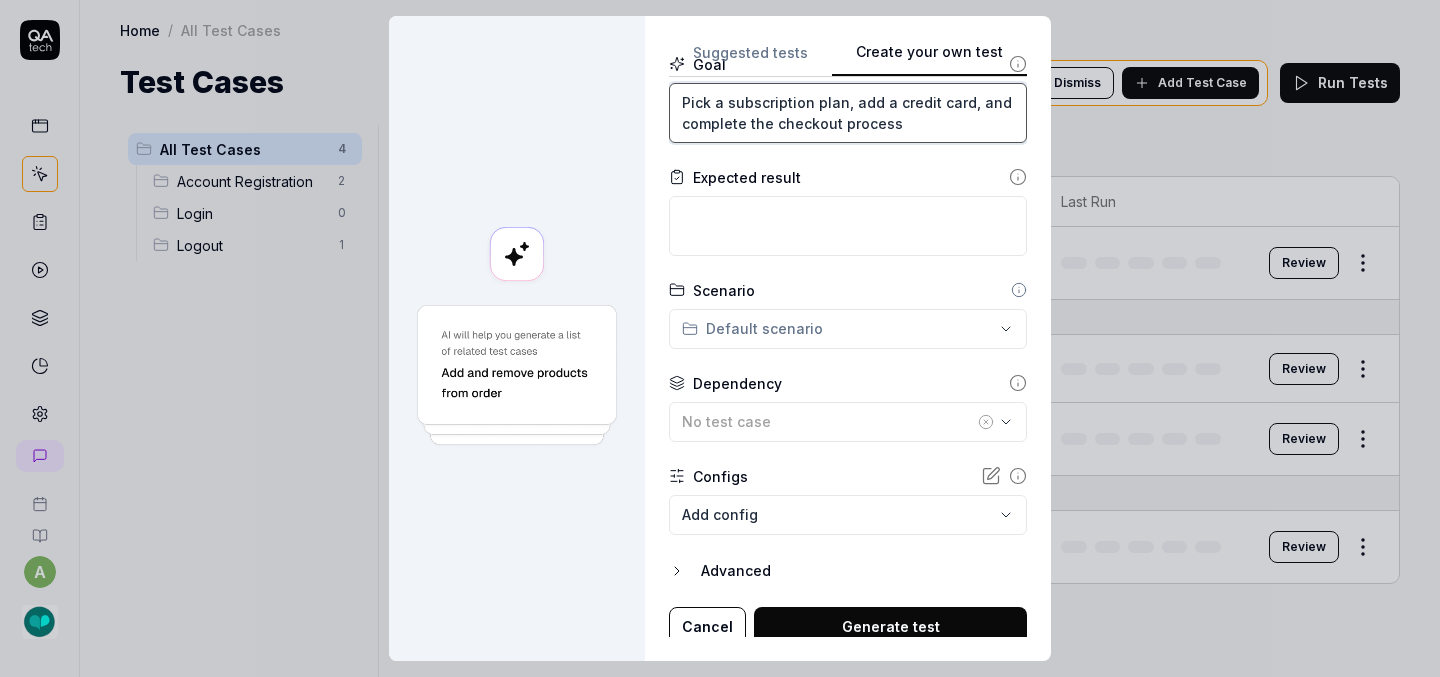 scroll, scrollTop: 242, scrollLeft: 0, axis: vertical 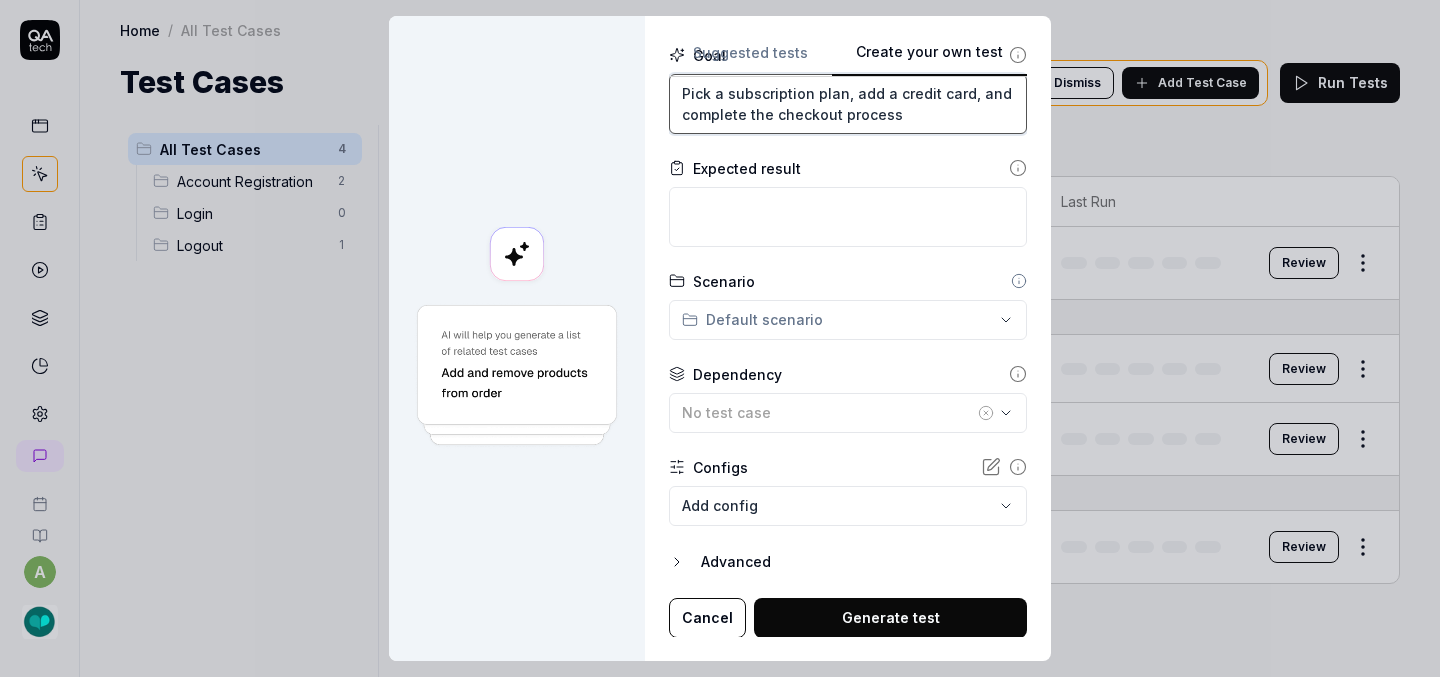 type on "Pick a subscription plan, add a credit card, and complete the checkout process" 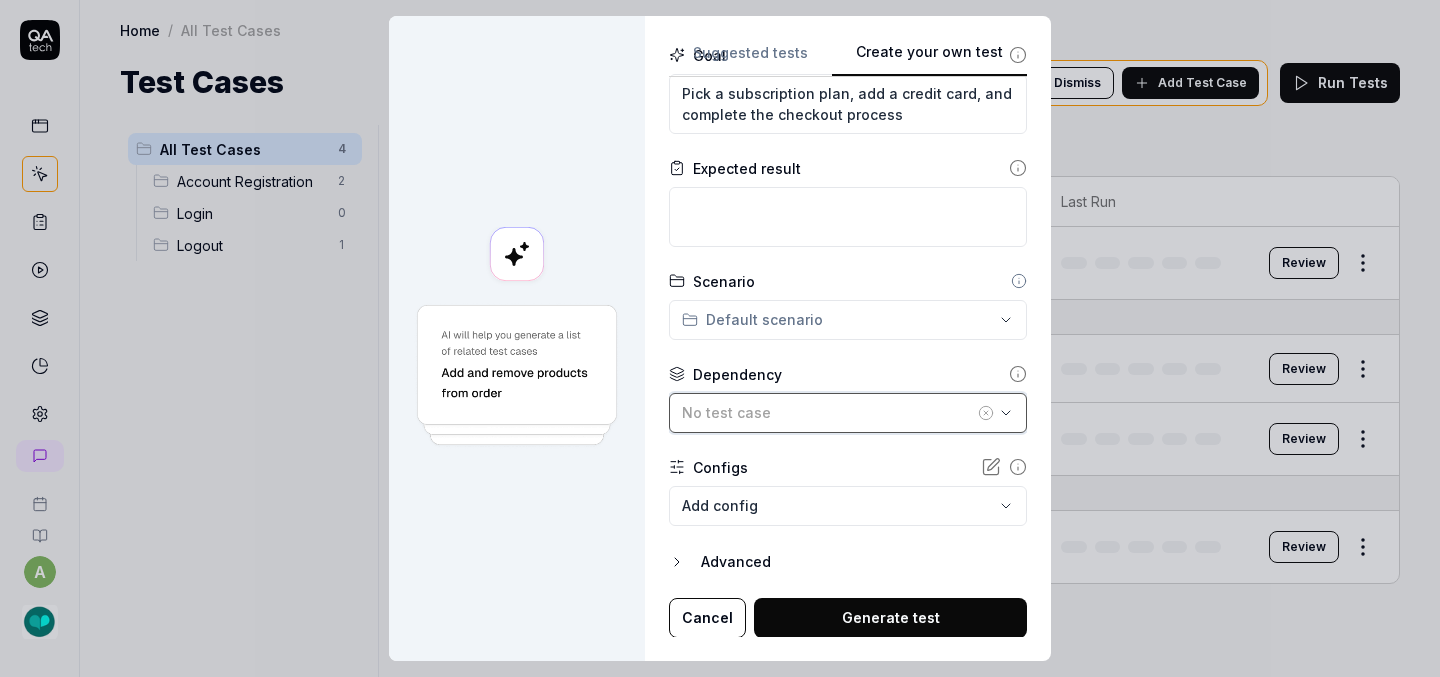 click on "No test case" at bounding box center (828, 412) 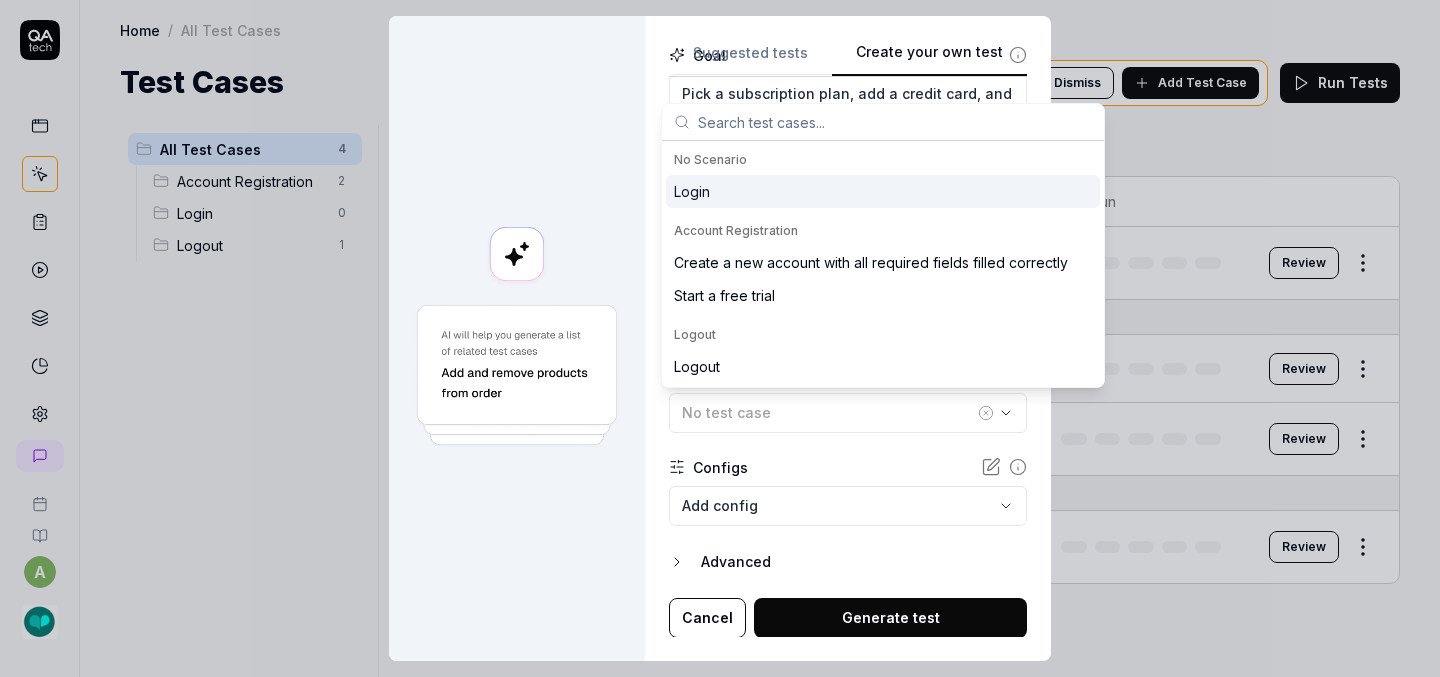 click on "Login" at bounding box center [883, 191] 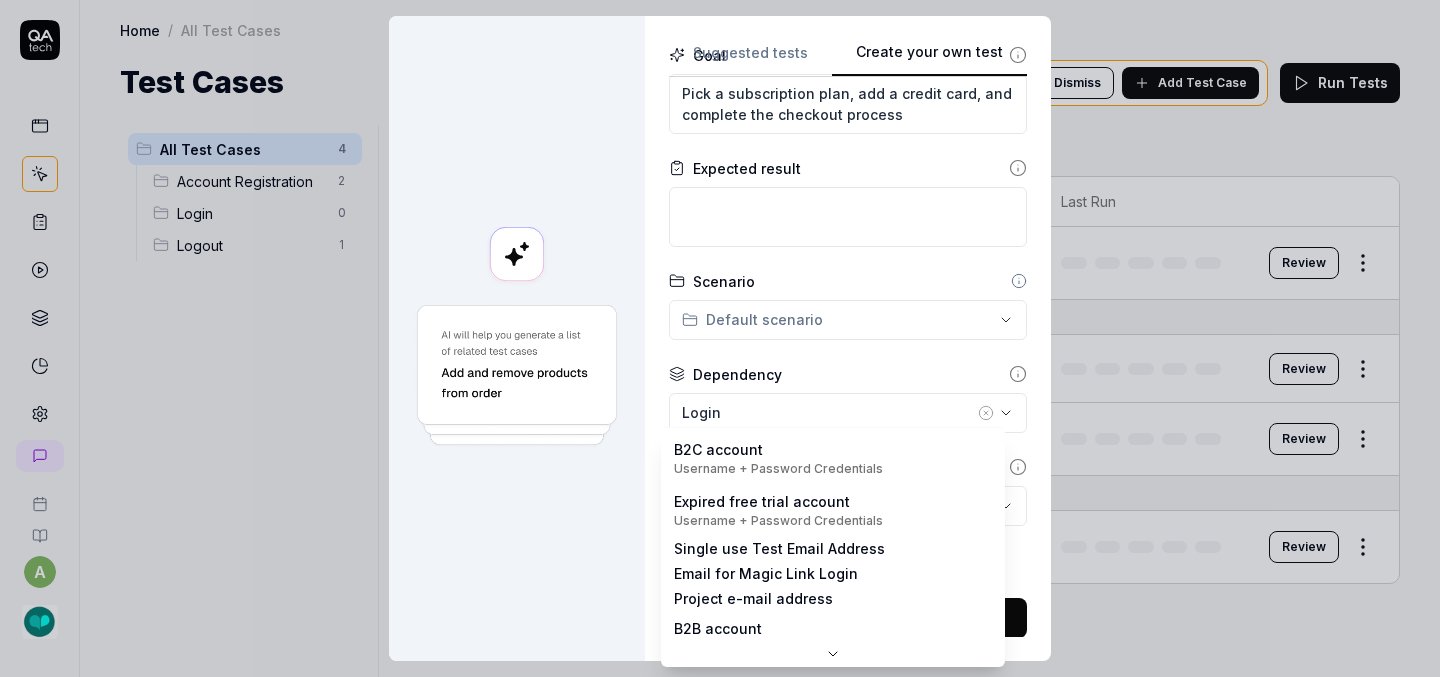 click on "**********" at bounding box center [720, 338] 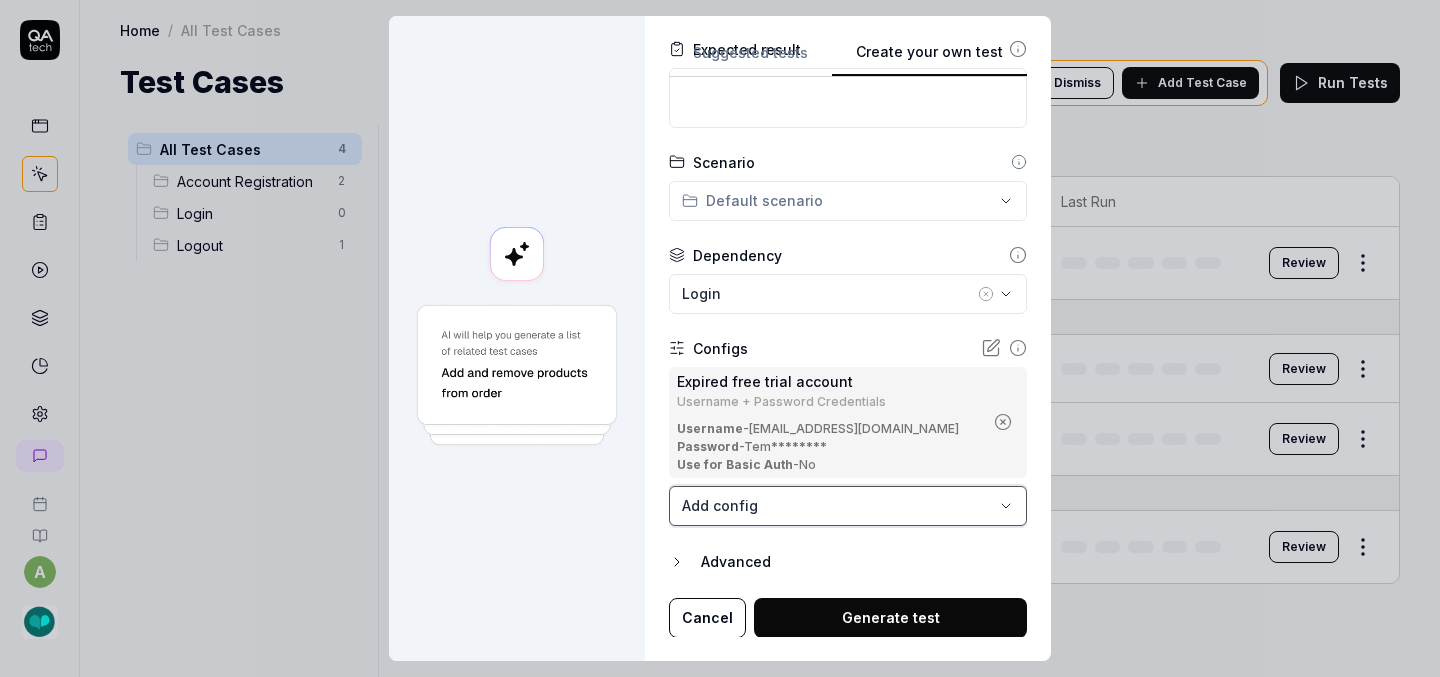 scroll, scrollTop: 360, scrollLeft: 0, axis: vertical 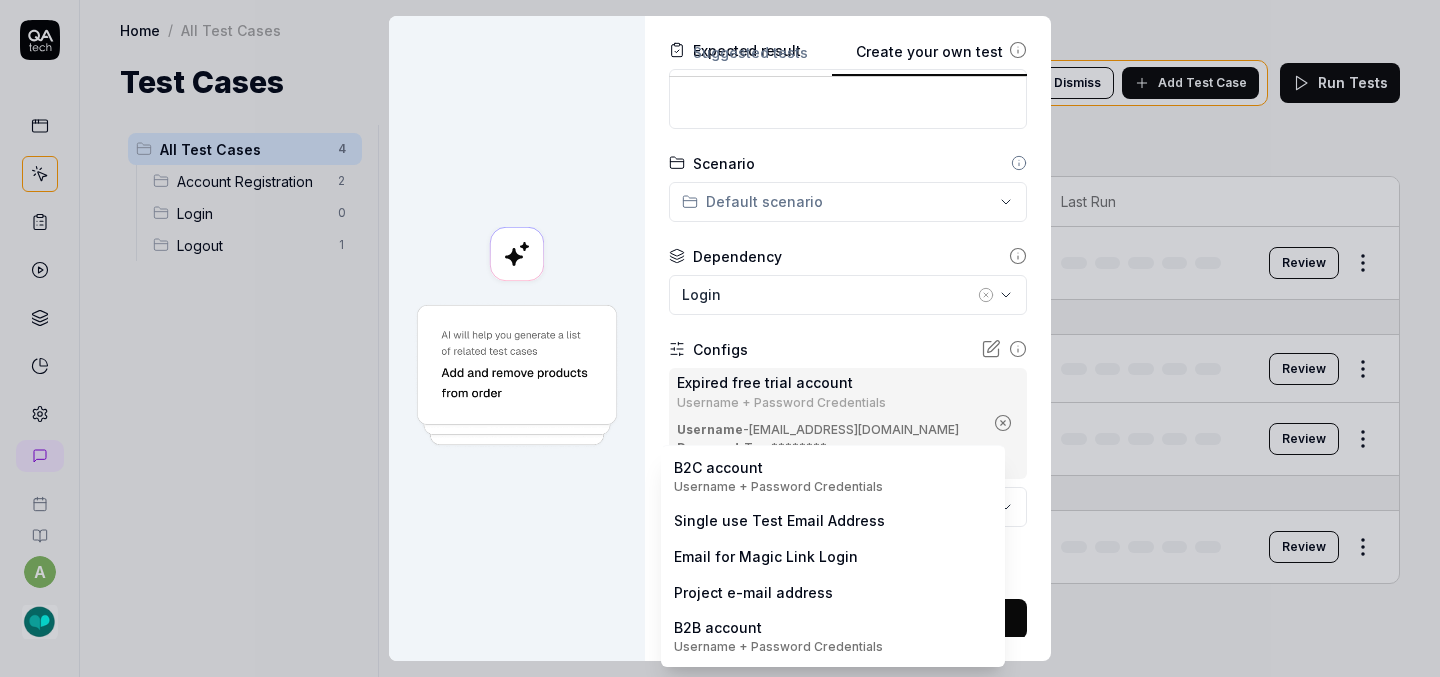 click on "a Home / All Test Cases Home / All Test Cases Test Cases We have new tests for you! Dismiss Add Test Case Run Tests All Test Cases 4 Account Registration 2 Login 0 Logout 1 Filters Name Status Last Run Login V1 Login Draft Review Account Registration Create a new account with all required fields filled correctly V1 Draft Review Start a free trial V1 Login Draft Review Logout Logout V1 Login Draft Review
To pick up a draggable item, press the space bar.
While dragging, use the arrow keys to move the item.
Press space again to drop the item in its new position, or press escape to cancel.
*
Create your own test Suggested tests Create your own test Name Signup for paid account Application V1 Goal Pick a subscription plan, add a credit card, and complete the checkout process Expected result Scenario Default scenario Dependency Login Configs Expired free trial account Username + Password Credentials Username  -  ashley+13@slptoolkit.com Password  -  Tem******** Use for Basic Auth  -  No Cancel" at bounding box center [720, 338] 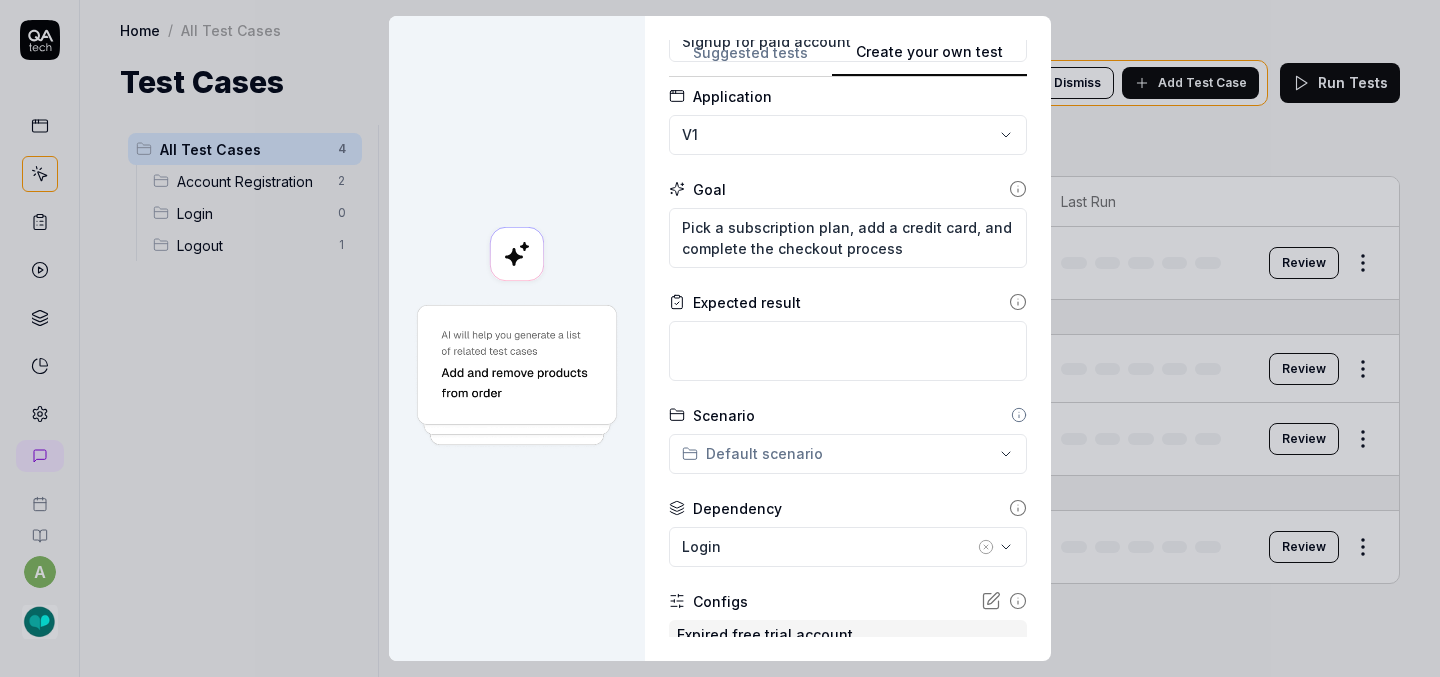 scroll, scrollTop: 104, scrollLeft: 0, axis: vertical 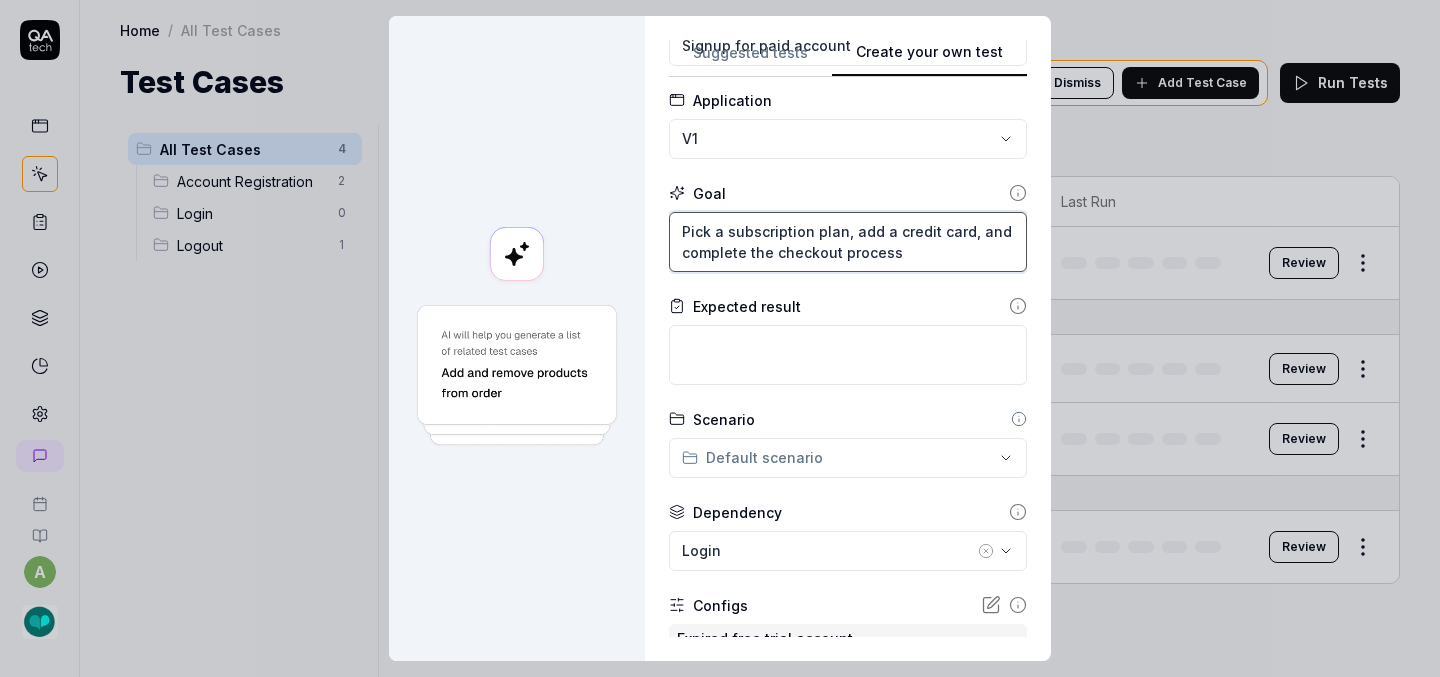 click on "Pick a subscription plan, add a credit card, and complete the checkout process" at bounding box center [848, 242] 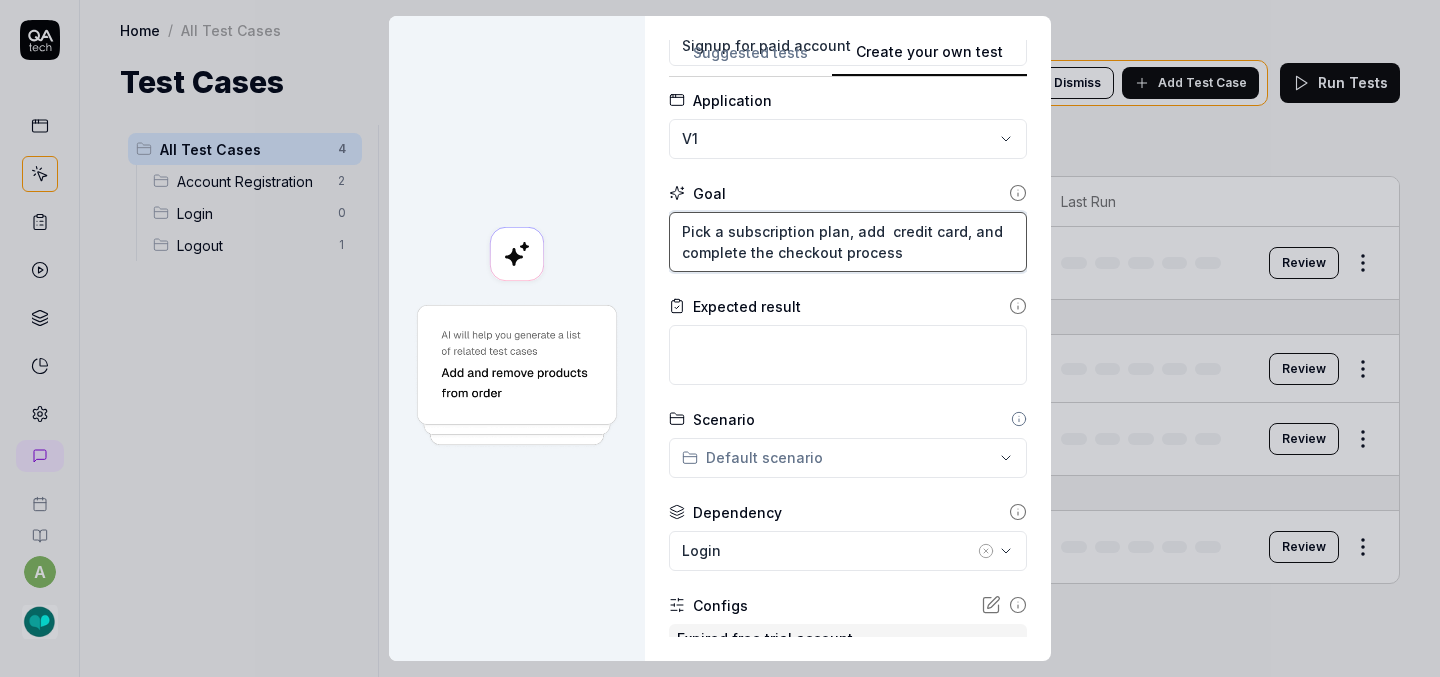 type on "*" 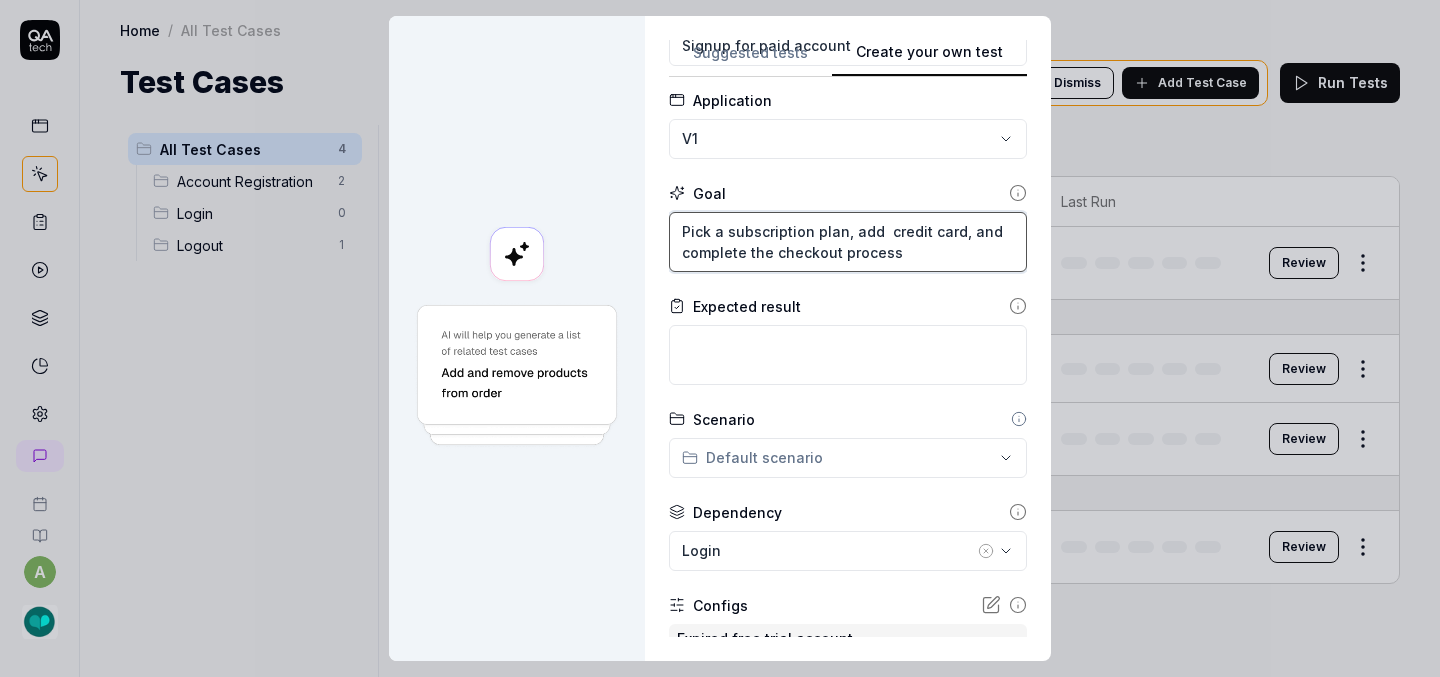type on "Pick a subscription plan, add b credit card, and complete the checkout process" 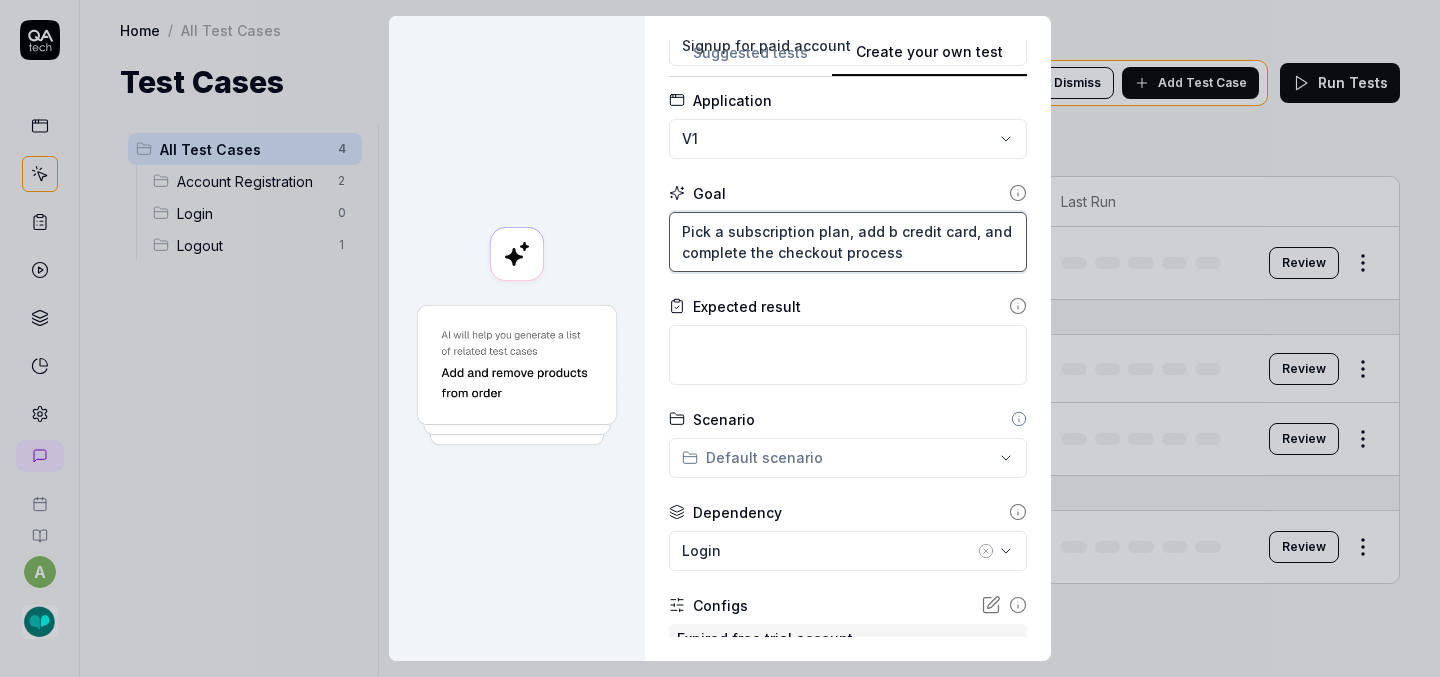 type on "*" 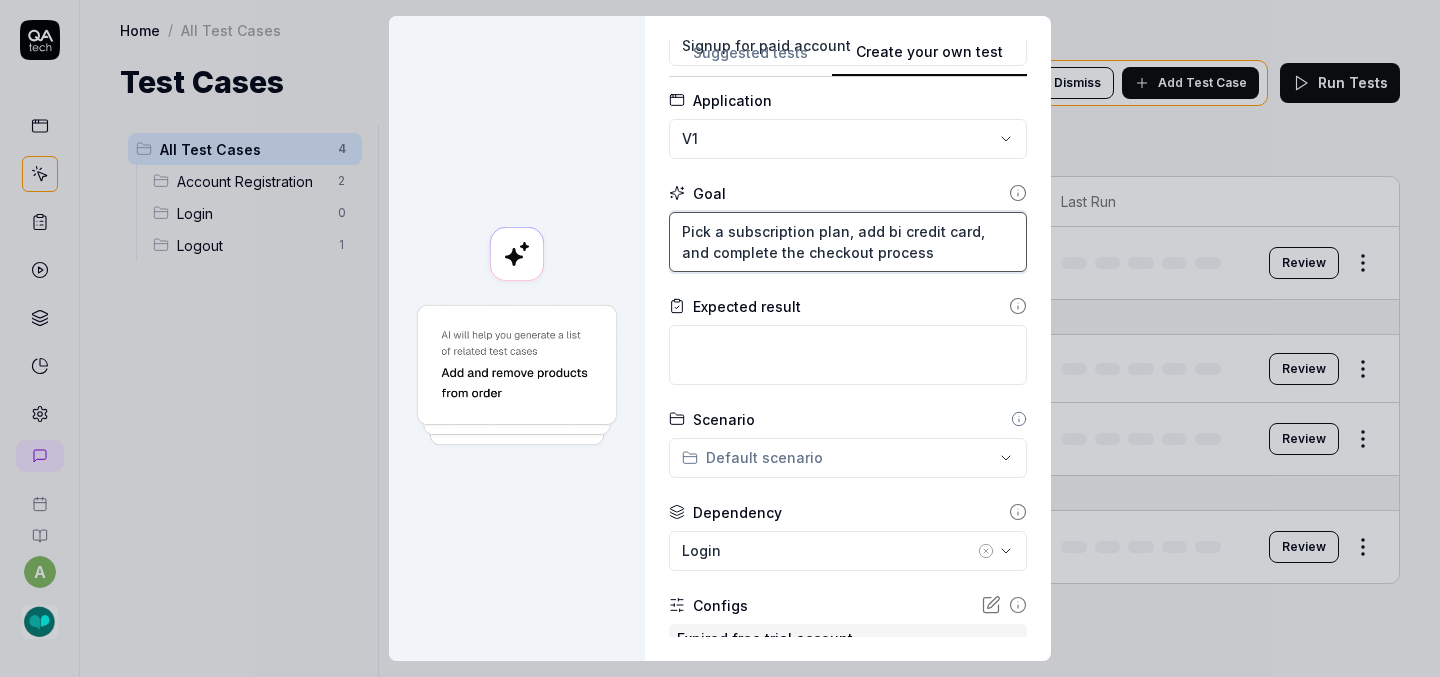 type on "*" 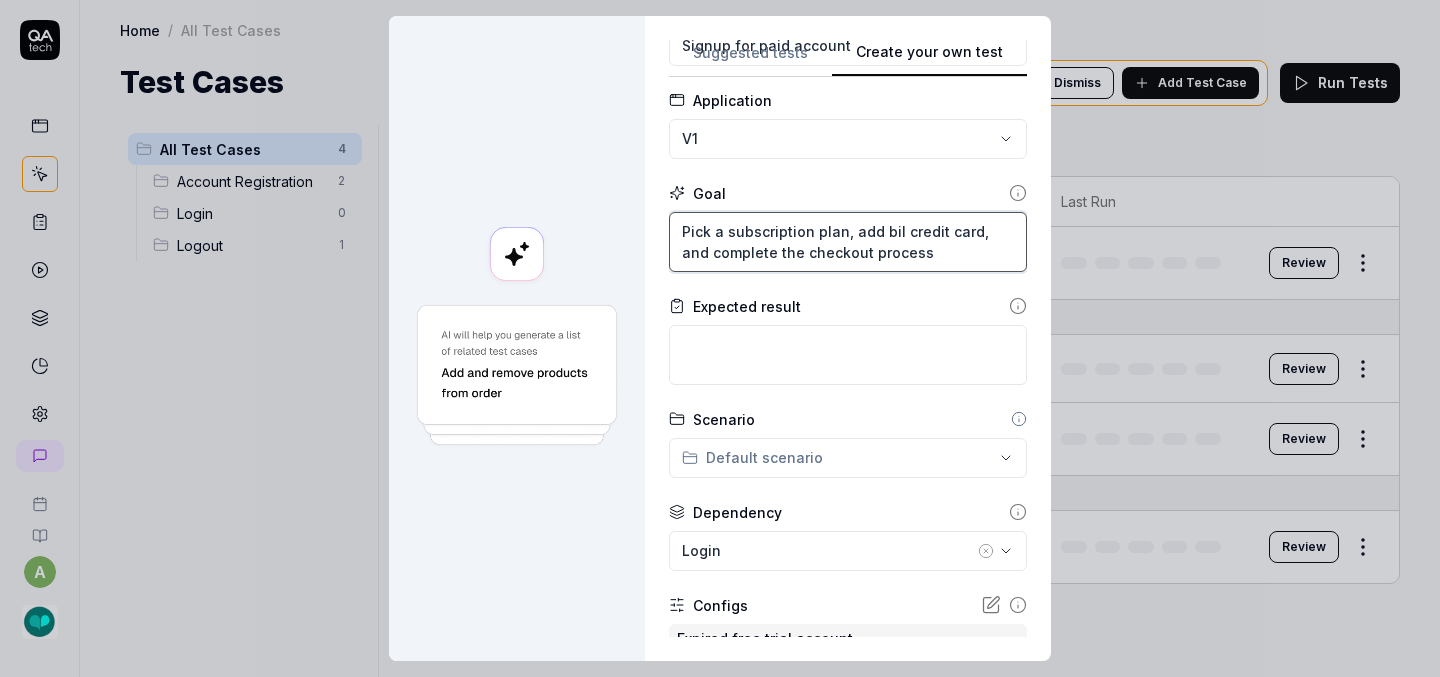 type on "*" 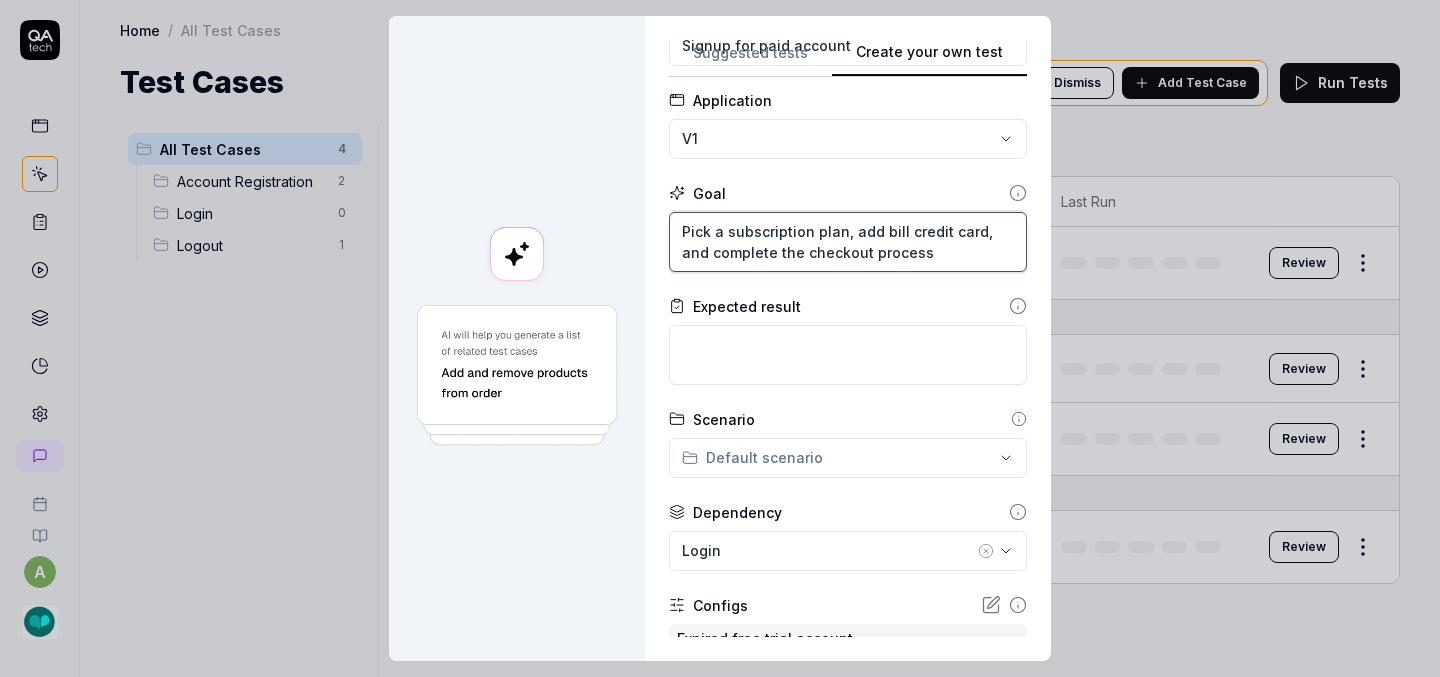 type on "*" 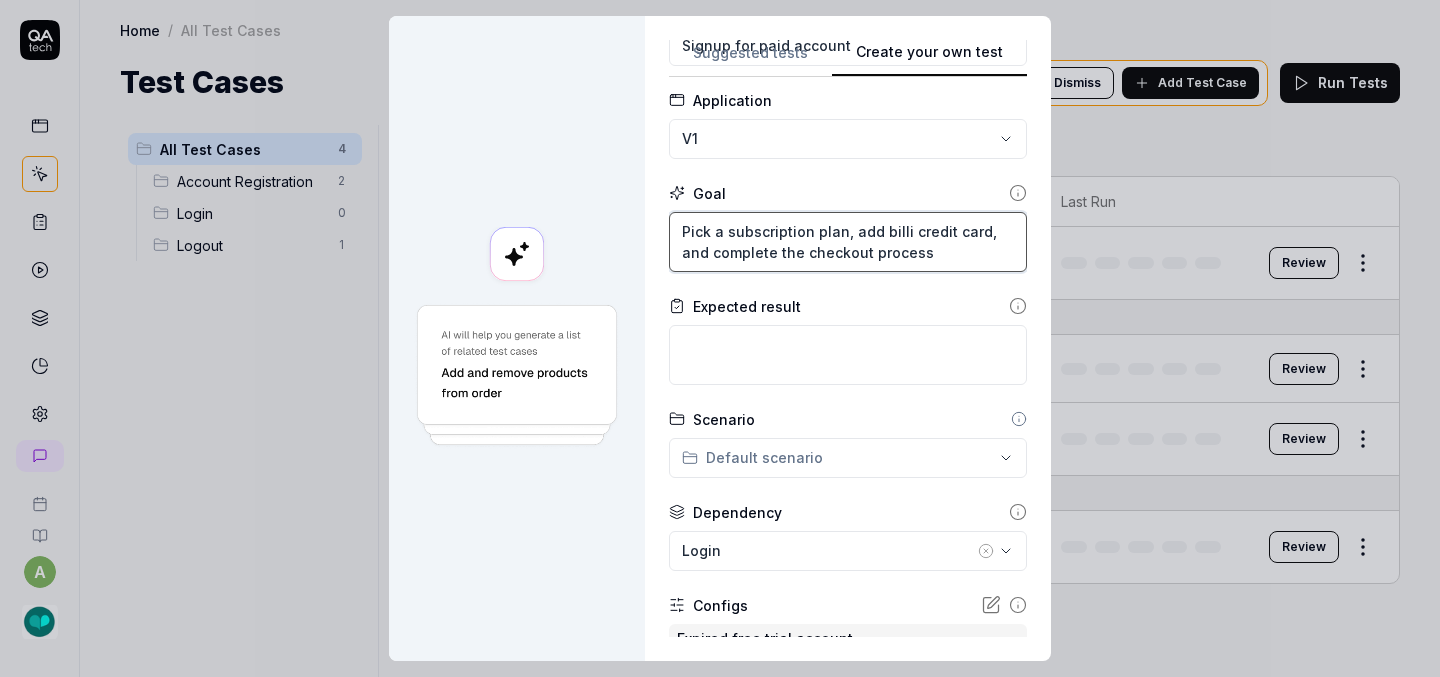 type on "*" 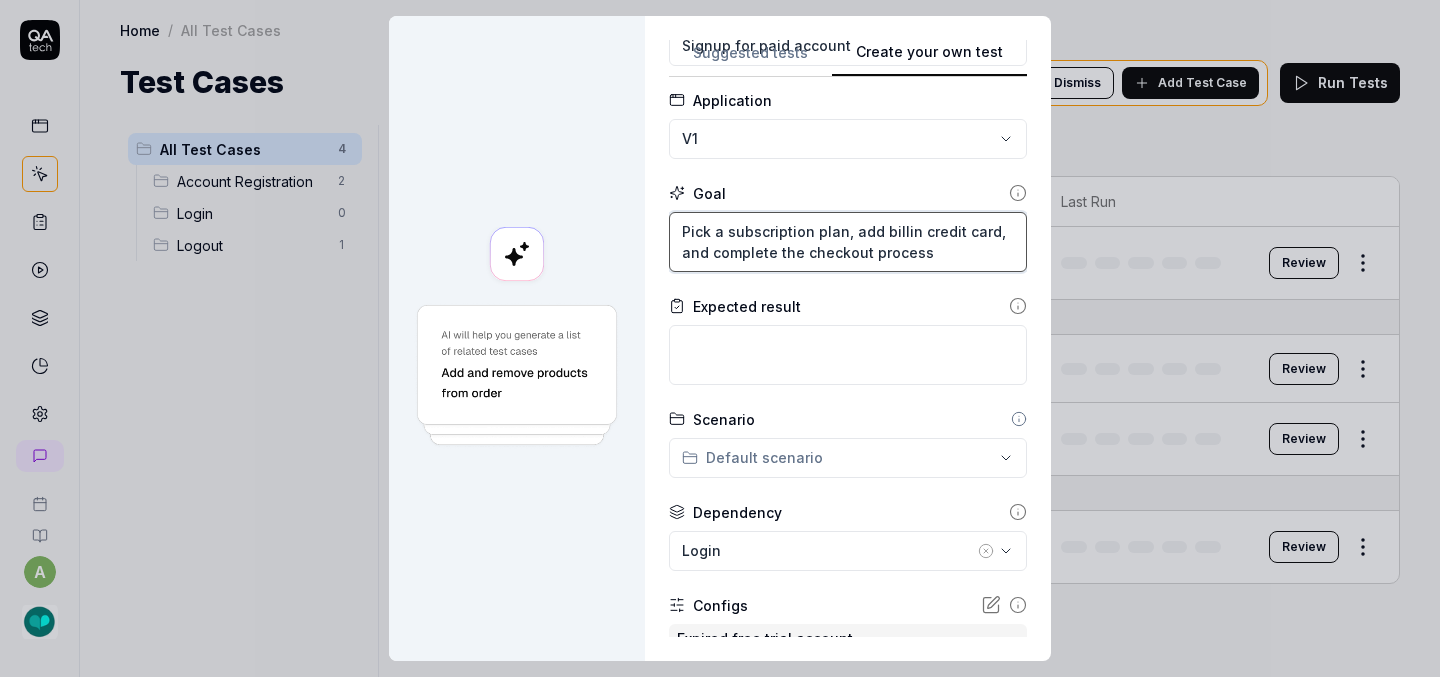 type on "*" 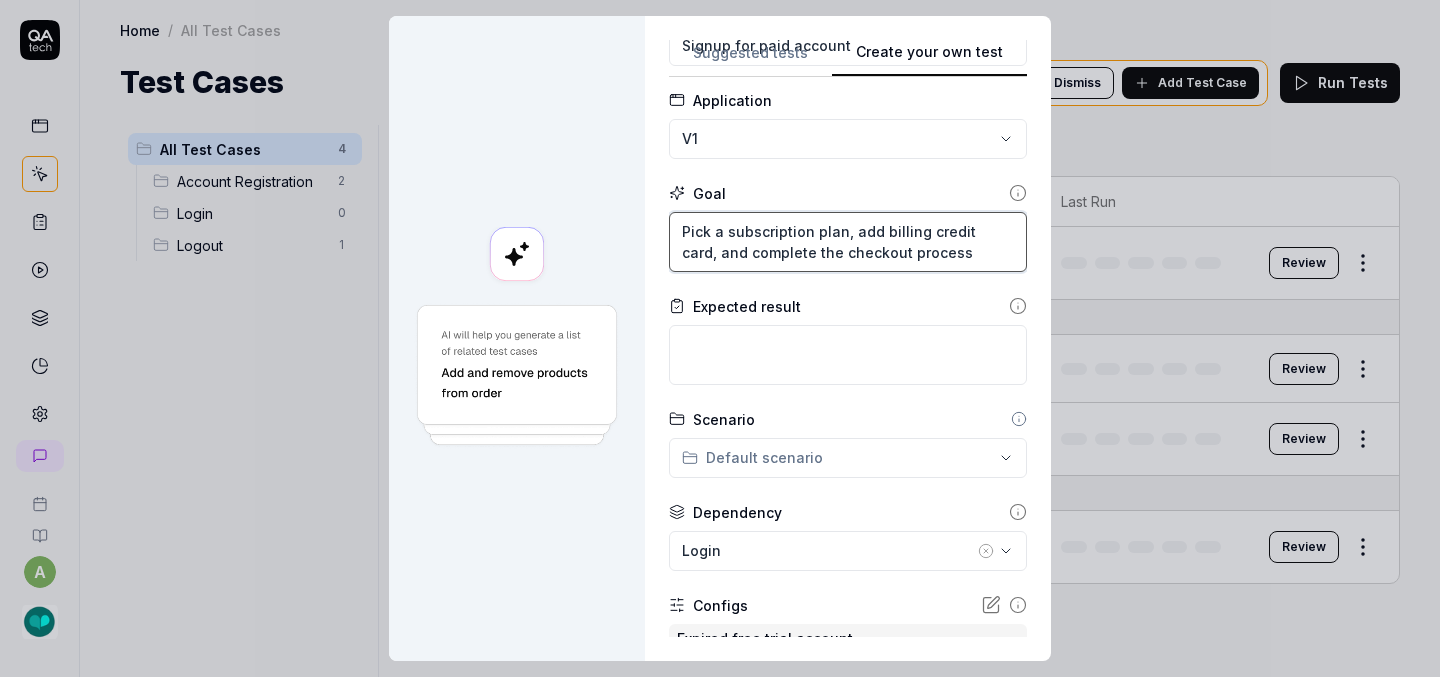 type on "*" 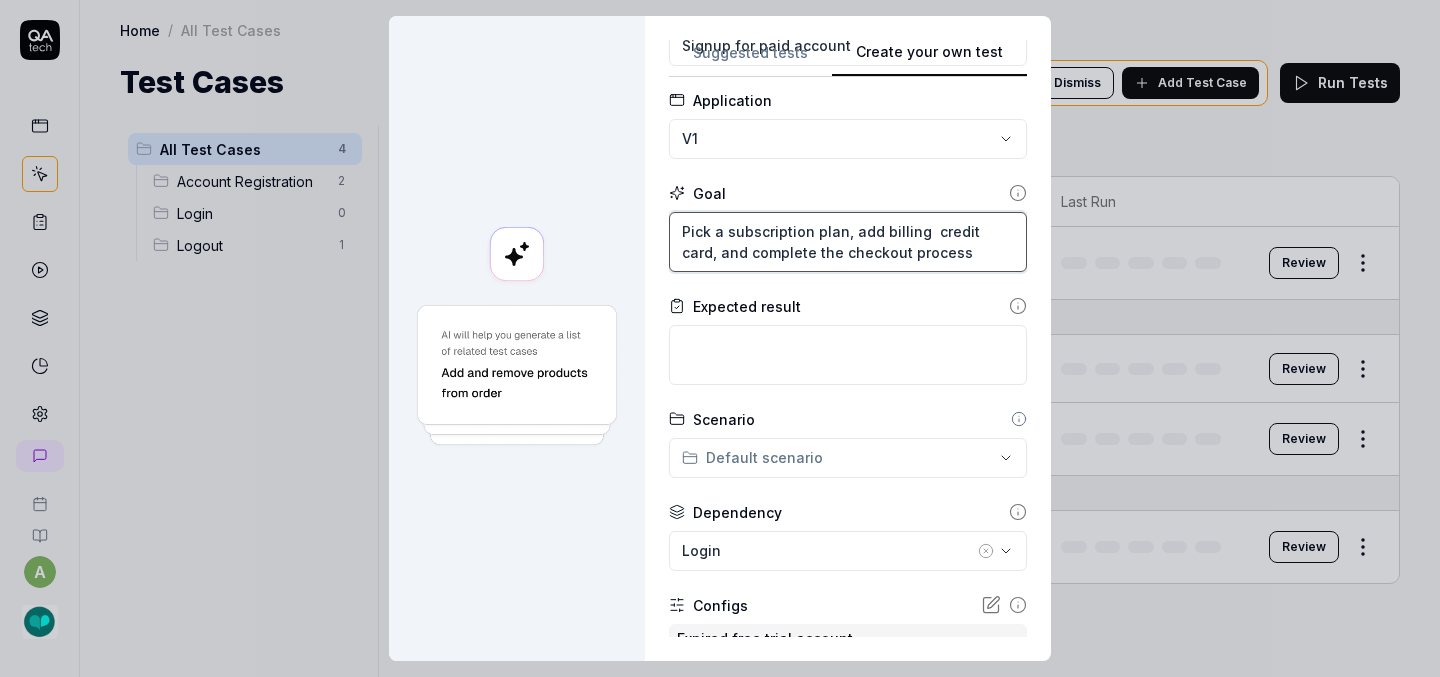 type on "*" 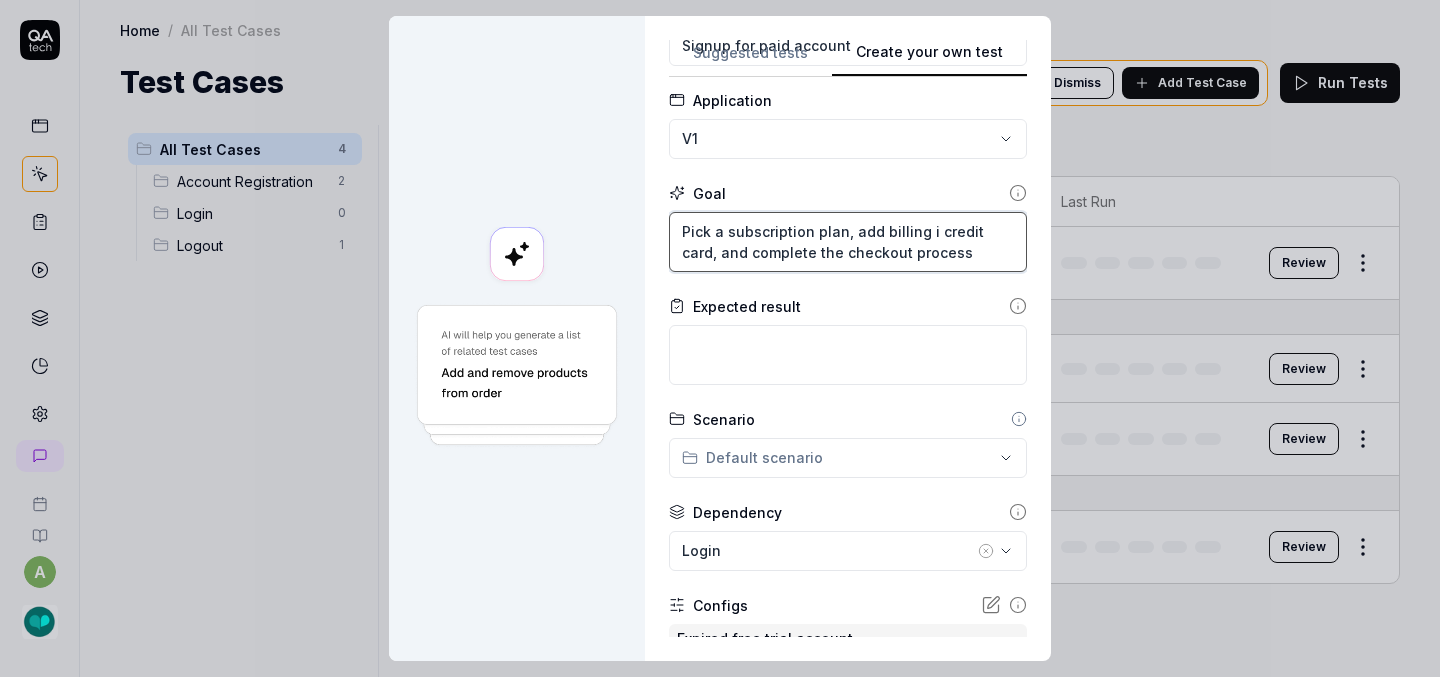 type on "*" 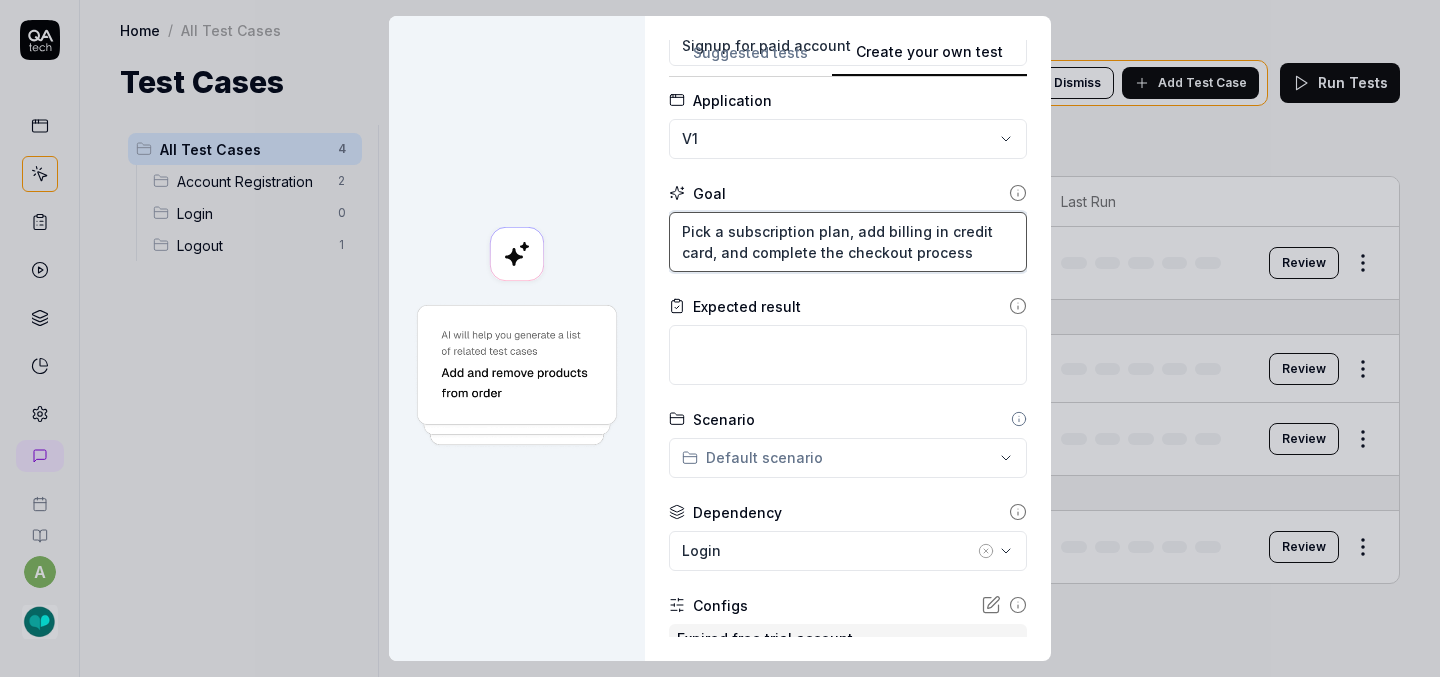 type on "Pick a subscription plan, add billing inf credit card, and complete the checkout process" 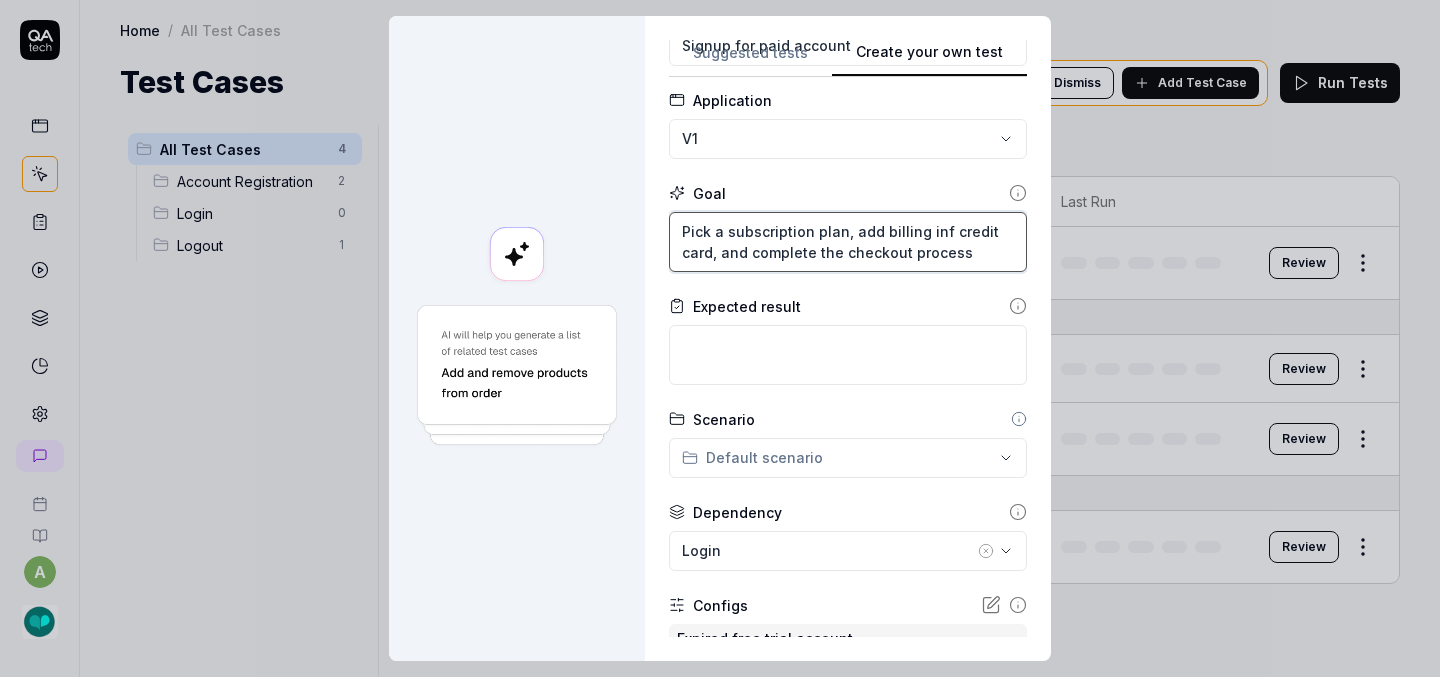 type on "*" 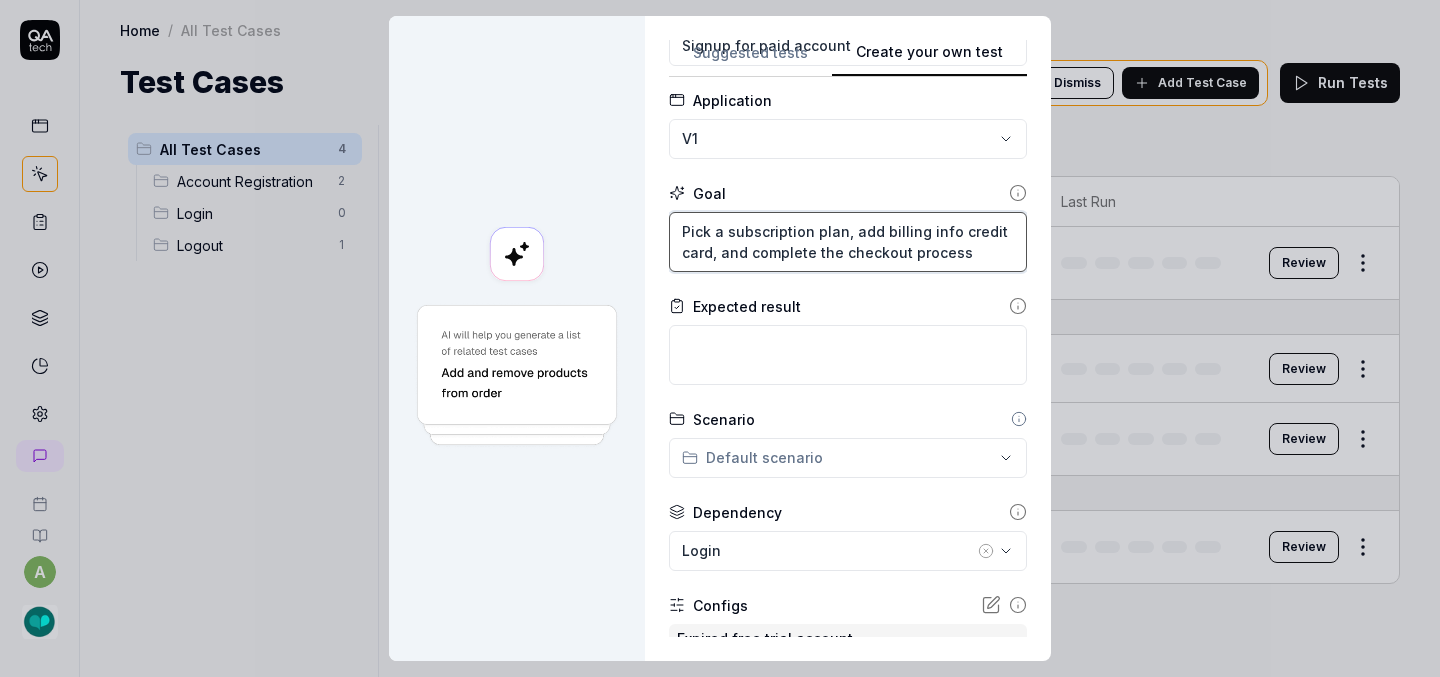 type on "*" 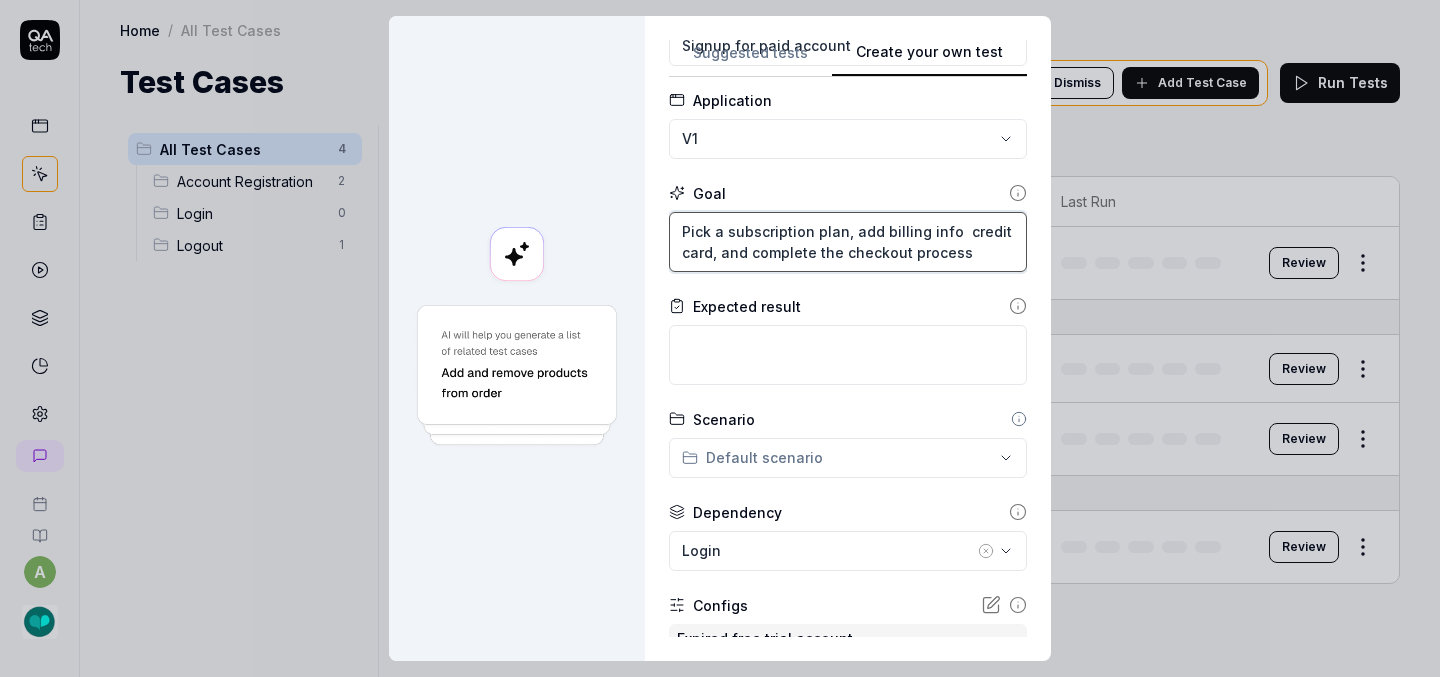 type on "*" 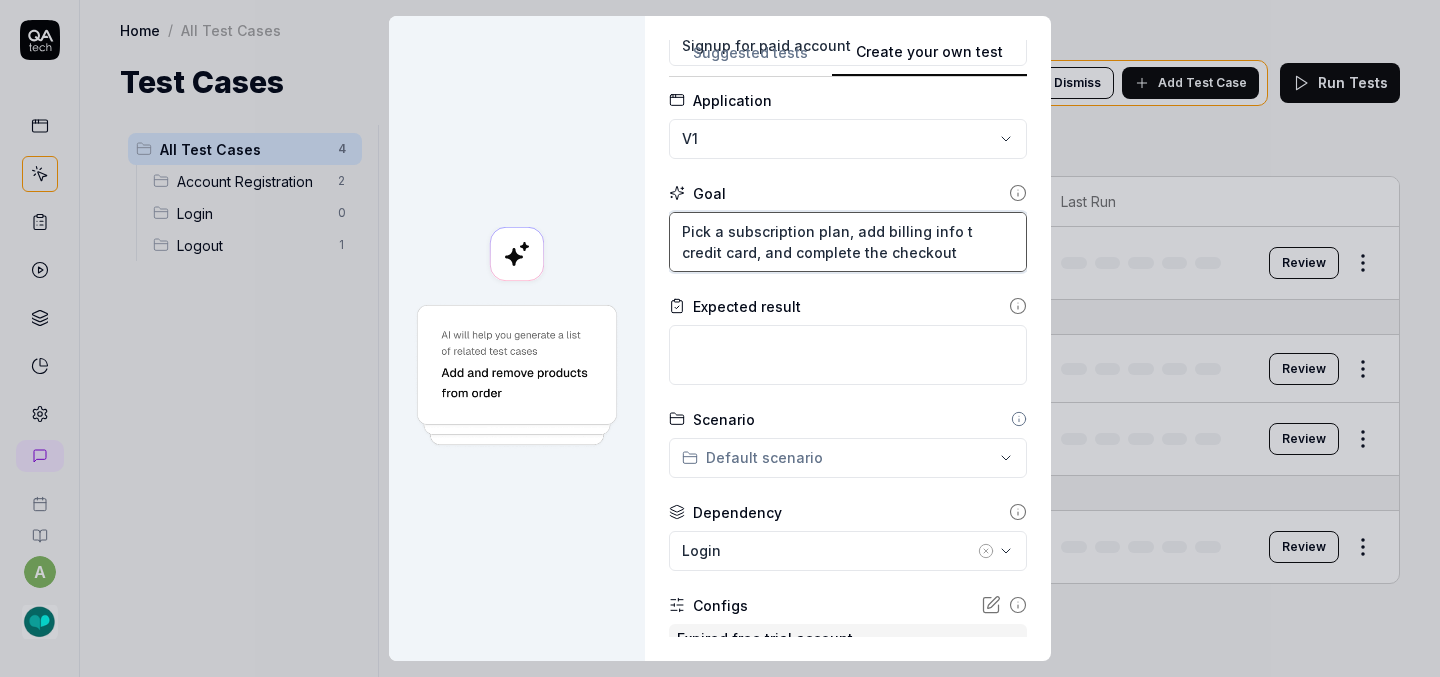 type on "*" 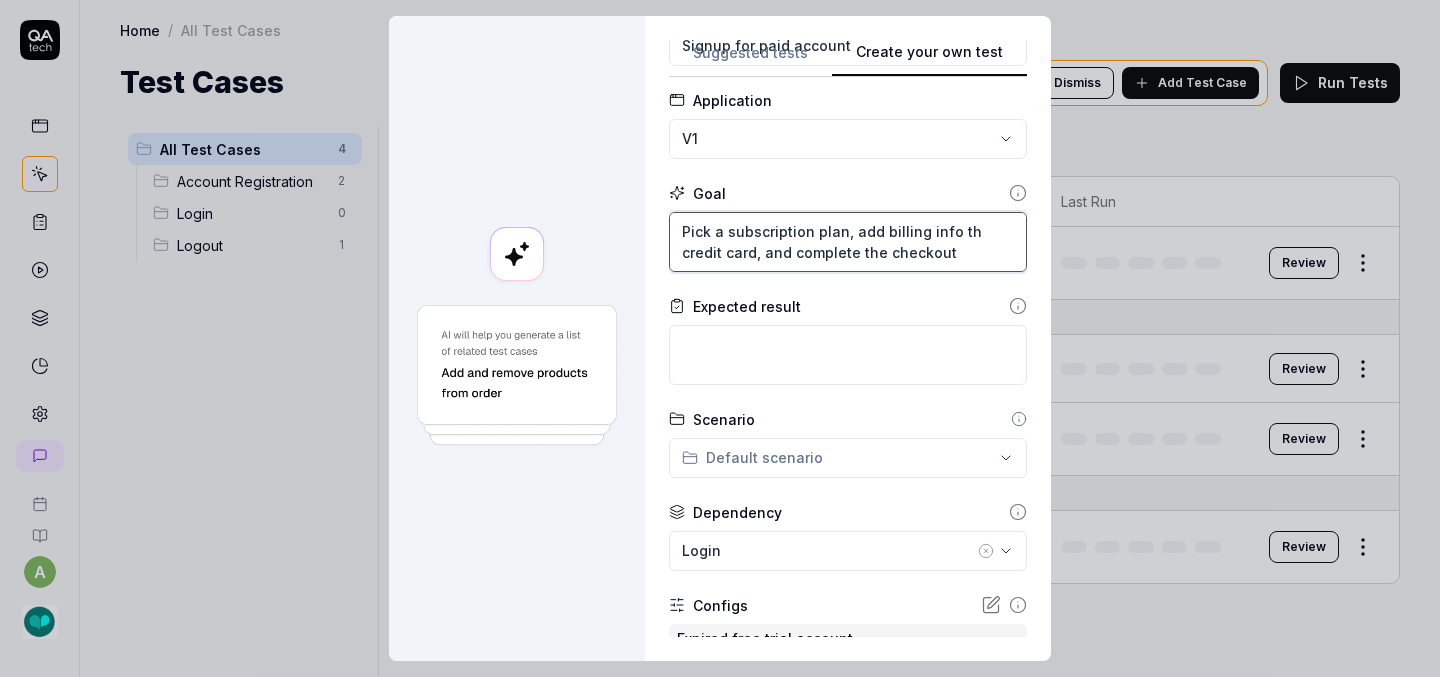 type on "*" 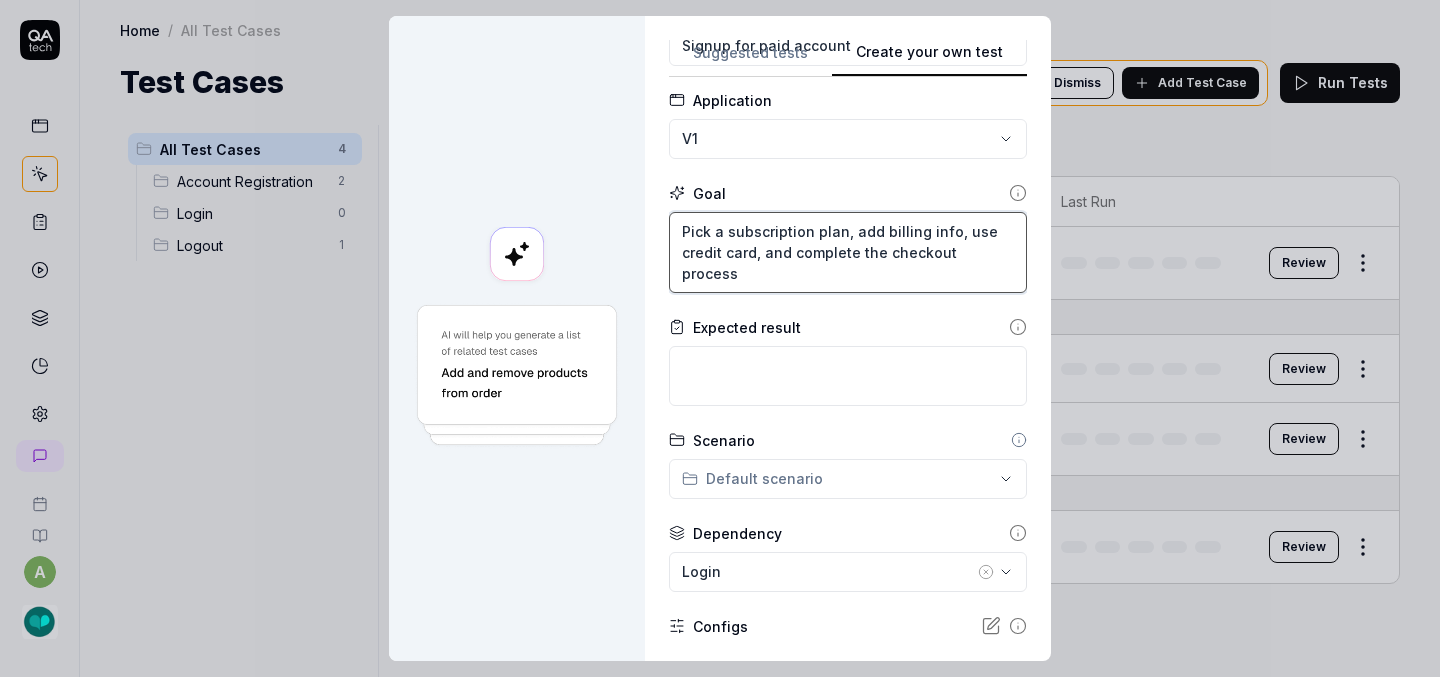 drag, startPoint x: 947, startPoint y: 232, endPoint x: 963, endPoint y: 232, distance: 16 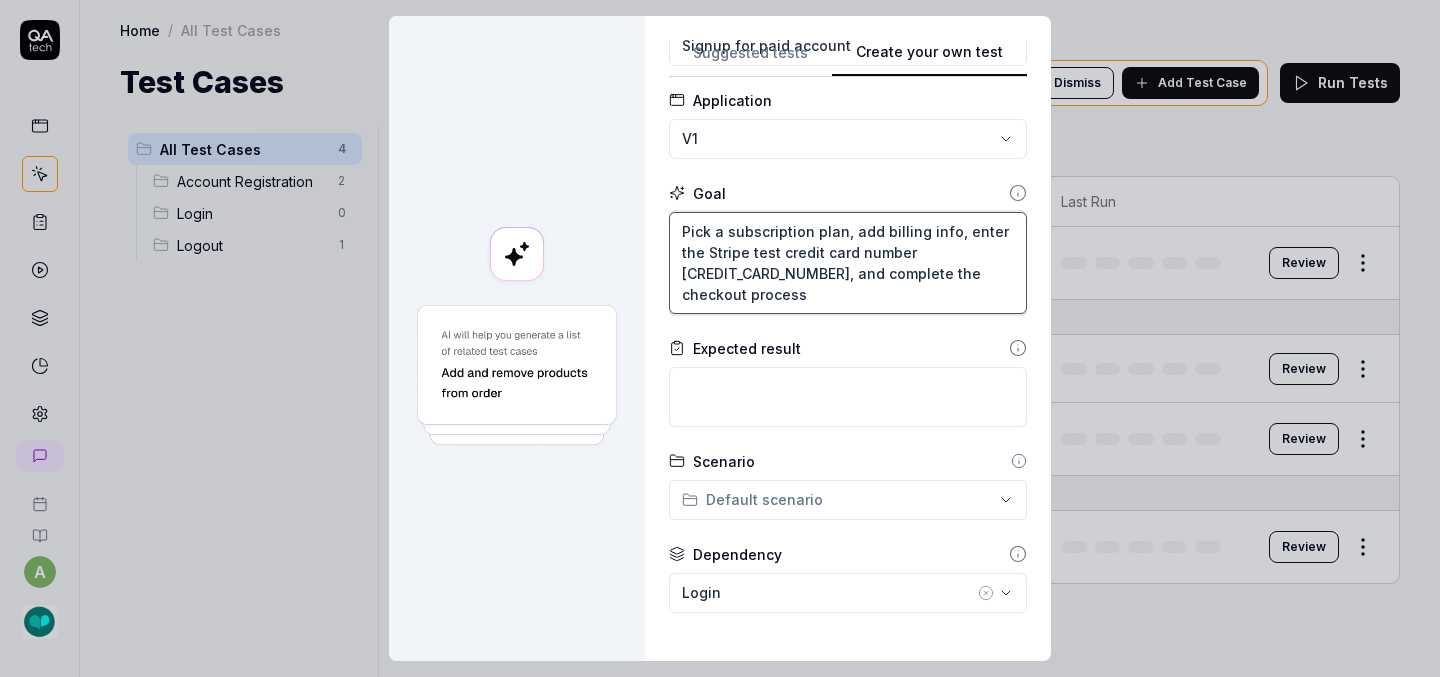 drag, startPoint x: 790, startPoint y: 272, endPoint x: 790, endPoint y: 297, distance: 25 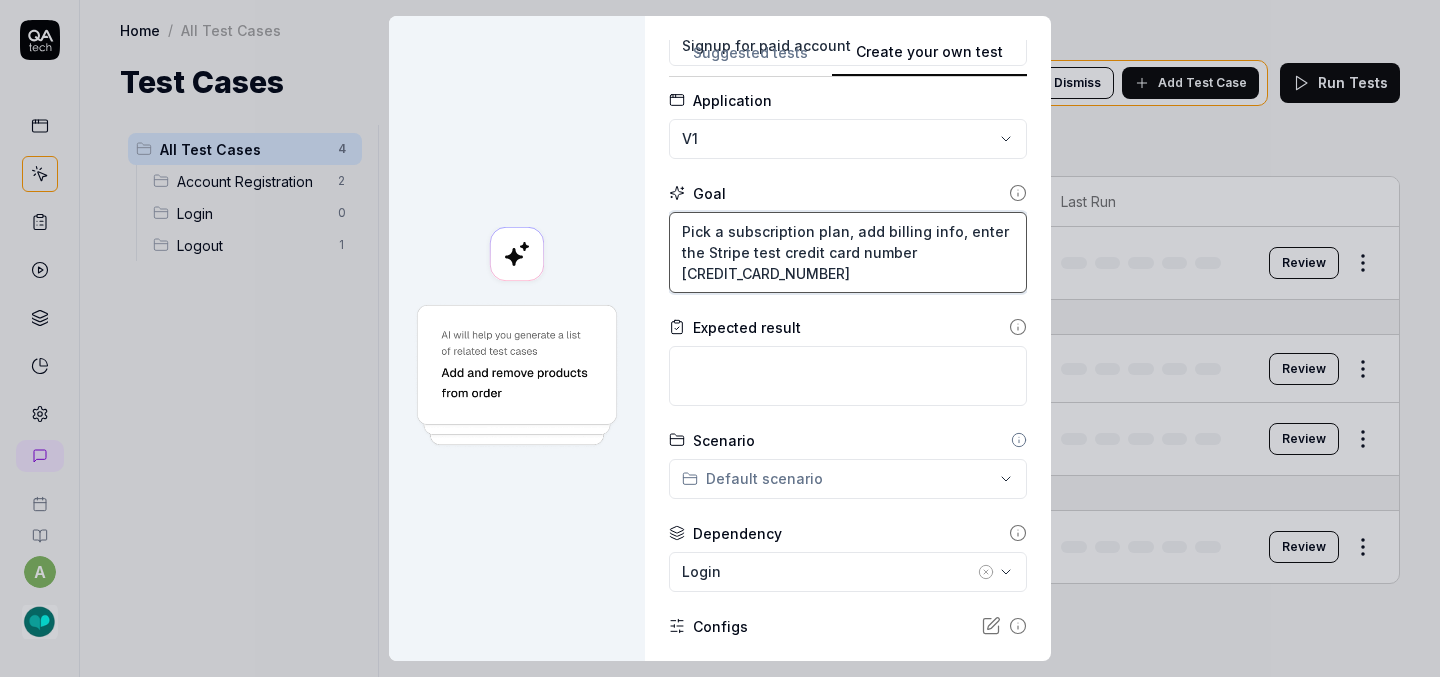 click on "Pick a subscription plan, add billing info, enter the Stripe test credit card number 4242-4242-4242-4242" at bounding box center (848, 252) 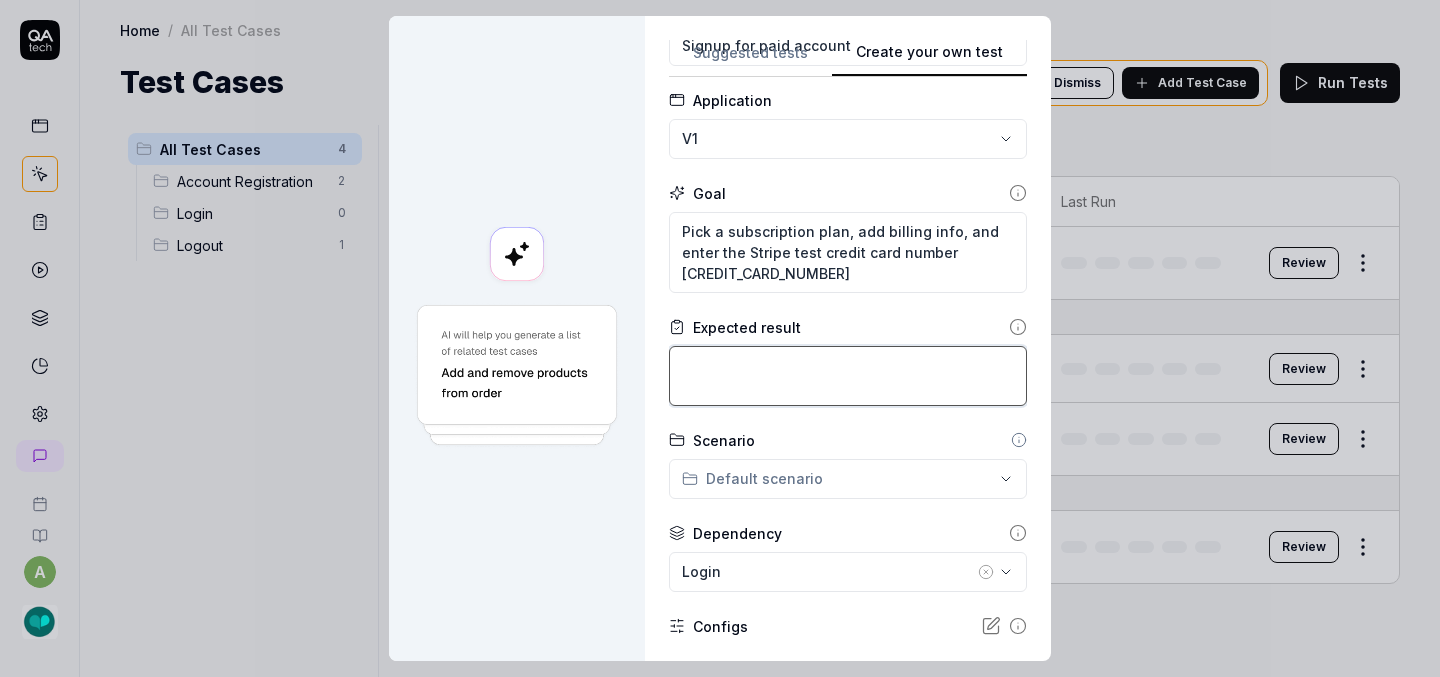 click at bounding box center [848, 376] 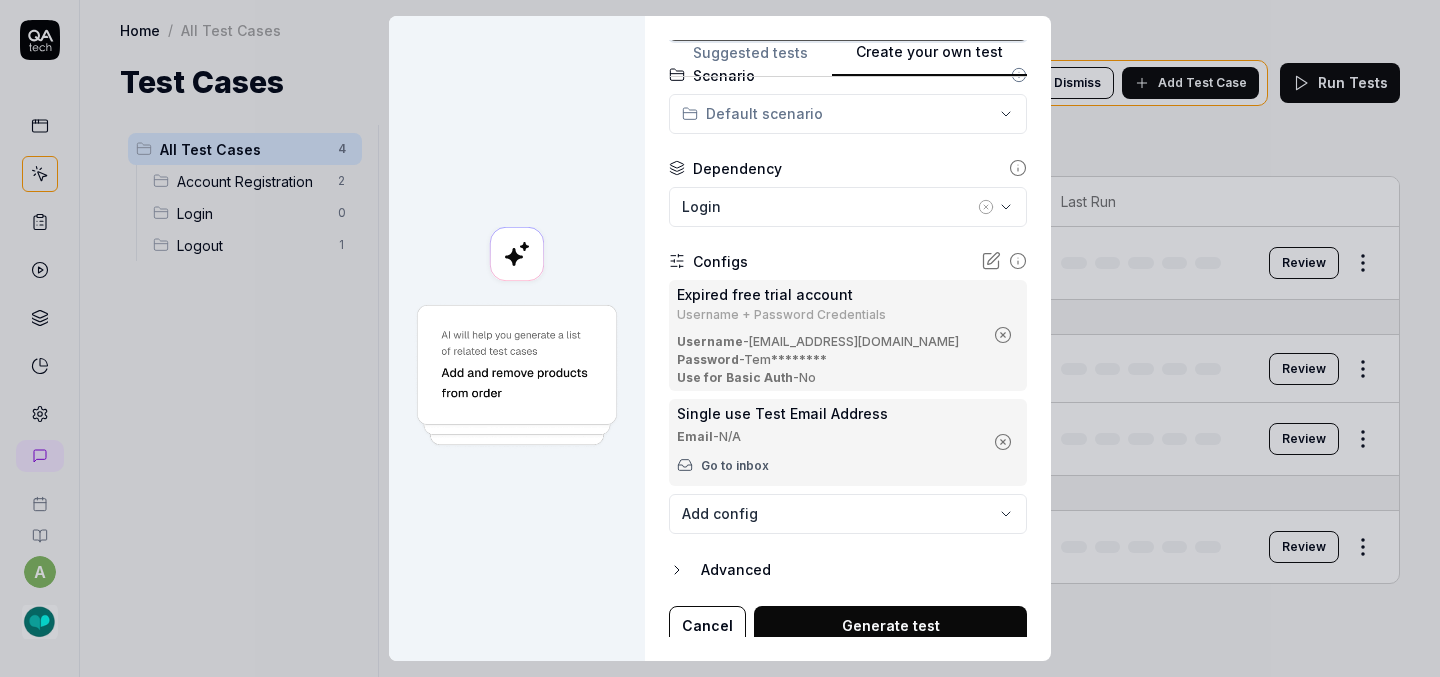 scroll, scrollTop: 477, scrollLeft: 0, axis: vertical 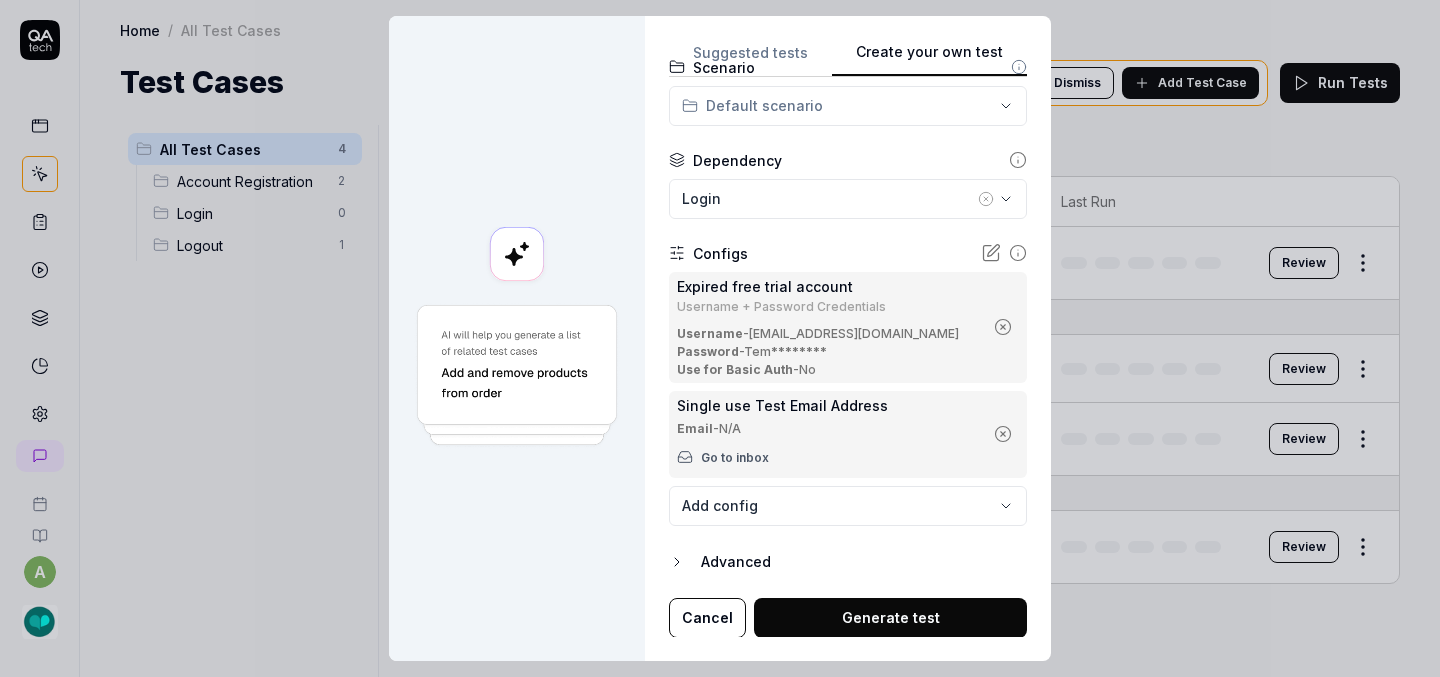 click on "Generate test" at bounding box center [890, 618] 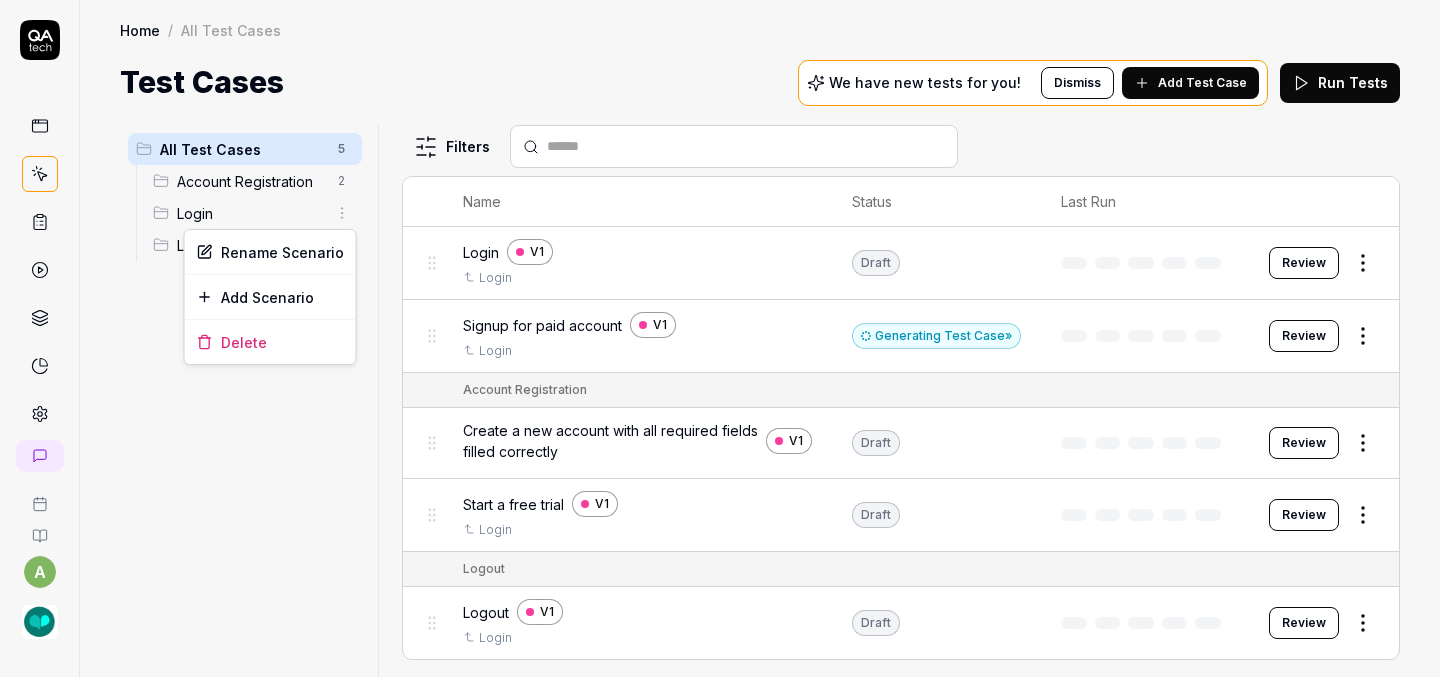 click on "a Home / All Test Cases Home / All Test Cases Test Cases We have new tests for you! Dismiss Add Test Case Run Tests All Test Cases 5 Account Registration 2 Login 0 Logout 1 Filters Name Status Last Run Login V1 Login Draft Review Signup for paid account V1 Login Generating Test Case  » Review Account Registration Create a new account with all required fields filled correctly V1 Draft Review Start a free trial V1 Login Draft Review Logout Logout V1 Login Draft Review
To pick up a draggable item, press the space bar.
While dragging, use the arrow keys to move the item.
Press space again to drop the item in its new position, or press escape to cancel.
*
Rename Scenario Add Scenario Delete" at bounding box center (720, 338) 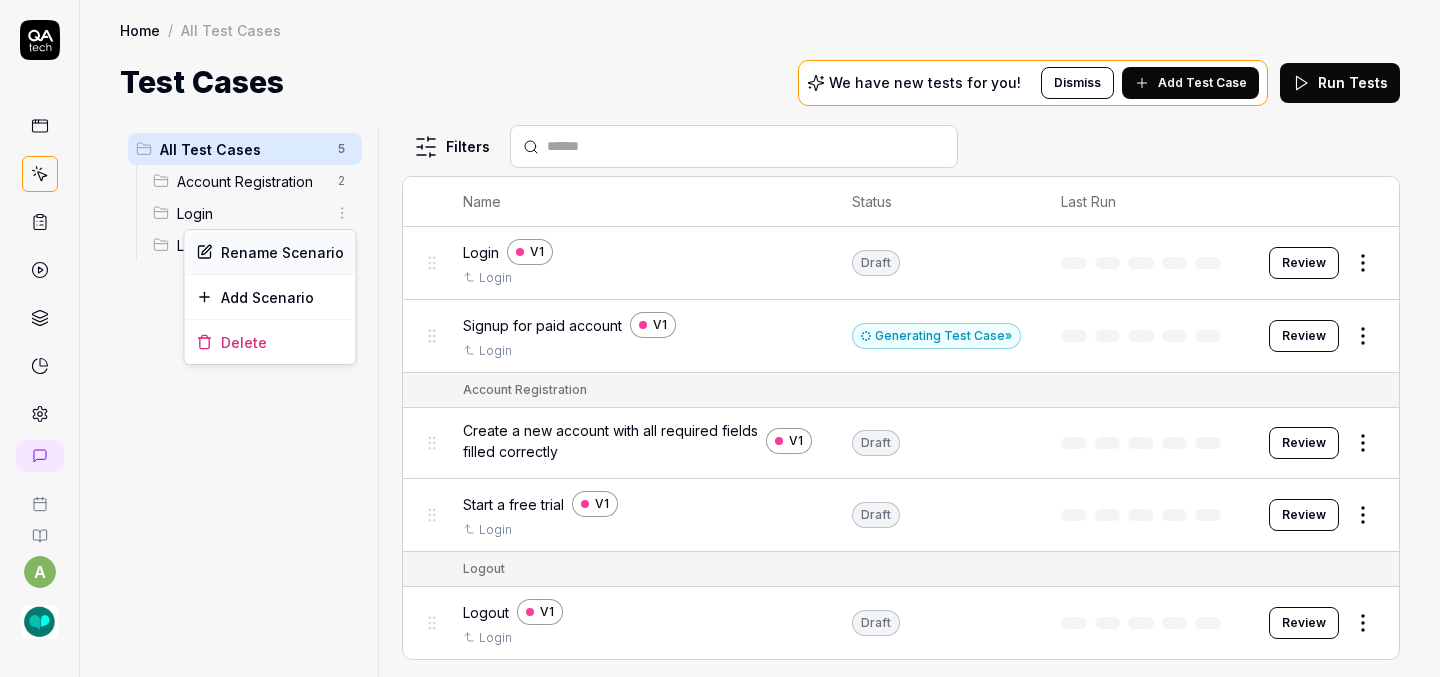 click on "Rename Scenario" at bounding box center [270, 252] 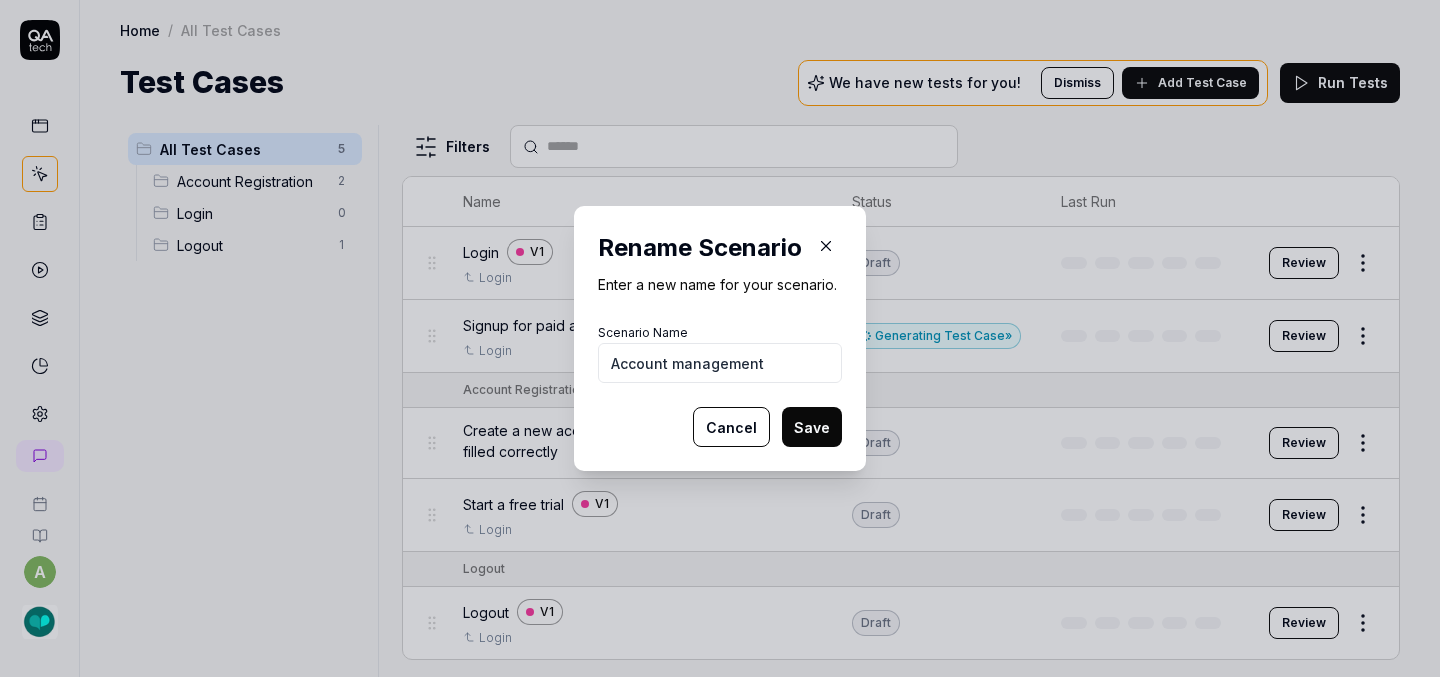 click on "Save" at bounding box center (812, 427) 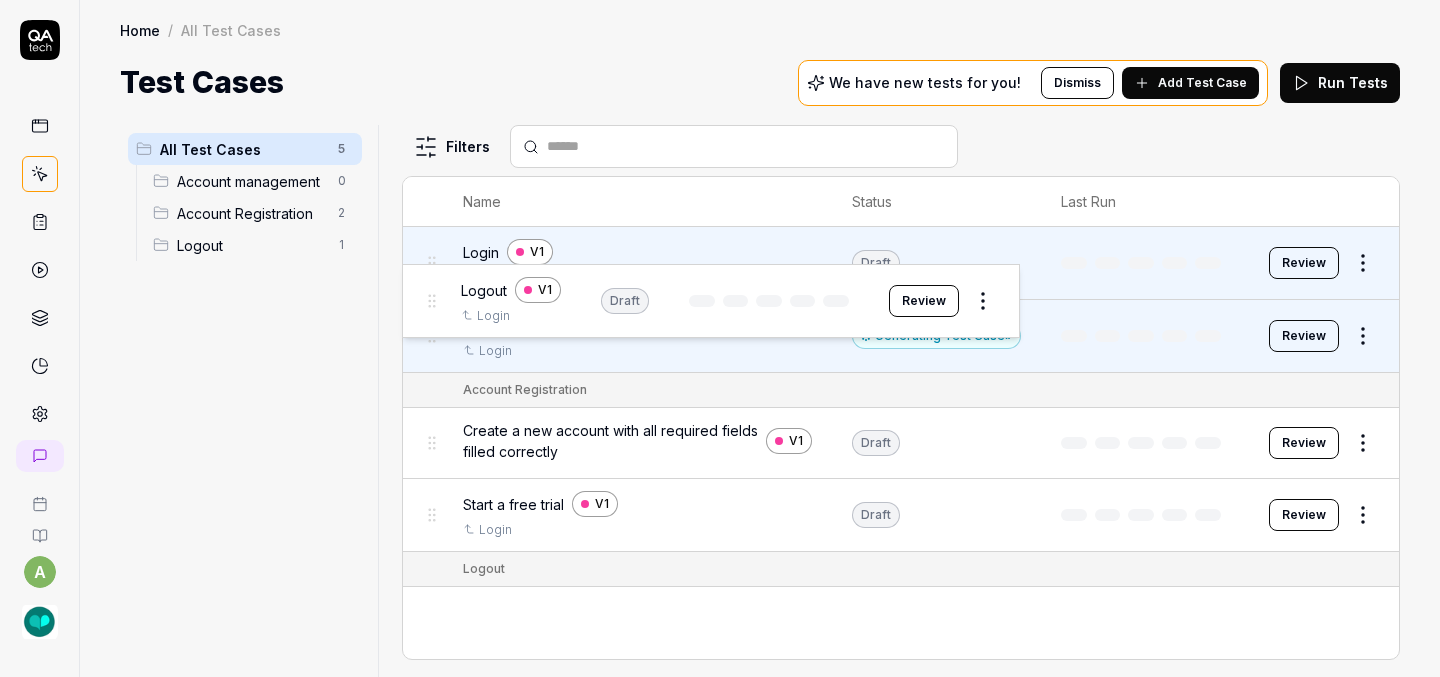 drag, startPoint x: 433, startPoint y: 611, endPoint x: 434, endPoint y: 292, distance: 319.00156 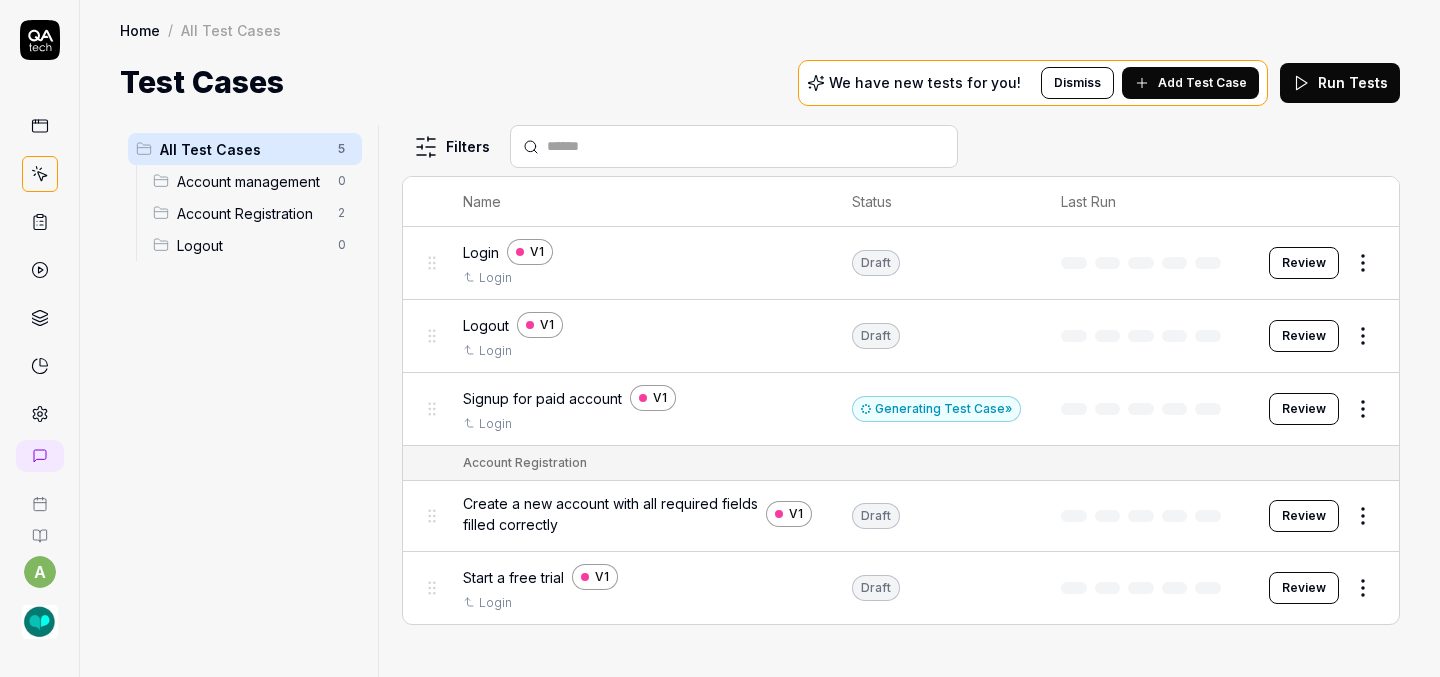 click on "Account management" at bounding box center [251, 181] 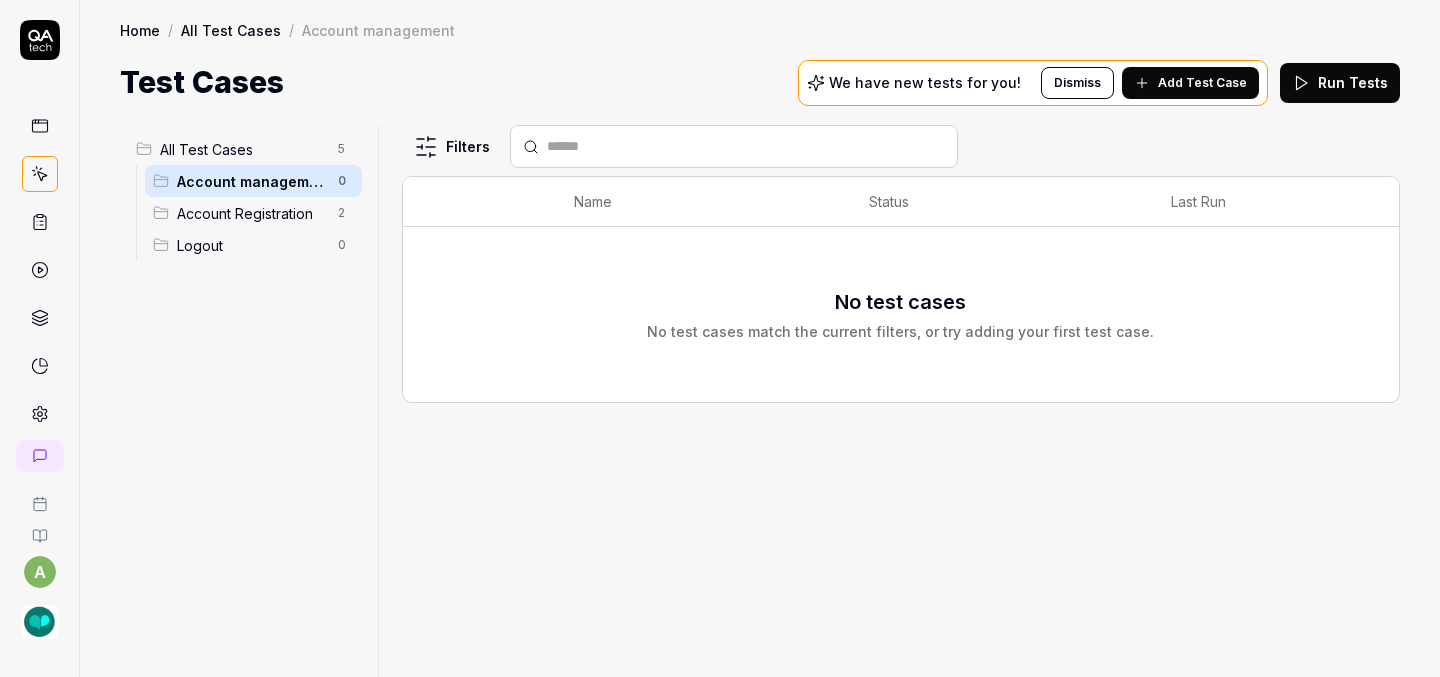 click on "Account Registration" at bounding box center (251, 213) 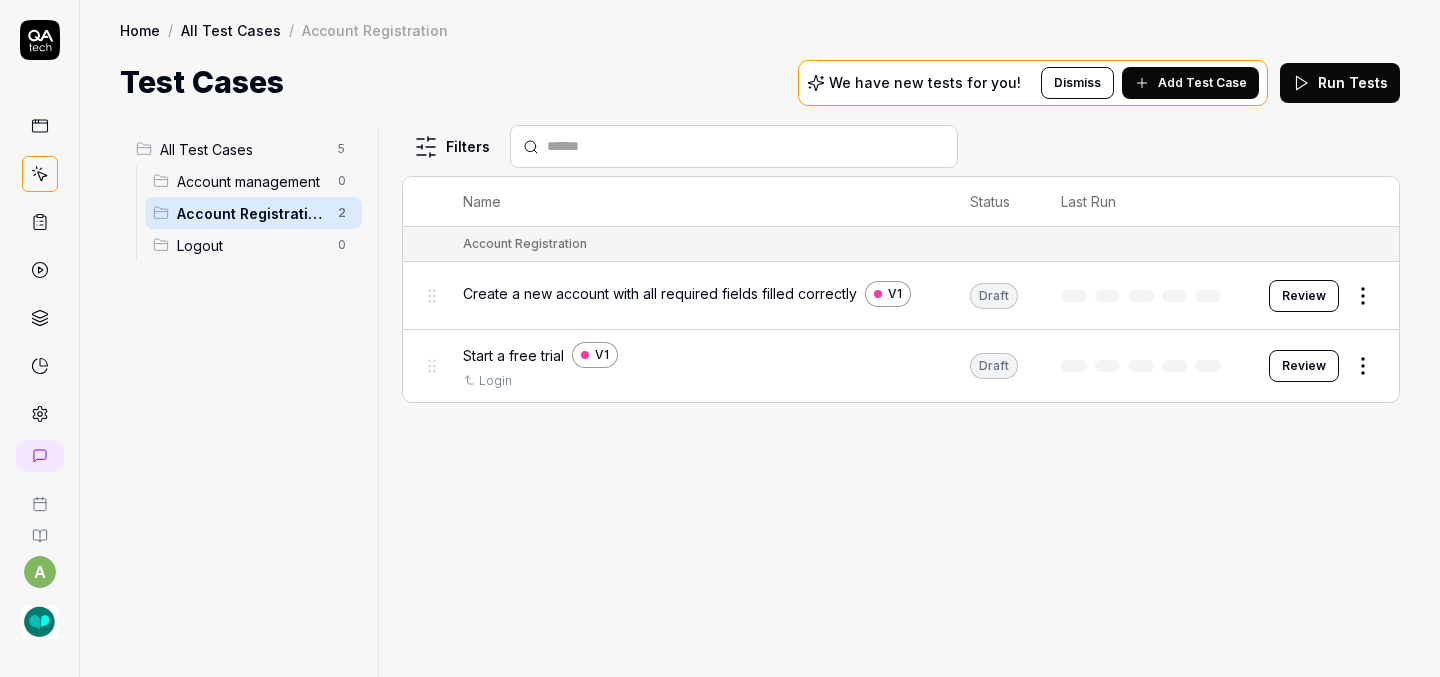 click on "Account management" at bounding box center [251, 181] 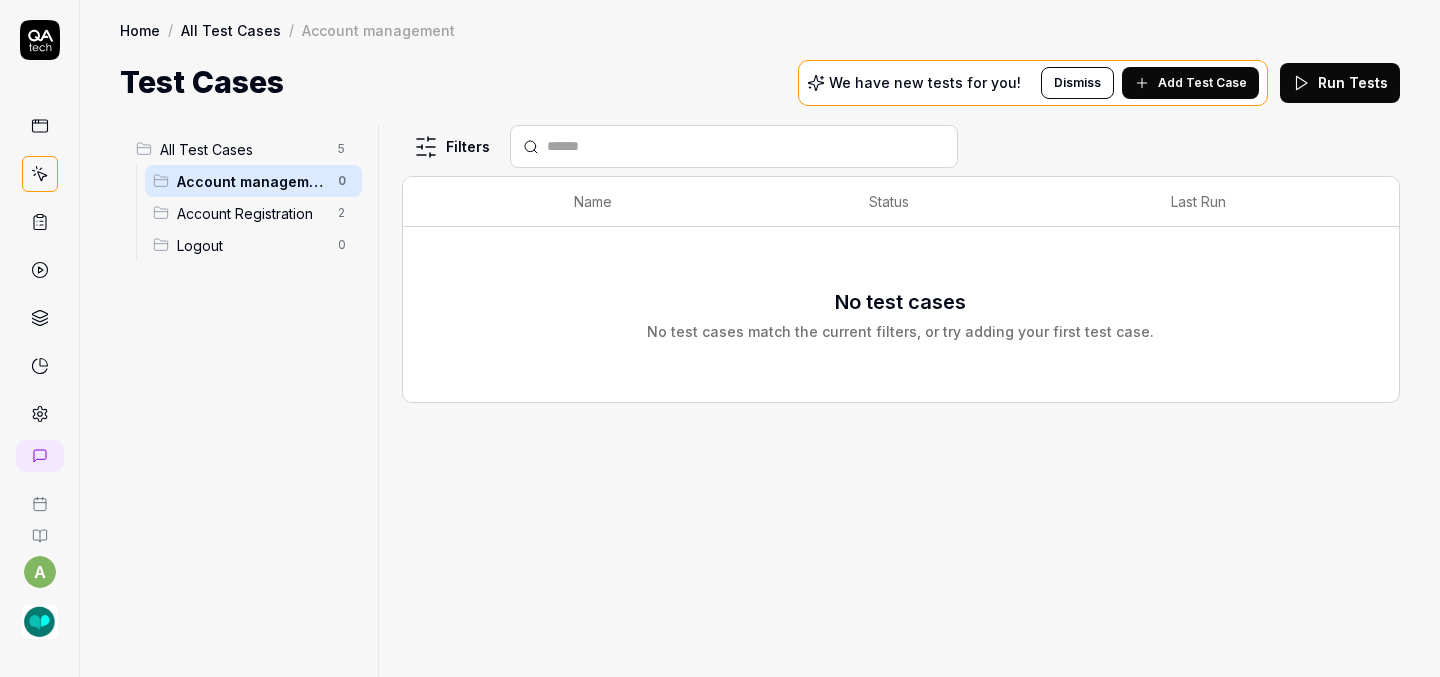 click on "All Test Cases" at bounding box center (243, 149) 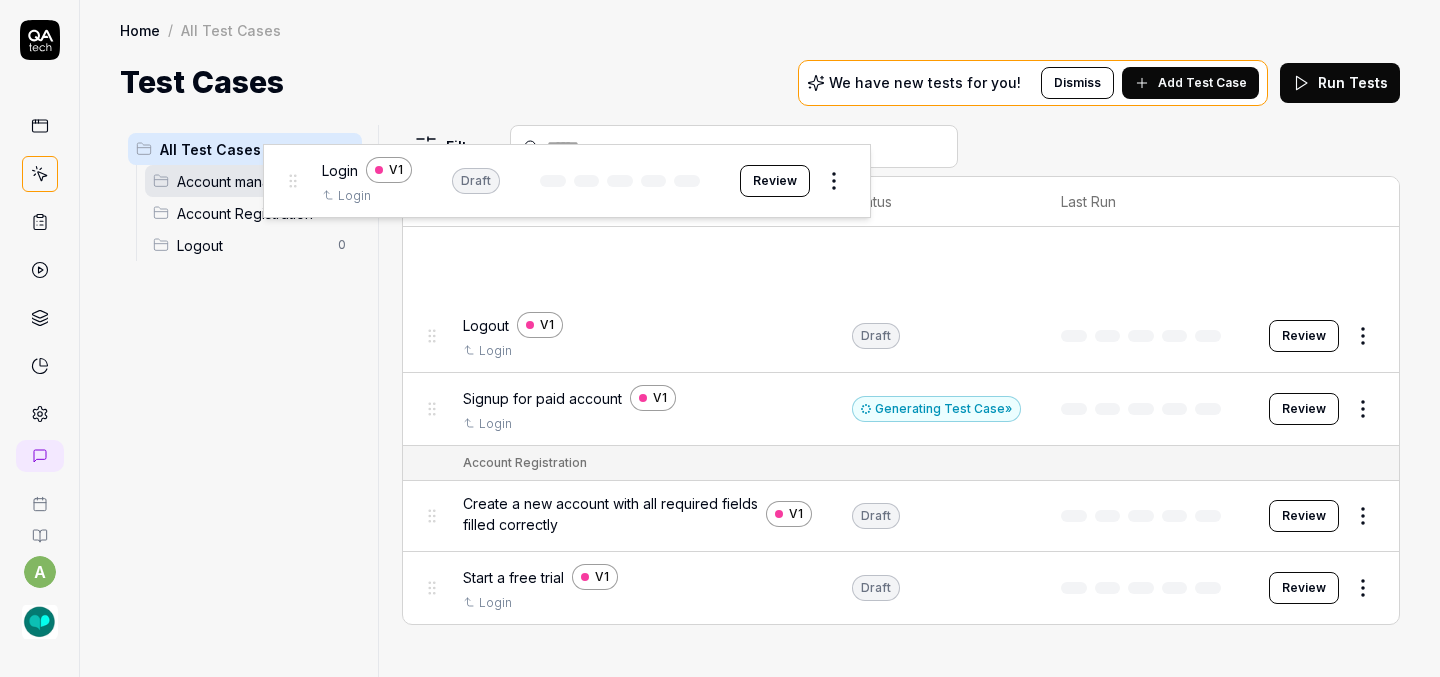 drag, startPoint x: 431, startPoint y: 263, endPoint x: 292, endPoint y: 181, distance: 161.38463 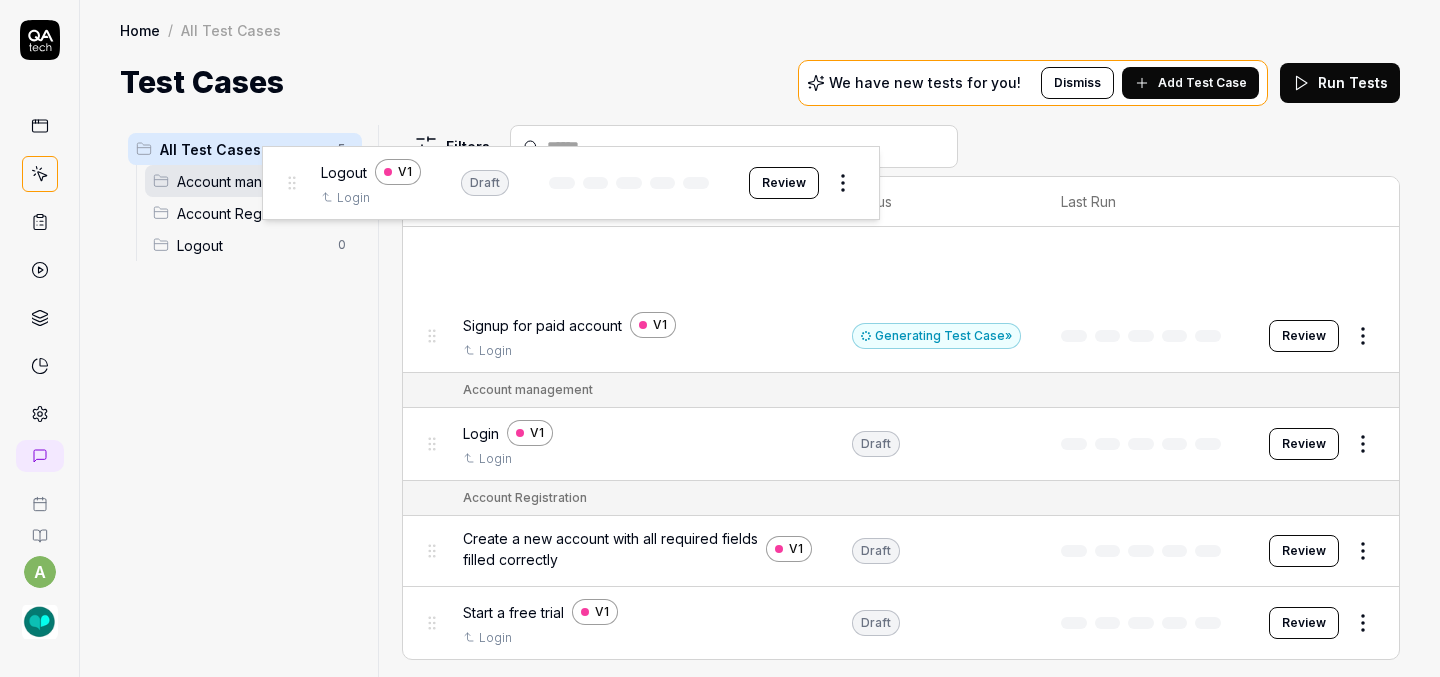 drag, startPoint x: 432, startPoint y: 264, endPoint x: 292, endPoint y: 185, distance: 160.75136 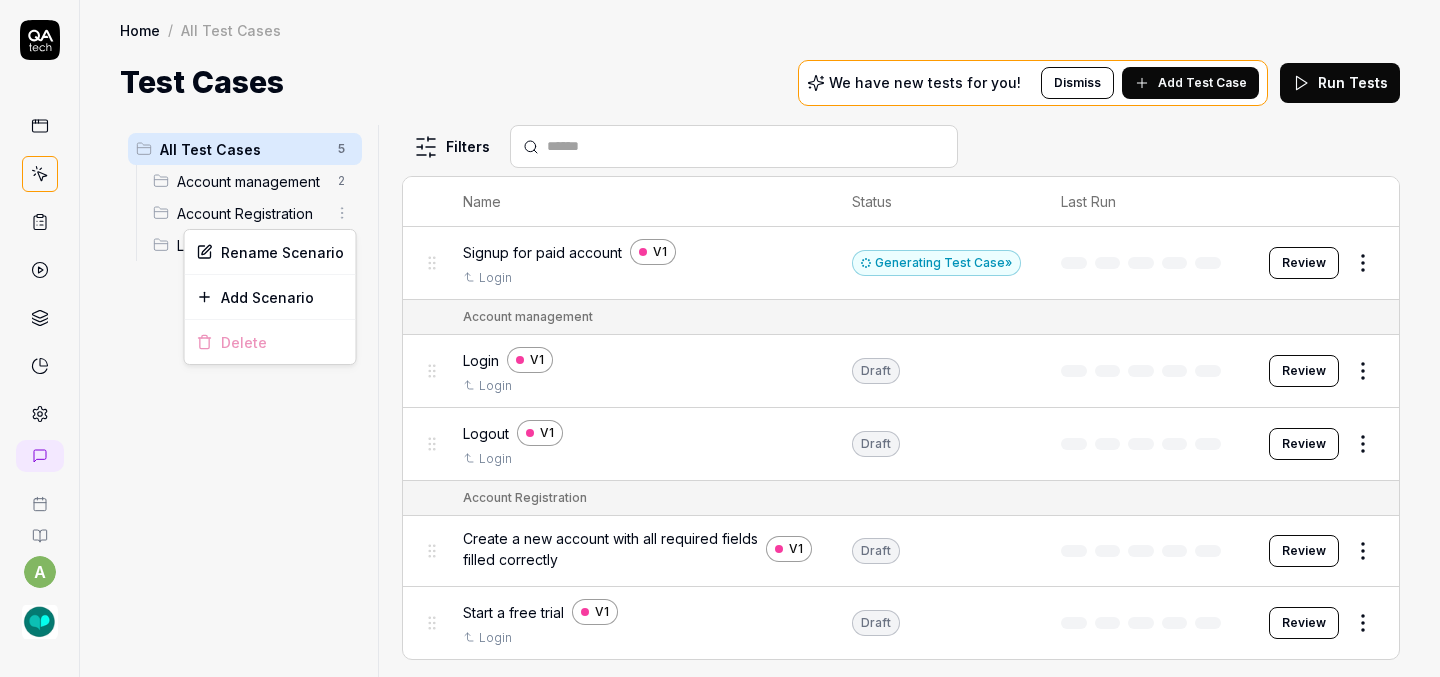 click on "a Home / All Test Cases Home / All Test Cases Test Cases We have new tests for you! Dismiss Add Test Case Run Tests All Test Cases 5 Account management 2 Account Registration 2 Logout 0 Filters Name Status Last Run Signup for paid account V1 Login Generating Test Case  » Review Account management Login V1 Login Draft Review Logout V1 Login Draft Review Account Registration Create a new account with all required fields filled correctly V1 Draft Review Start a free trial V1 Login Draft Review
To pick up a draggable item, press the space bar.
While dragging, use the arrow keys to move the item.
Press space again to drop the item in its new position, or press escape to cancel.
Draggable item e5265ea4-66fa-46a5-856a-fe2e0980dc6e was dropped over droppable area 630d4458-7062-41f1-902a-84f3adfa1552 *
Rename Scenario Add Scenario Delete" at bounding box center (720, 338) 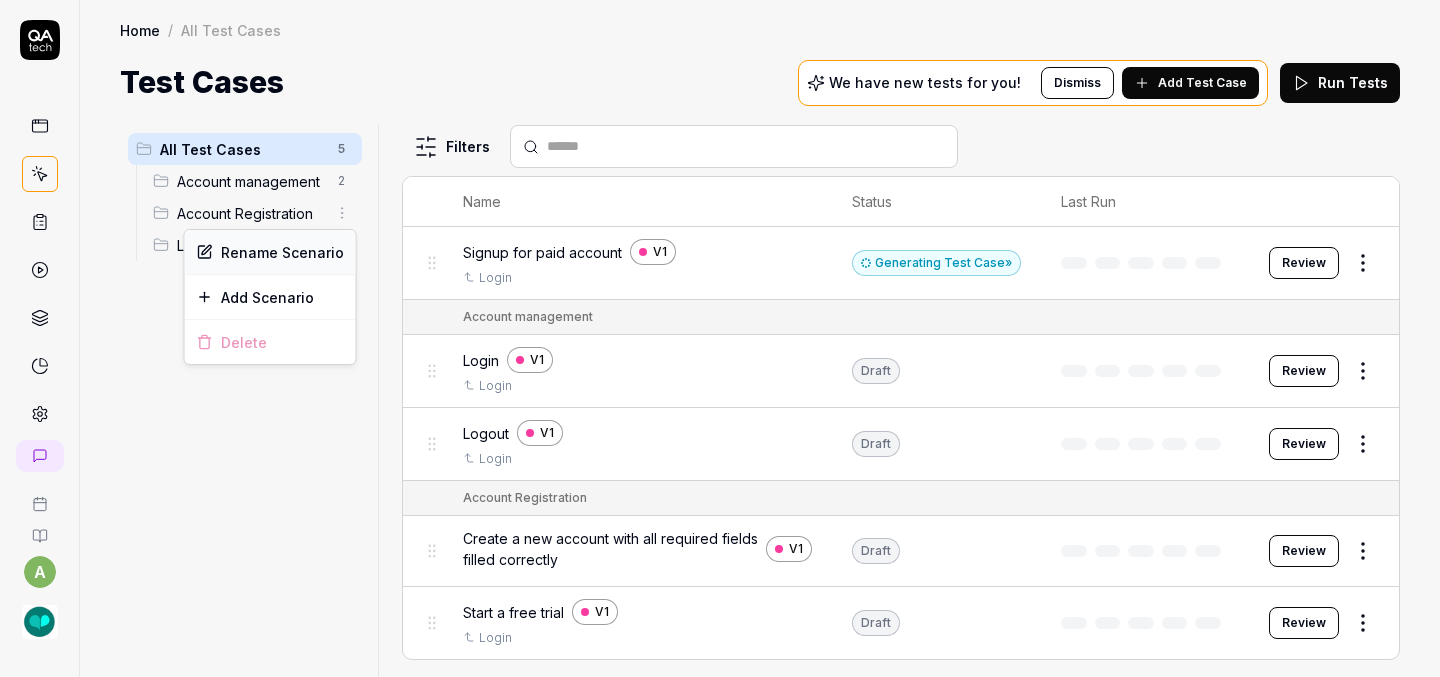 click on "Rename Scenario" at bounding box center [270, 252] 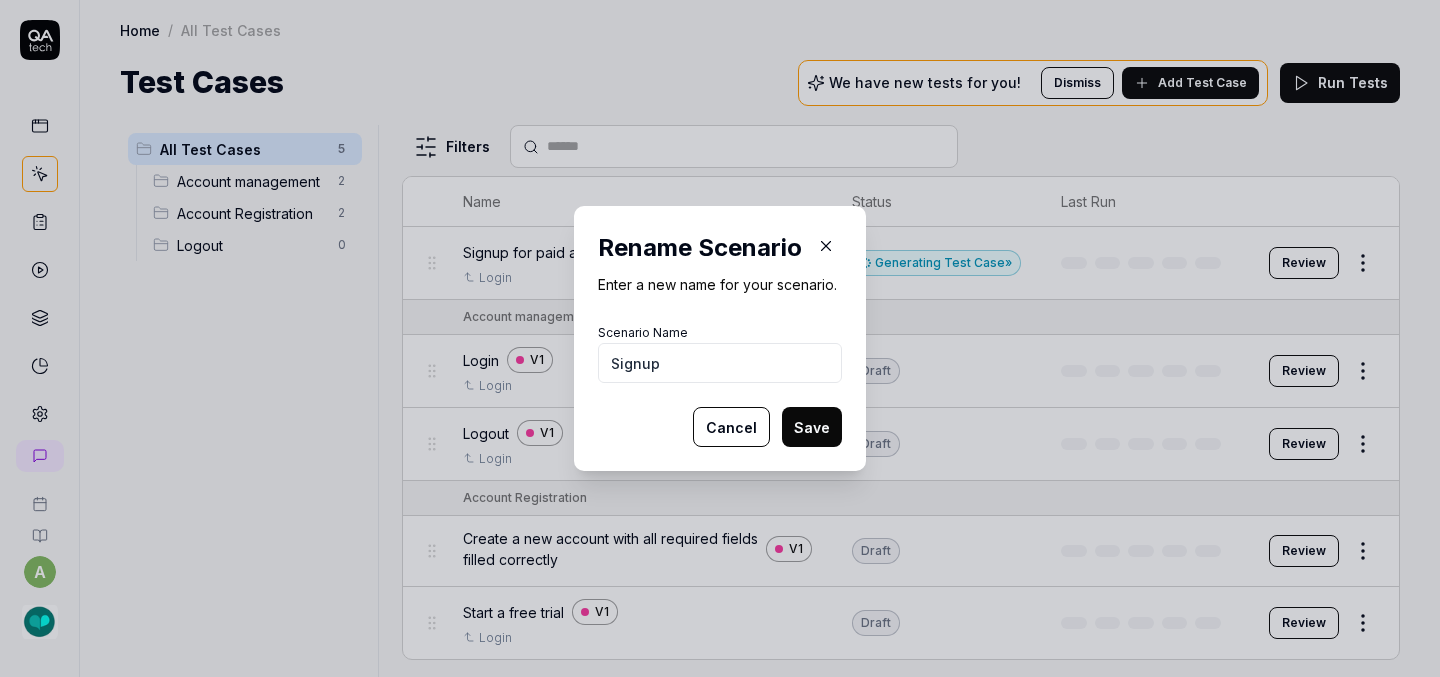 click on "Save" at bounding box center [812, 427] 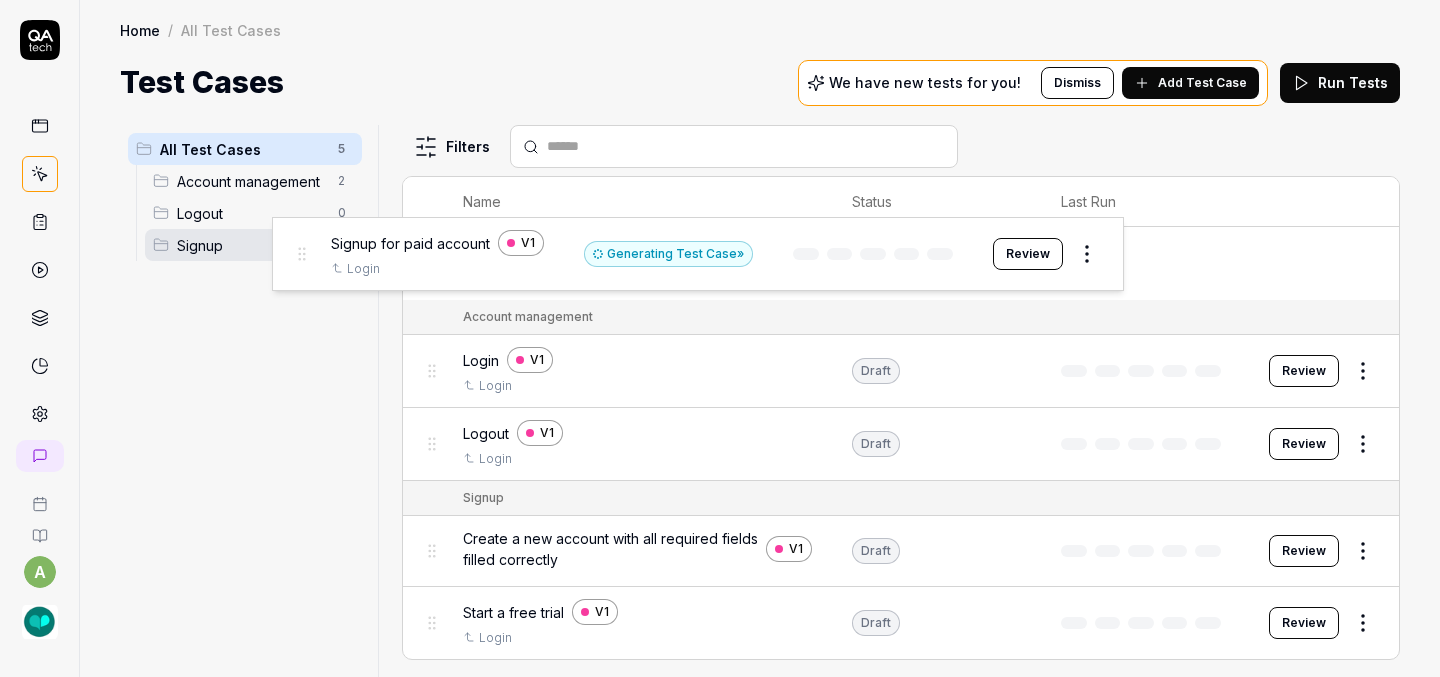 drag, startPoint x: 435, startPoint y: 264, endPoint x: 305, endPoint y: 256, distance: 130.24593 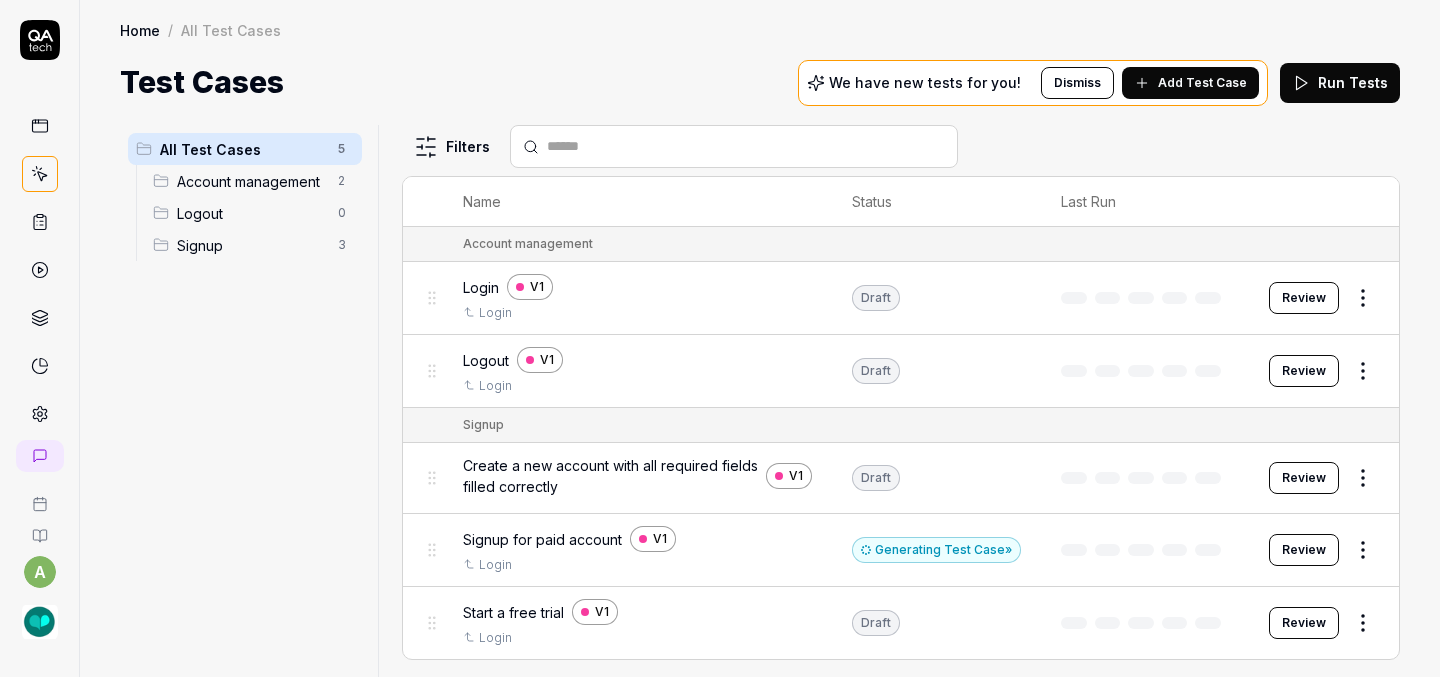 click on "Add Test Case" at bounding box center [1202, 83] 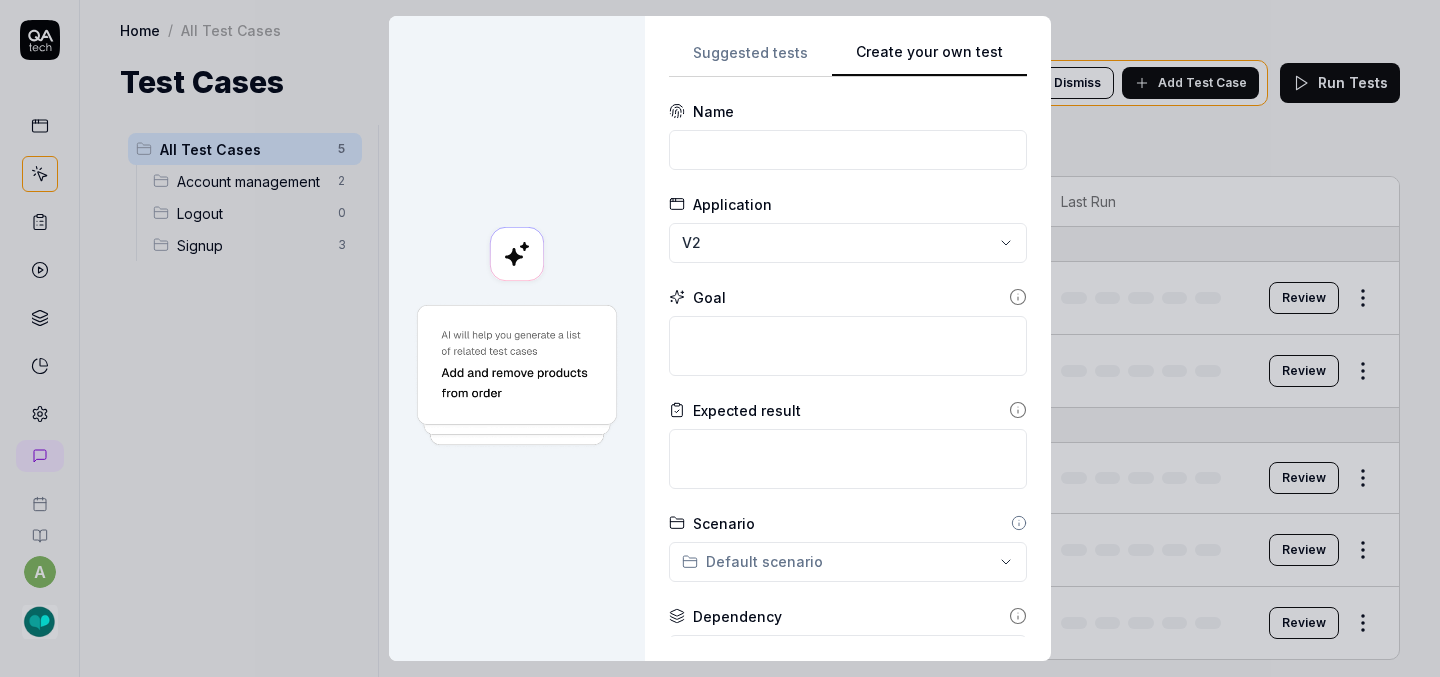 scroll, scrollTop: 0, scrollLeft: 0, axis: both 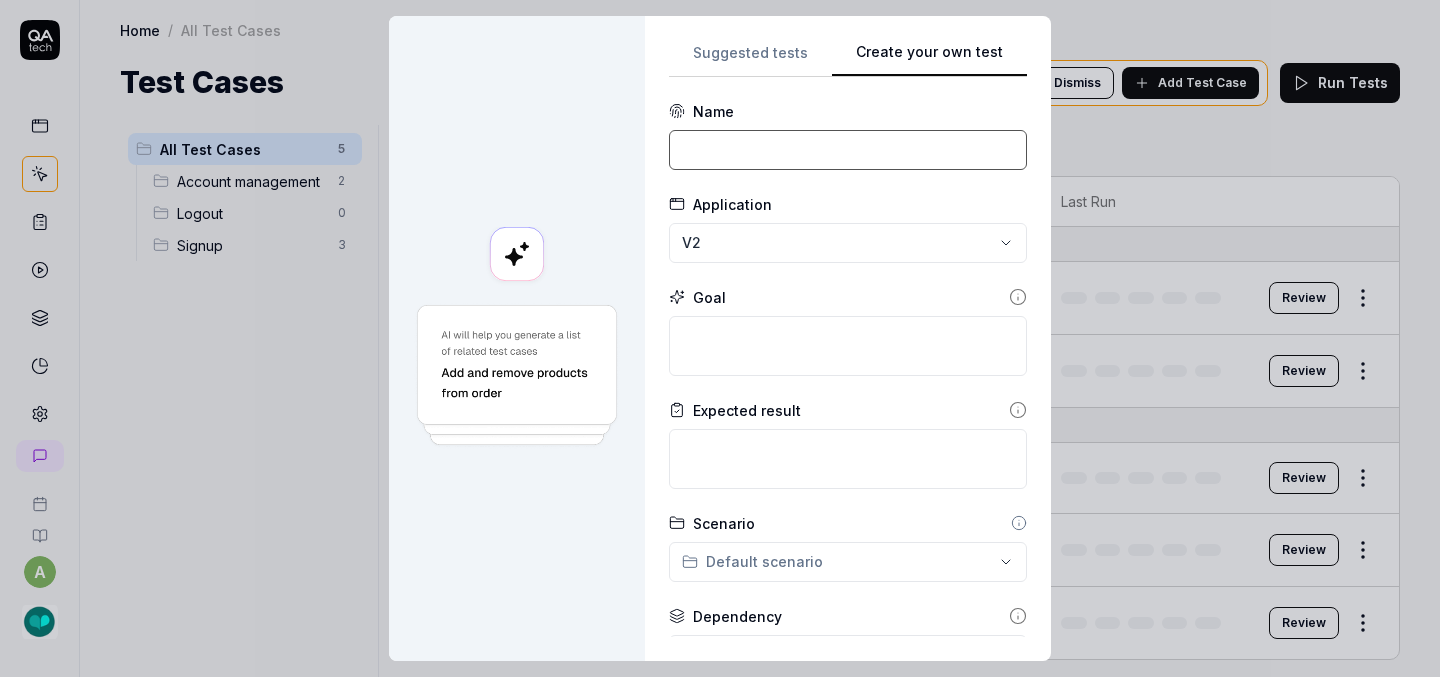 click at bounding box center (848, 150) 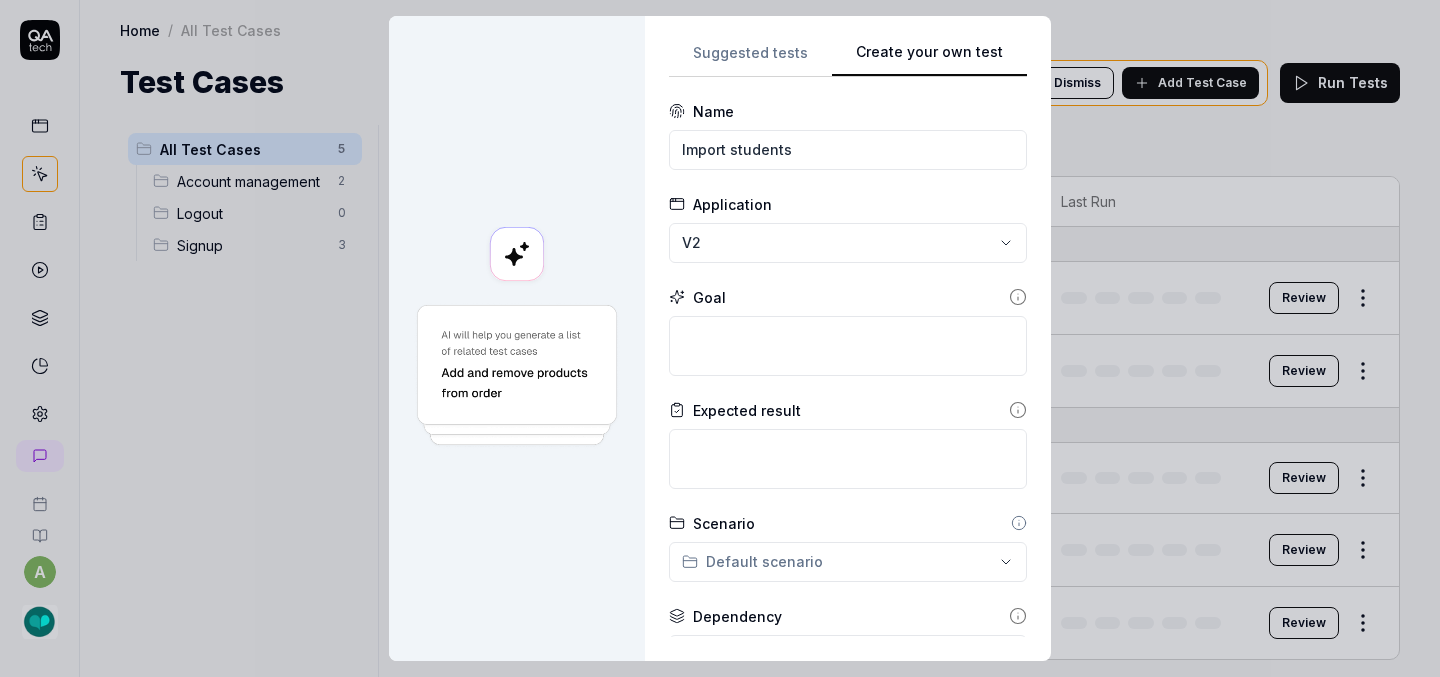 click on "**********" at bounding box center (720, 338) 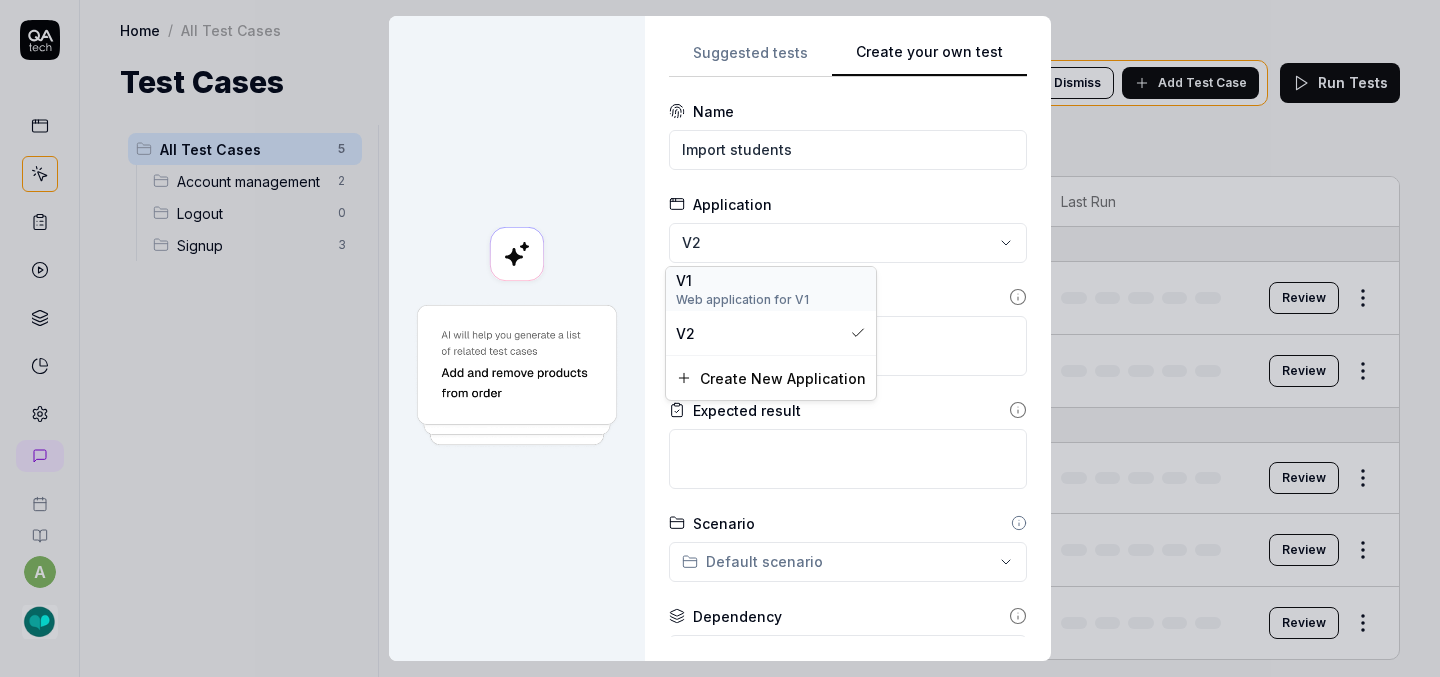 click on "V1" at bounding box center [771, 280] 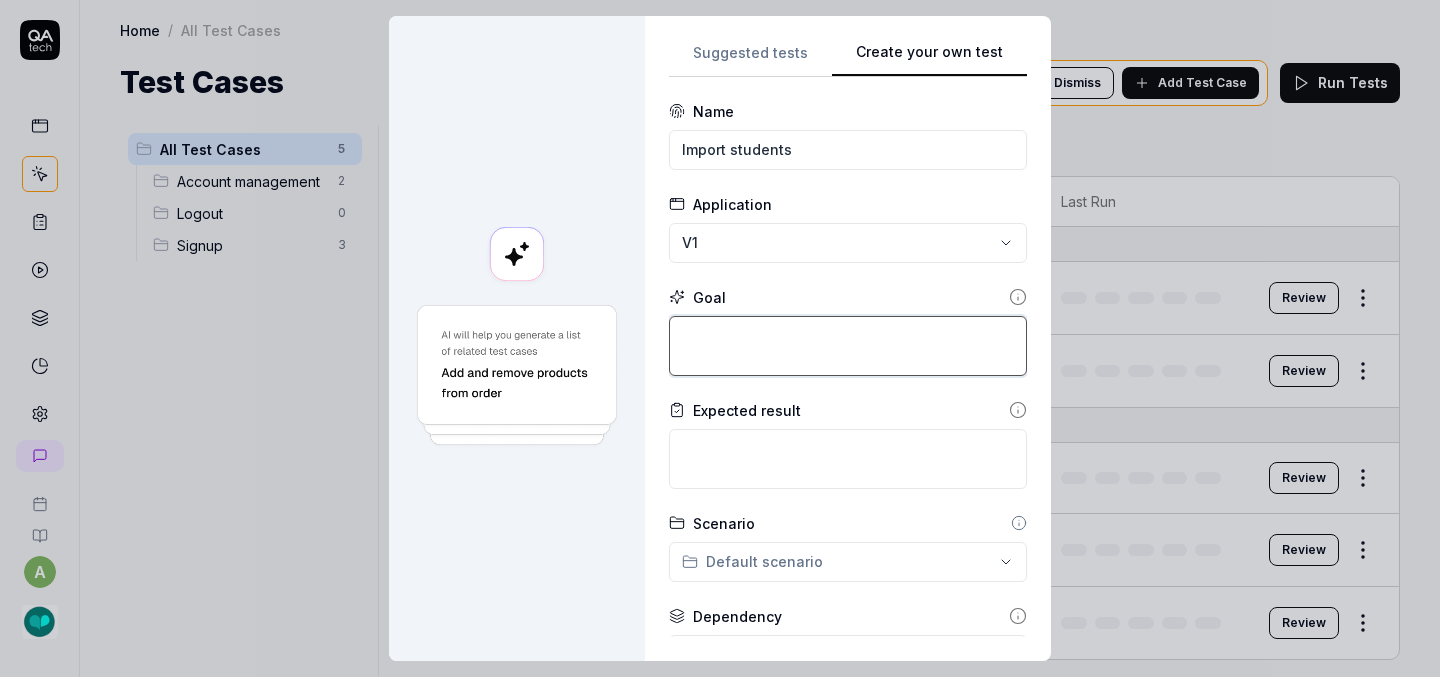 click at bounding box center (848, 346) 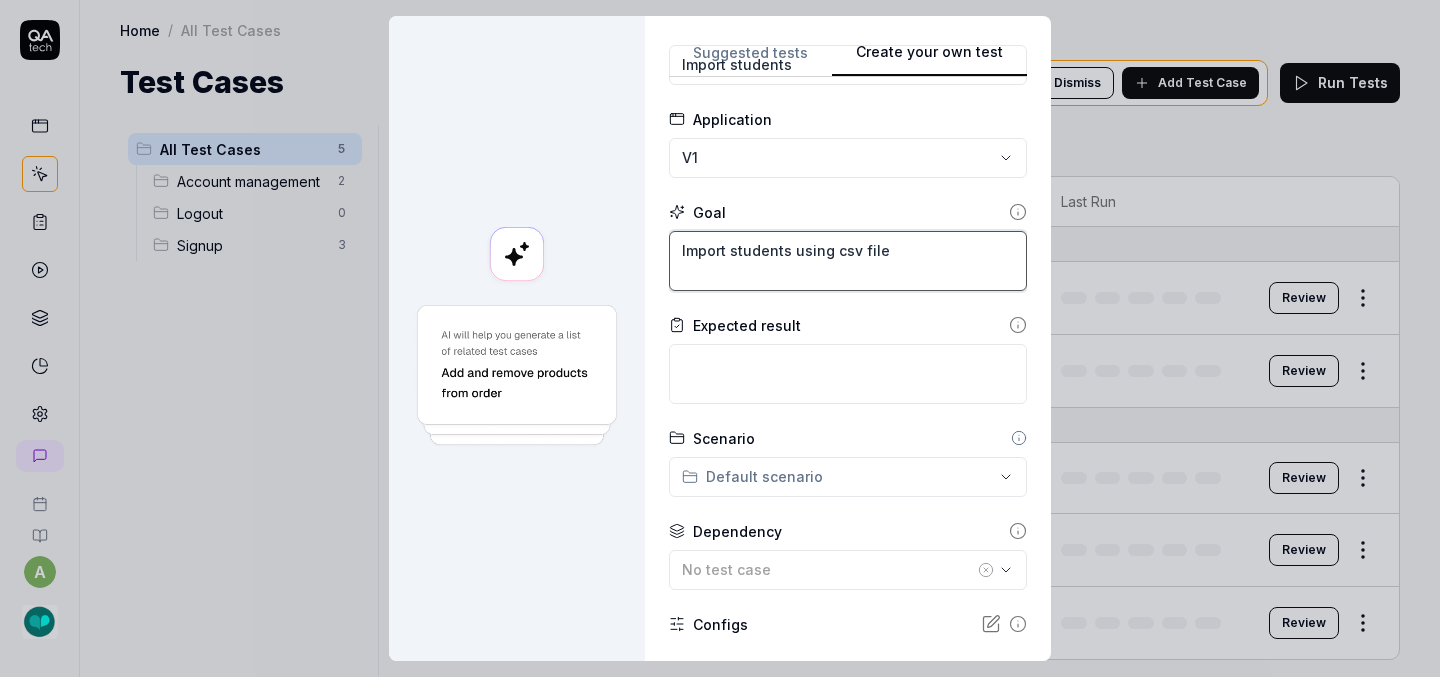 scroll, scrollTop: 91, scrollLeft: 0, axis: vertical 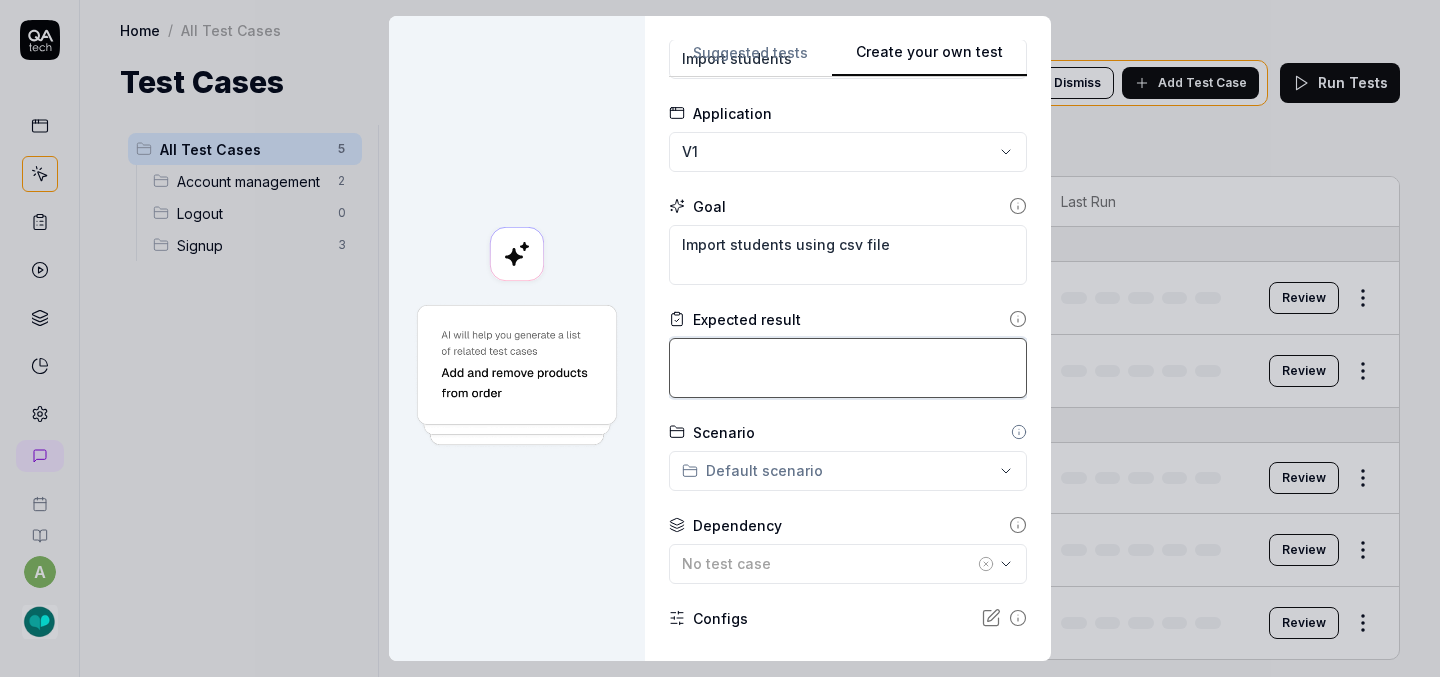 click at bounding box center [848, 368] 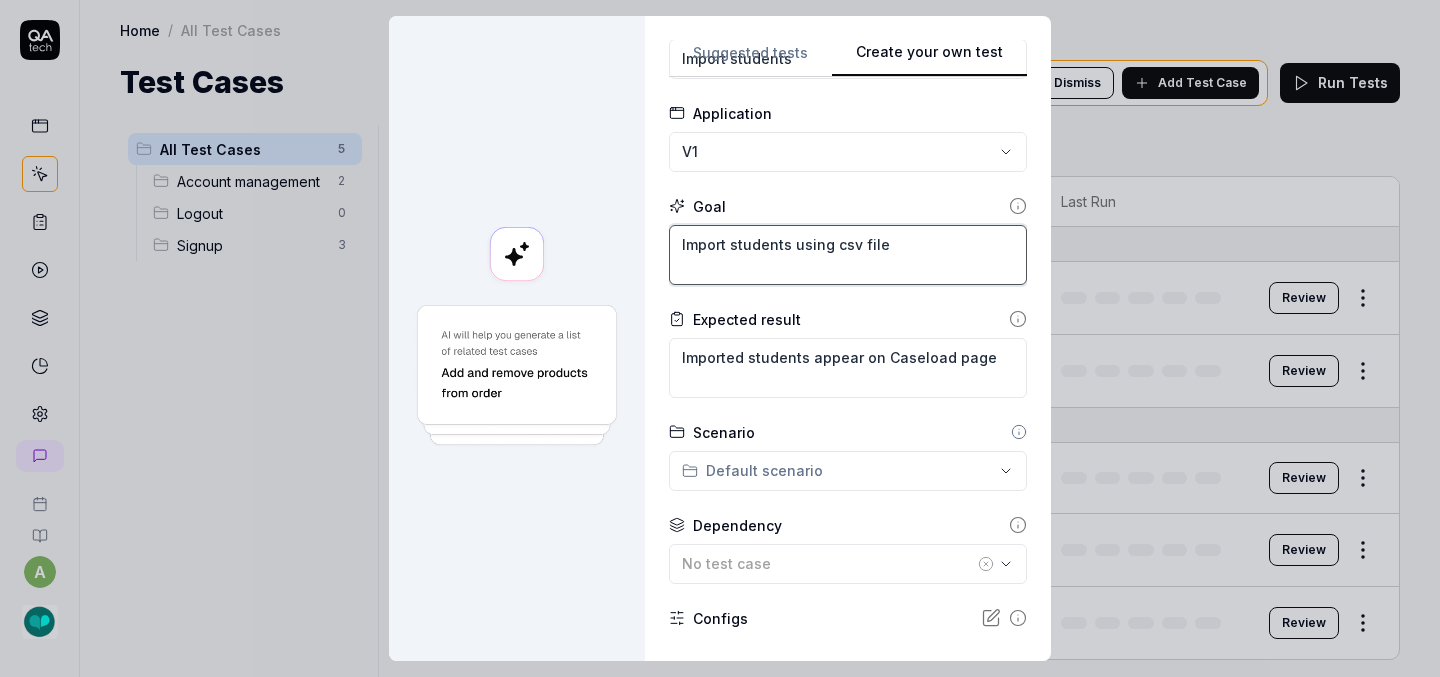 click on "Import students using csv file" at bounding box center [848, 255] 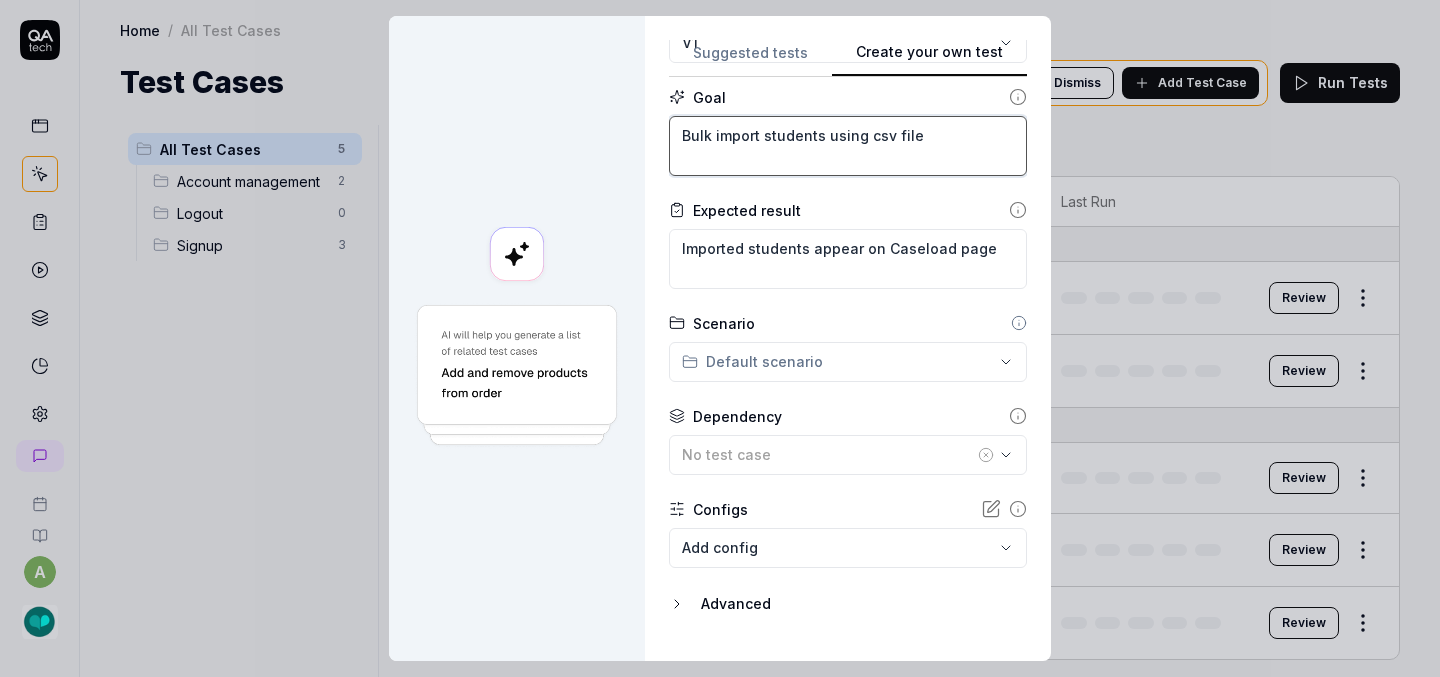 scroll, scrollTop: 204, scrollLeft: 0, axis: vertical 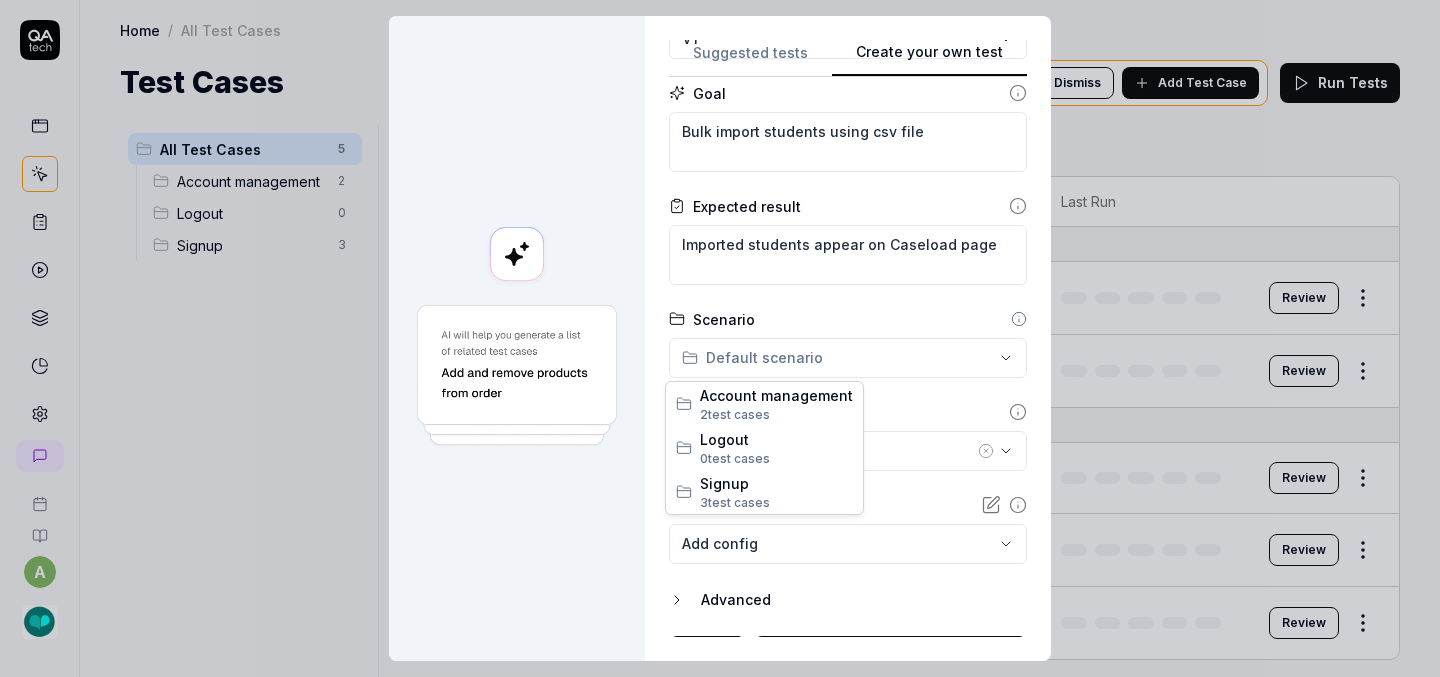 click on "**********" at bounding box center (720, 338) 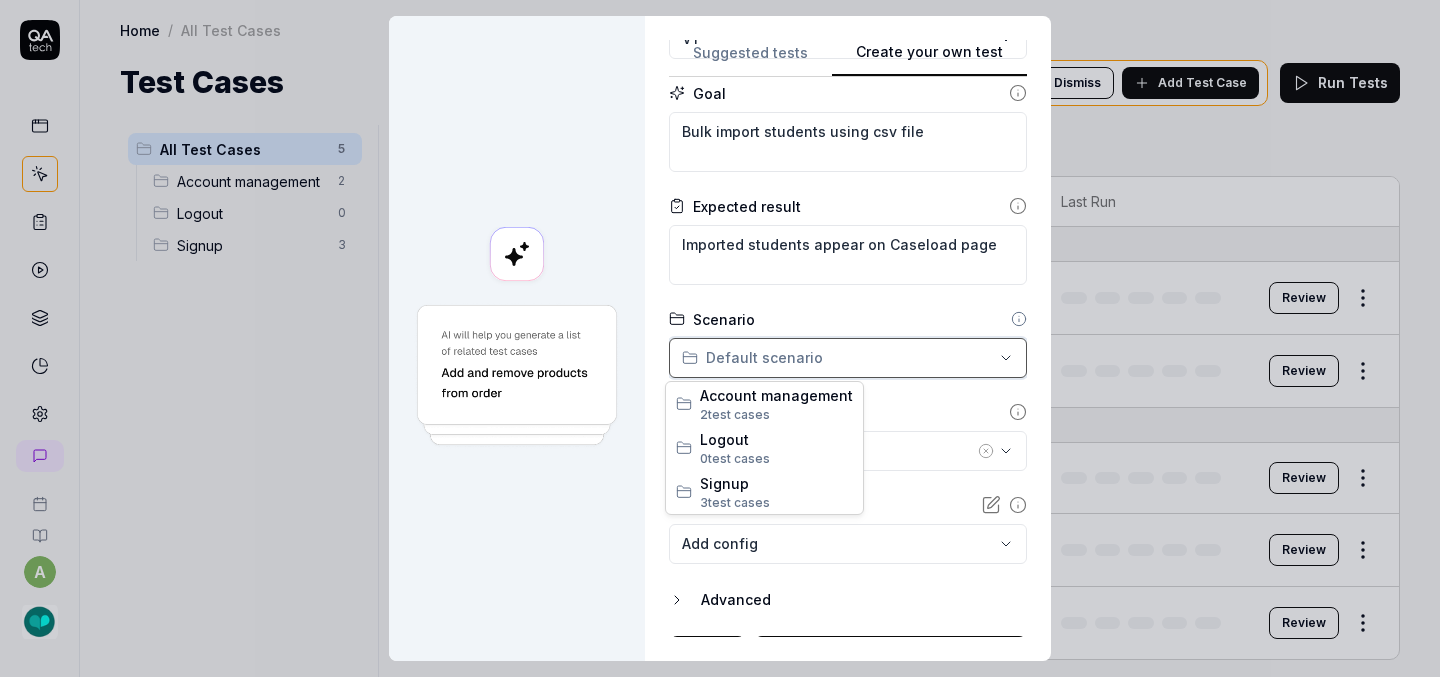 click on "**********" at bounding box center [720, 338] 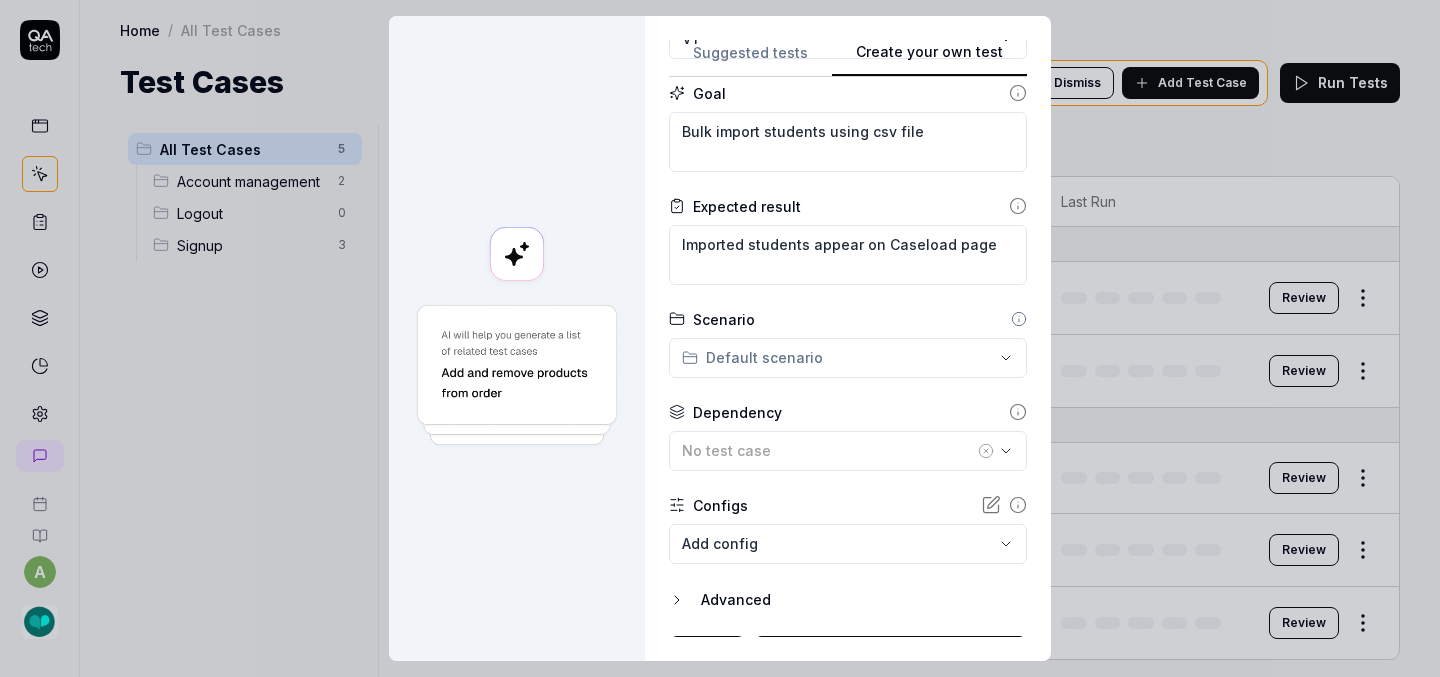 click on "**********" at bounding box center (720, 338) 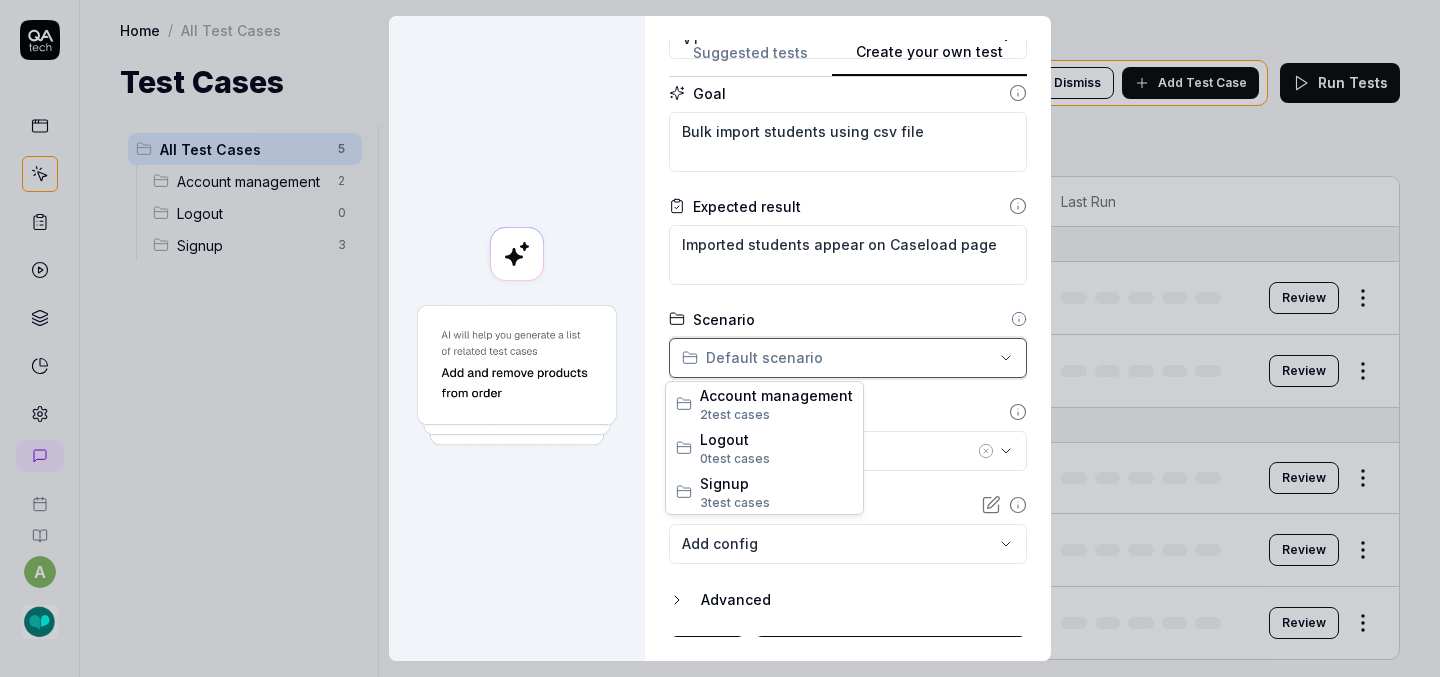 click on "**********" at bounding box center [720, 338] 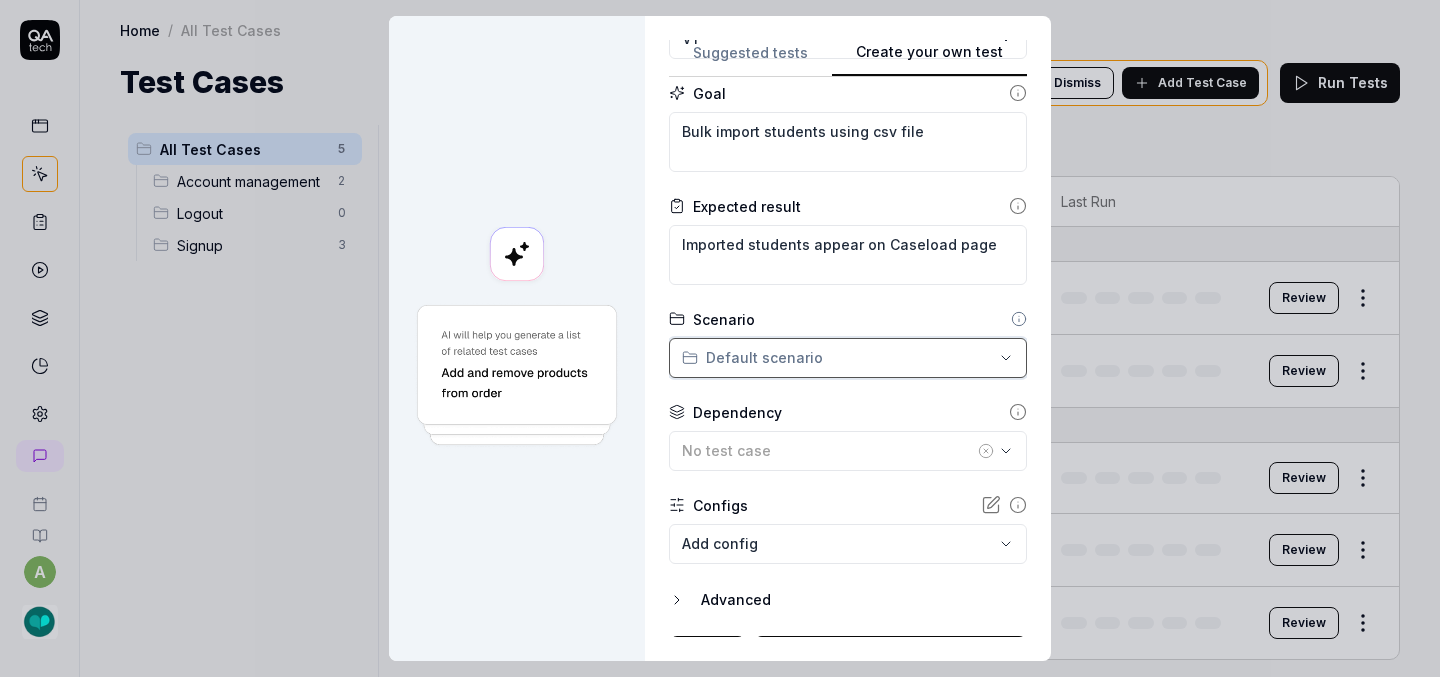 scroll, scrollTop: 242, scrollLeft: 0, axis: vertical 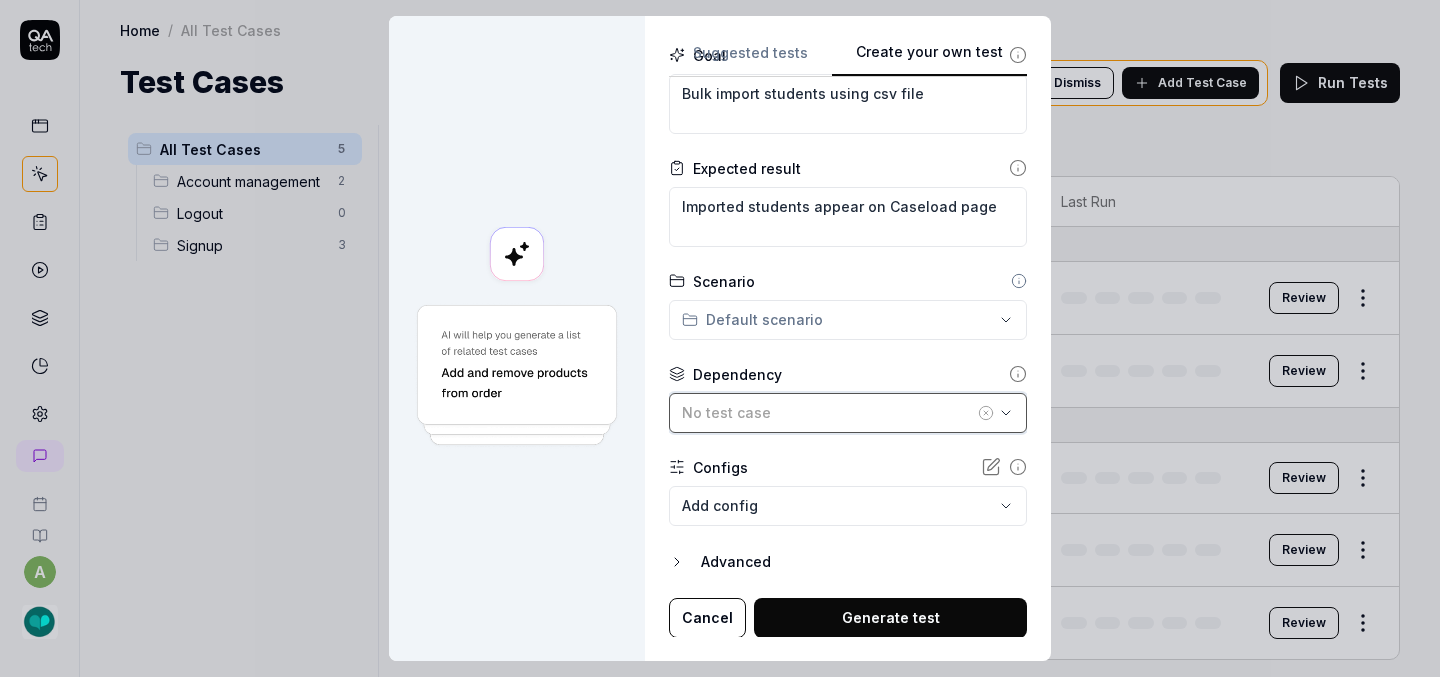 click on "No test case" at bounding box center (828, 412) 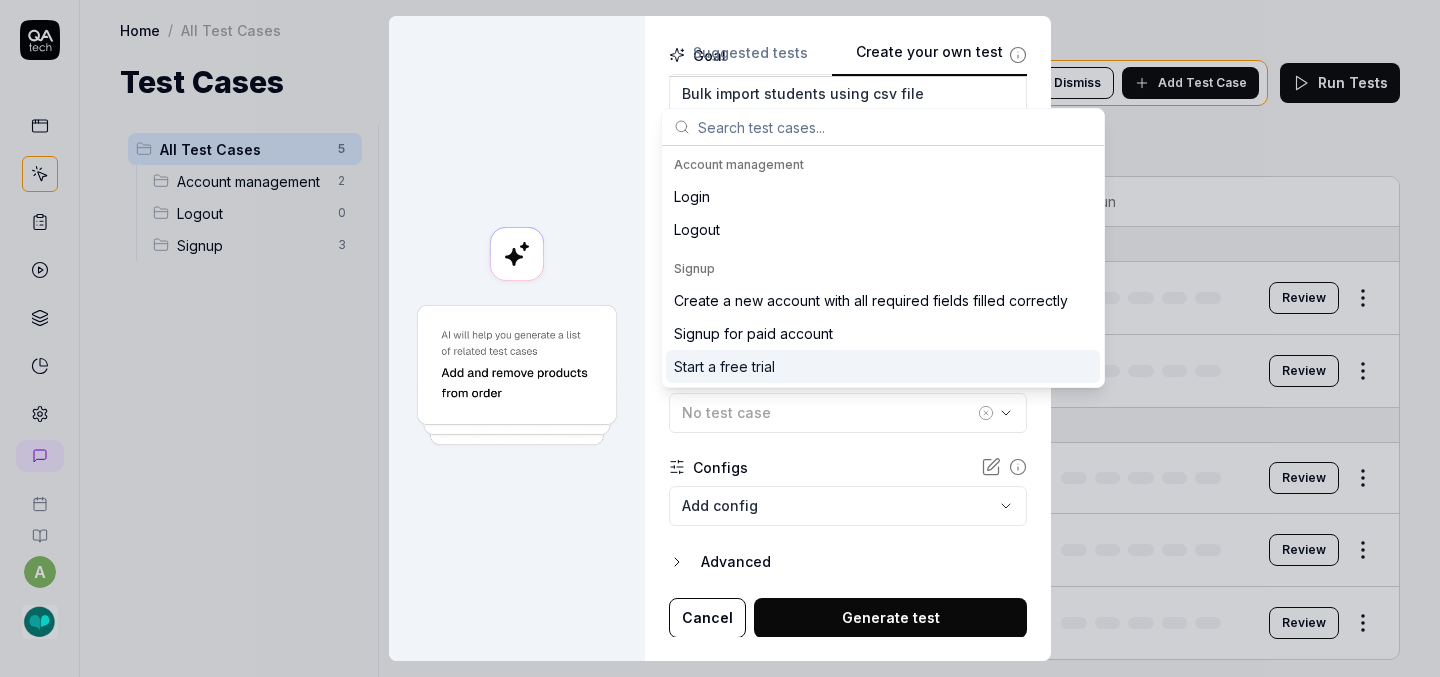click on "Start a free trial" at bounding box center [724, 366] 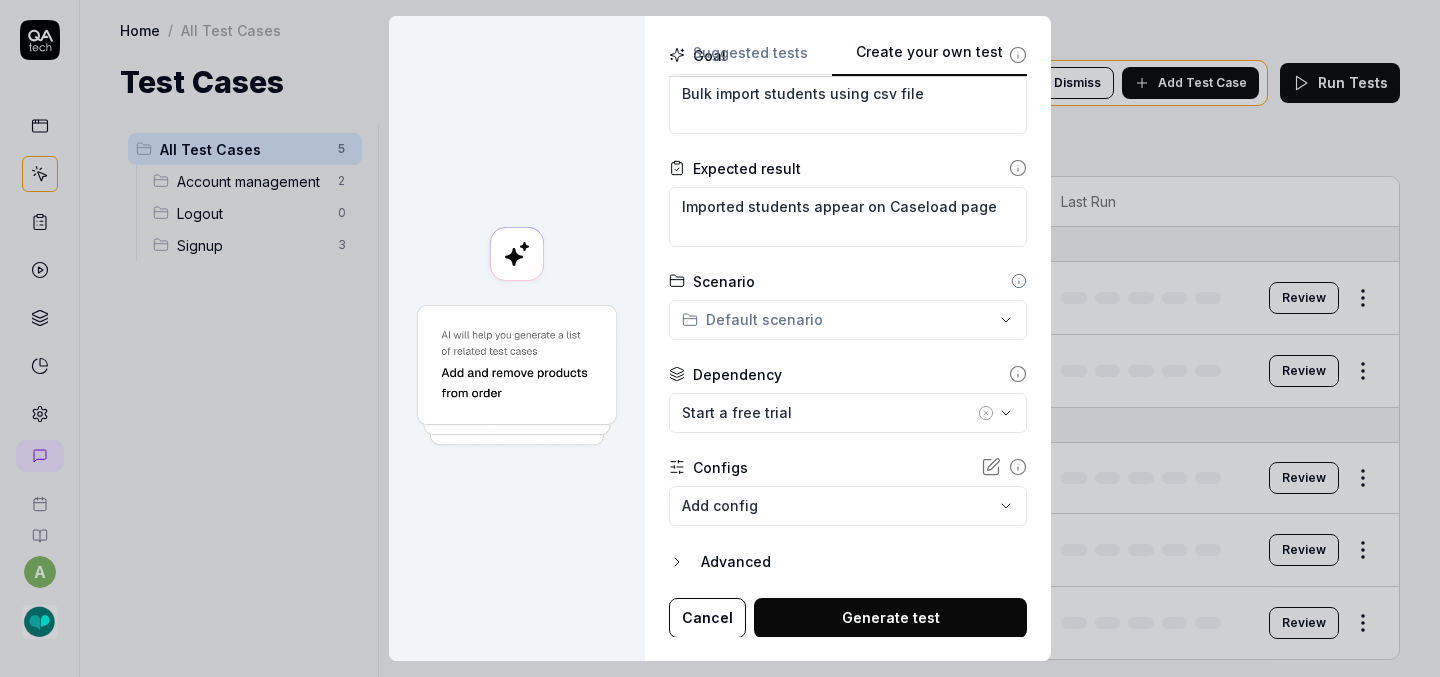 click on "a Home / All Test Cases Home / All Test Cases Test Cases We have new tests for you! Dismiss Add Test Case Run Tests All Test Cases 5 Account management 2 Logout 0 Signup 3 Filters Name Status Last Run Account management Login V1 Login Draft Review Logout V1 Login Draft Review Signup Create a new account with all required fields filled correctly V1 Draft Review Signup for paid account V1 Login Generating Test Case  » Review Start a free trial V1 Login Draft Review
To pick up a draggable item, press the space bar.
While dragging, use the arrow keys to move the item.
Press space again to drop the item in its new position, or press escape to cancel.
Draggable item fcd9020d-1aec-448b-b52e-c5da18005aac was dropped over droppable area 644b68bc-f16b-407f-ab9e-f812aa72cf50 *
Create your own test Suggested tests Create your own test Name Import students Application V1 Goal Bulk import students using csv file Expected result Imported students appear on Caseload page Scenario Default scenario" at bounding box center [720, 338] 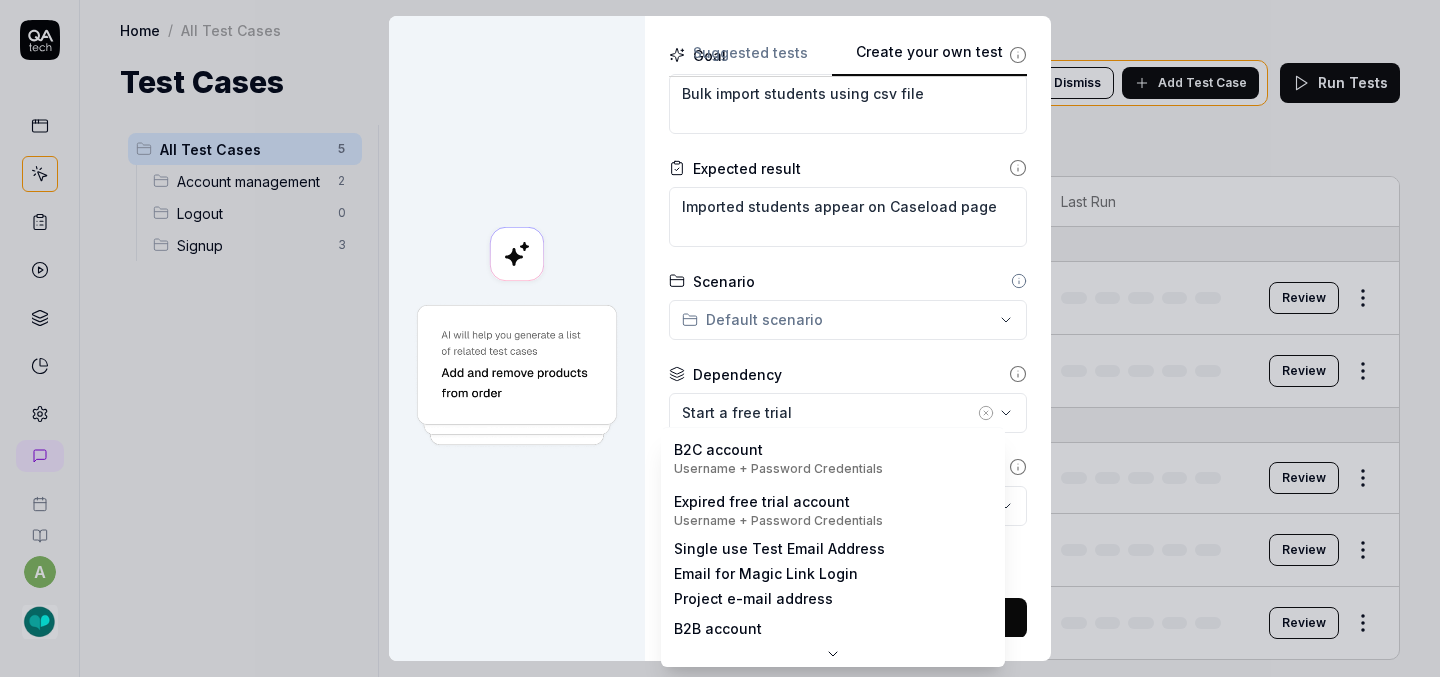 scroll, scrollTop: 0, scrollLeft: 0, axis: both 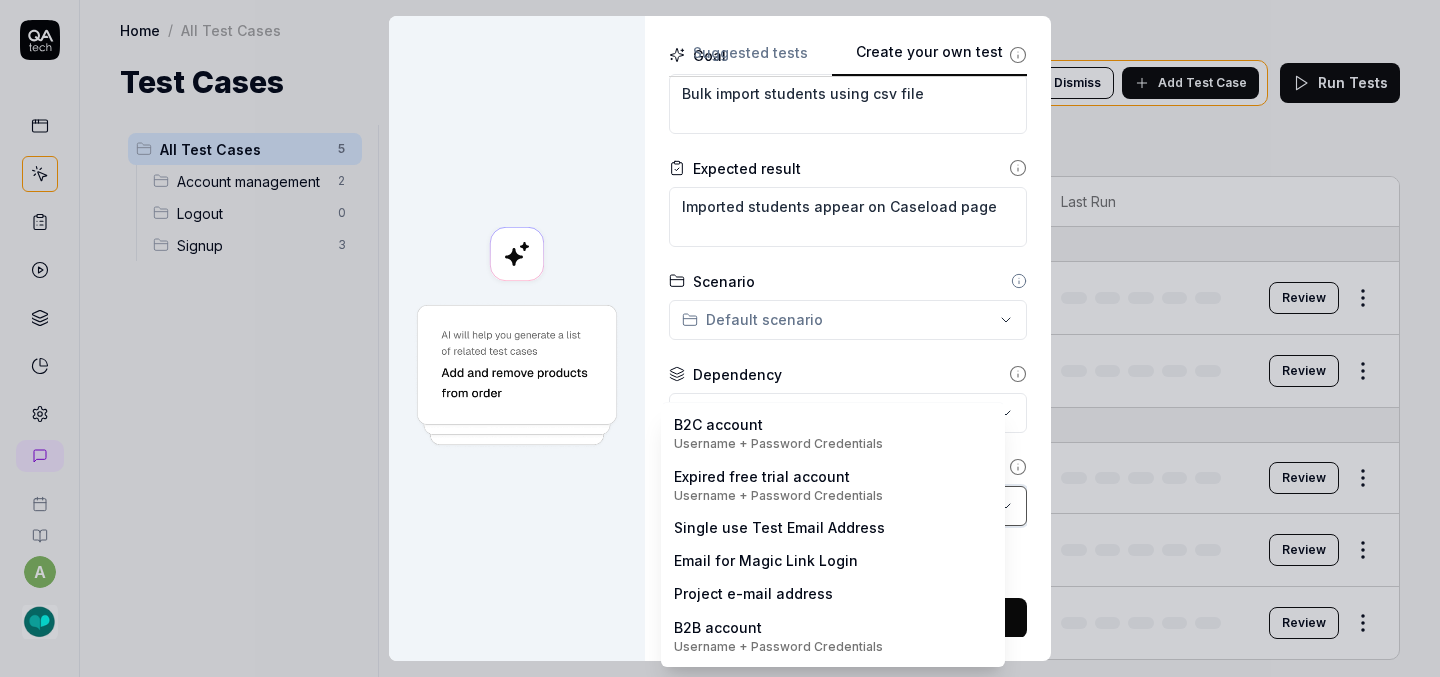 click on "**********" at bounding box center (720, 338) 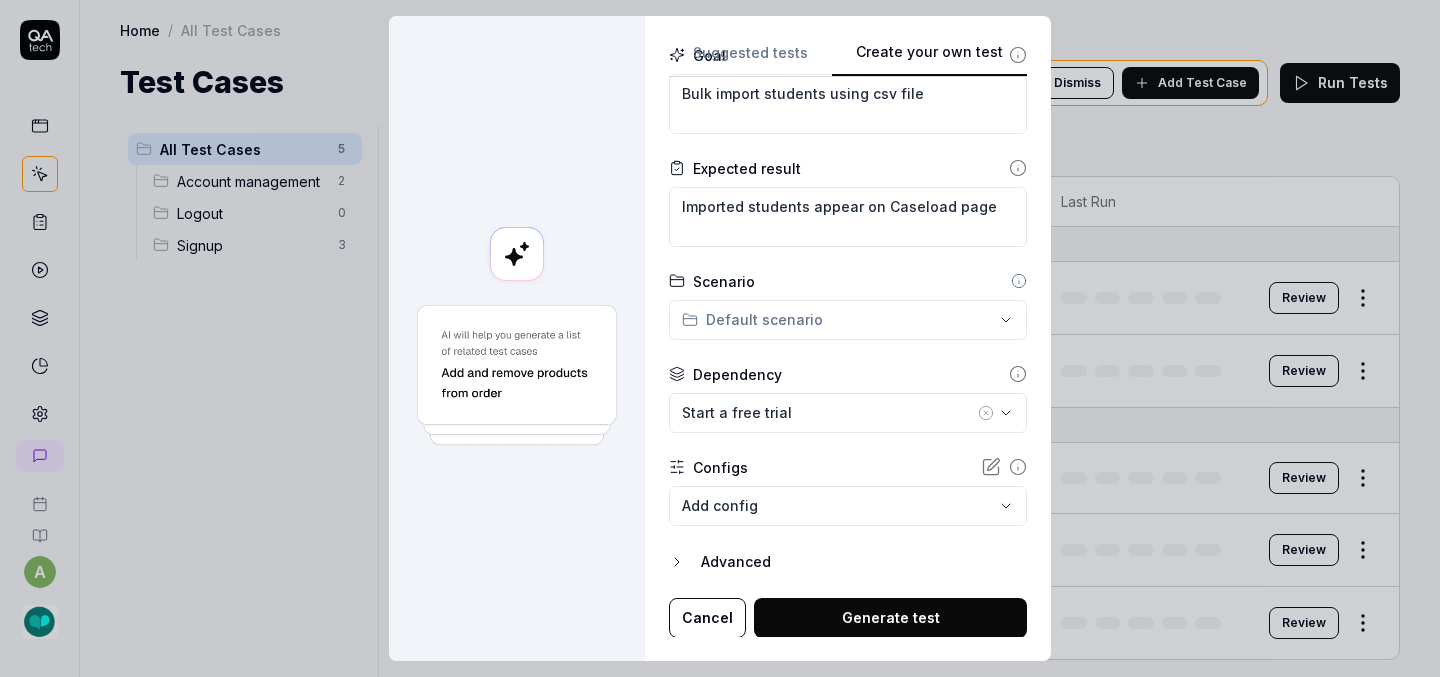 click 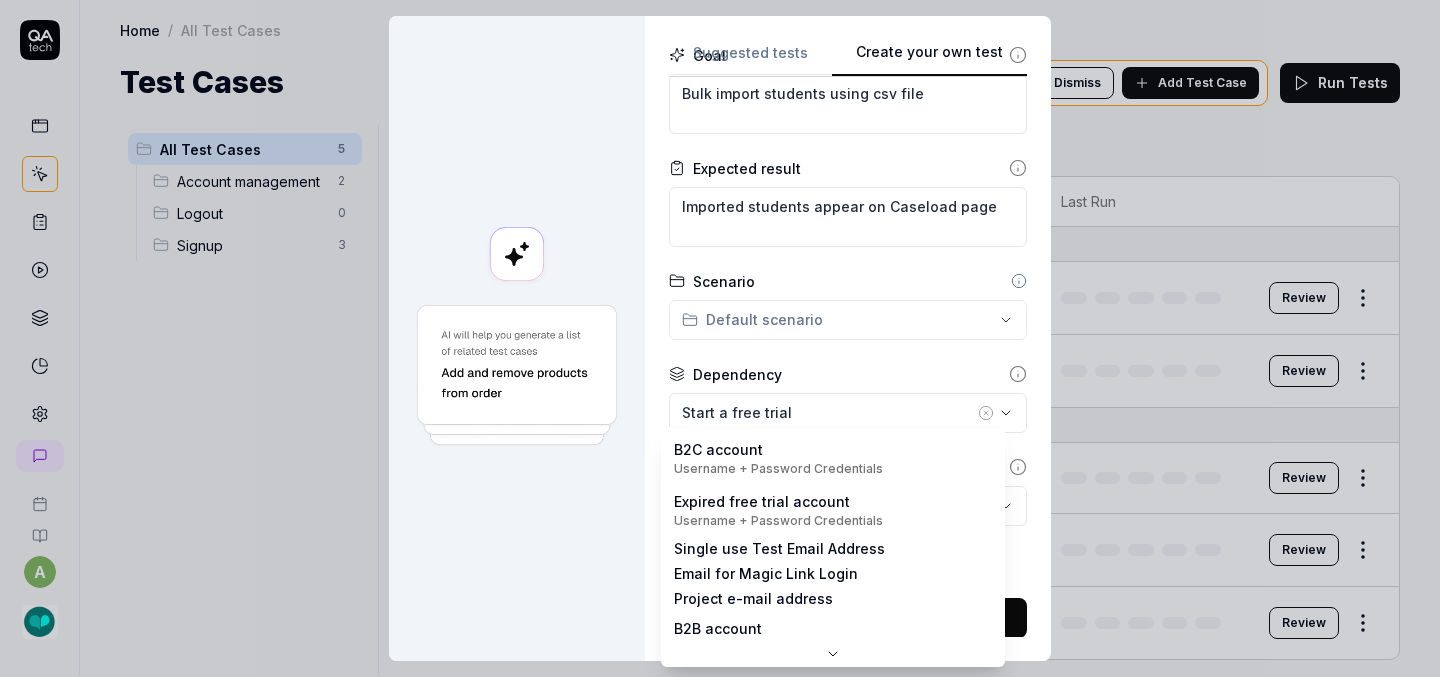 click on "a Home / All Test Cases Home / All Test Cases Test Cases We have new tests for you! Dismiss Add Test Case Run Tests All Test Cases 5 Account management 2 Logout 0 Signup 3 Filters Name Status Last Run Account management Login V1 Login Draft Review Logout V1 Login Draft Review Signup Create a new account with all required fields filled correctly V1 Draft Review Signup for paid account V1 Login Generating Test Case  » Review Start a free trial V1 Login Draft Review
To pick up a draggable item, press the space bar.
While dragging, use the arrow keys to move the item.
Press space again to drop the item in its new position, or press escape to cancel.
Draggable item fcd9020d-1aec-448b-b52e-c5da18005aac was dropped over droppable area 644b68bc-f16b-407f-ab9e-f812aa72cf50 *
Create your own test Suggested tests Create your own test Name Import students Application V1 Goal Bulk import students using csv file Expected result Imported students appear on Caseload page Scenario Default scenario" at bounding box center (720, 338) 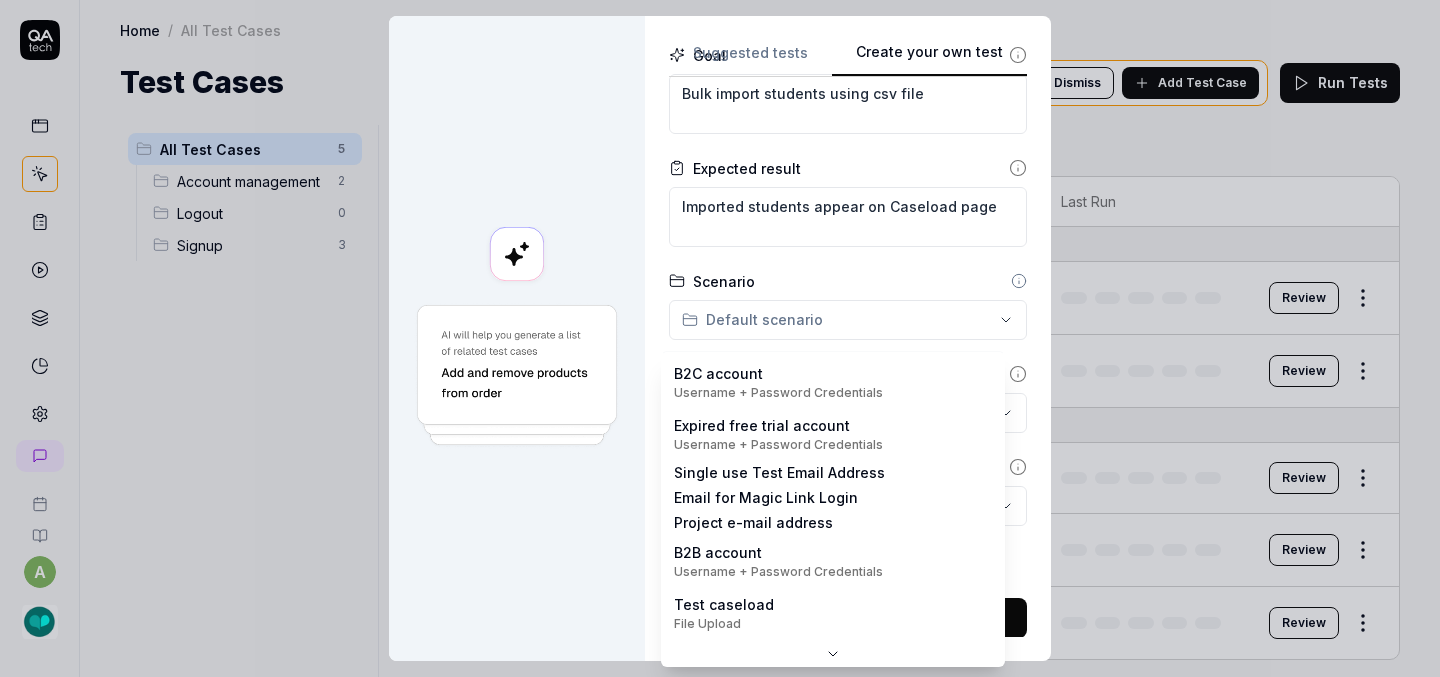scroll, scrollTop: 0, scrollLeft: 0, axis: both 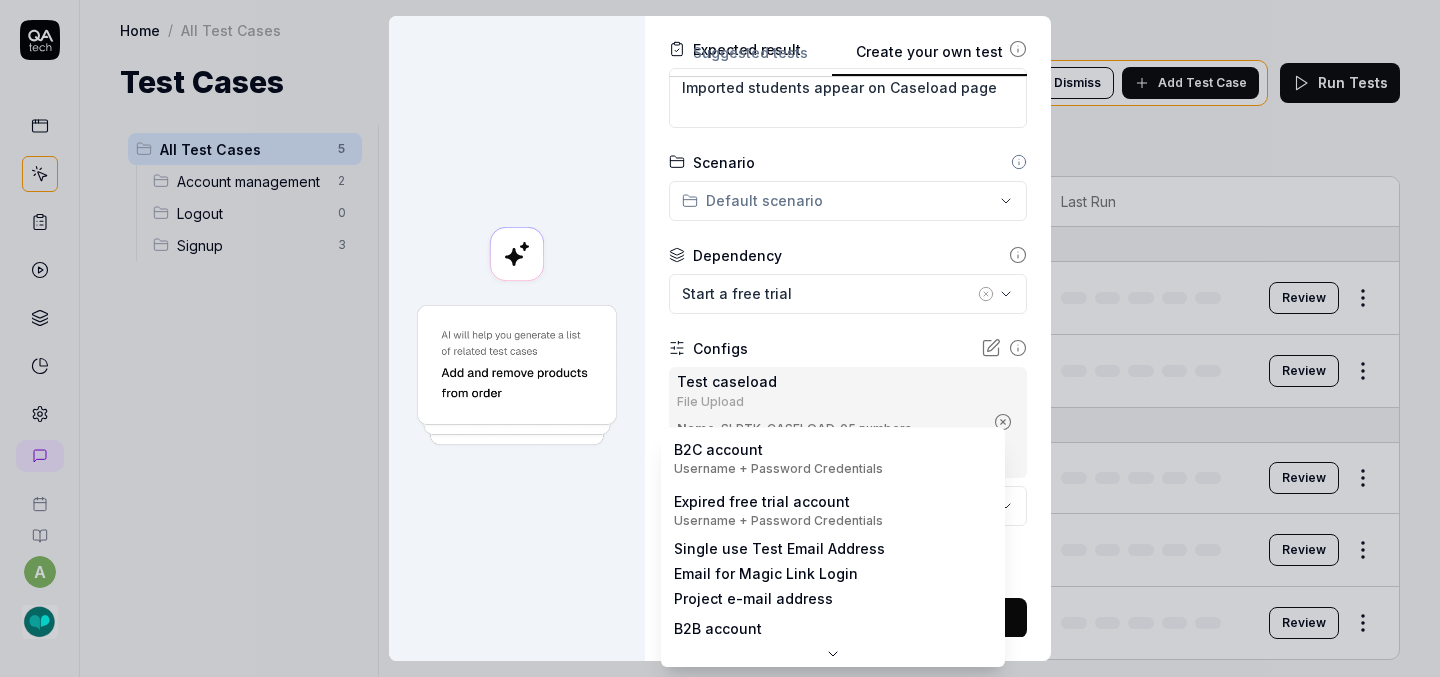 click on "a Home / All Test Cases Home / All Test Cases Test Cases We have new tests for you! Dismiss Add Test Case Run Tests All Test Cases 5 Account management 2 Logout 0 Signup 3 Filters Name Status Last Run Account management Login V1 Login Draft Review Logout V1 Login Draft Review Signup Create a new account with all required fields filled correctly V1 Draft Review Signup for paid account V1 Login Generating Test Case  » Review Start a free trial V1 Login Draft Review
To pick up a draggable item, press the space bar.
While dragging, use the arrow keys to move the item.
Press space again to drop the item in its new position, or press escape to cancel.
Draggable item fcd9020d-1aec-448b-b52e-c5da18005aac was dropped over droppable area 644b68bc-f16b-407f-ab9e-f812aa72cf50 *
Create your own test Suggested tests Create your own test Name Import students Application V1 Goal Bulk import students using csv file Expected result Imported students appear on Caseload page Scenario Default scenario Name" at bounding box center [720, 338] 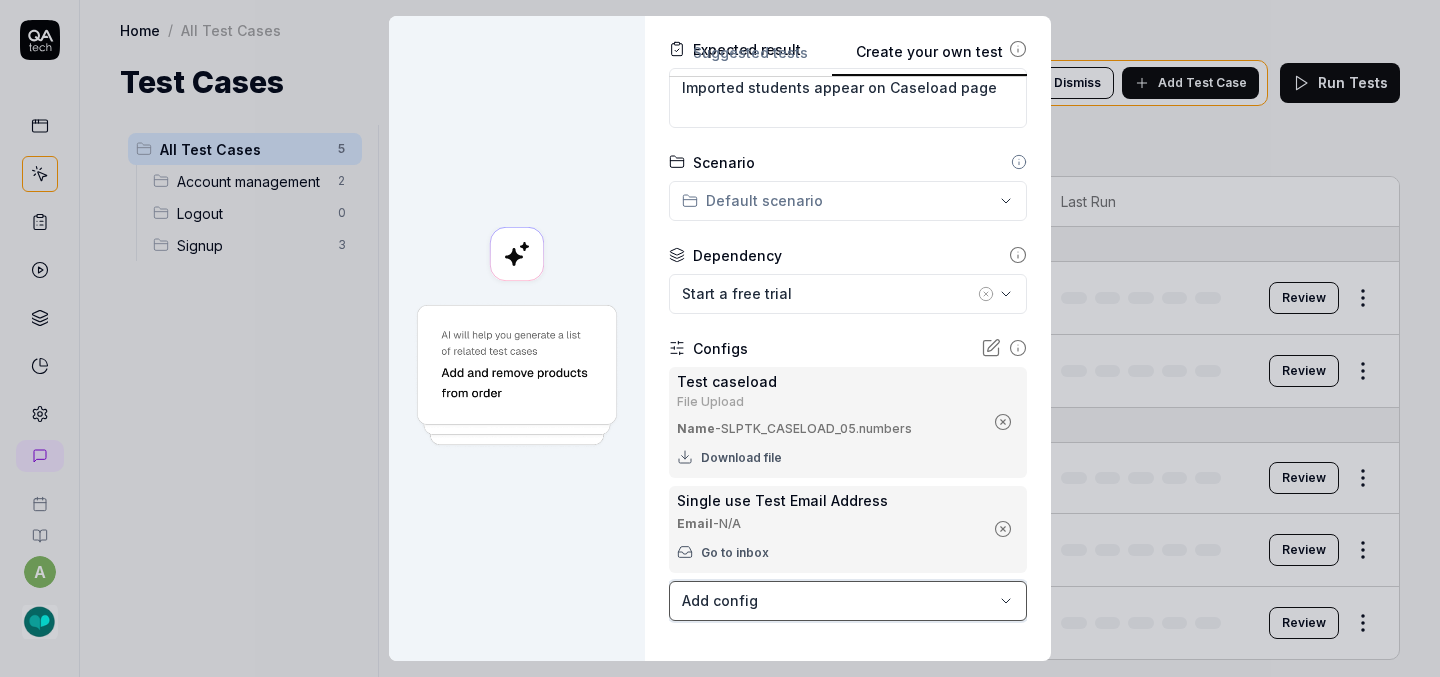 scroll, scrollTop: 456, scrollLeft: 0, axis: vertical 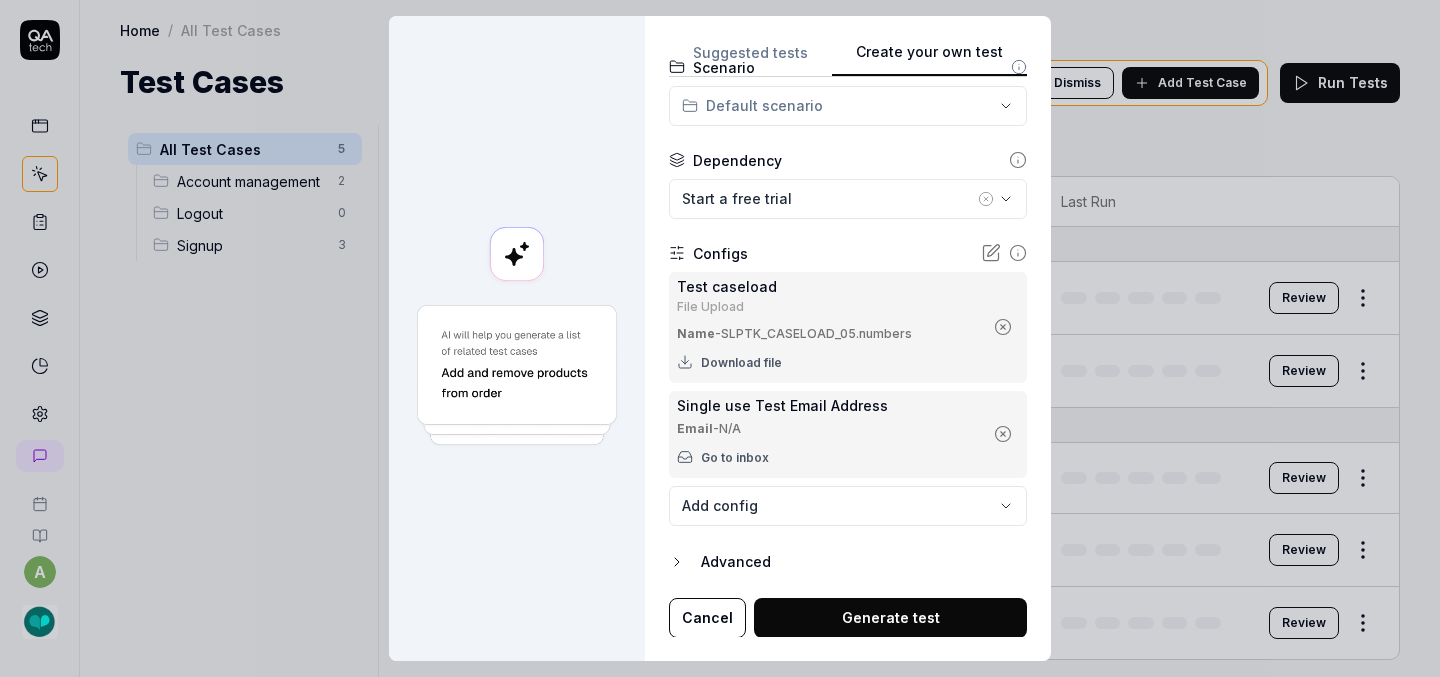 click on "Generate test" at bounding box center [890, 618] 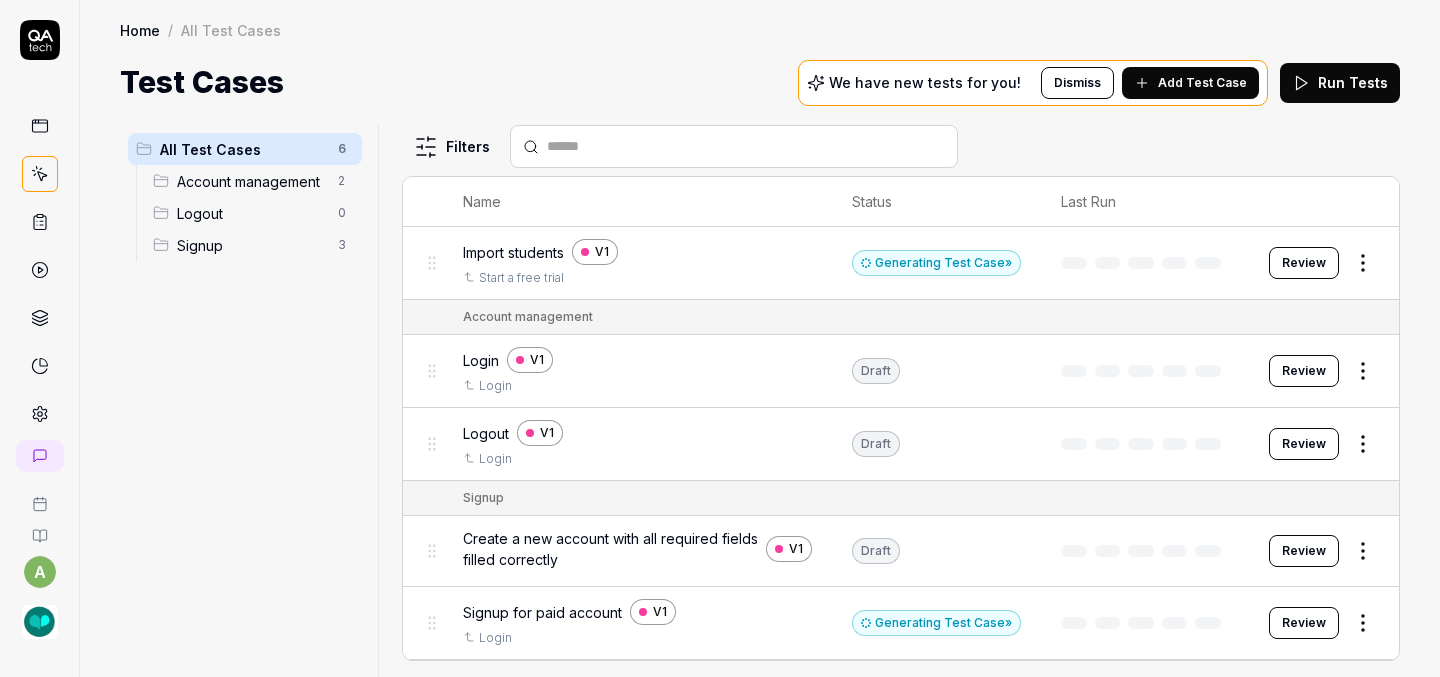 click on "Review" at bounding box center (1304, 371) 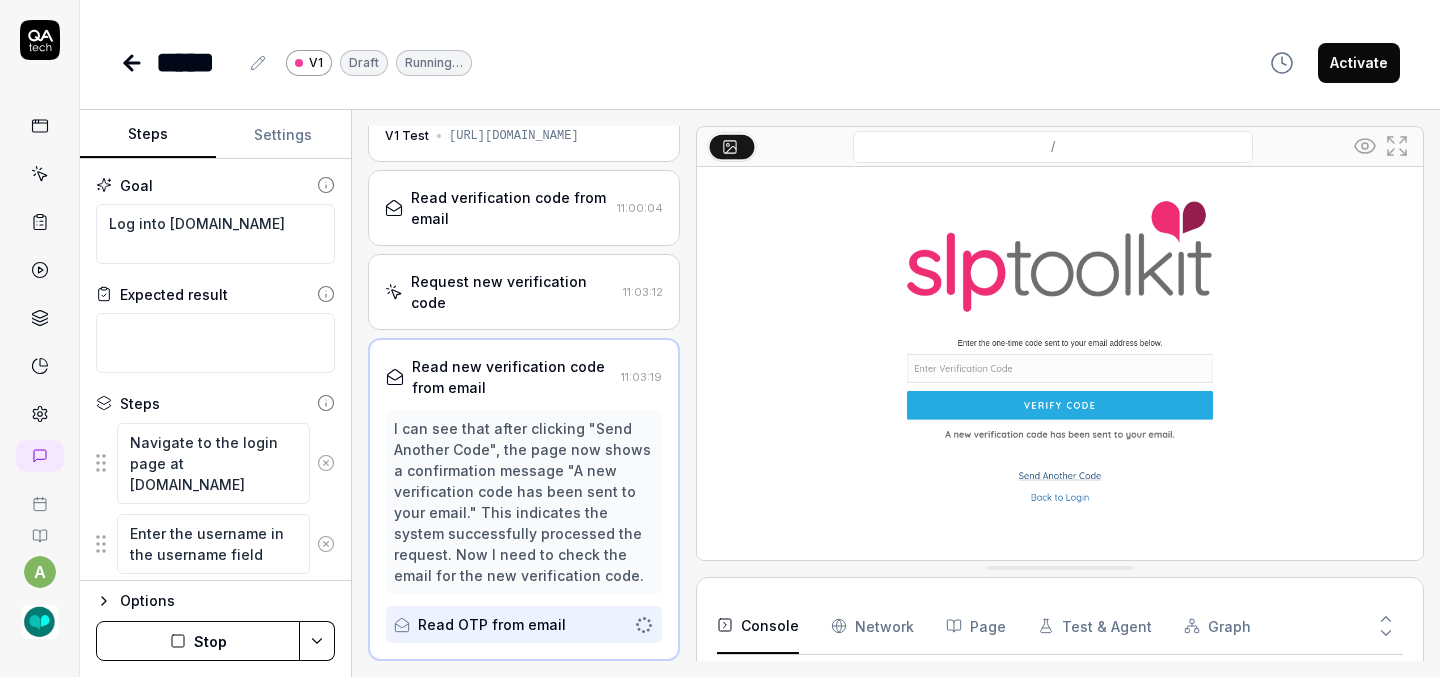 scroll, scrollTop: 67, scrollLeft: 0, axis: vertical 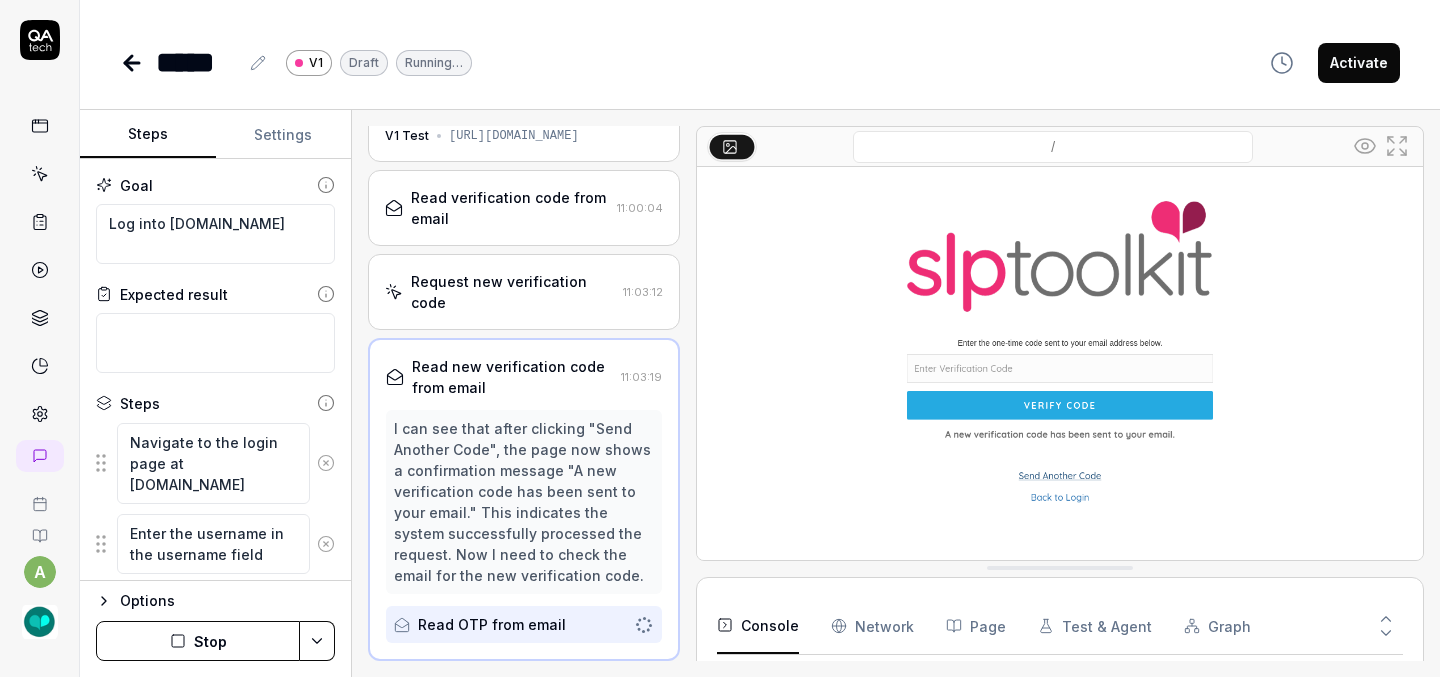 click 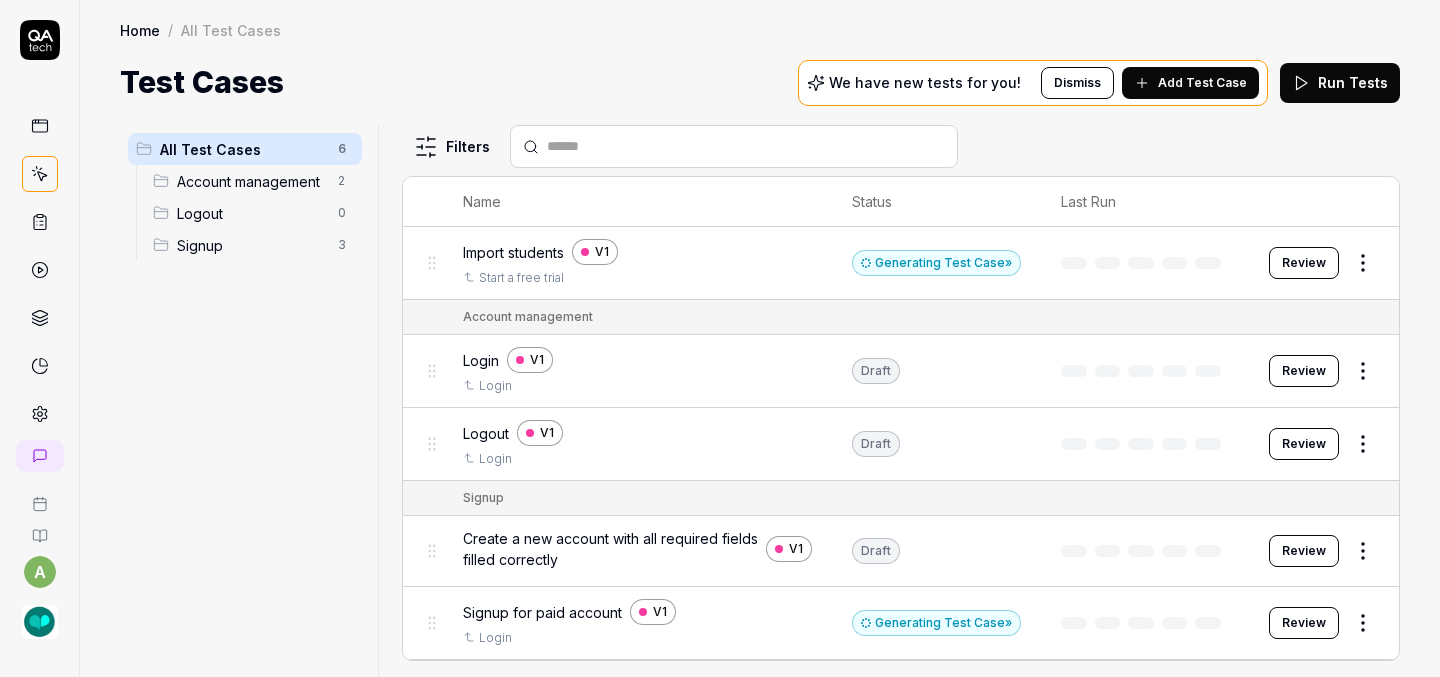 click on "Review" at bounding box center [1304, 444] 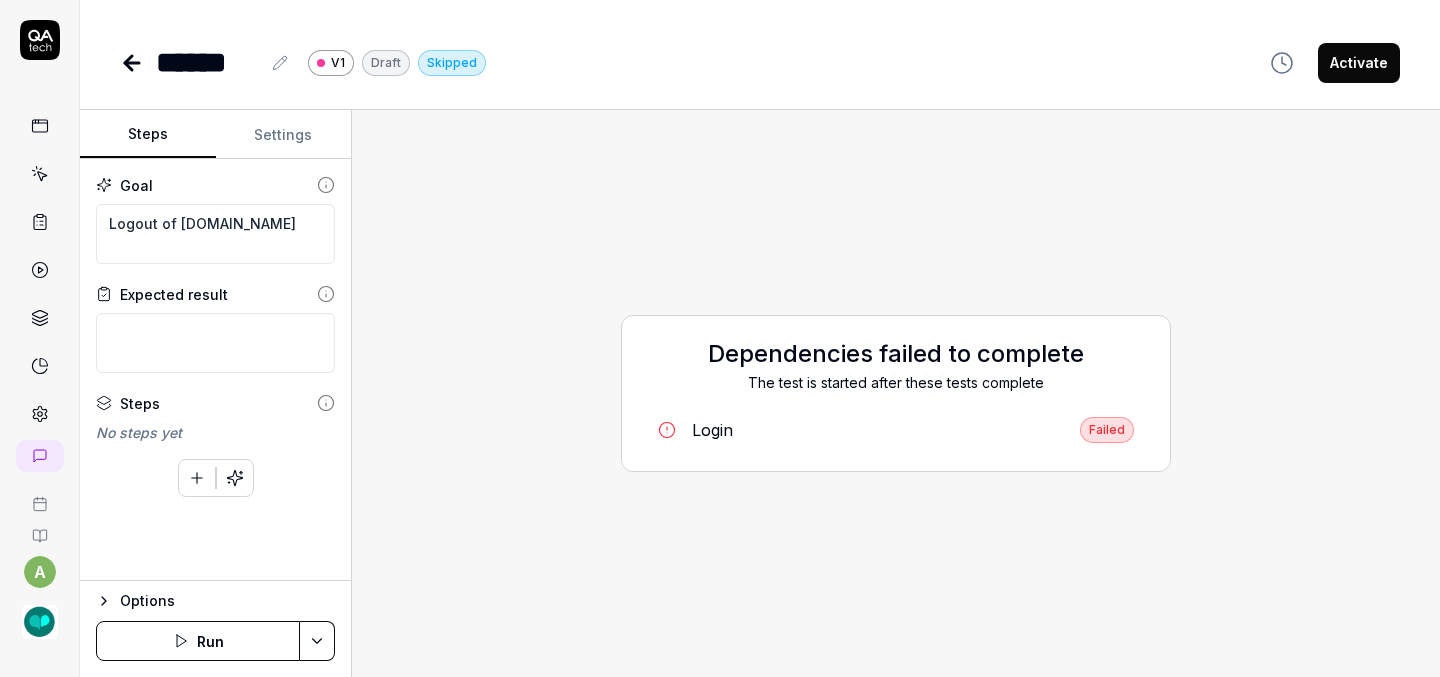 click 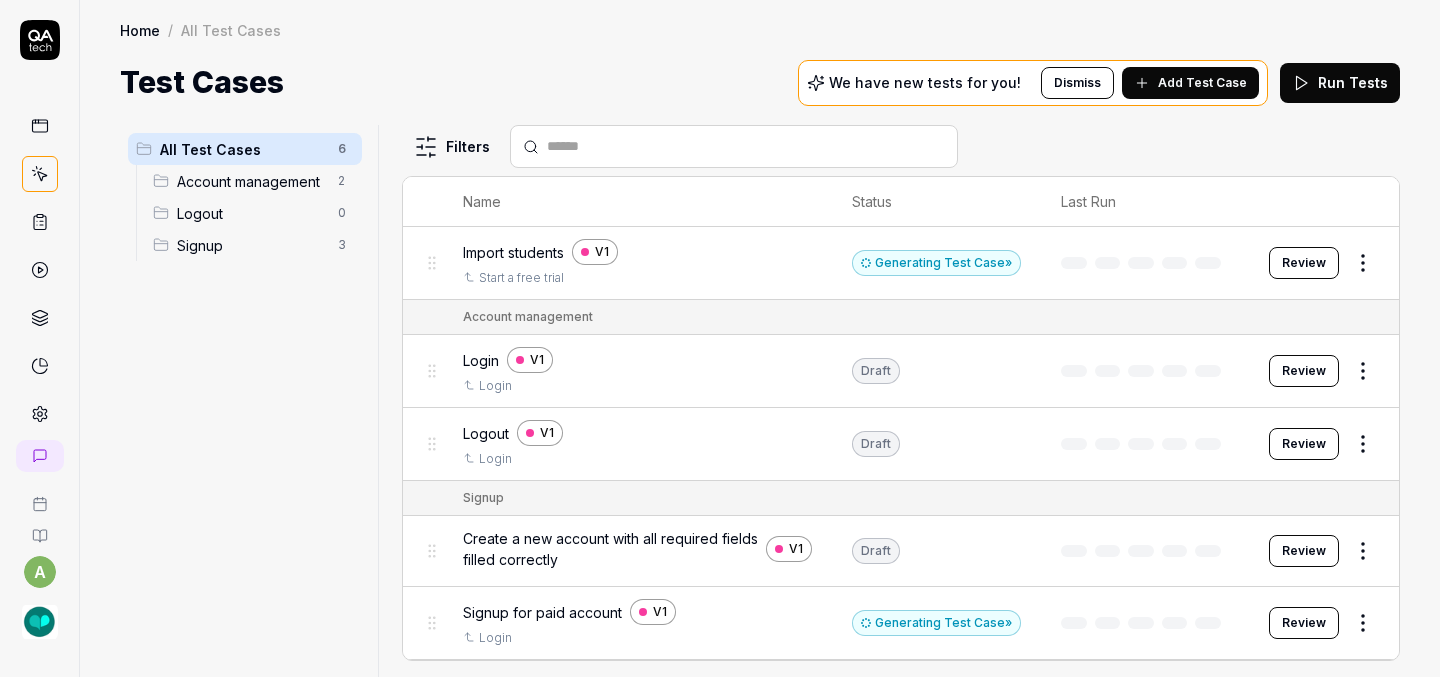 click on "Review" at bounding box center [1304, 551] 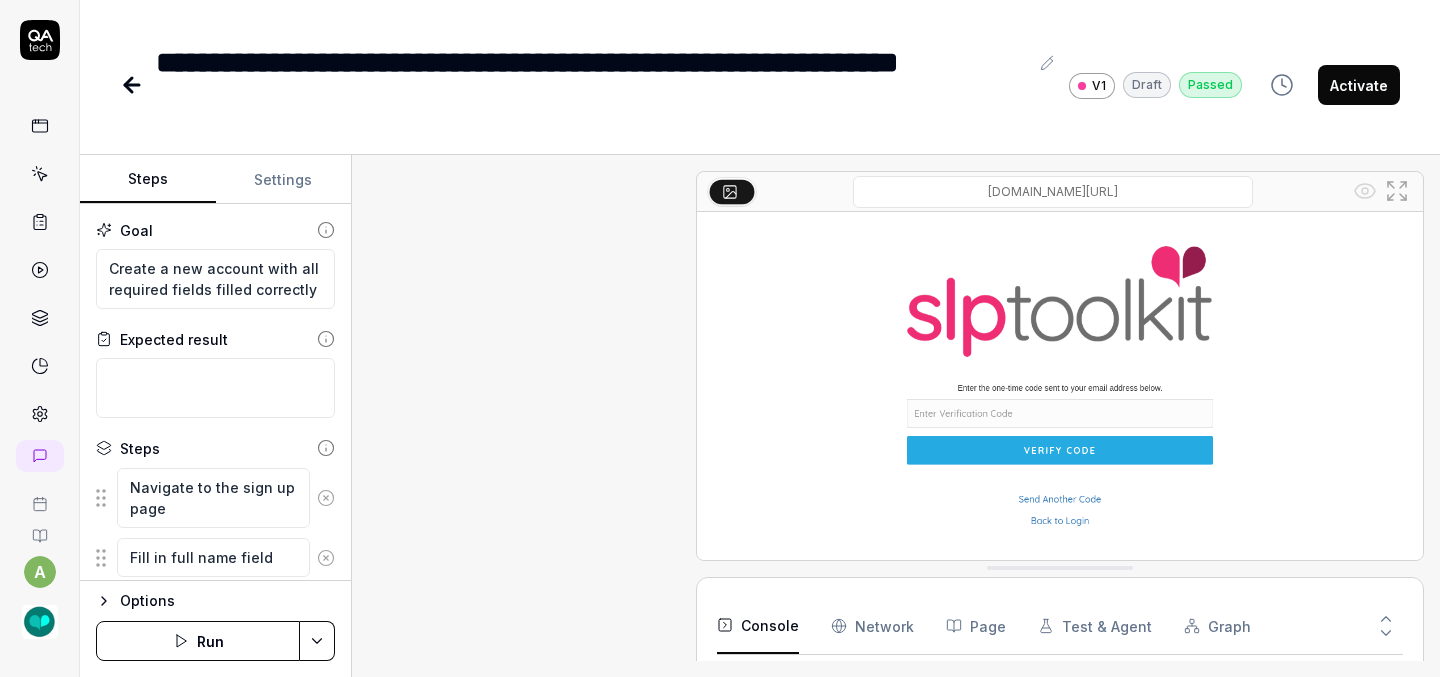 scroll, scrollTop: 1229, scrollLeft: 0, axis: vertical 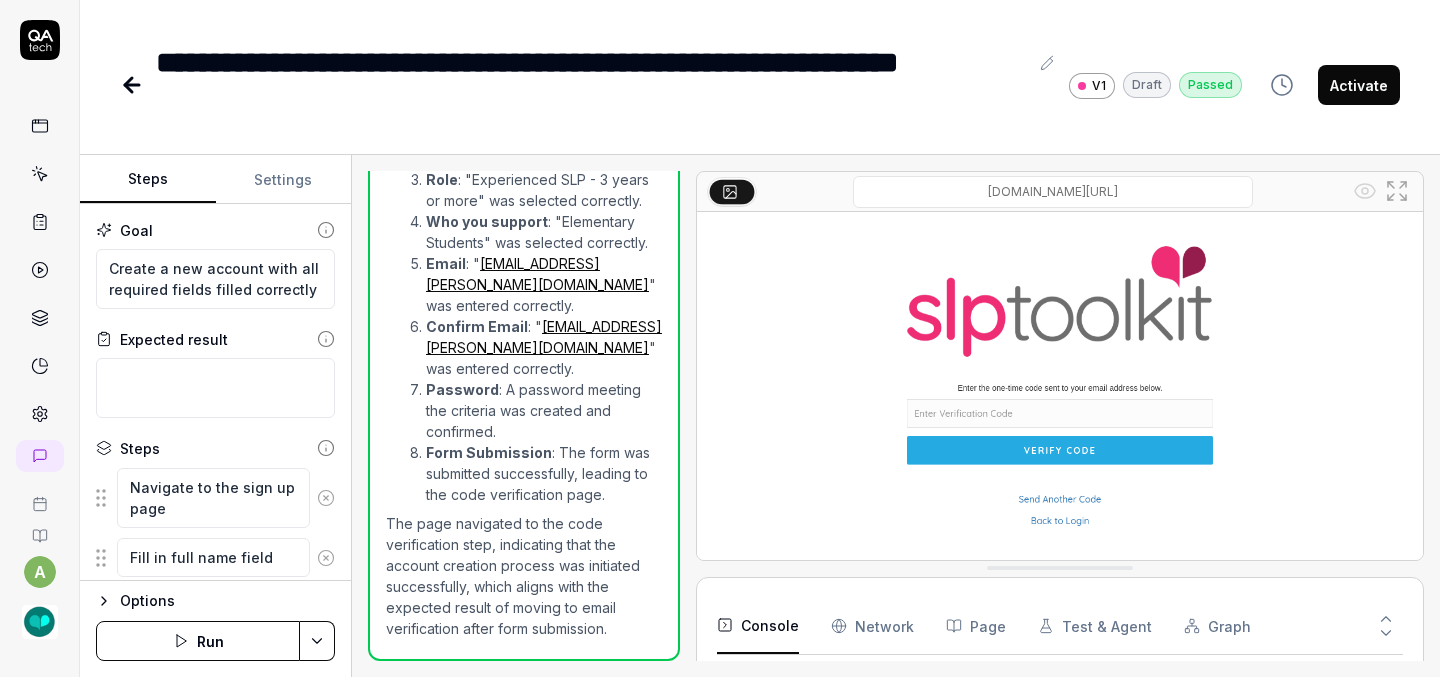 click 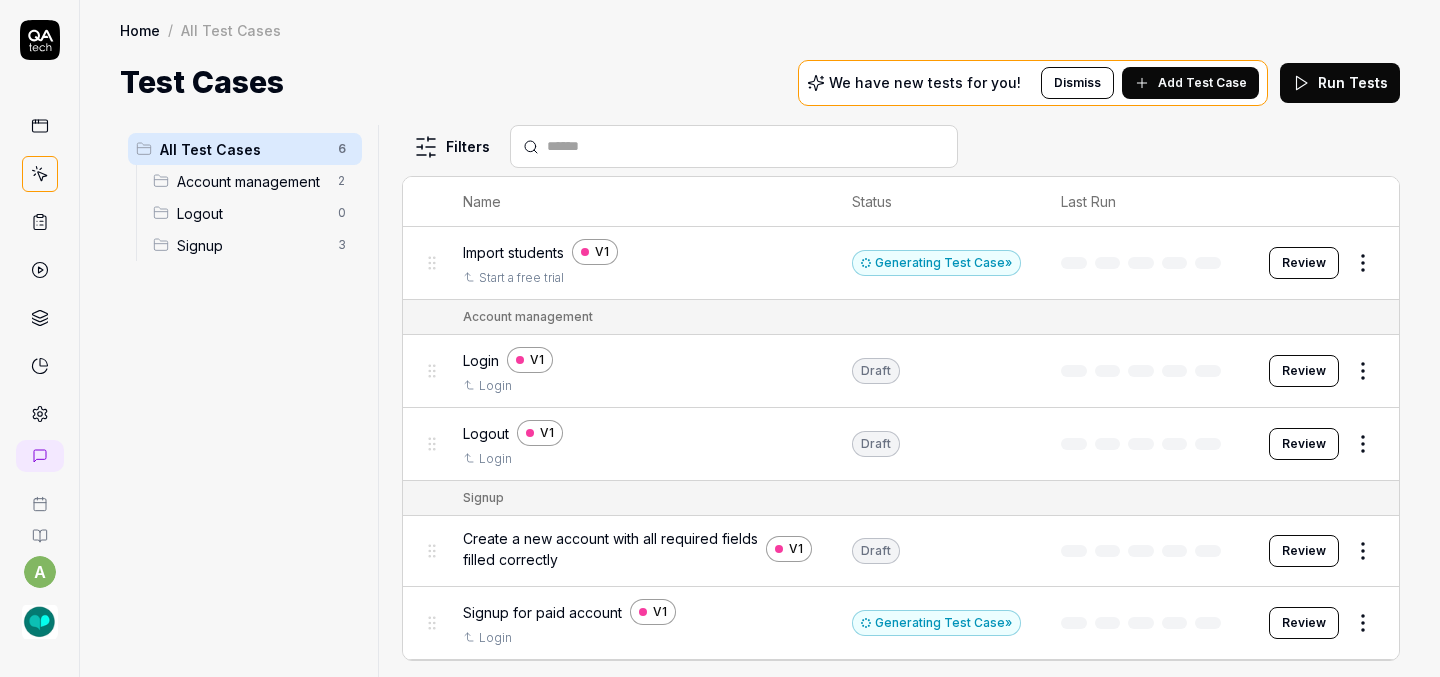 scroll, scrollTop: 66, scrollLeft: 0, axis: vertical 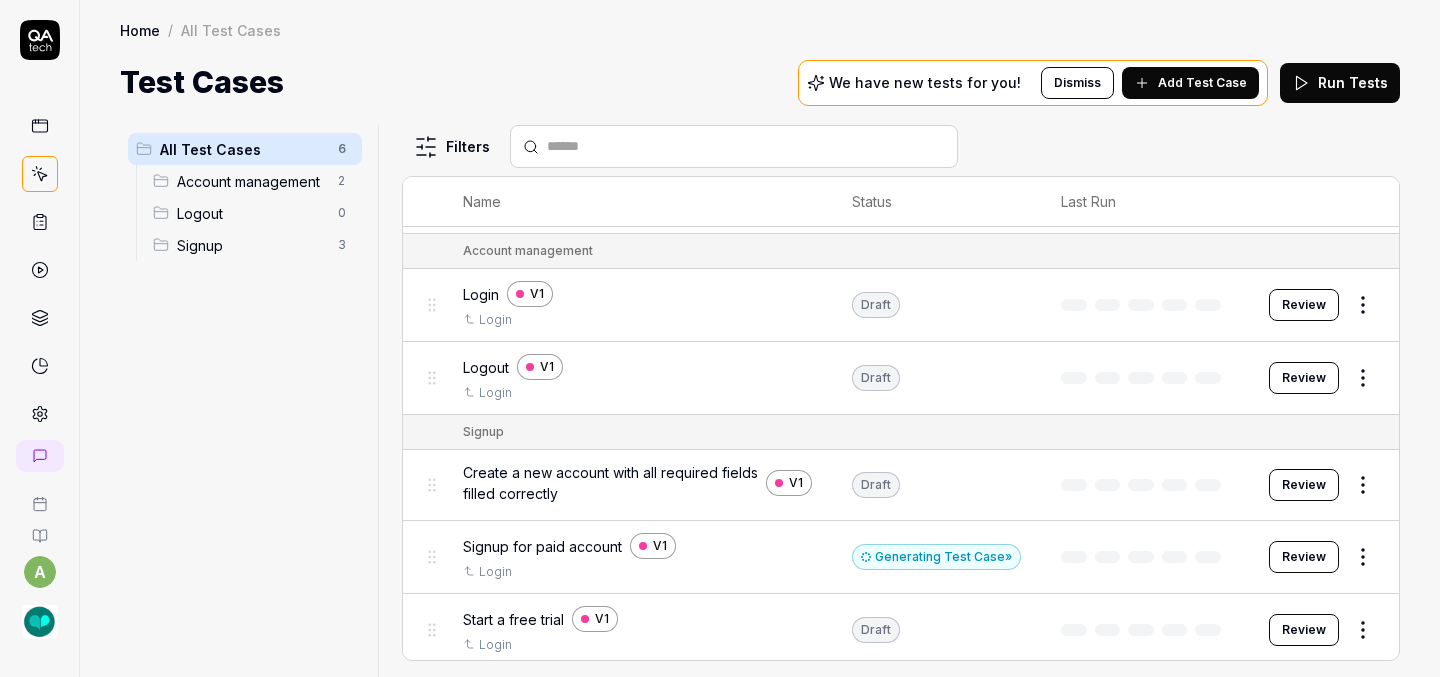 click on "Review" at bounding box center (1304, 630) 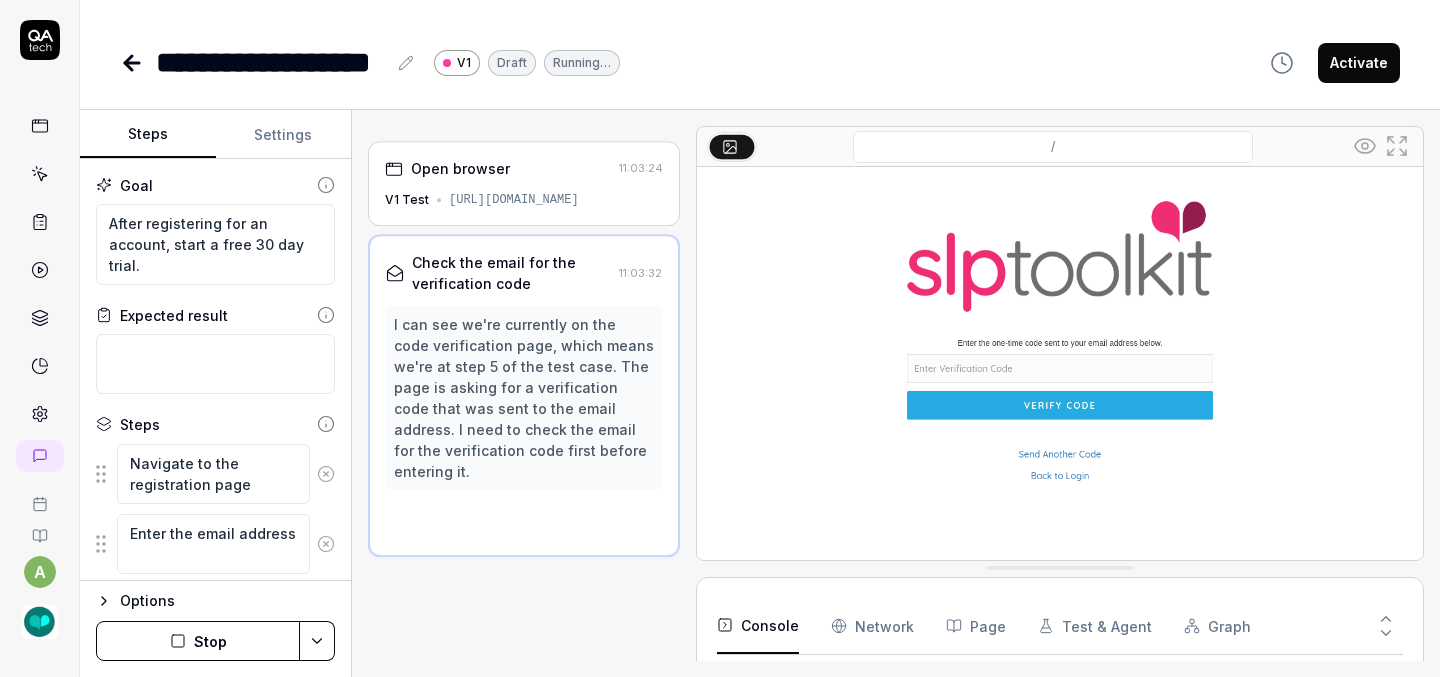click 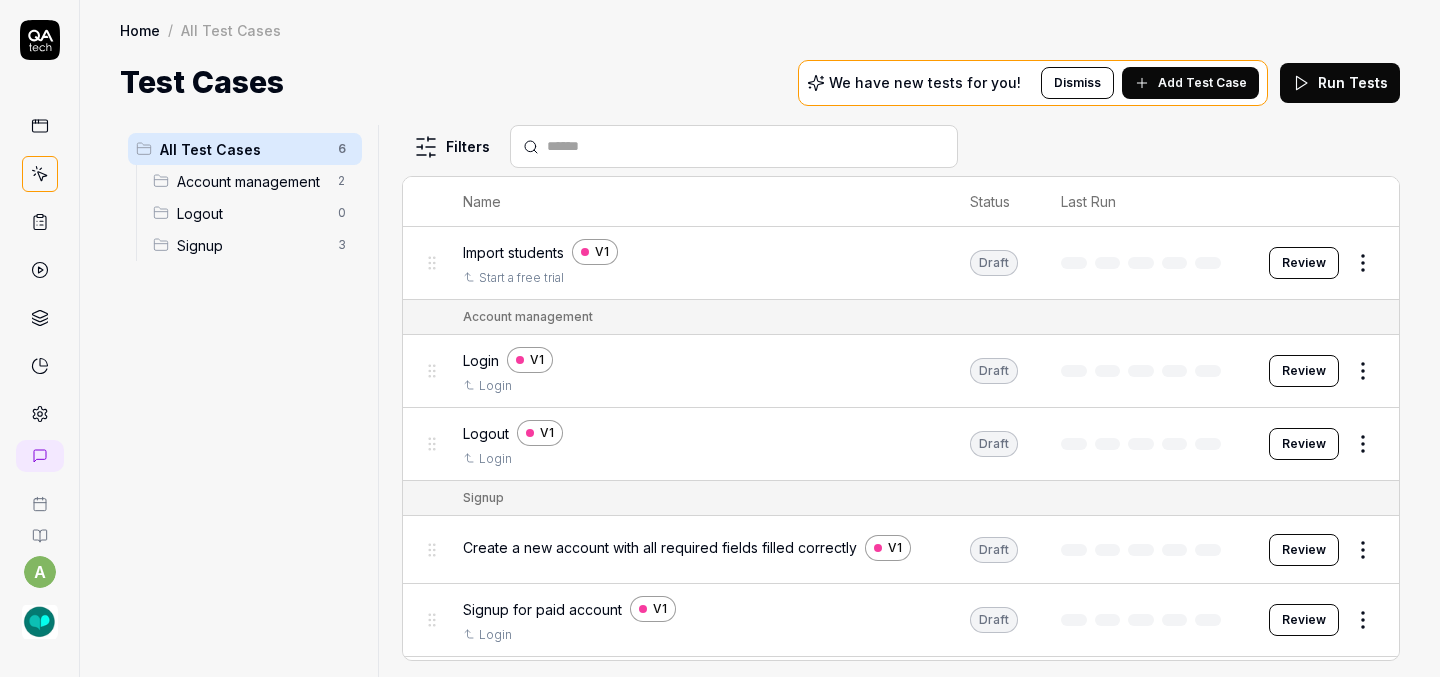 click on "Review" at bounding box center (1304, 371) 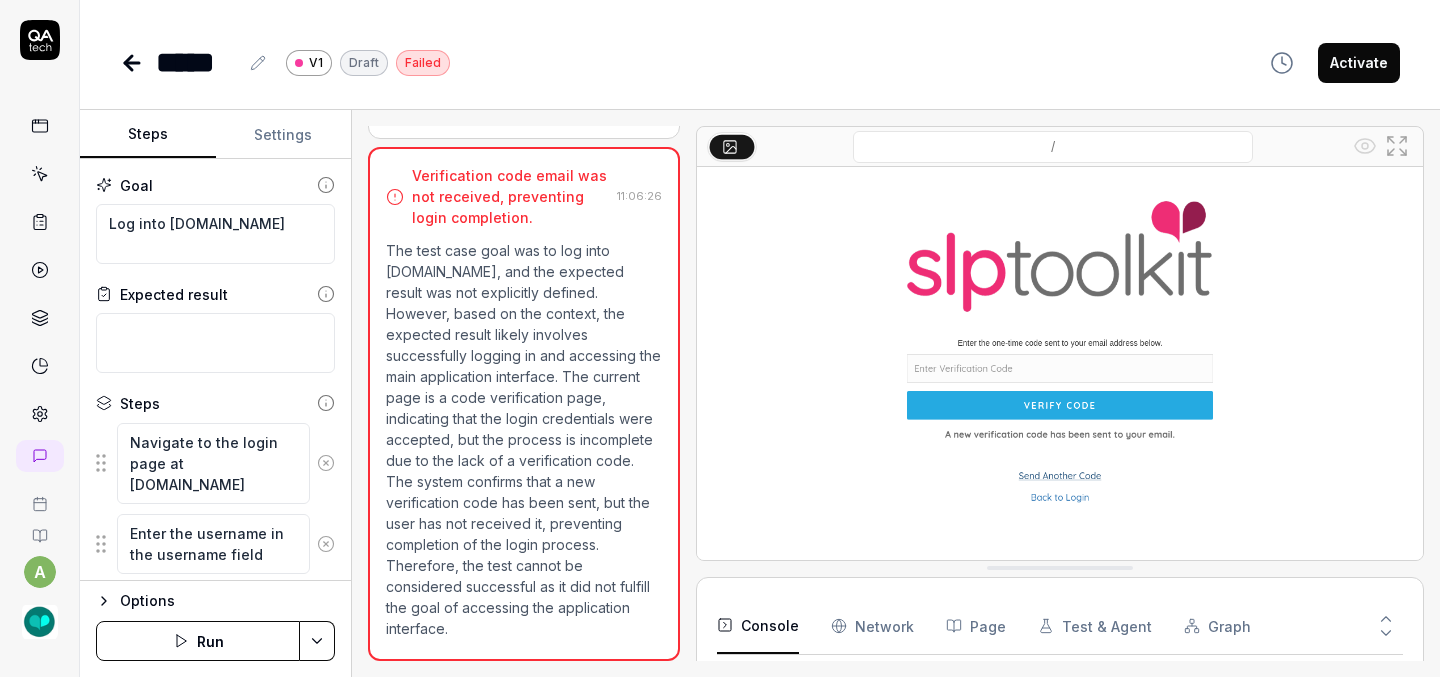 scroll, scrollTop: 426, scrollLeft: 0, axis: vertical 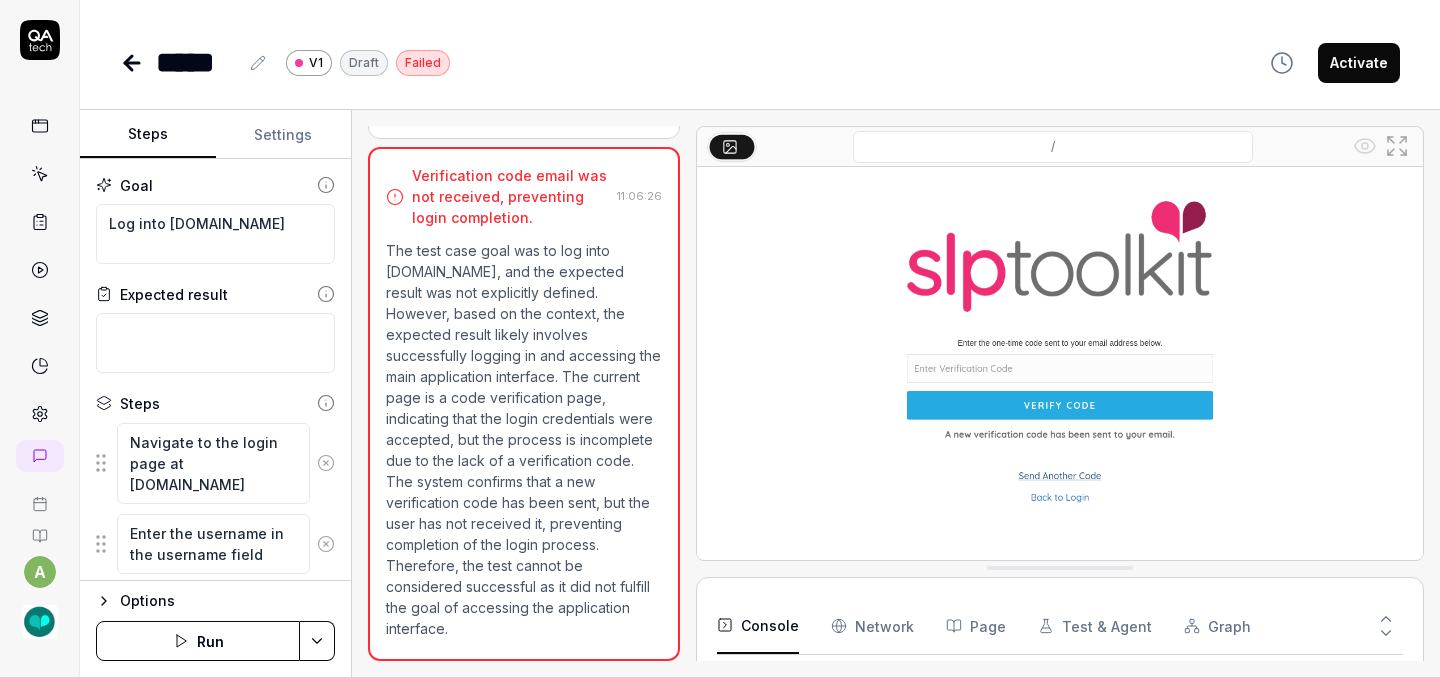 click on "Settings" at bounding box center (284, 135) 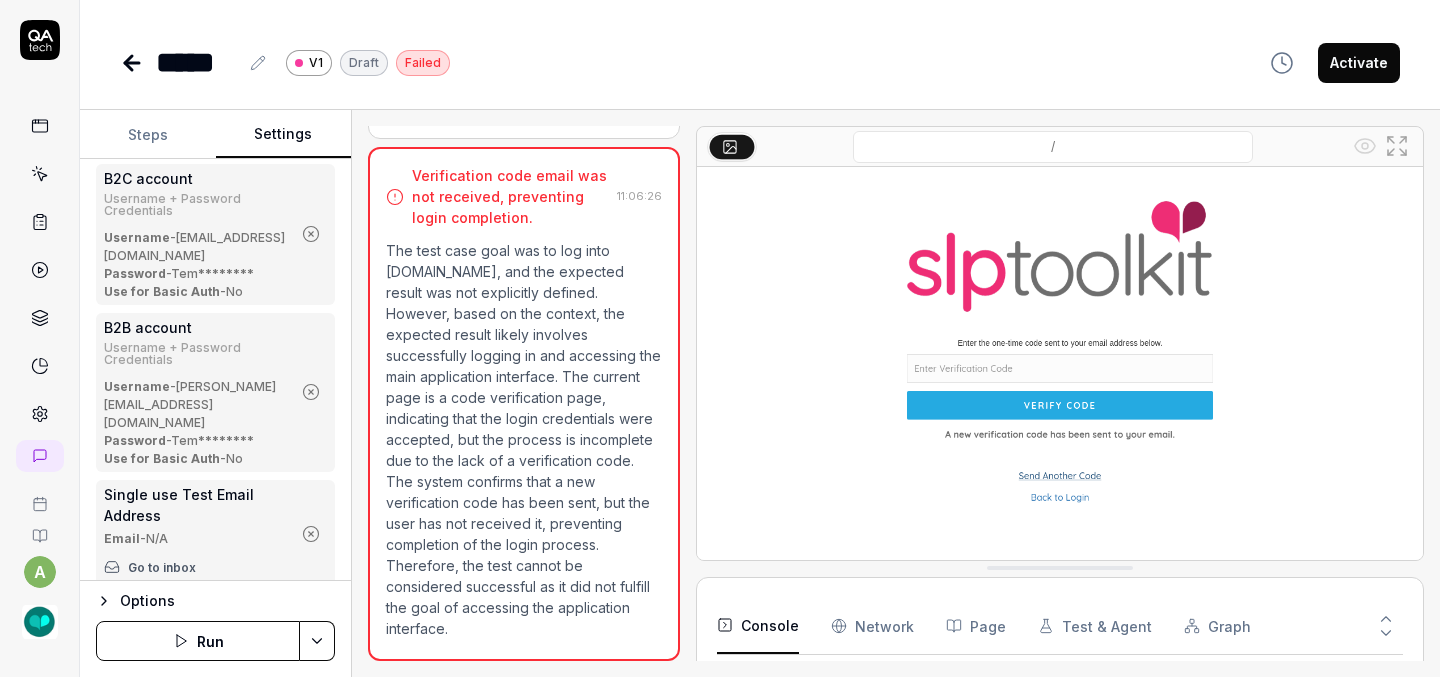 scroll, scrollTop: 278, scrollLeft: 0, axis: vertical 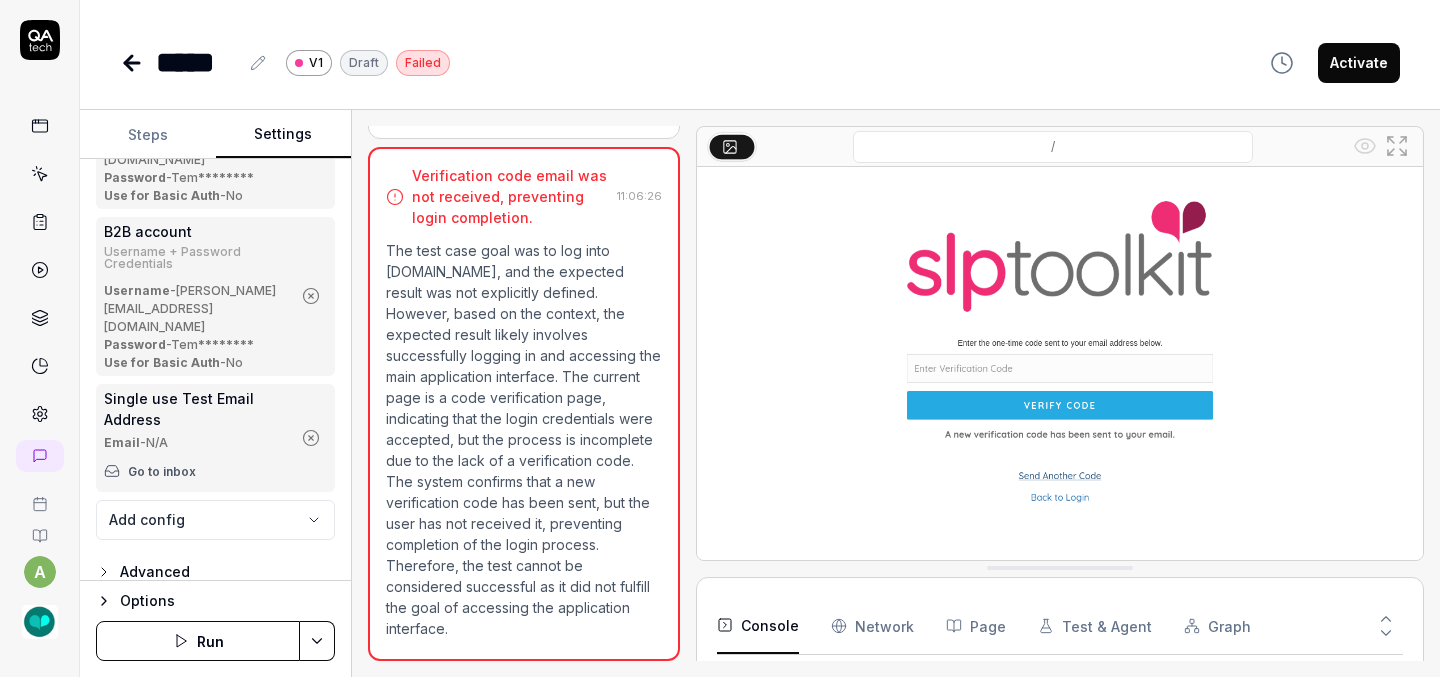 click 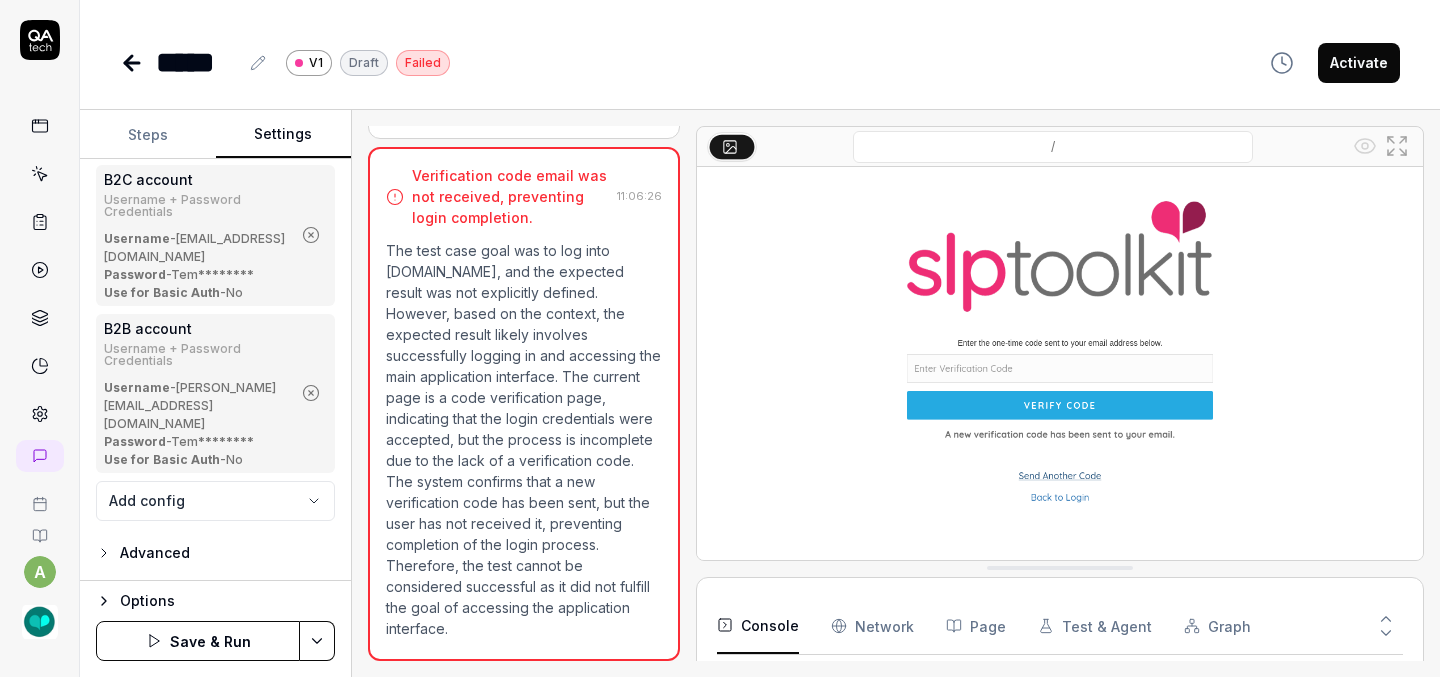 scroll, scrollTop: 288, scrollLeft: 0, axis: vertical 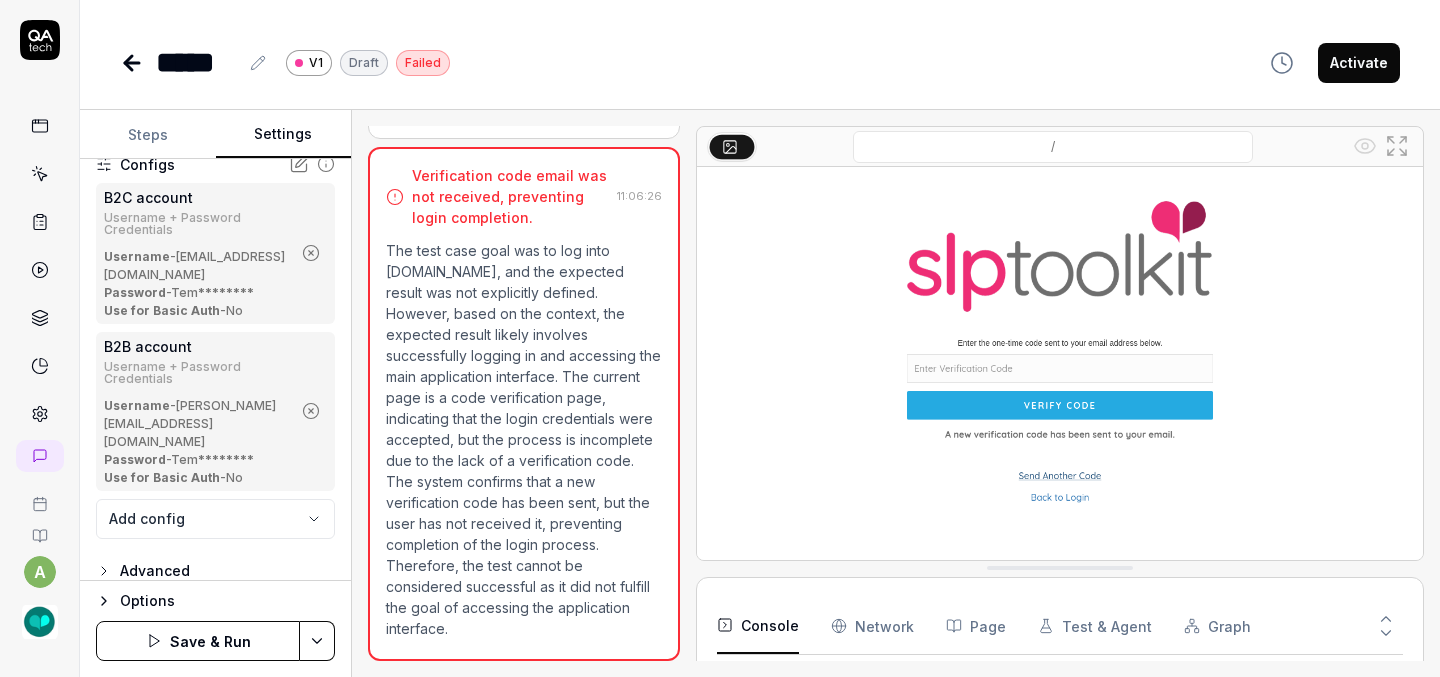 click on "Save & Run" at bounding box center (198, 641) 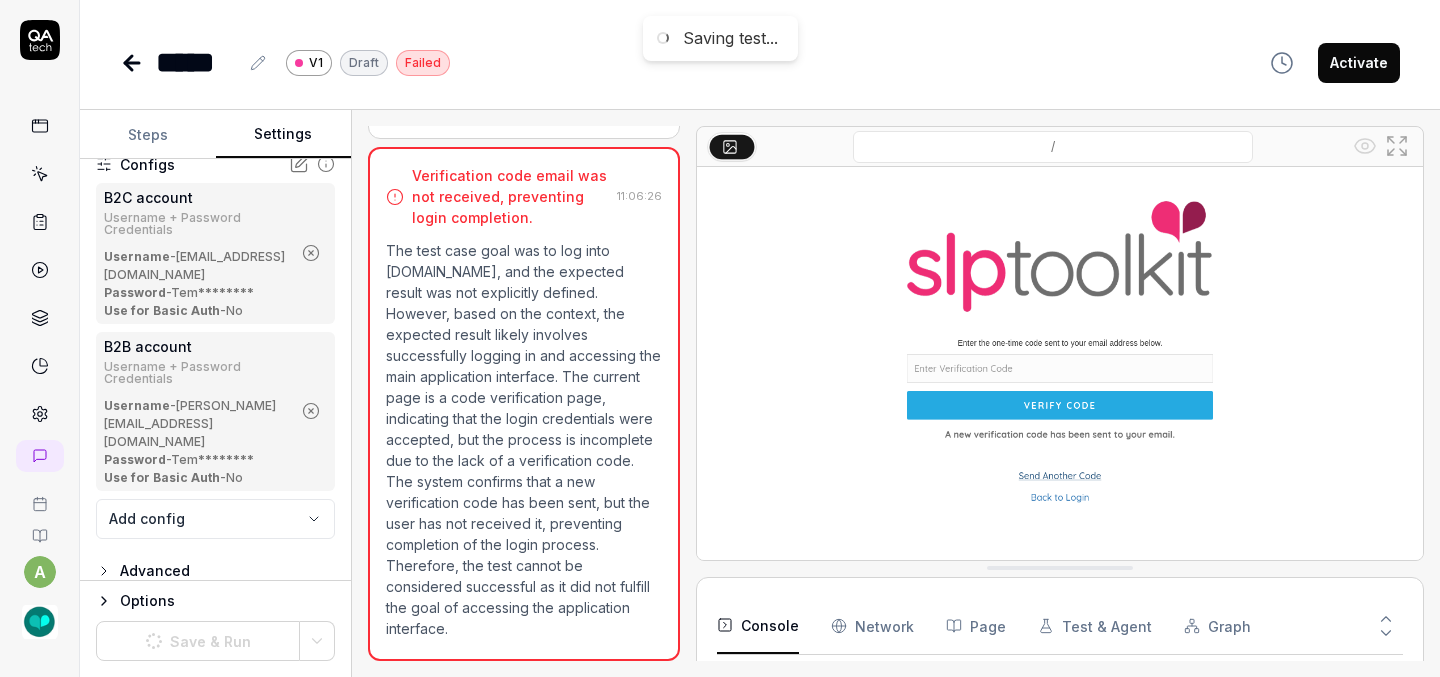 click 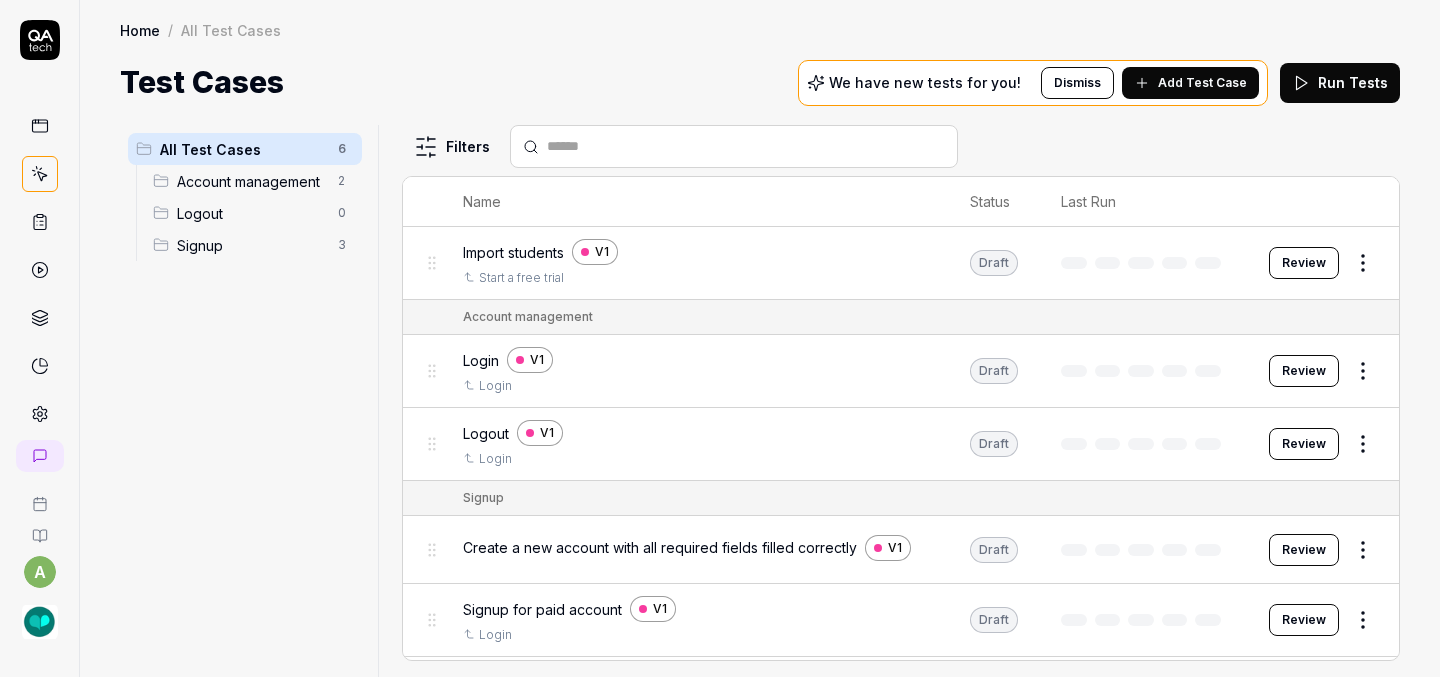 scroll, scrollTop: 63, scrollLeft: 0, axis: vertical 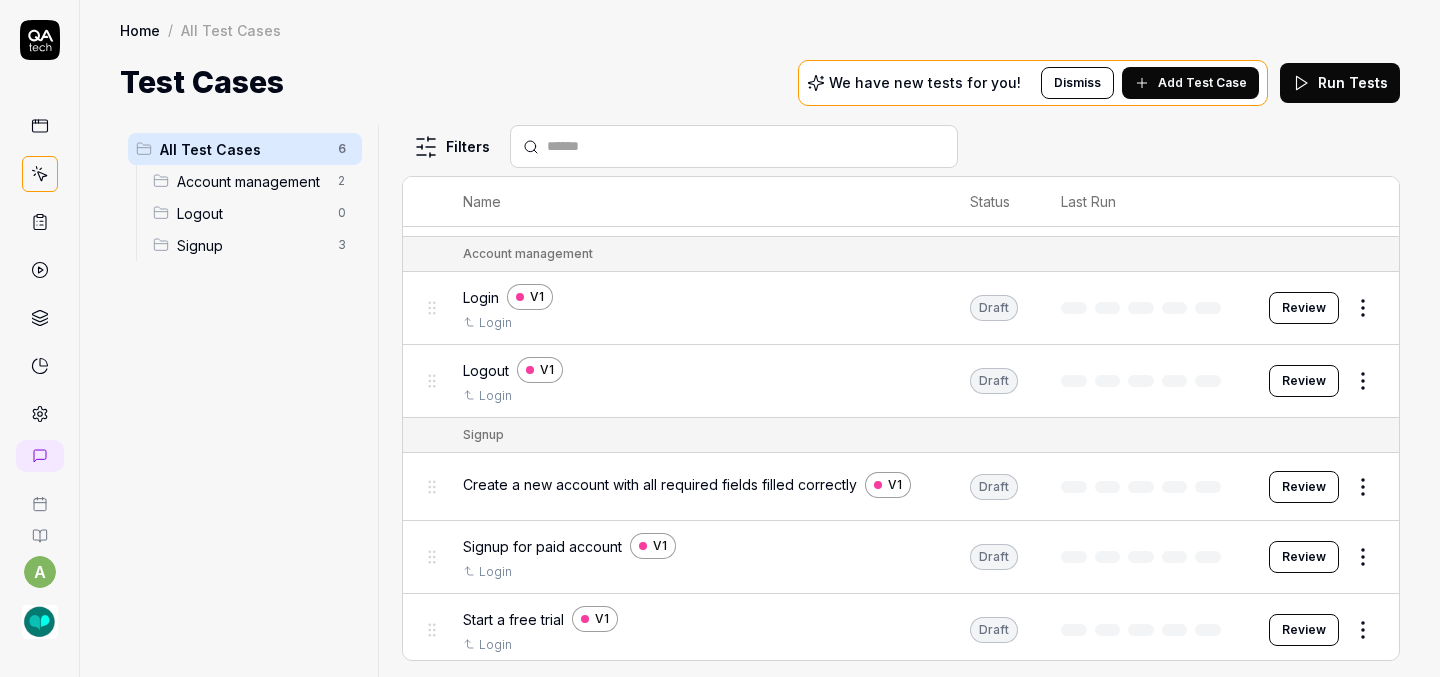 click on "Review" at bounding box center [1304, 630] 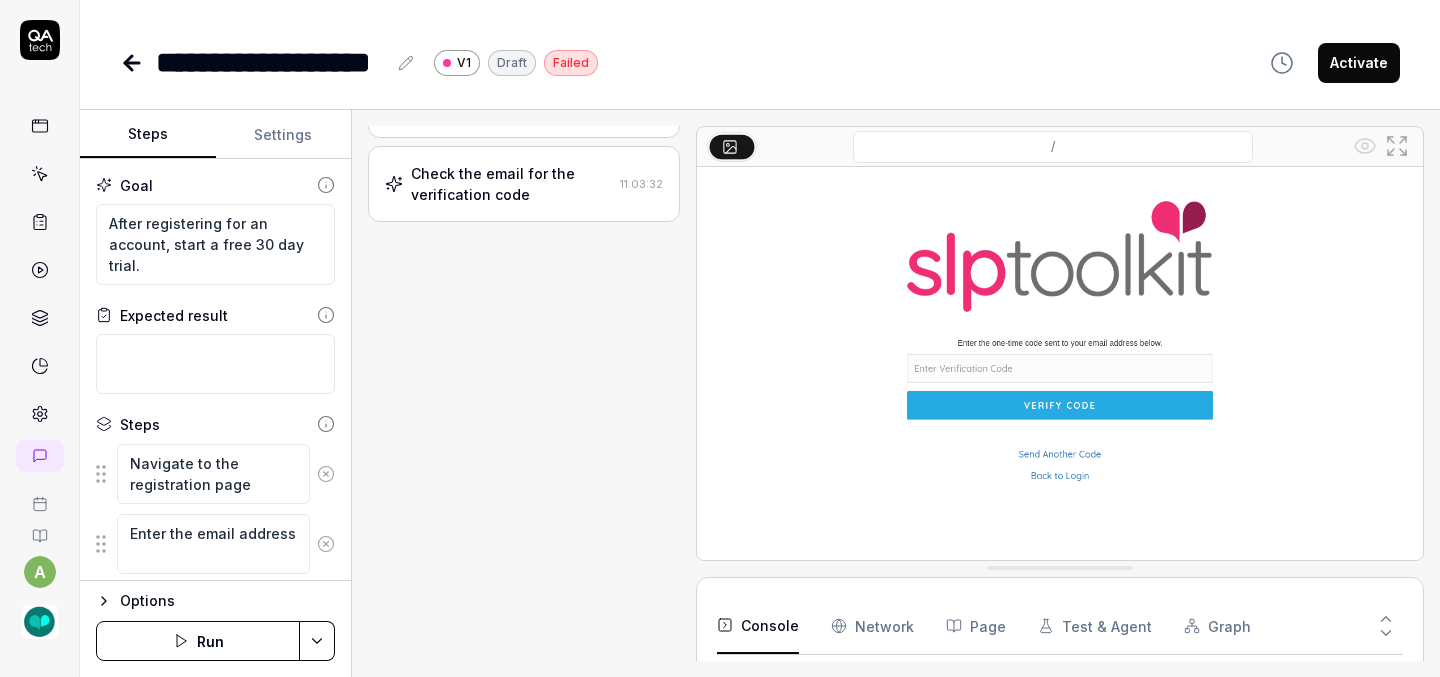 scroll, scrollTop: 111, scrollLeft: 0, axis: vertical 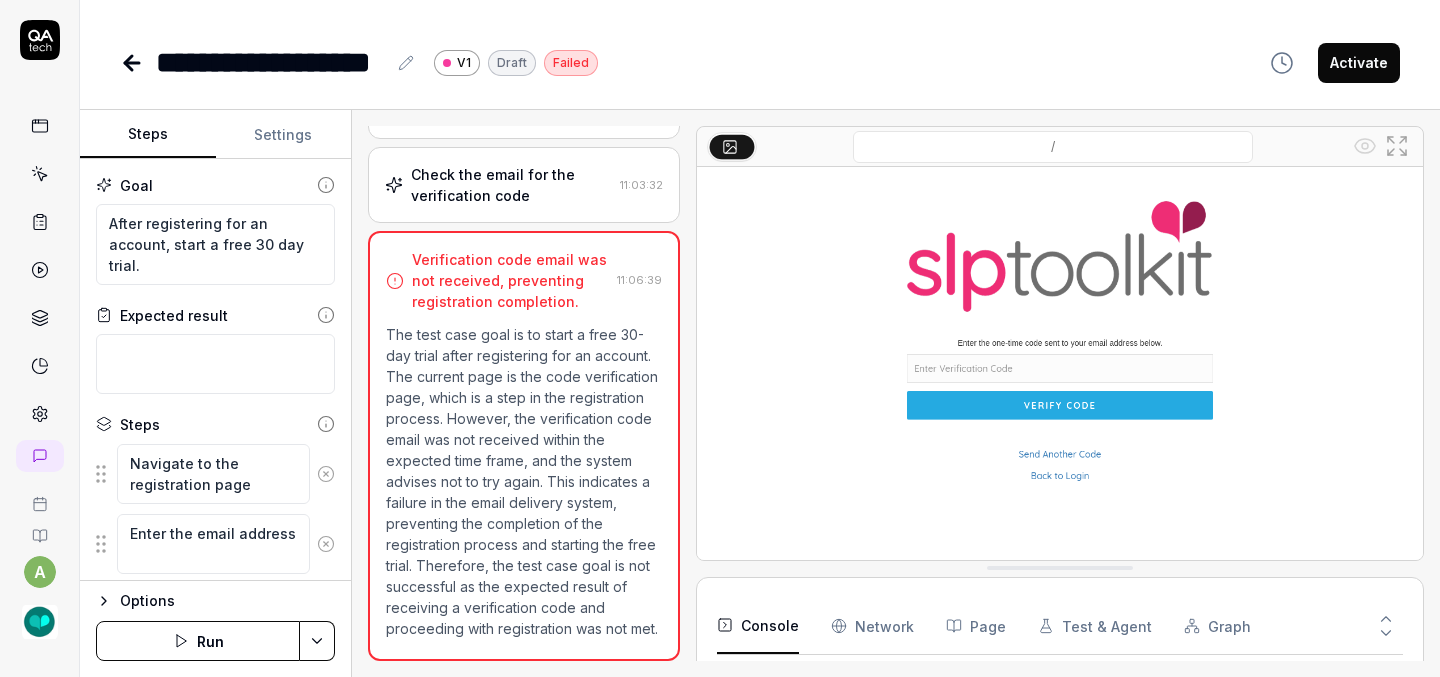click on "Settings" at bounding box center (284, 135) 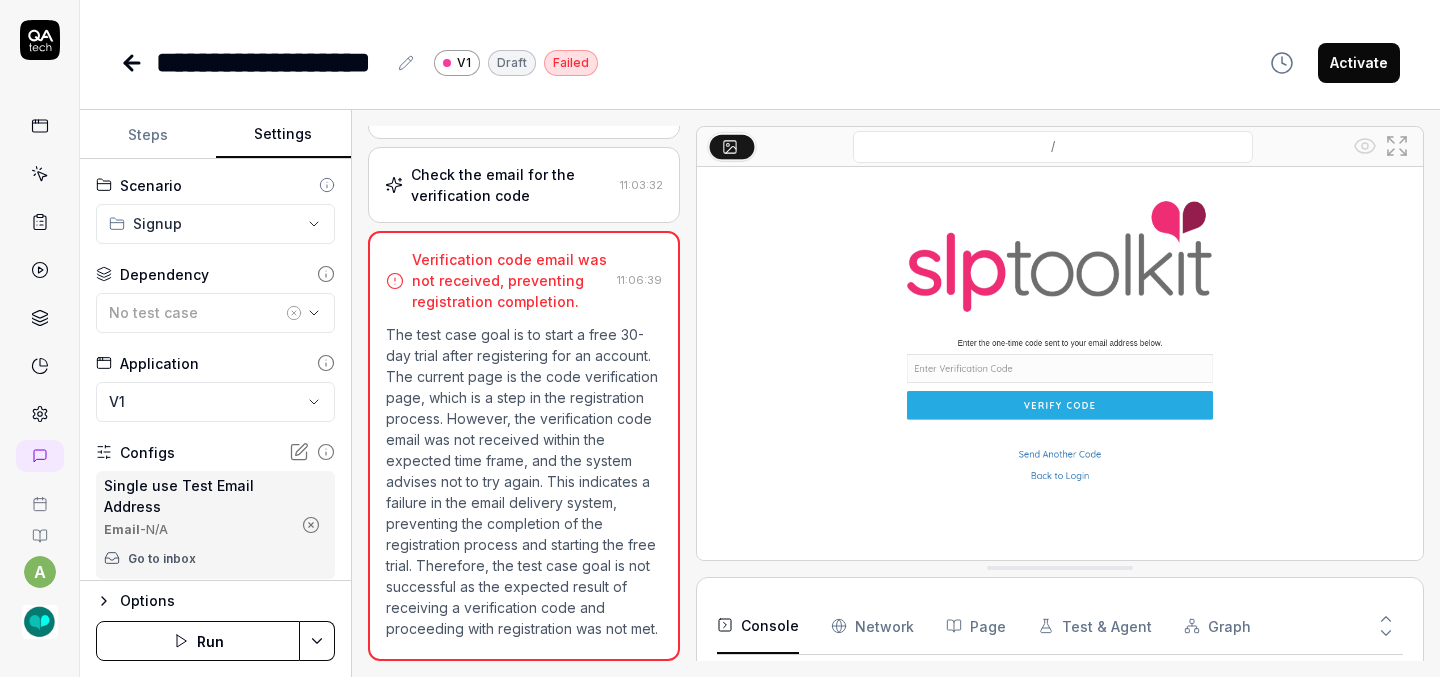 click on "Steps" at bounding box center [148, 135] 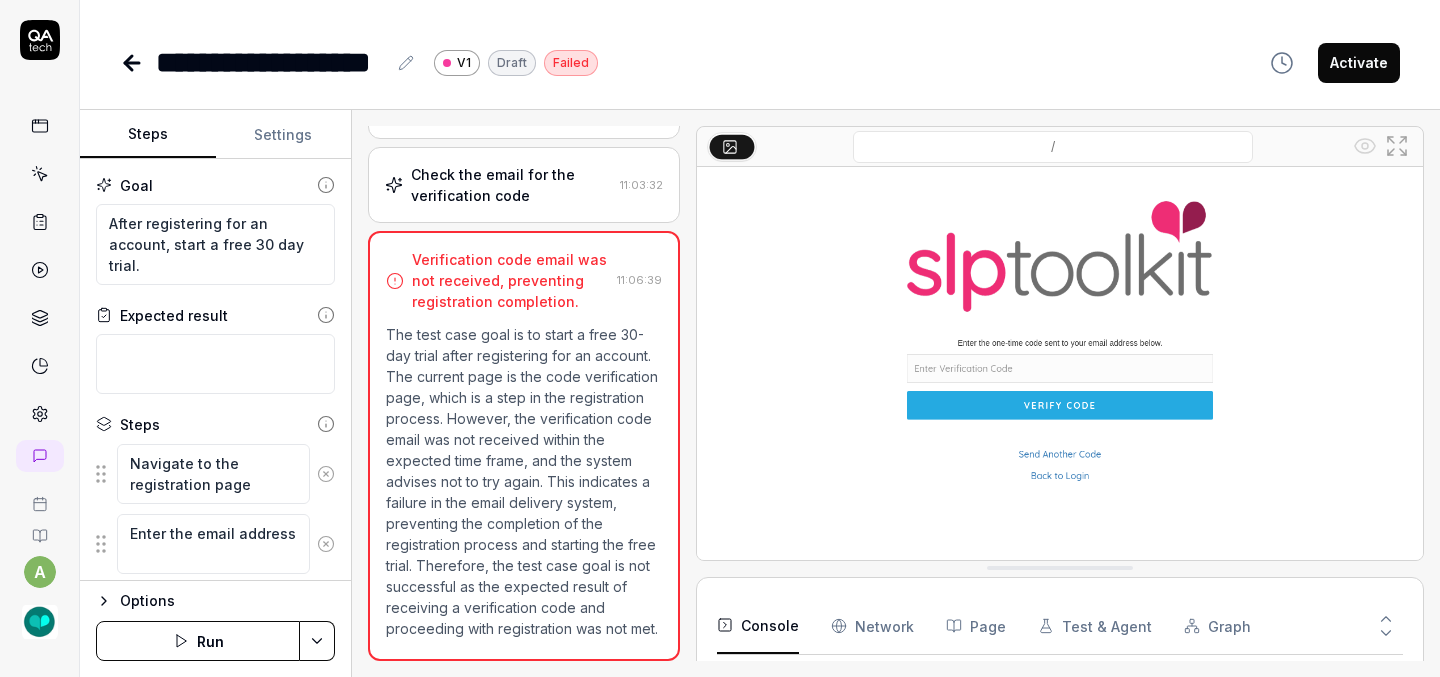 scroll, scrollTop: 0, scrollLeft: 0, axis: both 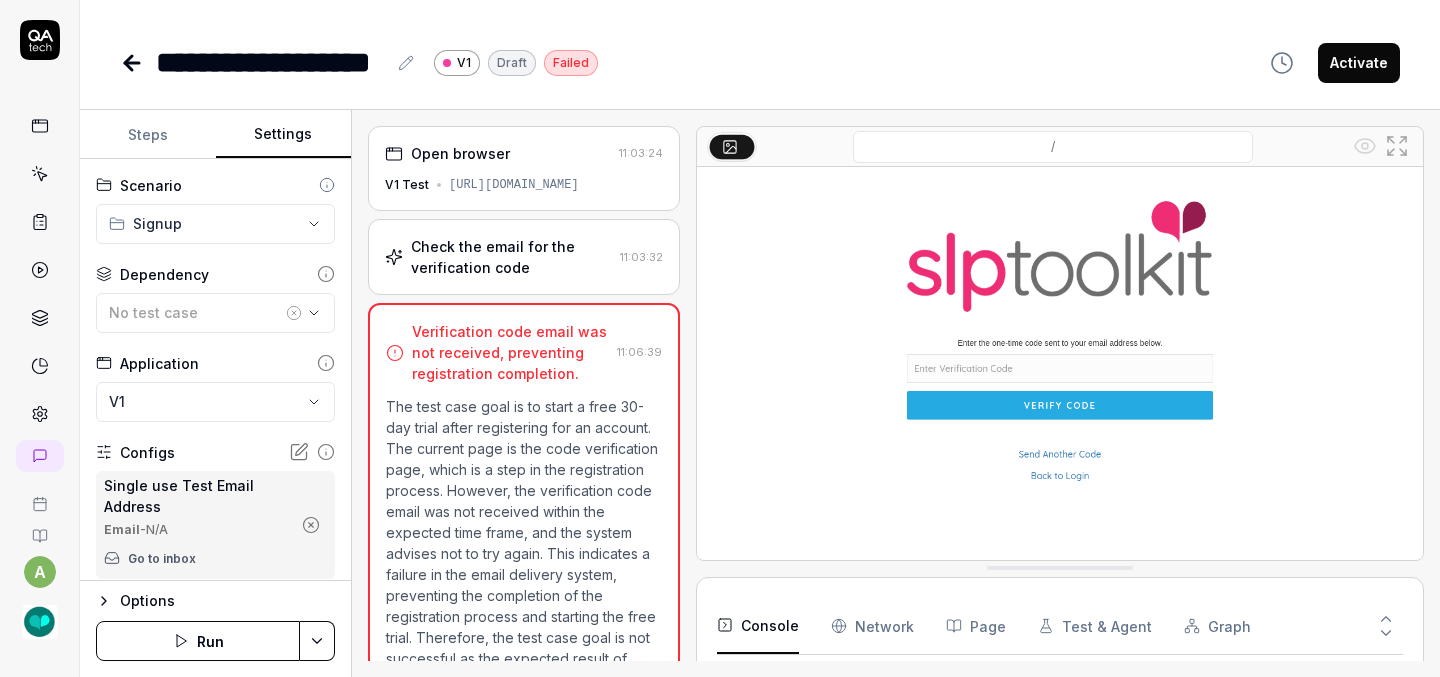 click on "Settings" at bounding box center [284, 135] 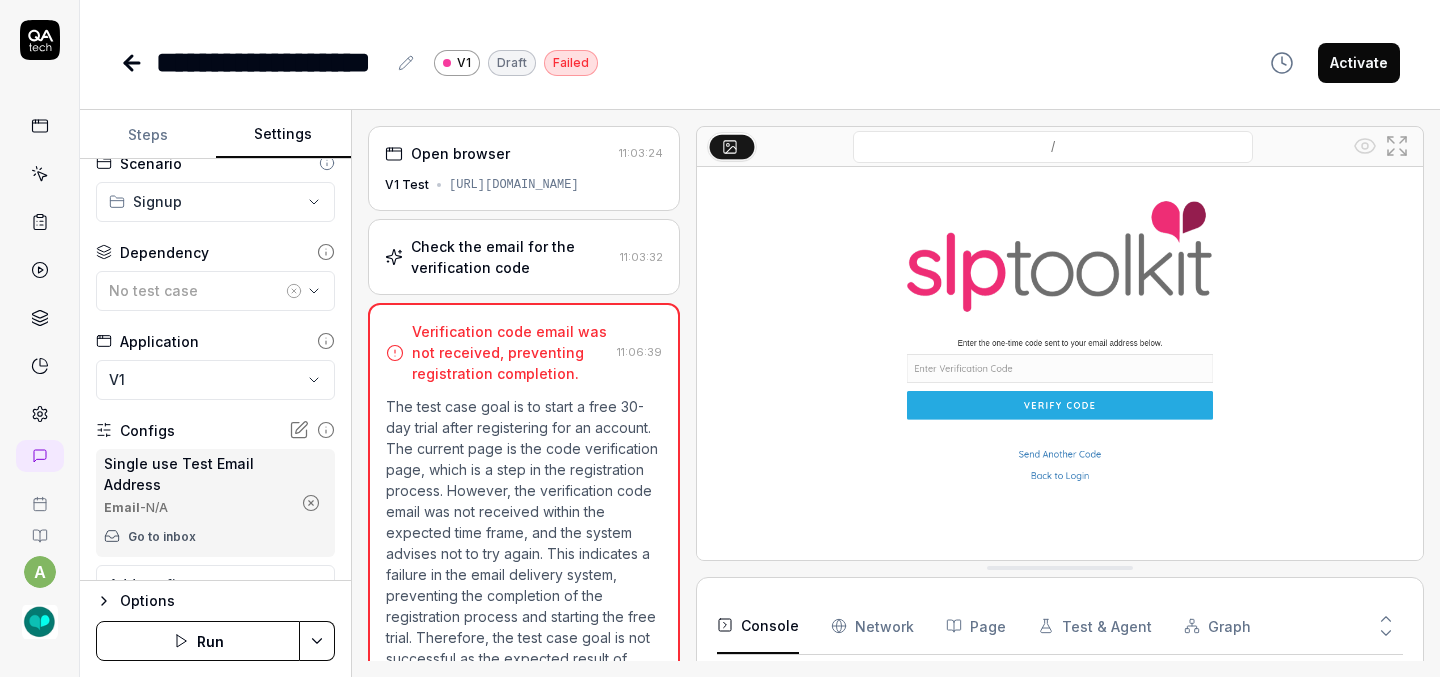 scroll, scrollTop: 0, scrollLeft: 0, axis: both 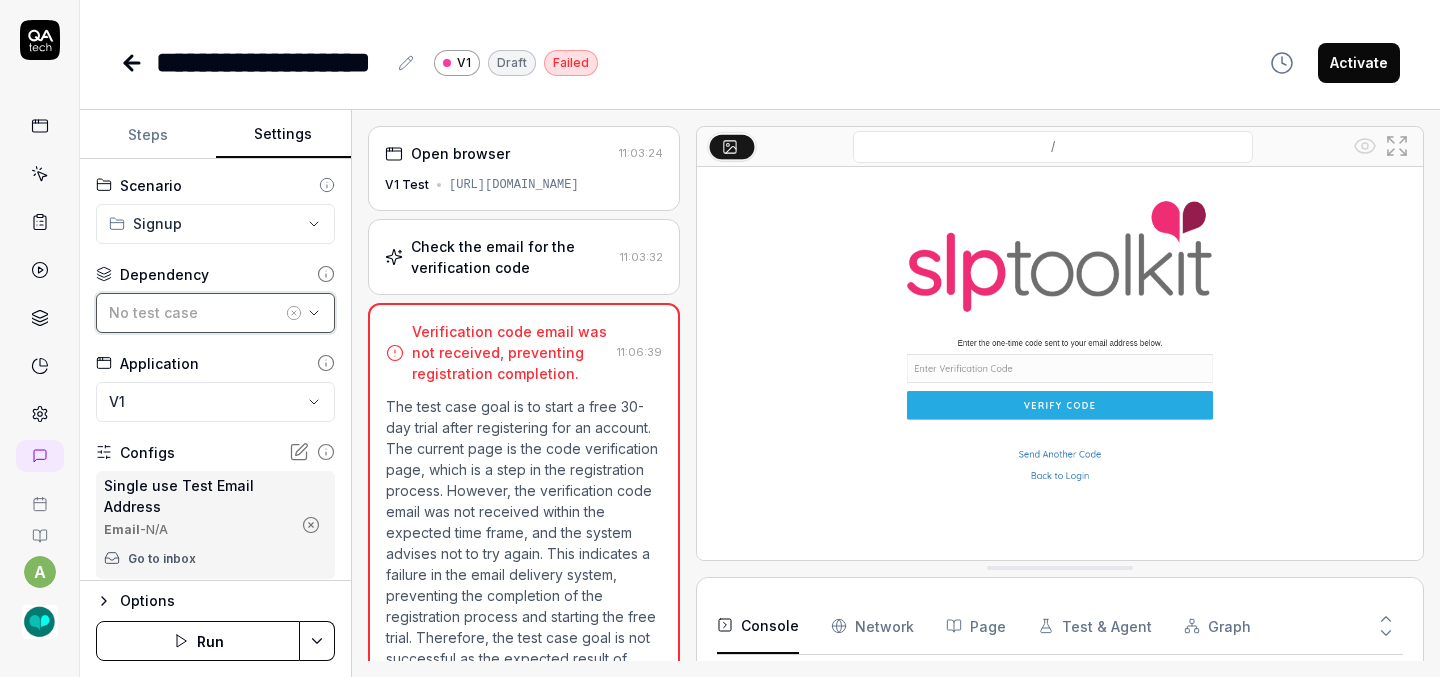 click on "No test case" at bounding box center (215, 313) 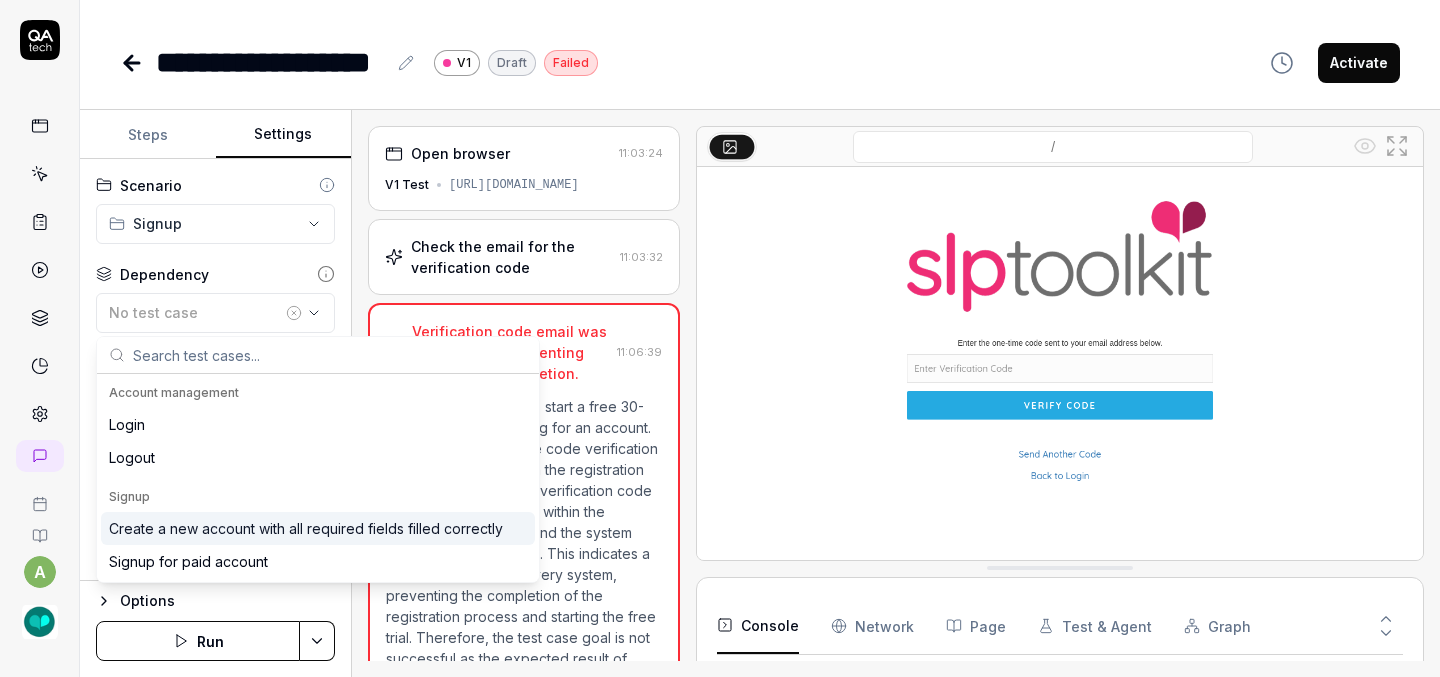 click on "Create a new account with all required fields filled correctly" at bounding box center (306, 528) 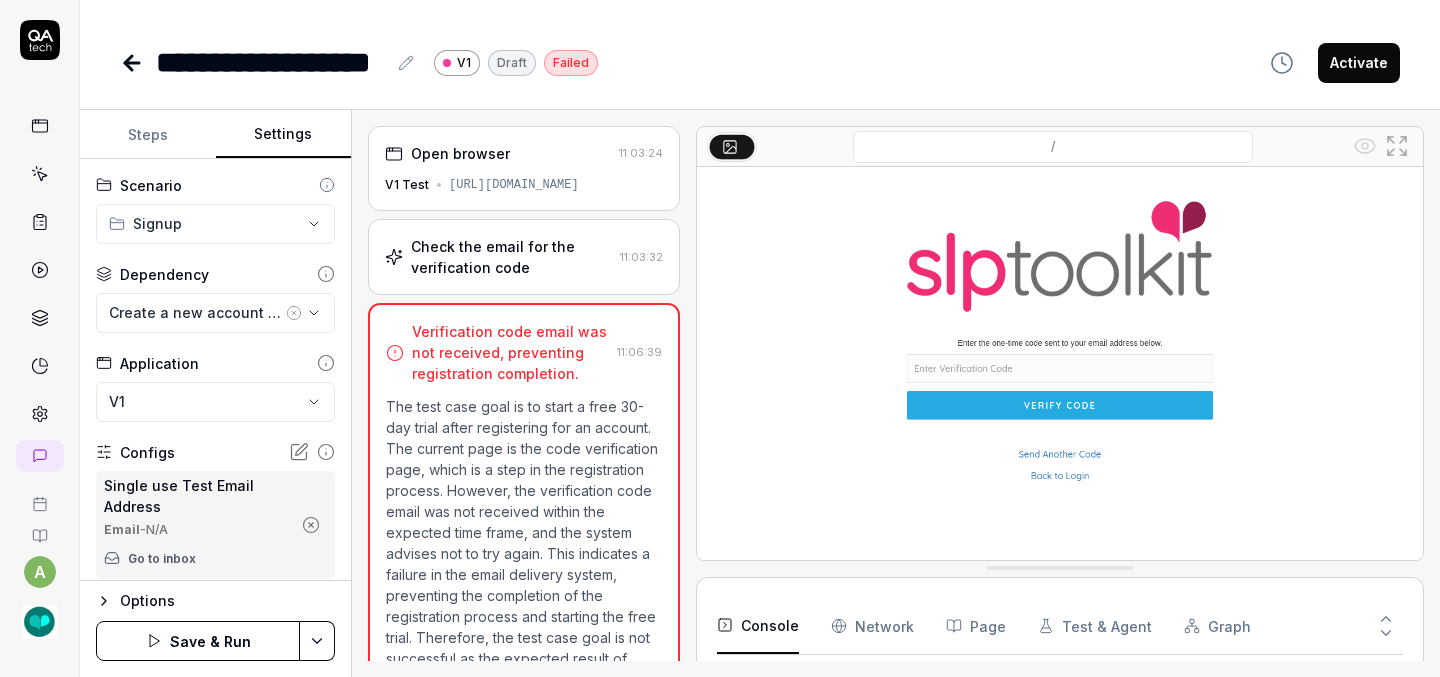 click on "Save & Run" at bounding box center [198, 641] 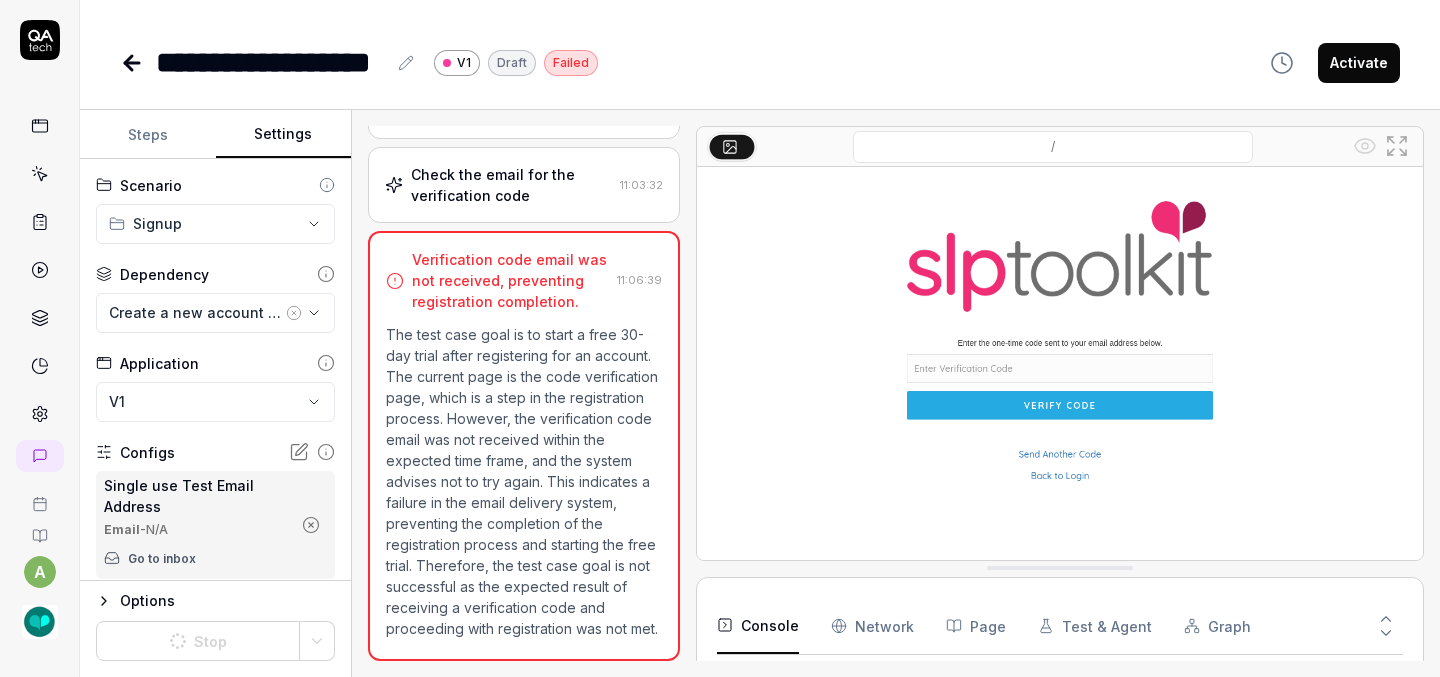 scroll, scrollTop: 0, scrollLeft: 0, axis: both 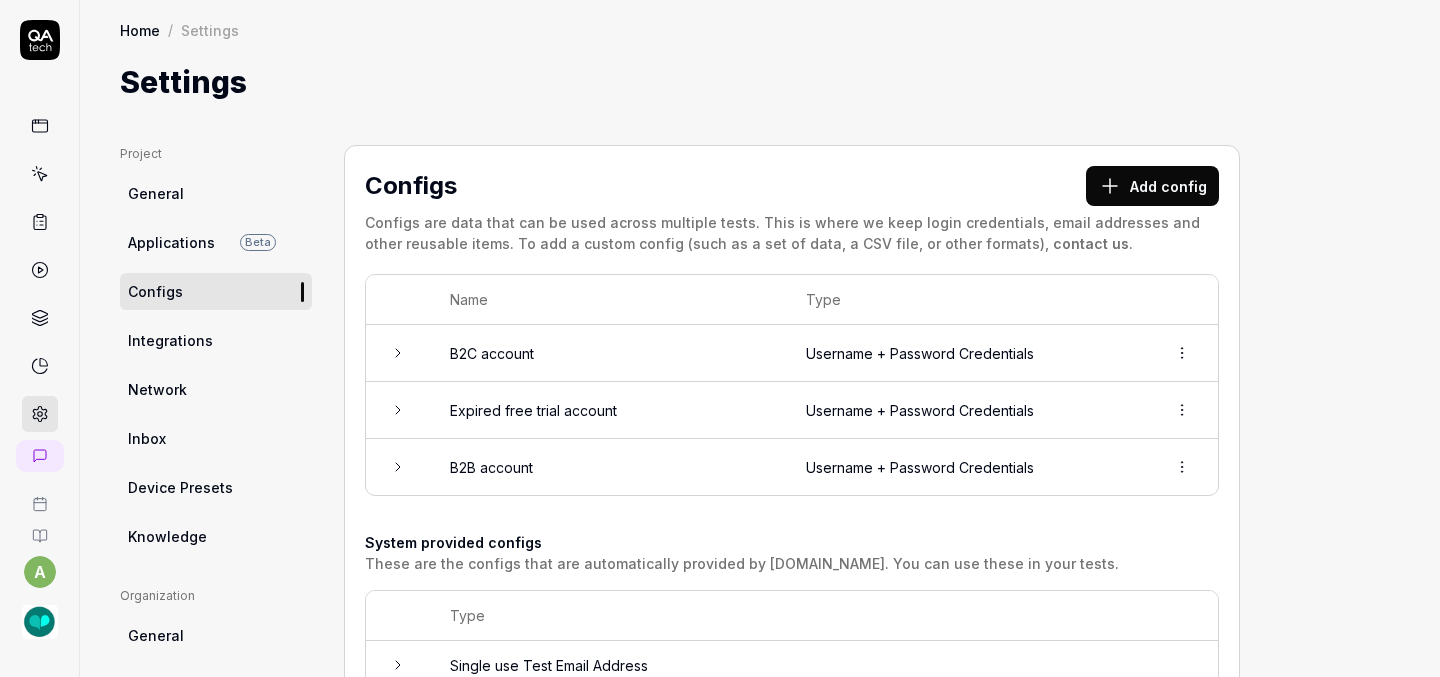 click on "Add config" at bounding box center [1152, 186] 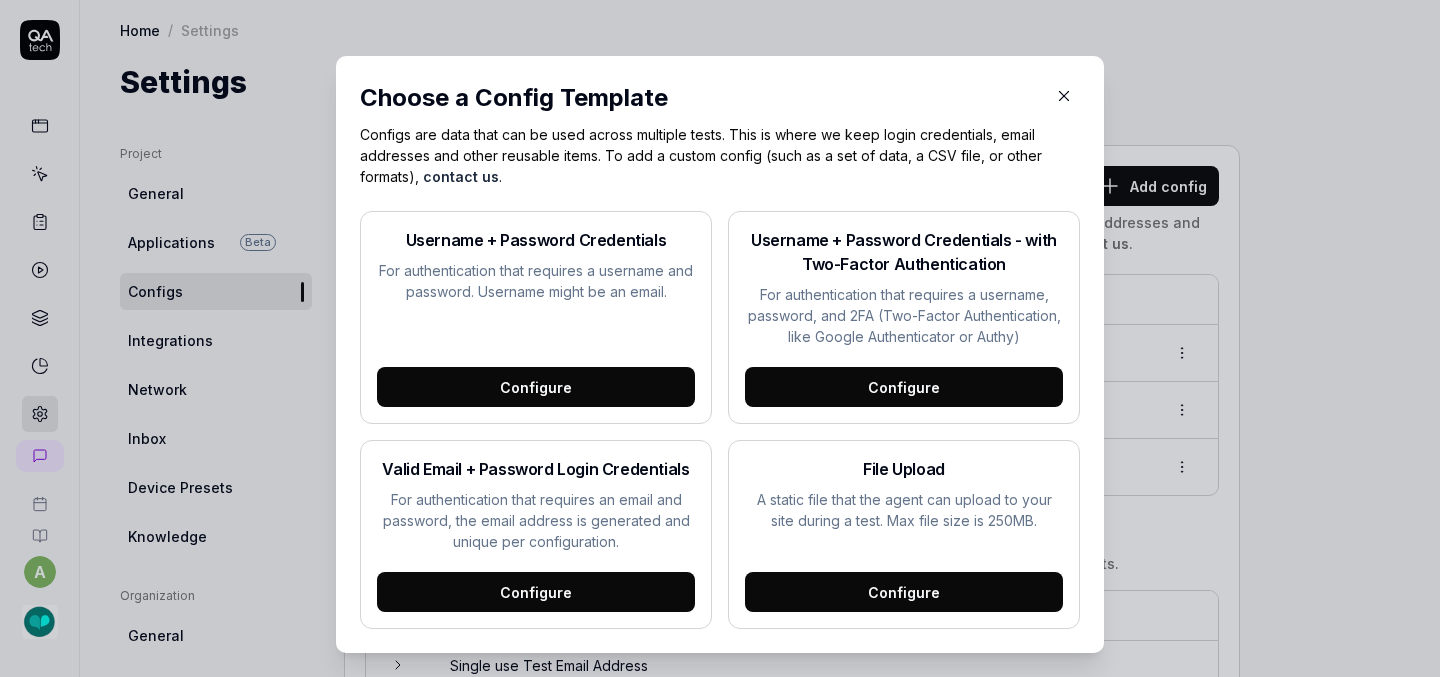click on "Configure" at bounding box center [904, 592] 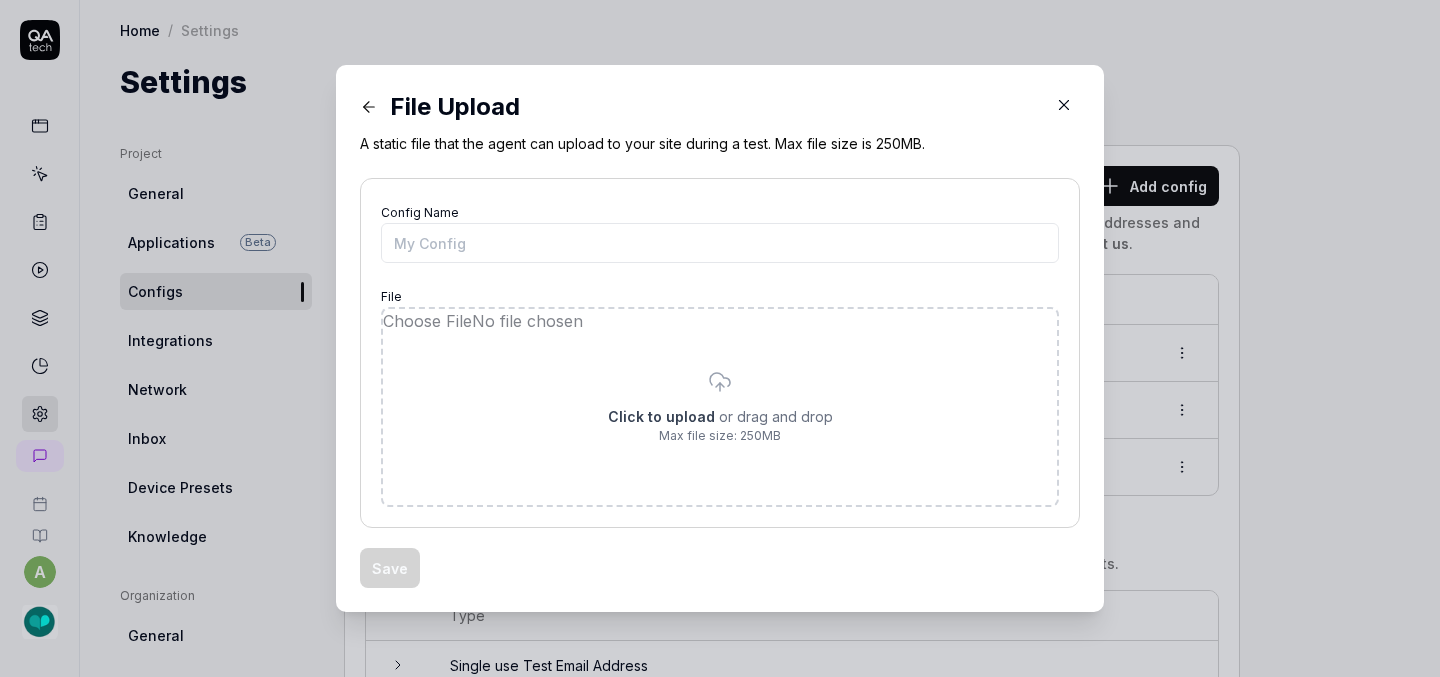 click at bounding box center (720, 407) 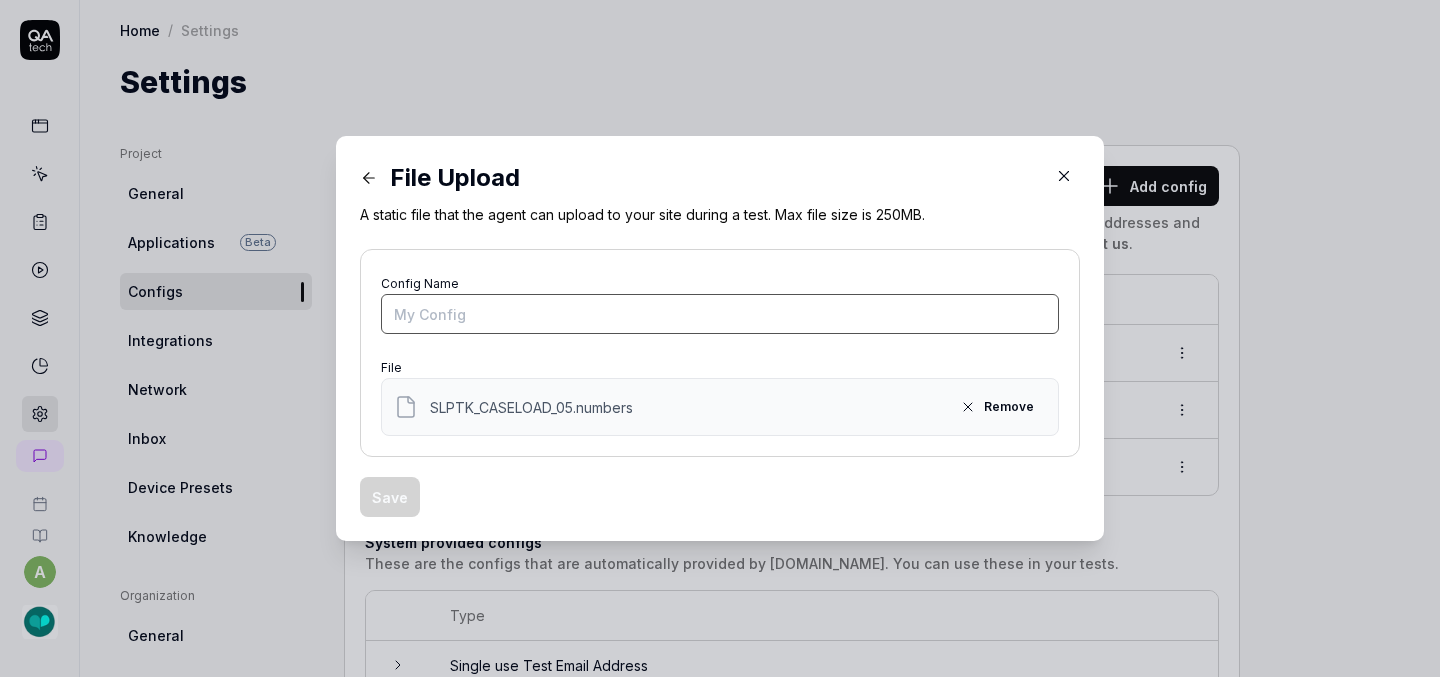click on "Config Name" at bounding box center [720, 314] 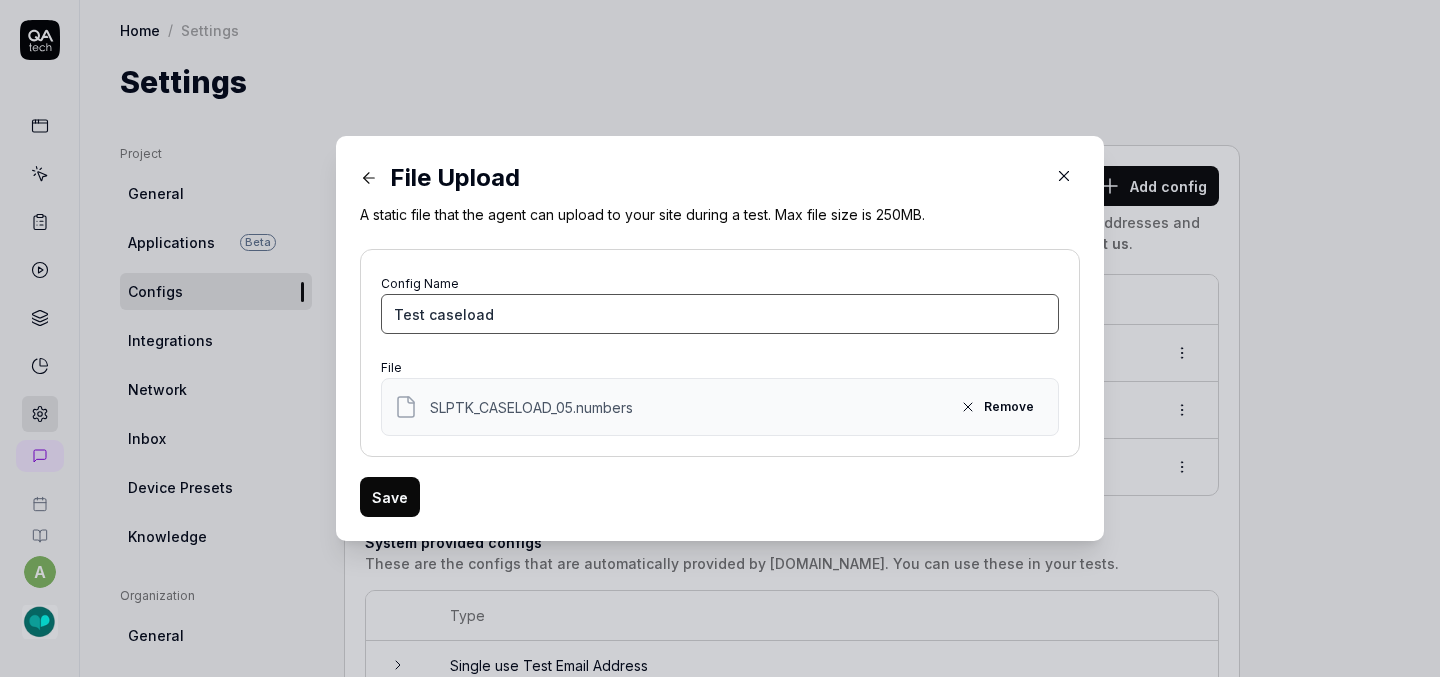 type on "Test caseload" 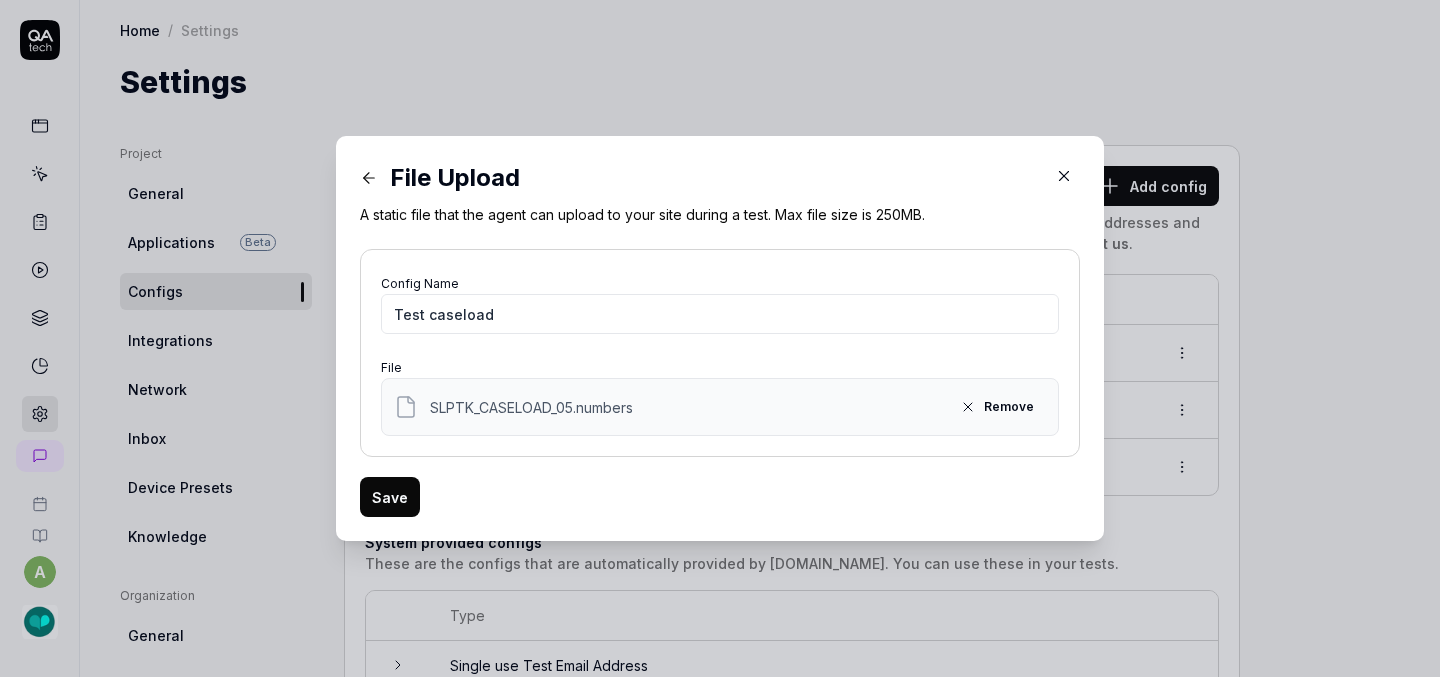 click on "Save" at bounding box center (390, 497) 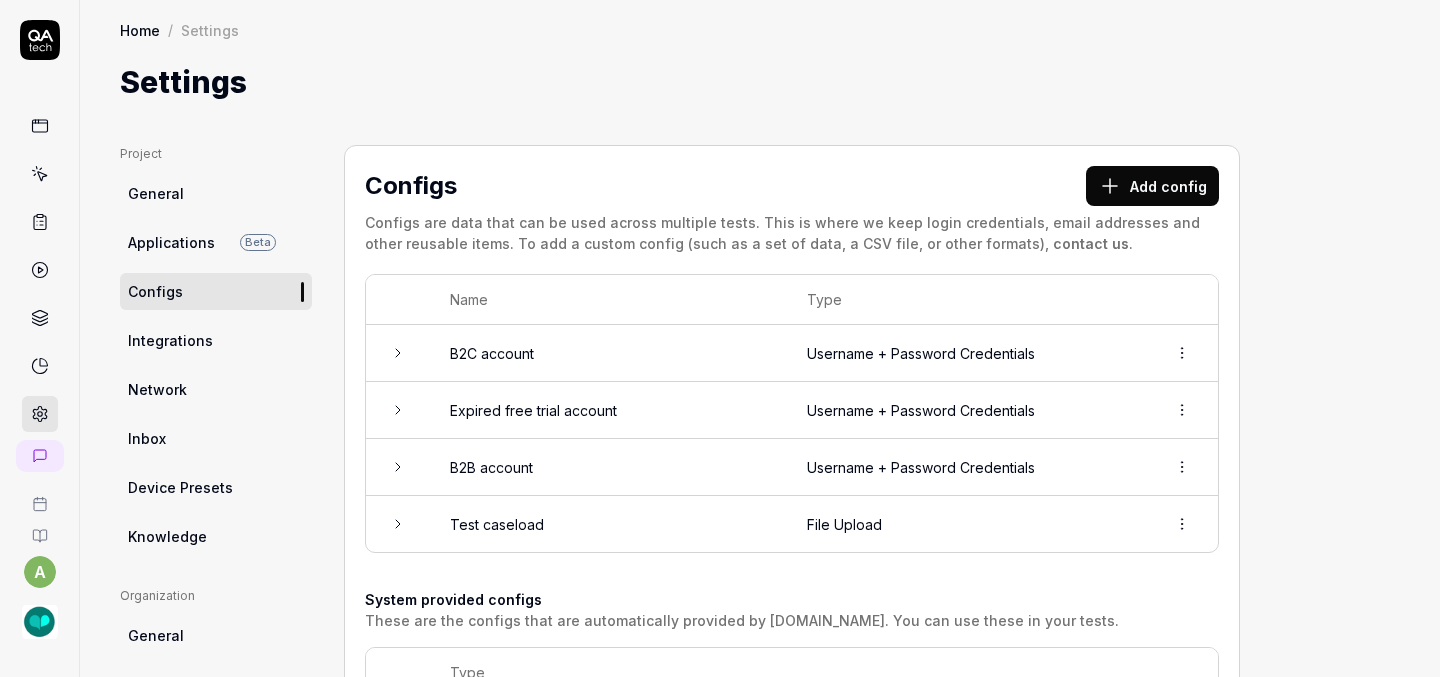 click at bounding box center (398, 353) 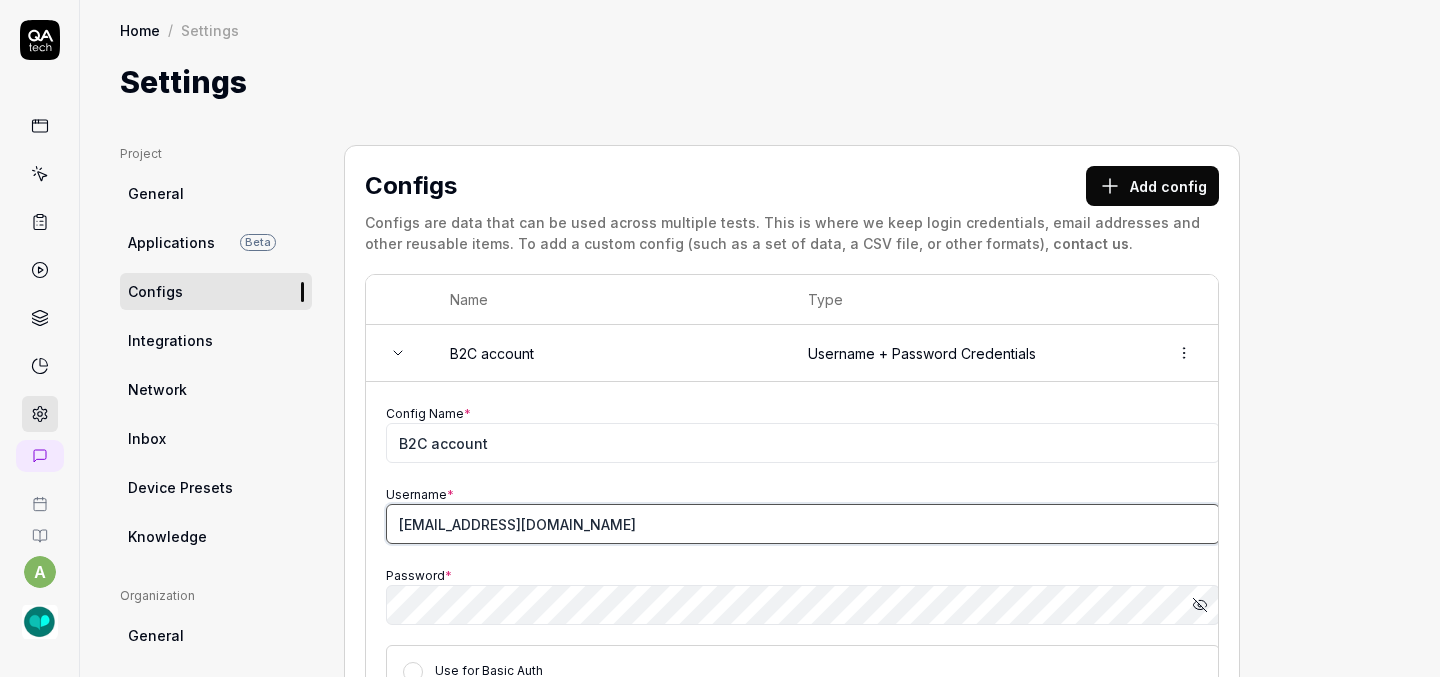 click on "[EMAIL_ADDRESS][DOMAIN_NAME]" at bounding box center (803, 524) 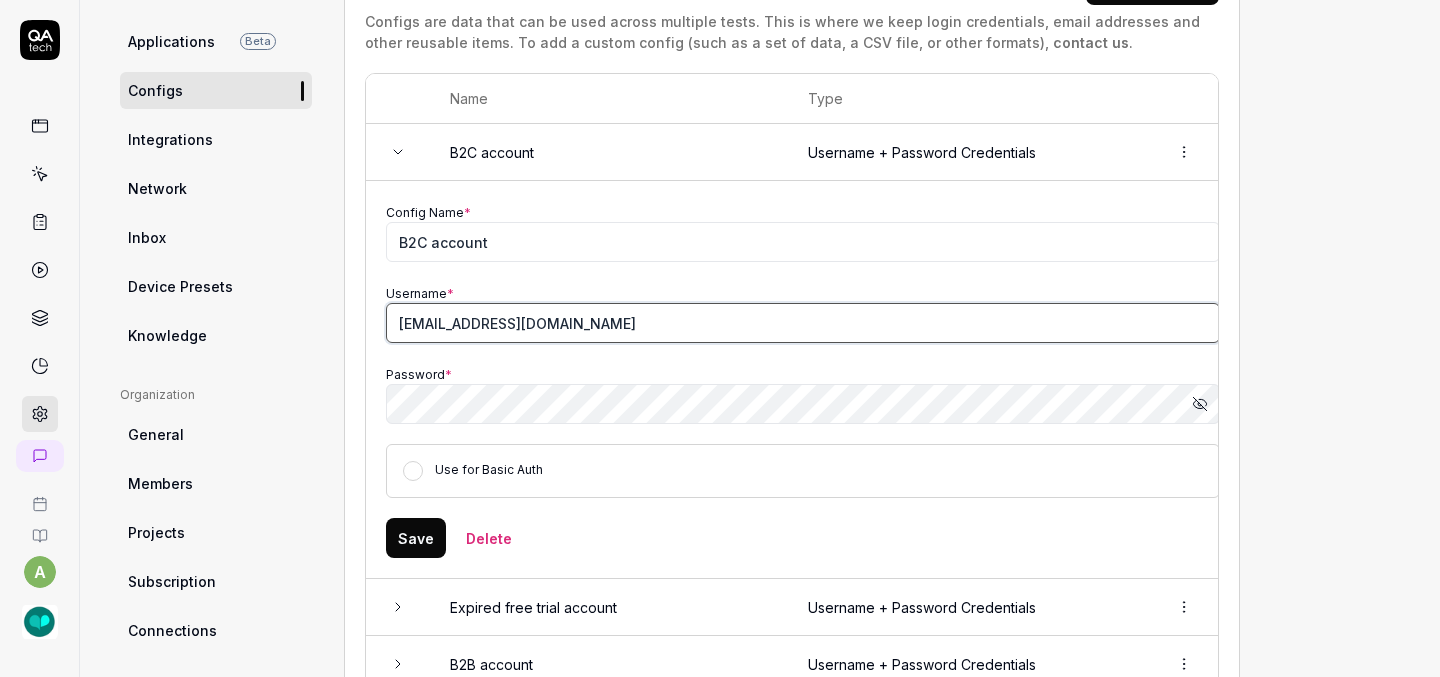 scroll, scrollTop: 238, scrollLeft: 0, axis: vertical 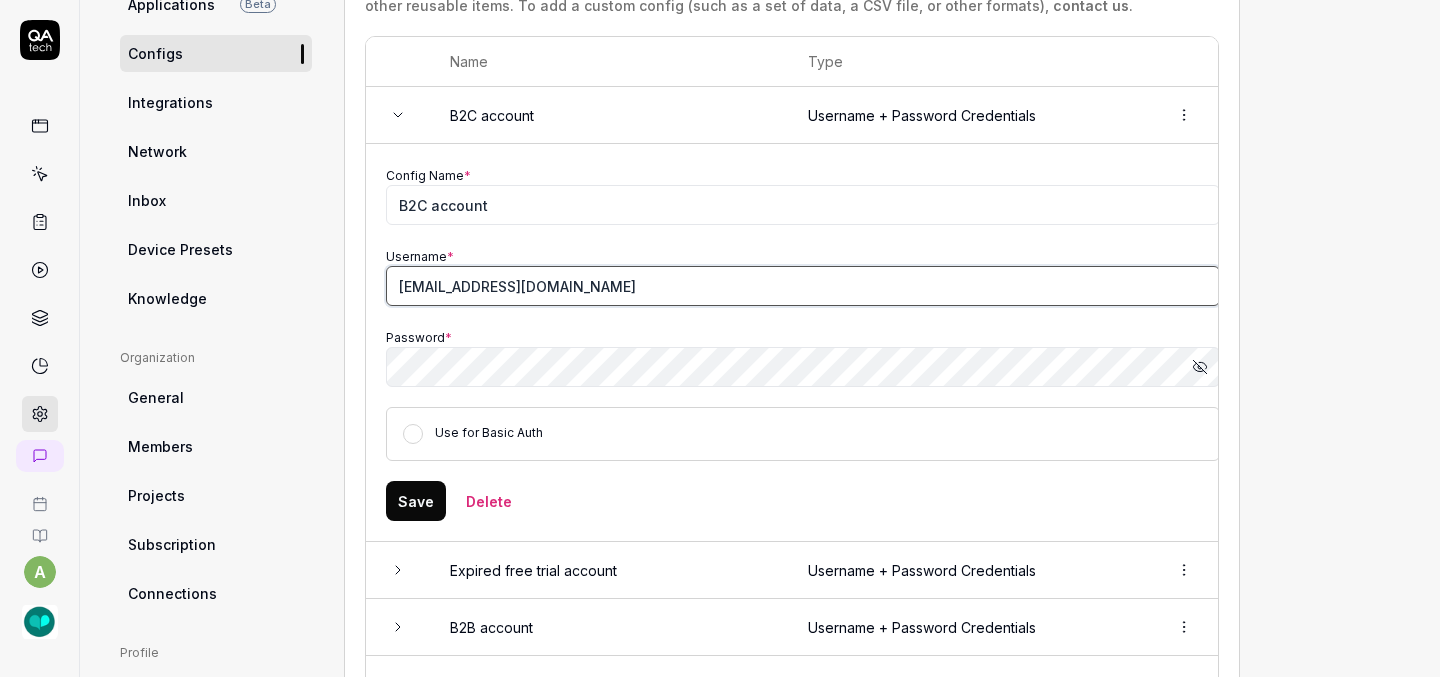 type on "[EMAIL_ADDRESS][DOMAIN_NAME]" 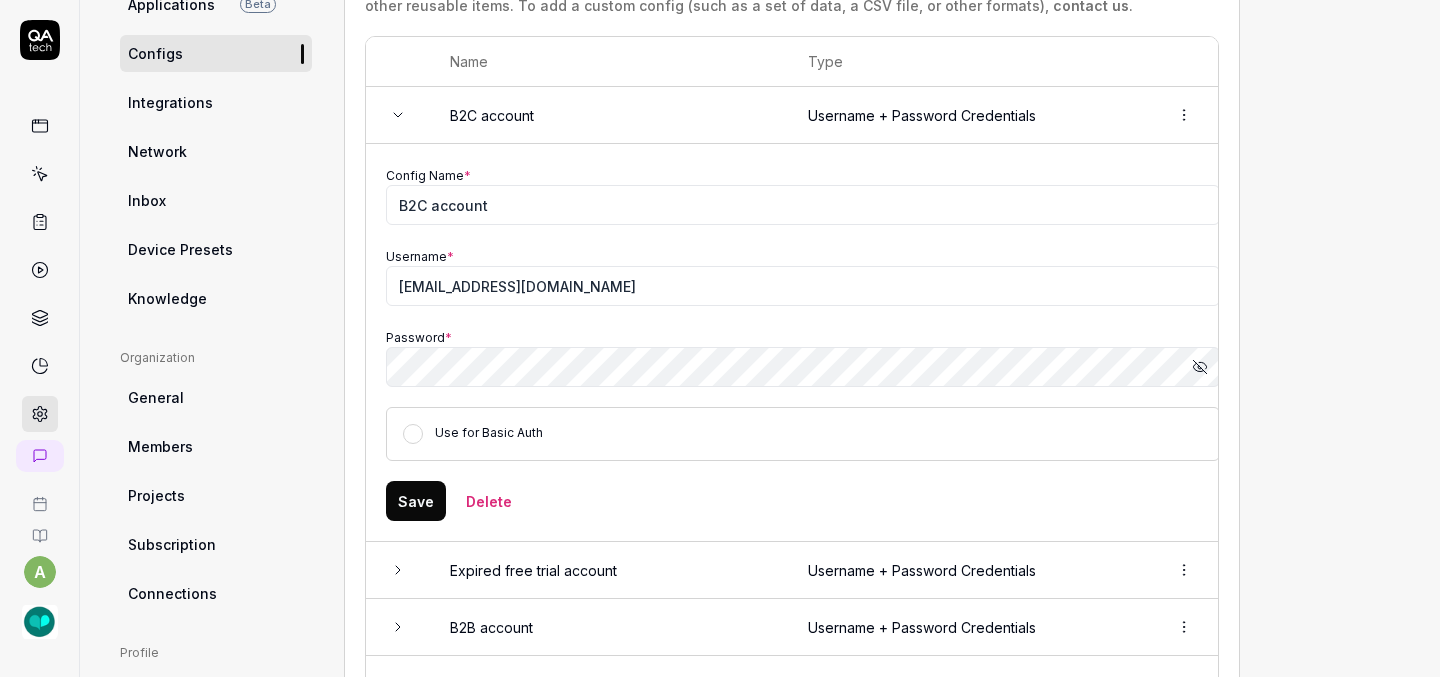 click on "Save" at bounding box center (416, 501) 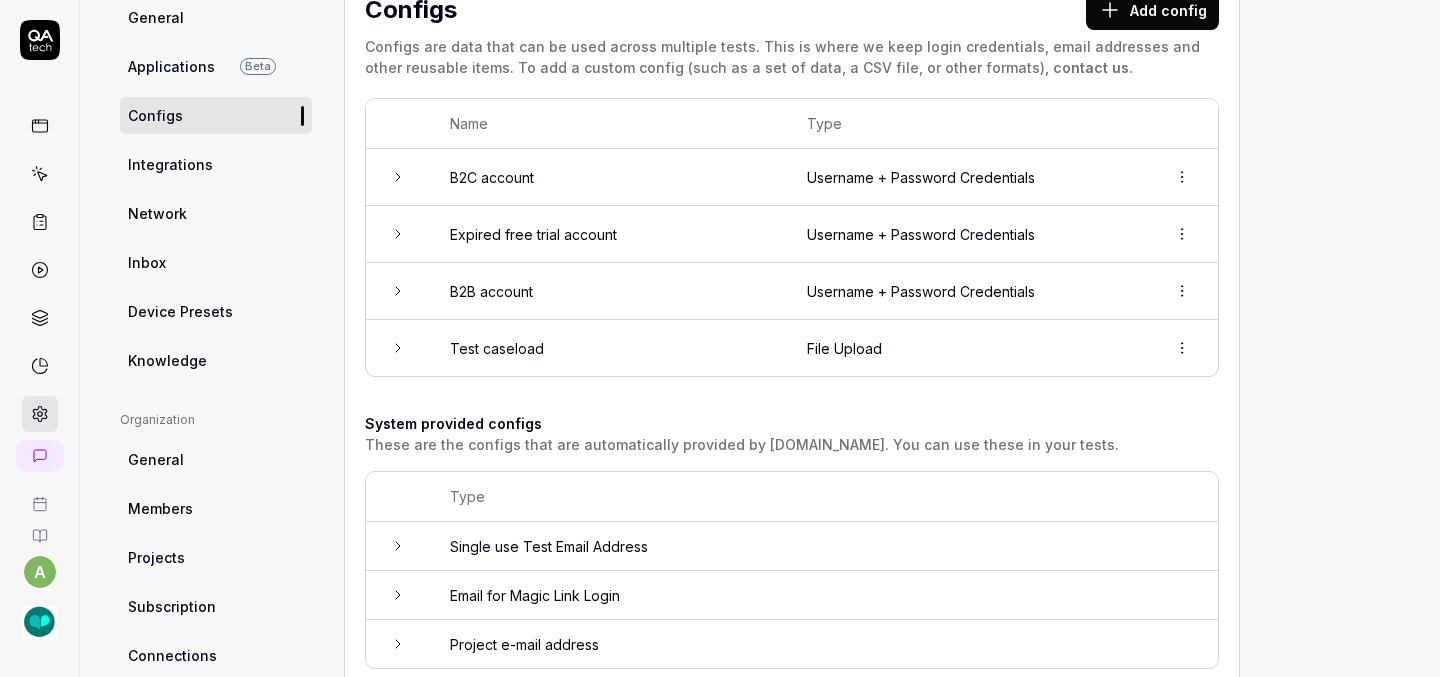 scroll, scrollTop: 173, scrollLeft: 0, axis: vertical 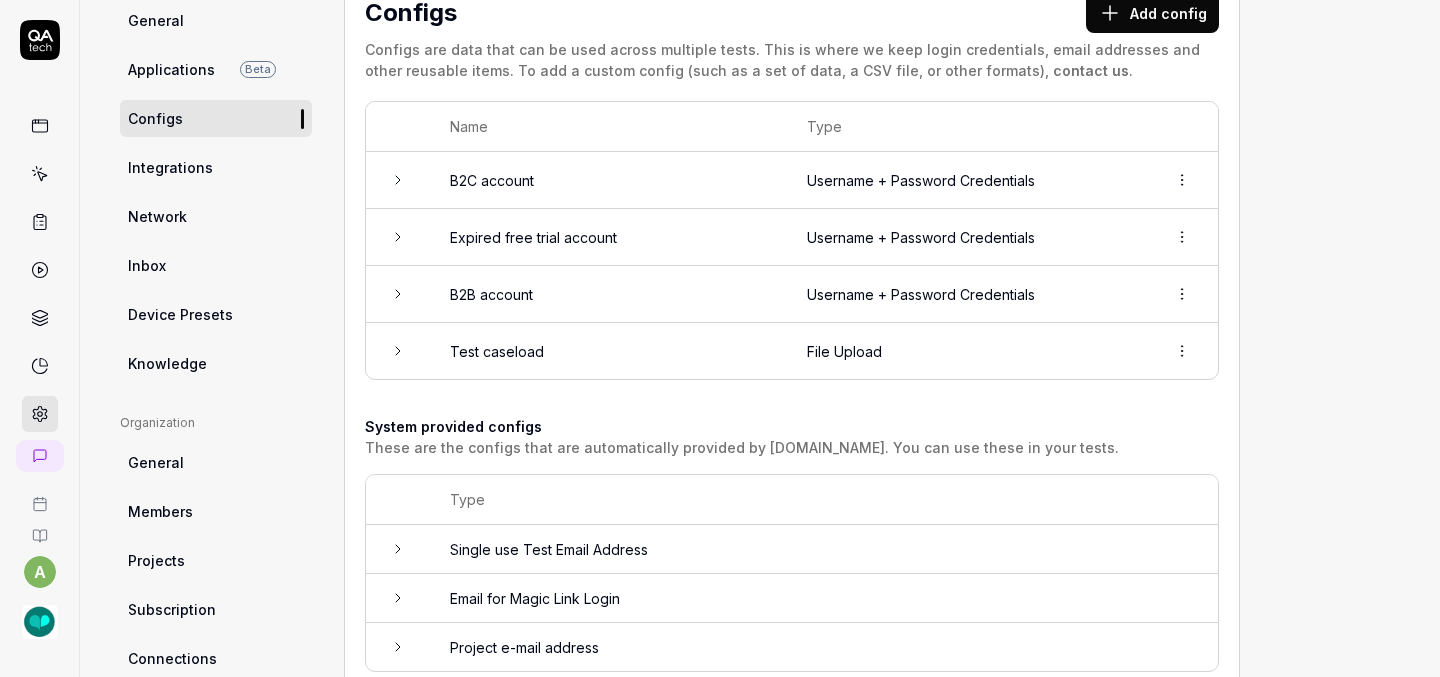 click at bounding box center (398, 294) 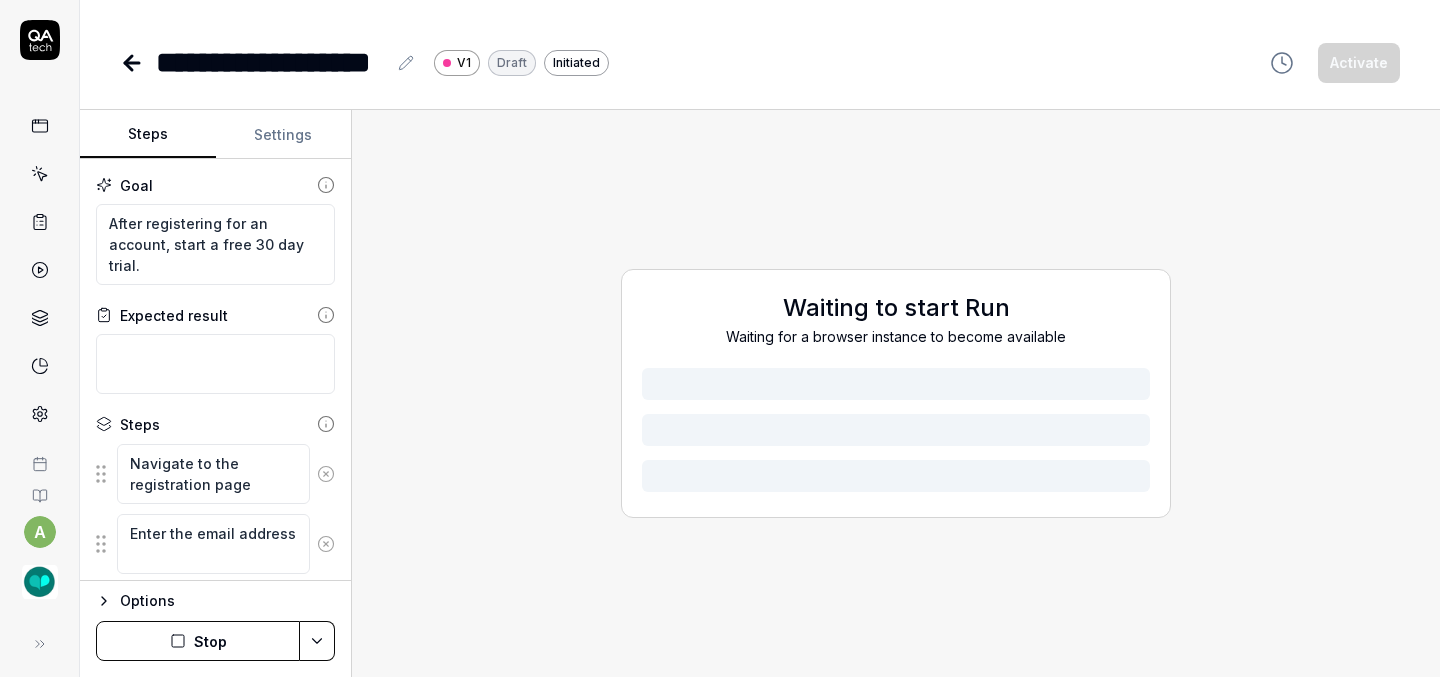 scroll, scrollTop: 0, scrollLeft: 0, axis: both 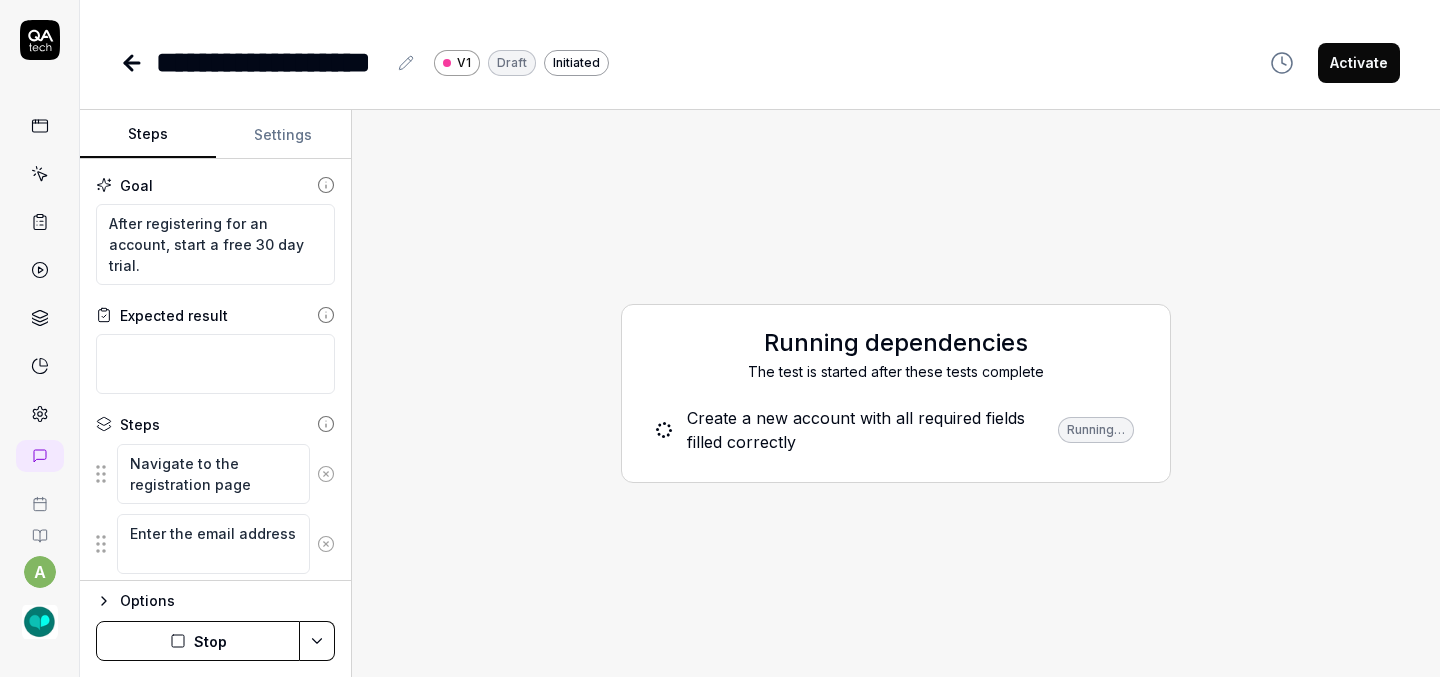 click 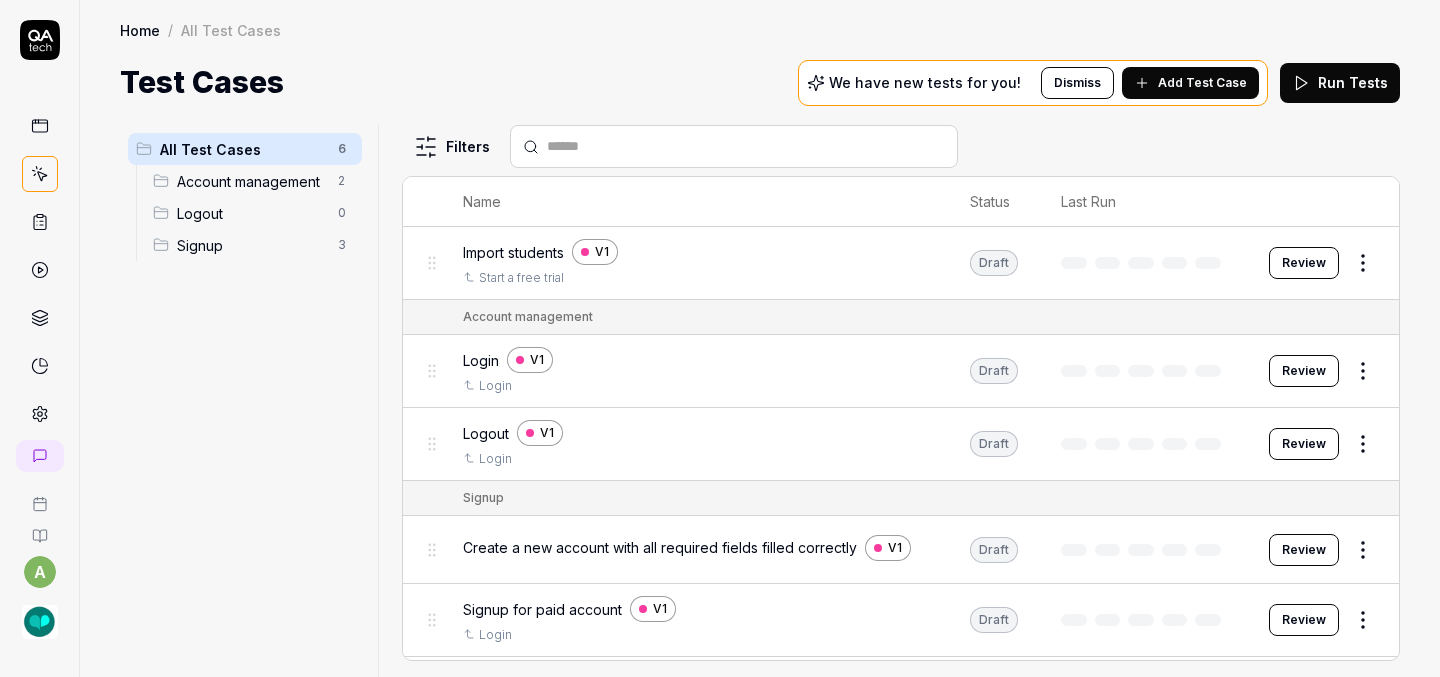 click on "Review" at bounding box center (1304, 371) 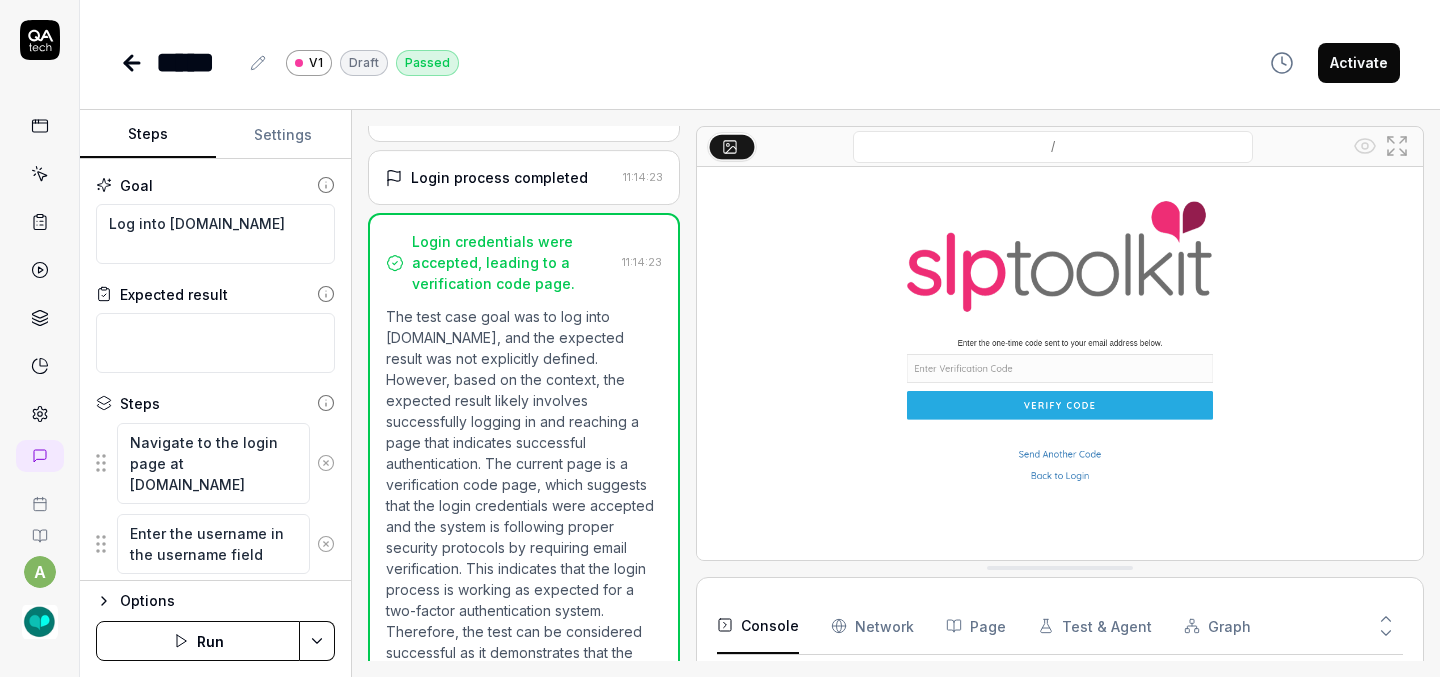 scroll, scrollTop: 489, scrollLeft: 0, axis: vertical 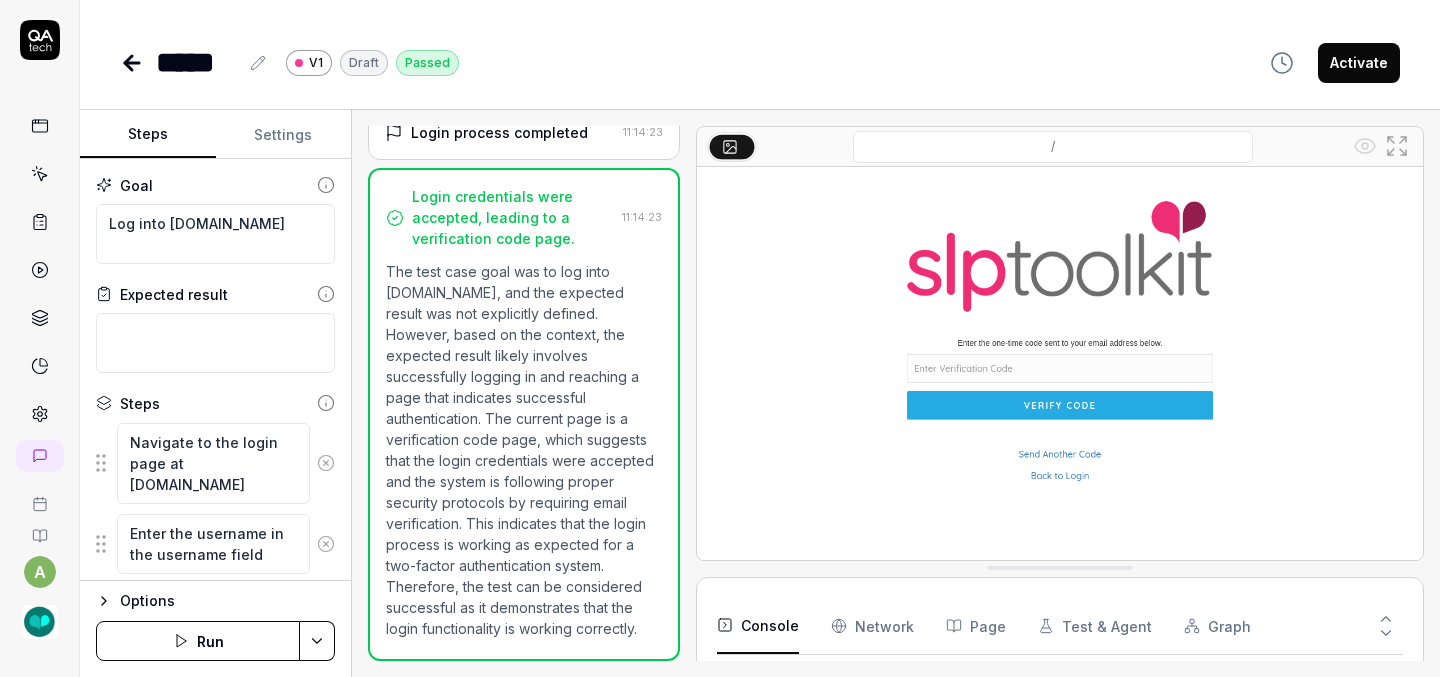 click 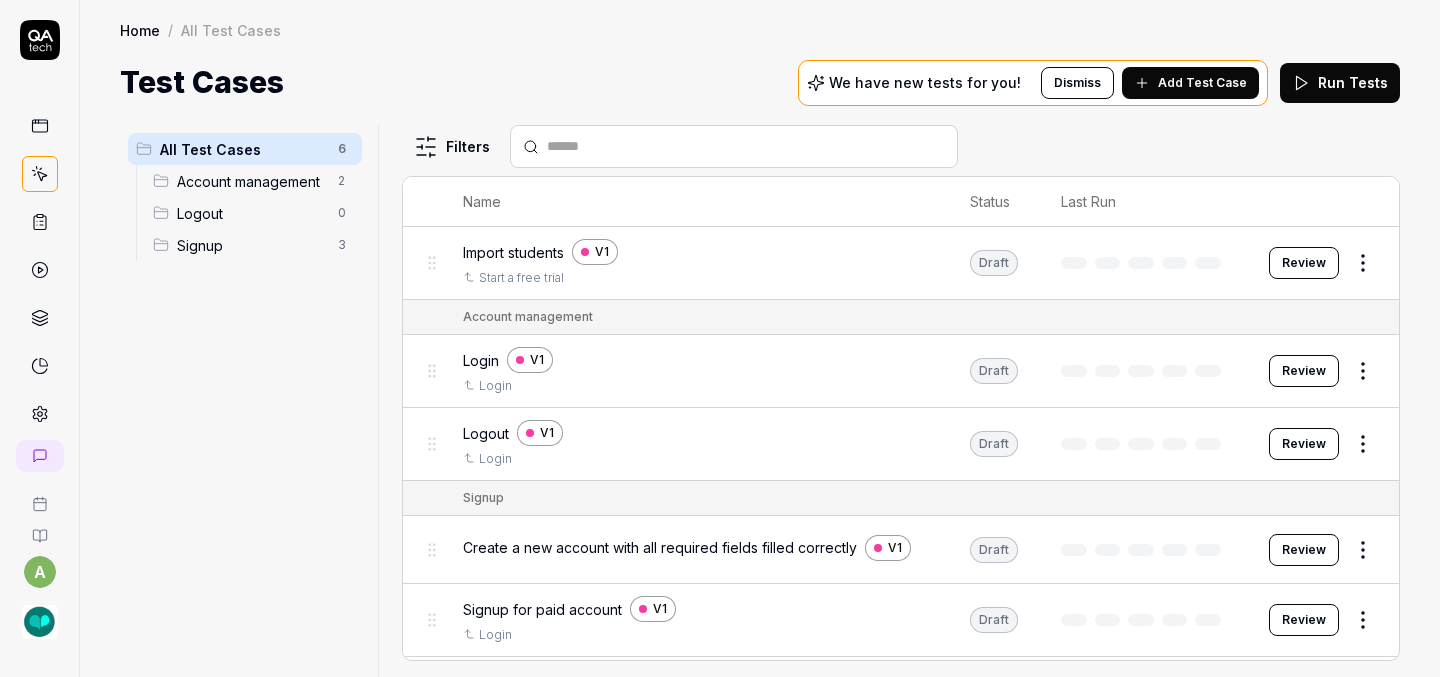 click on "Review" at bounding box center (1304, 444) 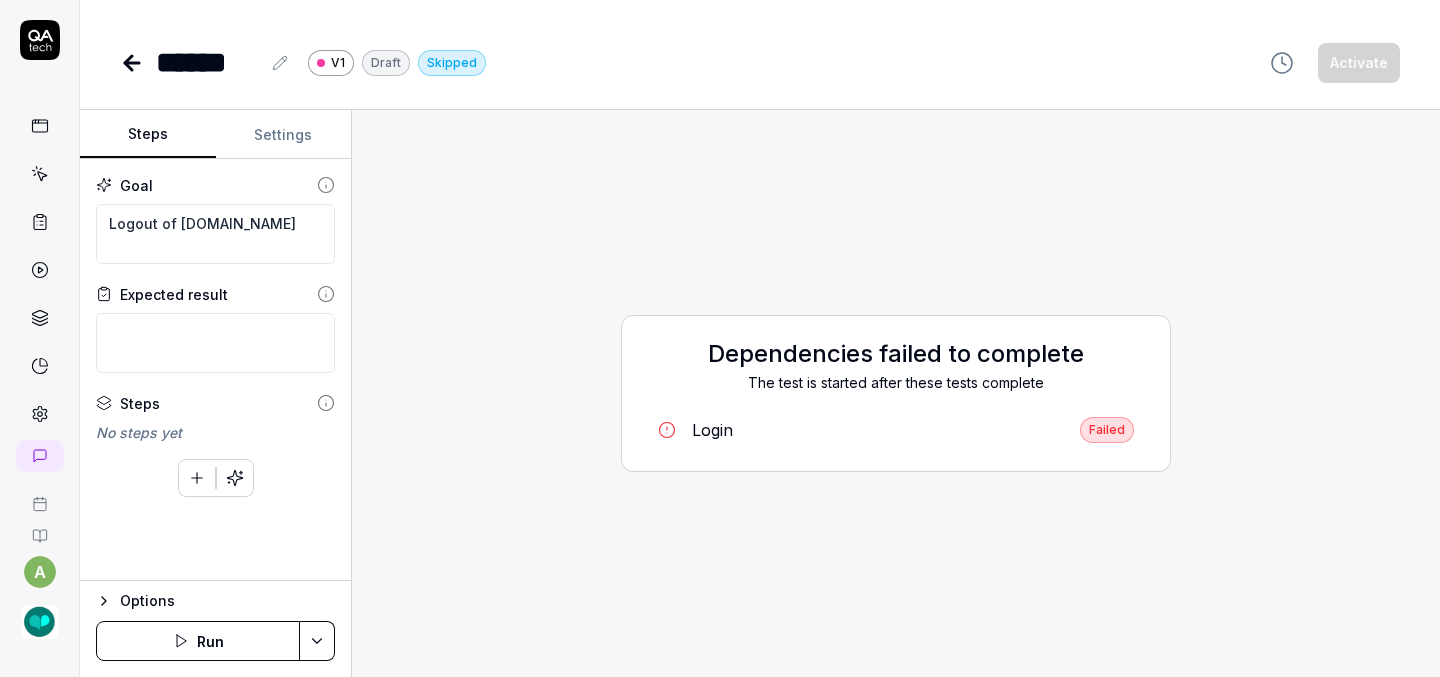 click on "Run" at bounding box center (198, 641) 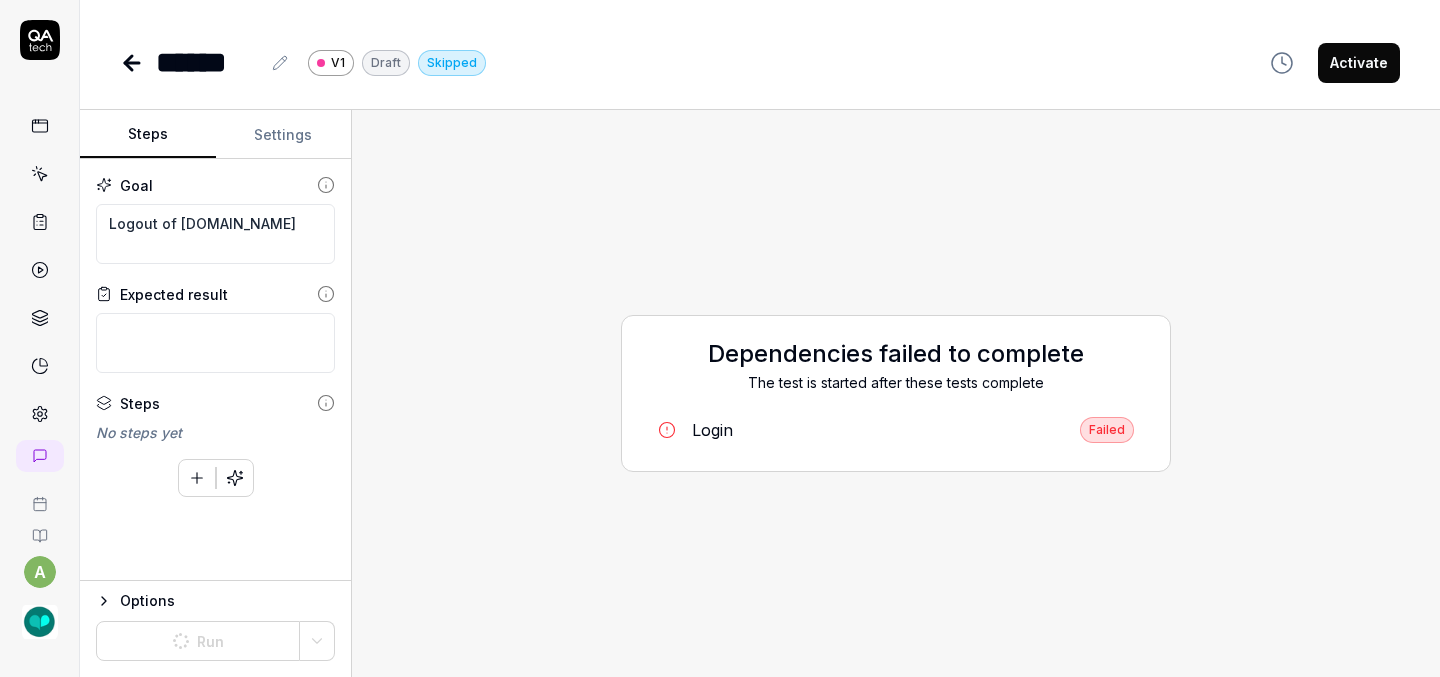 type on "*" 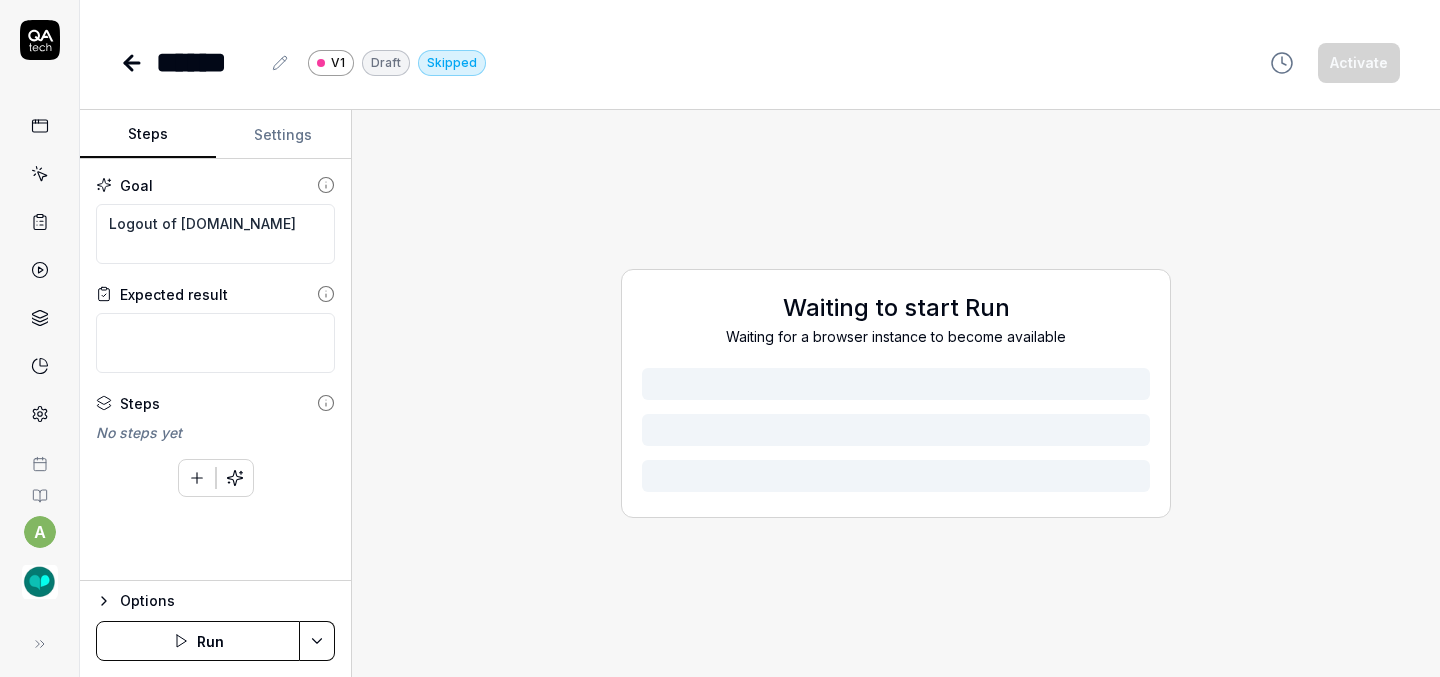 scroll, scrollTop: 0, scrollLeft: 0, axis: both 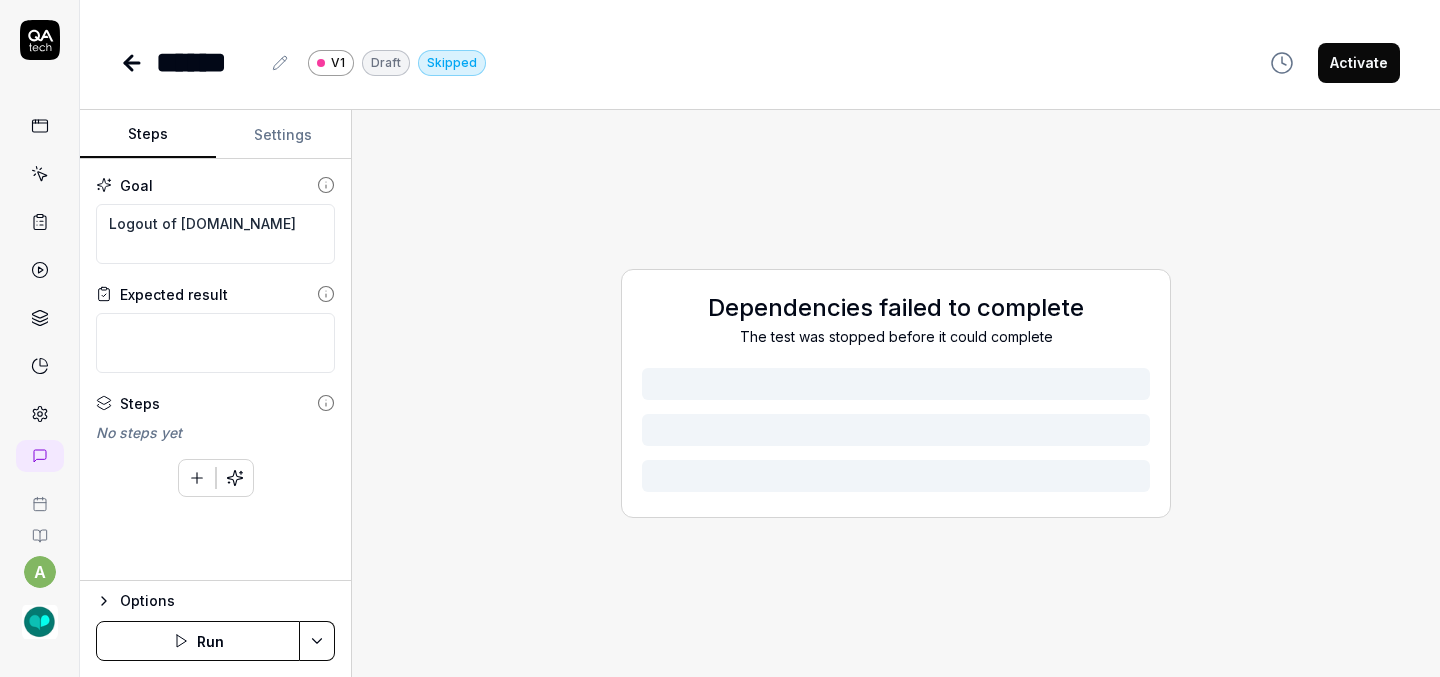 click on "Run" at bounding box center (198, 641) 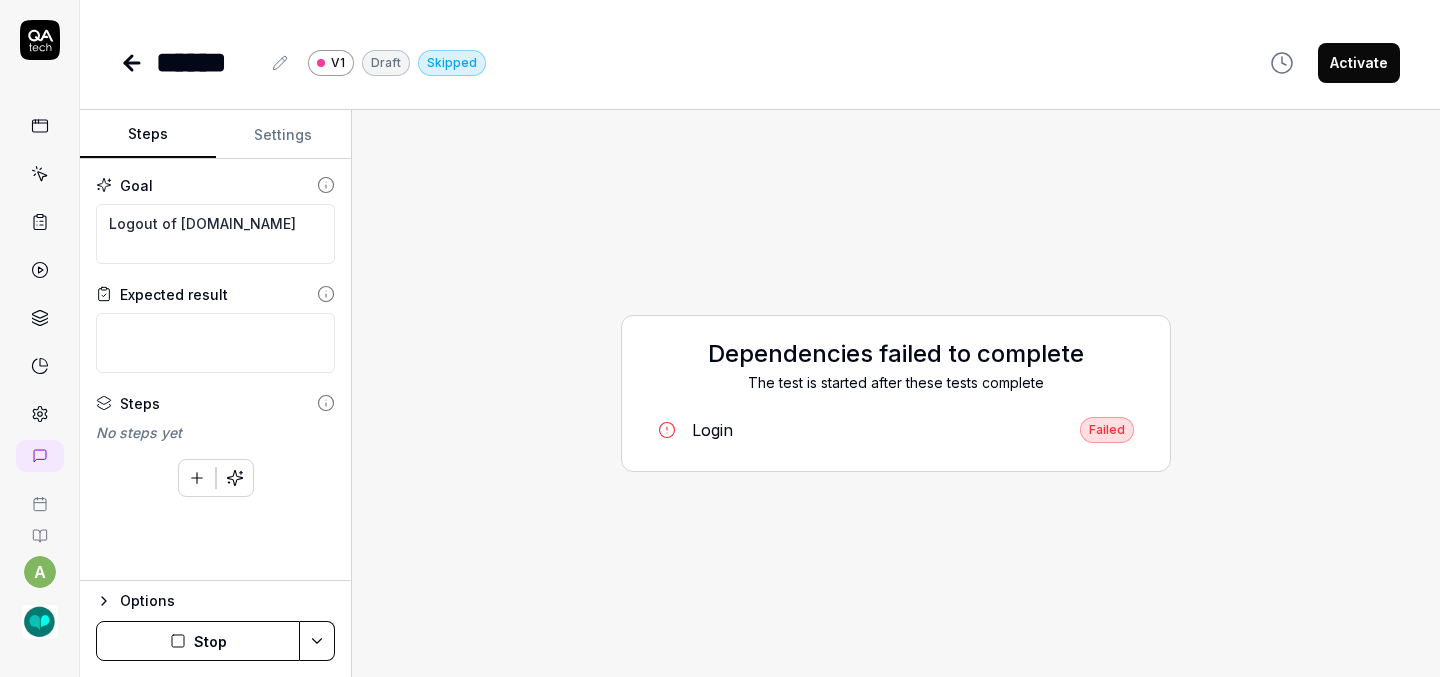 click 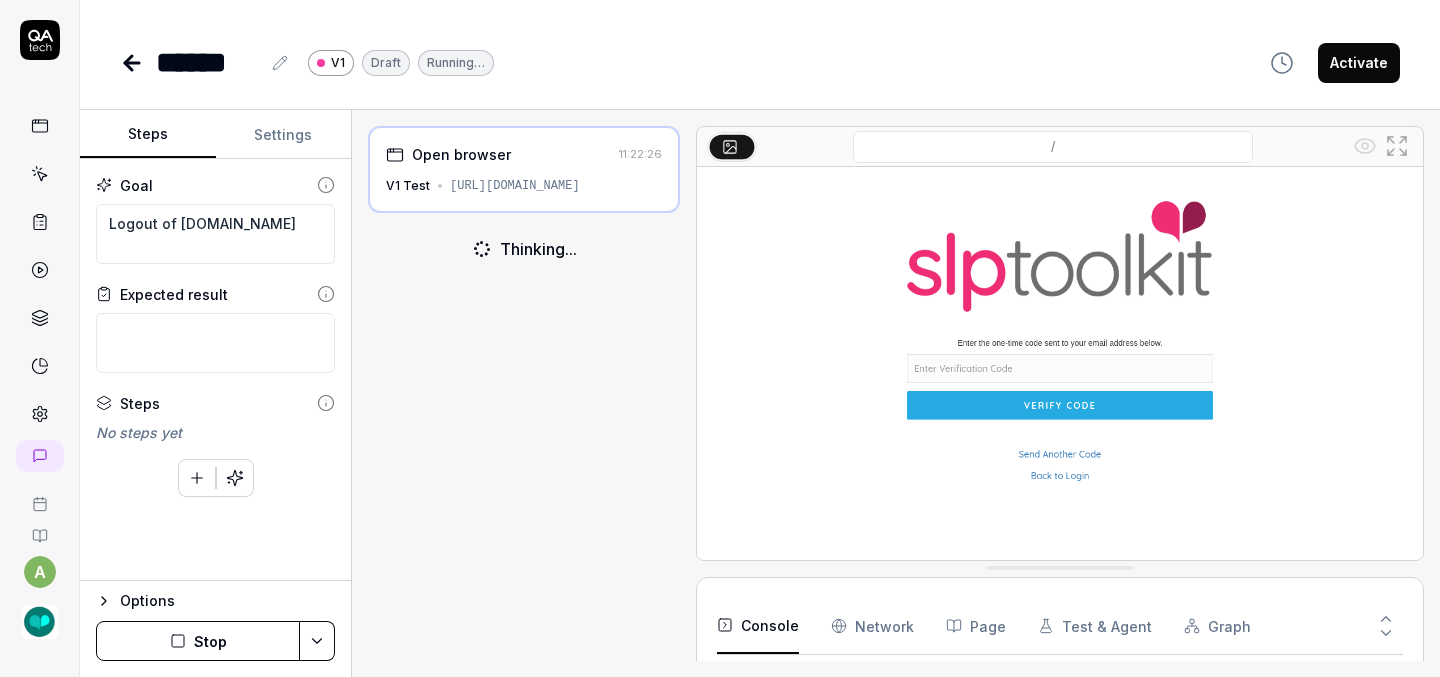 click 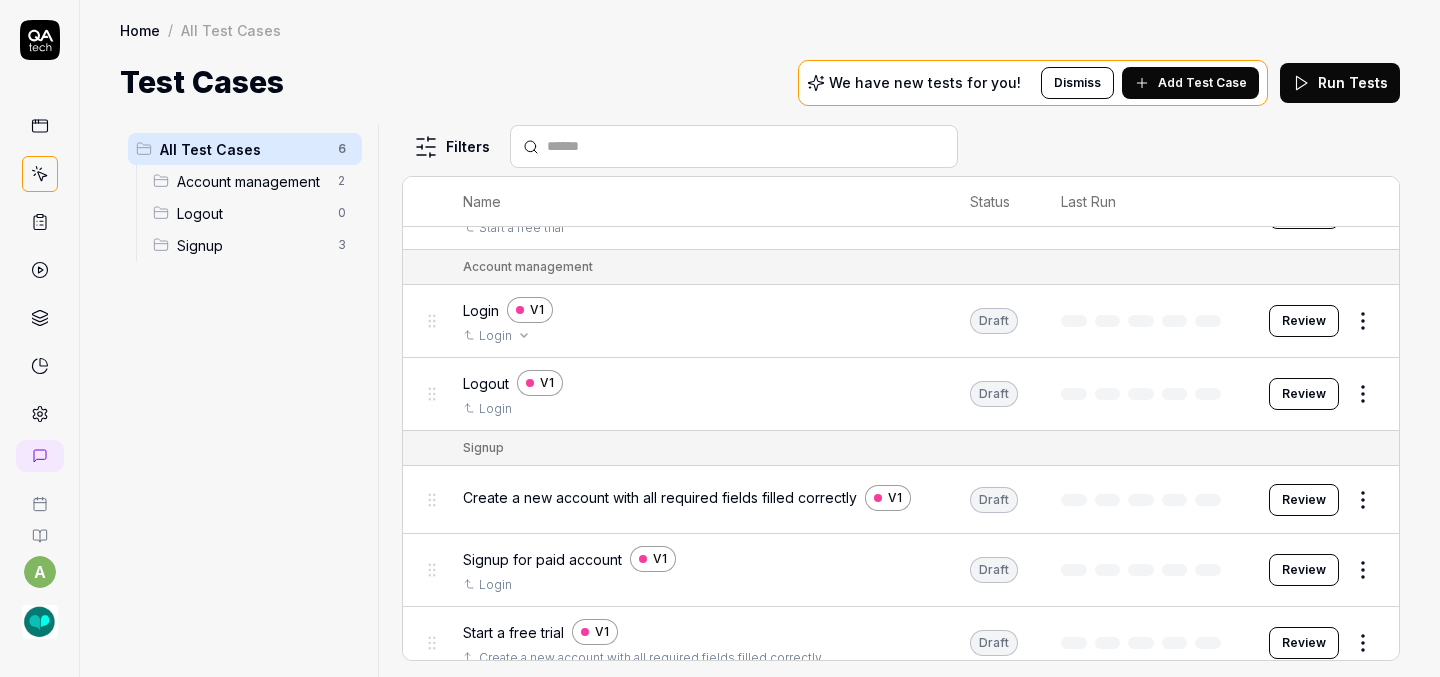 scroll, scrollTop: 63, scrollLeft: 0, axis: vertical 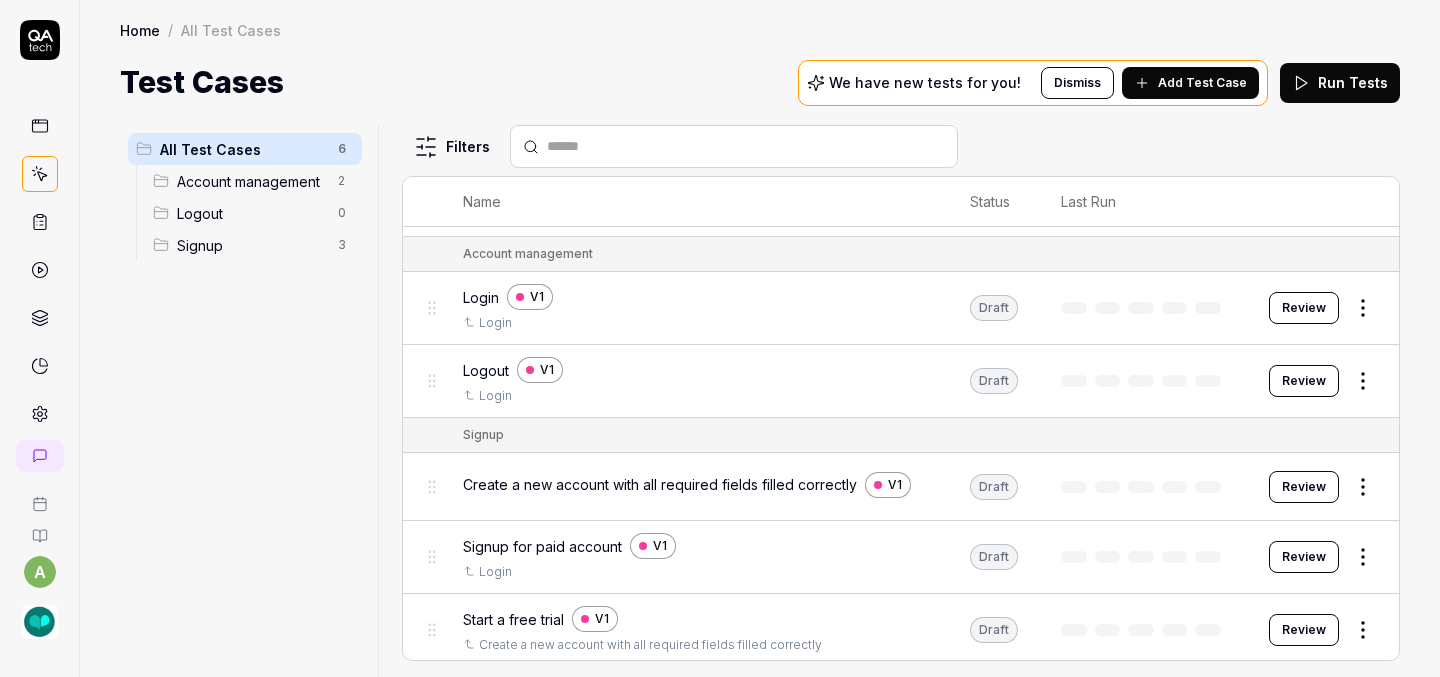 click on "Review" at bounding box center [1304, 630] 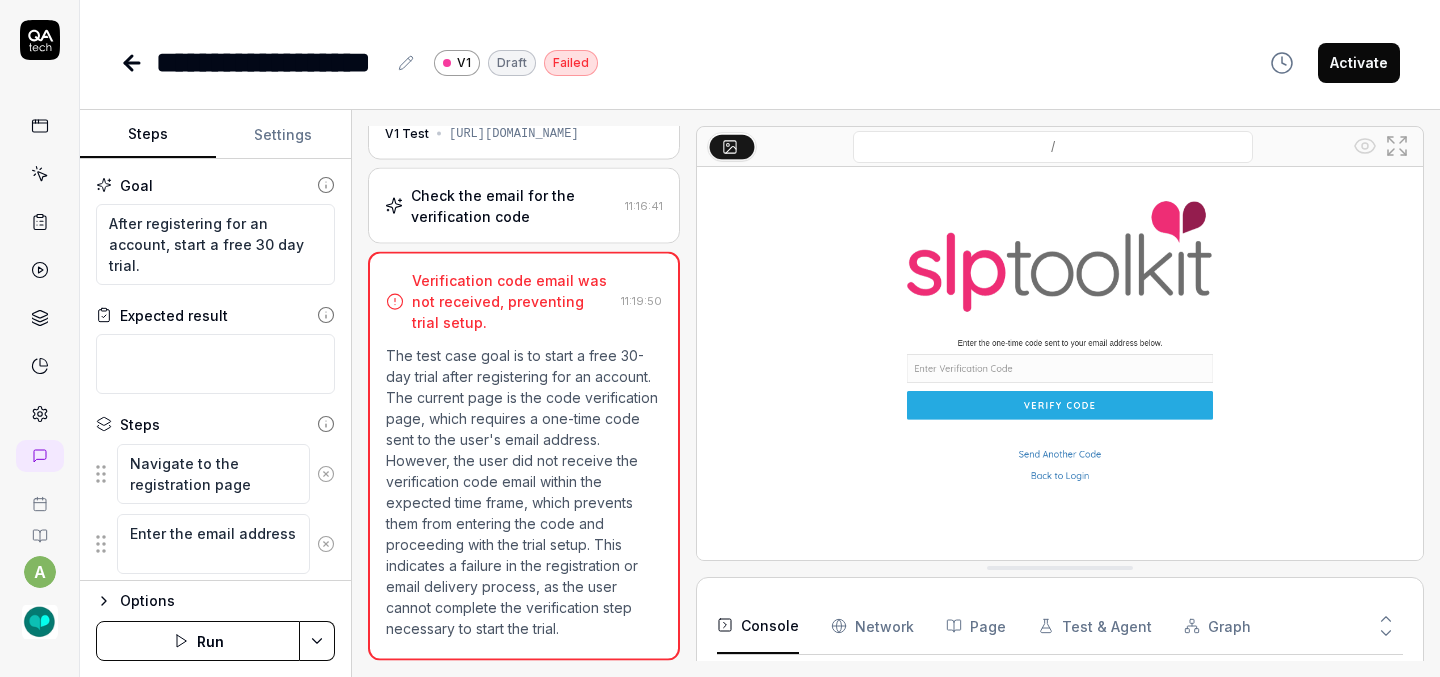 scroll, scrollTop: 90, scrollLeft: 0, axis: vertical 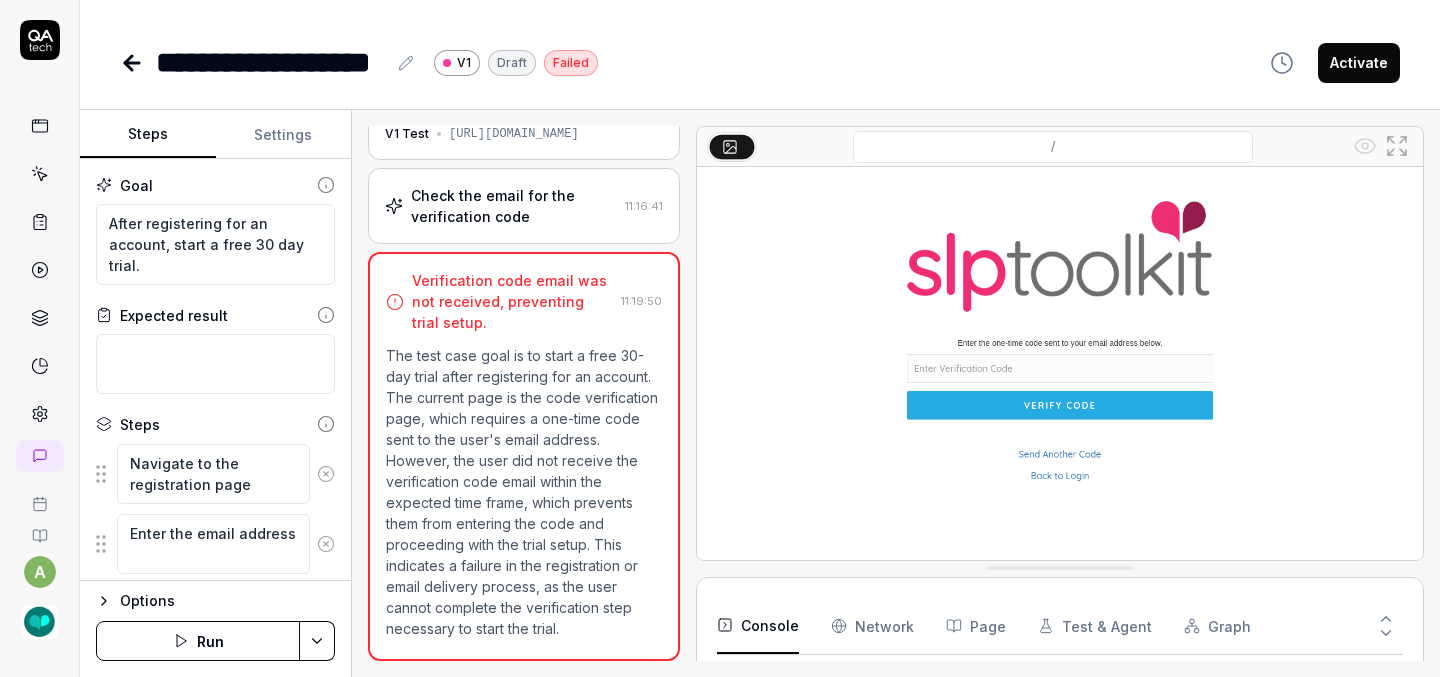 click on "Settings" at bounding box center (284, 135) 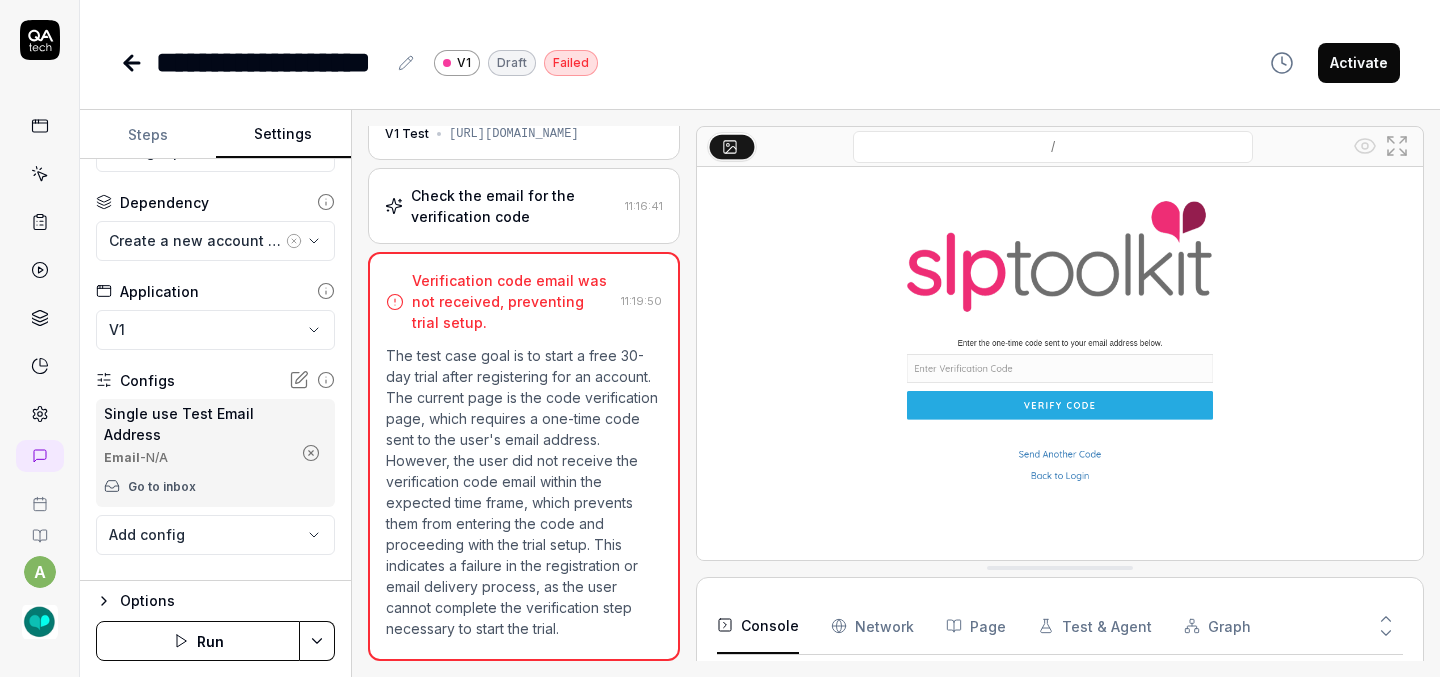 scroll, scrollTop: 87, scrollLeft: 0, axis: vertical 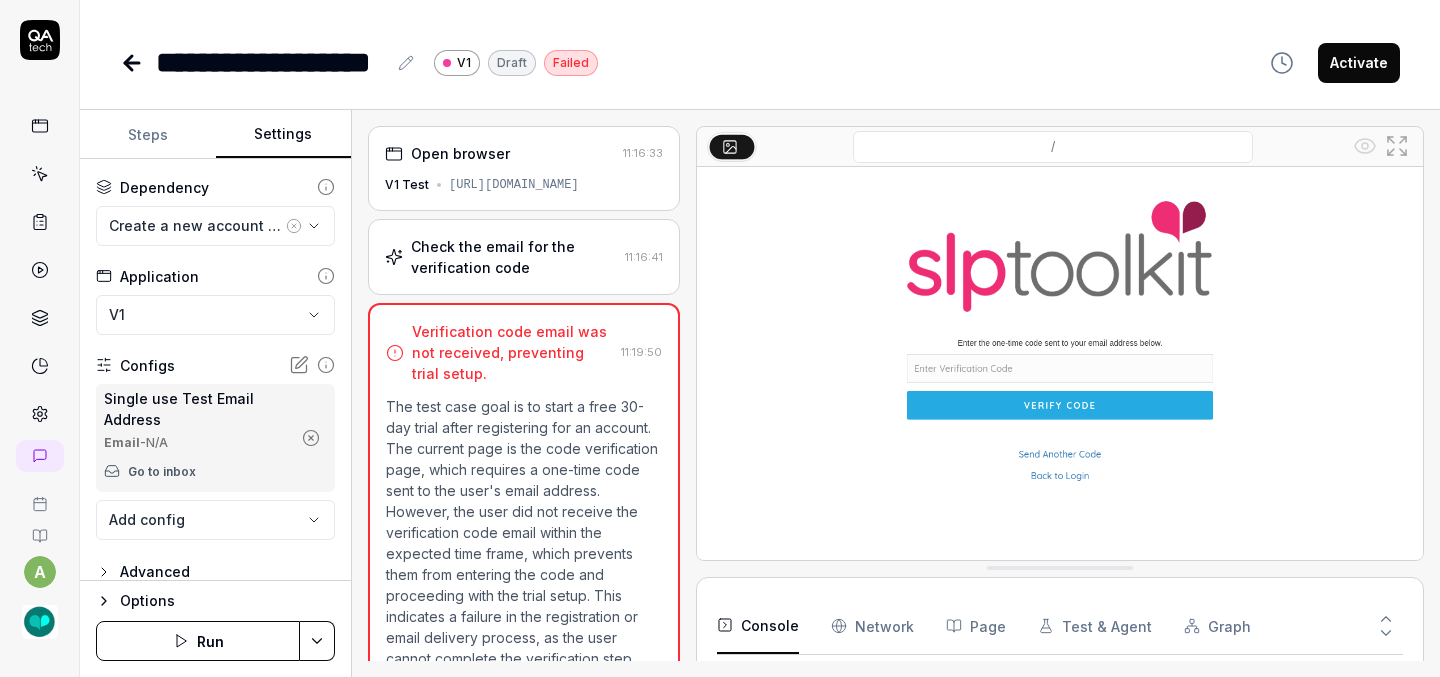 click 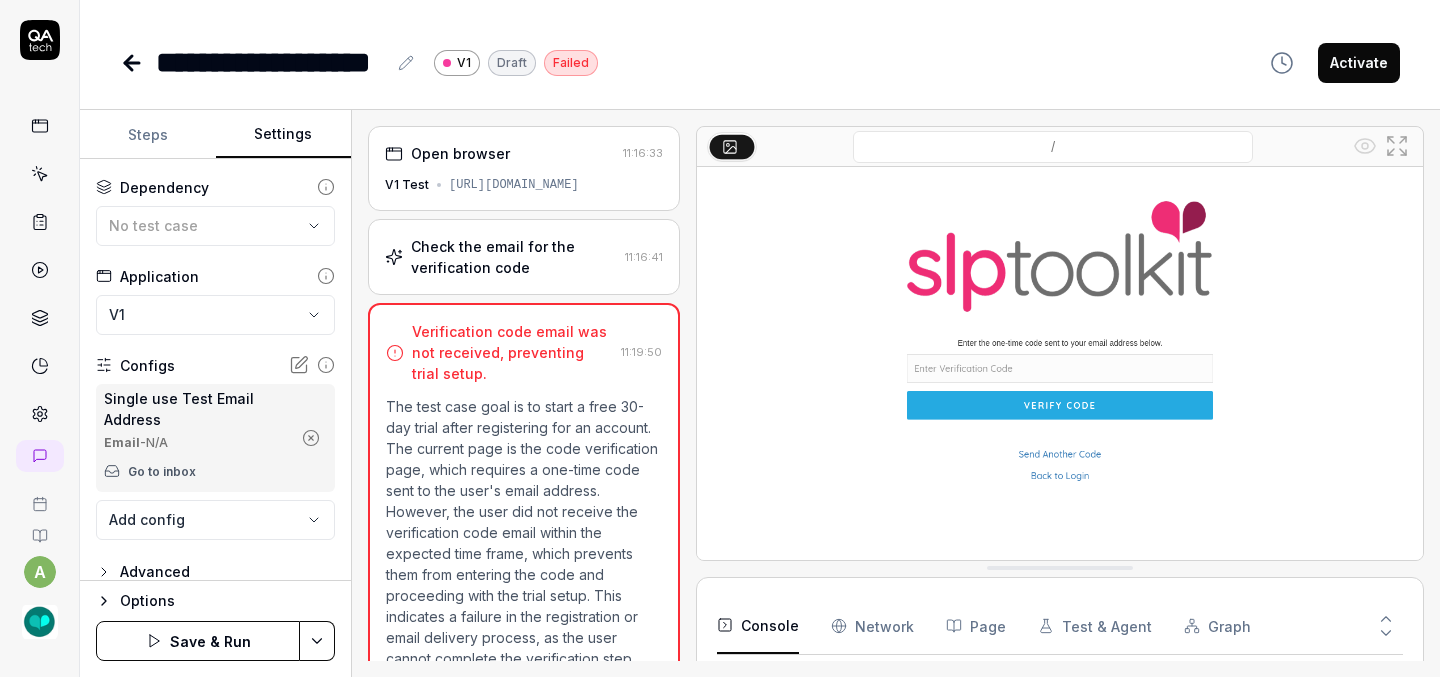 click 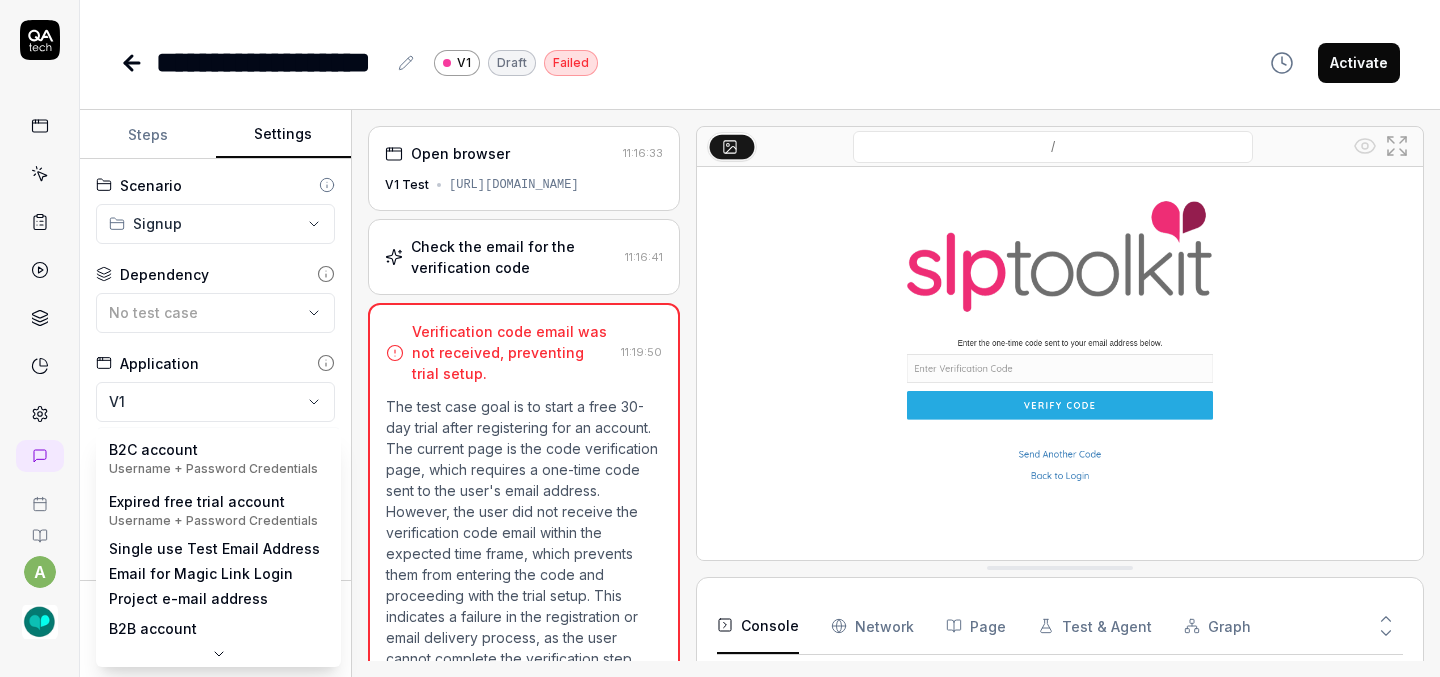 click on "**********" at bounding box center (720, 338) 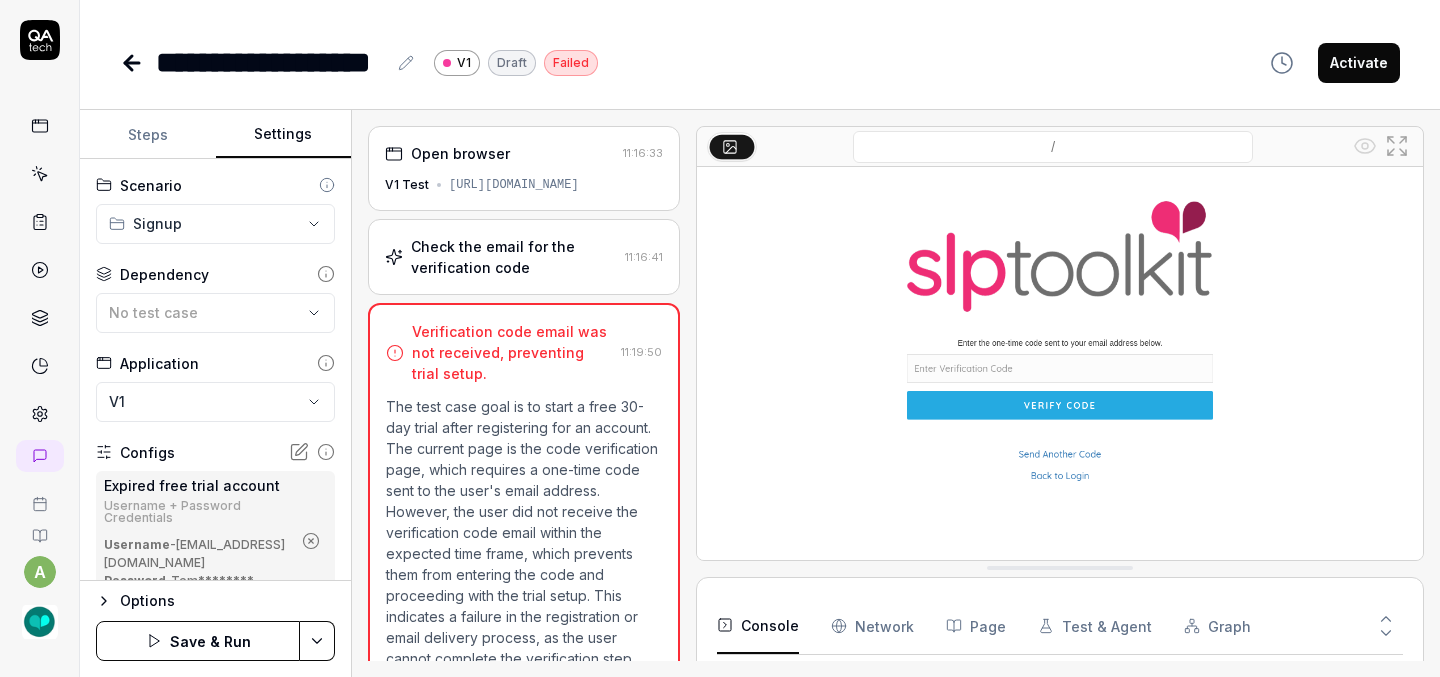 click on "Steps" at bounding box center (148, 135) 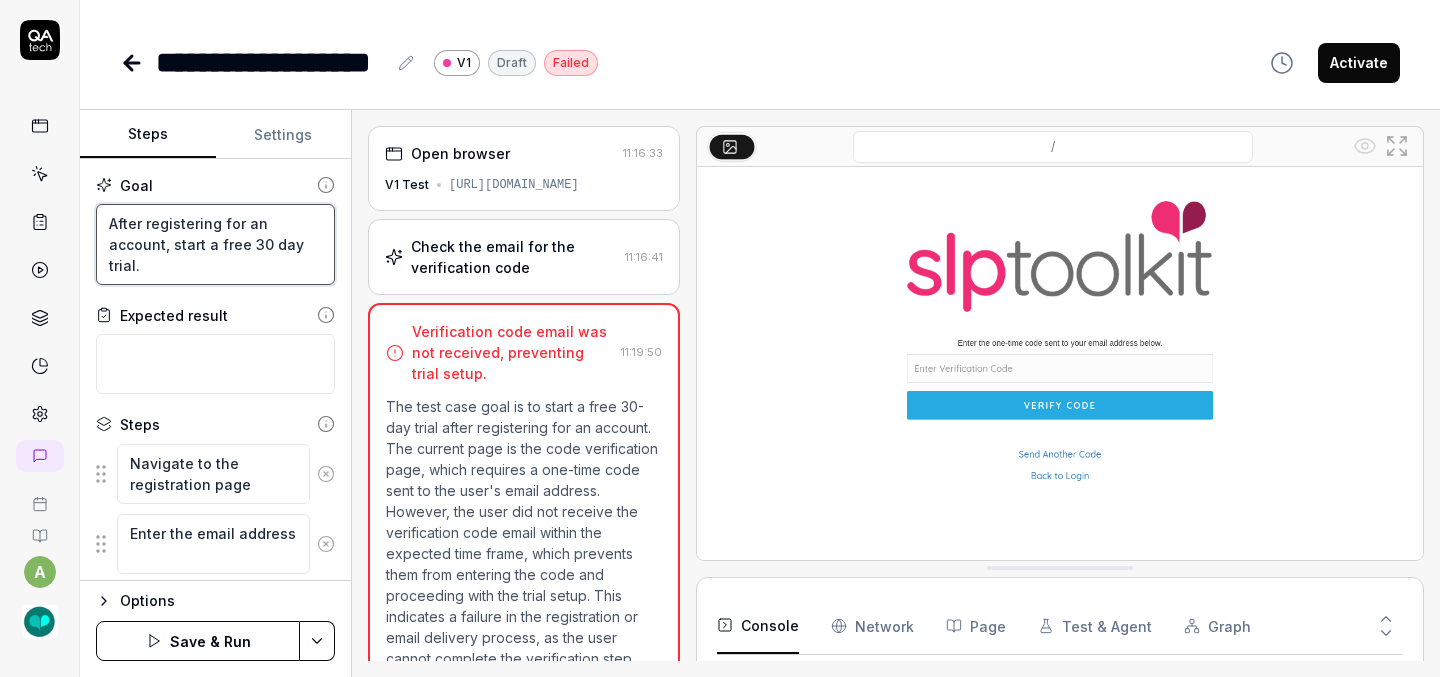 drag, startPoint x: 165, startPoint y: 247, endPoint x: 101, endPoint y: 219, distance: 69.856995 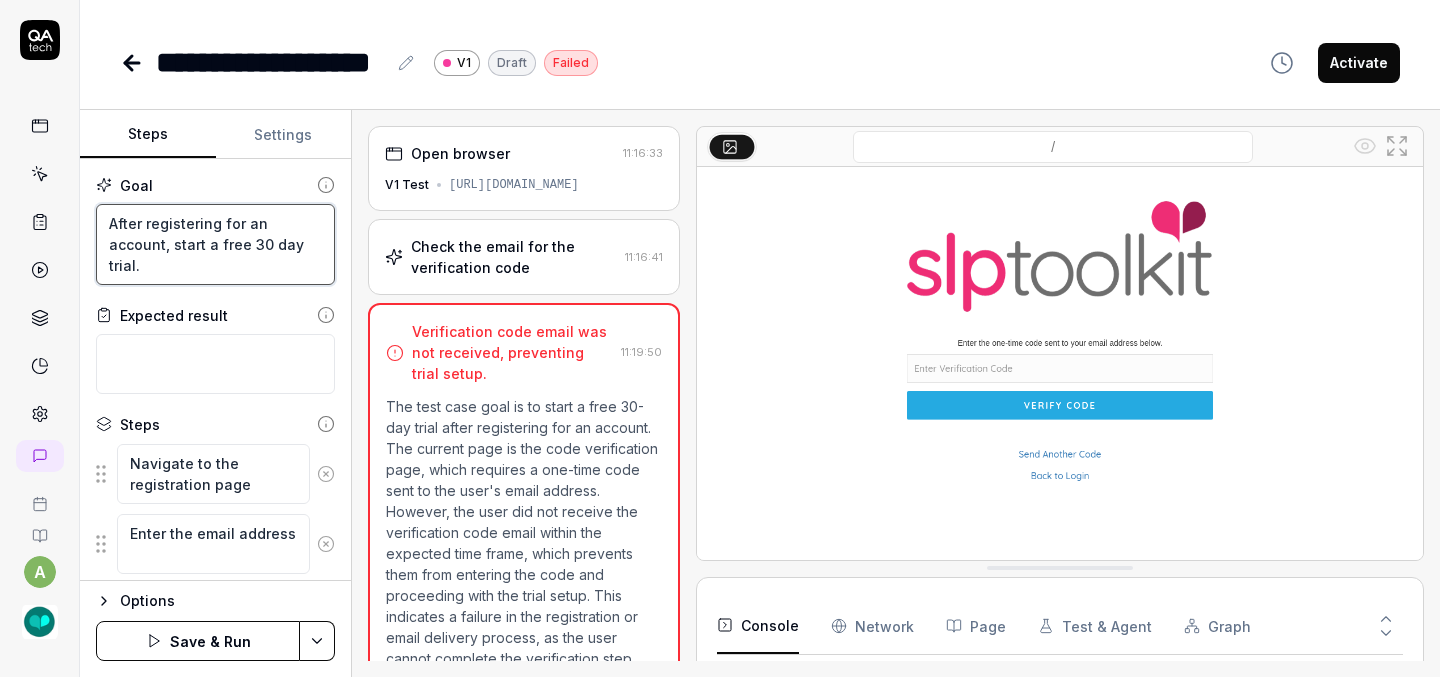 click on "After registering for an account, start a free 30 day trial." at bounding box center [215, 244] 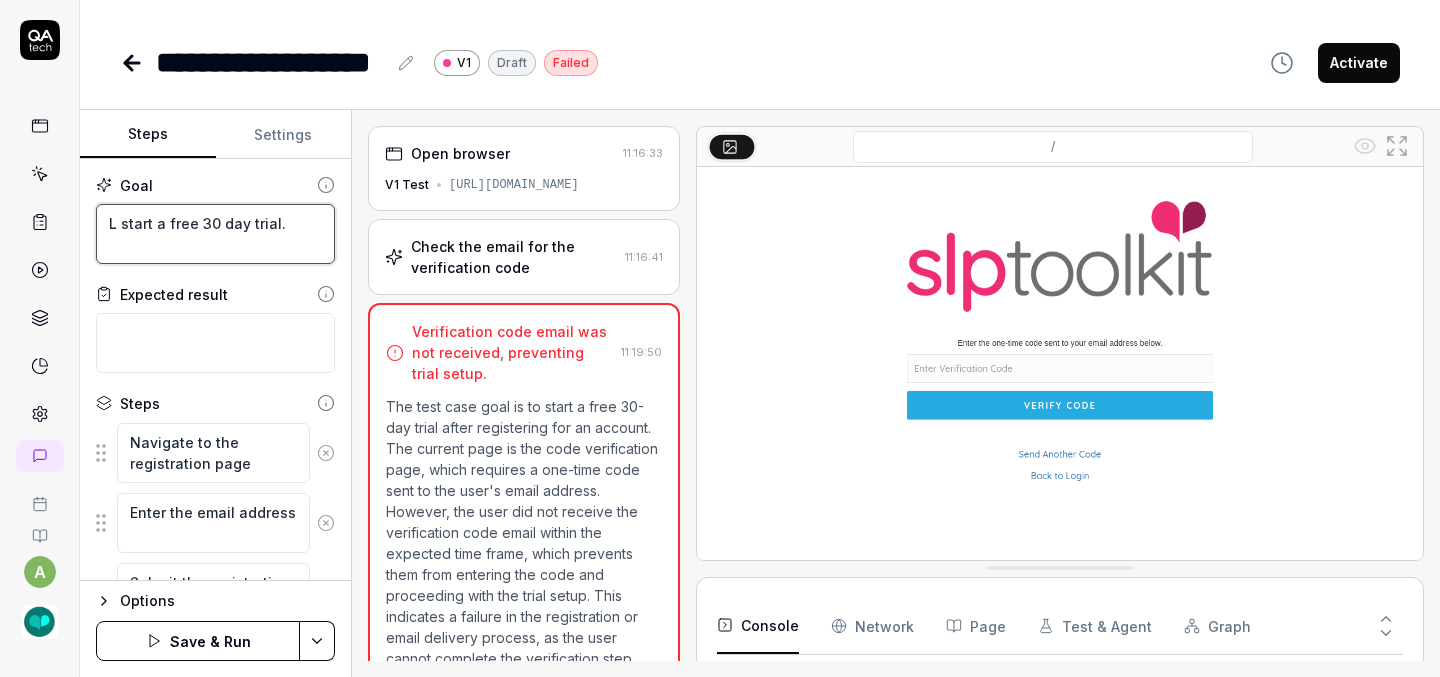 type on "*" 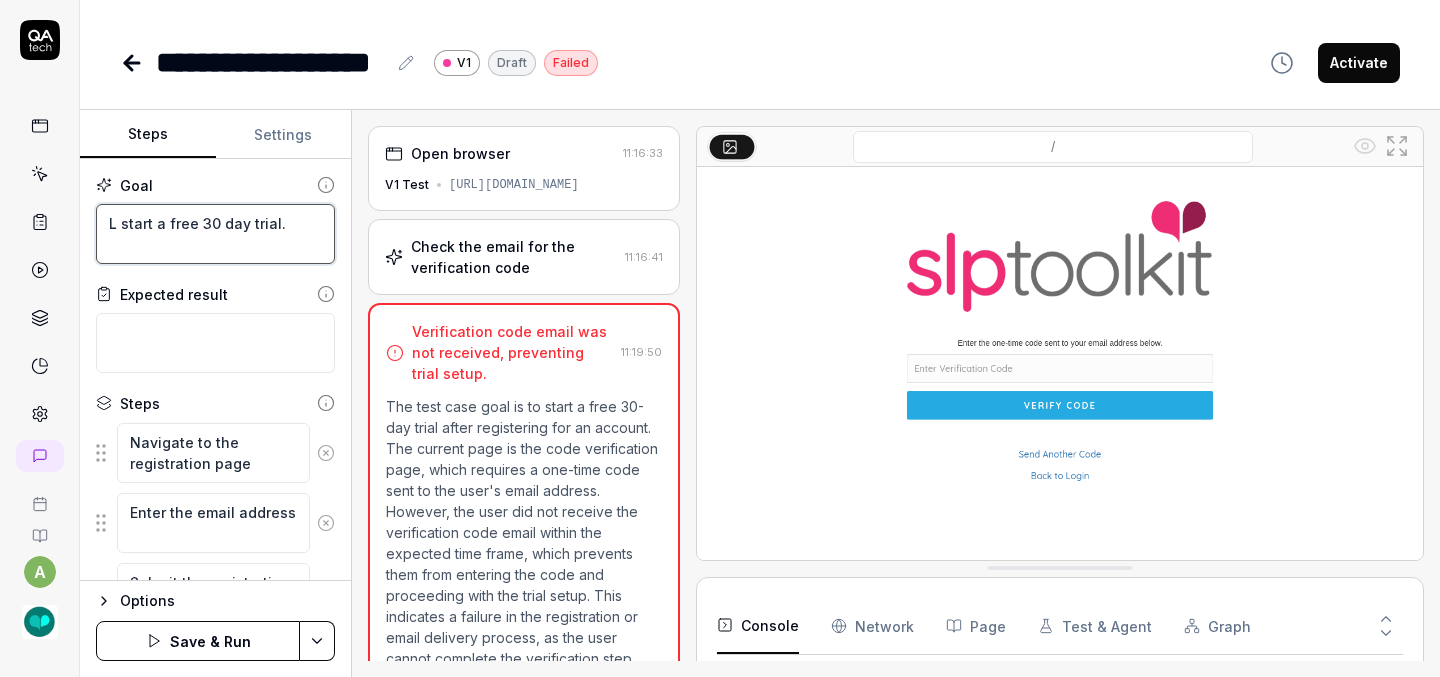 type on "Lo start a free 30 day trial." 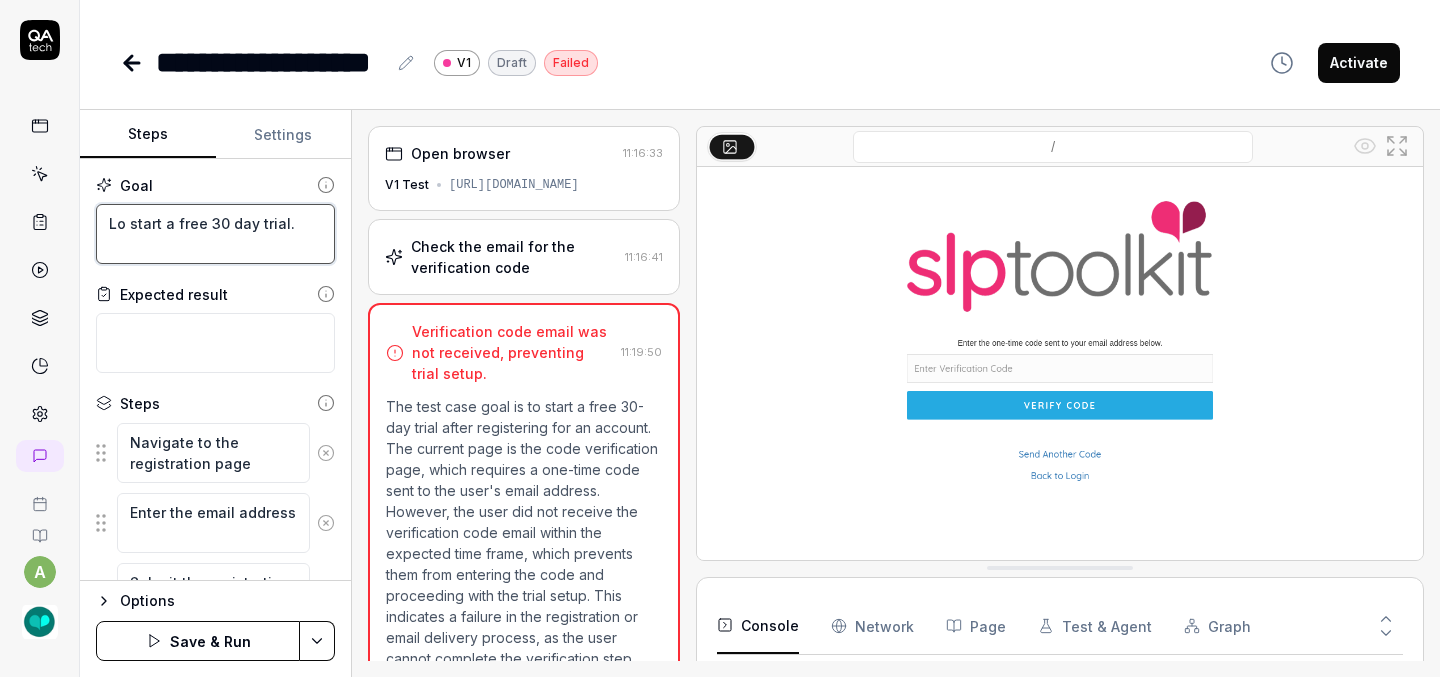 type on "*" 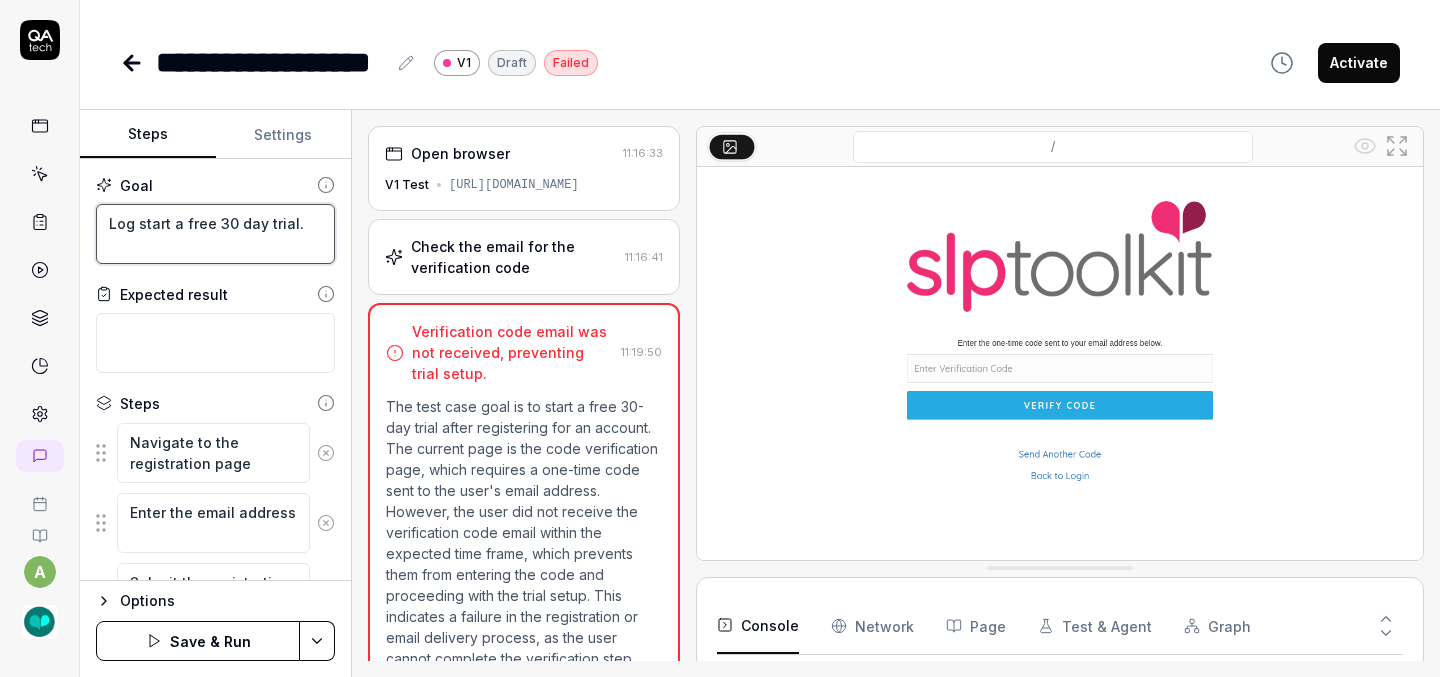 type on "*" 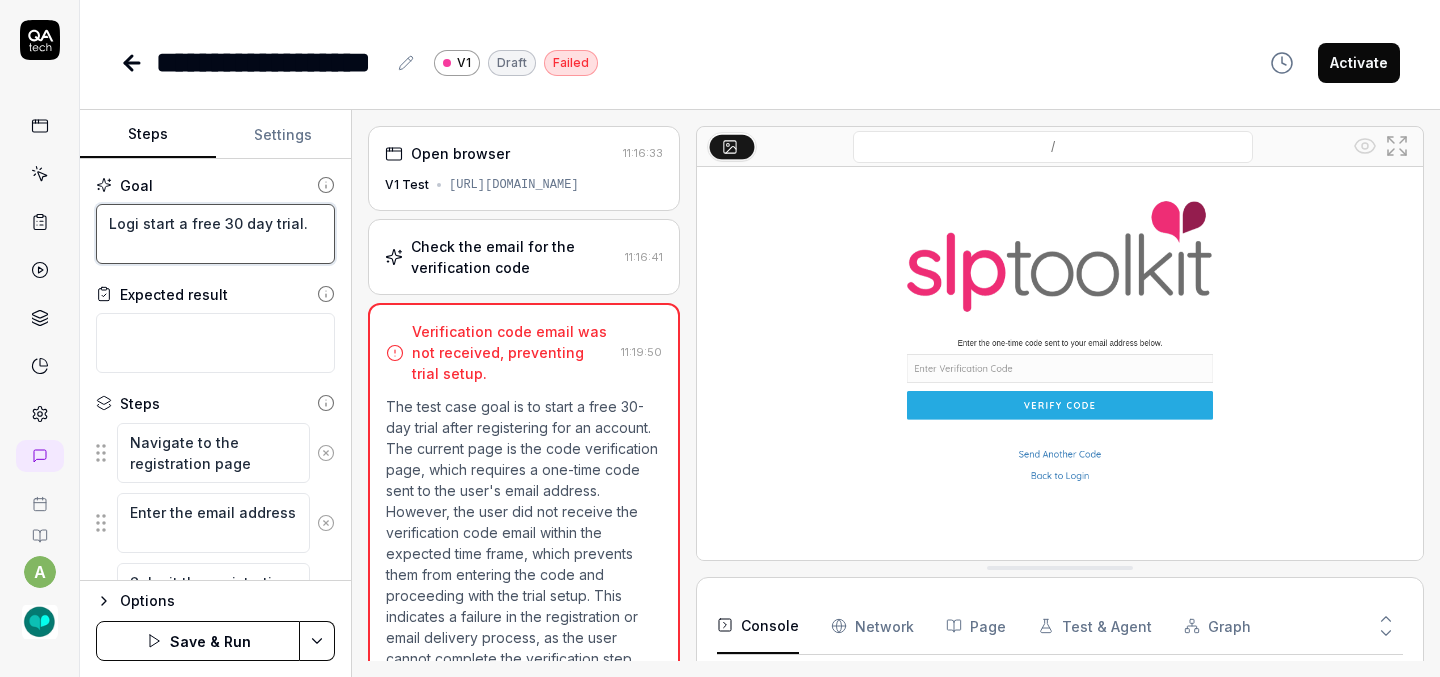 type on "*" 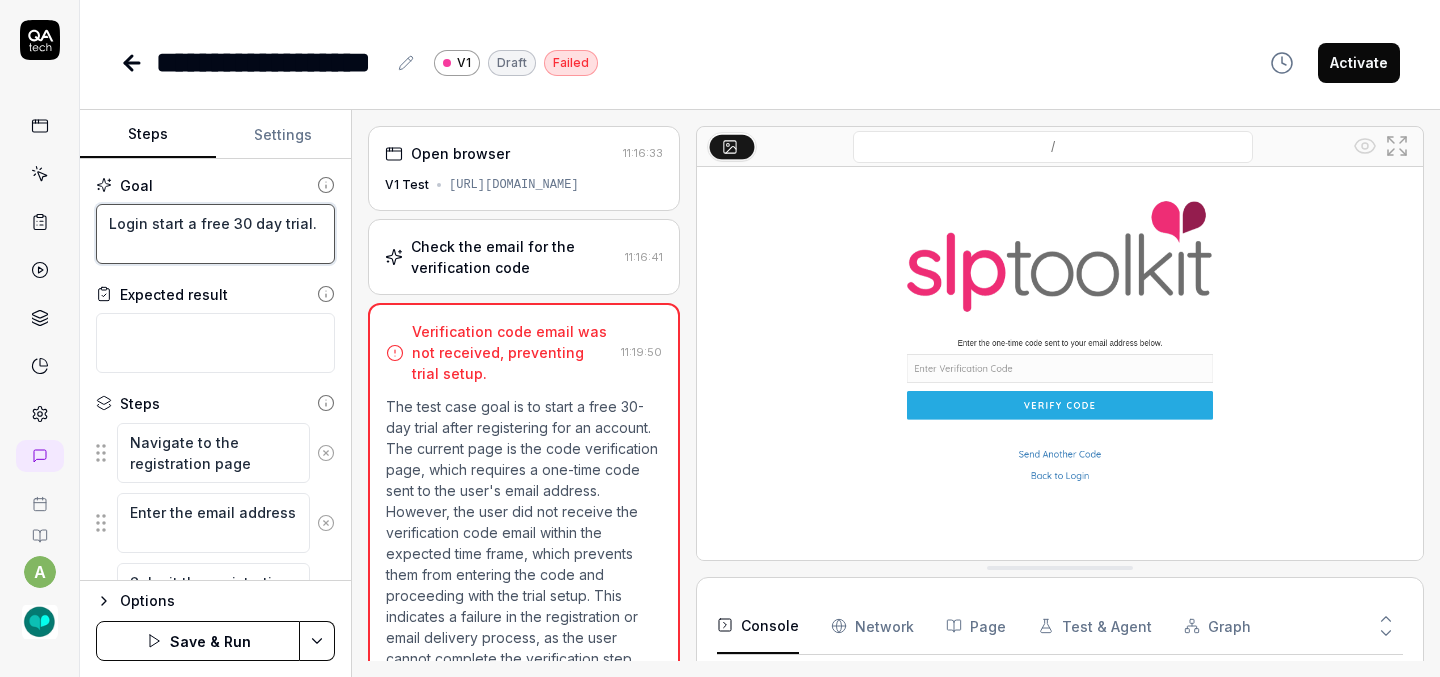 type on "*" 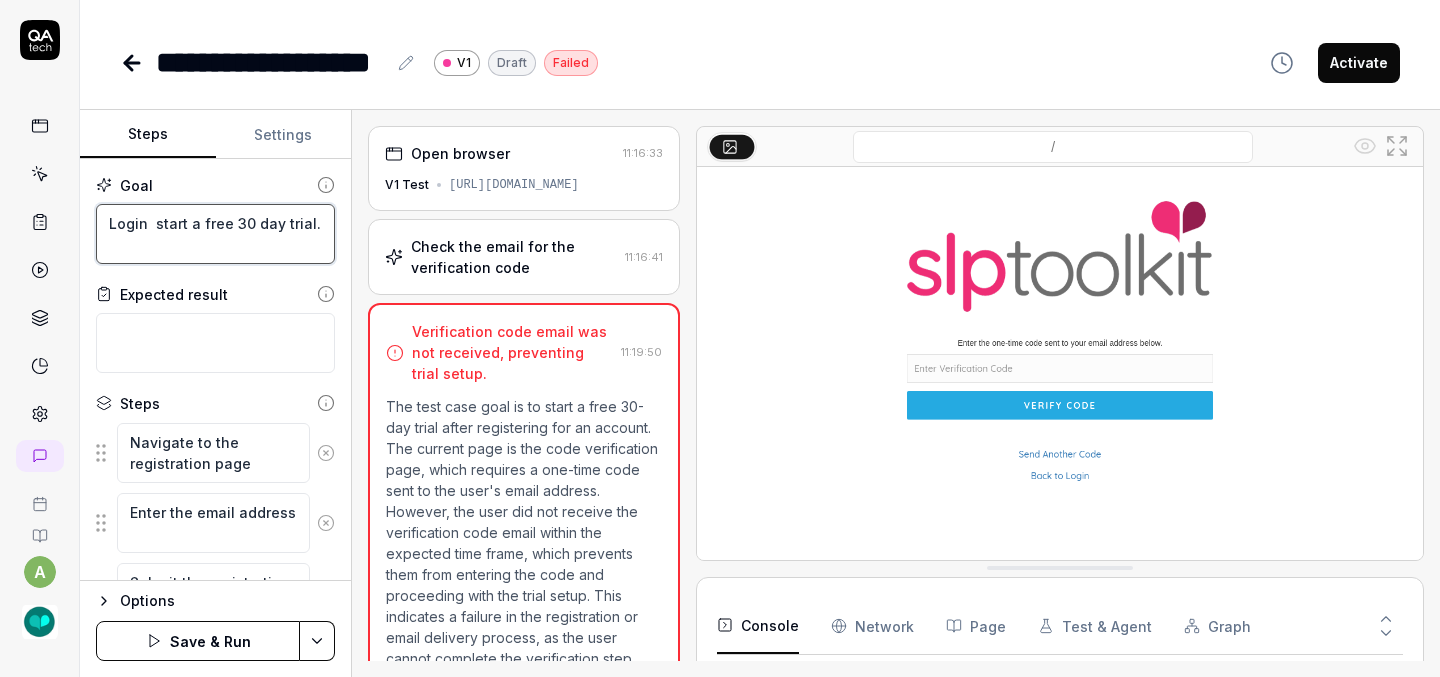 type on "*" 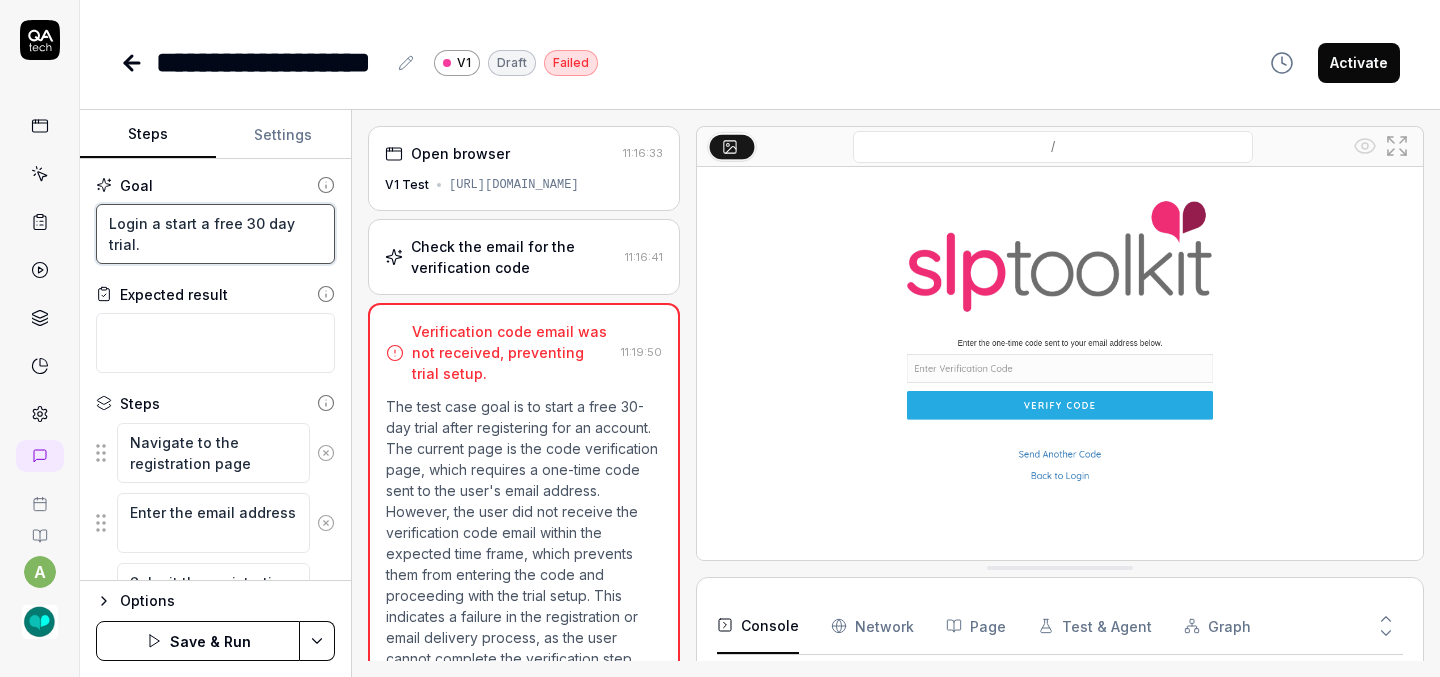 type on "*" 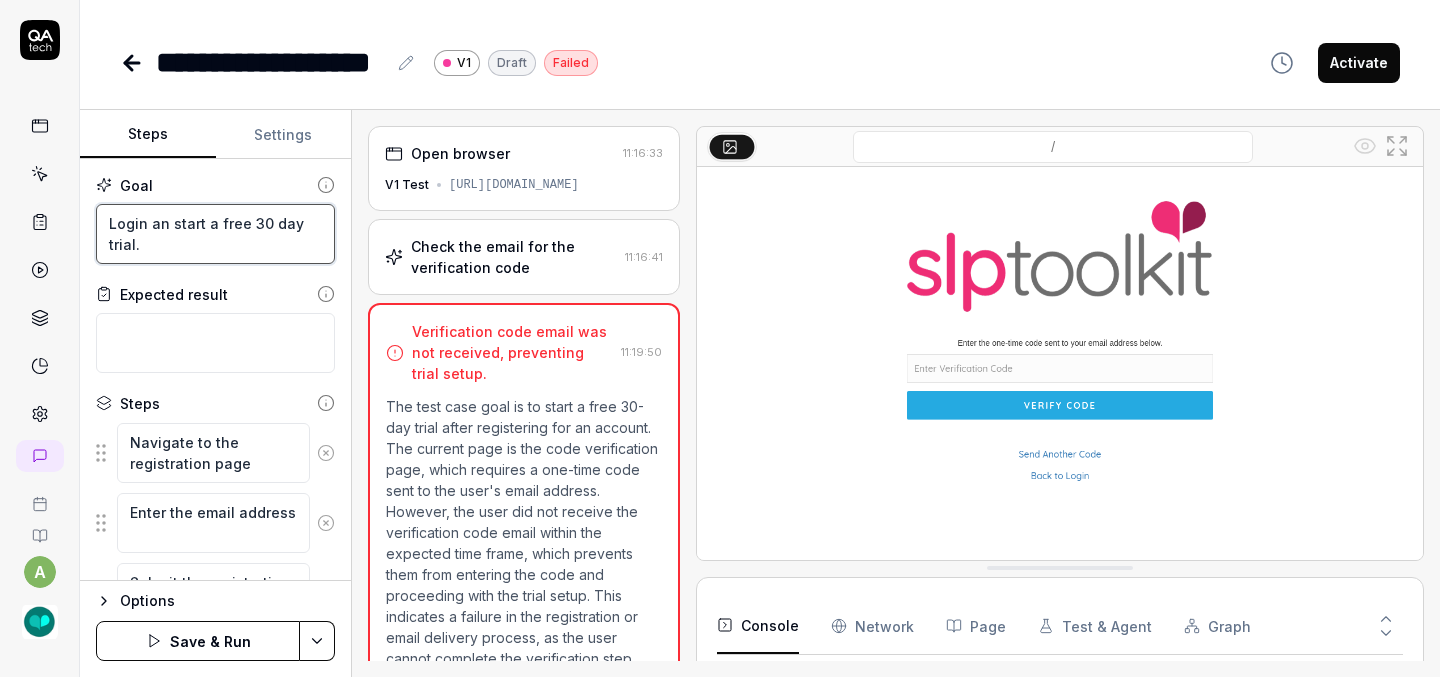 type on "*" 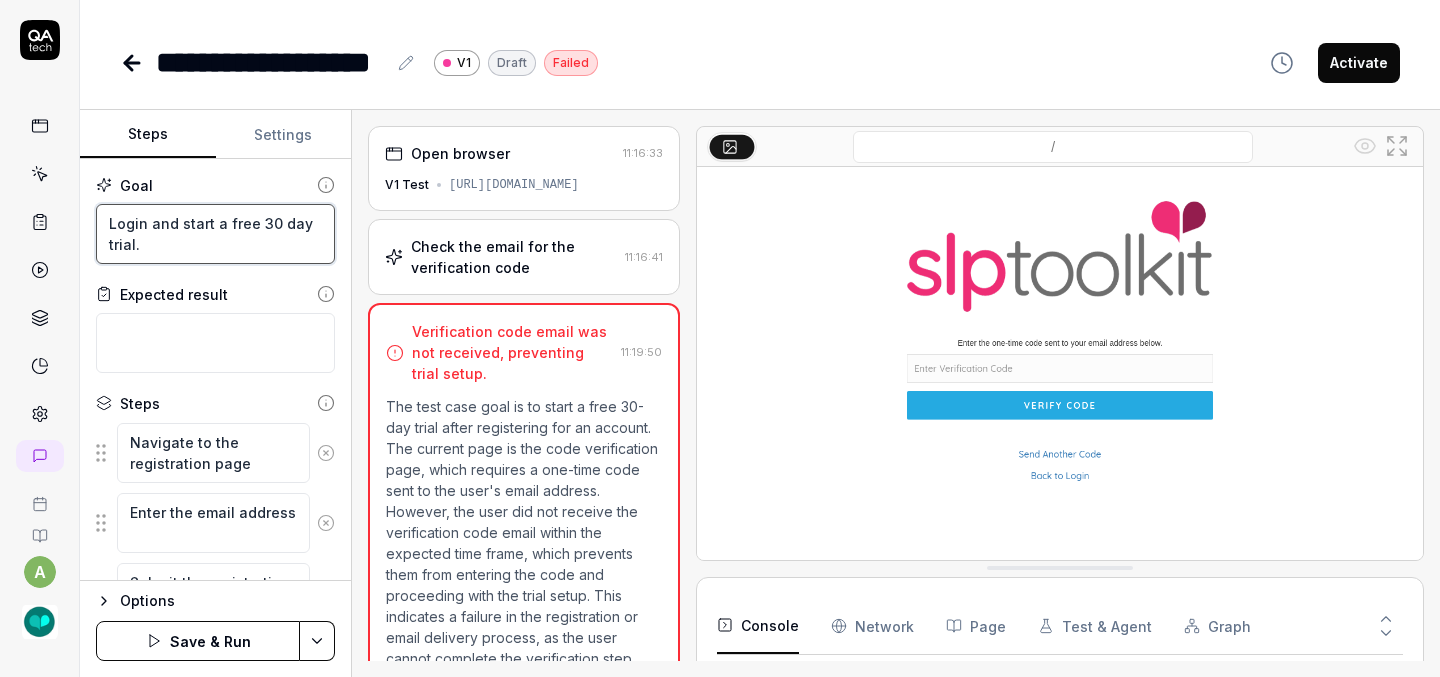 type on "Login and start a free 30 day trial." 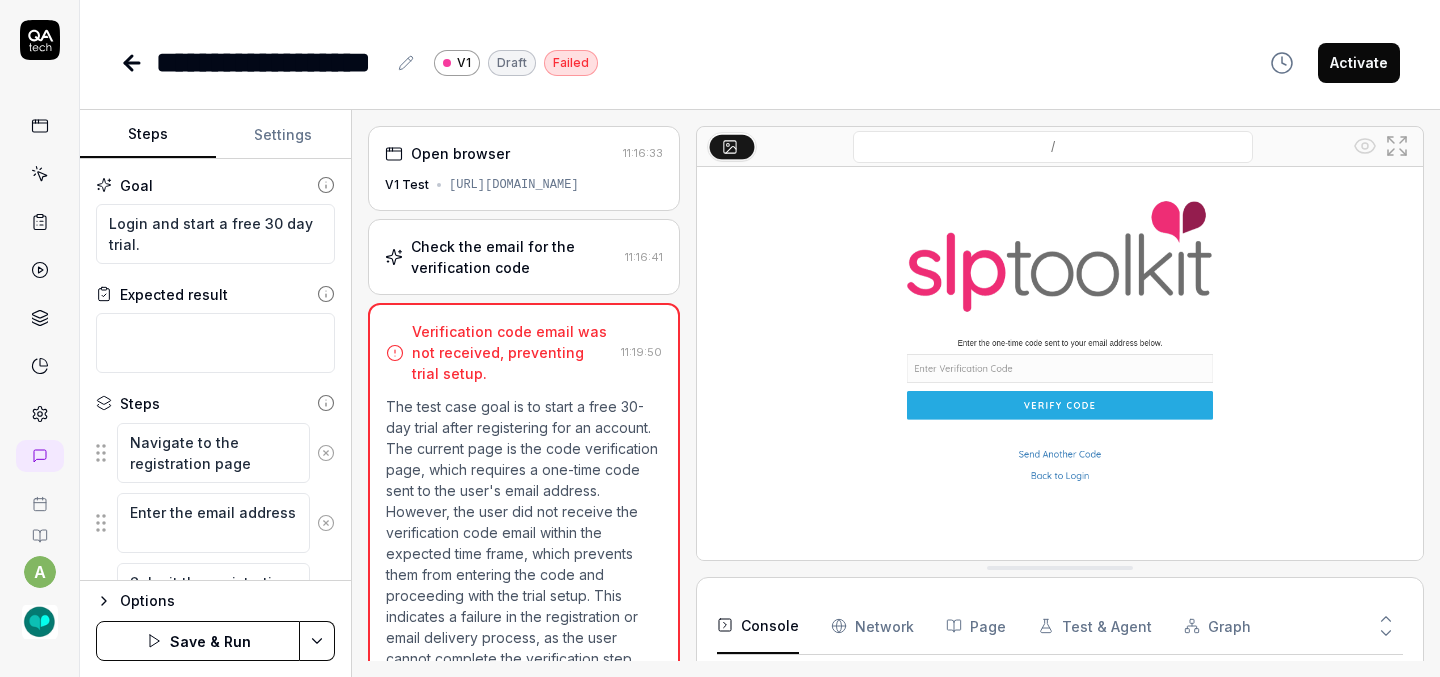 click on "V1 Test https://test.slptoolkit.com/verify-code/" at bounding box center [524, 185] 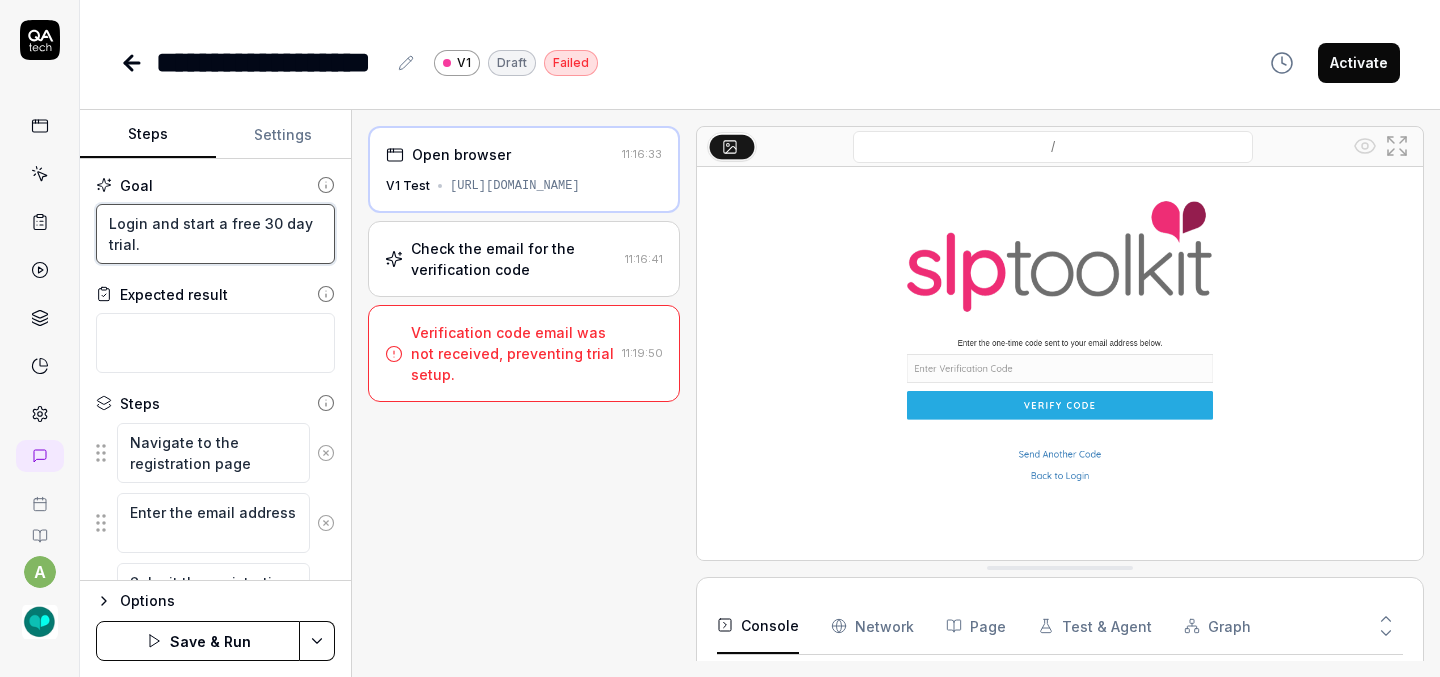 drag, startPoint x: 186, startPoint y: 221, endPoint x: 48, endPoint y: 221, distance: 138 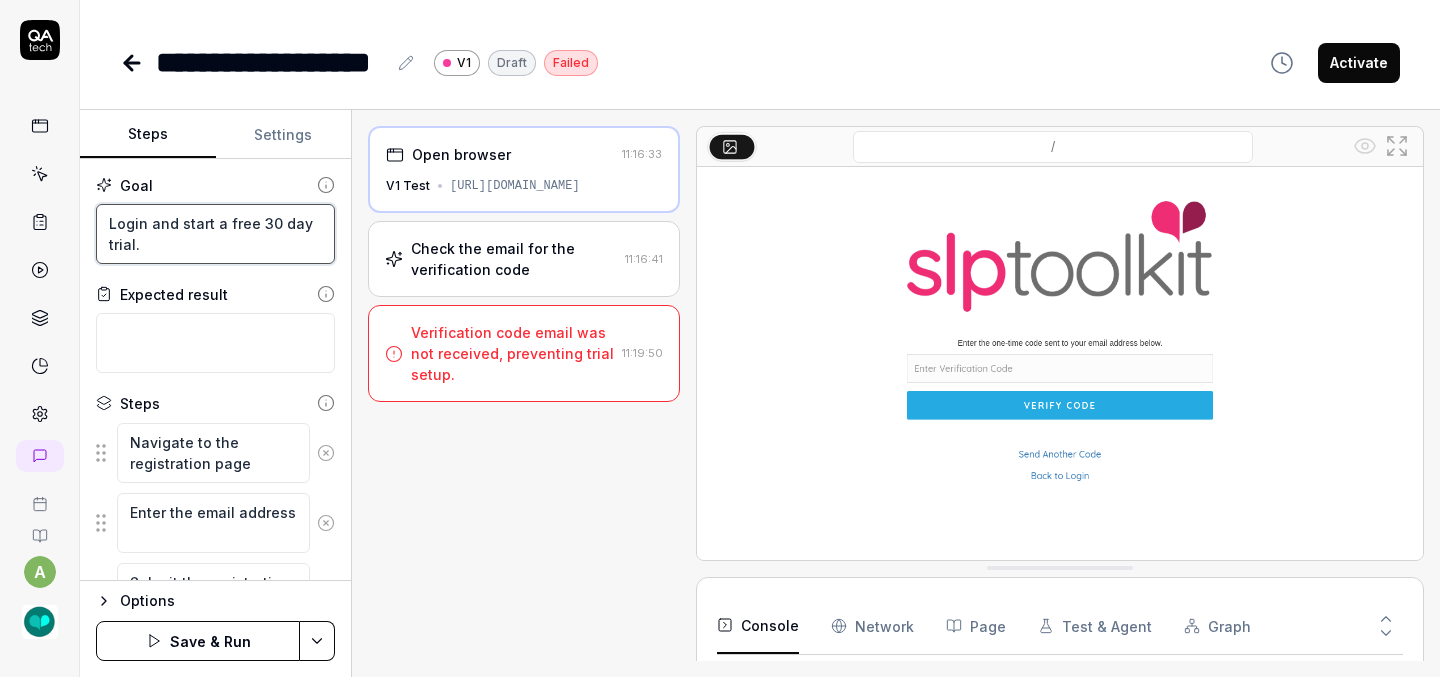 click on "**********" at bounding box center (720, 338) 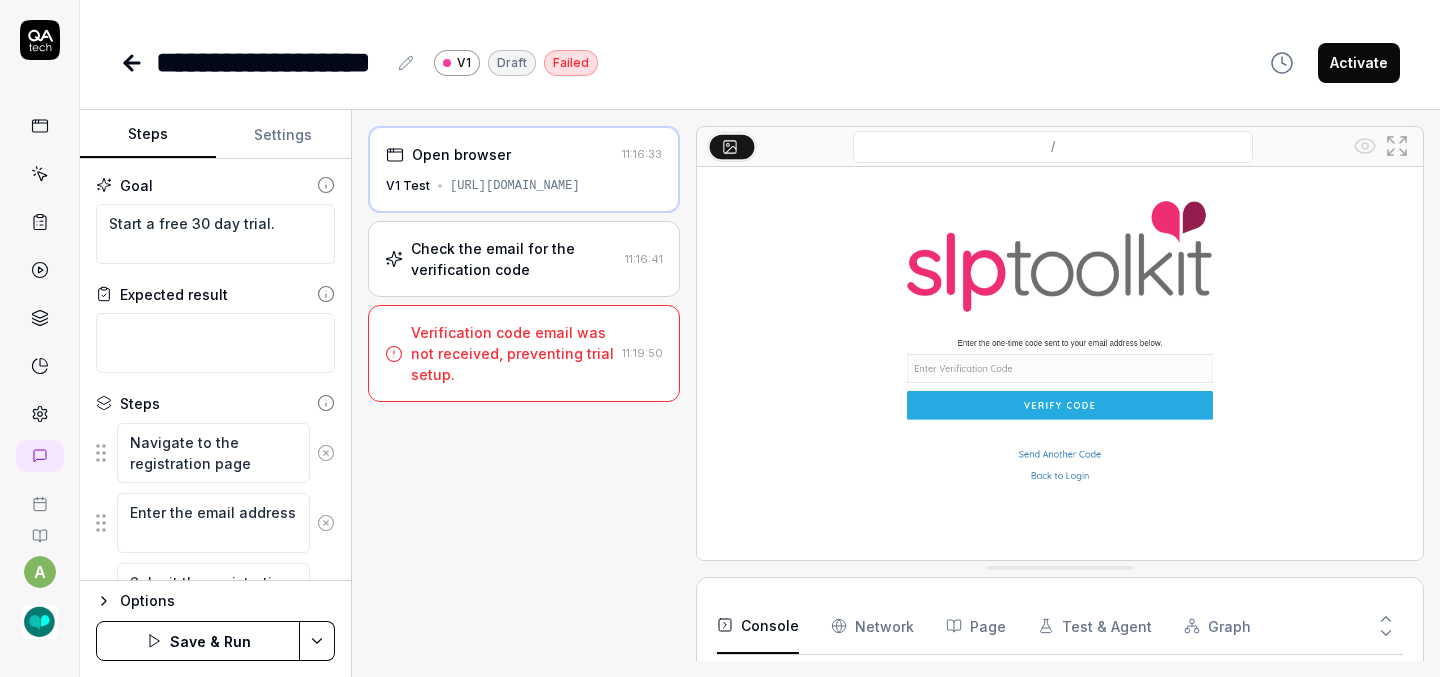 type on "*" 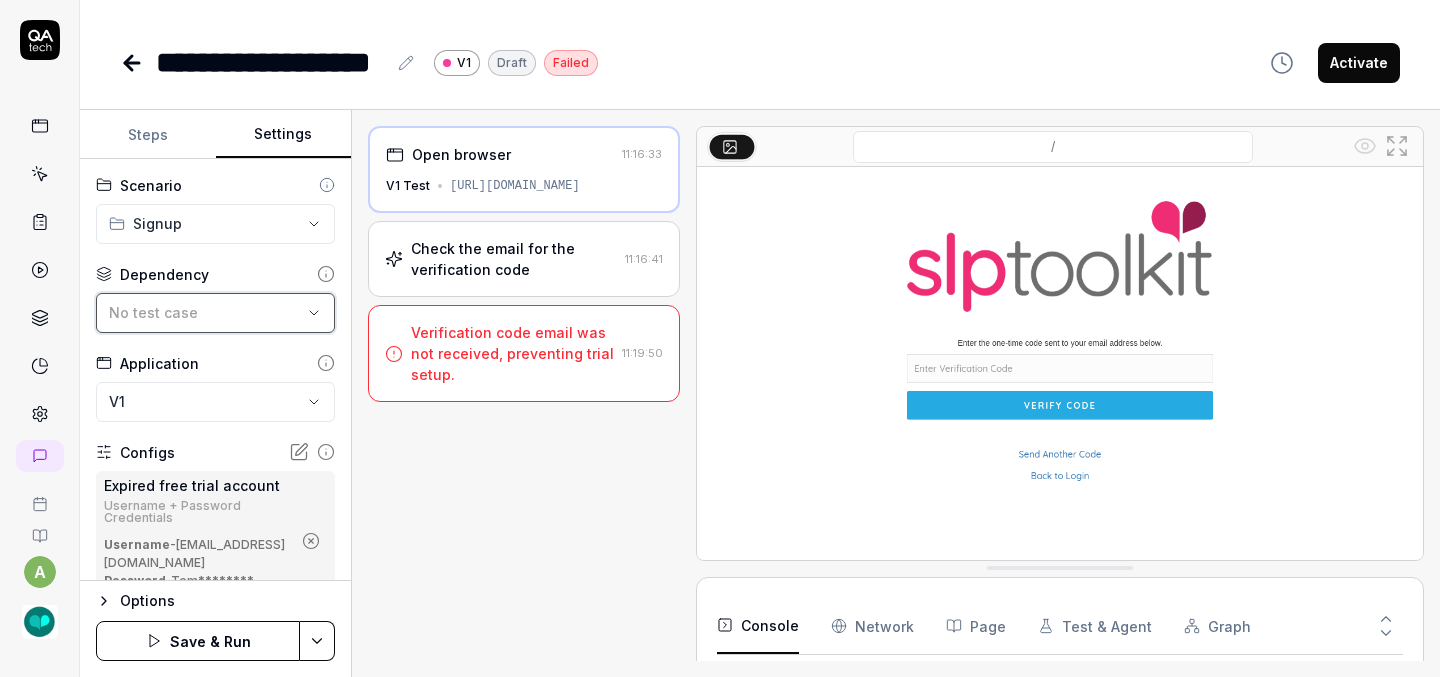 click on "No test case" at bounding box center (205, 312) 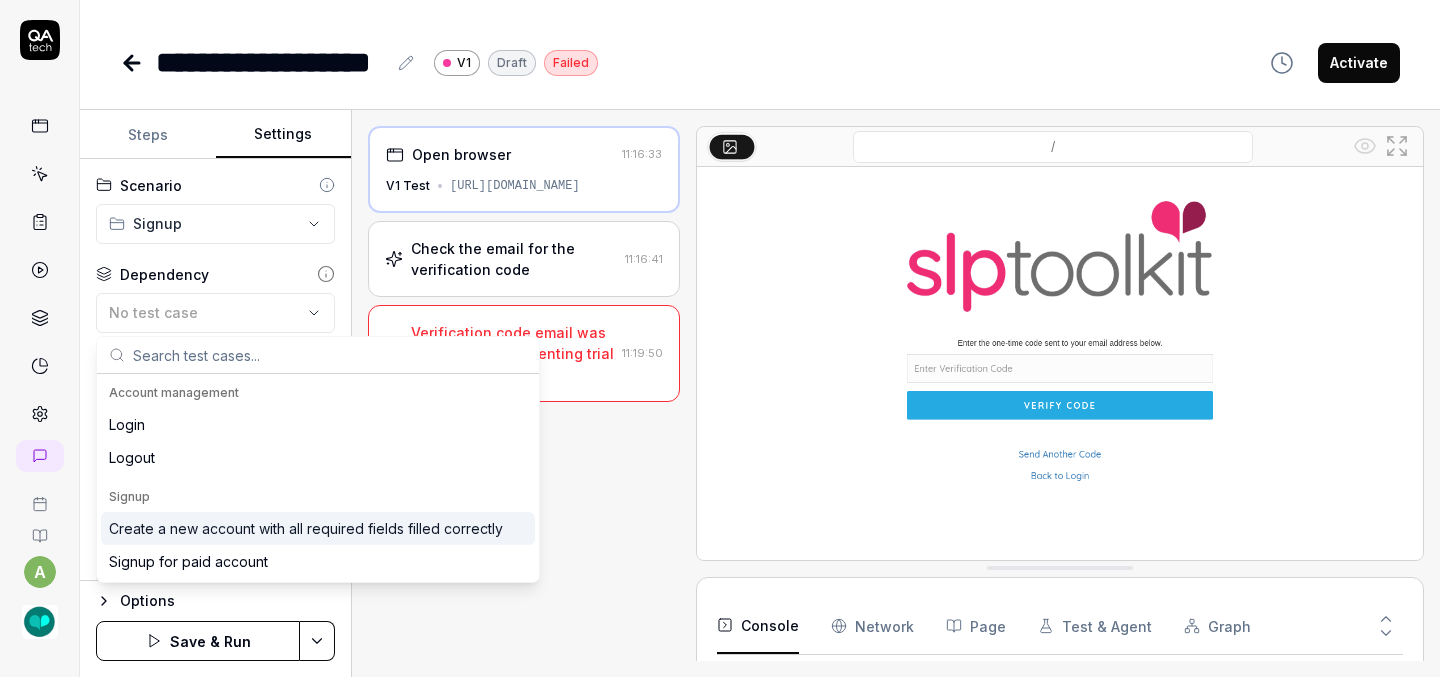 click on "Create a new account with all required fields filled correctly" at bounding box center (306, 528) 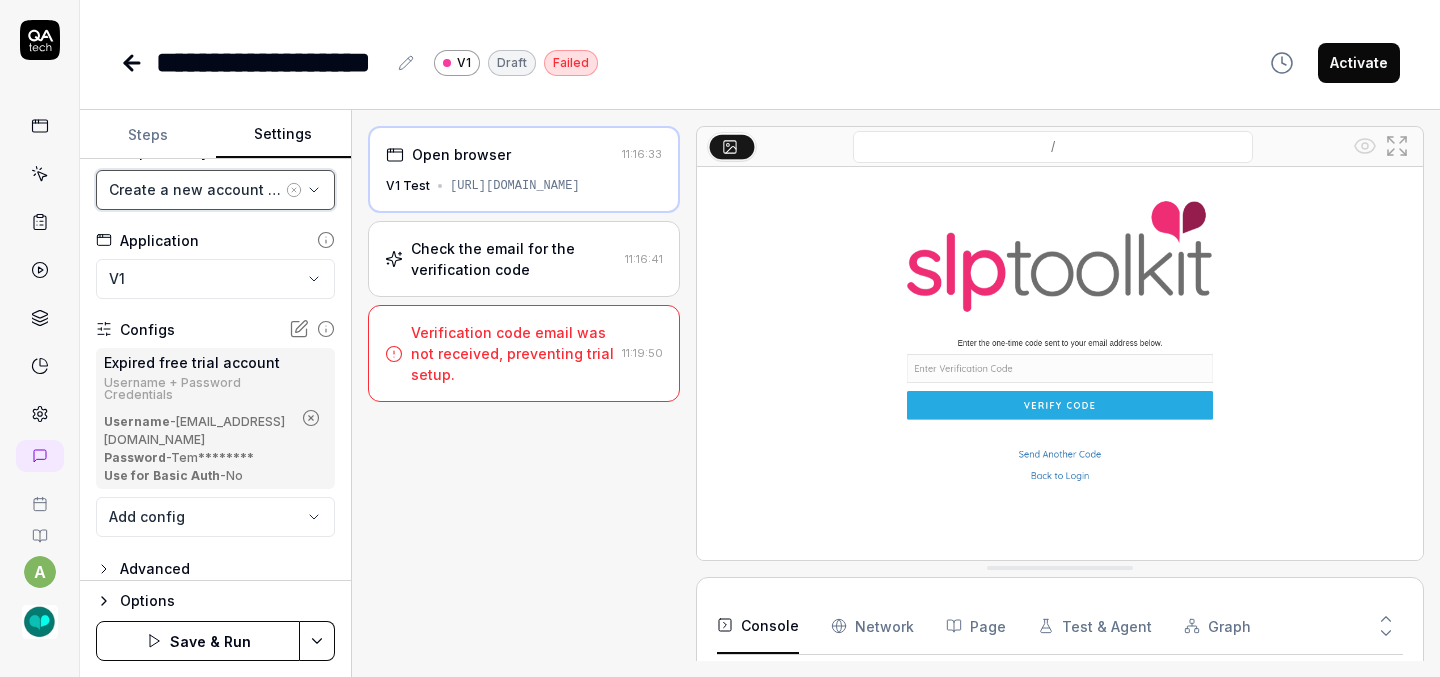 scroll, scrollTop: 131, scrollLeft: 0, axis: vertical 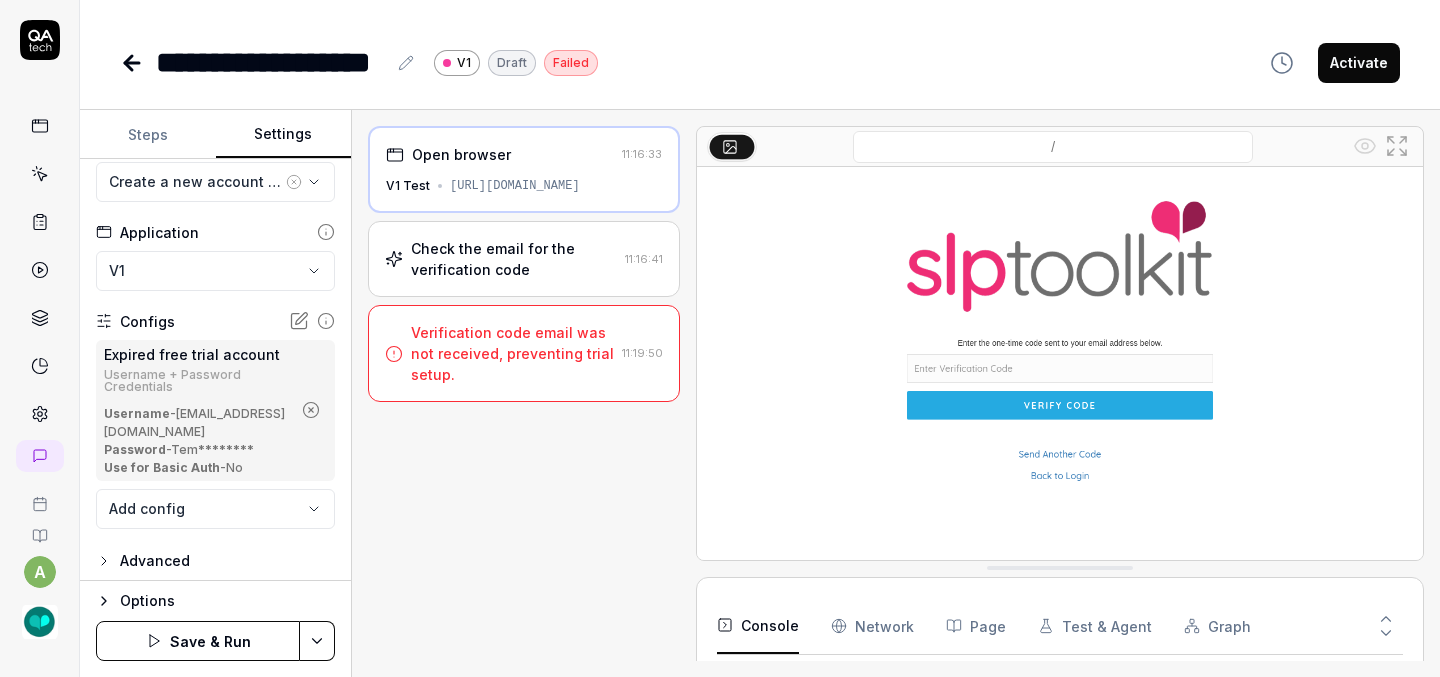 click 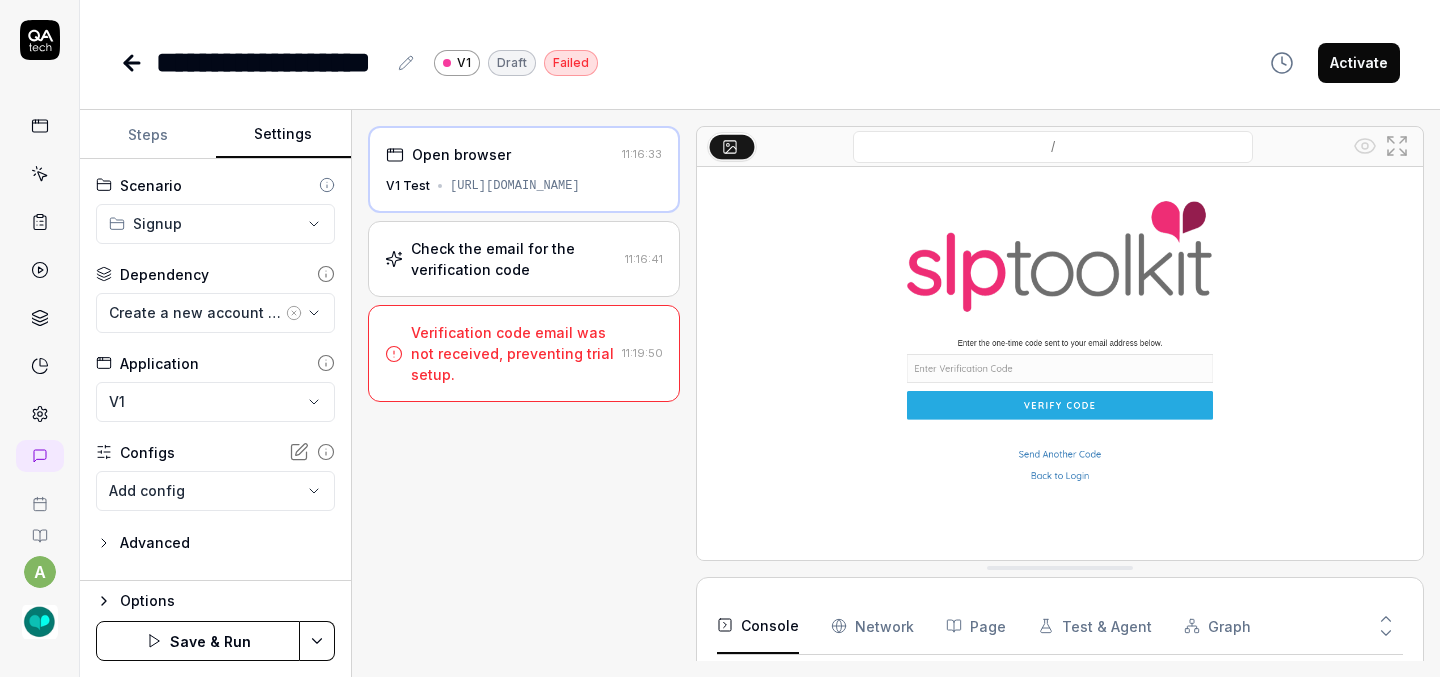 scroll, scrollTop: 0, scrollLeft: 0, axis: both 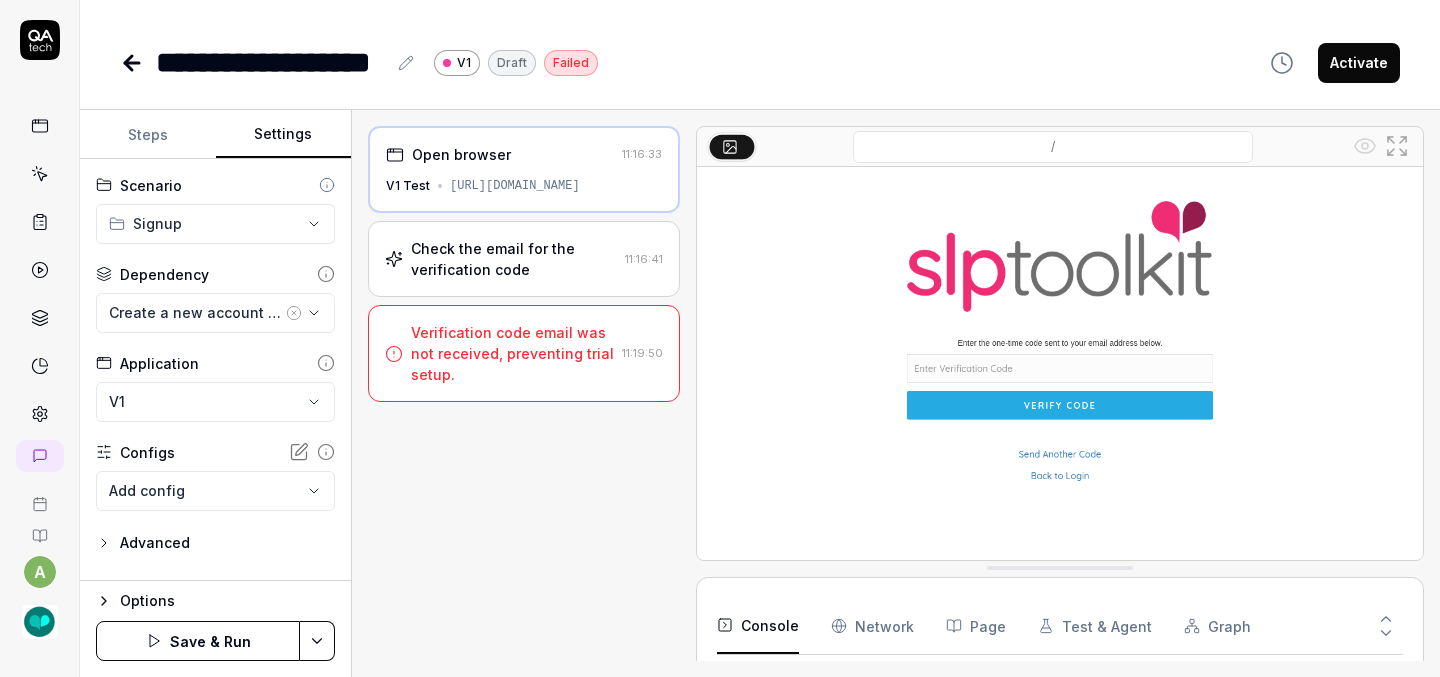 click on "**********" at bounding box center (720, 338) 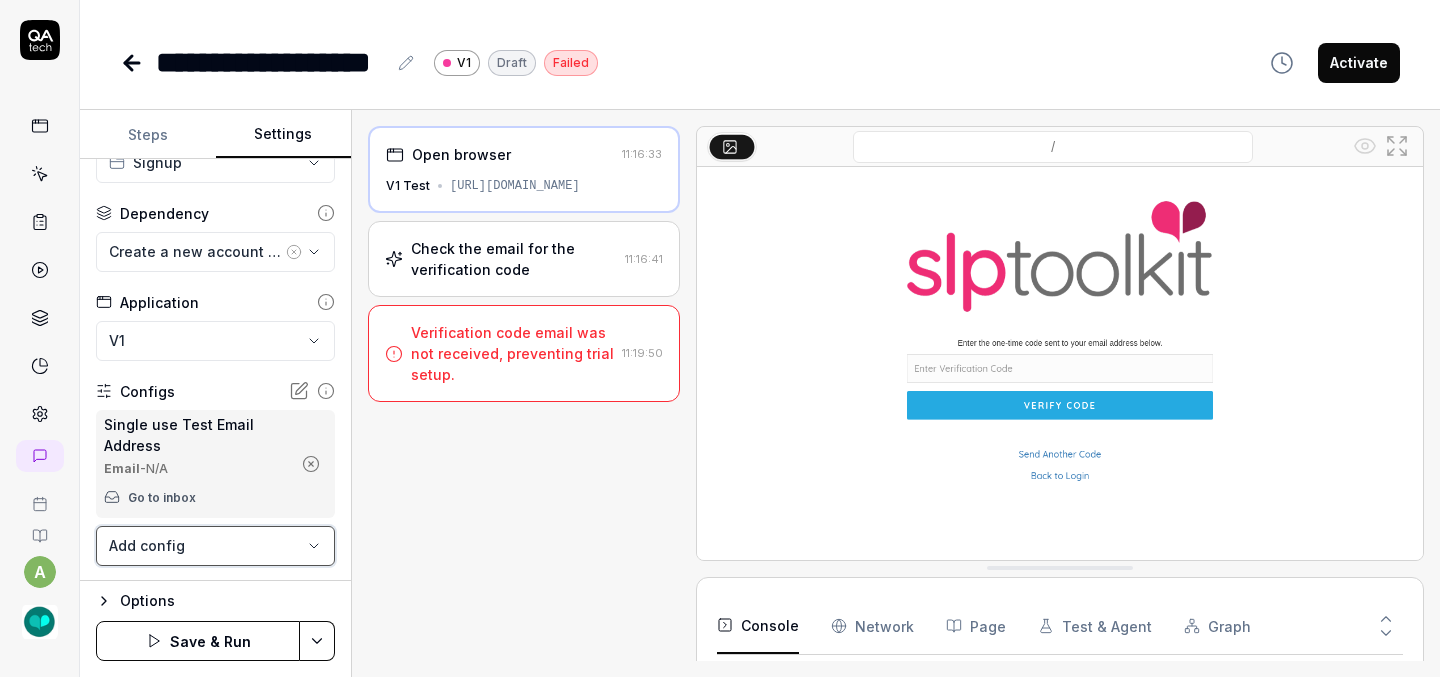 scroll, scrollTop: 106, scrollLeft: 0, axis: vertical 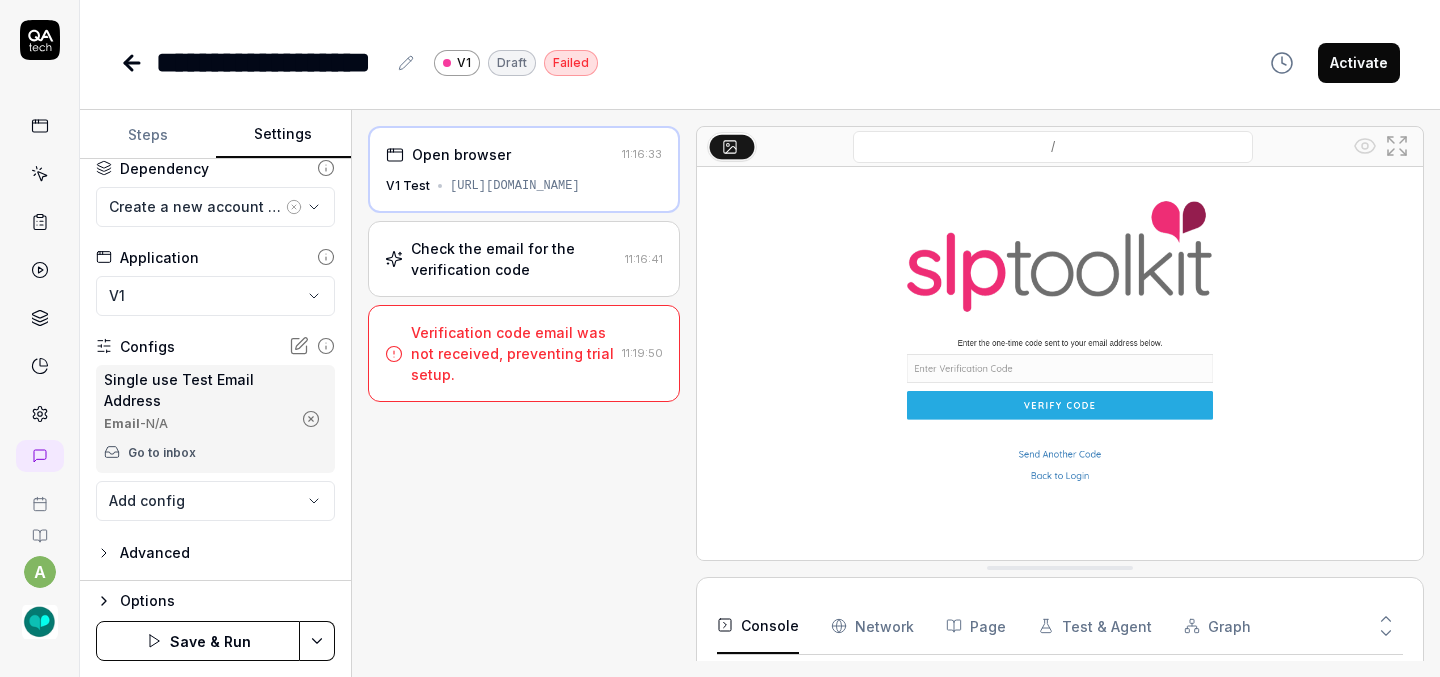 click on "Save & Run" at bounding box center (198, 641) 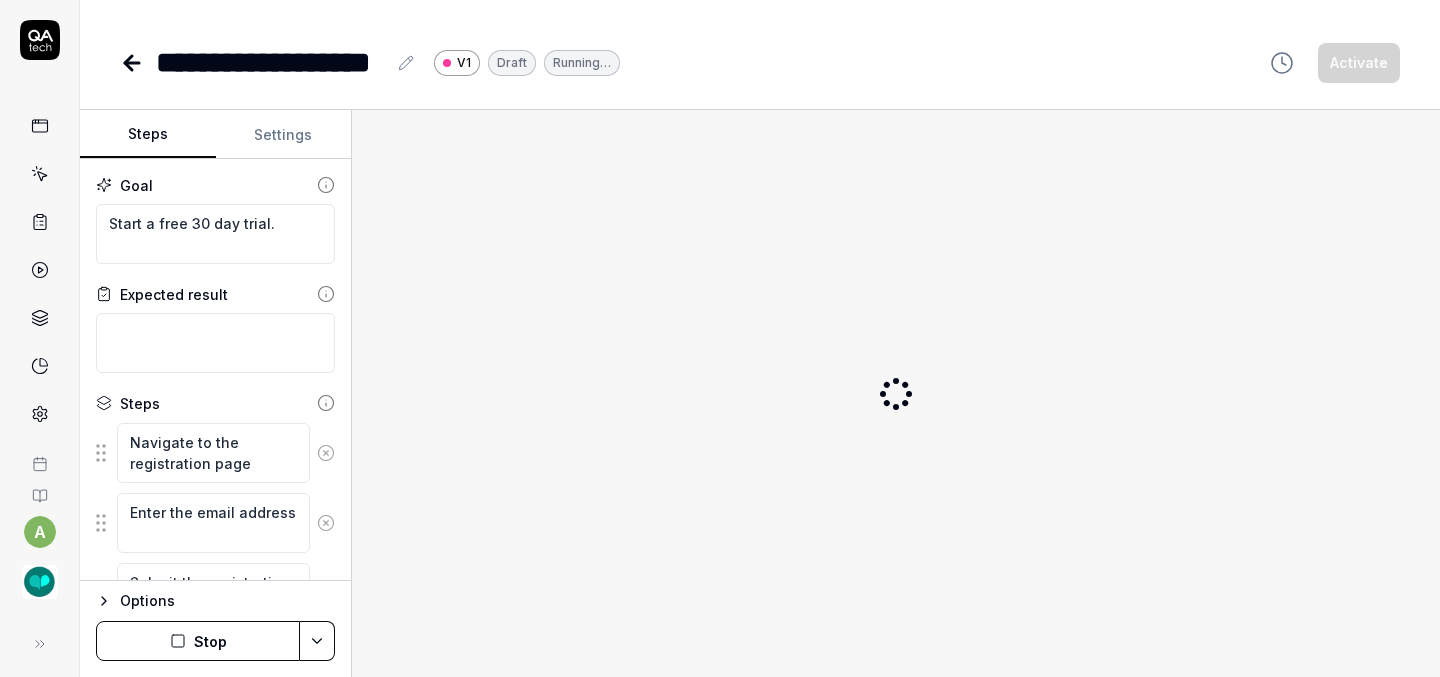 scroll, scrollTop: 0, scrollLeft: 0, axis: both 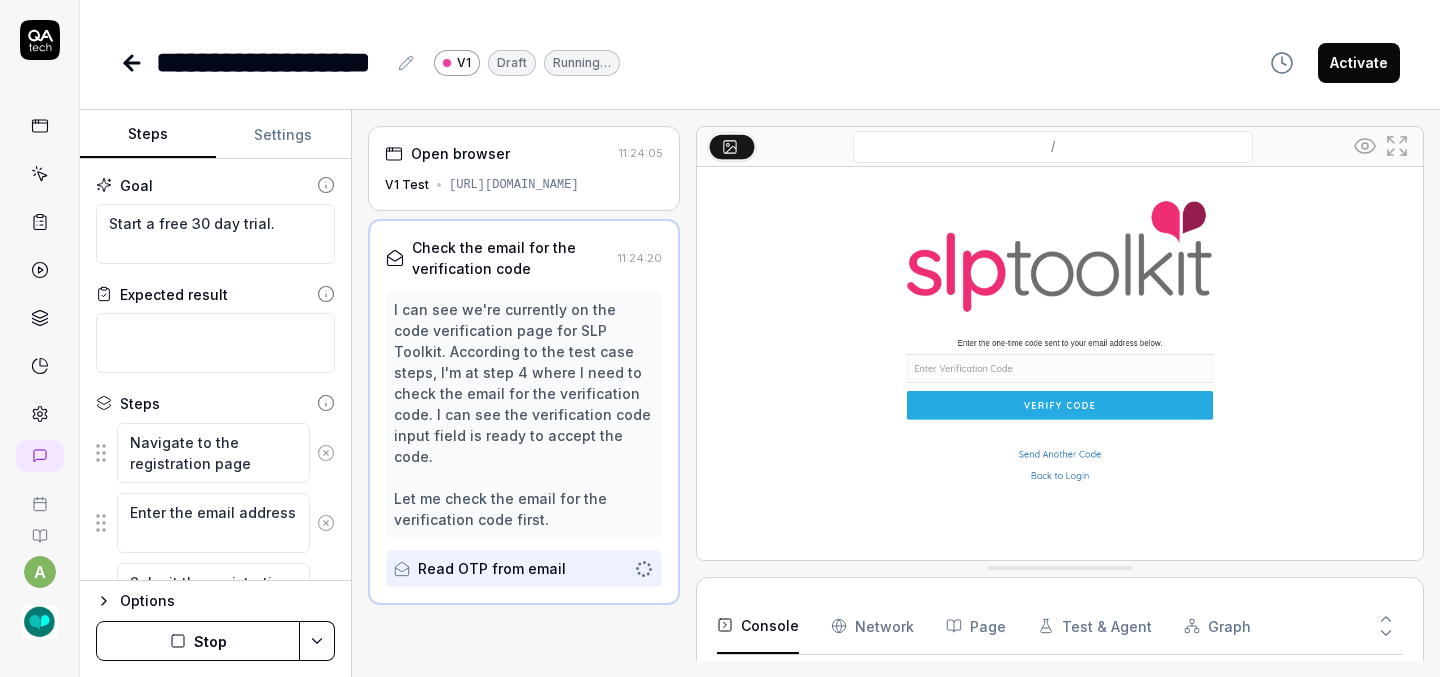 click 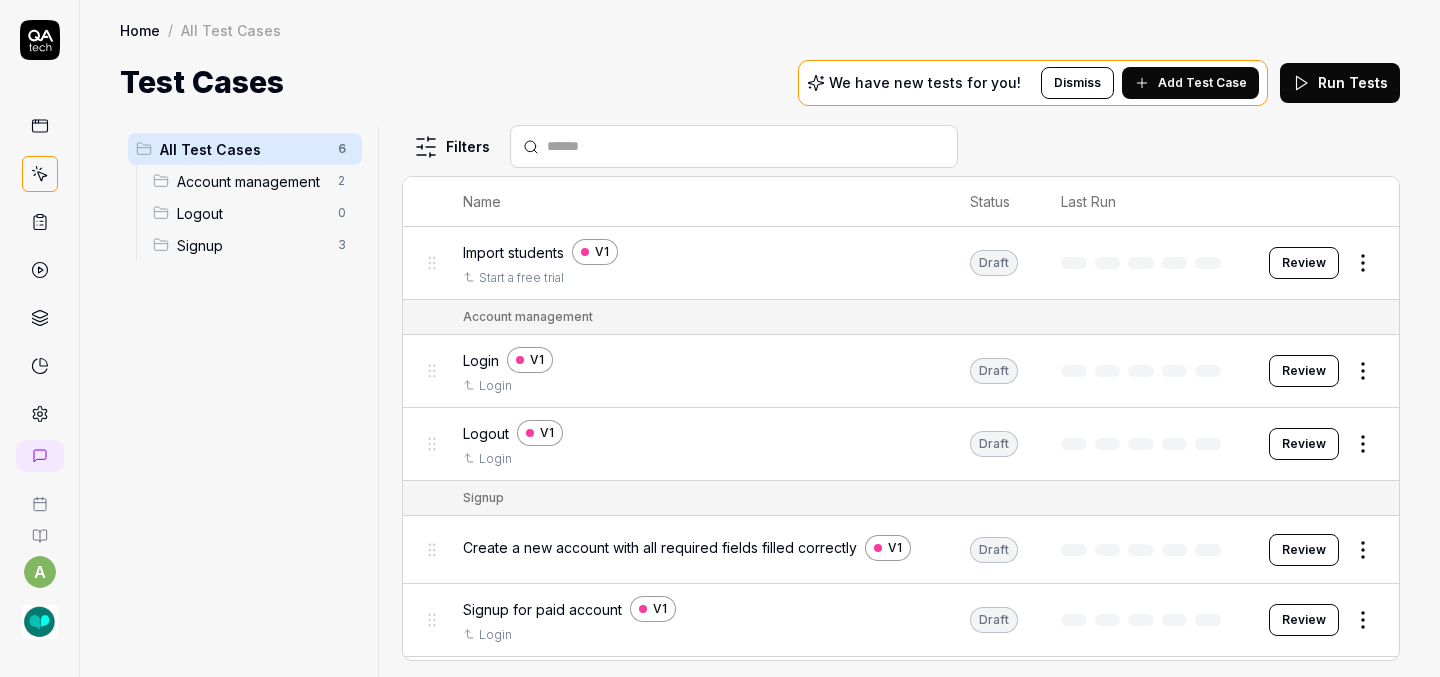 click on "Review" at bounding box center [1304, 263] 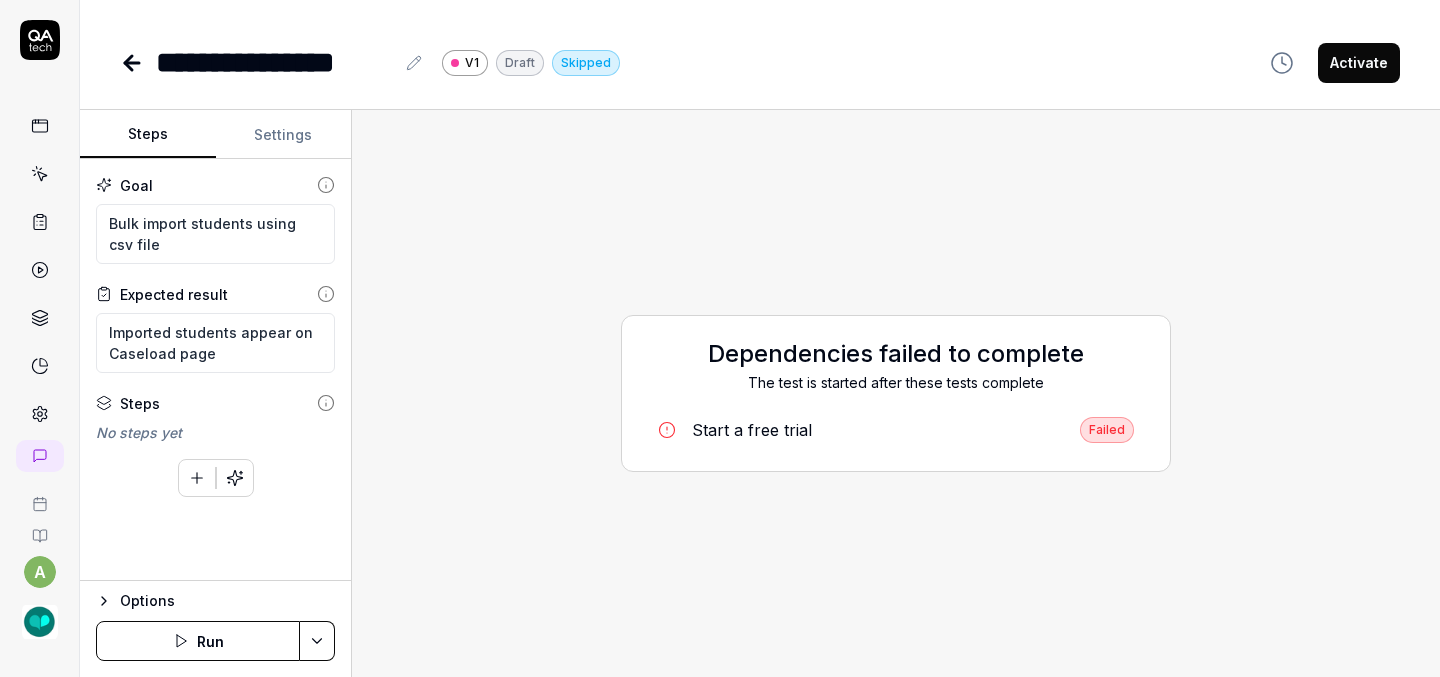 click 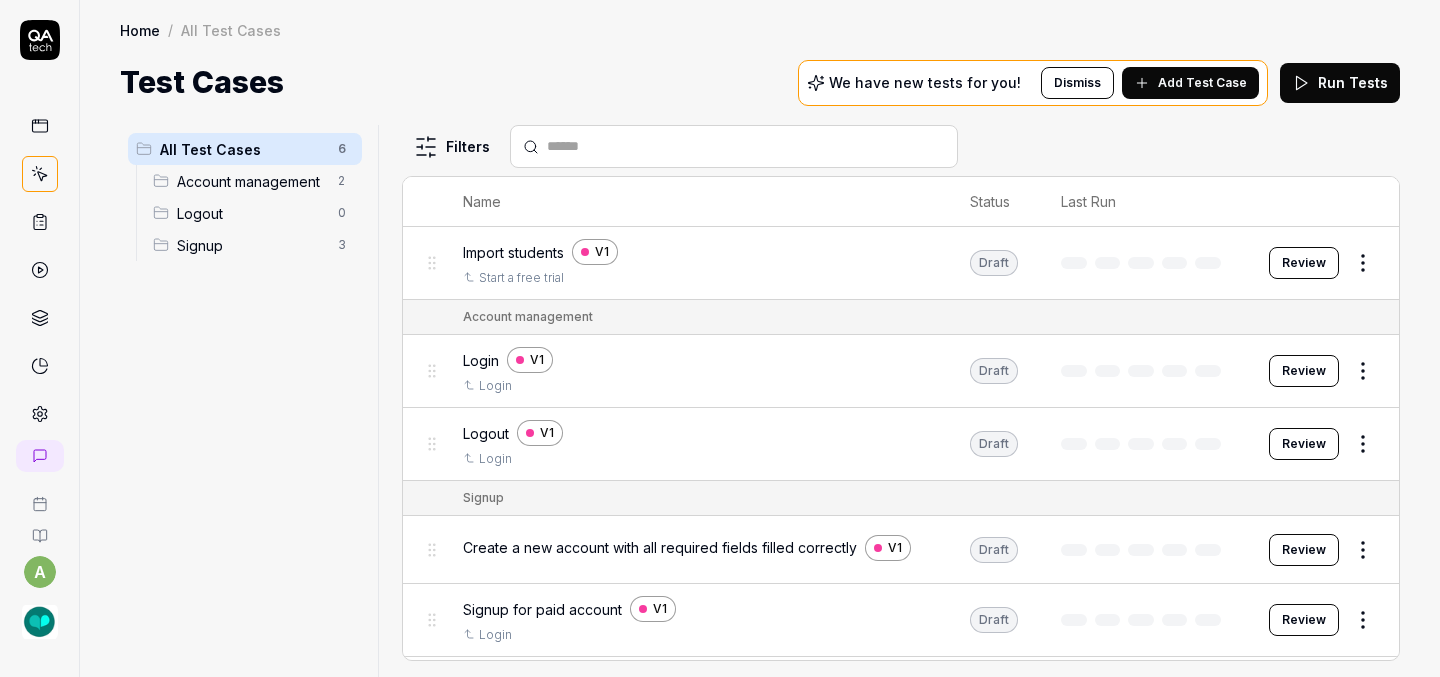 scroll, scrollTop: 63, scrollLeft: 0, axis: vertical 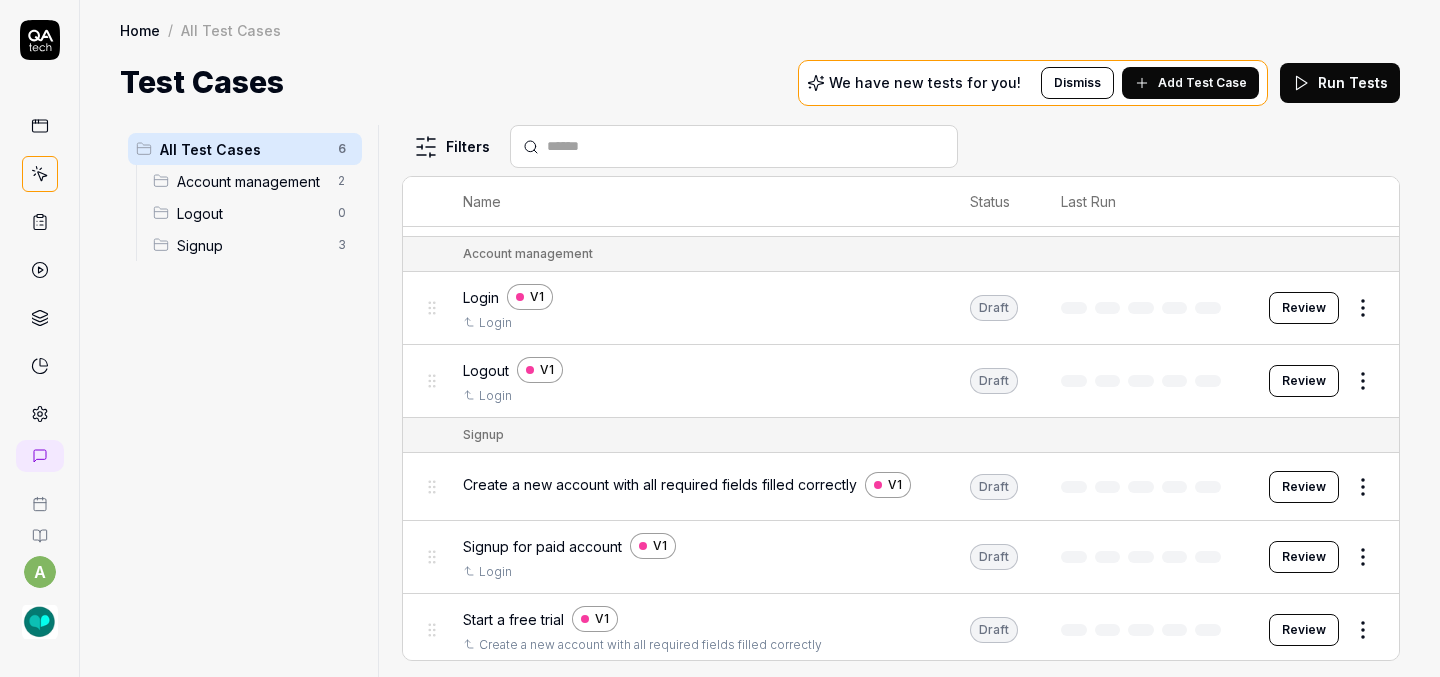 click on "Review" at bounding box center [1304, 557] 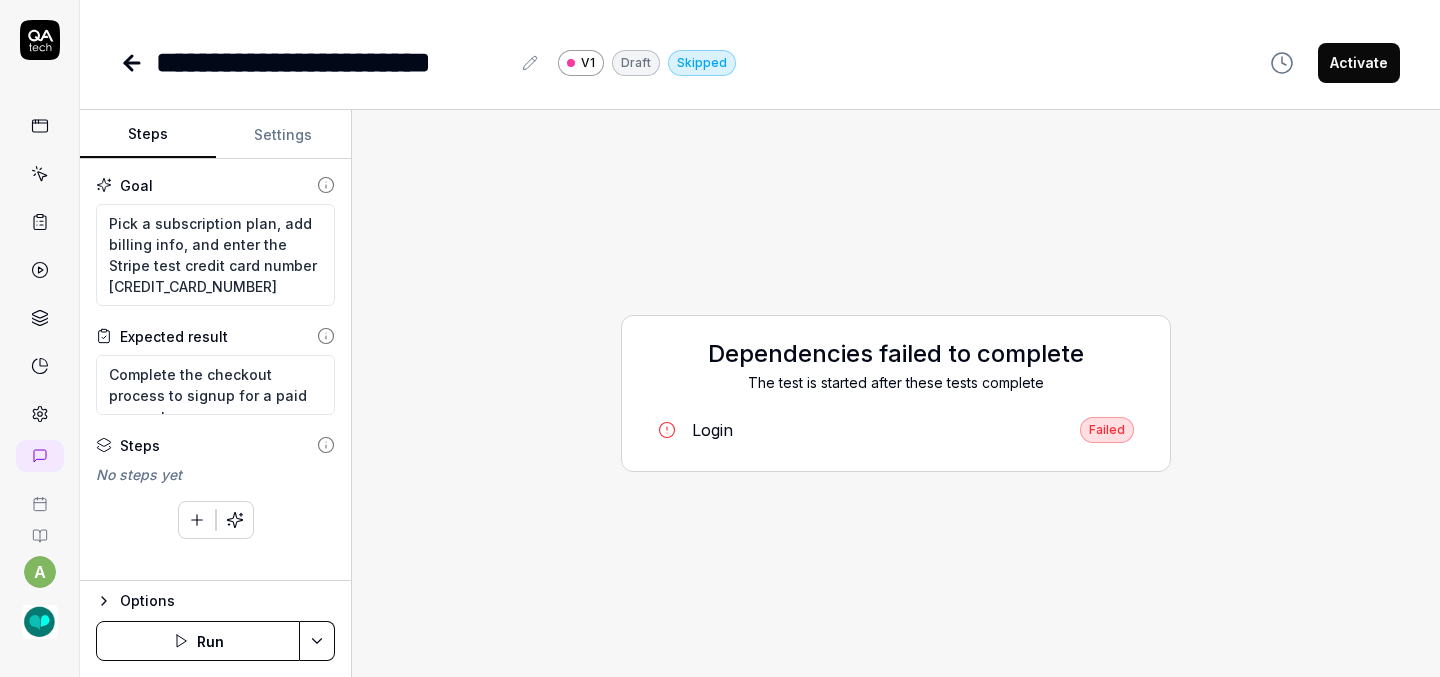 type on "*" 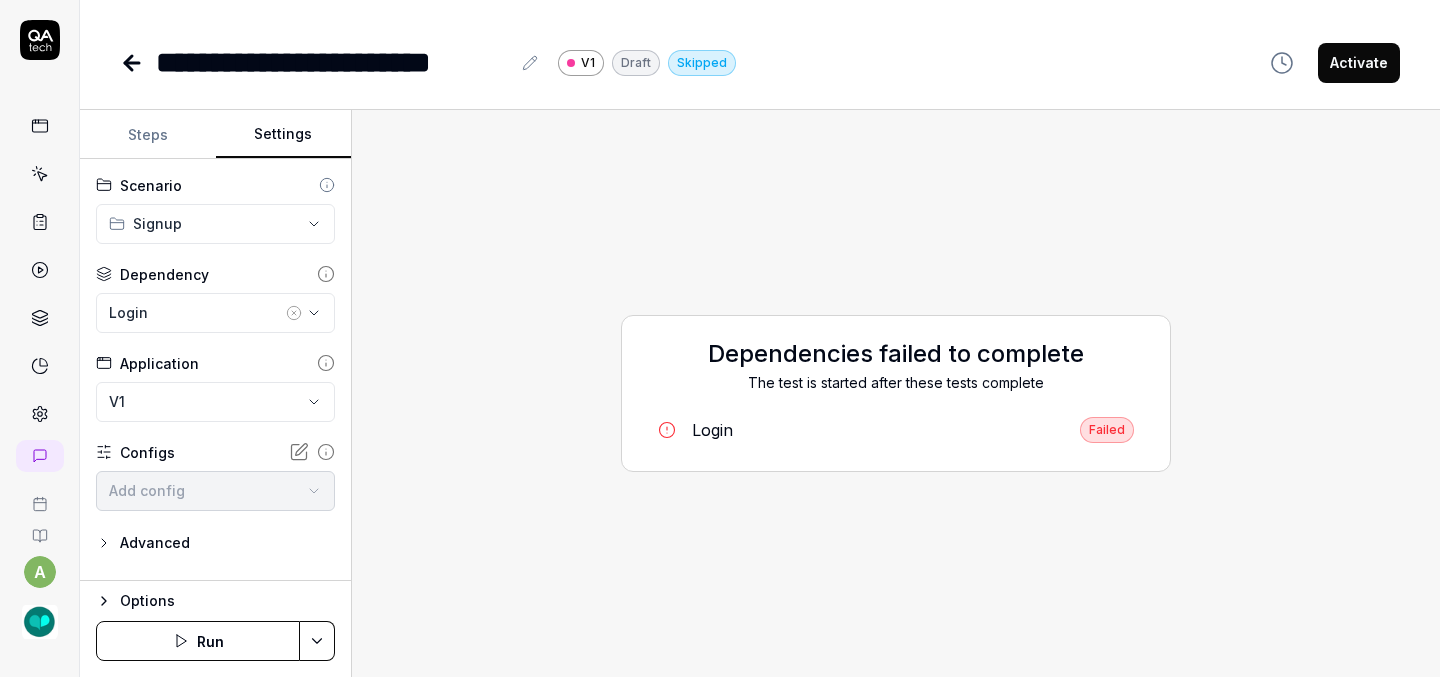 click on "Settings" at bounding box center (284, 135) 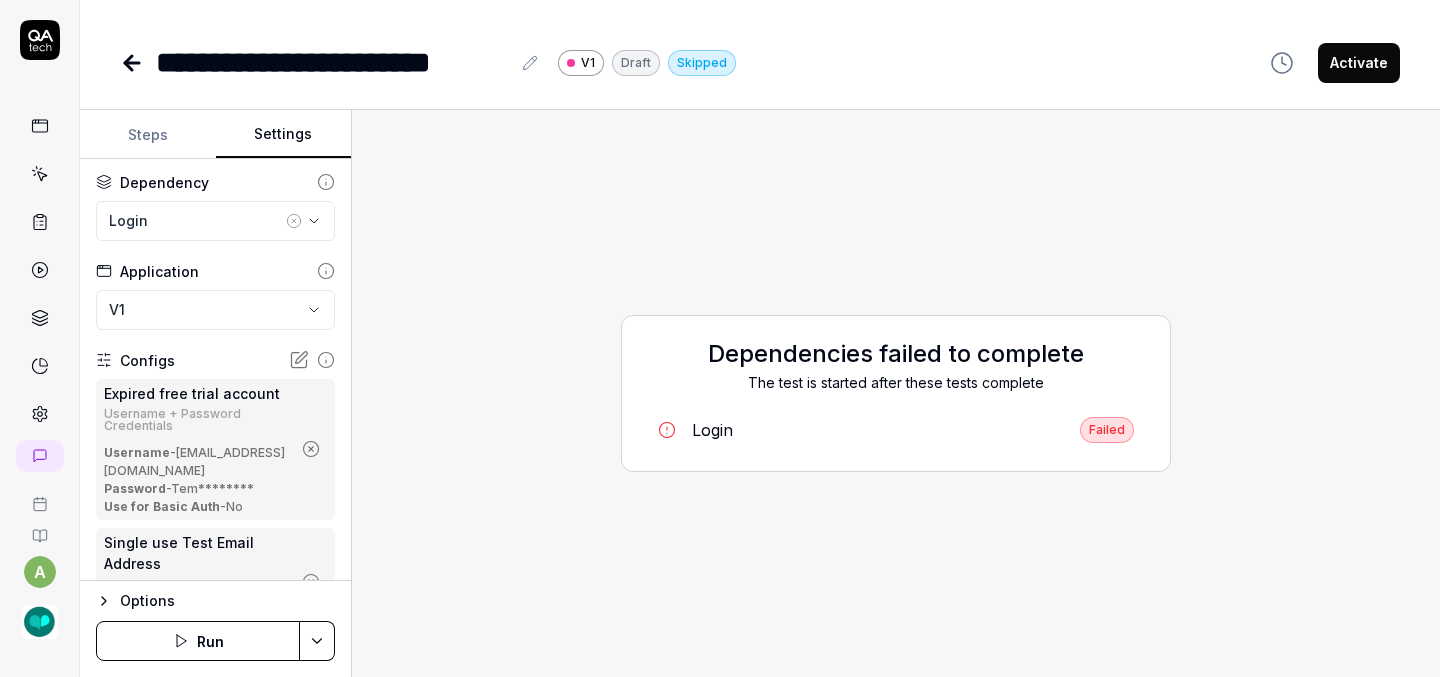 scroll, scrollTop: 95, scrollLeft: 0, axis: vertical 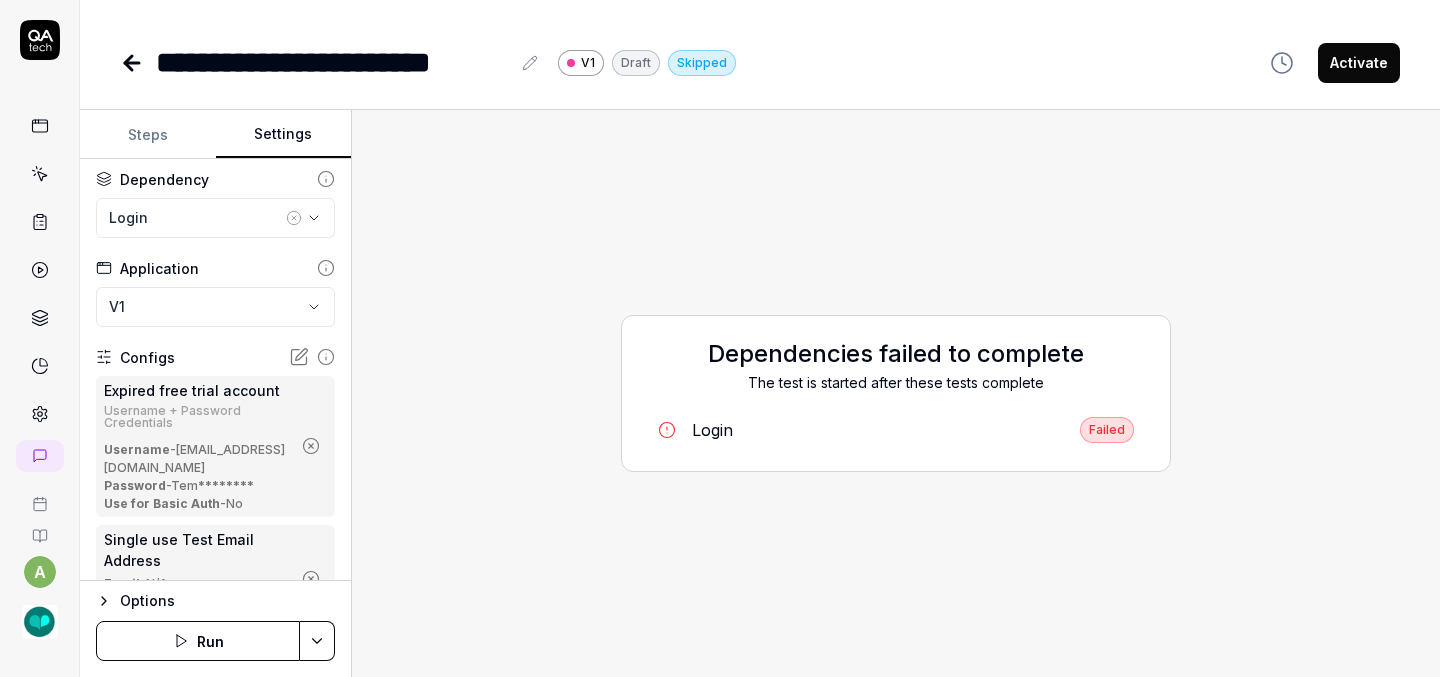 click on "Run" at bounding box center (198, 641) 